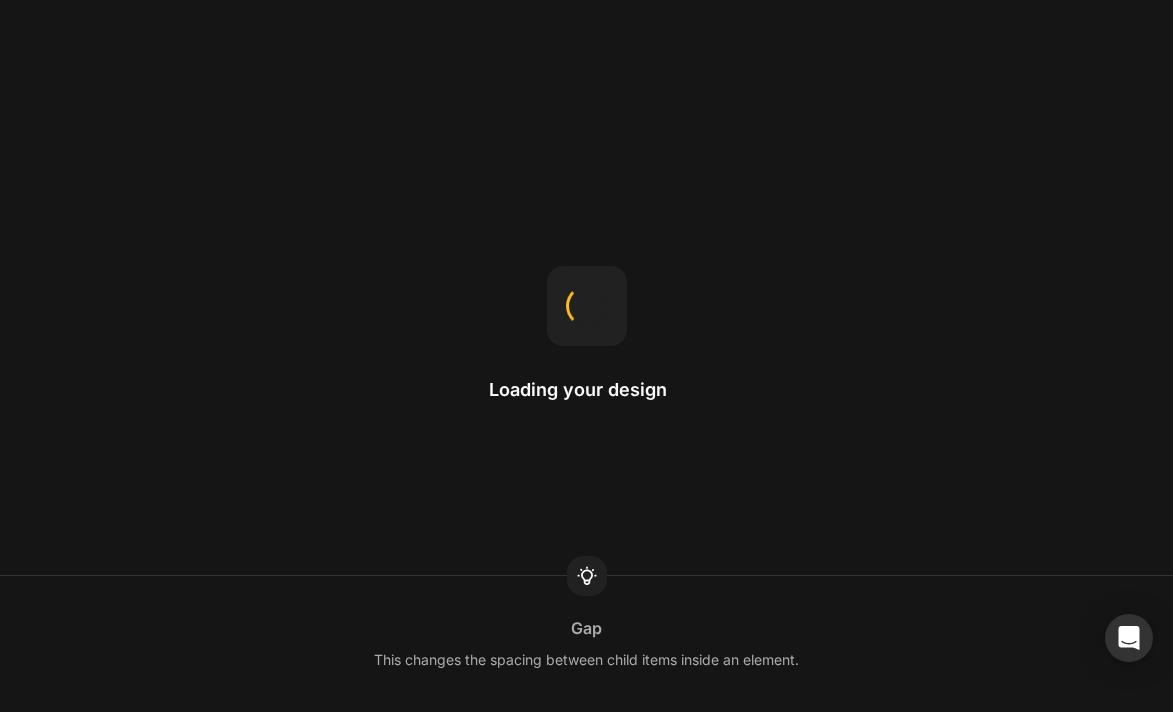 scroll, scrollTop: 0, scrollLeft: 0, axis: both 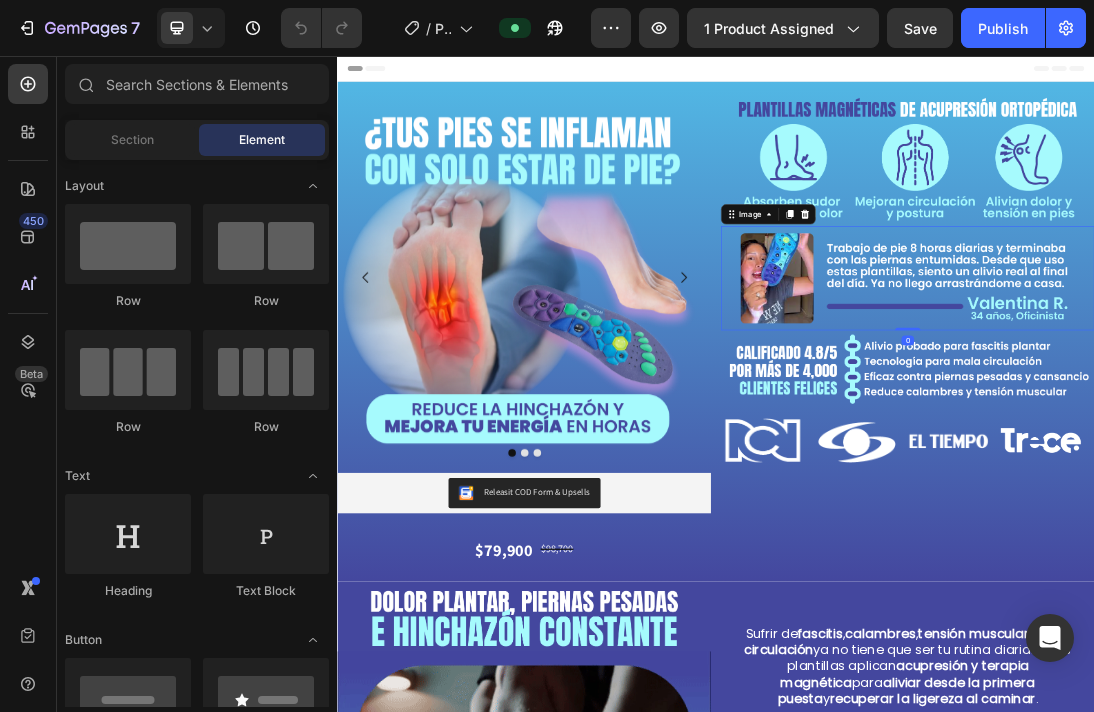 click at bounding box center [1241, 408] 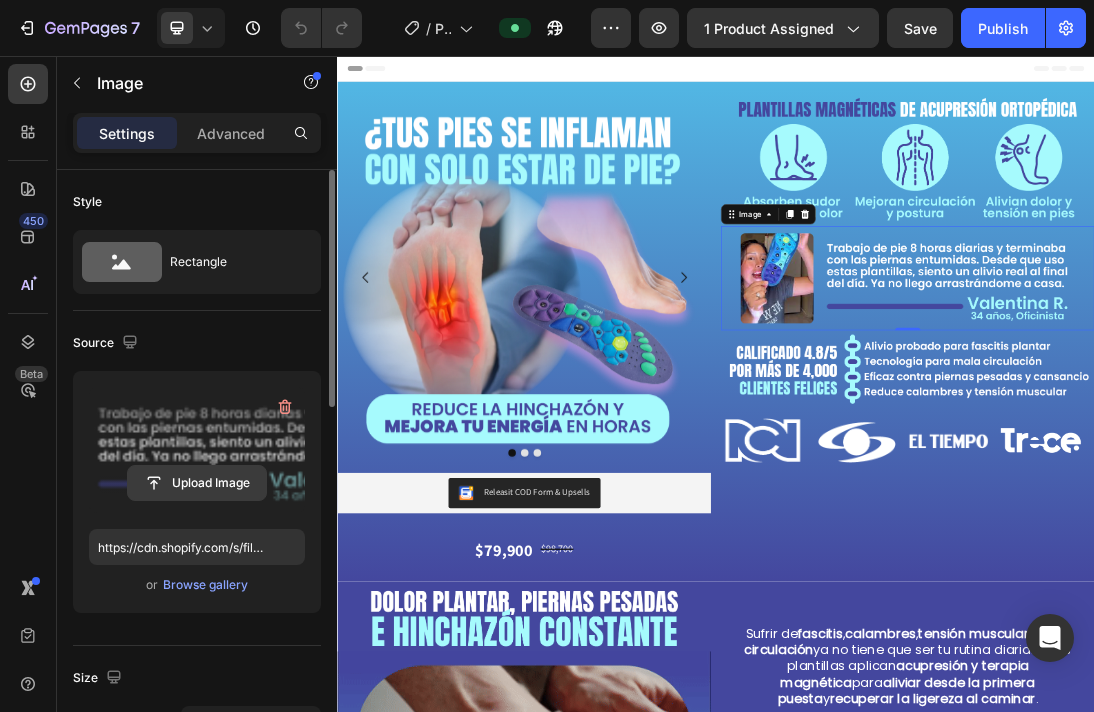 click 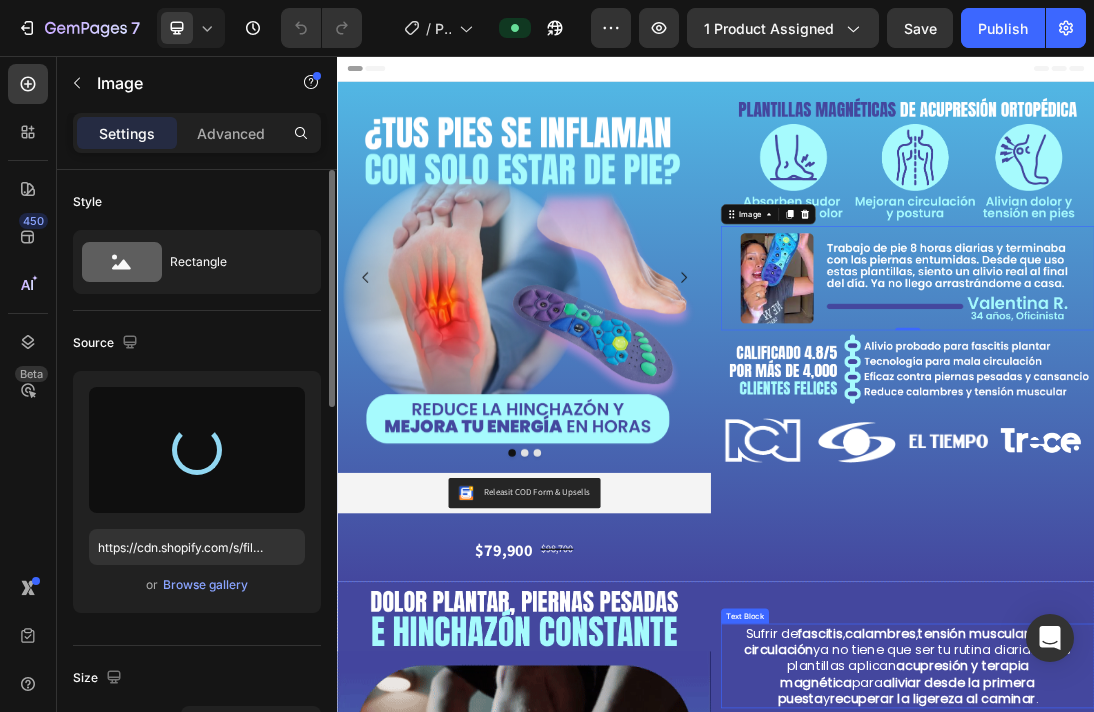 type on "https://cdn.shopify.com/s/files/1/0684/5536/6907/files/gempages_501248660210713830-9004035b-5c43-414b-a7ba-cb933581b738.webp" 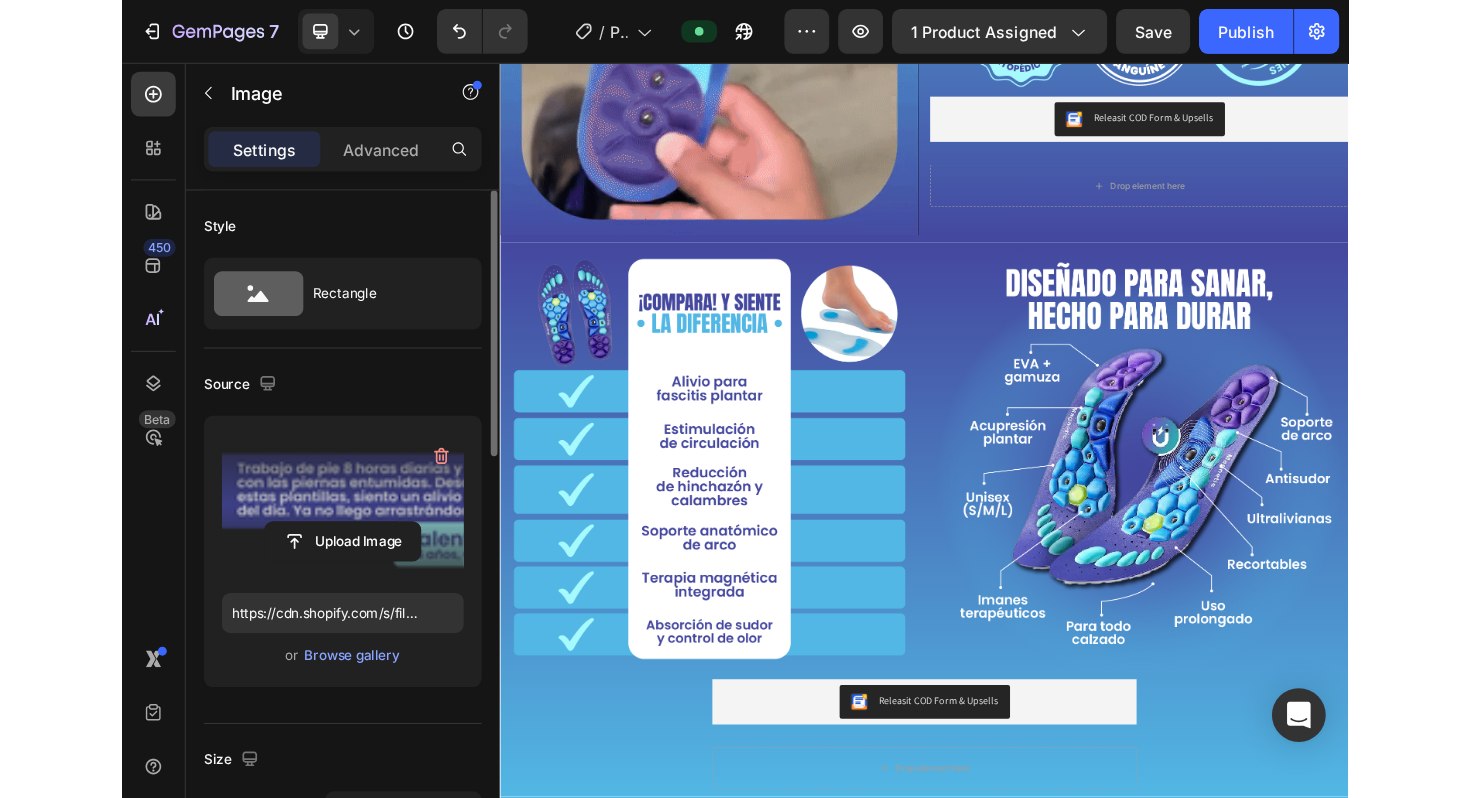 scroll, scrollTop: 1828, scrollLeft: 0, axis: vertical 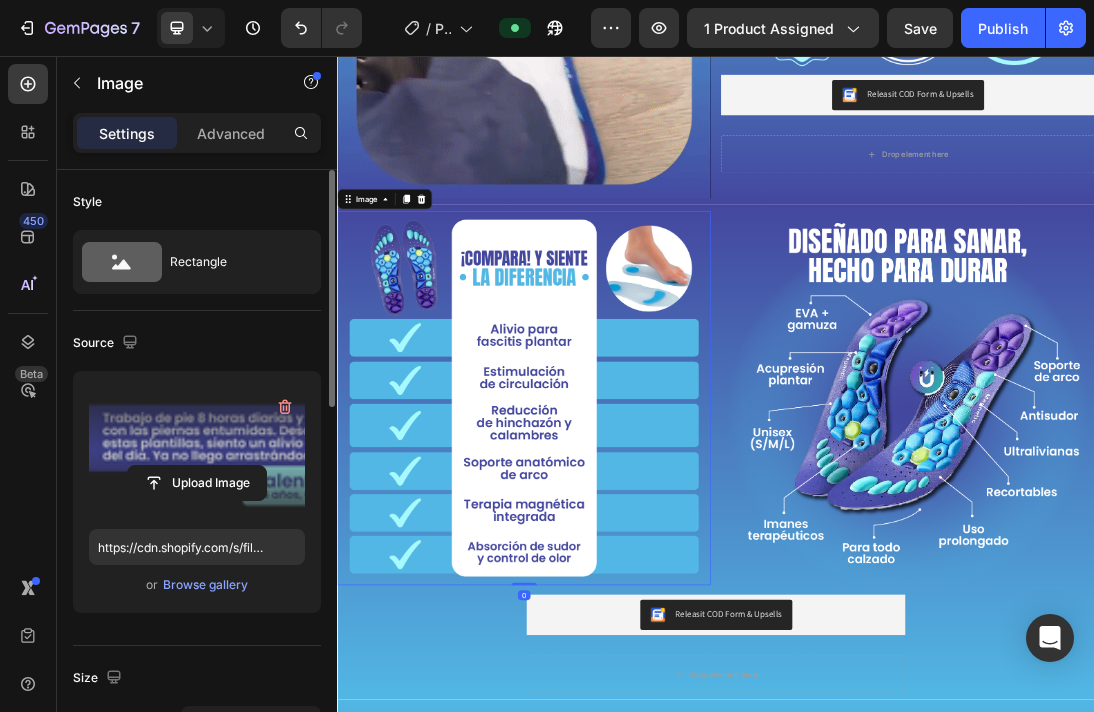 click at bounding box center [633, 598] 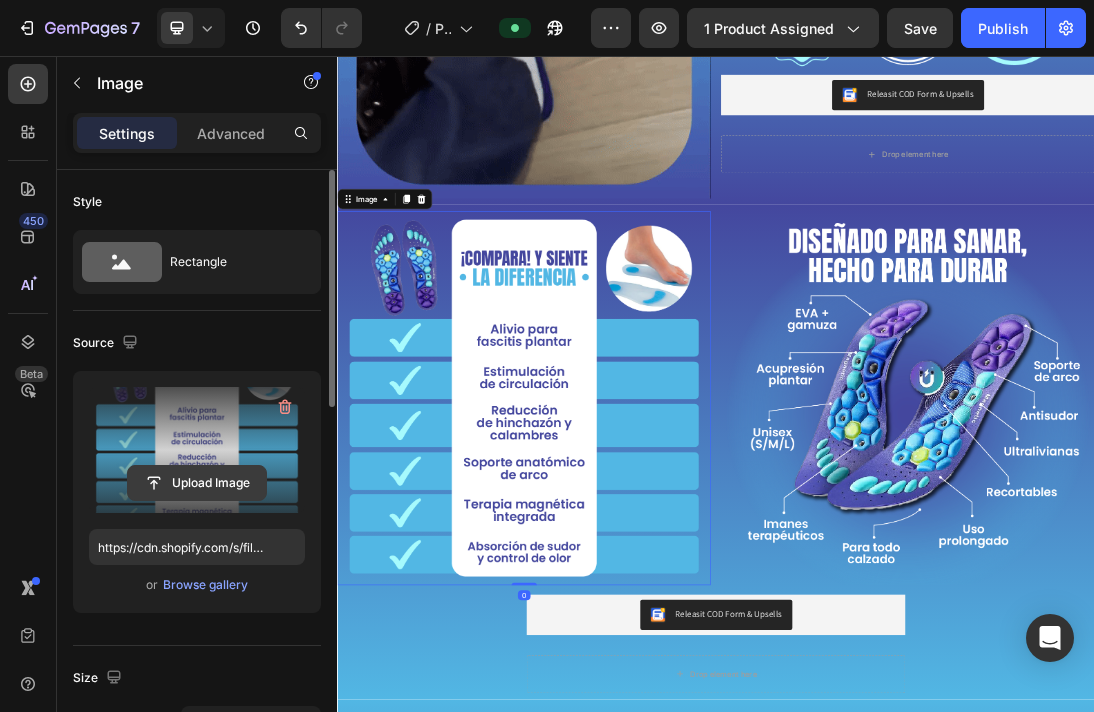 click 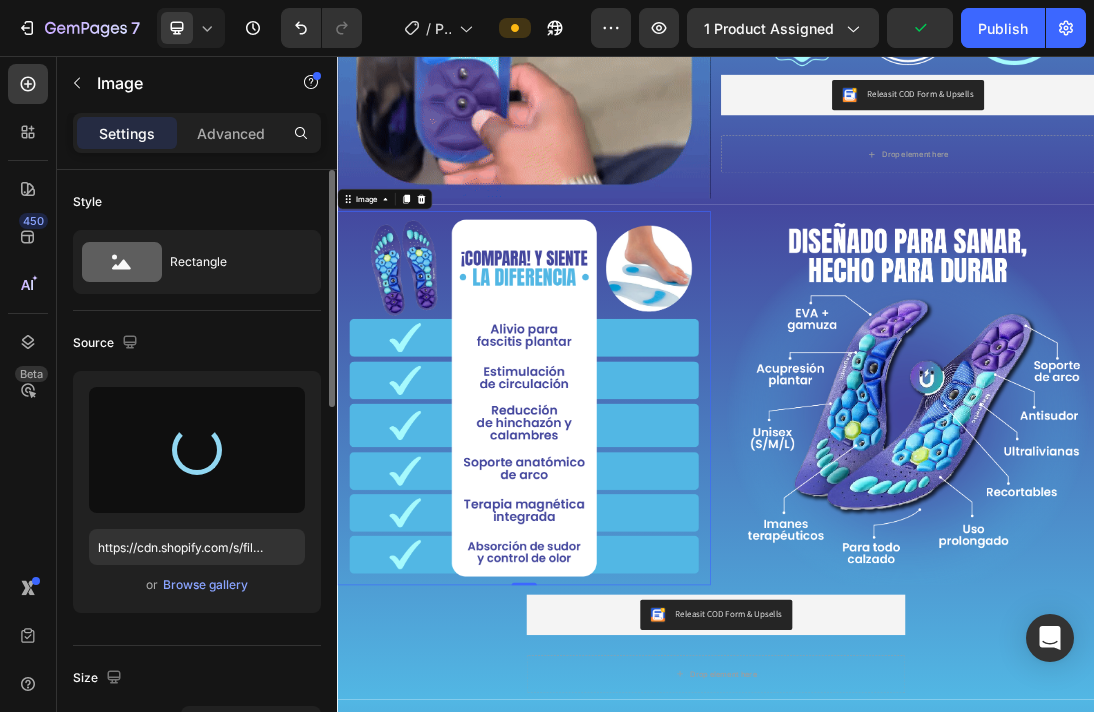 type on "https://cdn.shopify.com/s/files/1/0684/5536/6907/files/gempages_501248660210713830-60626c52-0ab5-4a5d-9205-1f207d13da06.webp" 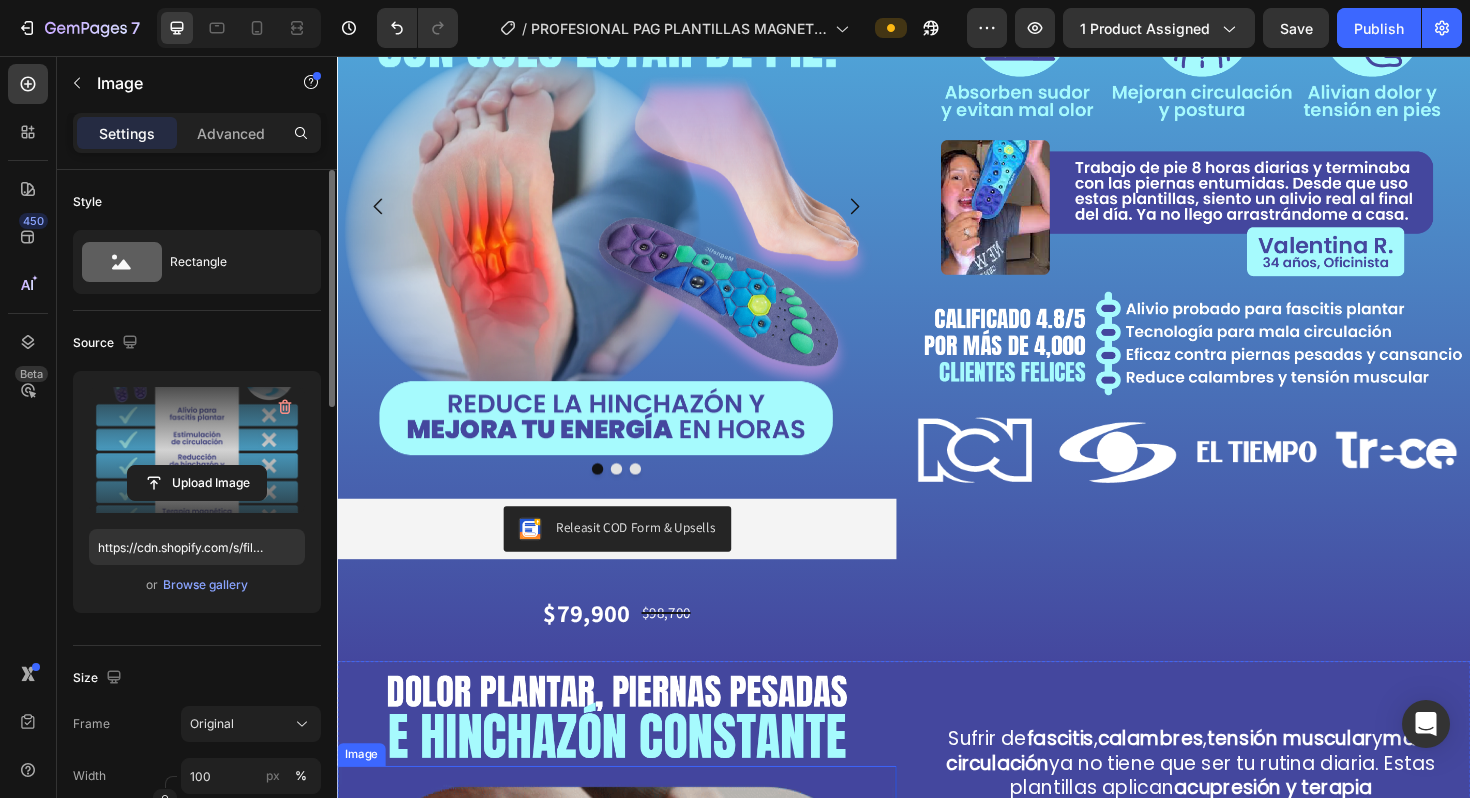 scroll, scrollTop: 0, scrollLeft: 0, axis: both 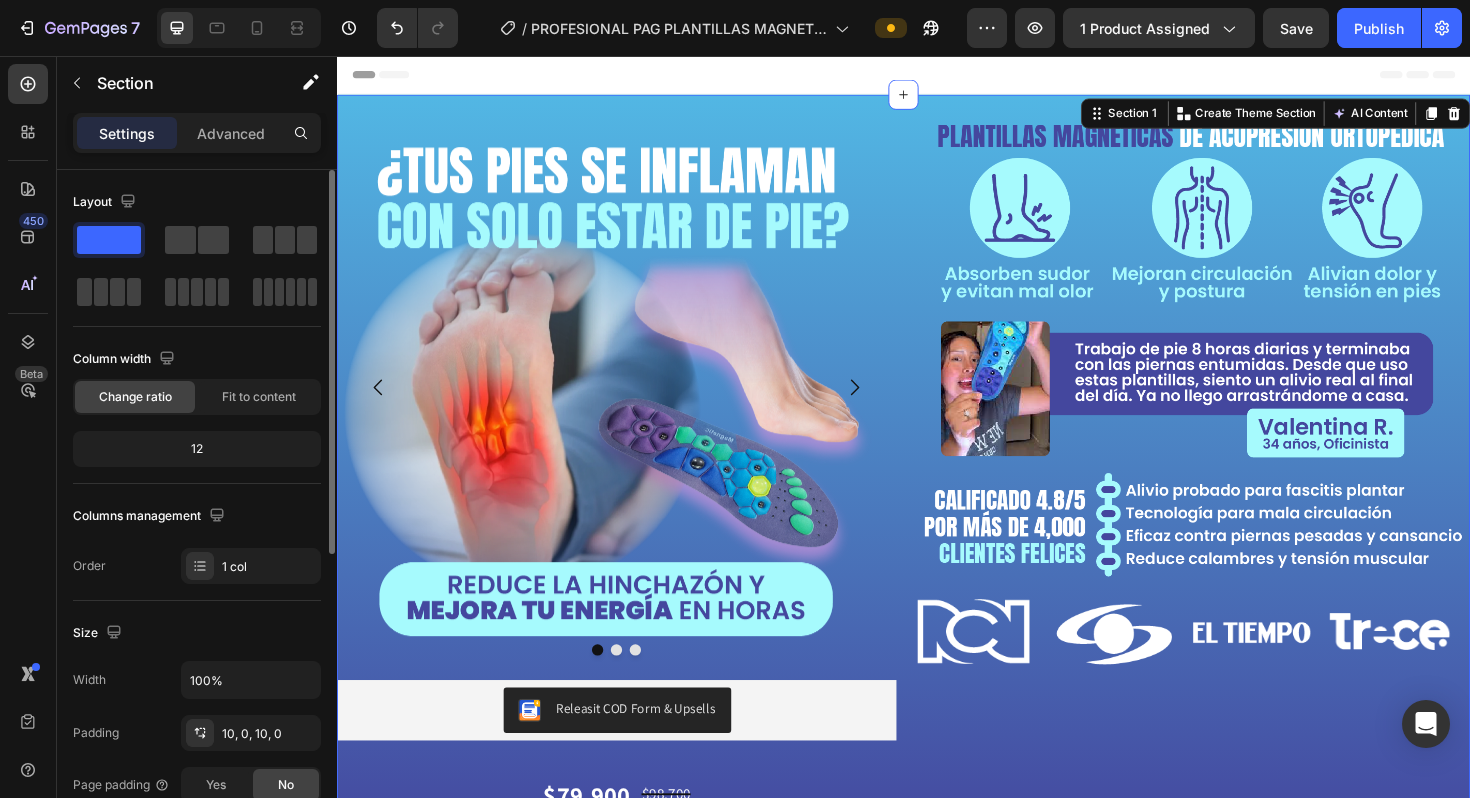 click on "Image Image Image
Carousel Releasit COD Form & Upsells Releasit COD Form & Upsells $79,900 Product Price Product Price $98,700 Product Price Product Price Row Product Image Image Image Image Image Image Image Image Image Image Image Marquee Row Section 1   Create Theme Section AI Content Write with GemAI What would you like to describe here? Tone and Voice Persuasive Product Getting products... Show more Generate" at bounding box center (937, 493) 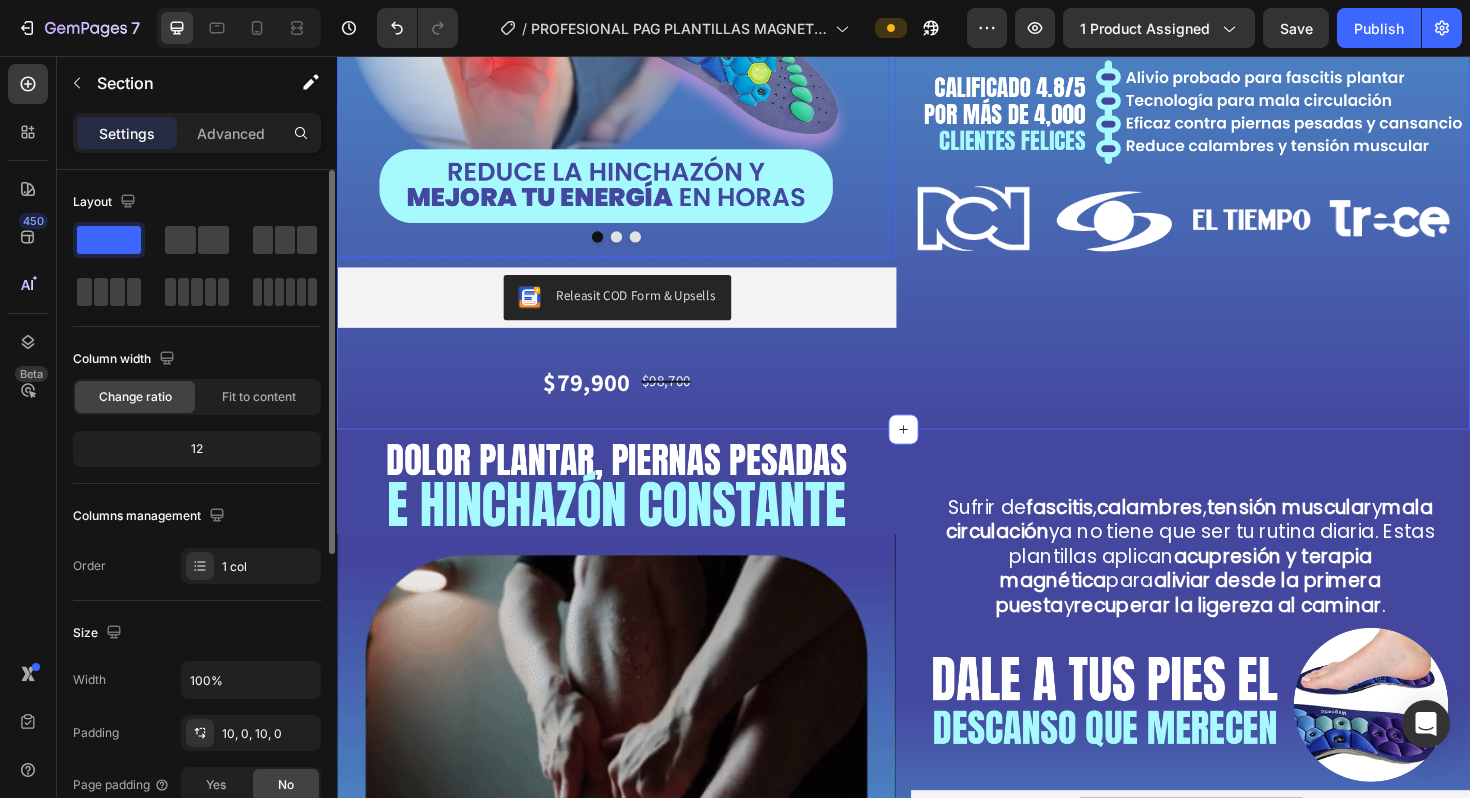 scroll, scrollTop: 457, scrollLeft: 0, axis: vertical 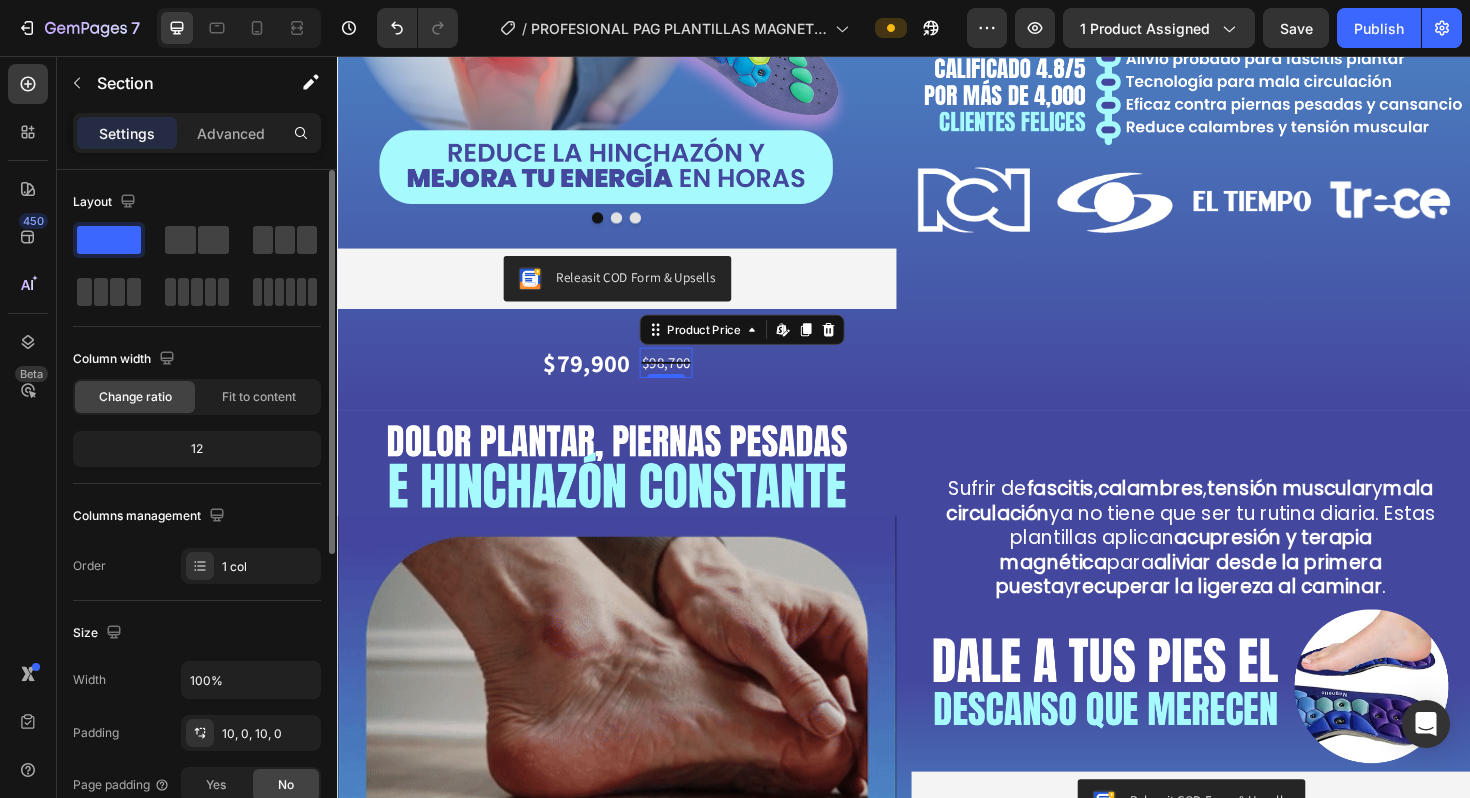 click on "$98,700" at bounding box center [685, 381] 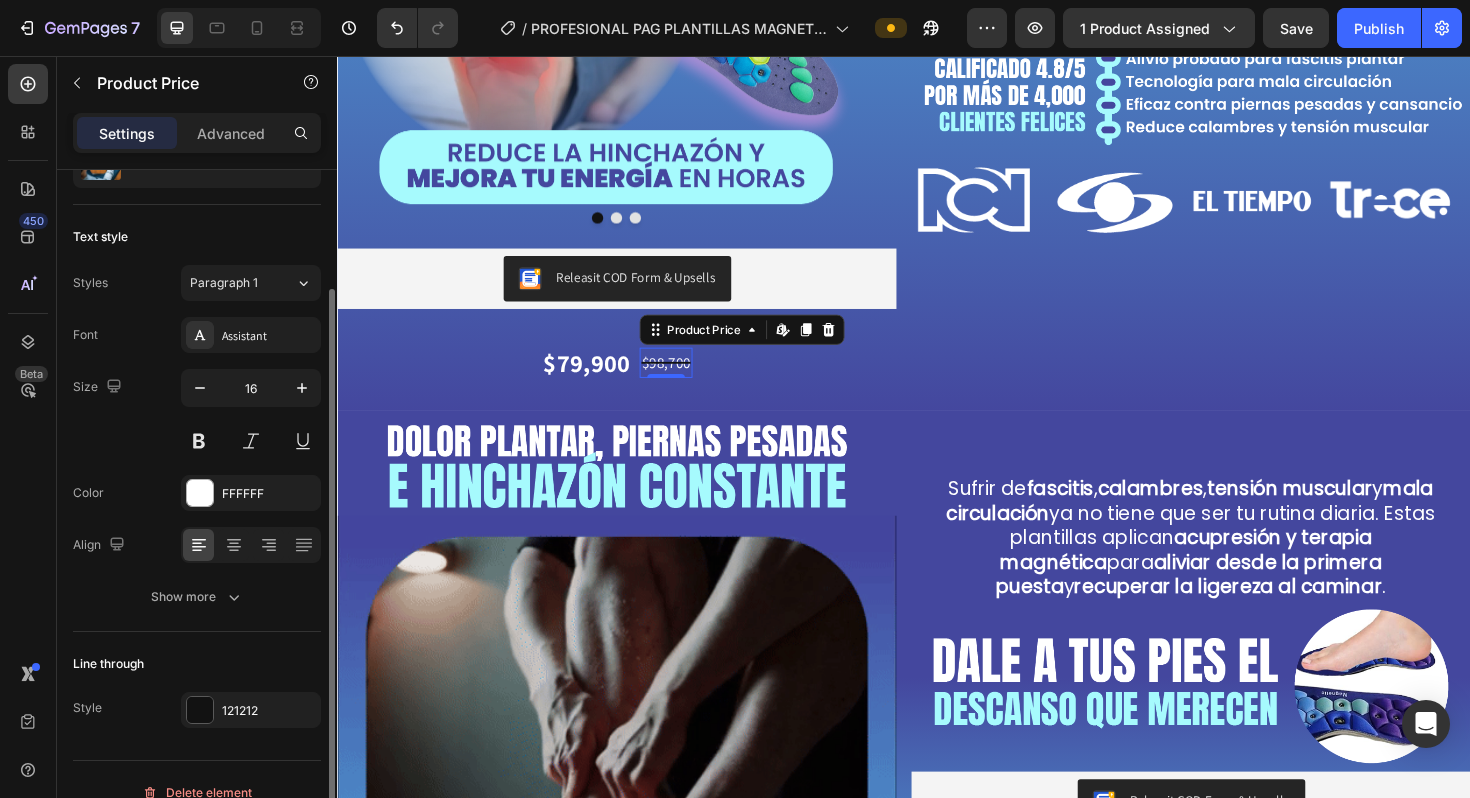 scroll, scrollTop: 120, scrollLeft: 0, axis: vertical 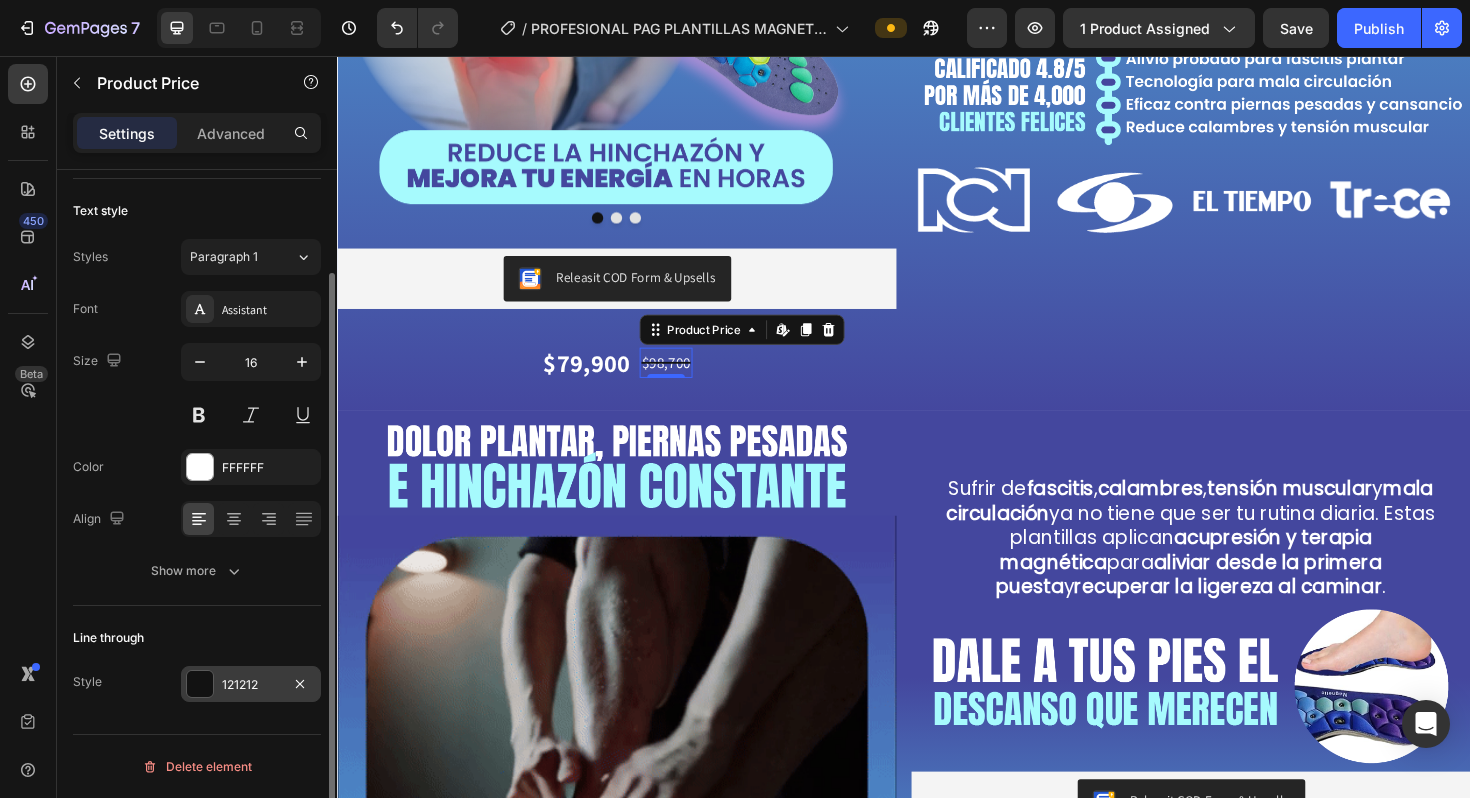 click at bounding box center (200, 684) 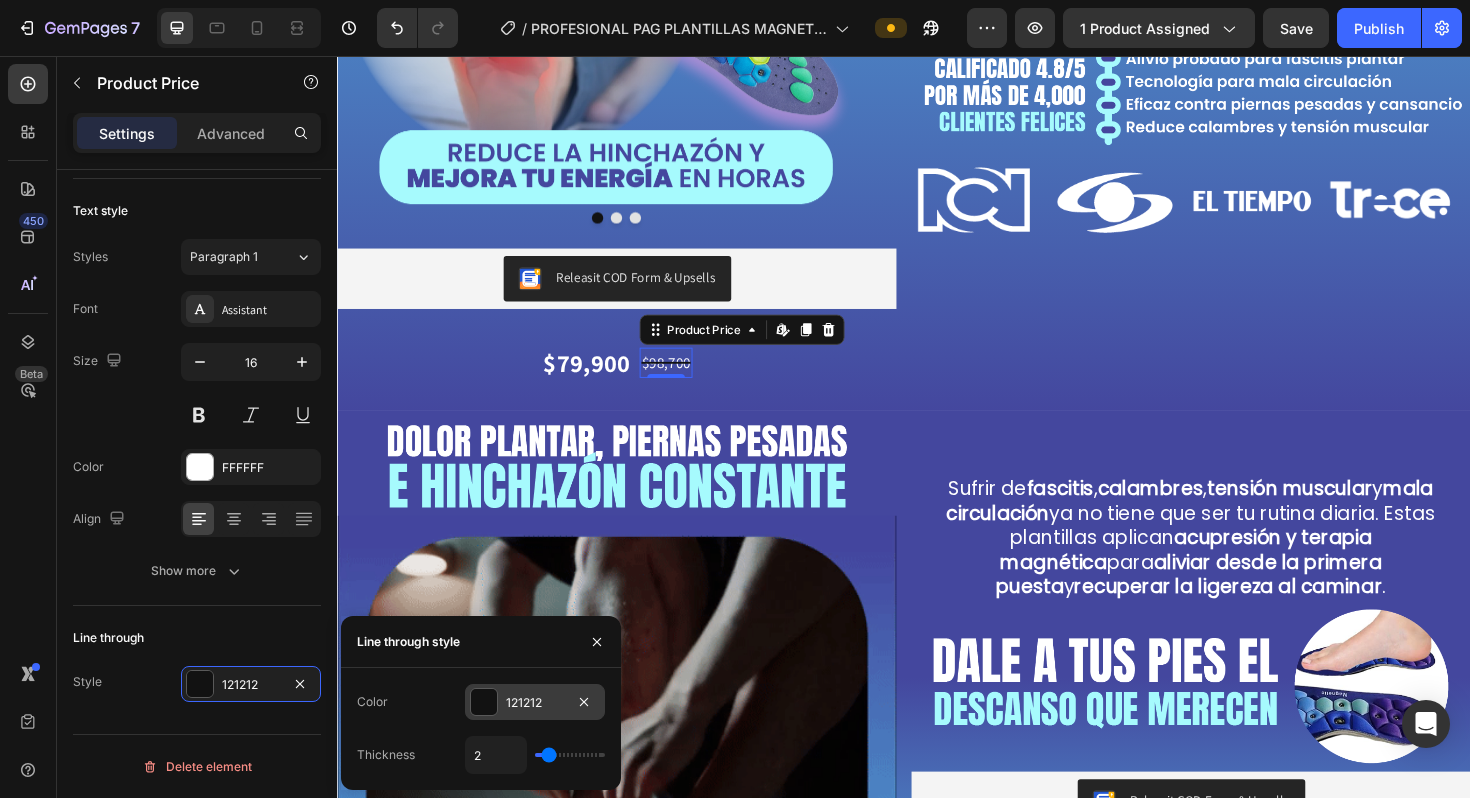 click on "121212" at bounding box center (535, 703) 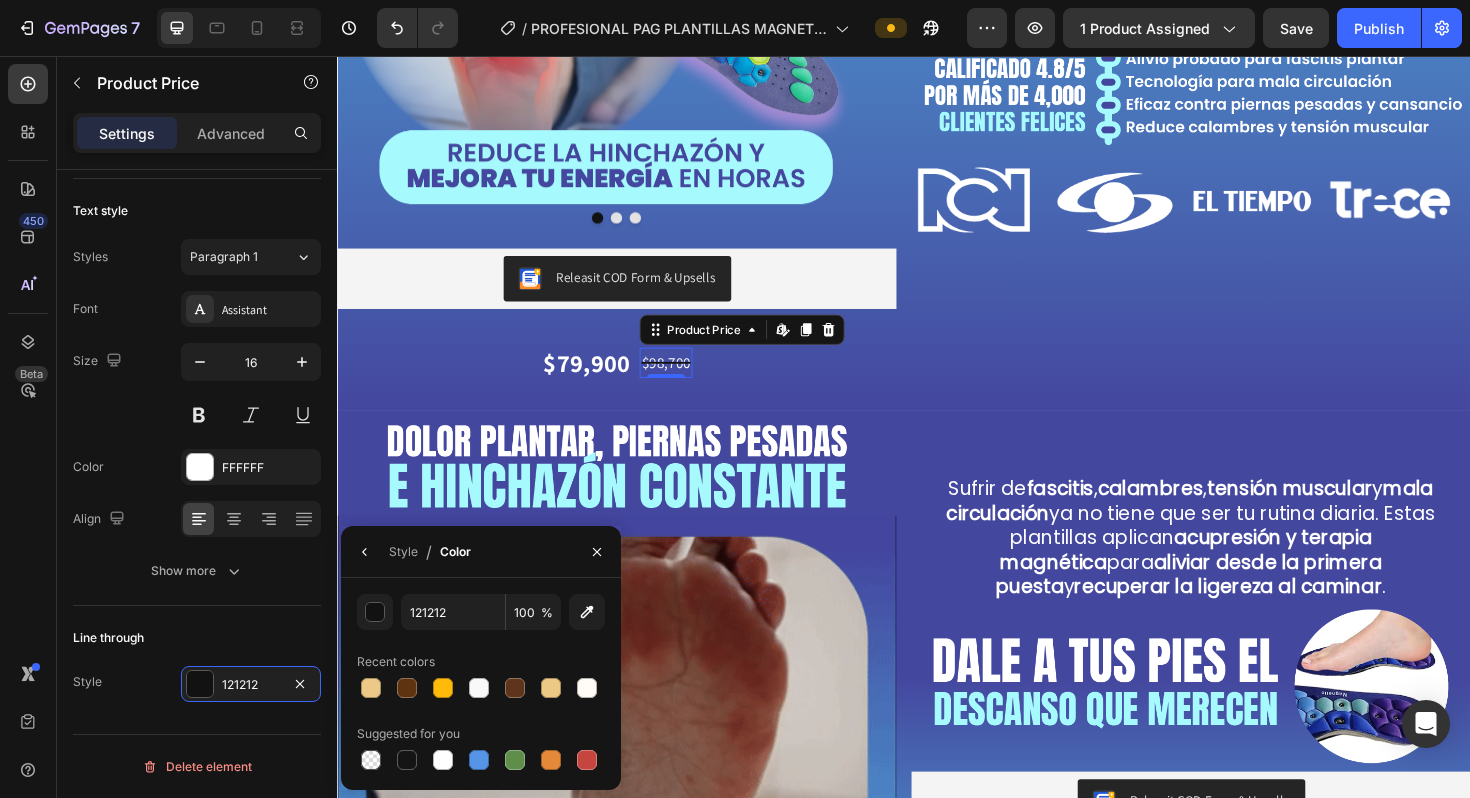 click on "121212 100 % Recent colors Suggested for you" at bounding box center [481, 684] 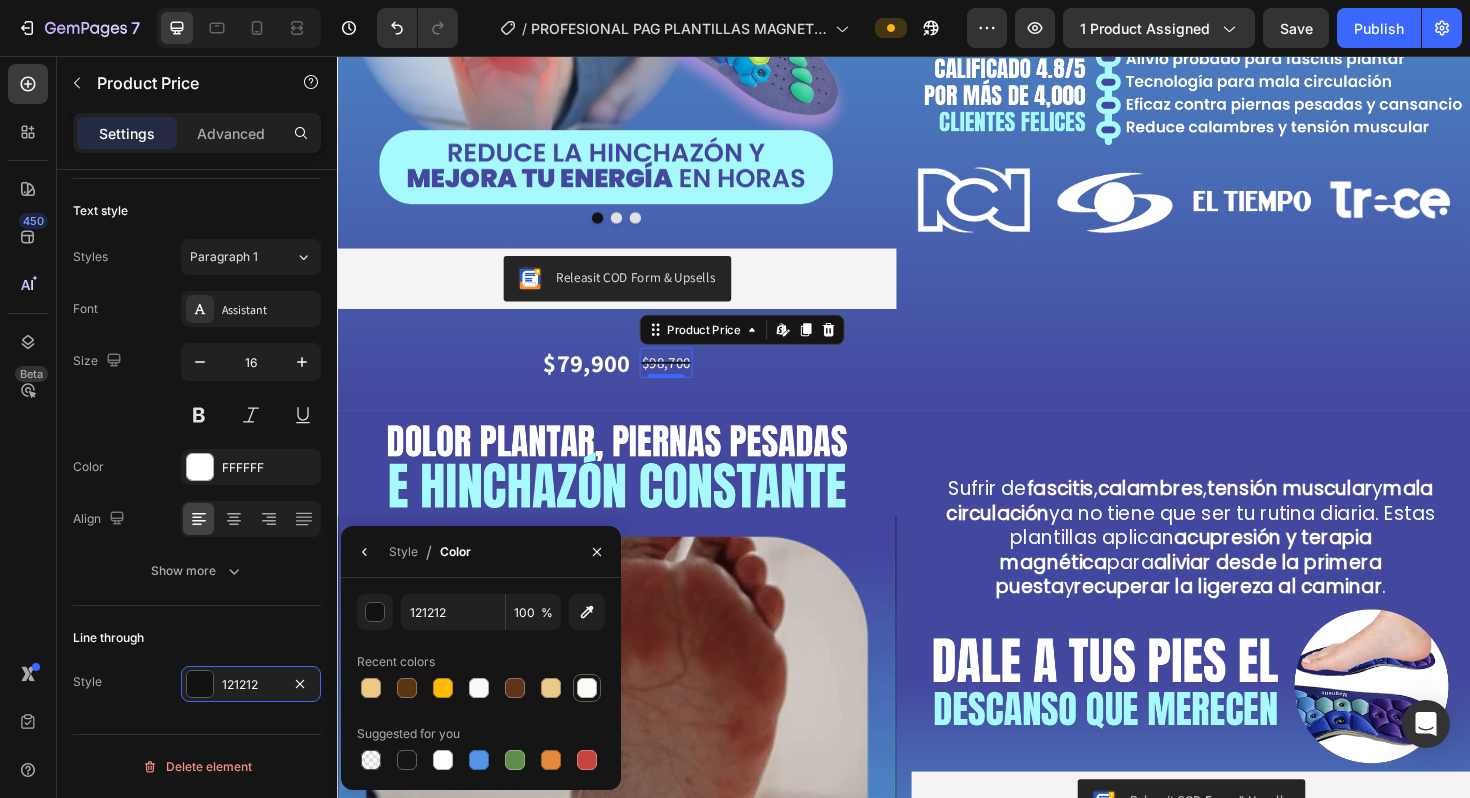 click at bounding box center (587, 688) 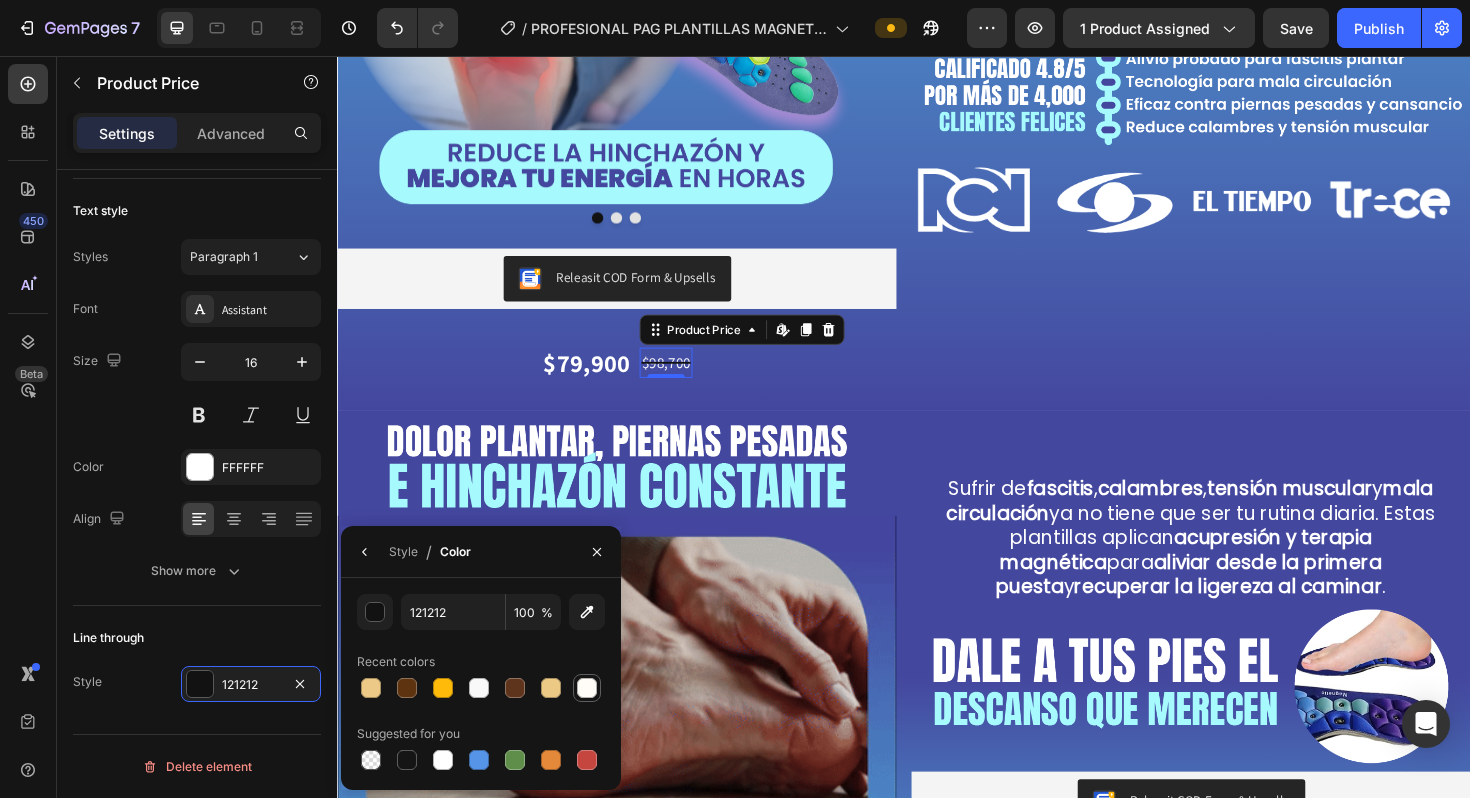 type on "FFFCF7" 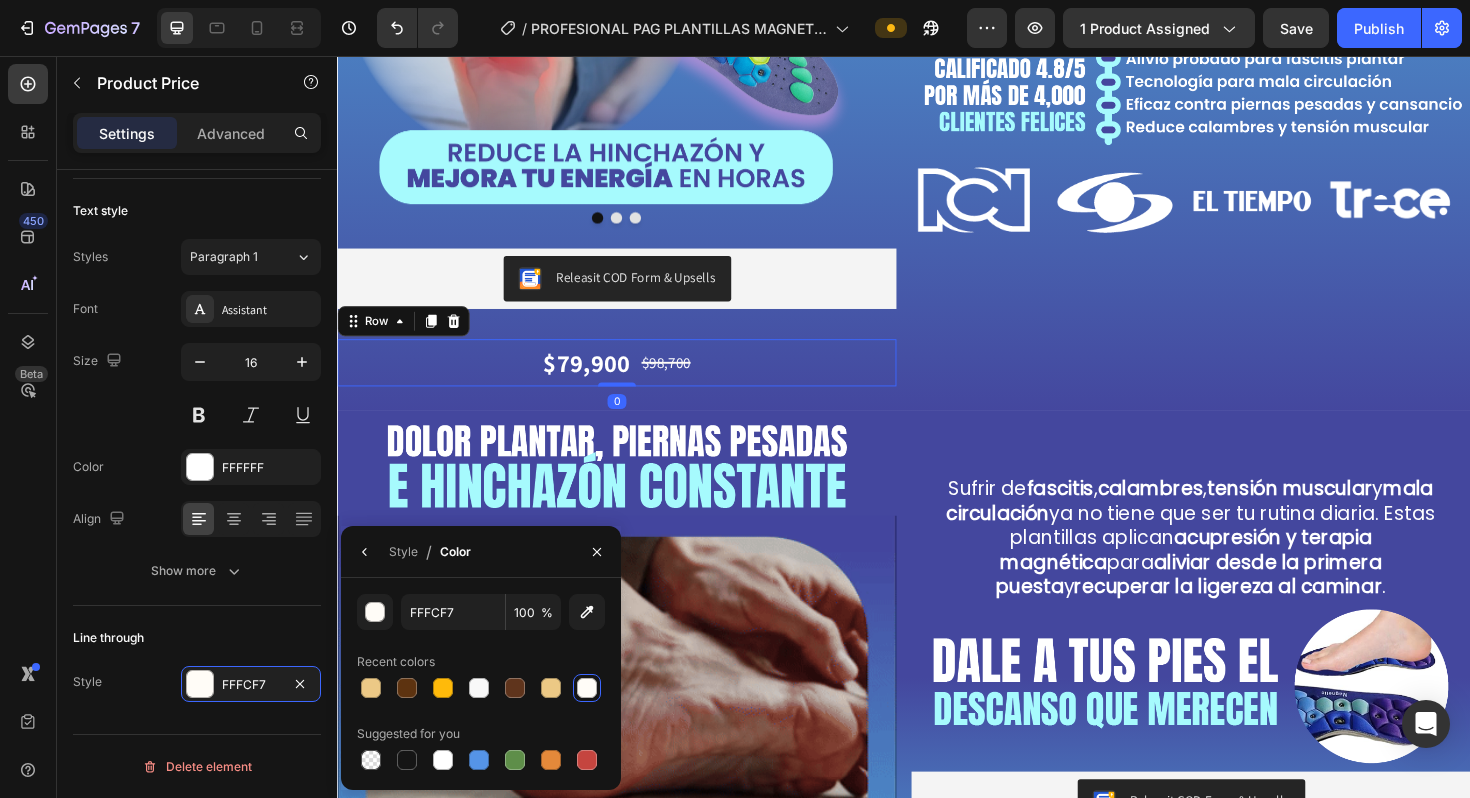 click on "$79,900 Product Price Product Price $98,700 Product Price Product Price Row   0" at bounding box center [633, 381] 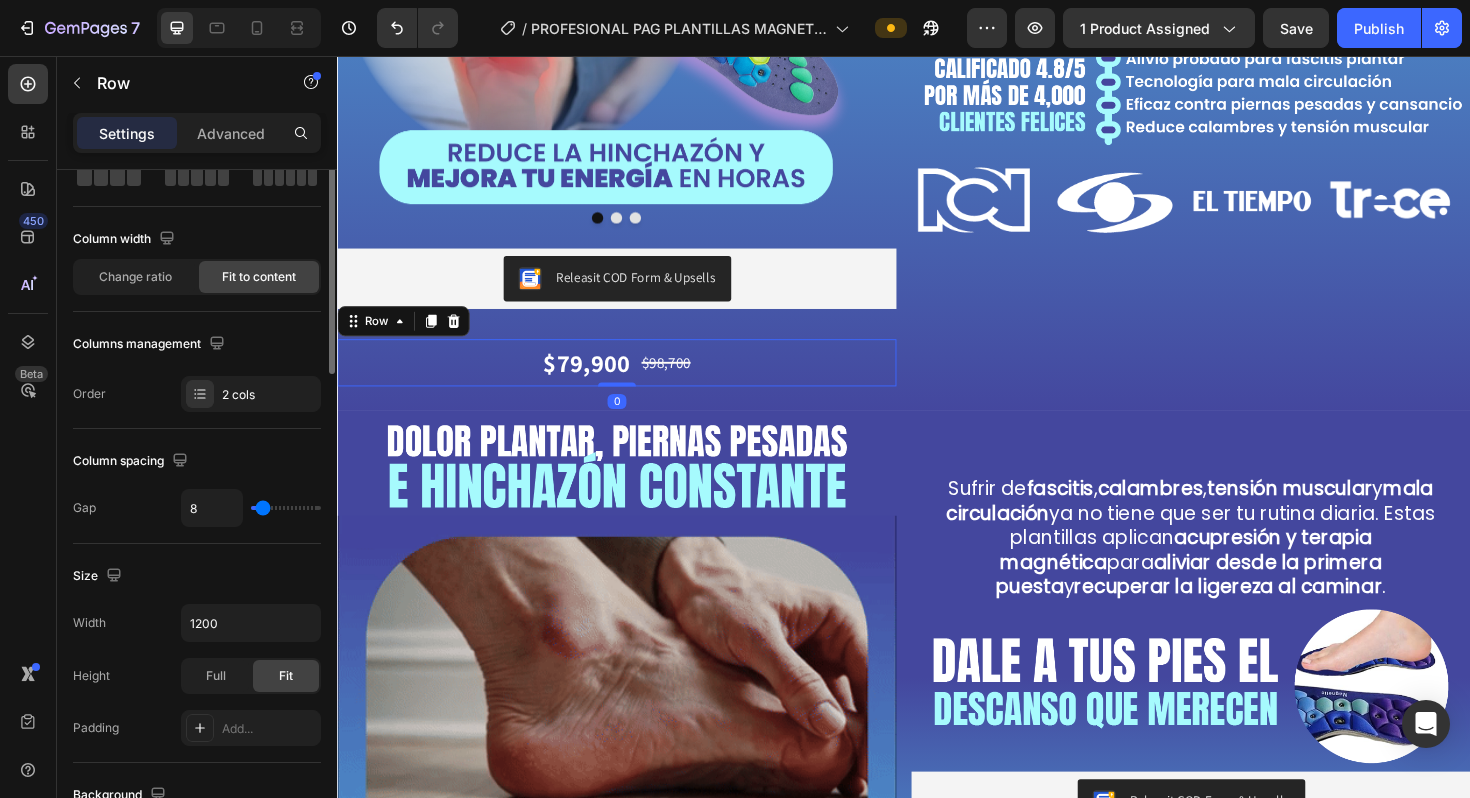 scroll, scrollTop: 0, scrollLeft: 0, axis: both 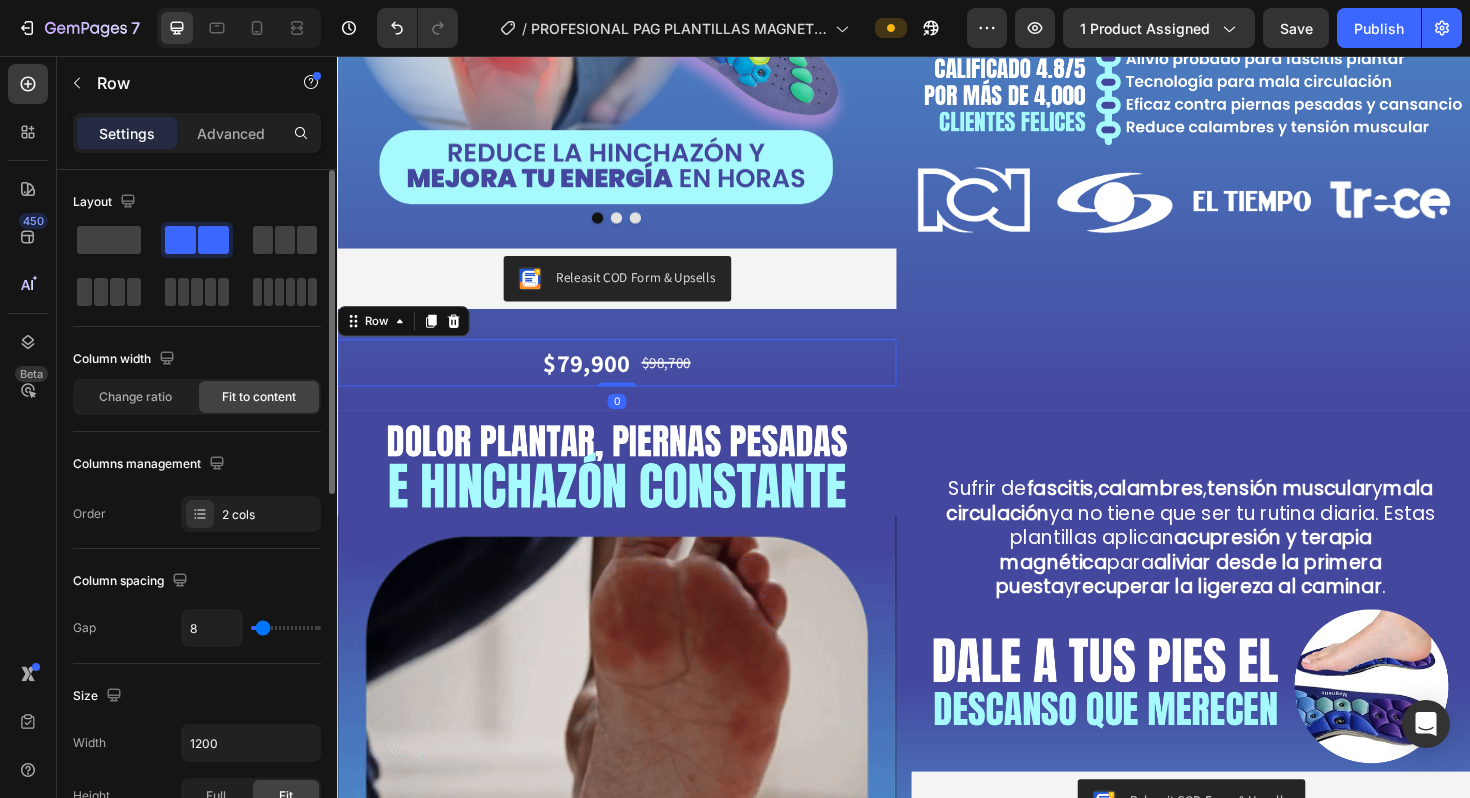 click on "$79,900 Product Price Product Price $98,700 Product Price Product Price Row   0" at bounding box center [633, 381] 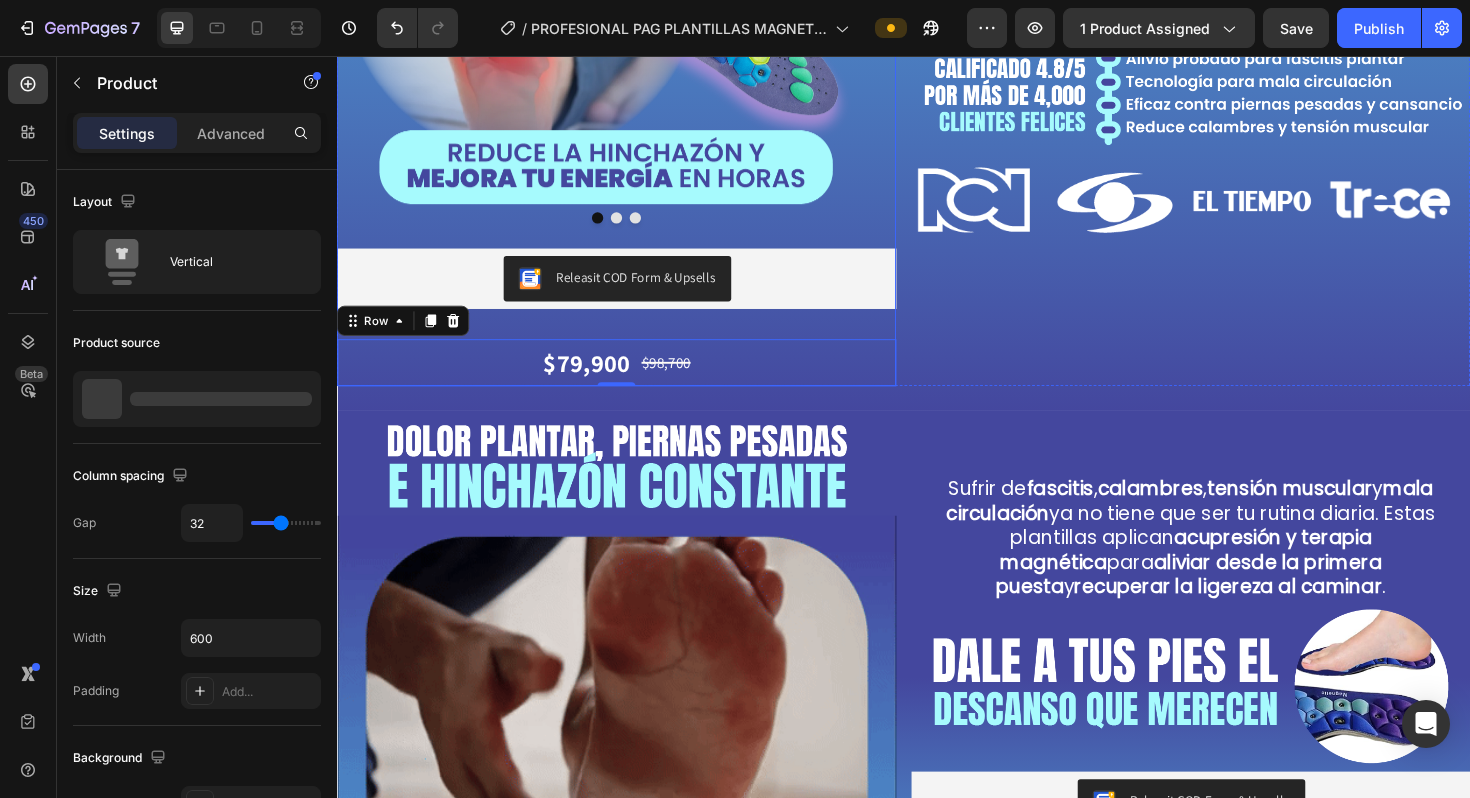 click on "Image Image Image
Carousel Releasit COD Form & Upsells Releasit COD Form & Upsells $79,900 Product Price Product Price $98,700 Product Price Product Price Row   0 Product" at bounding box center (633, 28) 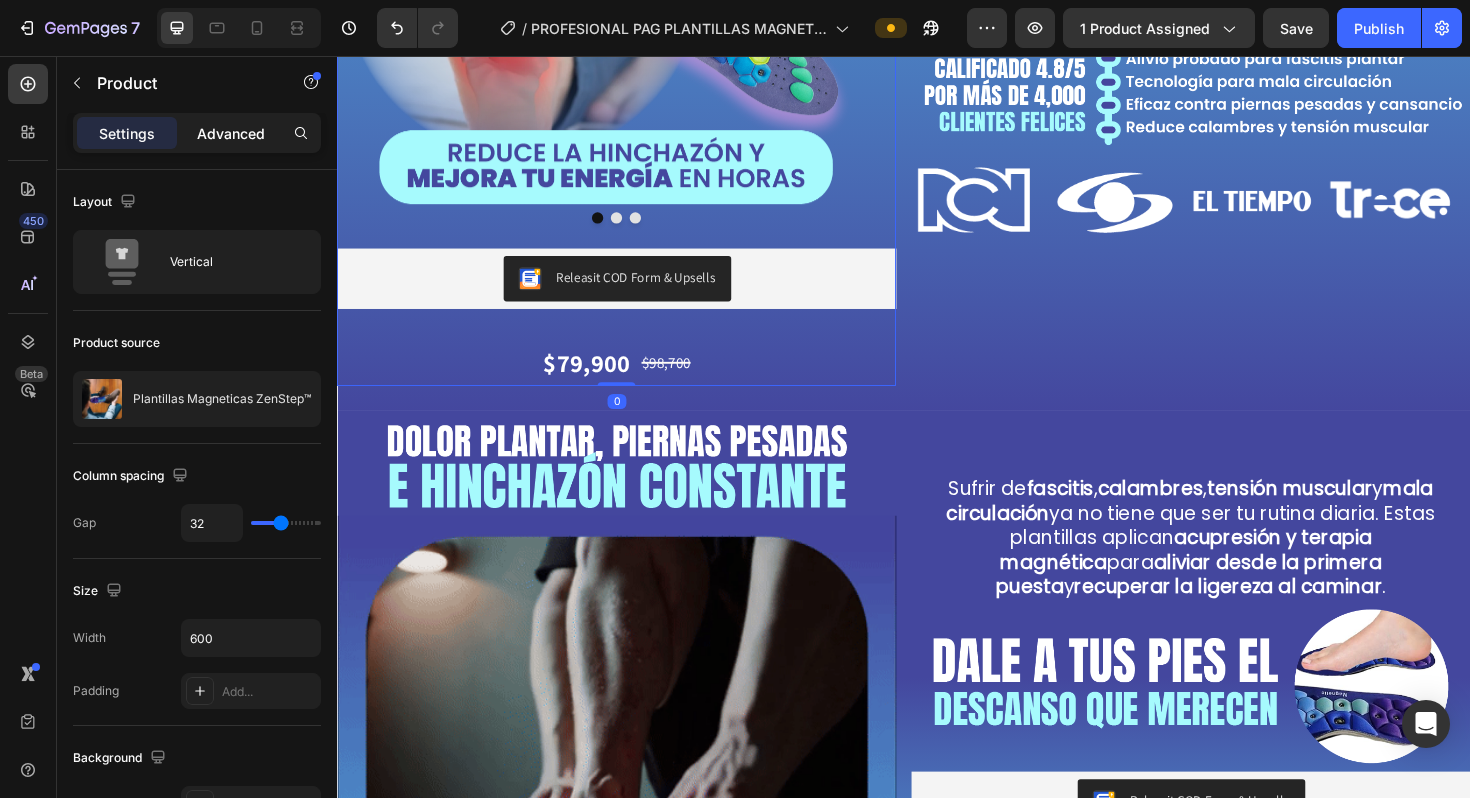 click on "Advanced" at bounding box center [231, 133] 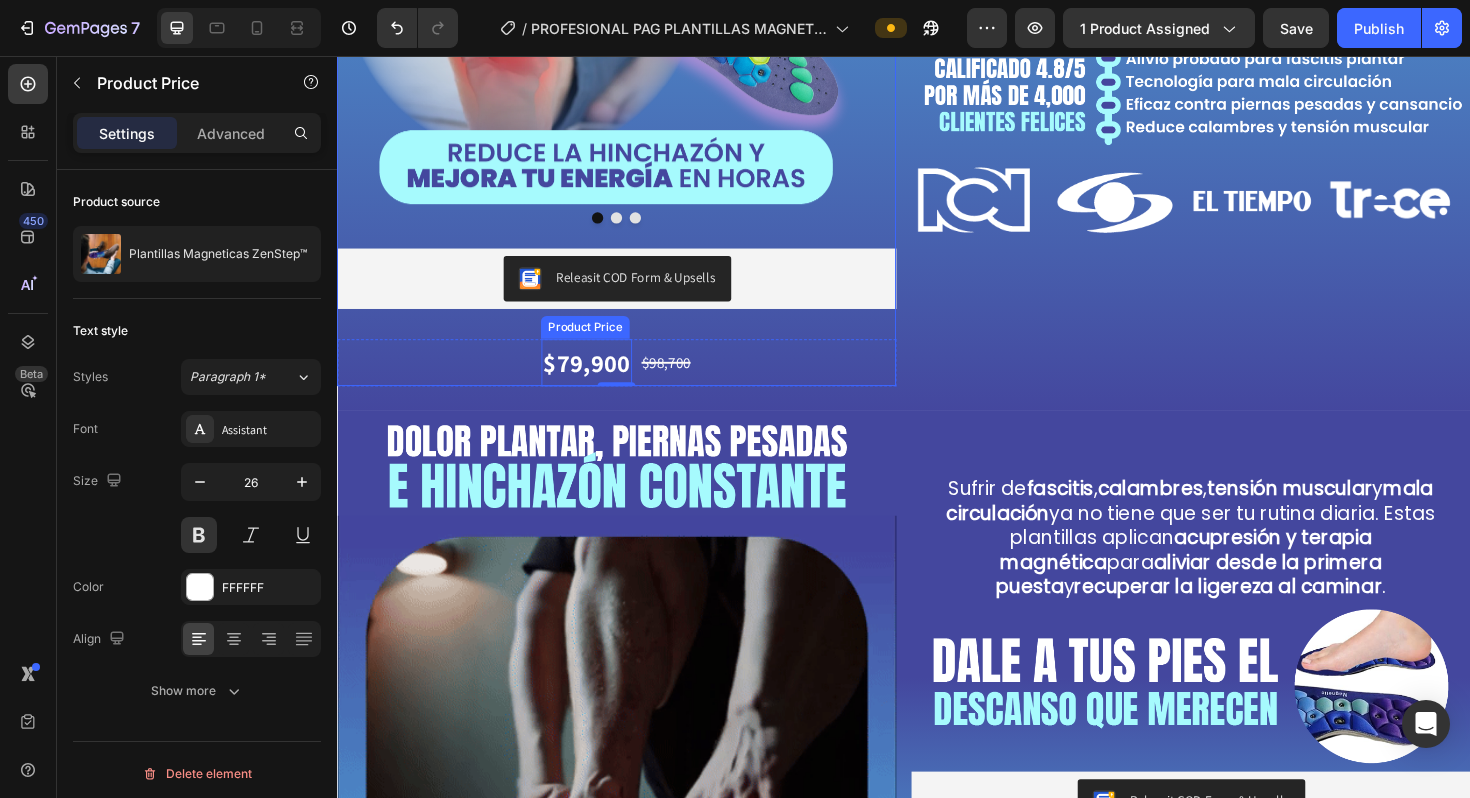 click on "$79,900" at bounding box center (601, 381) 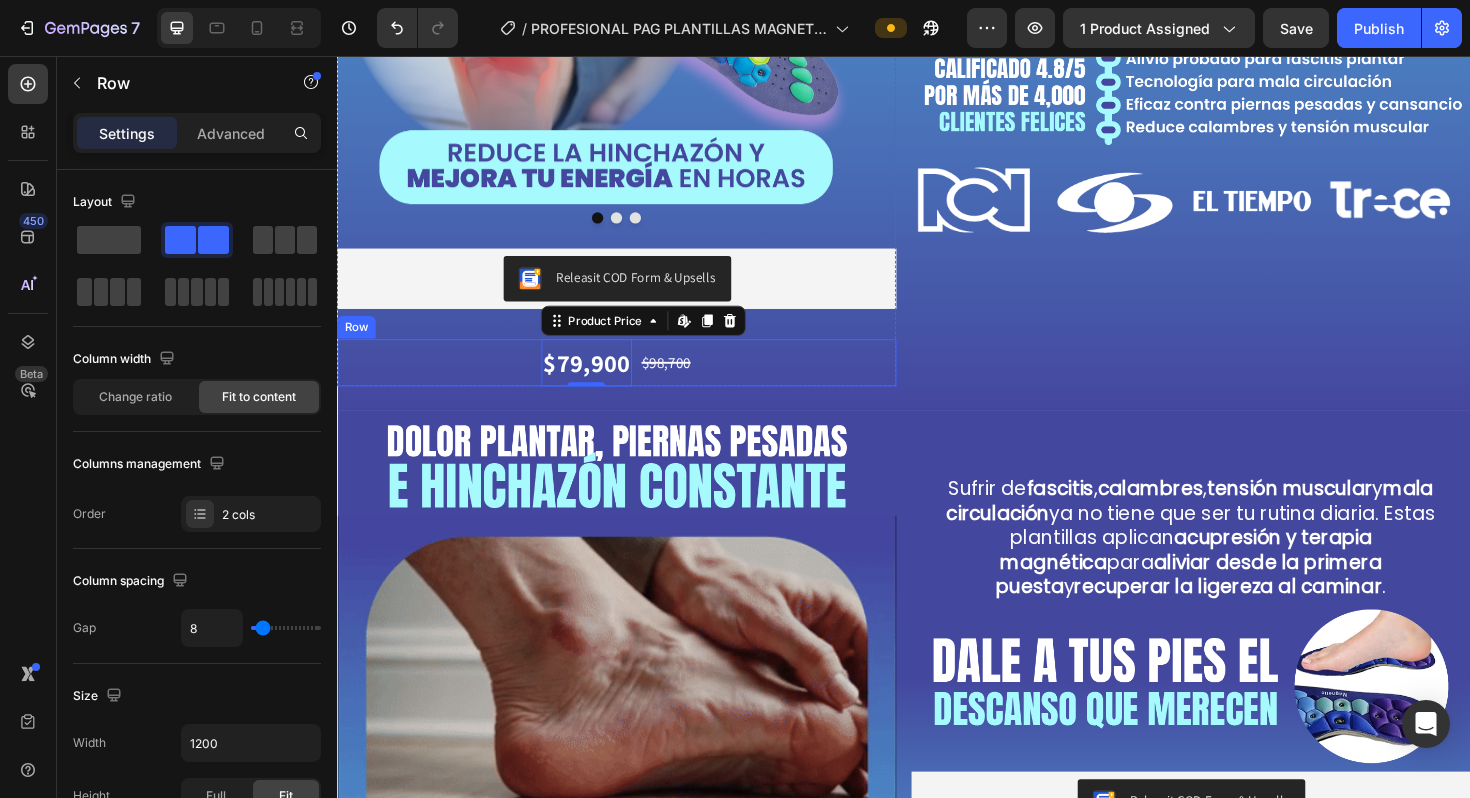 click on "$79,900 Product Price   Edit content in Shopify 0 Product Price   Edit content in Shopify 0 $98,700 Product Price Product Price Row" at bounding box center [633, 381] 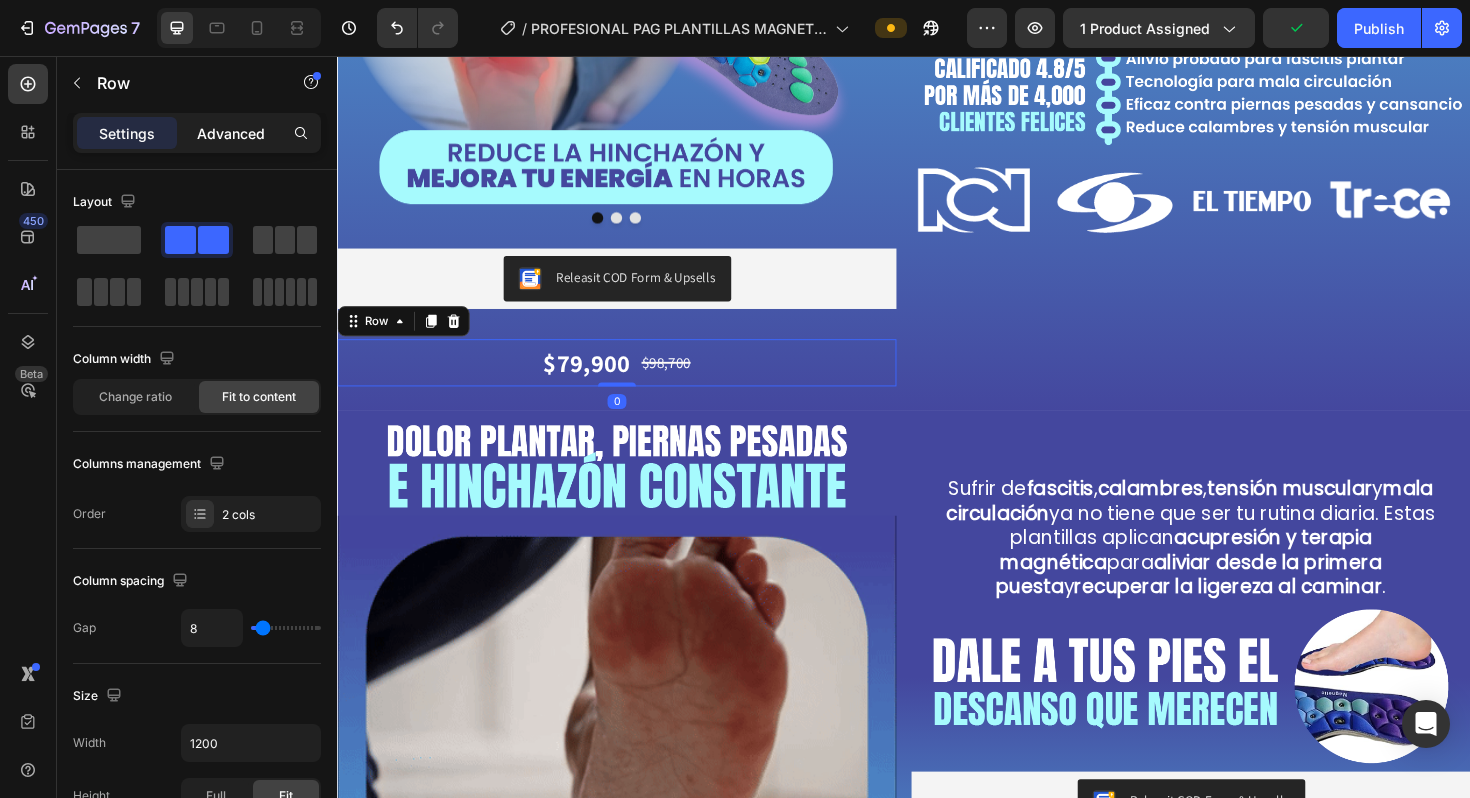 click on "Advanced" 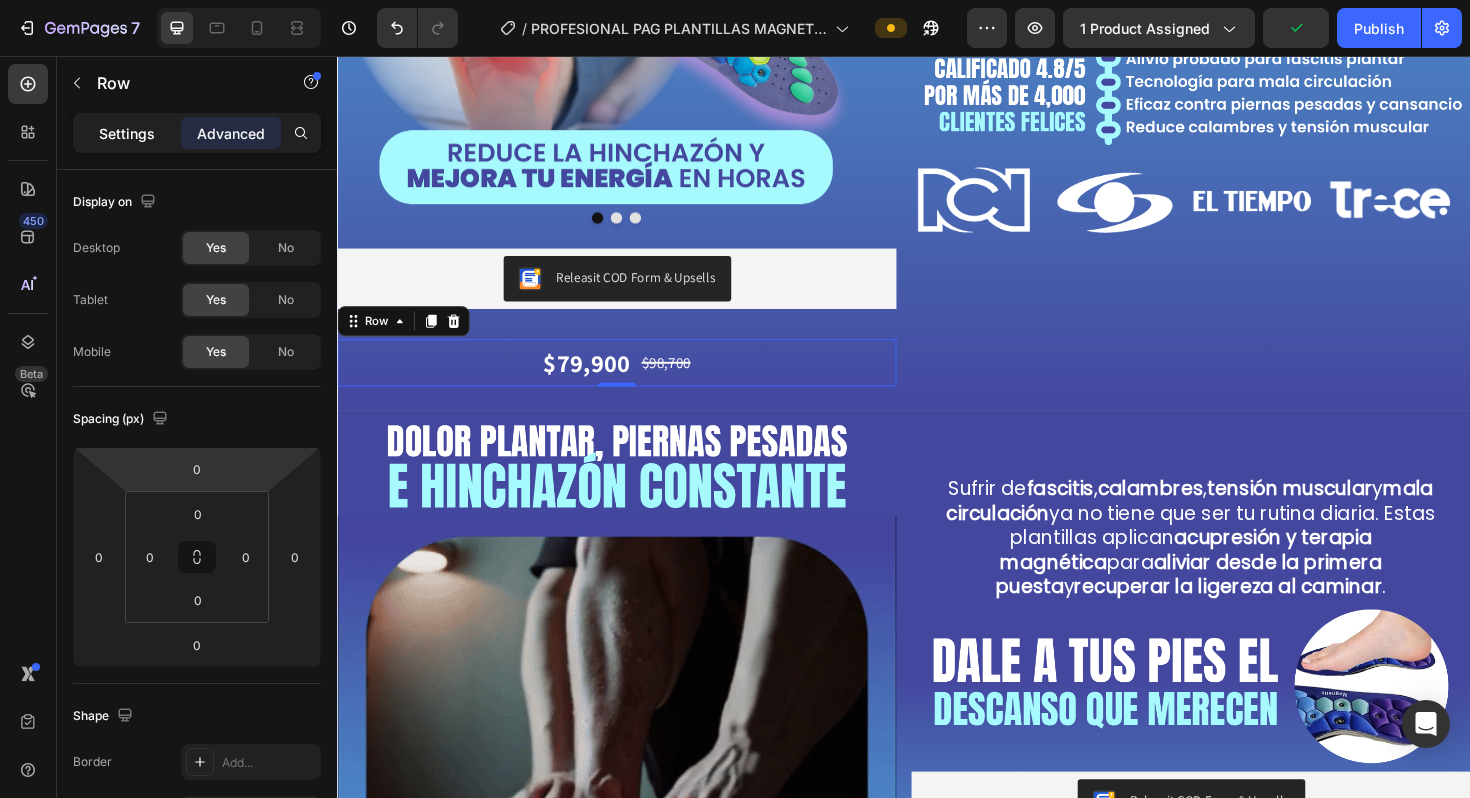 click on "Settings" at bounding box center [127, 133] 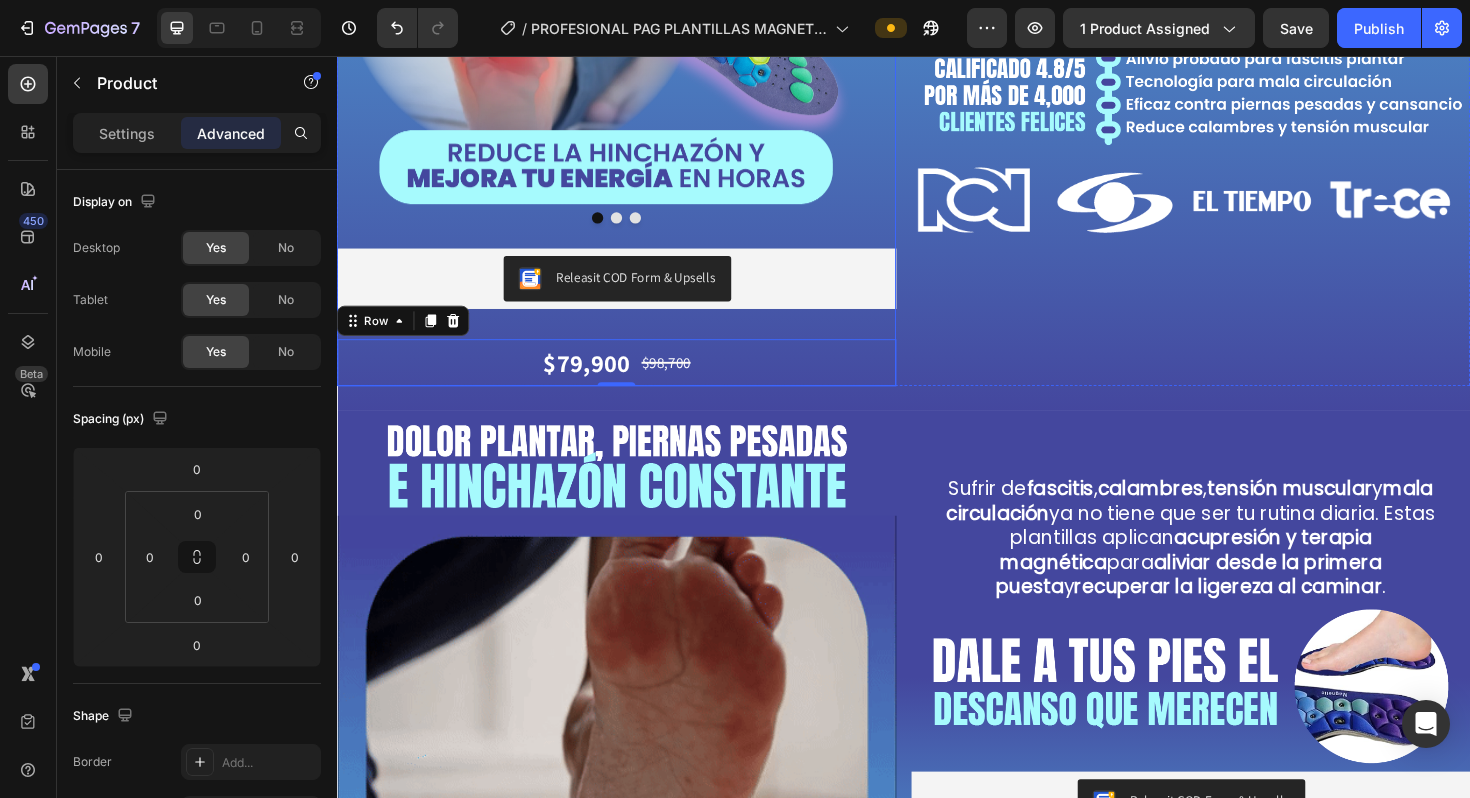 click on "Image Image Image
Carousel Releasit COD Form & Upsells Releasit COD Form & Upsells $79,900 Product Price Product Price $98,700 Product Price Product Price Row   0 Product" at bounding box center [633, 28] 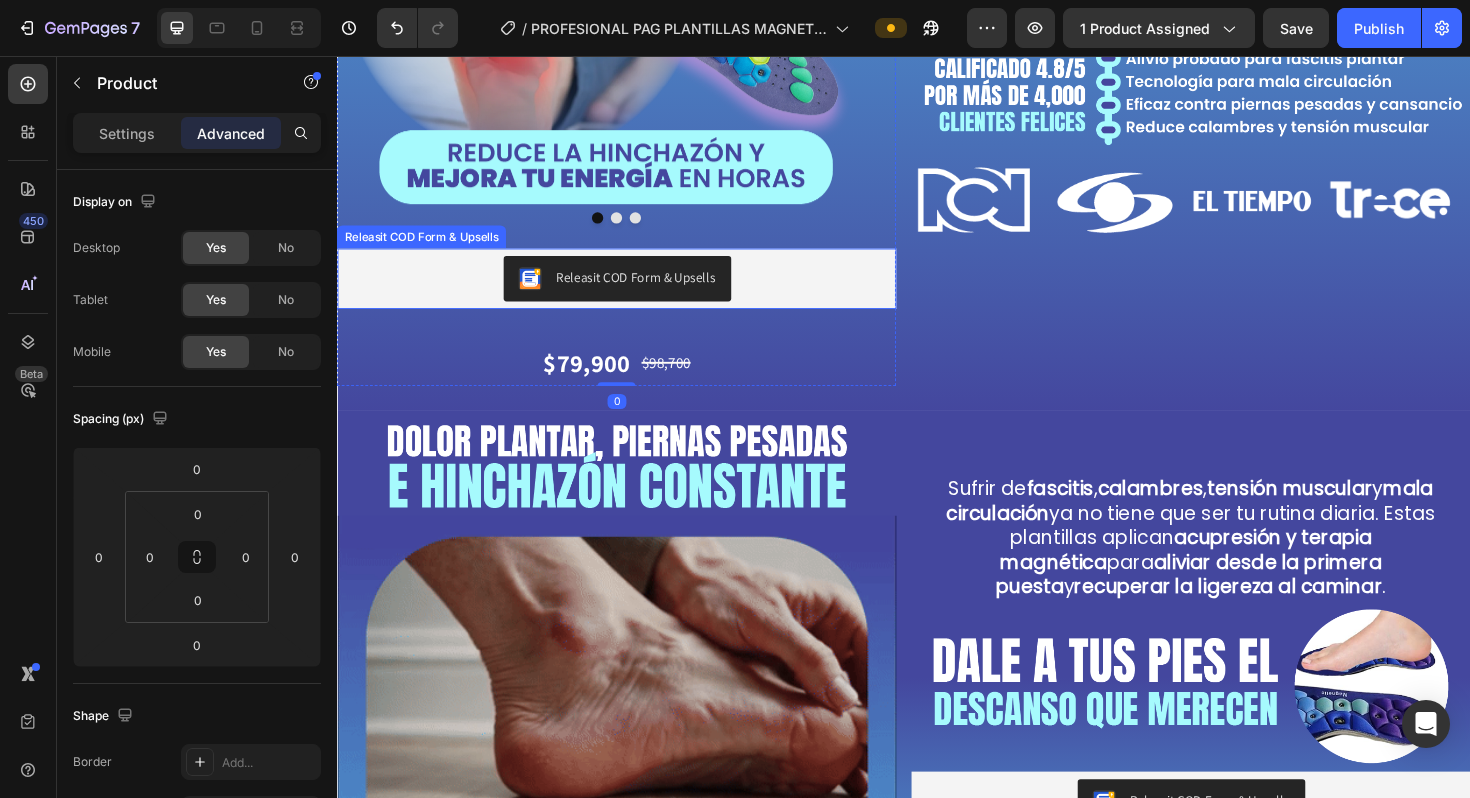 click on "Releasit COD Form & Upsells" at bounding box center (633, 292) 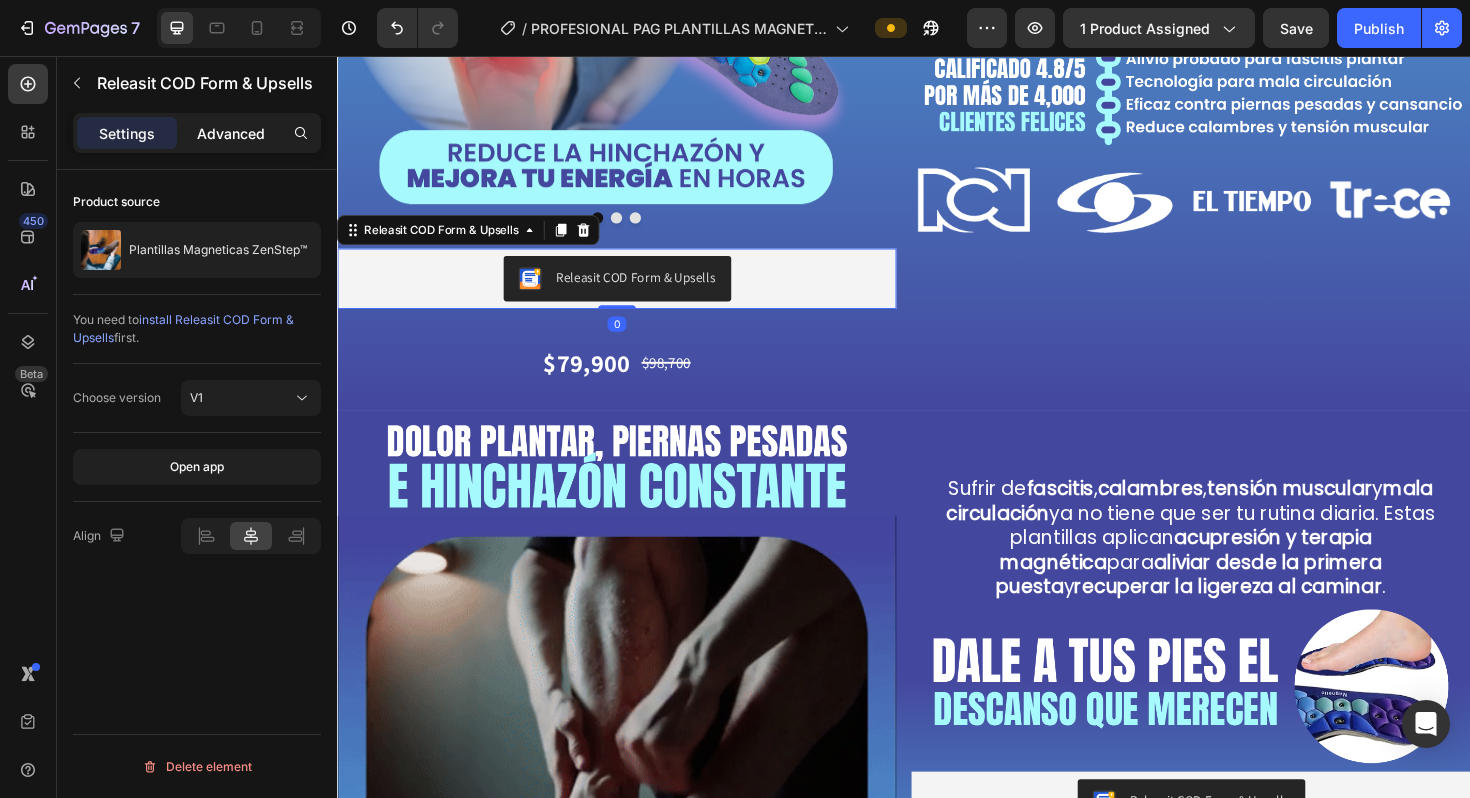 click on "Advanced" 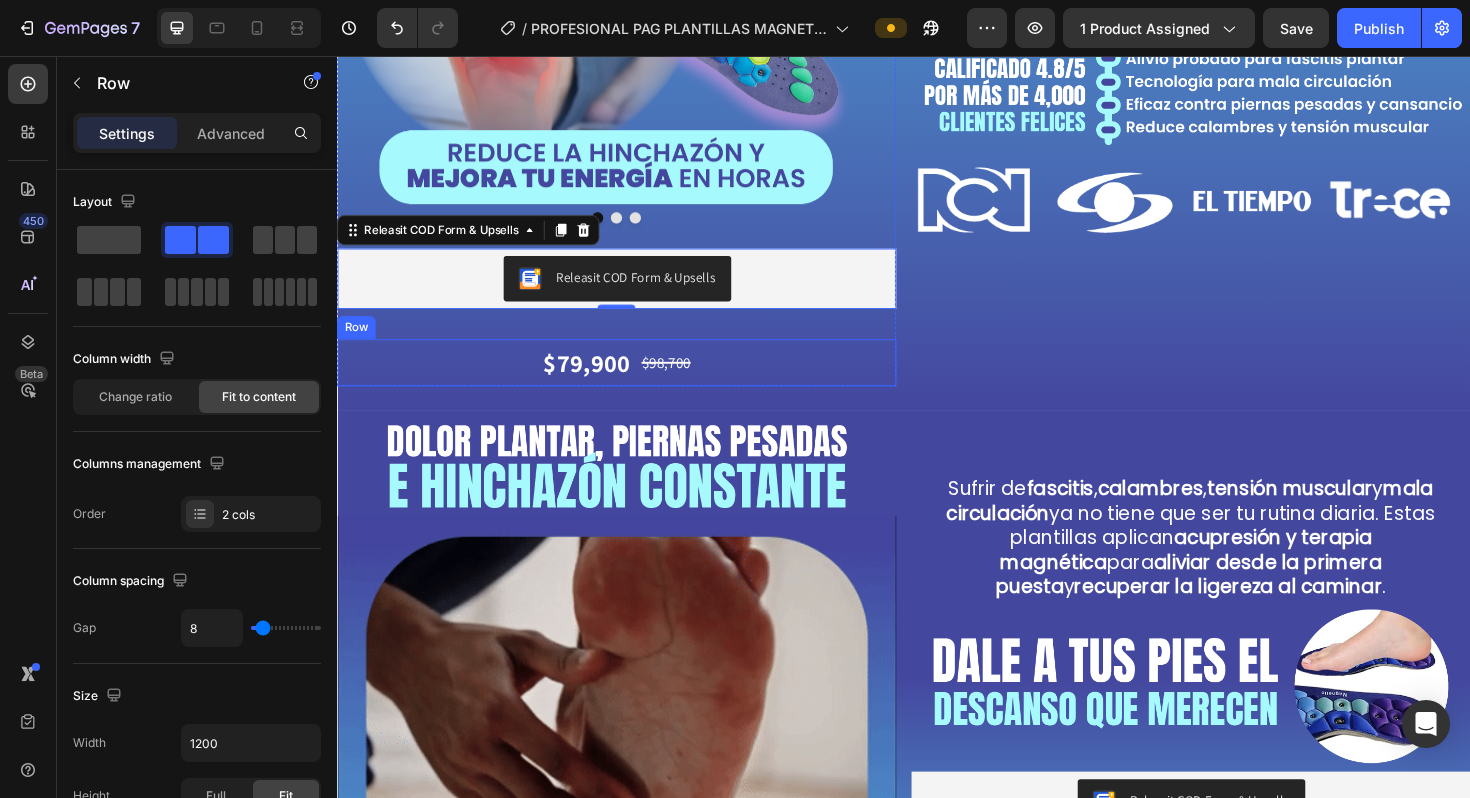 click on "$79,900 Product Price Product Price $98,700 Product Price Product Price Row" at bounding box center [633, 381] 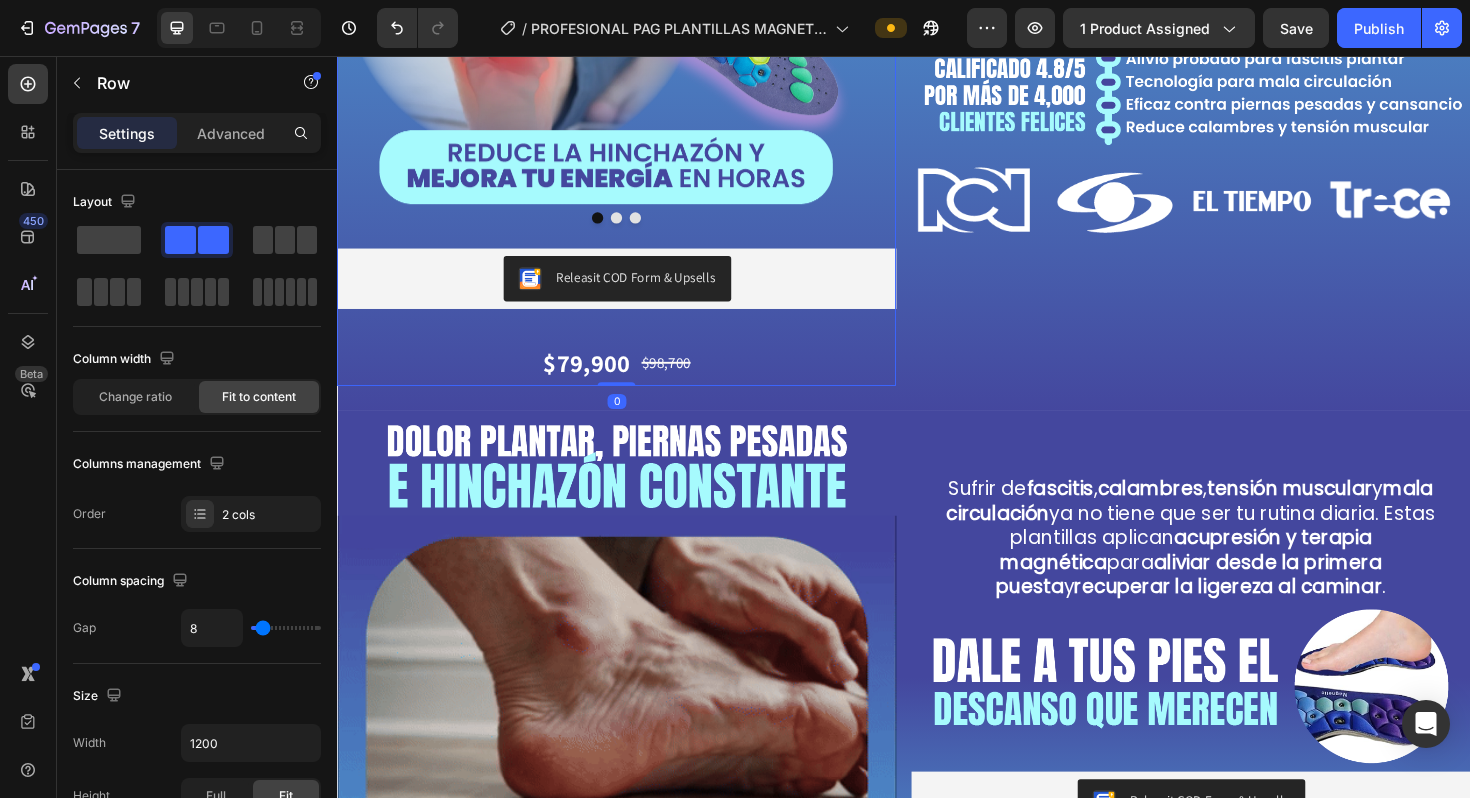 click on "Image Image Image
Carousel Releasit COD Form & Upsells Releasit COD Form & Upsells $79,900 Product Price Product Price $98,700 Product Price Product Price Row Product   0" at bounding box center (633, 28) 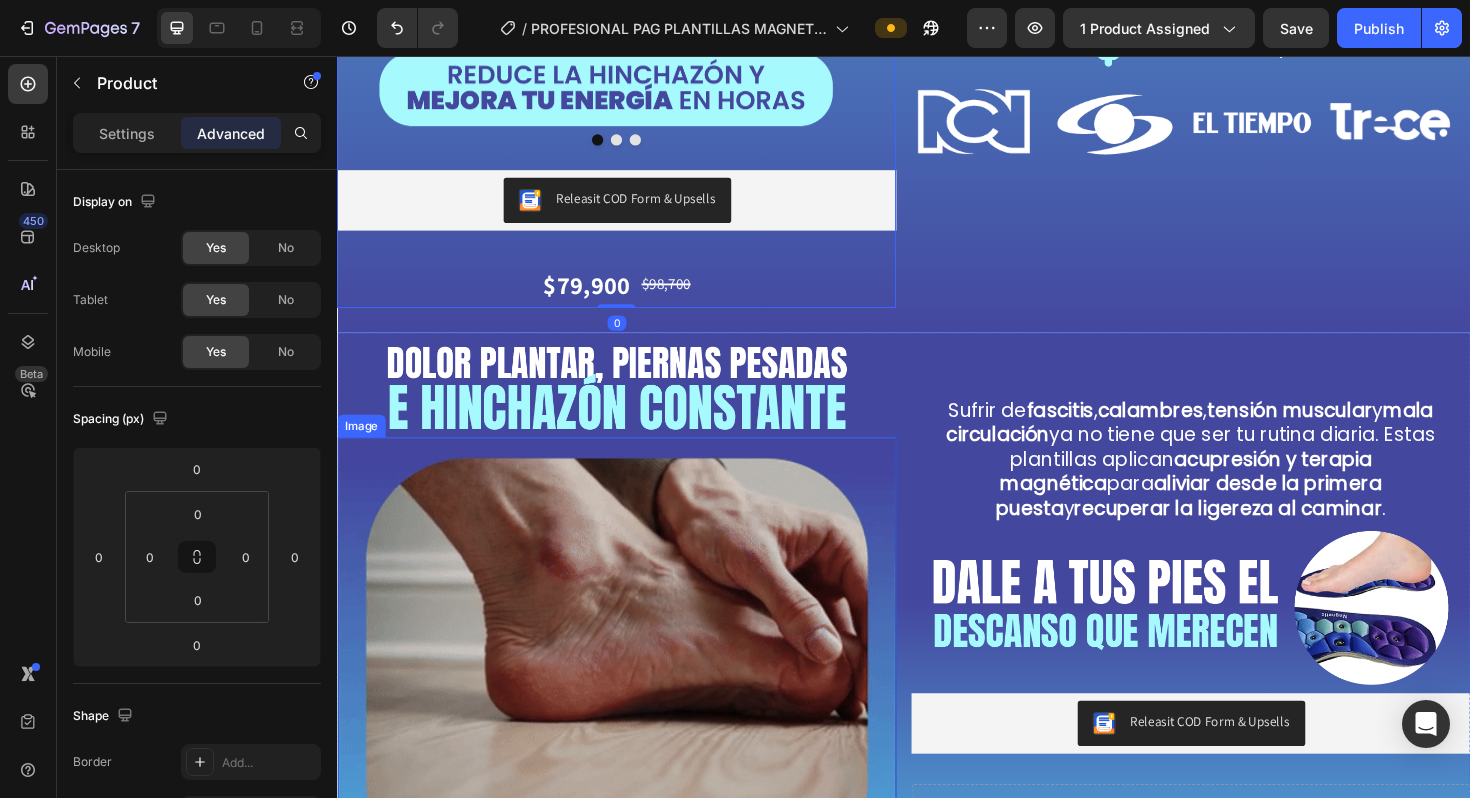 scroll, scrollTop: 542, scrollLeft: 0, axis: vertical 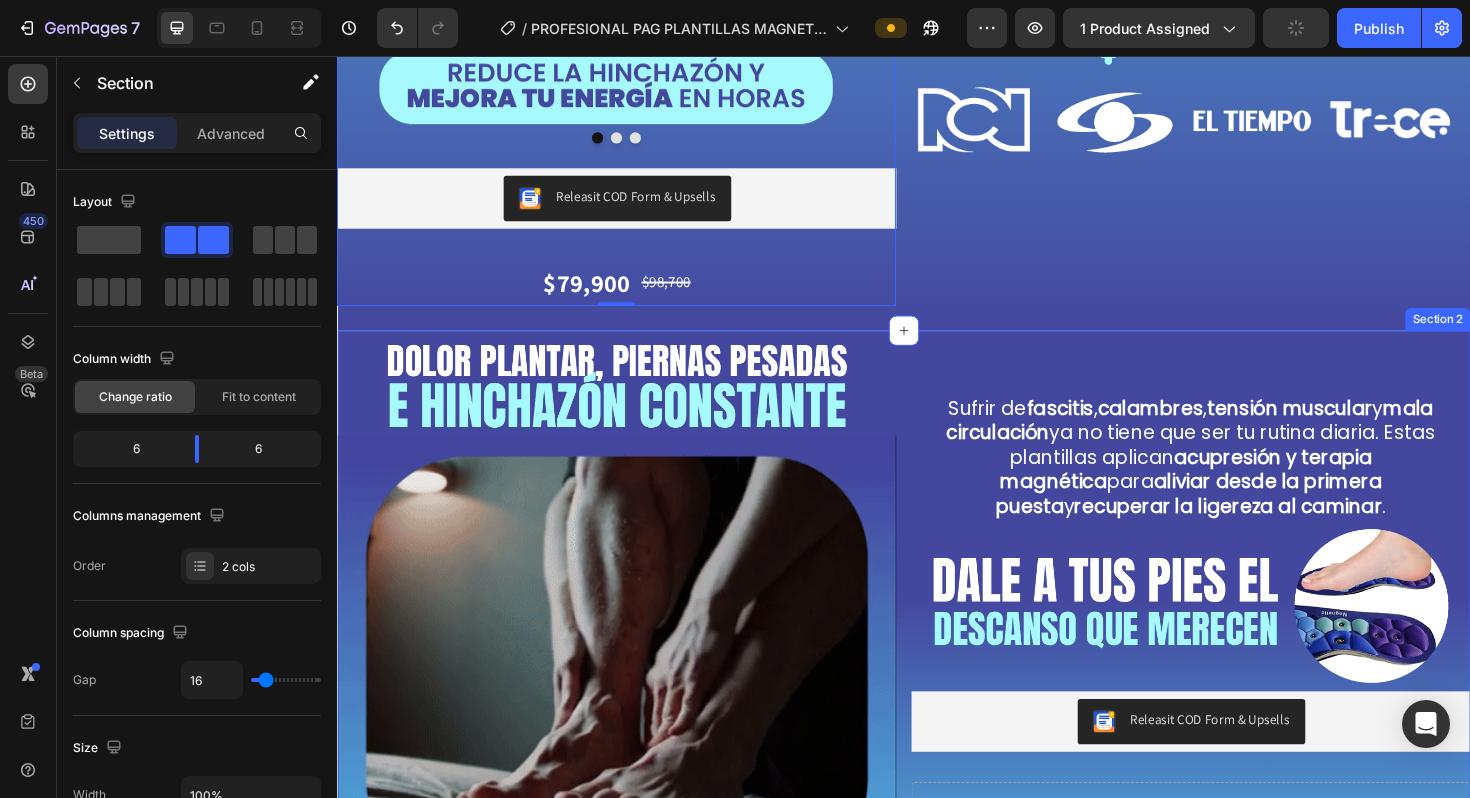 click on "Sufrir de  fascitis ,  calambres ,  tensión muscular  y  mala circulación  ya no tiene que ser tu rutina diaria. Estas plantillas aplican  acupresión y terapia magnética  para  aliviar desde la primera puesta  y  recuperar la ligereza al caminar . Text Block Image Releasit COD Form & Upsells Releasit COD Form & Upsells
Drop element here Product" at bounding box center (1241, 649) 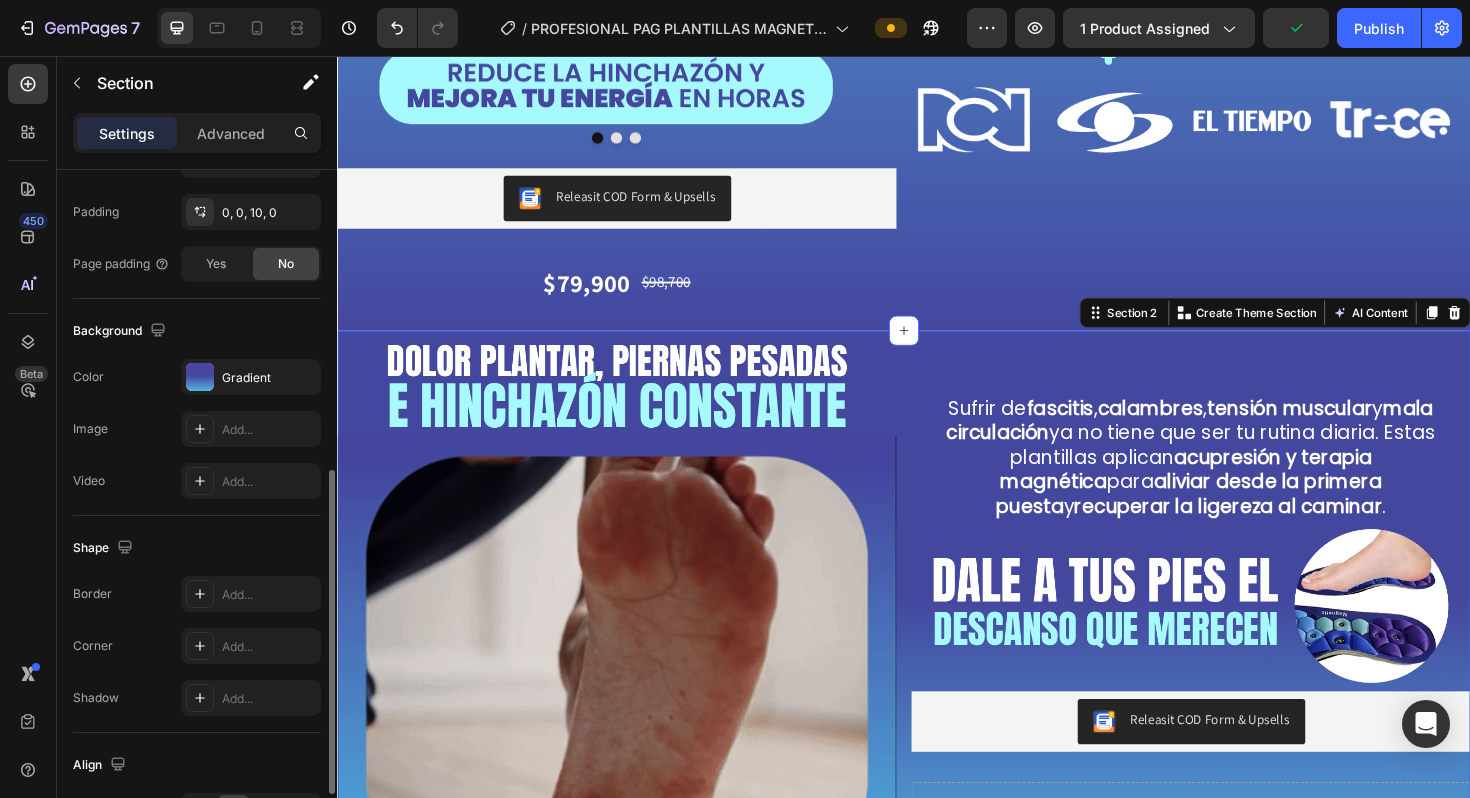 scroll, scrollTop: 658, scrollLeft: 0, axis: vertical 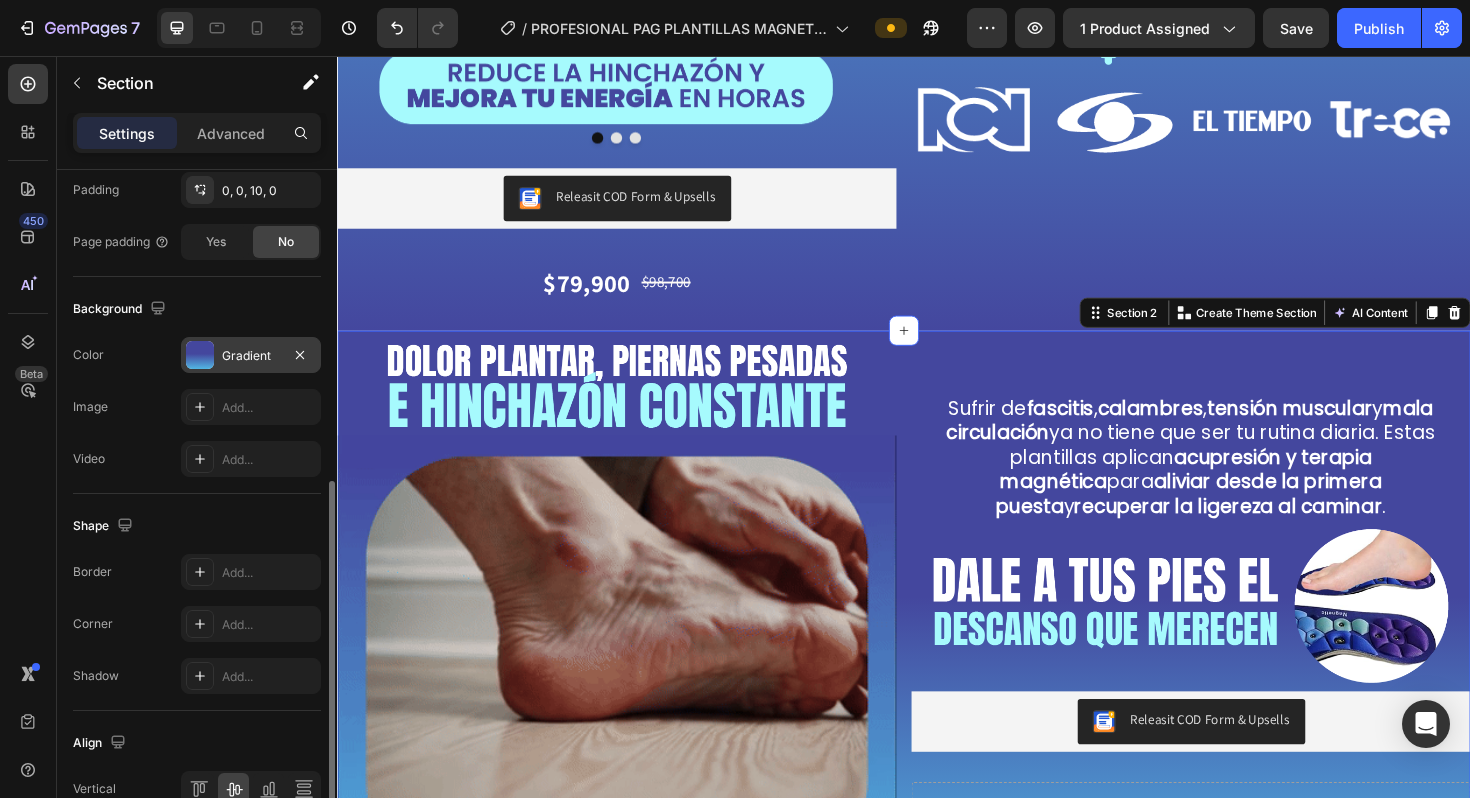 click on "Gradient" at bounding box center (251, 356) 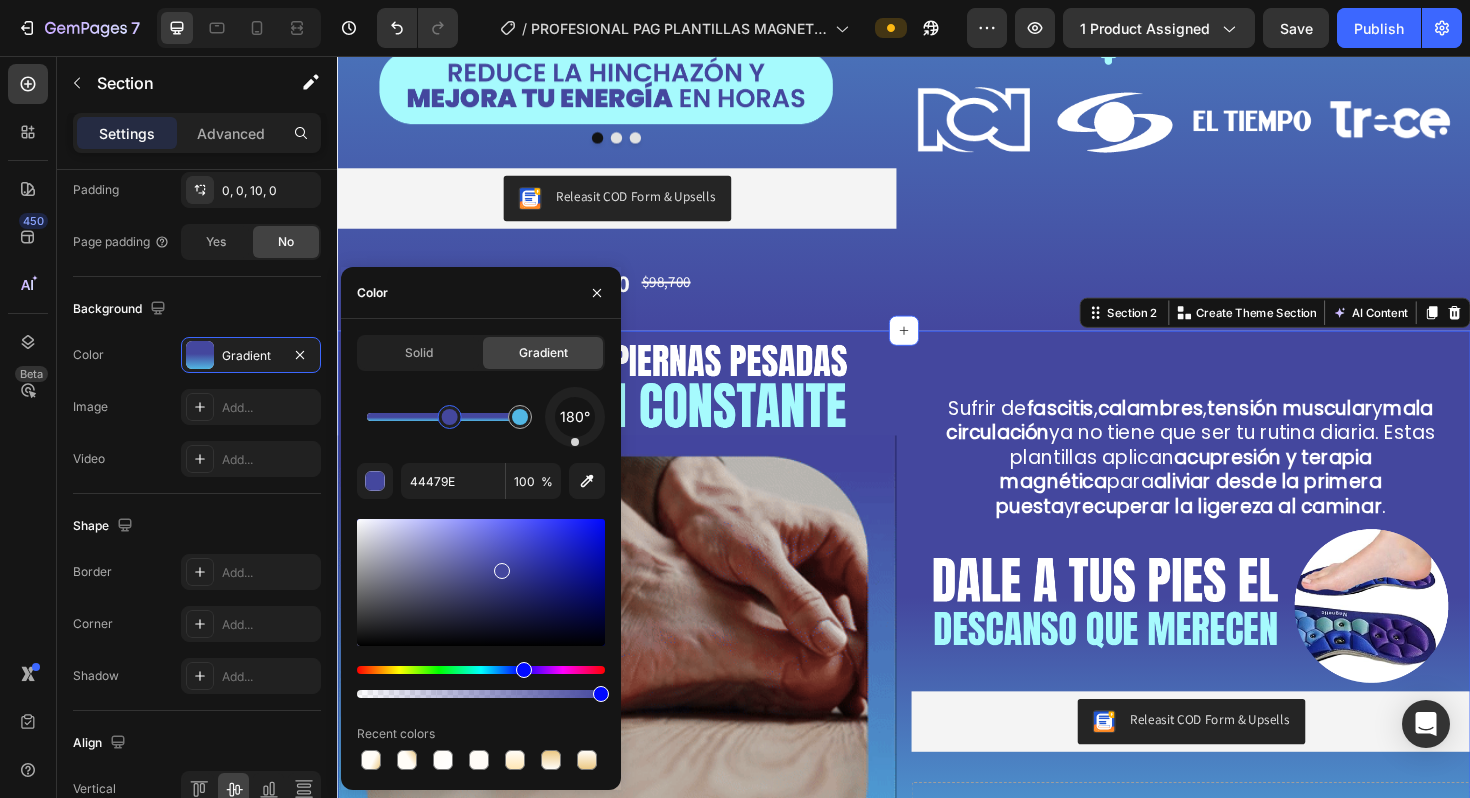 drag, startPoint x: 437, startPoint y: 417, endPoint x: 450, endPoint y: 417, distance: 13 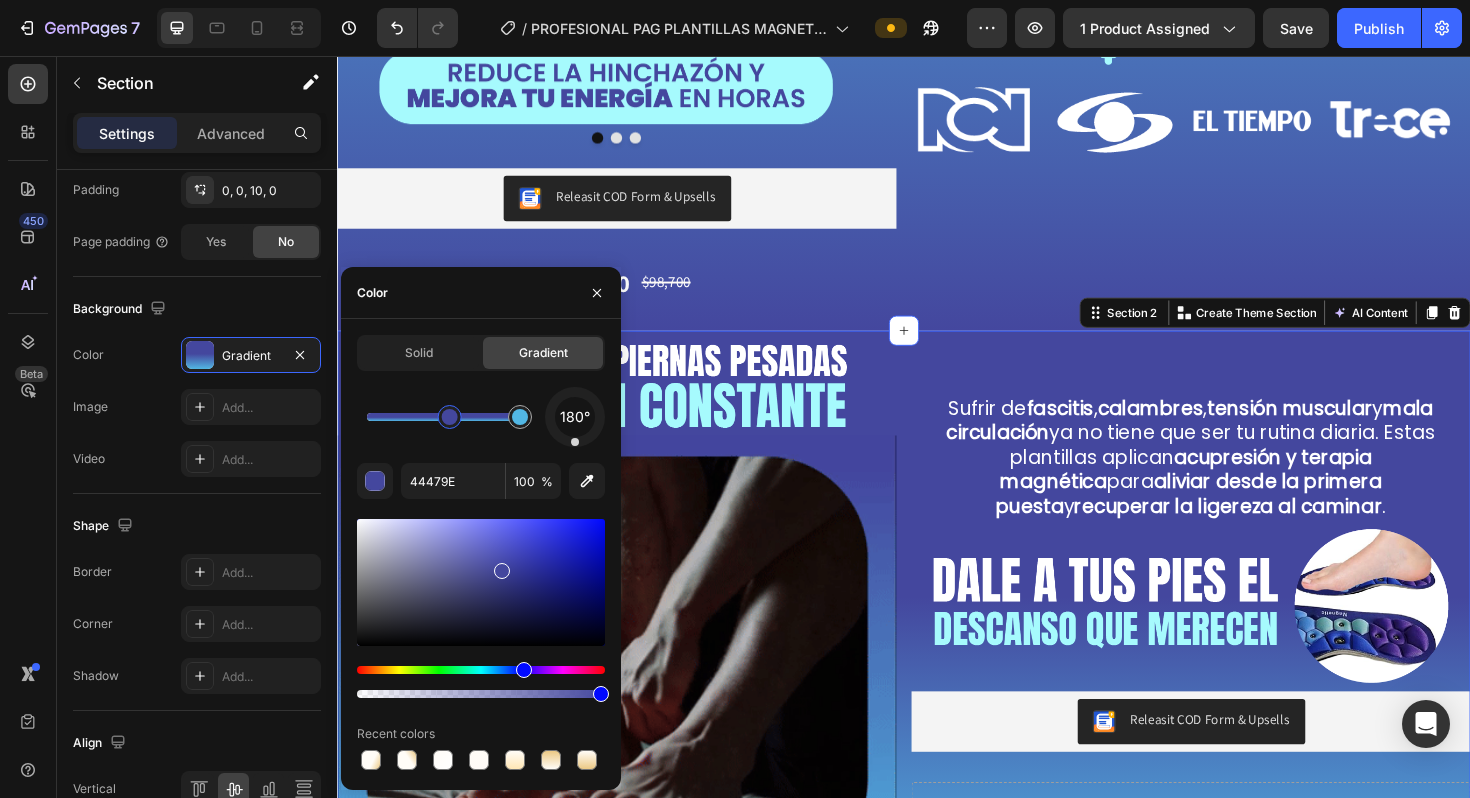 click at bounding box center (450, 417) 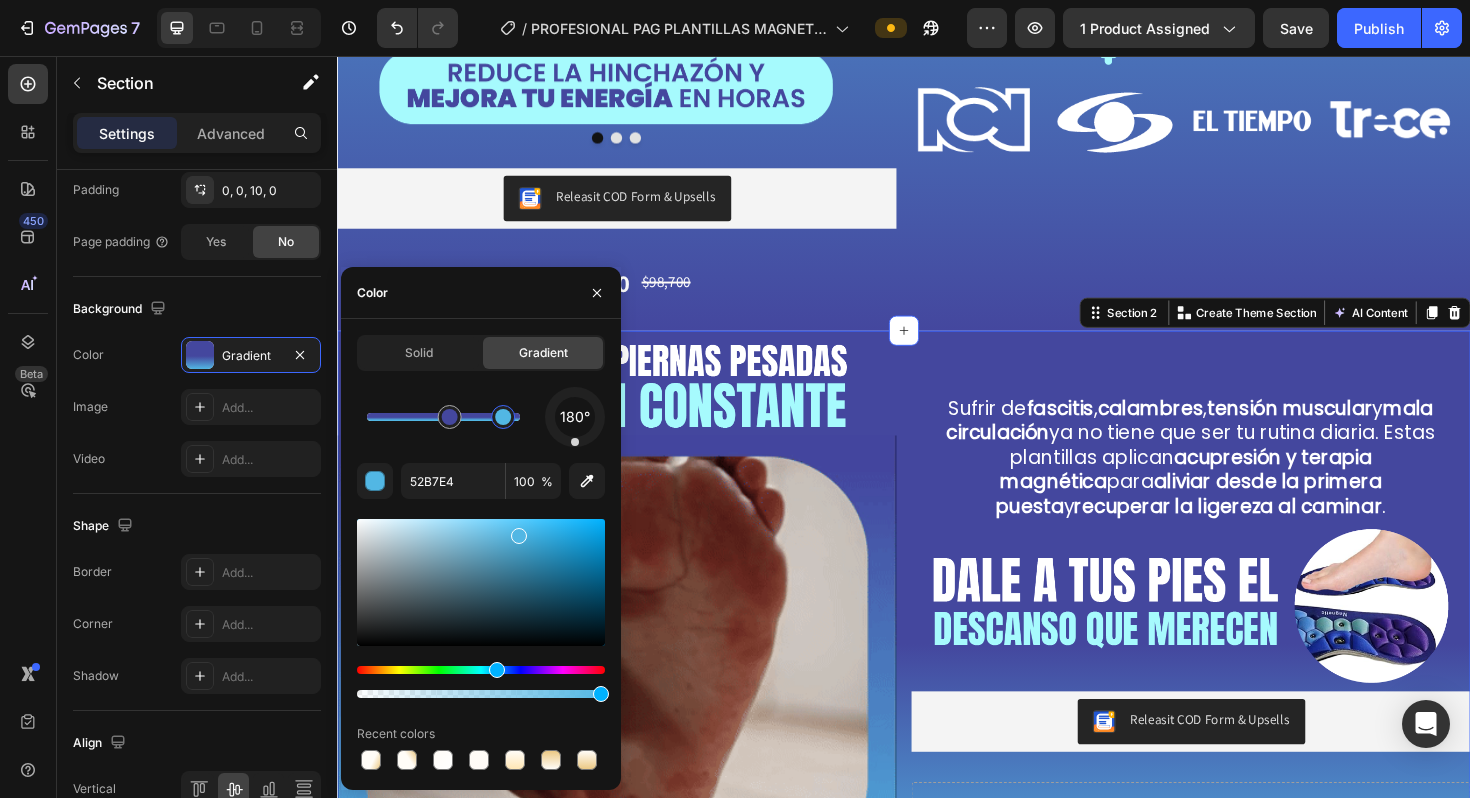 drag, startPoint x: 523, startPoint y: 422, endPoint x: 502, endPoint y: 420, distance: 21.095022 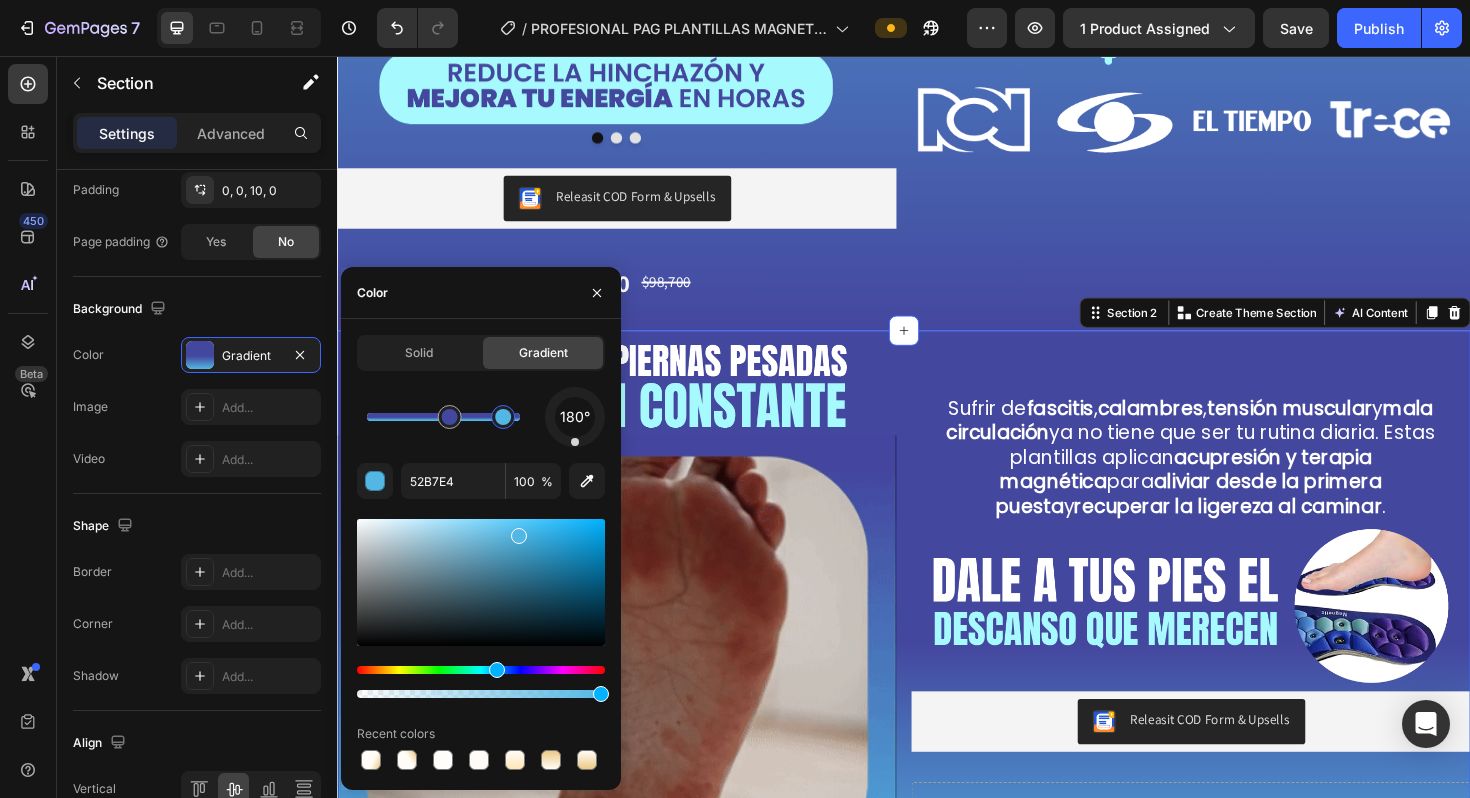 click at bounding box center [503, 417] 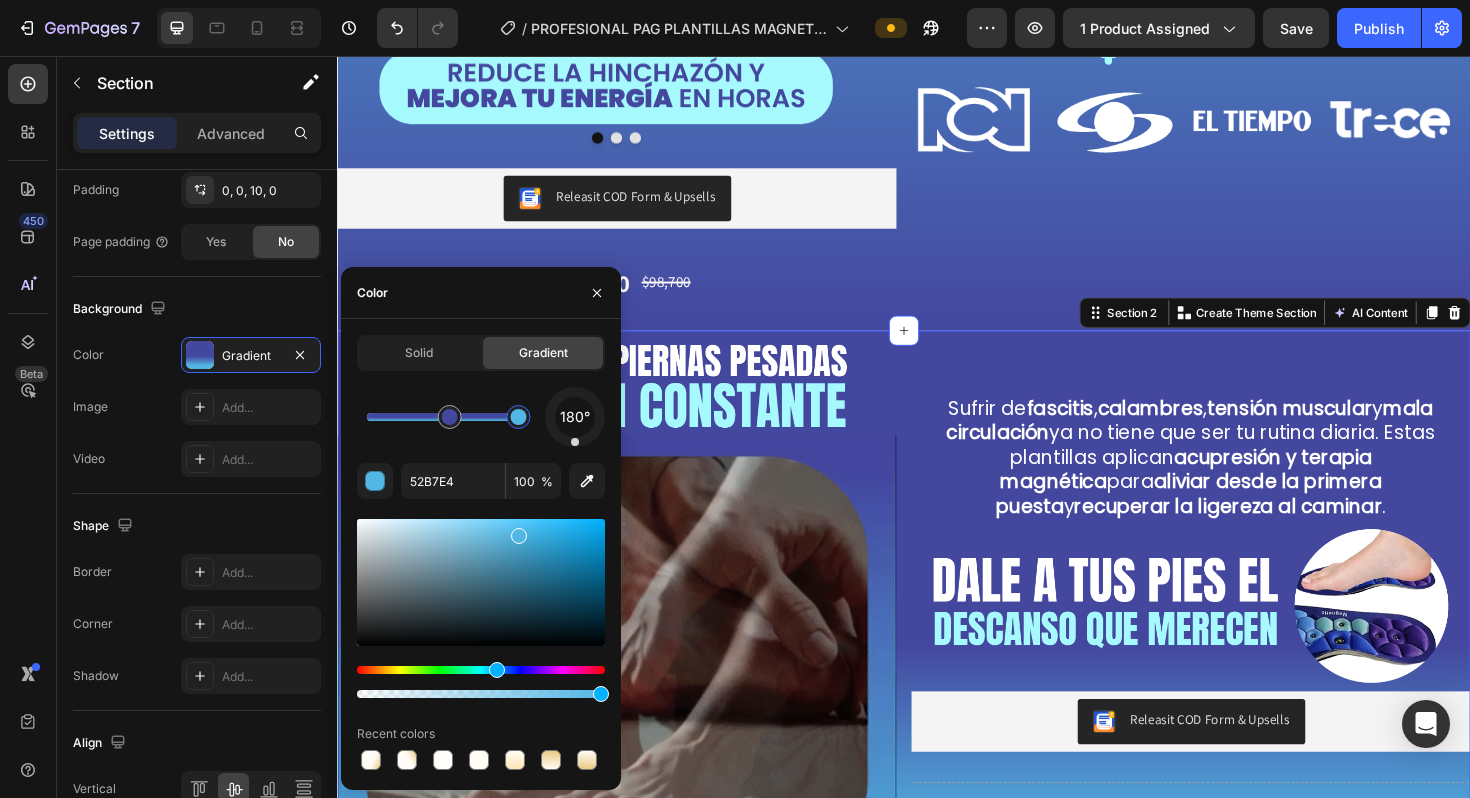 drag, startPoint x: 502, startPoint y: 420, endPoint x: 536, endPoint y: 419, distance: 34.0147 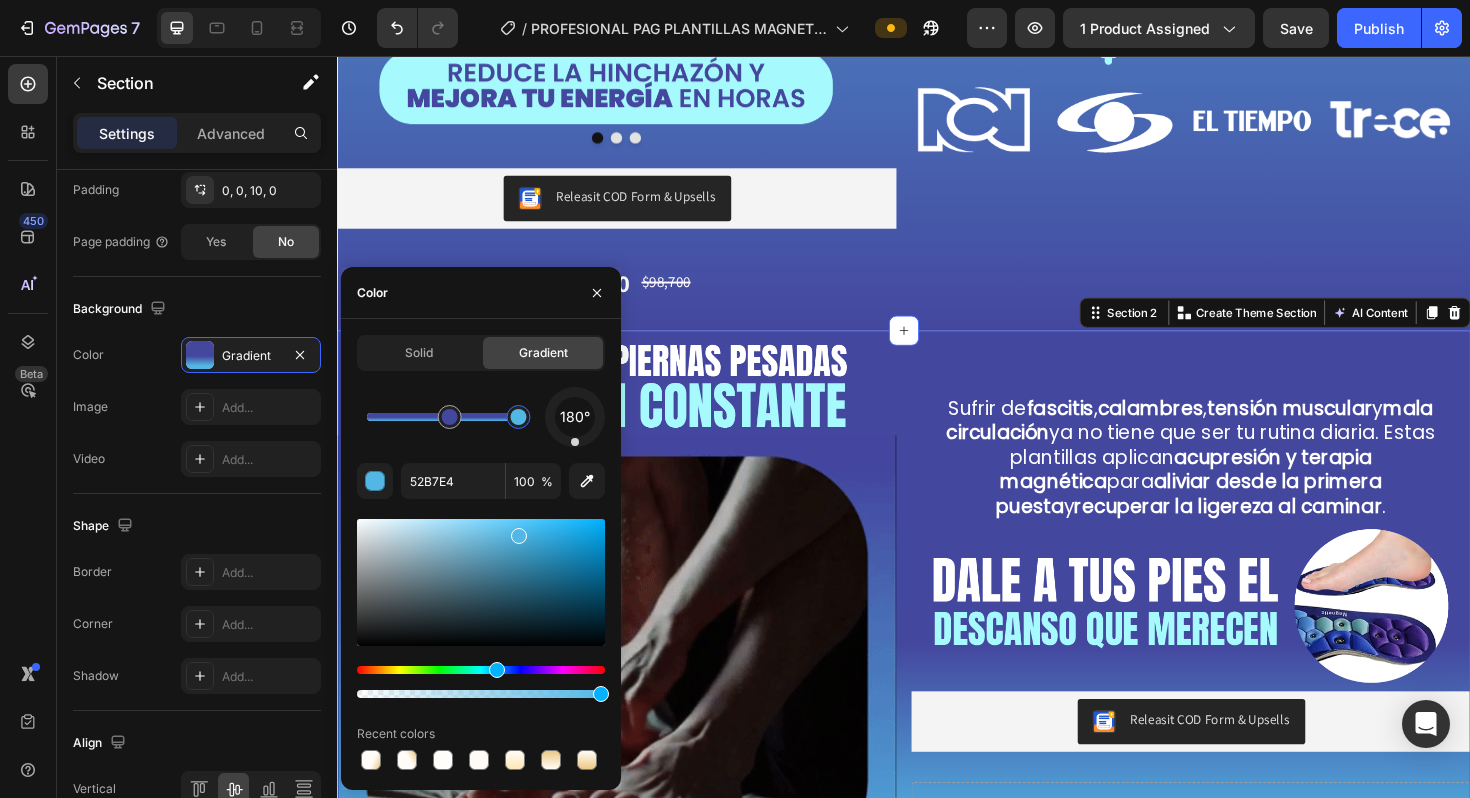 click at bounding box center [518, 417] 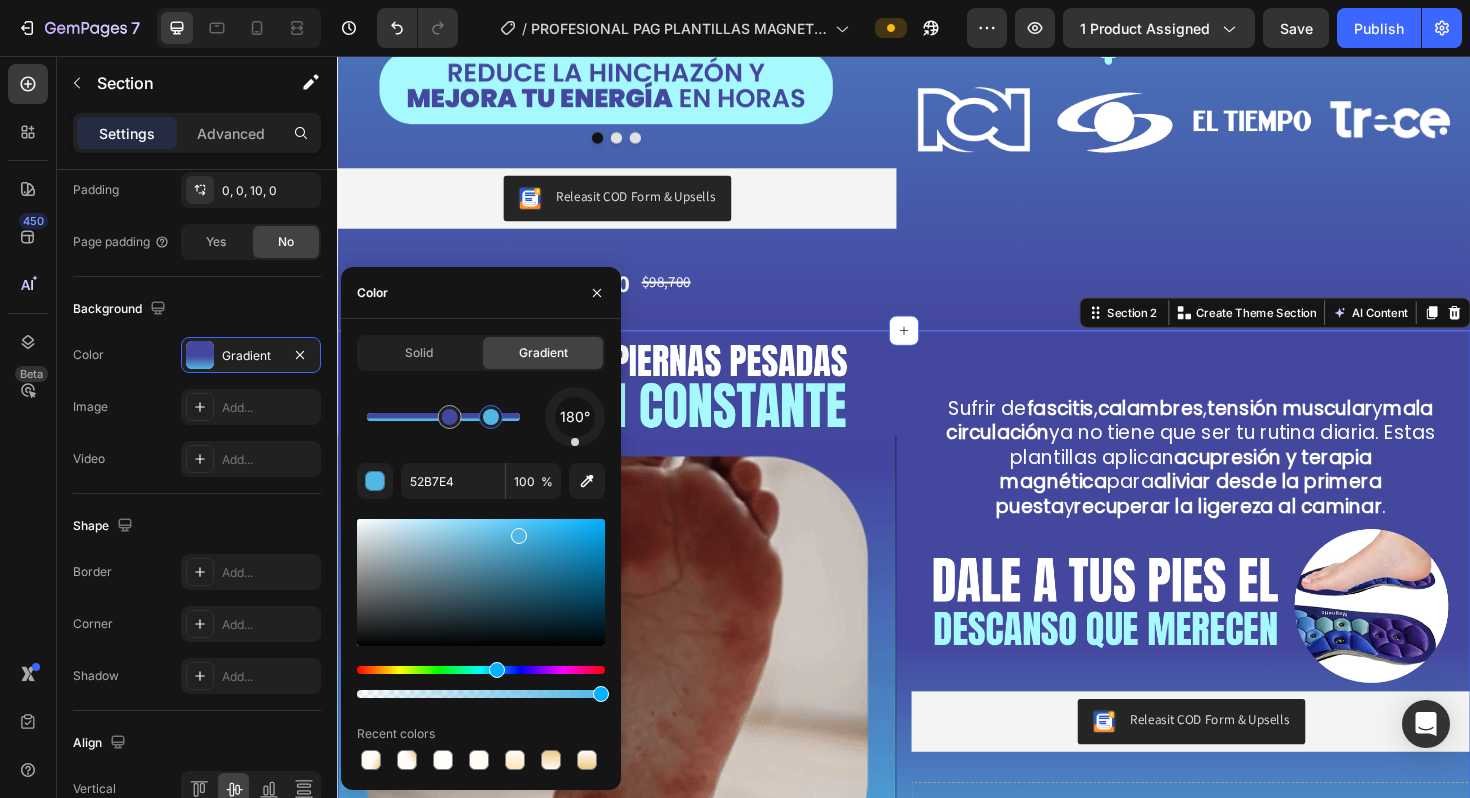 drag, startPoint x: 517, startPoint y: 413, endPoint x: 492, endPoint y: 413, distance: 25 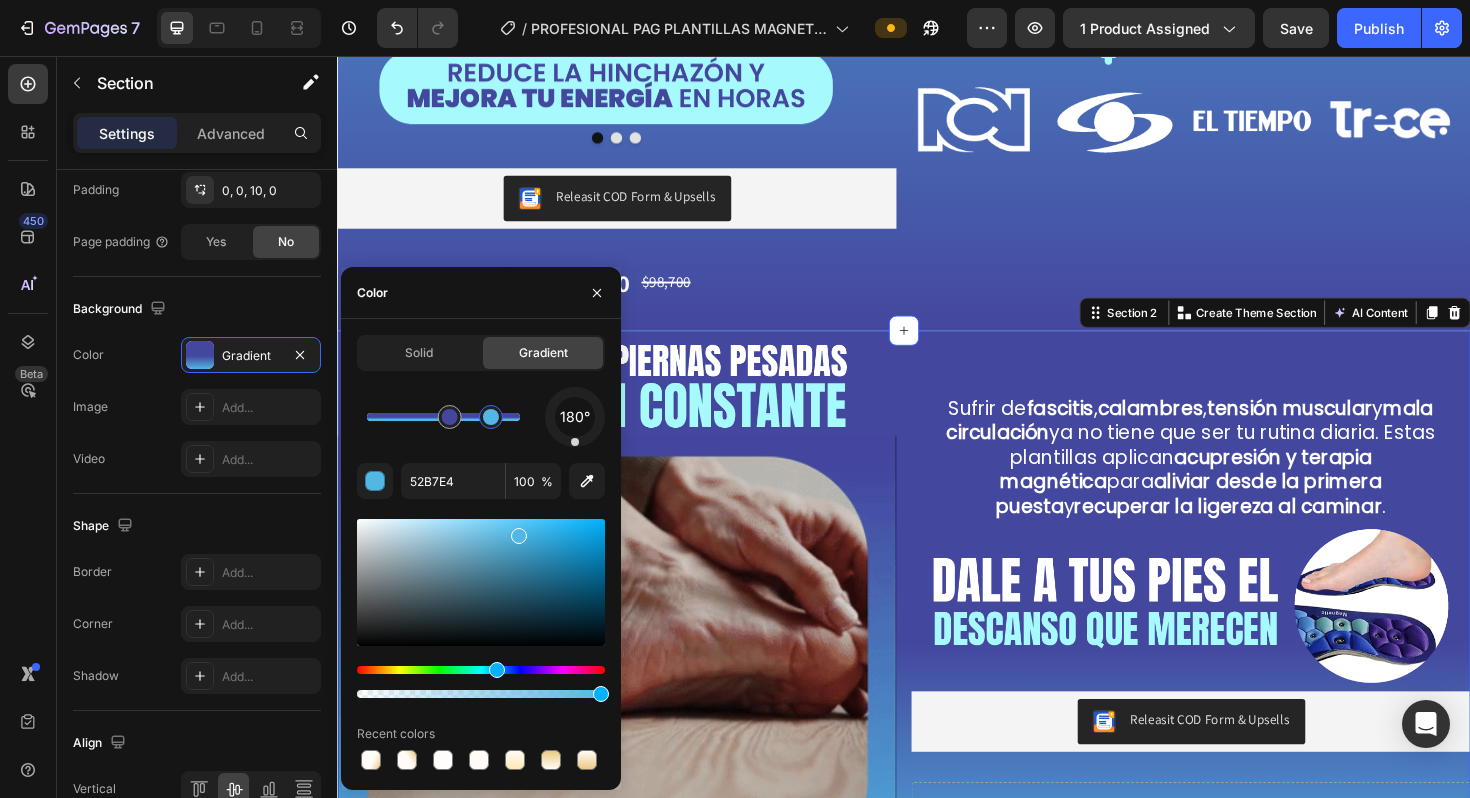 click at bounding box center (491, 417) 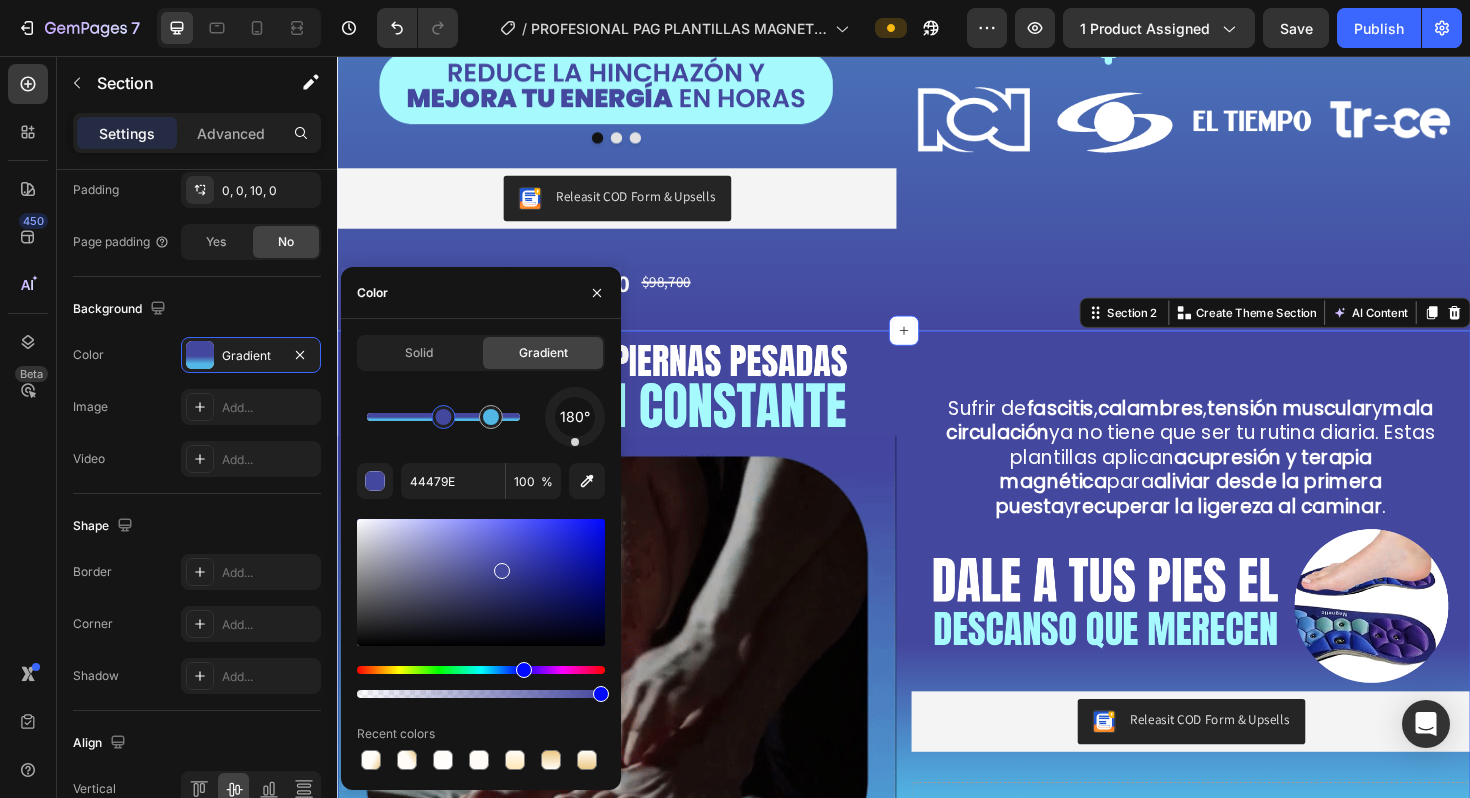 drag, startPoint x: 457, startPoint y: 420, endPoint x: 444, endPoint y: 420, distance: 13 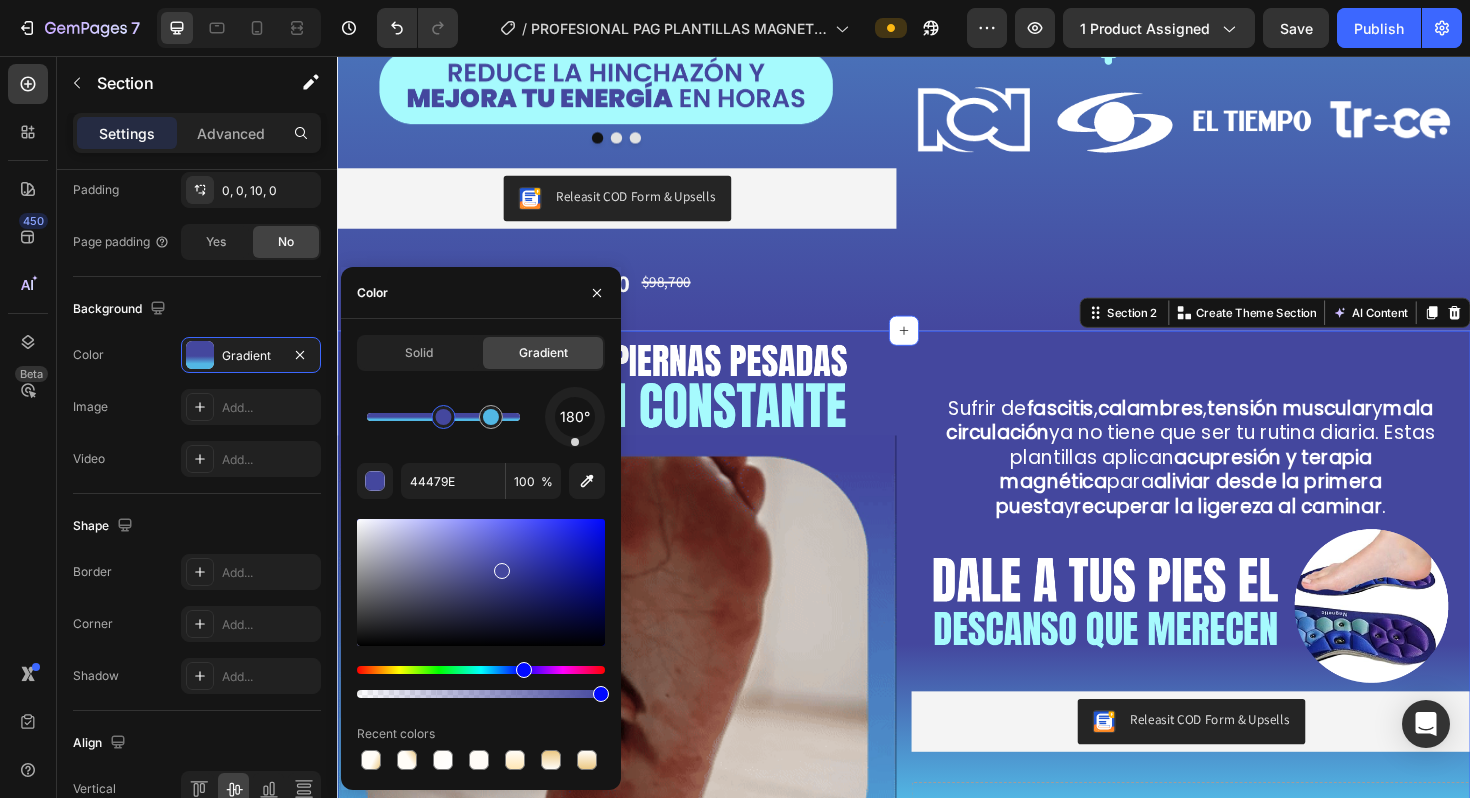 click at bounding box center (444, 417) 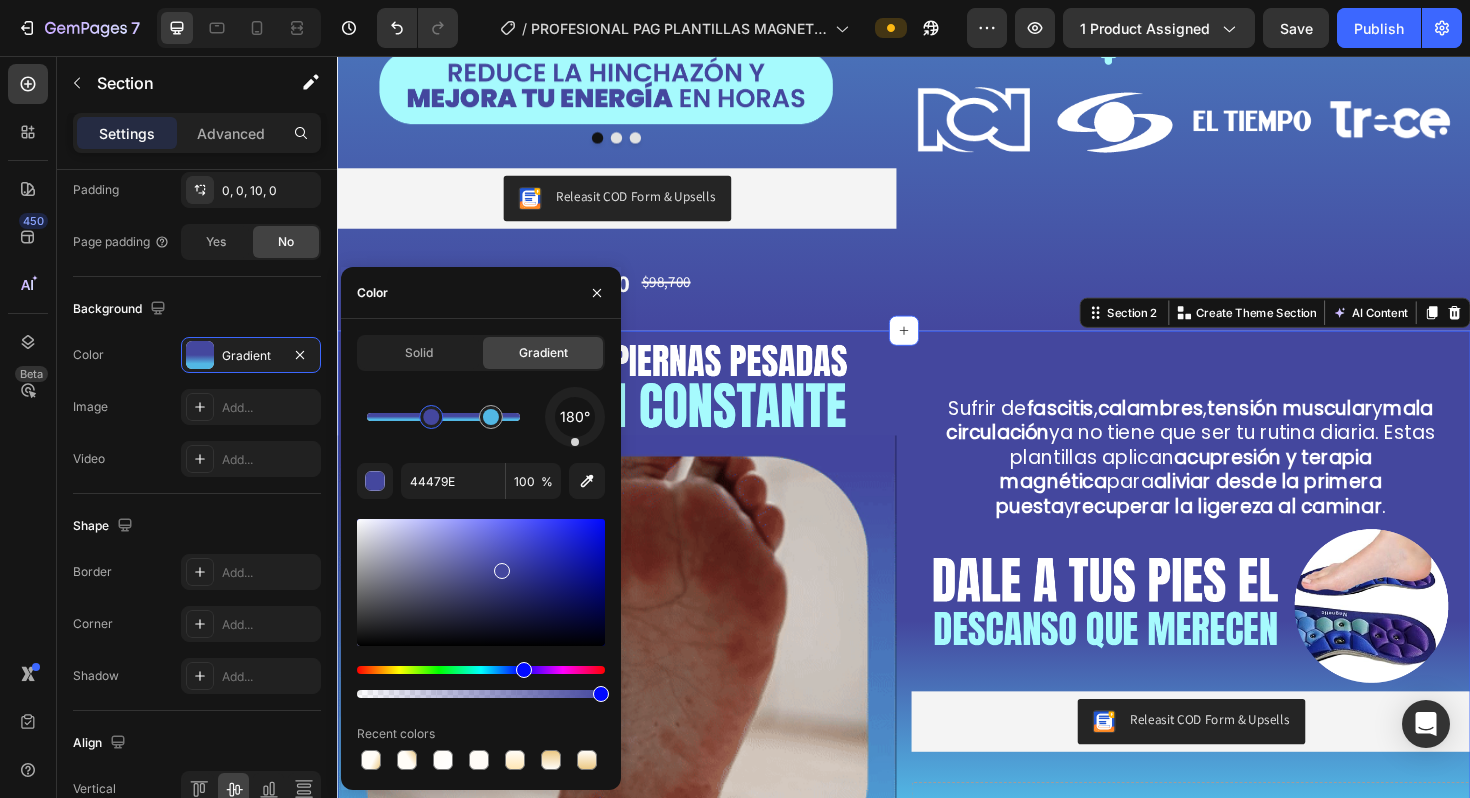 drag, startPoint x: 444, startPoint y: 420, endPoint x: 429, endPoint y: 421, distance: 15.033297 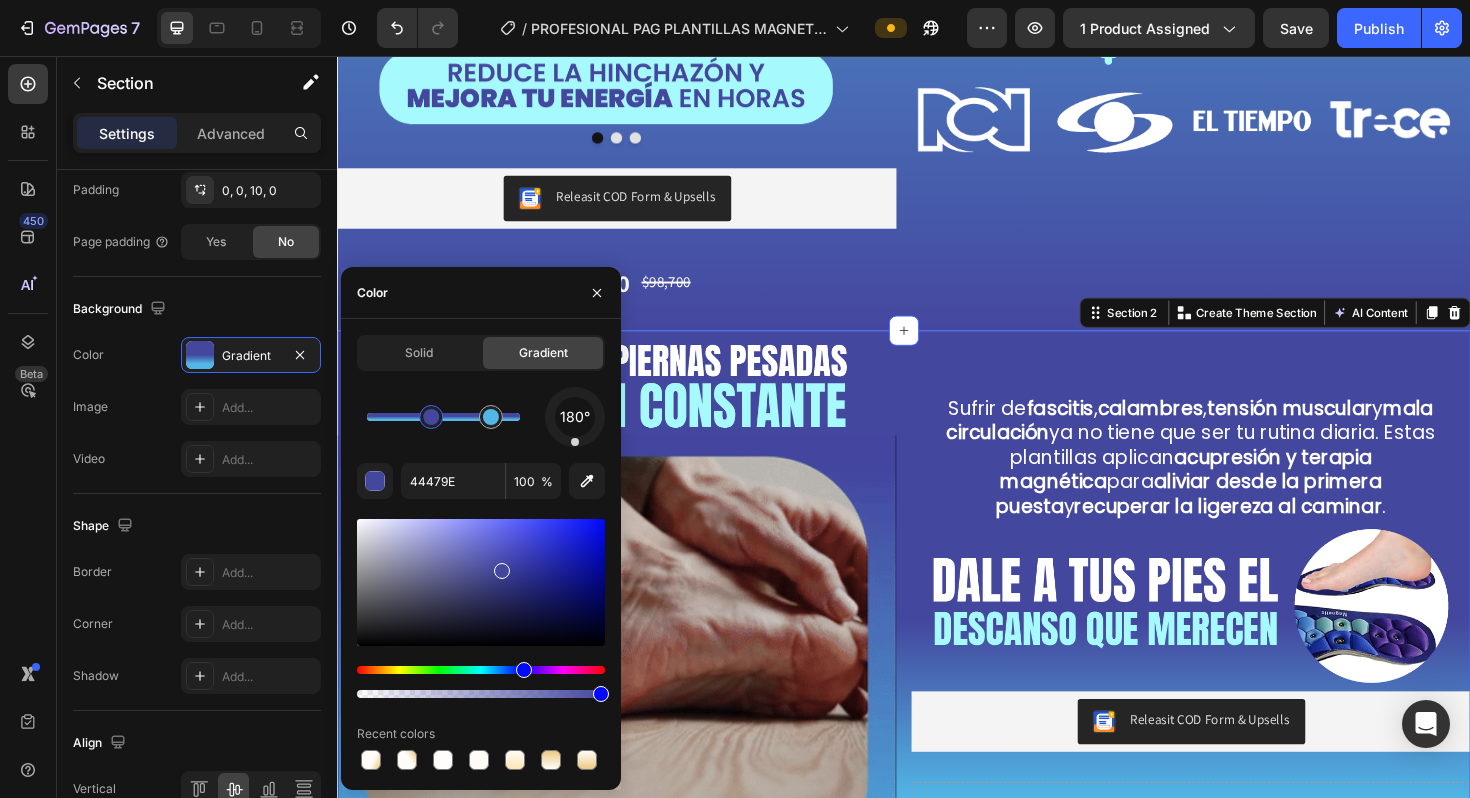 click at bounding box center [431, 417] 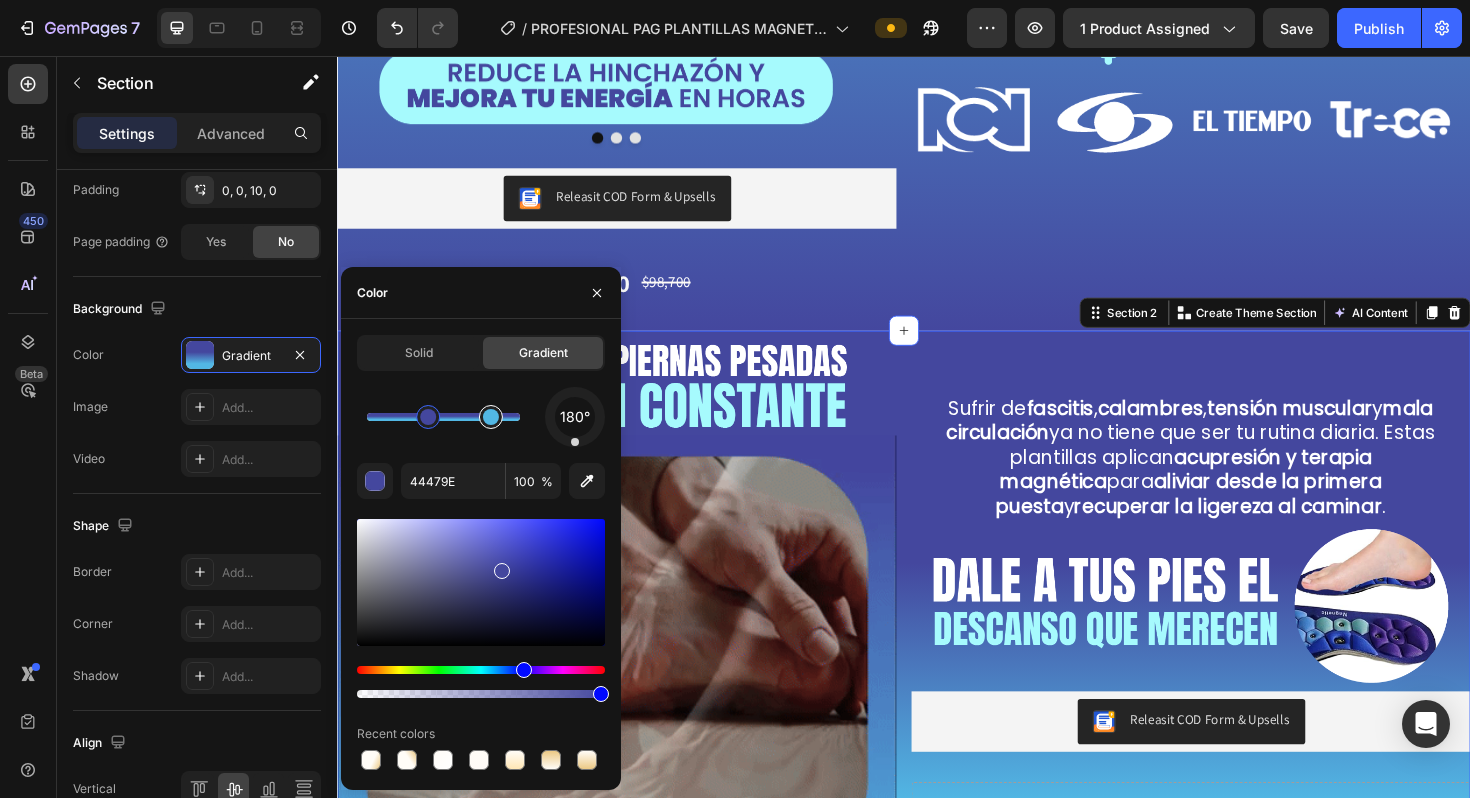 type on "52B7E4" 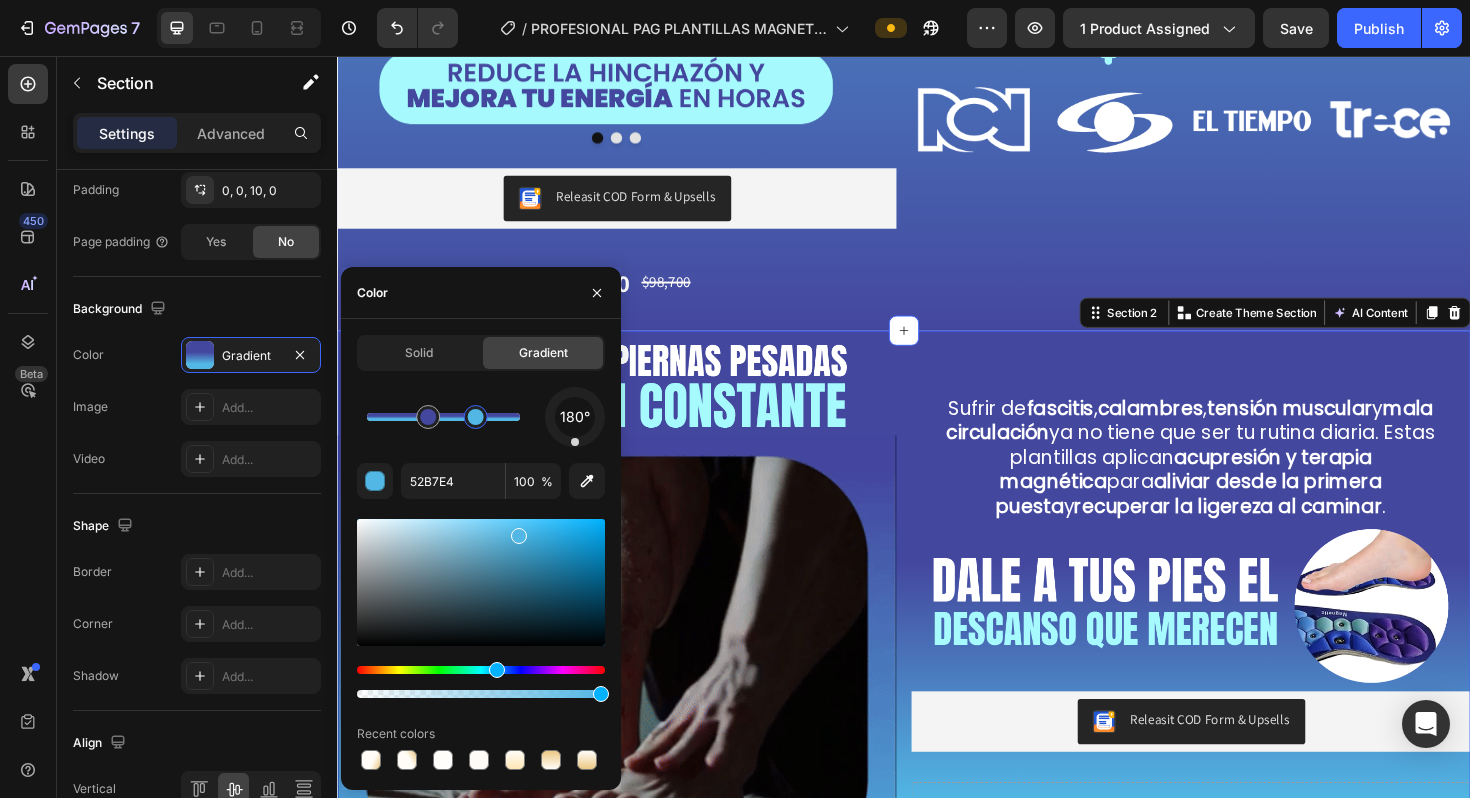 drag, startPoint x: 487, startPoint y: 417, endPoint x: 468, endPoint y: 417, distance: 19 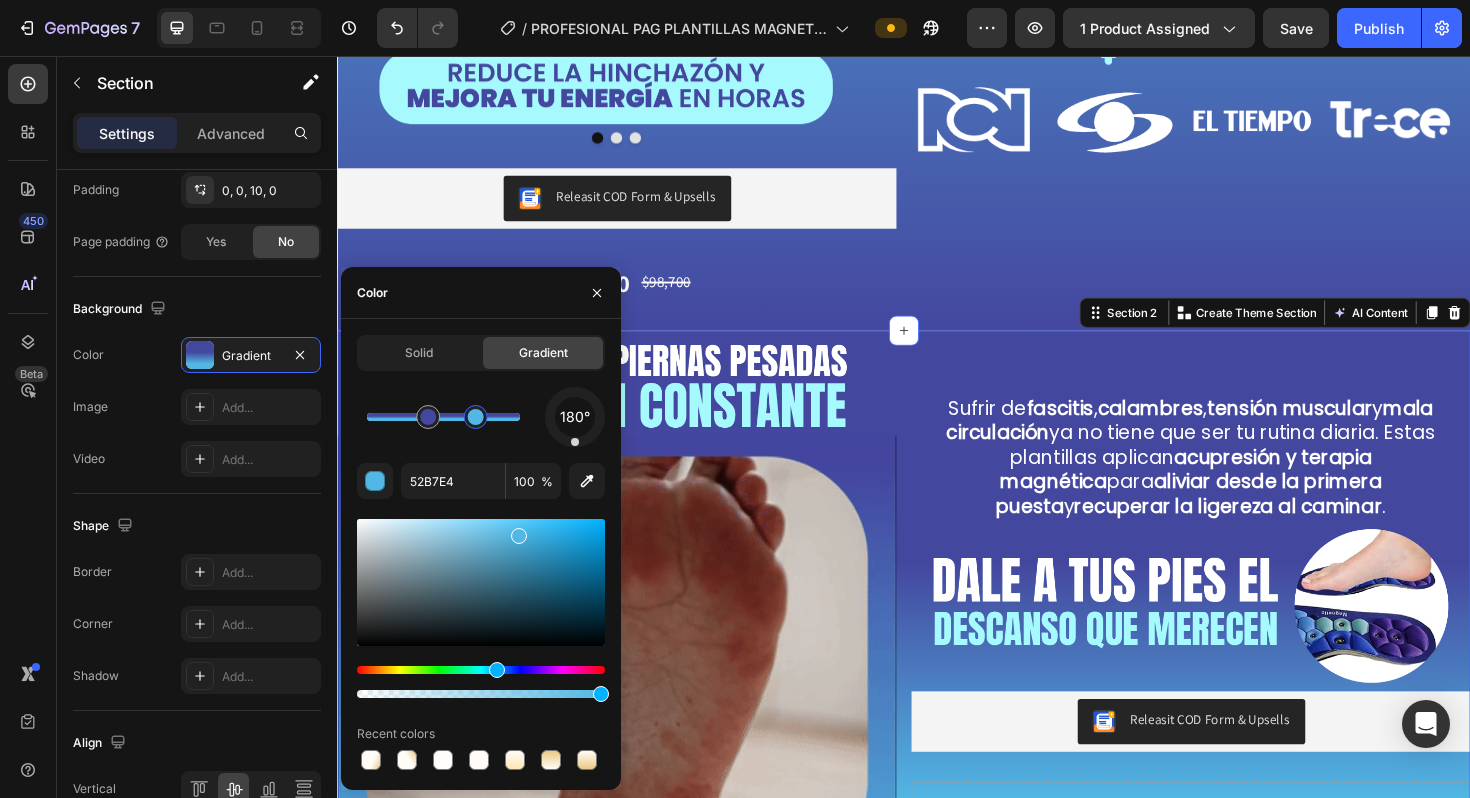 click at bounding box center (476, 417) 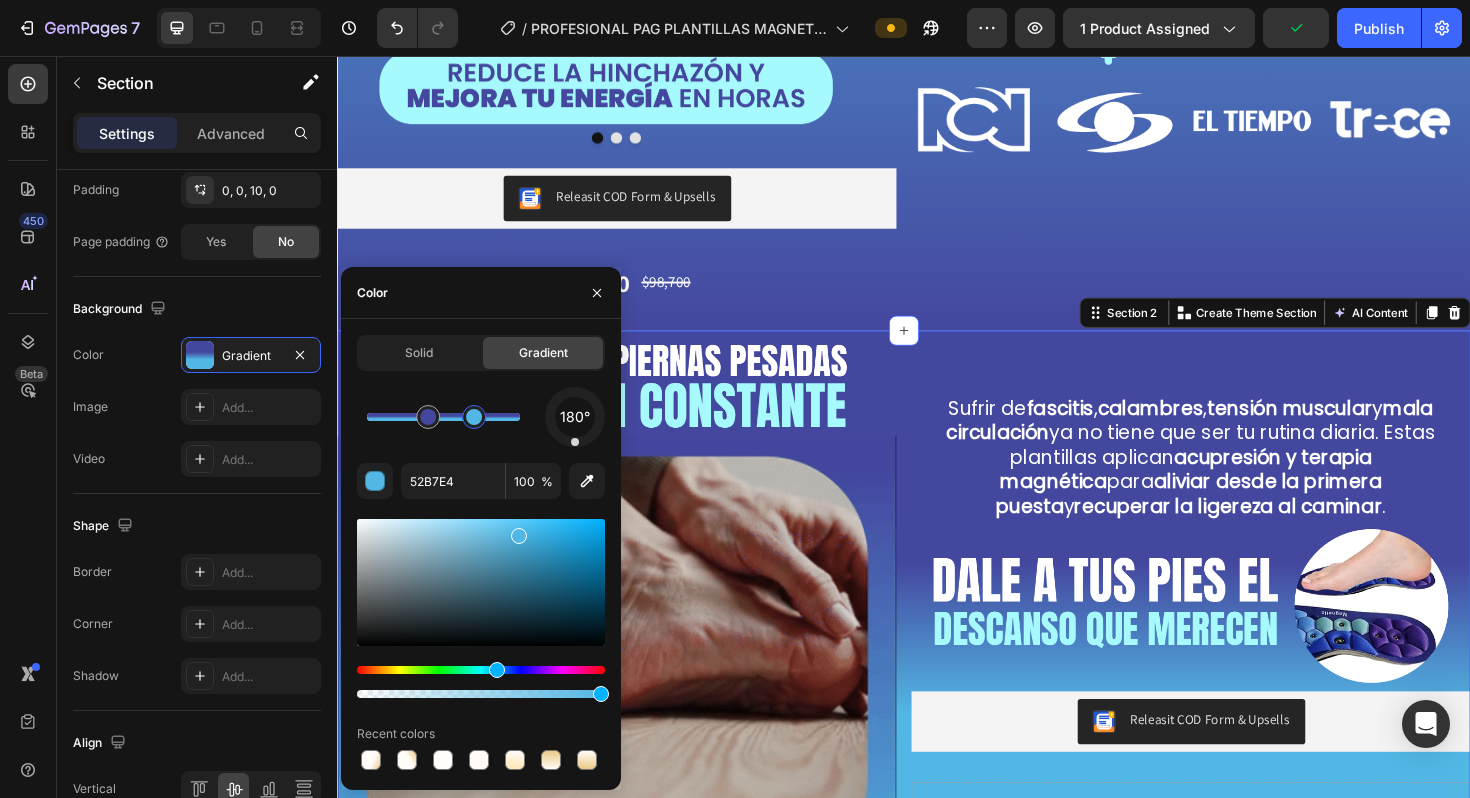 drag, startPoint x: 471, startPoint y: 422, endPoint x: 491, endPoint y: 428, distance: 20.880613 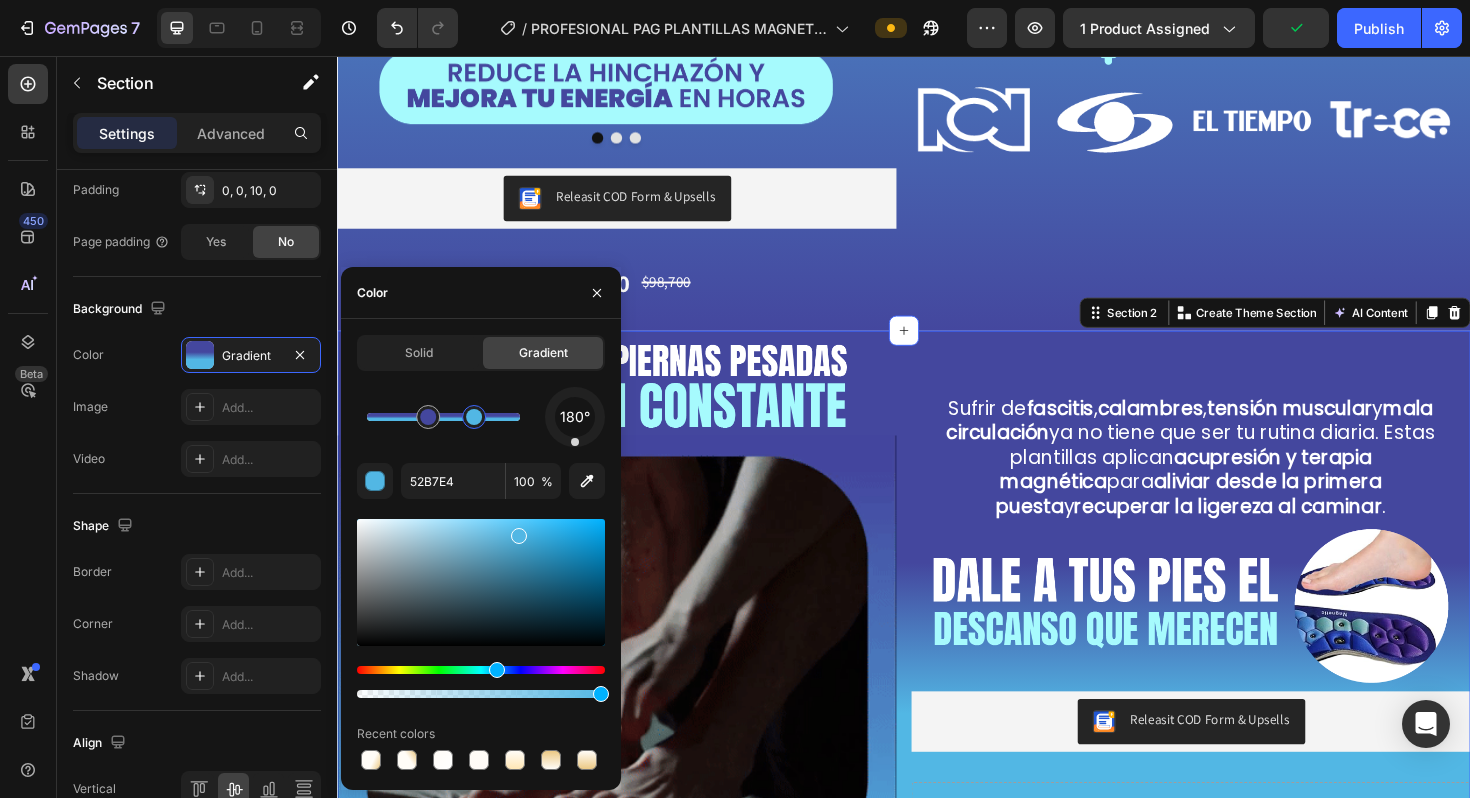 click at bounding box center (474, 417) 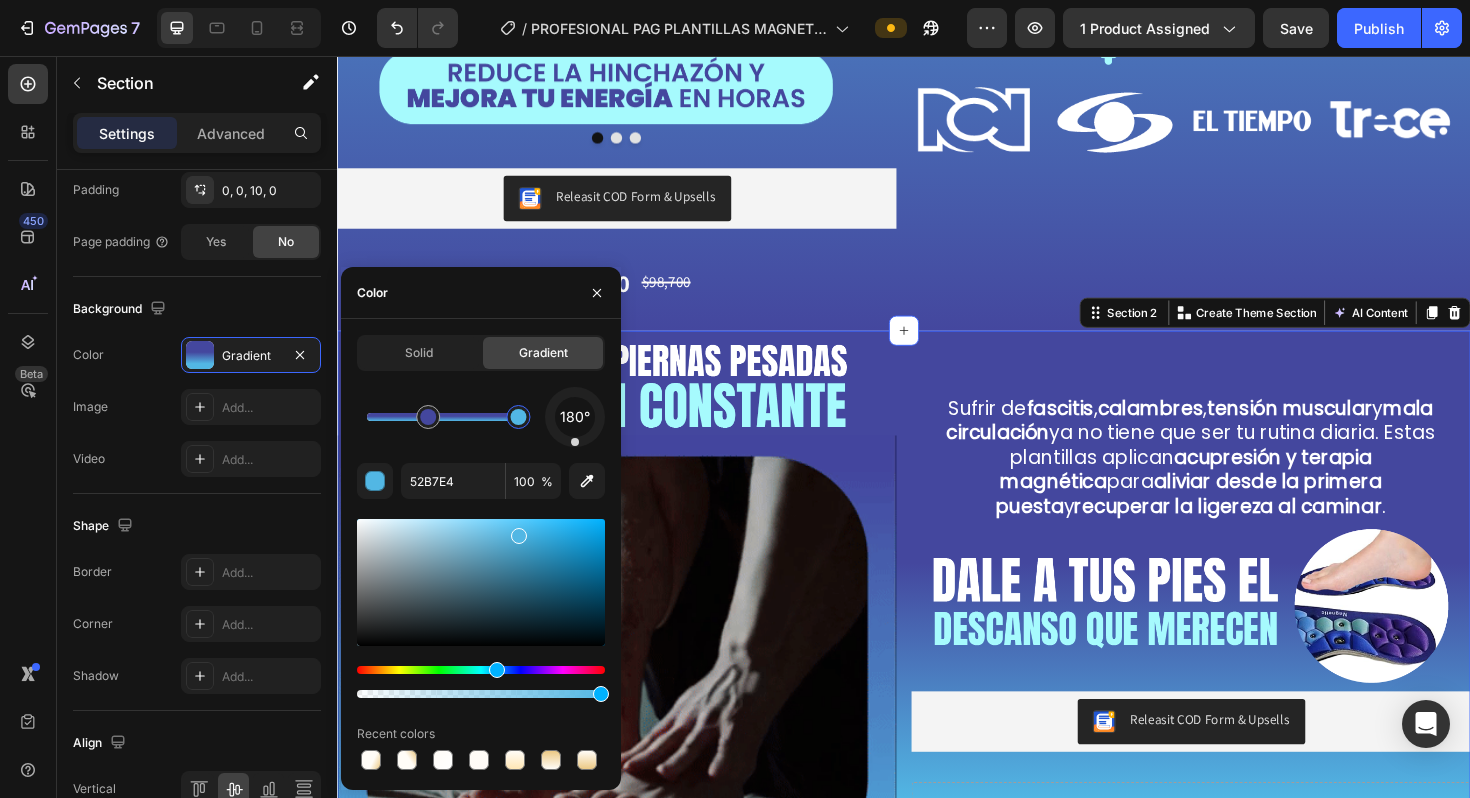 drag, startPoint x: 492, startPoint y: 424, endPoint x: 523, endPoint y: 425, distance: 31.016125 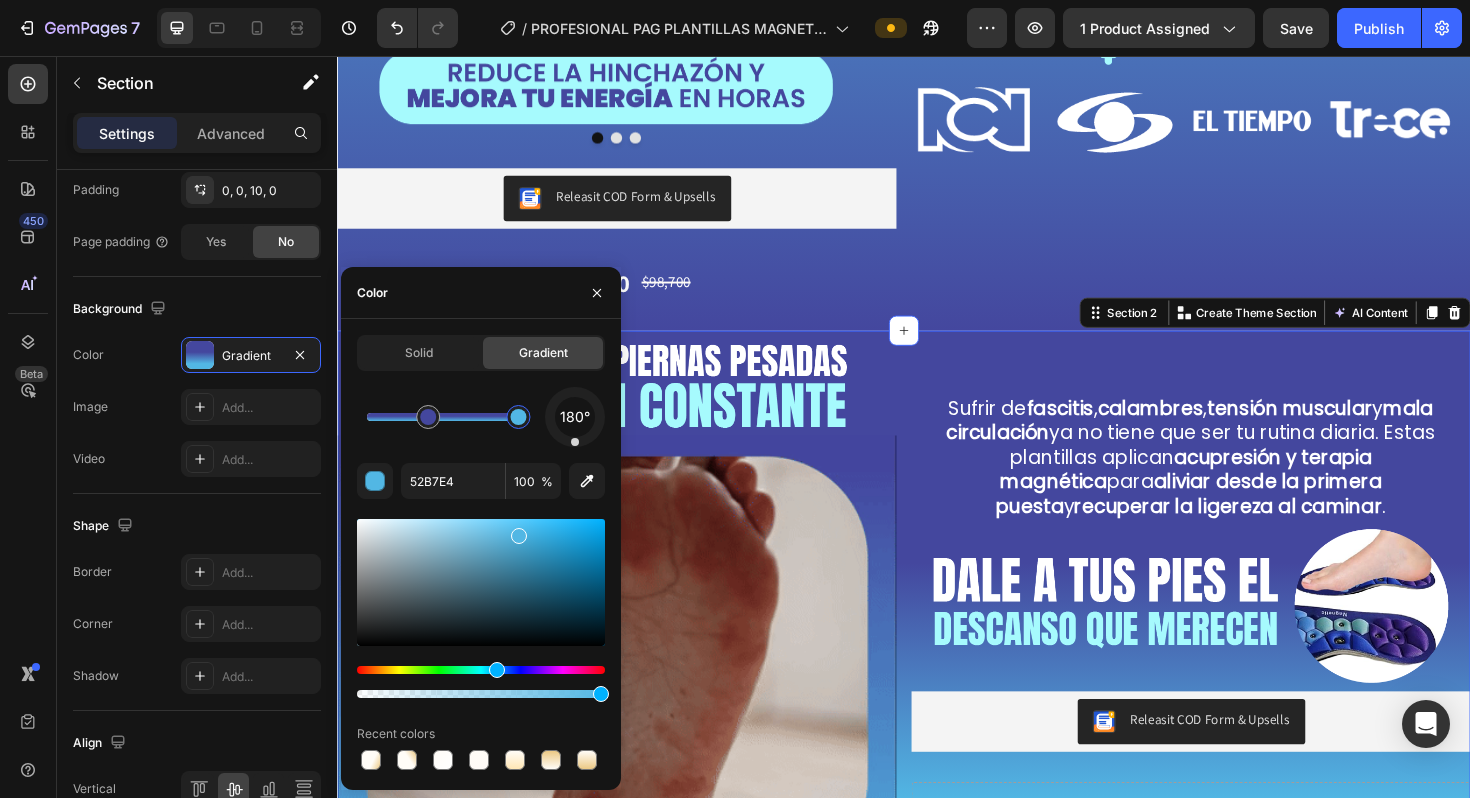 click at bounding box center [518, 417] 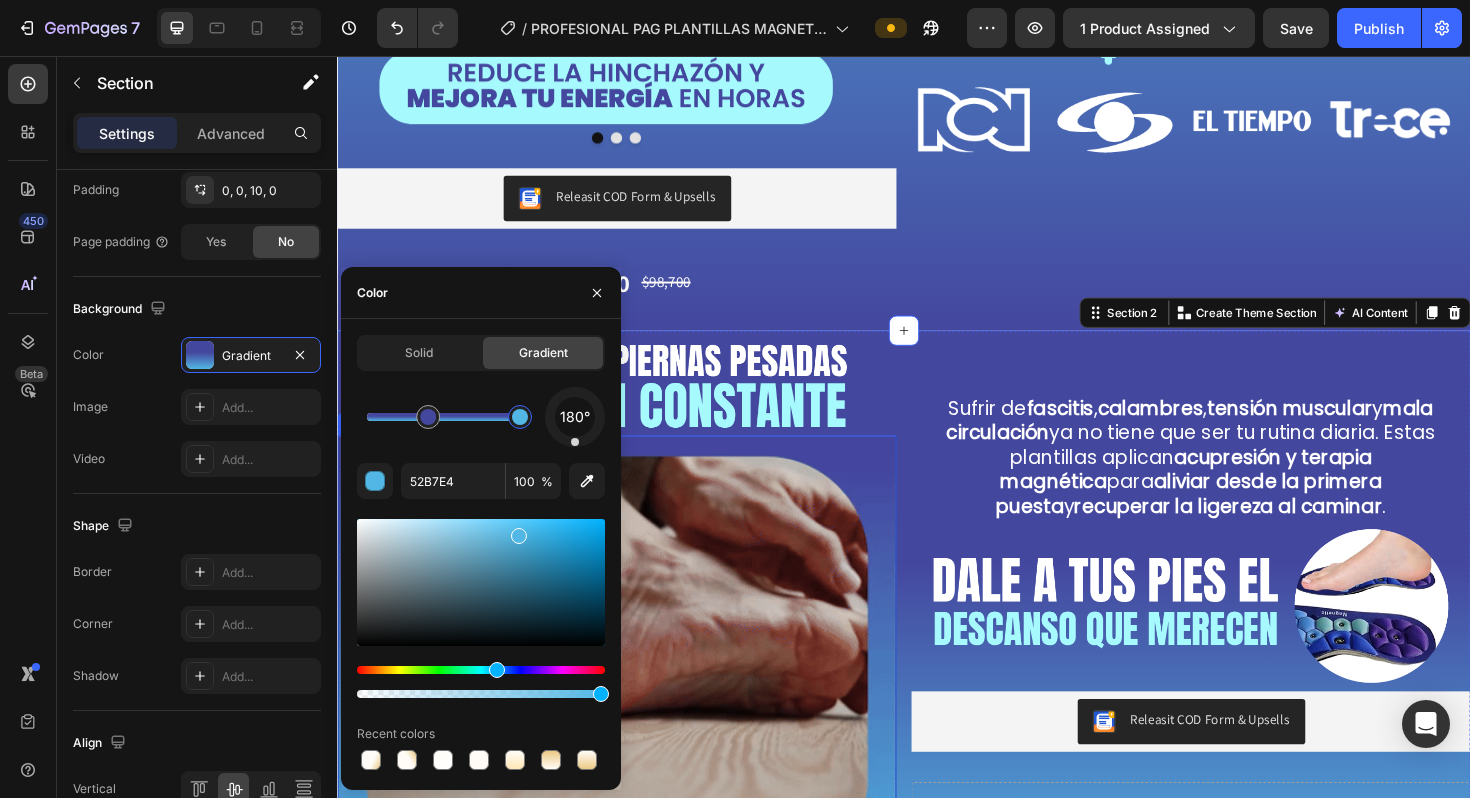 click at bounding box center (633, 704) 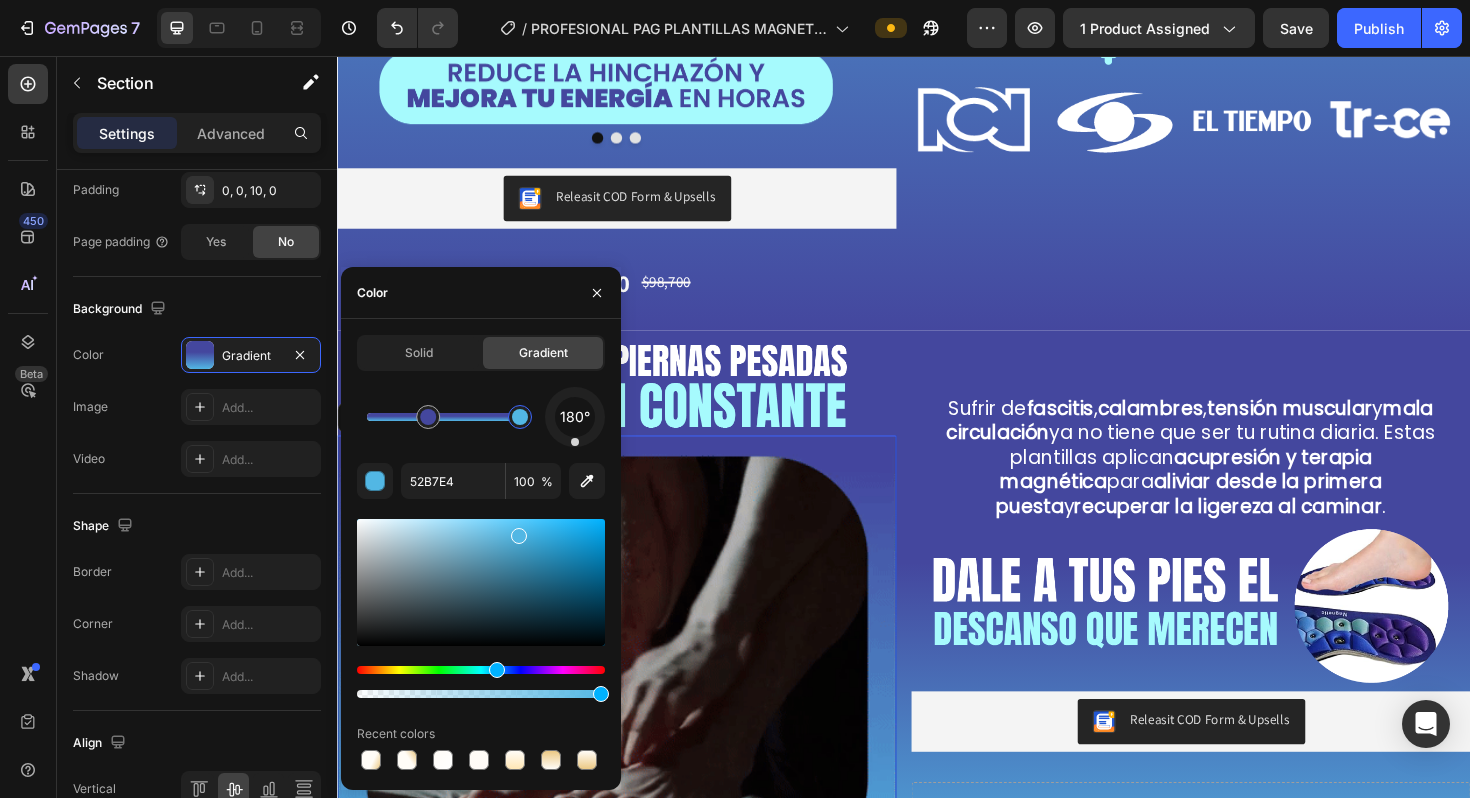 scroll, scrollTop: 0, scrollLeft: 0, axis: both 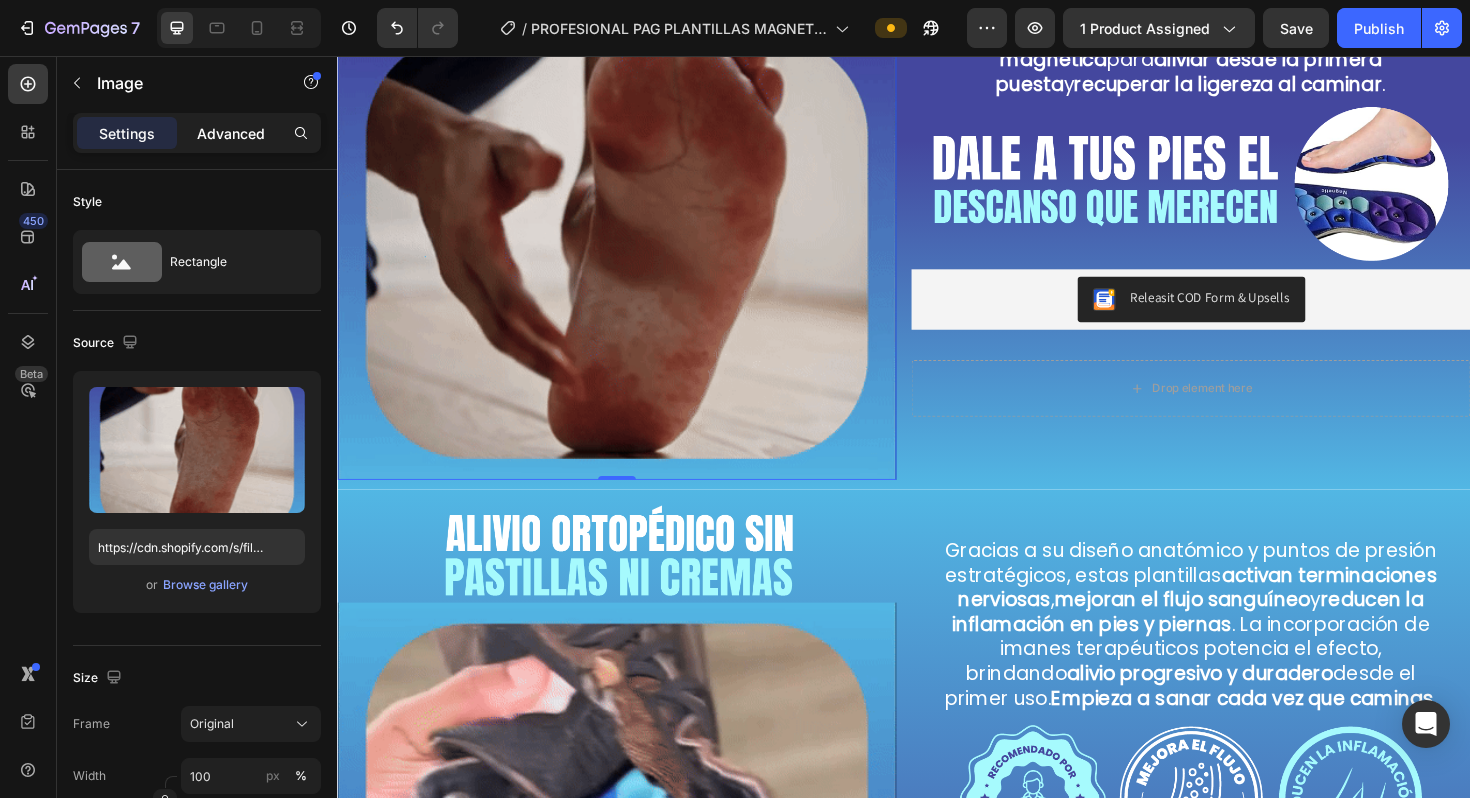 click on "Advanced" 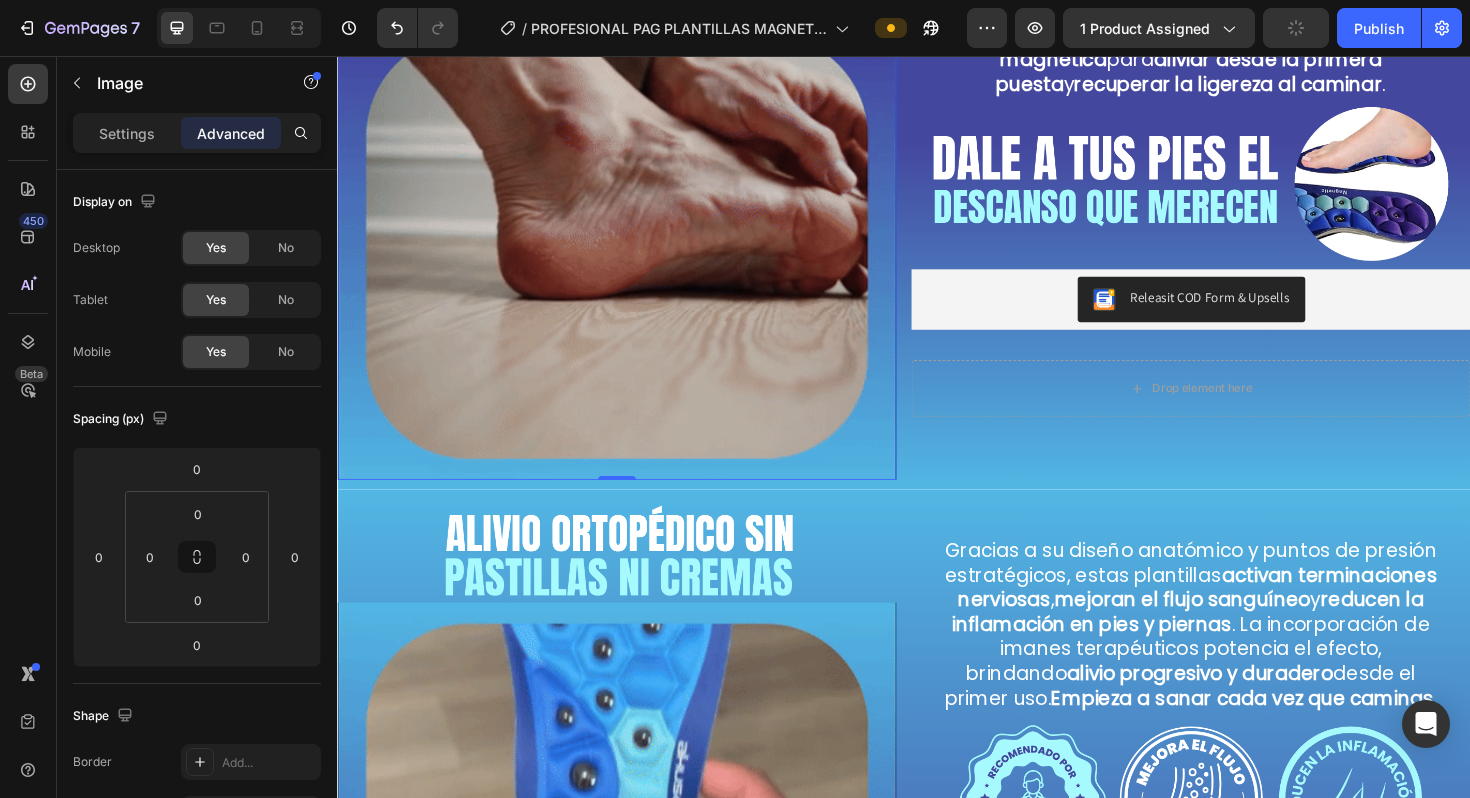 click at bounding box center [633, 257] 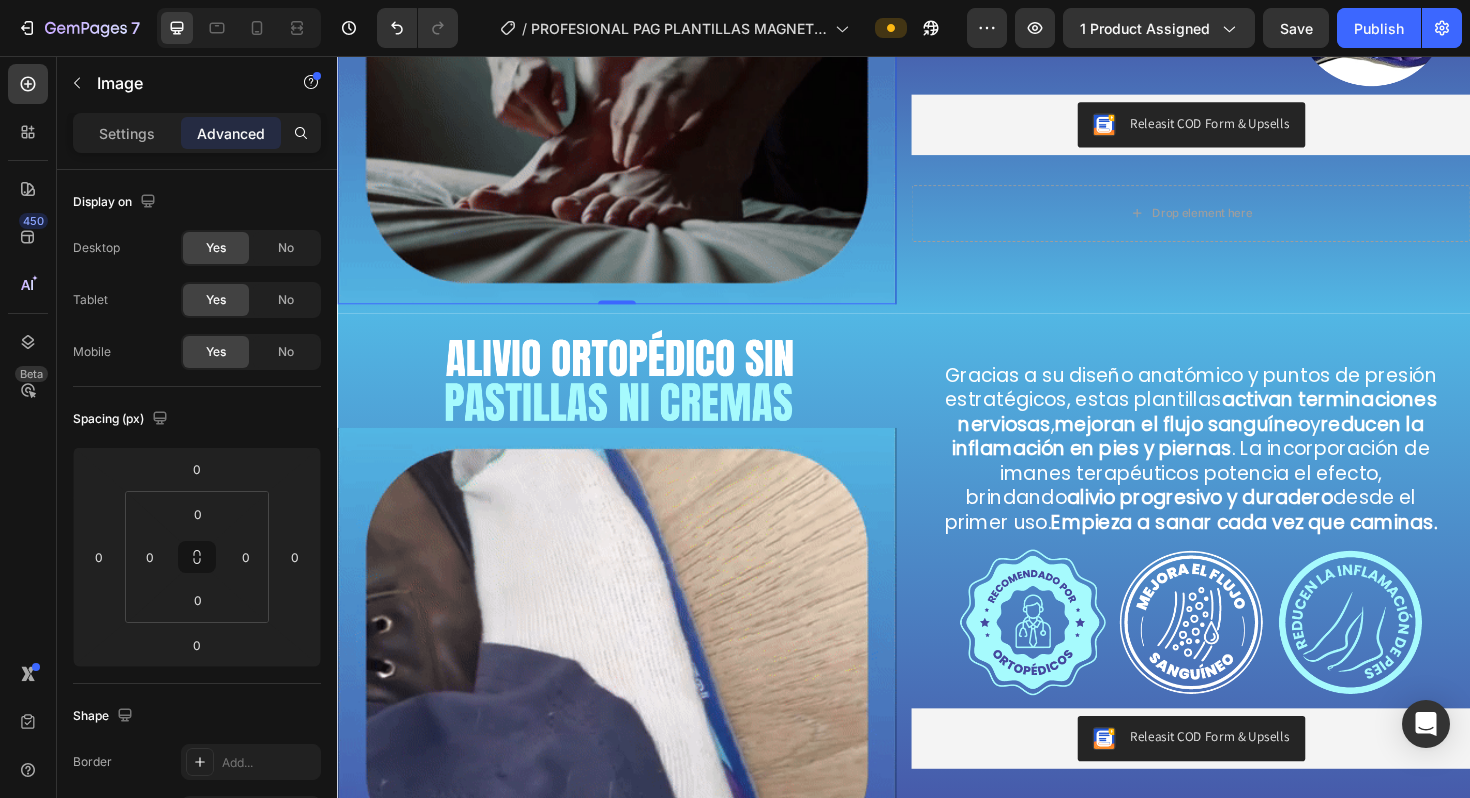 scroll, scrollTop: 588, scrollLeft: 0, axis: vertical 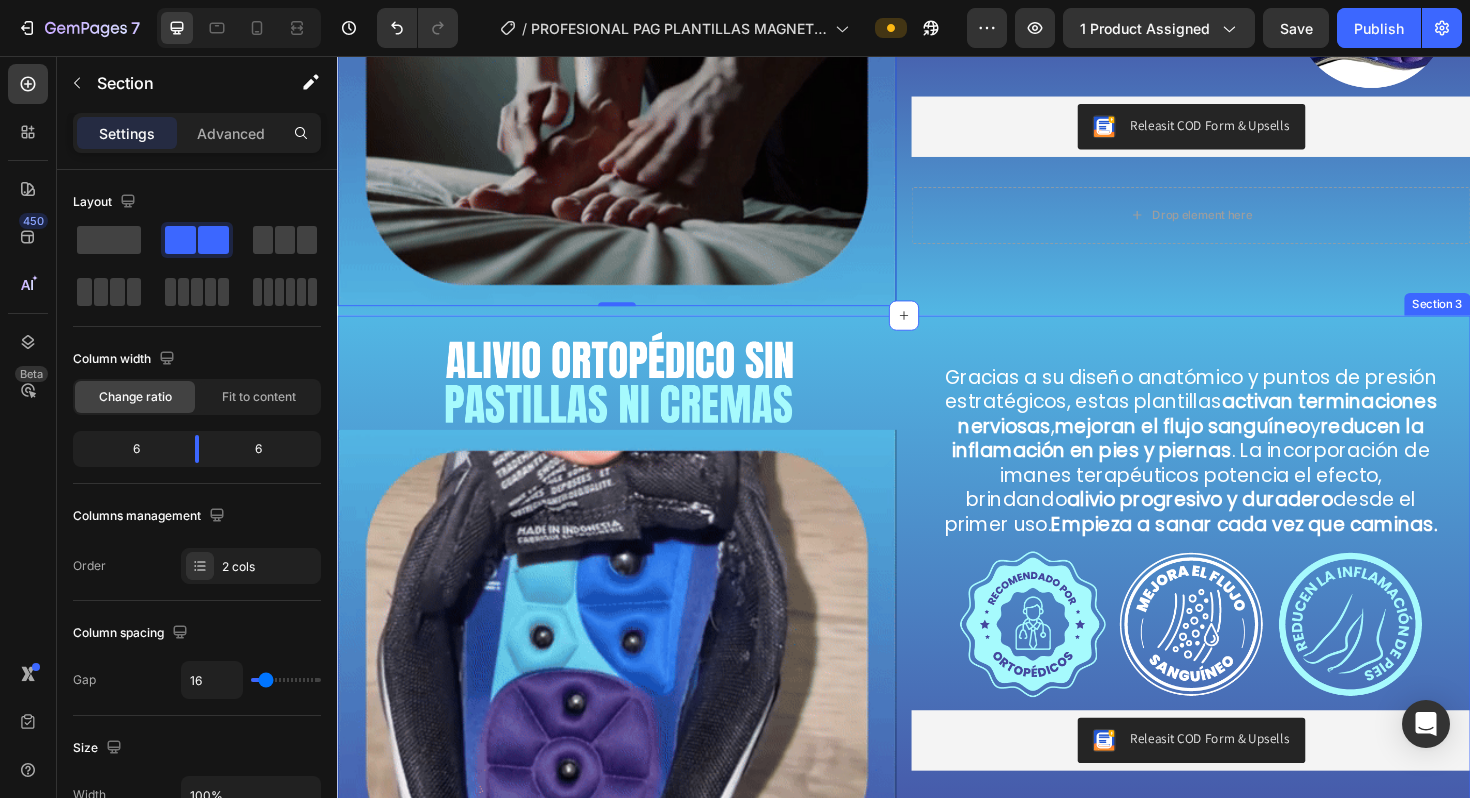 click on "Gracias a su diseño anatómico y puntos de presión estratégicos, estas plantillas  activan terminaciones nerviosas ,  mejoran el flujo sanguíneo  y  reducen la inflamación en pies y piernas . La incorporación de imanes terapéuticos potencia el efecto, brindando  alivio progresivo y duradero  desde el primer uso.  Empieza a sanar cada vez que caminas. Text Block Image Releasit COD Form & Upsells Releasit COD Form & Upsells
Drop element here Product" at bounding box center [1241, 643] 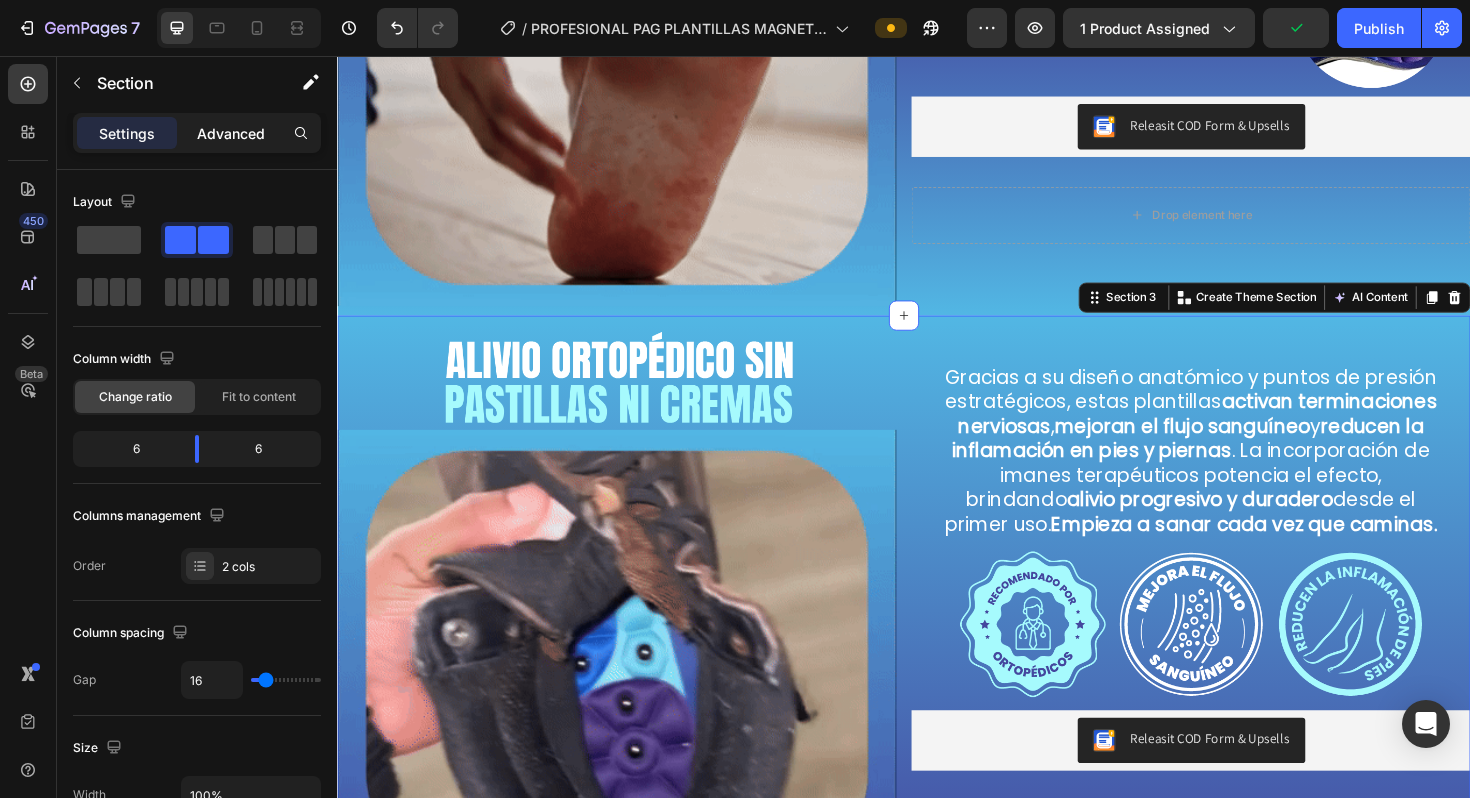 click on "Advanced" 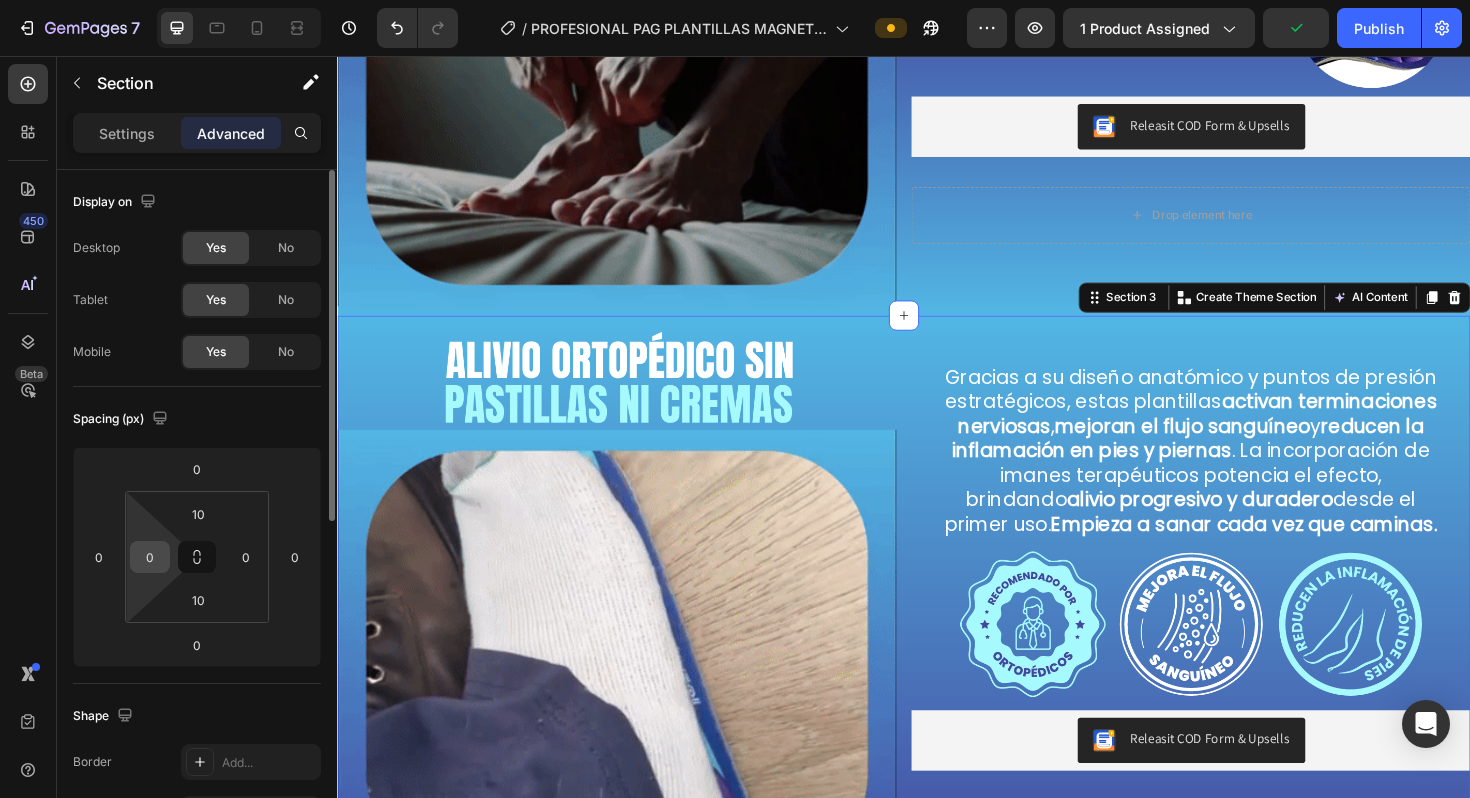click on "0" at bounding box center (150, 557) 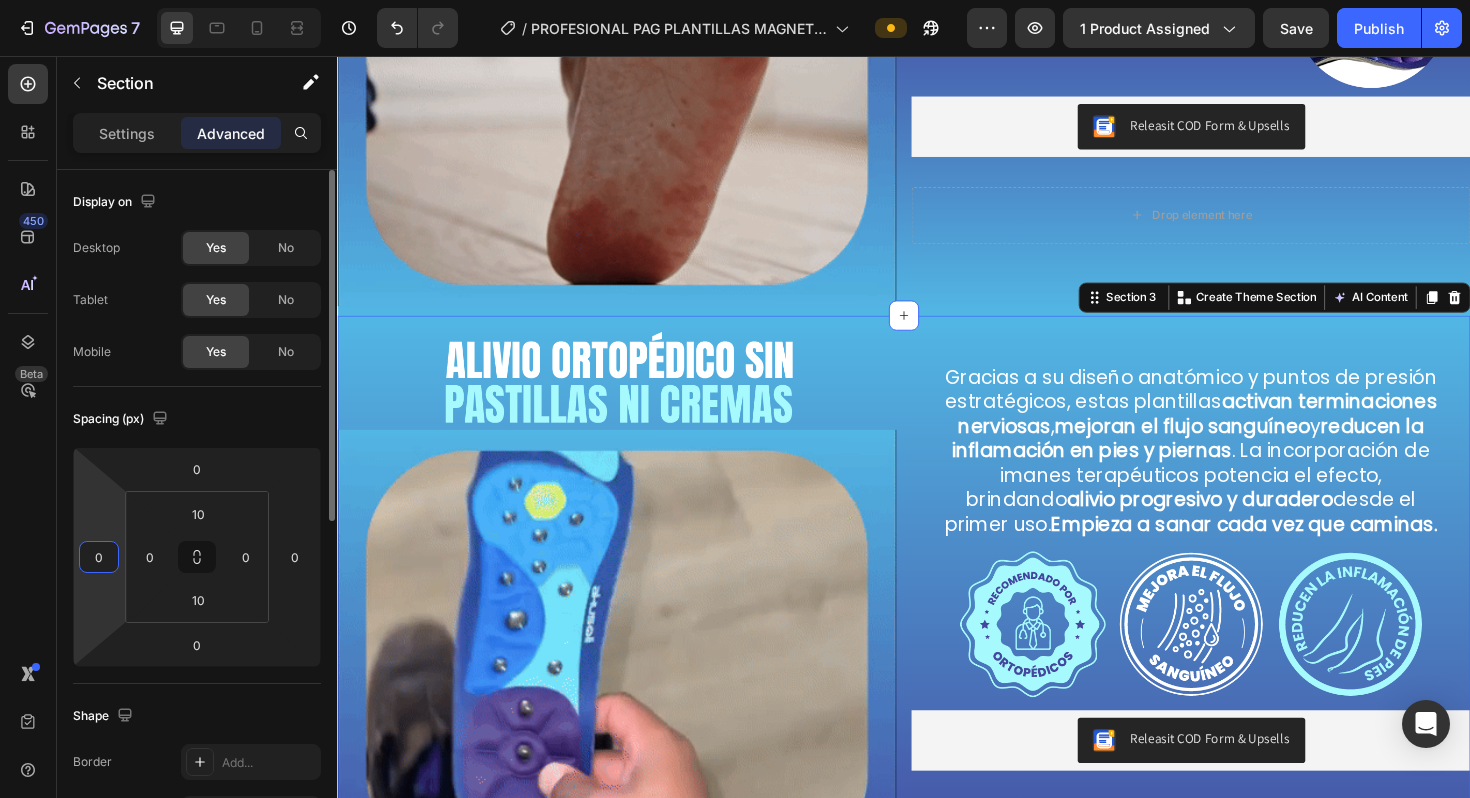 click on "0" at bounding box center (99, 557) 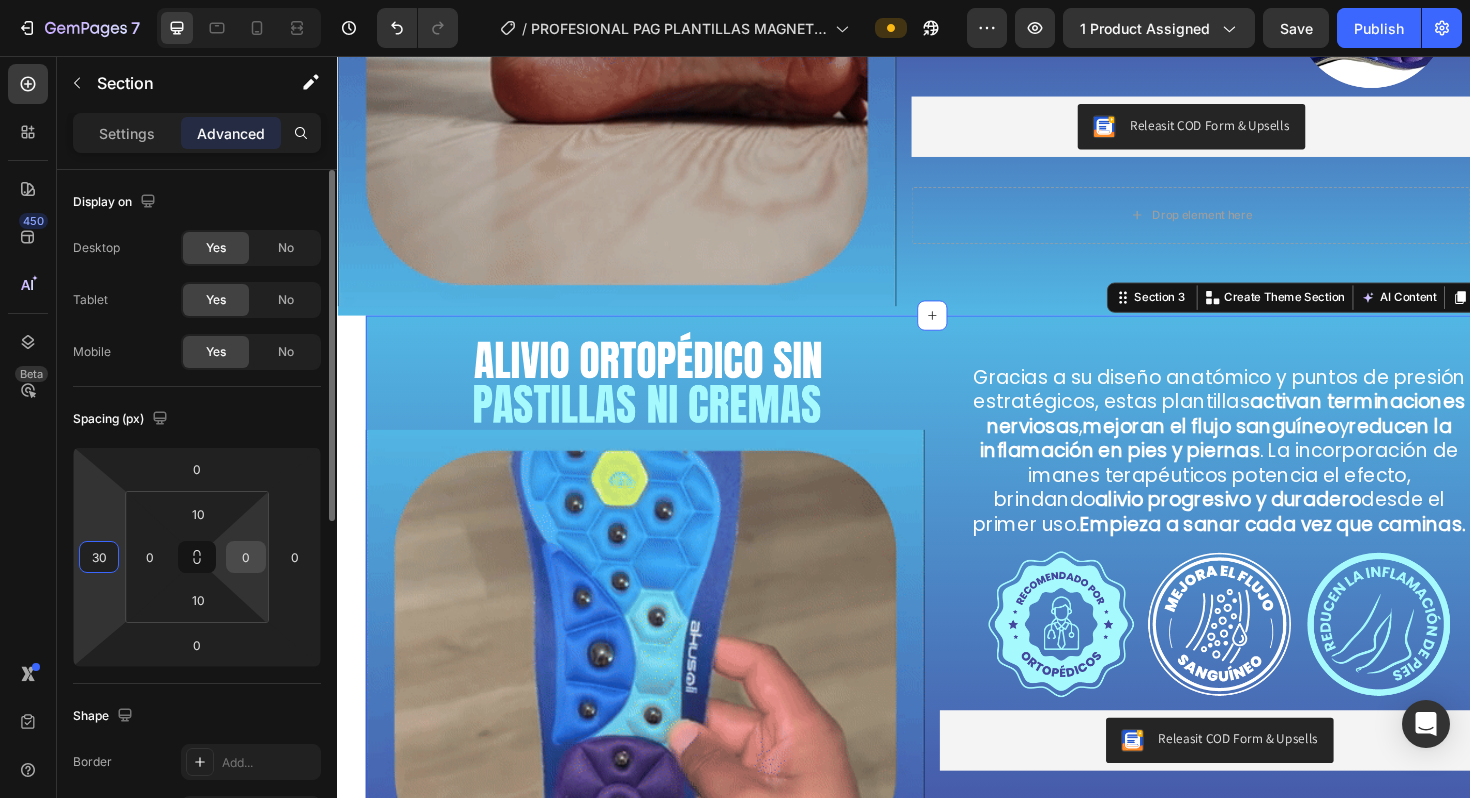 type on "3" 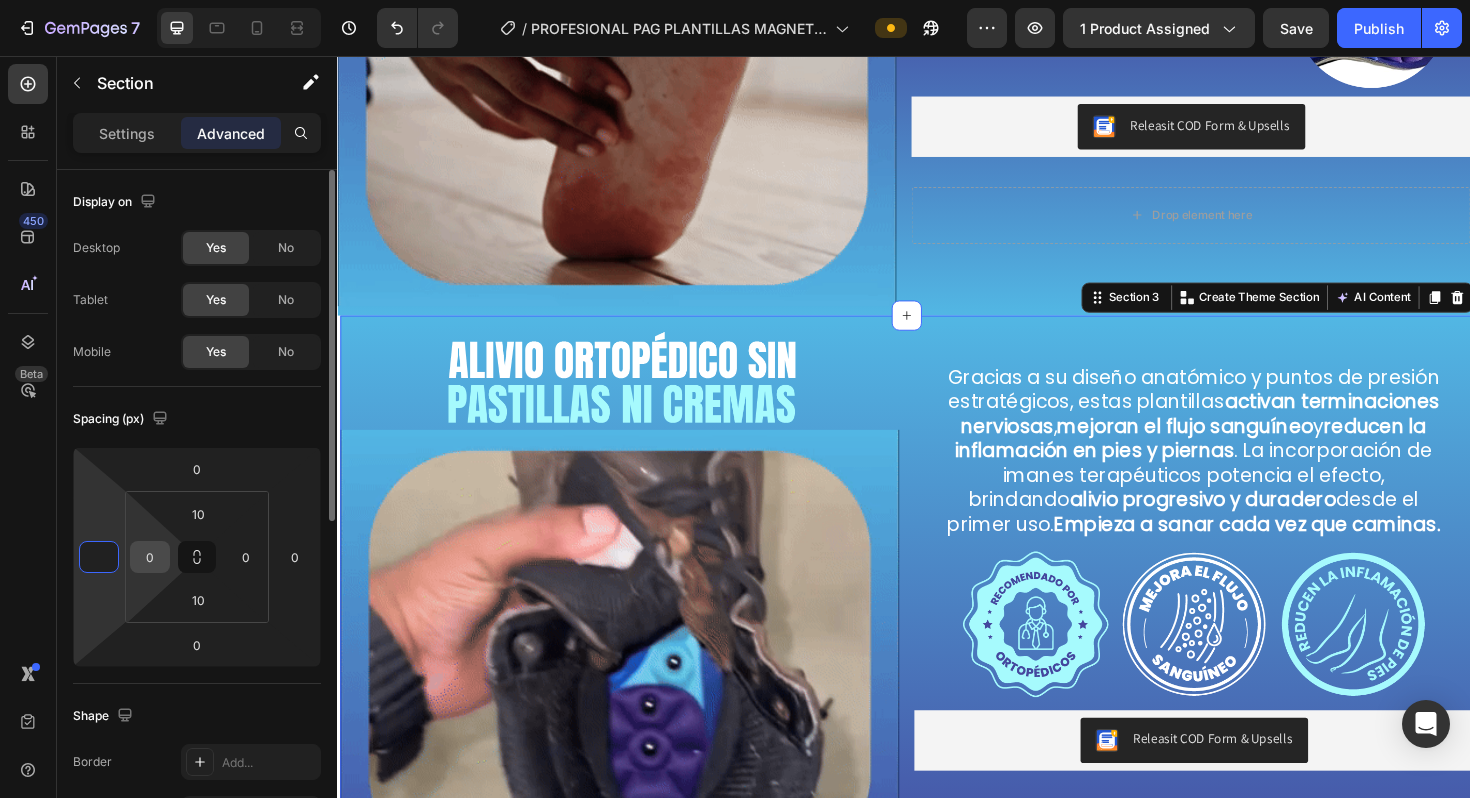 type on "0" 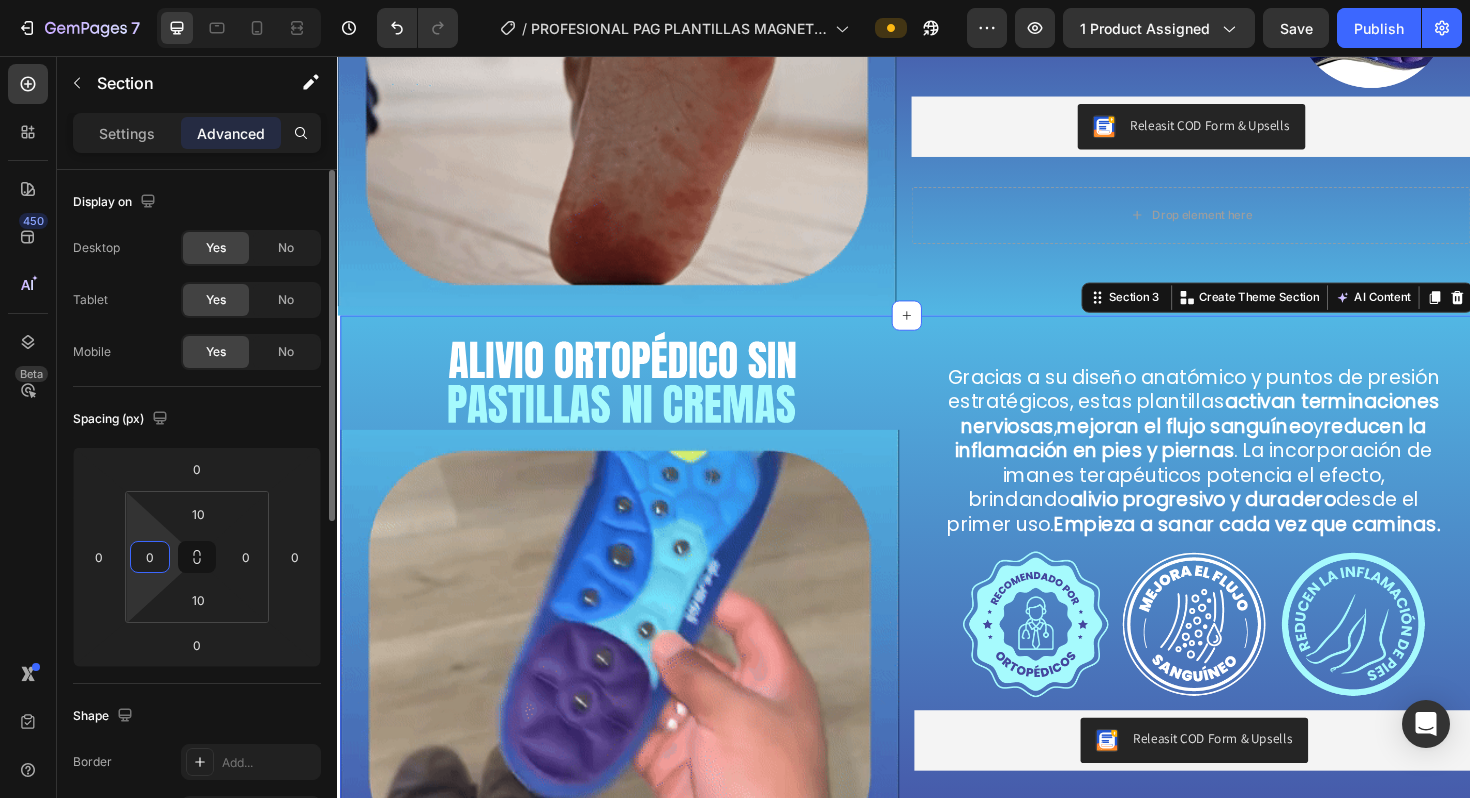 click on "0" at bounding box center [150, 557] 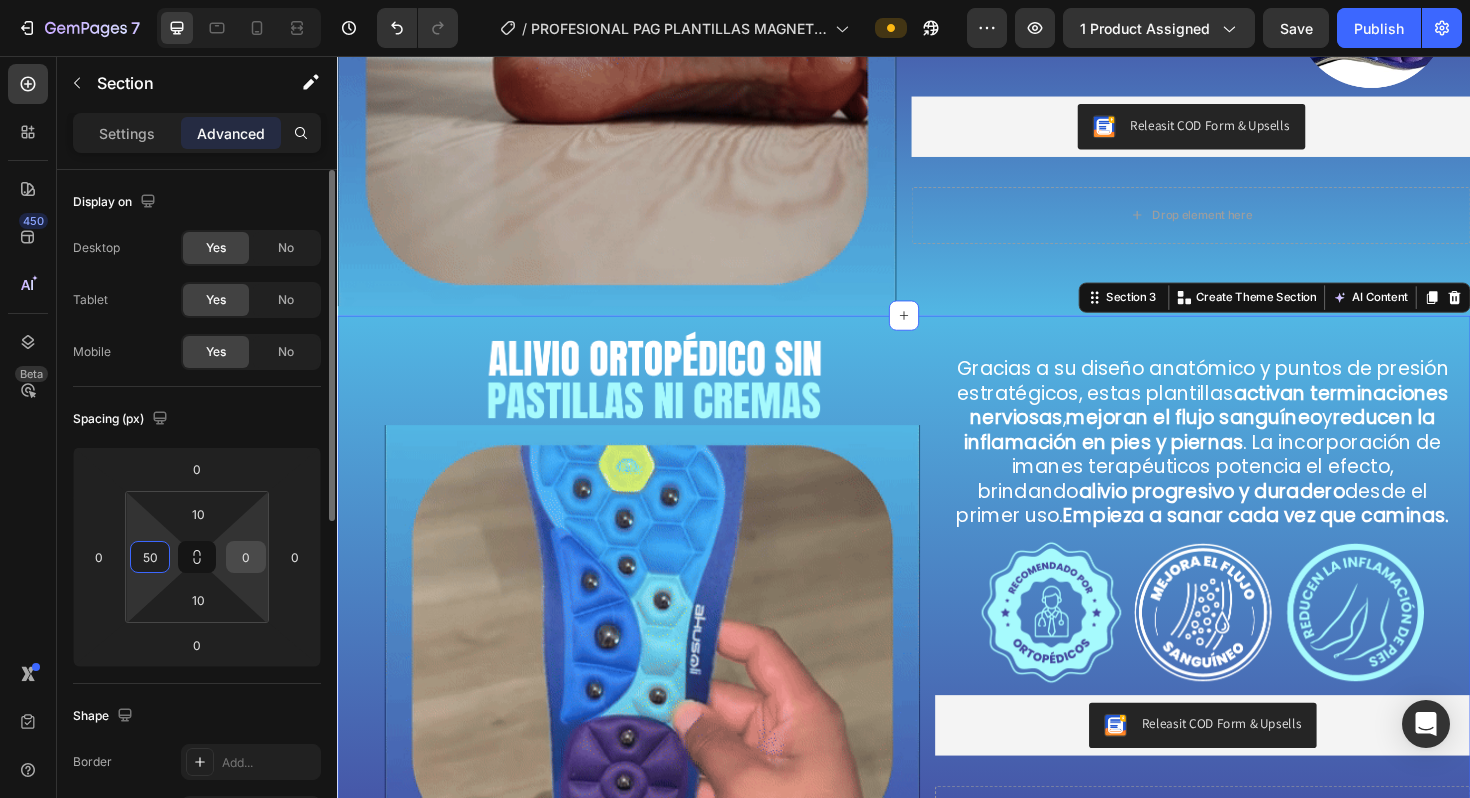 type on "50" 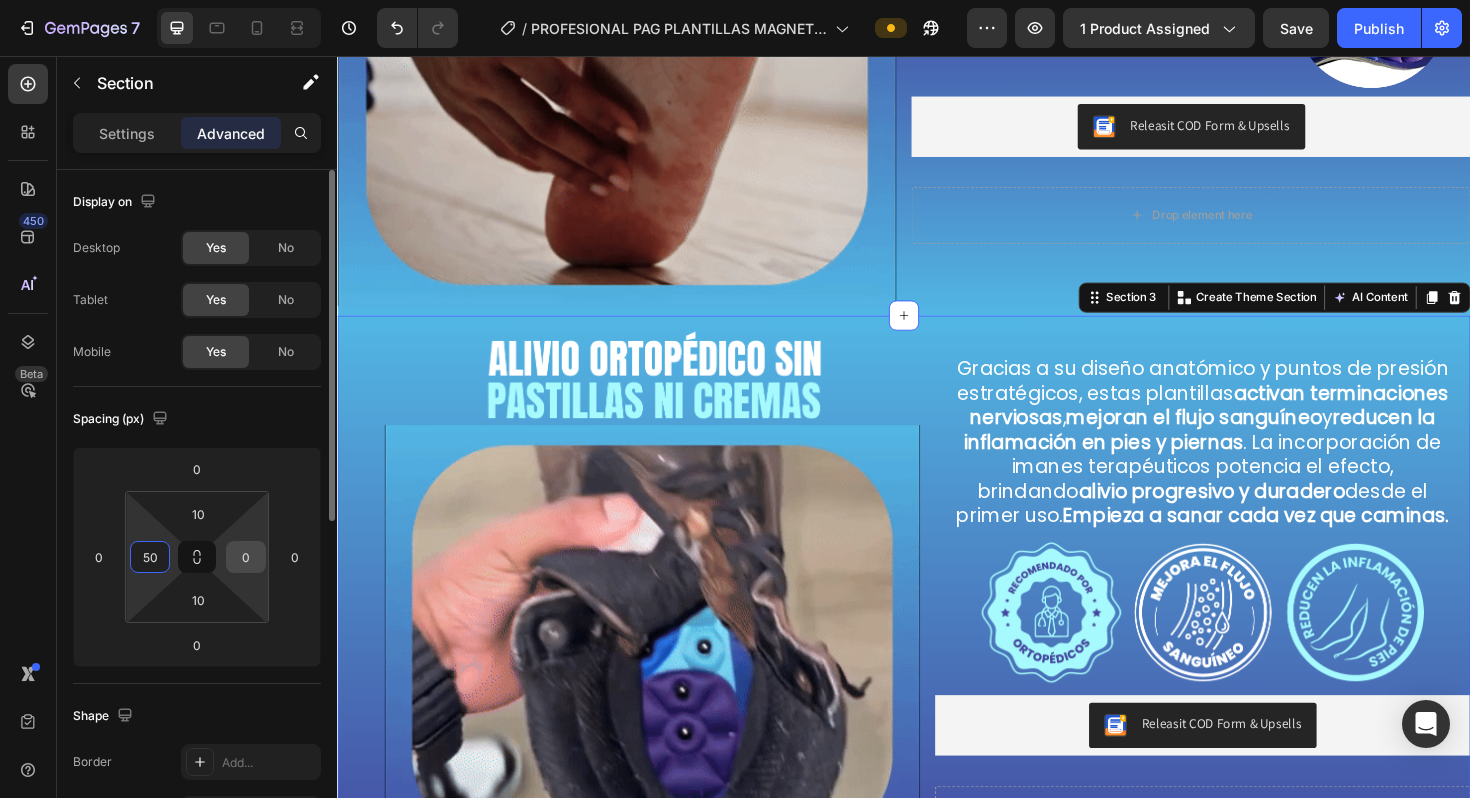 click on "0" at bounding box center (246, 557) 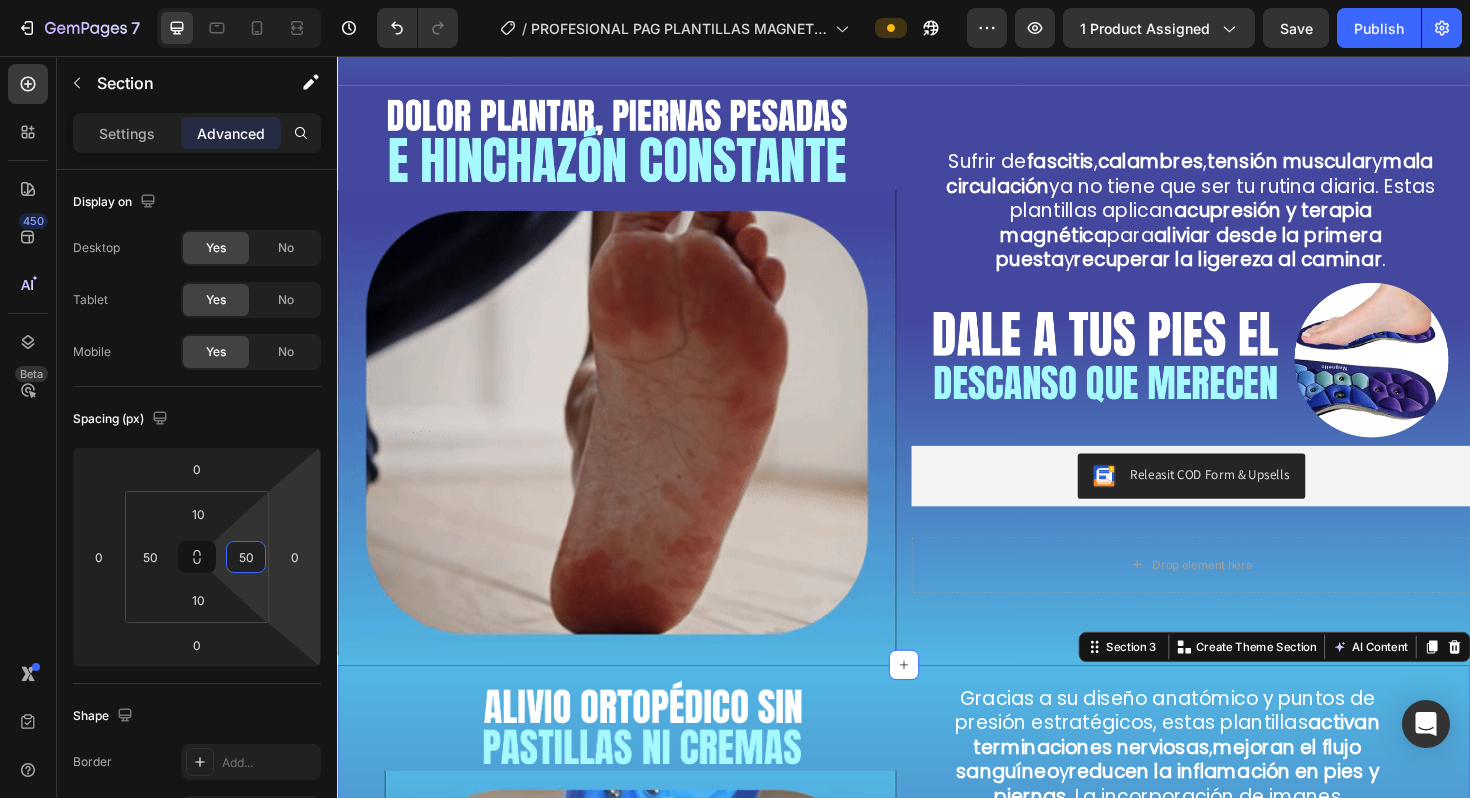 scroll, scrollTop: 203, scrollLeft: 0, axis: vertical 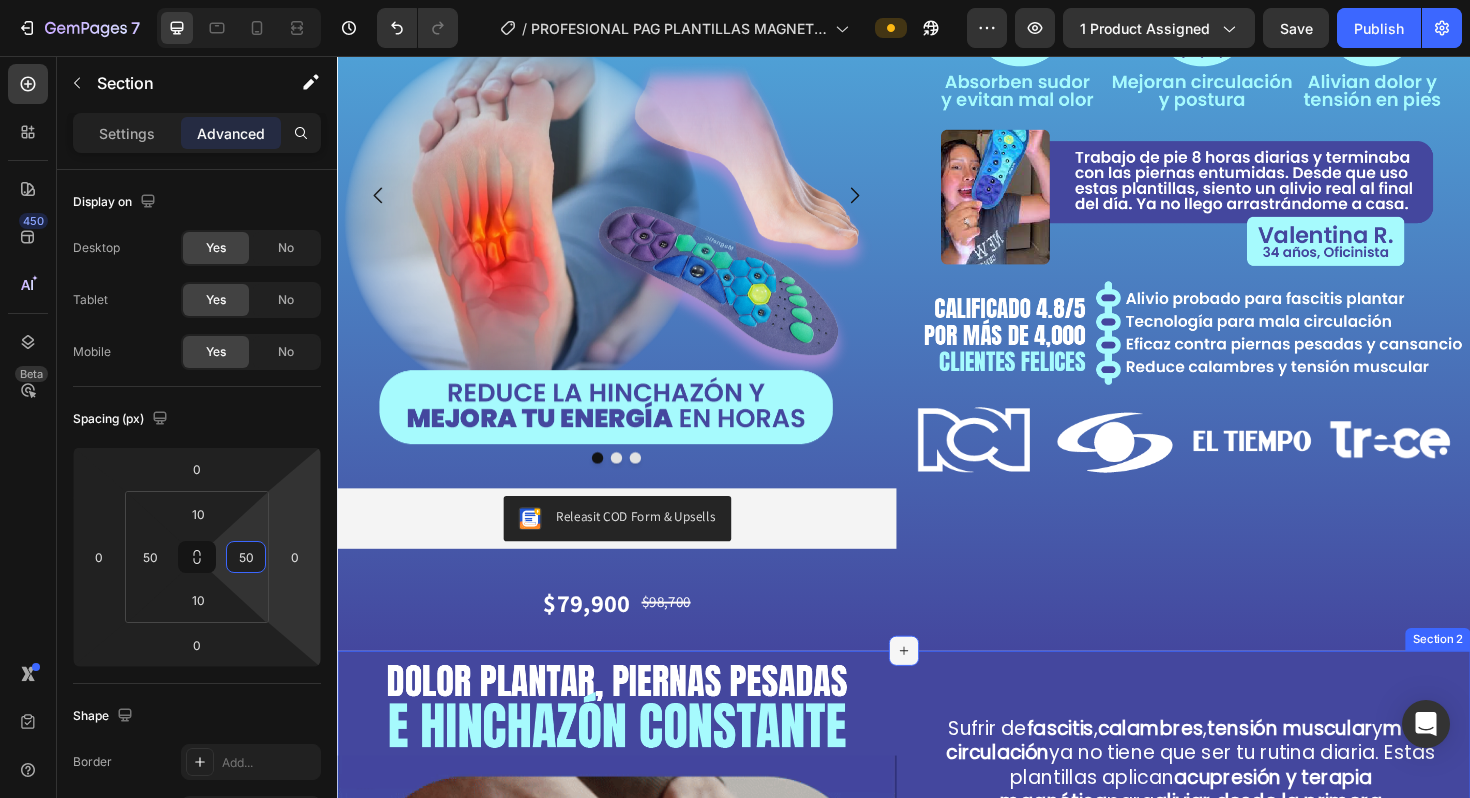 type on "50" 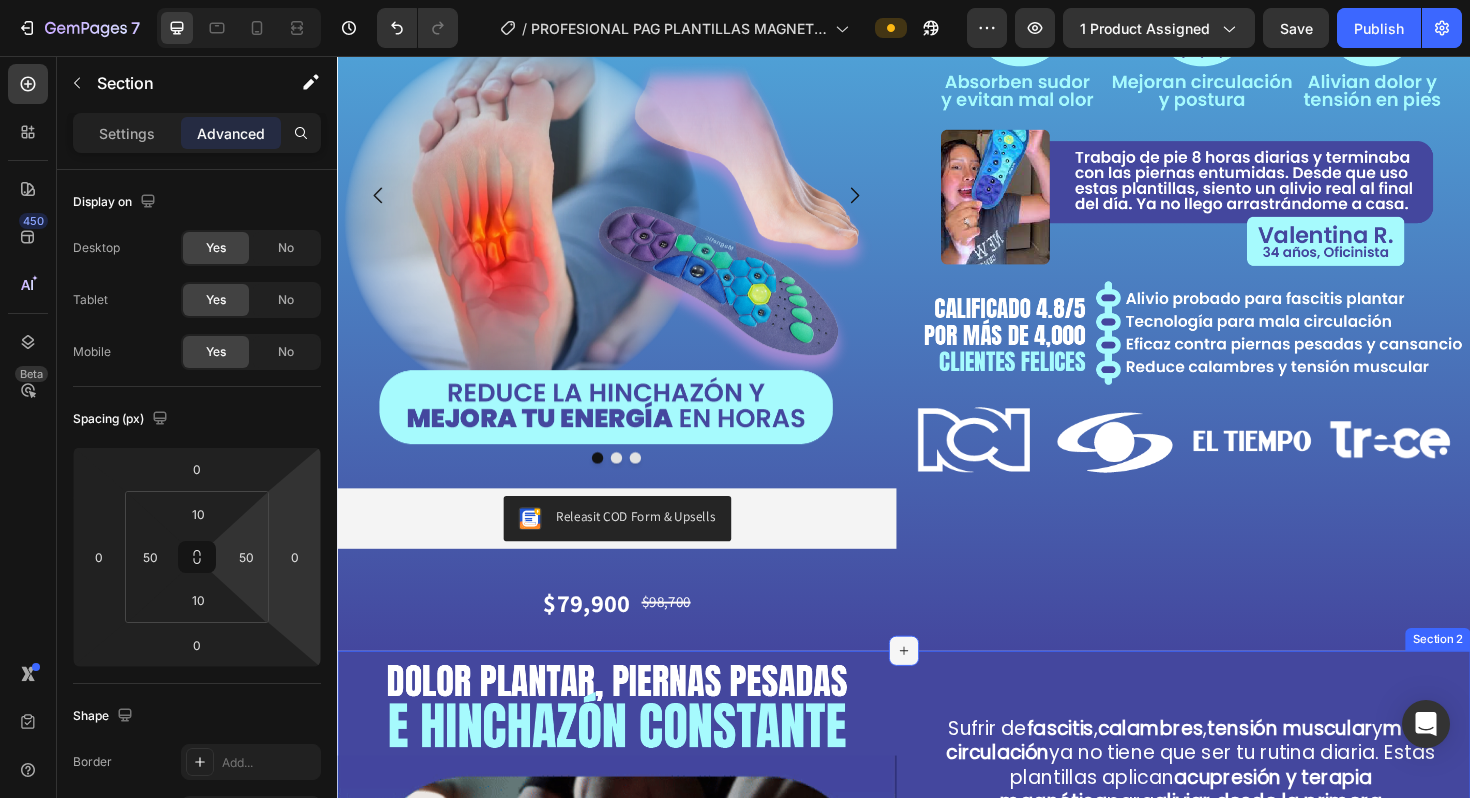 click at bounding box center (937, 686) 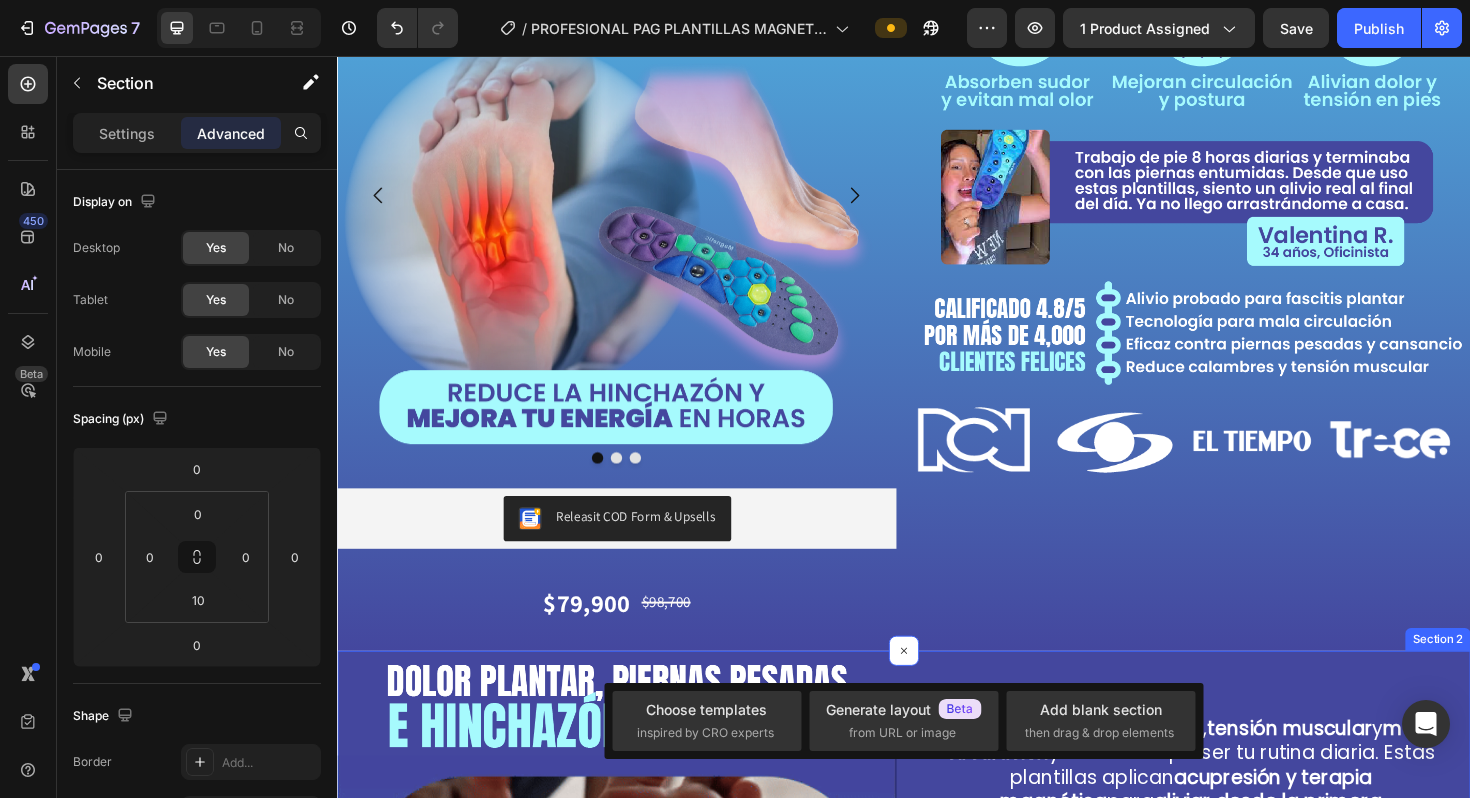 click on "Sufrir de  fascitis ,  calambres ,  tensión muscular  y  mala circulación  ya no tiene que ser tu rutina diaria. Estas plantillas aplican  acupresión y terapia magnética  para  aliviar desde la primera puesta  y  recuperar la ligereza al caminar . Text Block Image Releasit COD Form & Upsells Releasit COD Form & Upsells
Drop element here Product" at bounding box center (1241, 988) 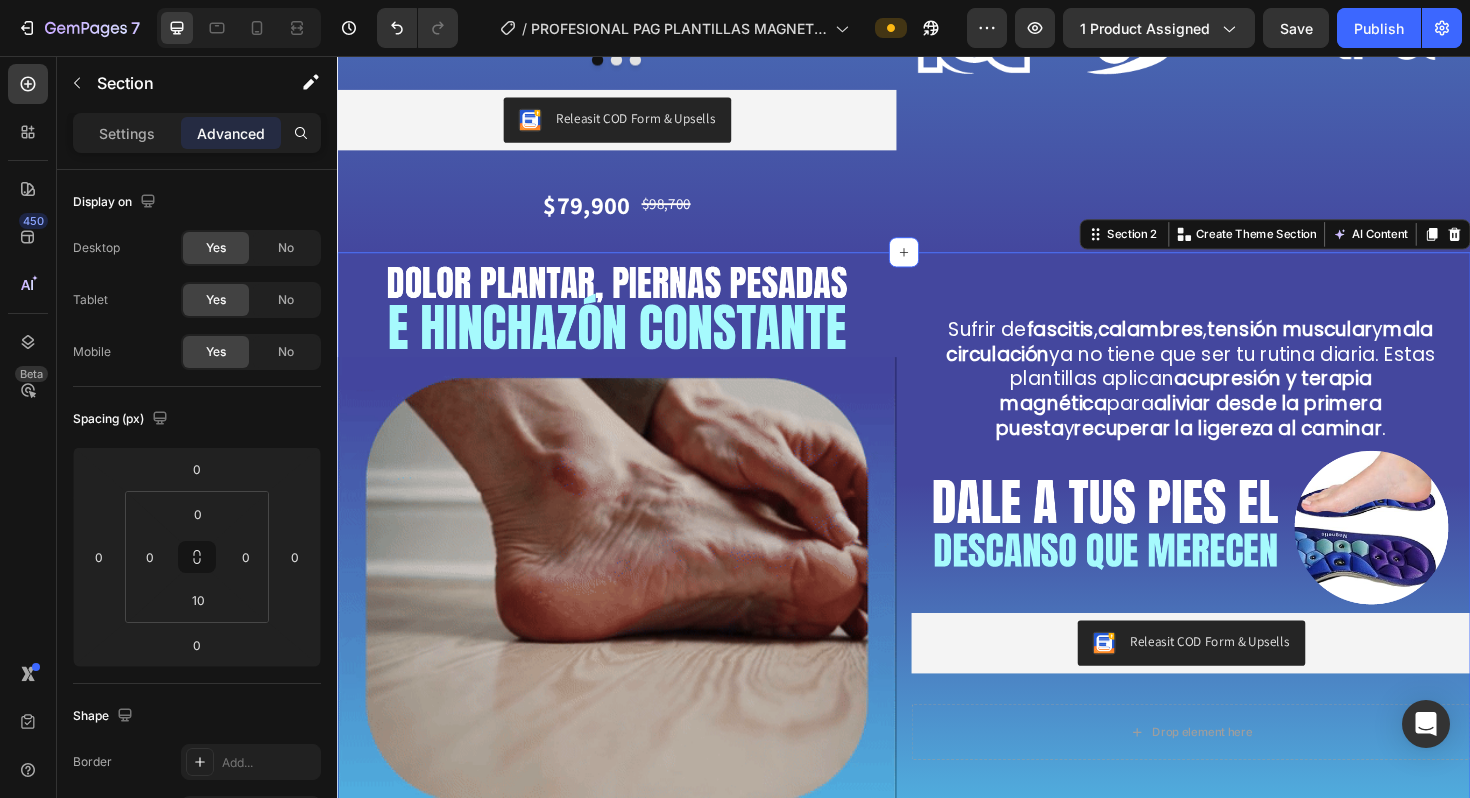 scroll, scrollTop: 626, scrollLeft: 0, axis: vertical 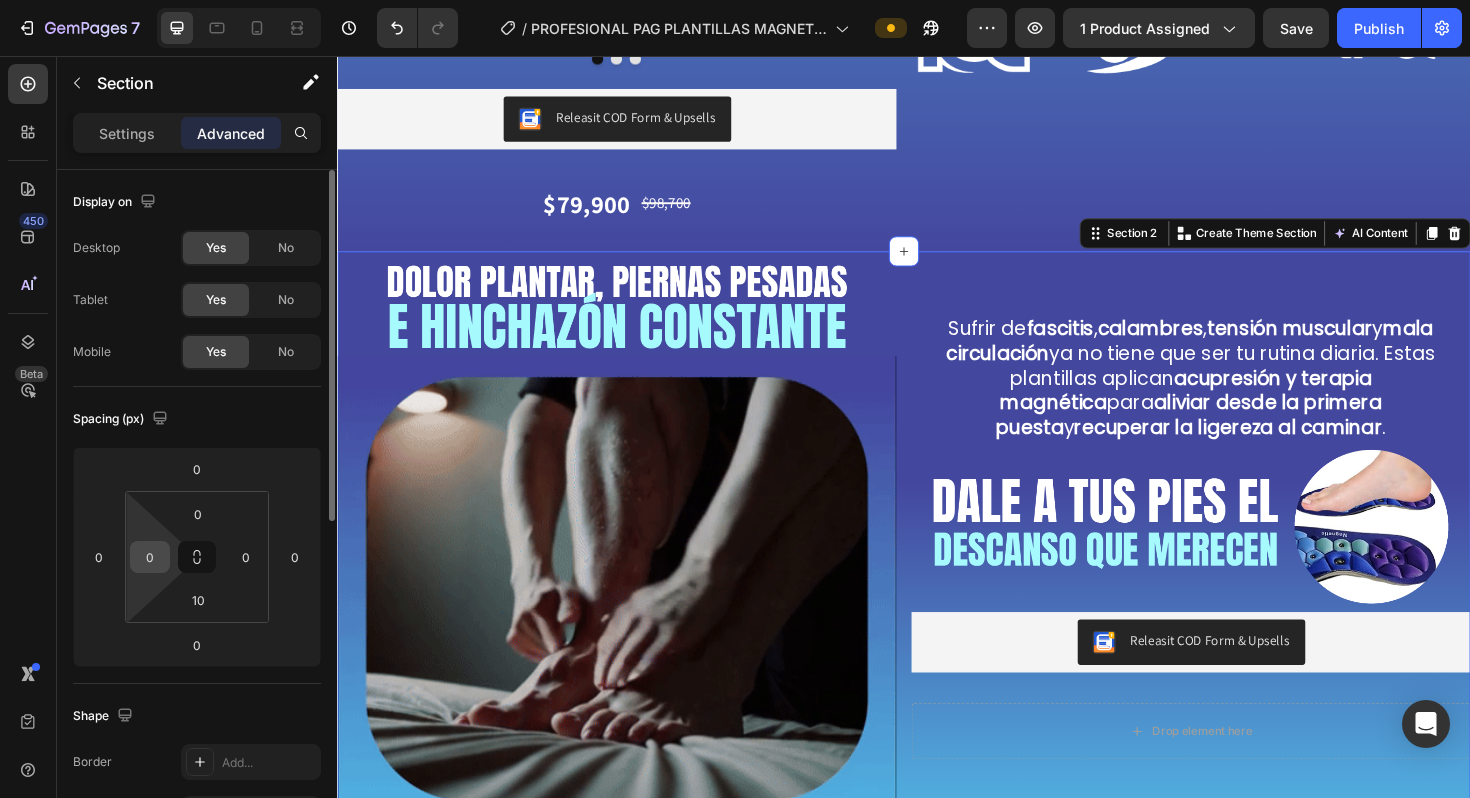 click on "0" at bounding box center [150, 557] 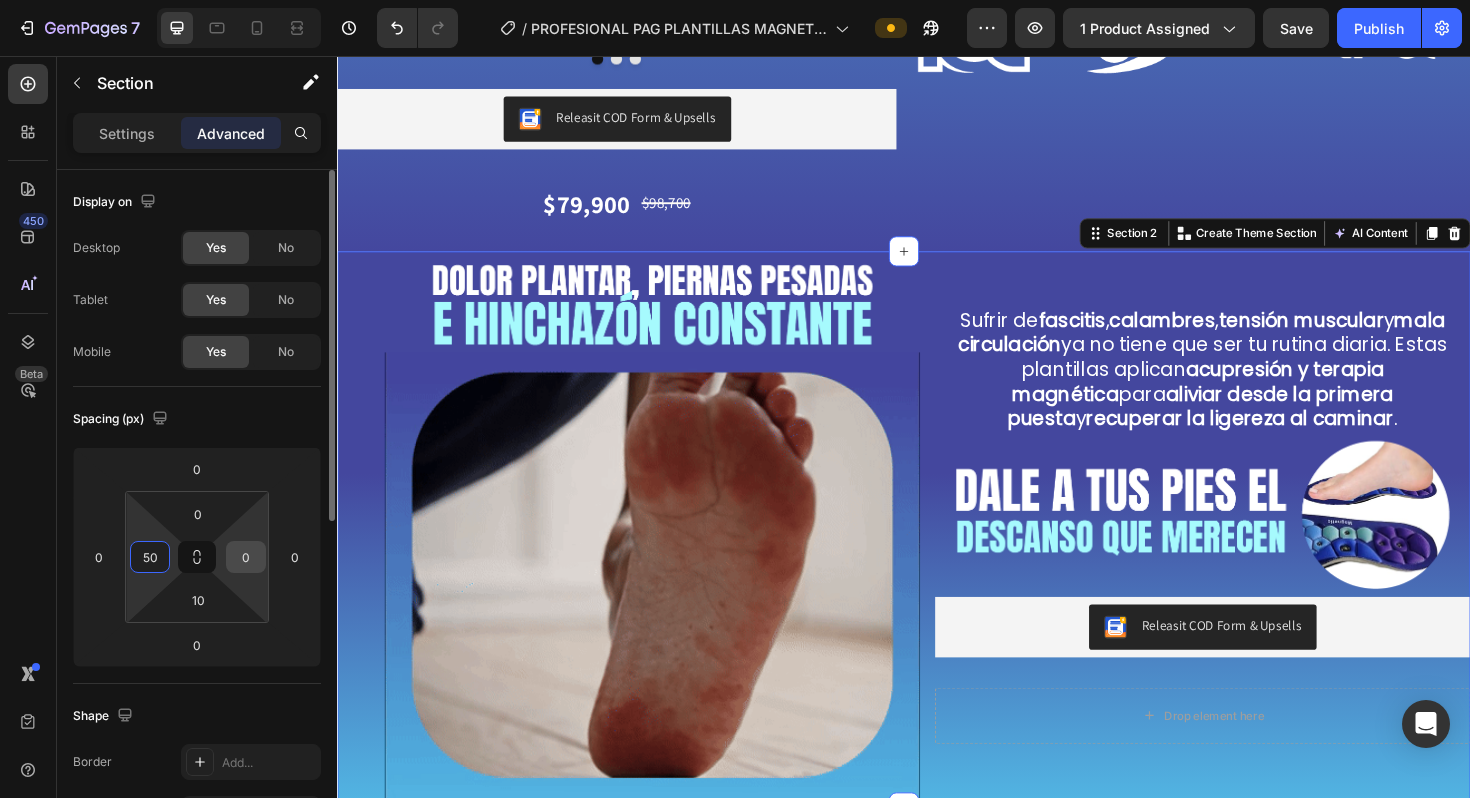type on "50" 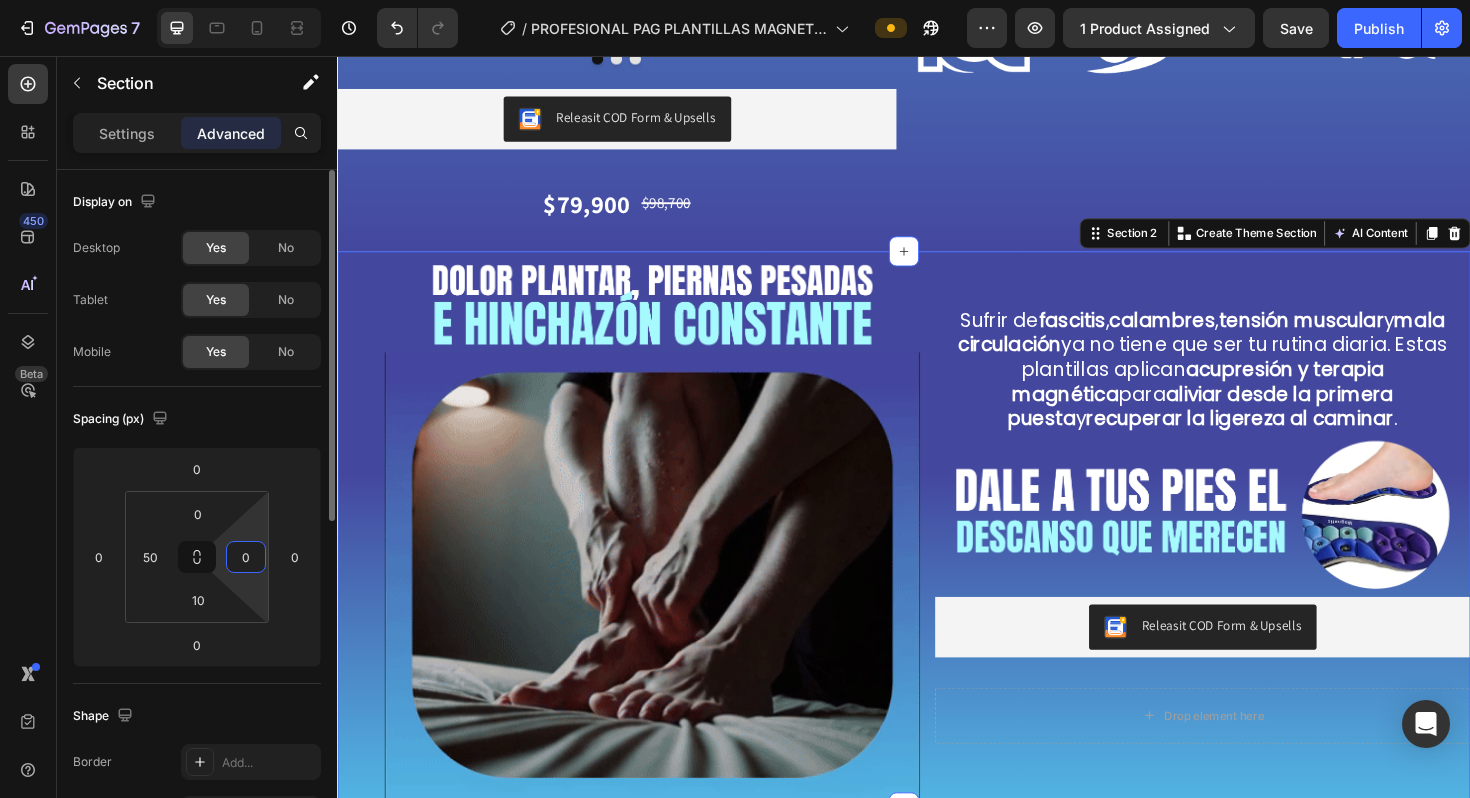 click on "0" at bounding box center (246, 557) 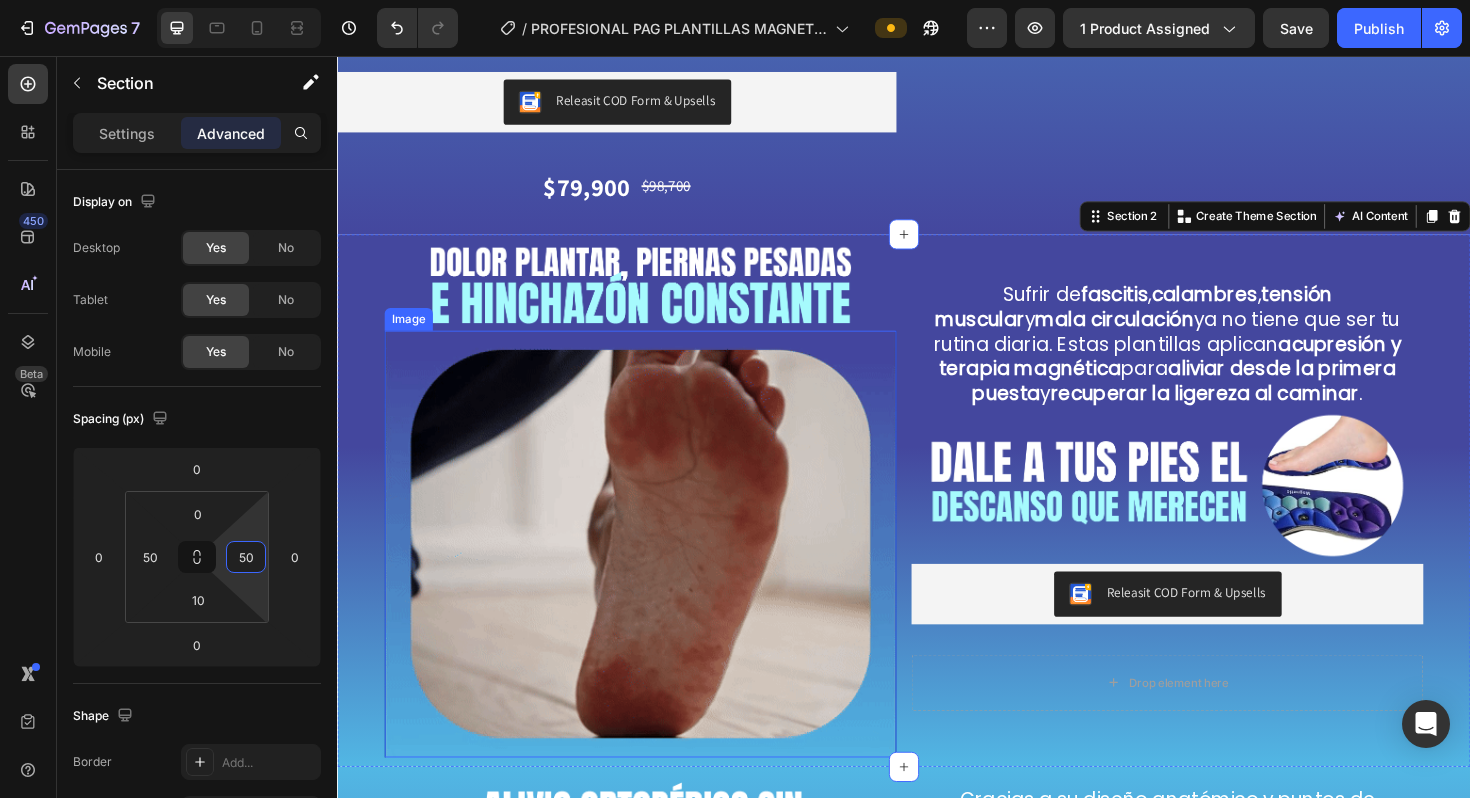 scroll, scrollTop: 645, scrollLeft: 0, axis: vertical 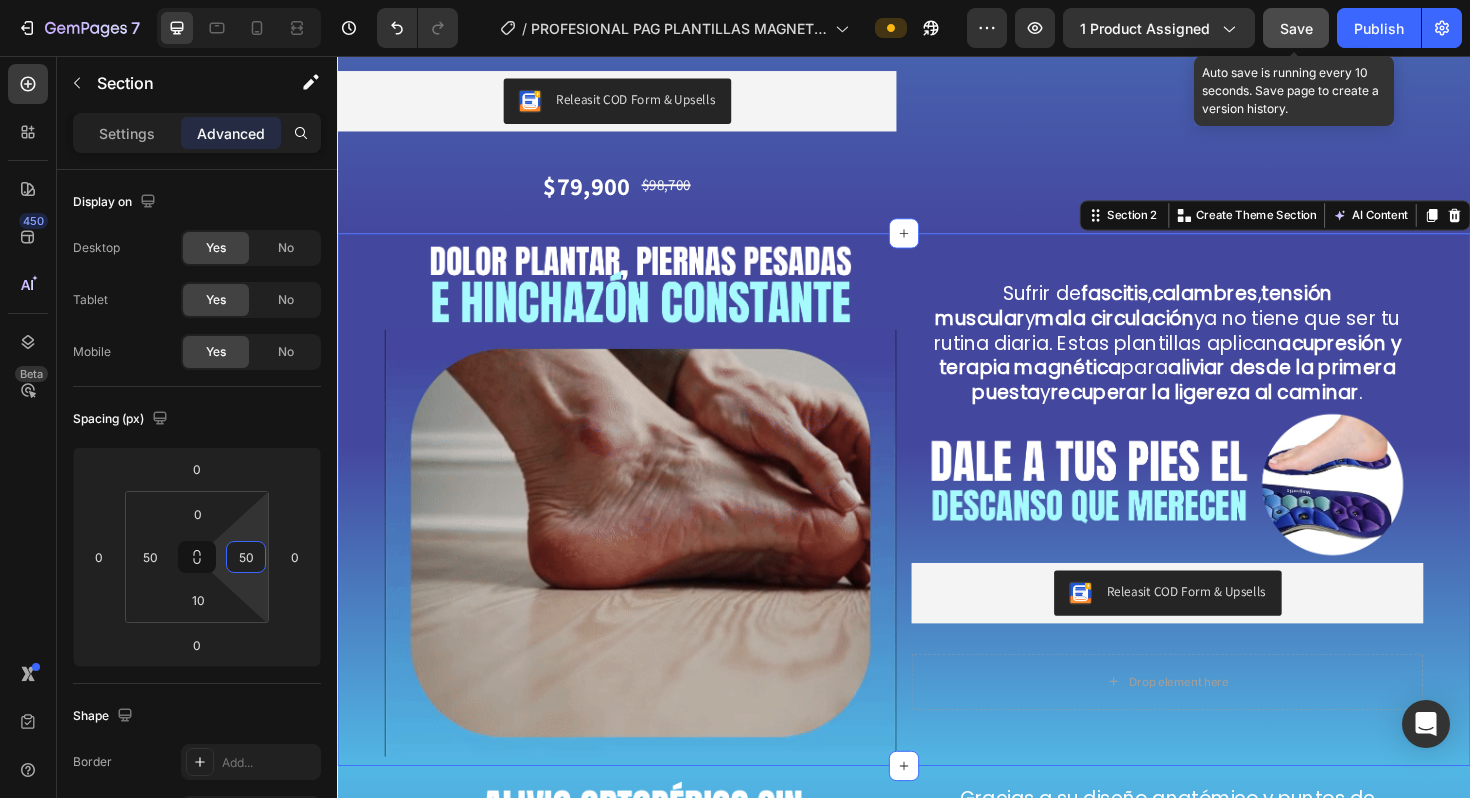type on "50" 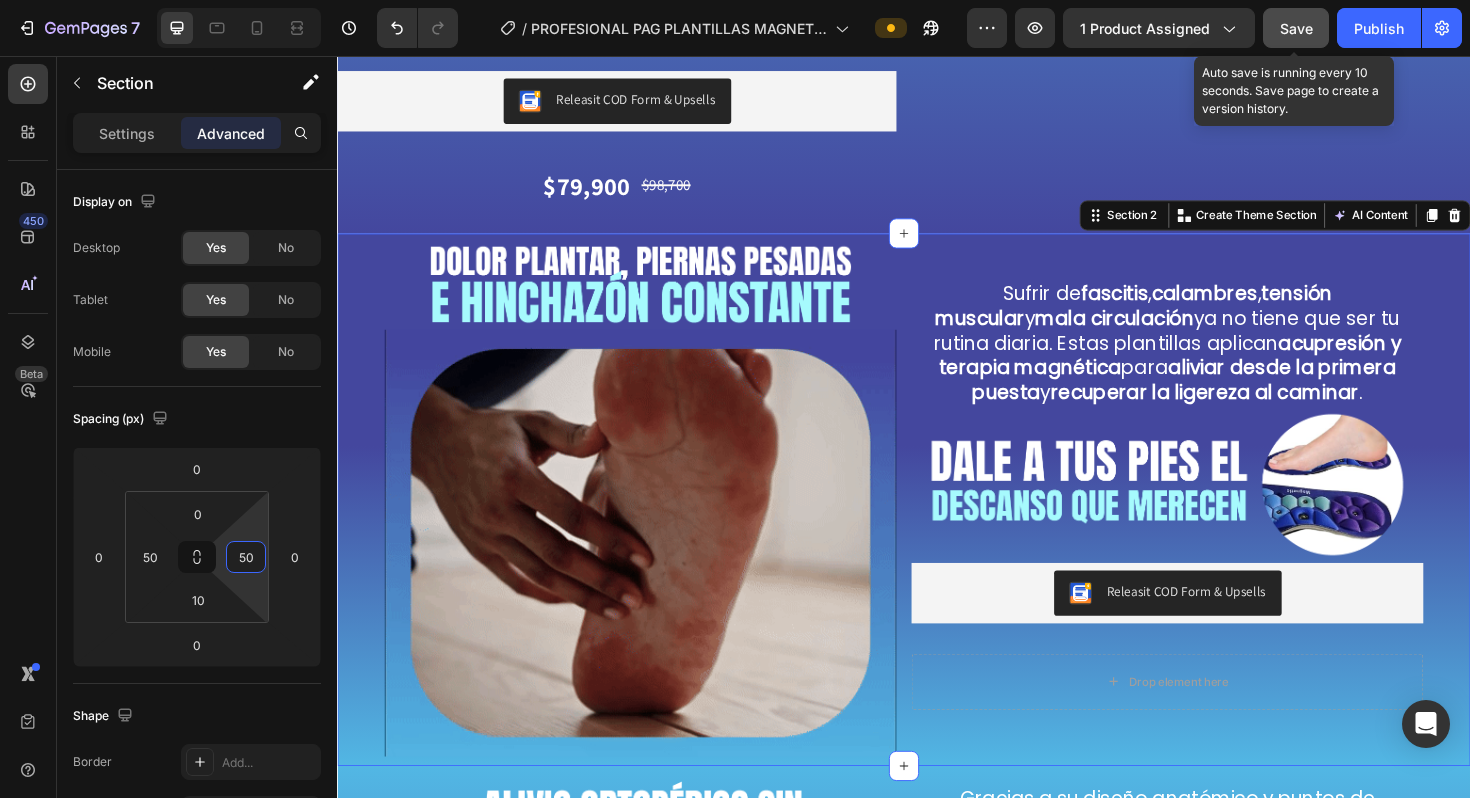 click on "Save" at bounding box center (1296, 28) 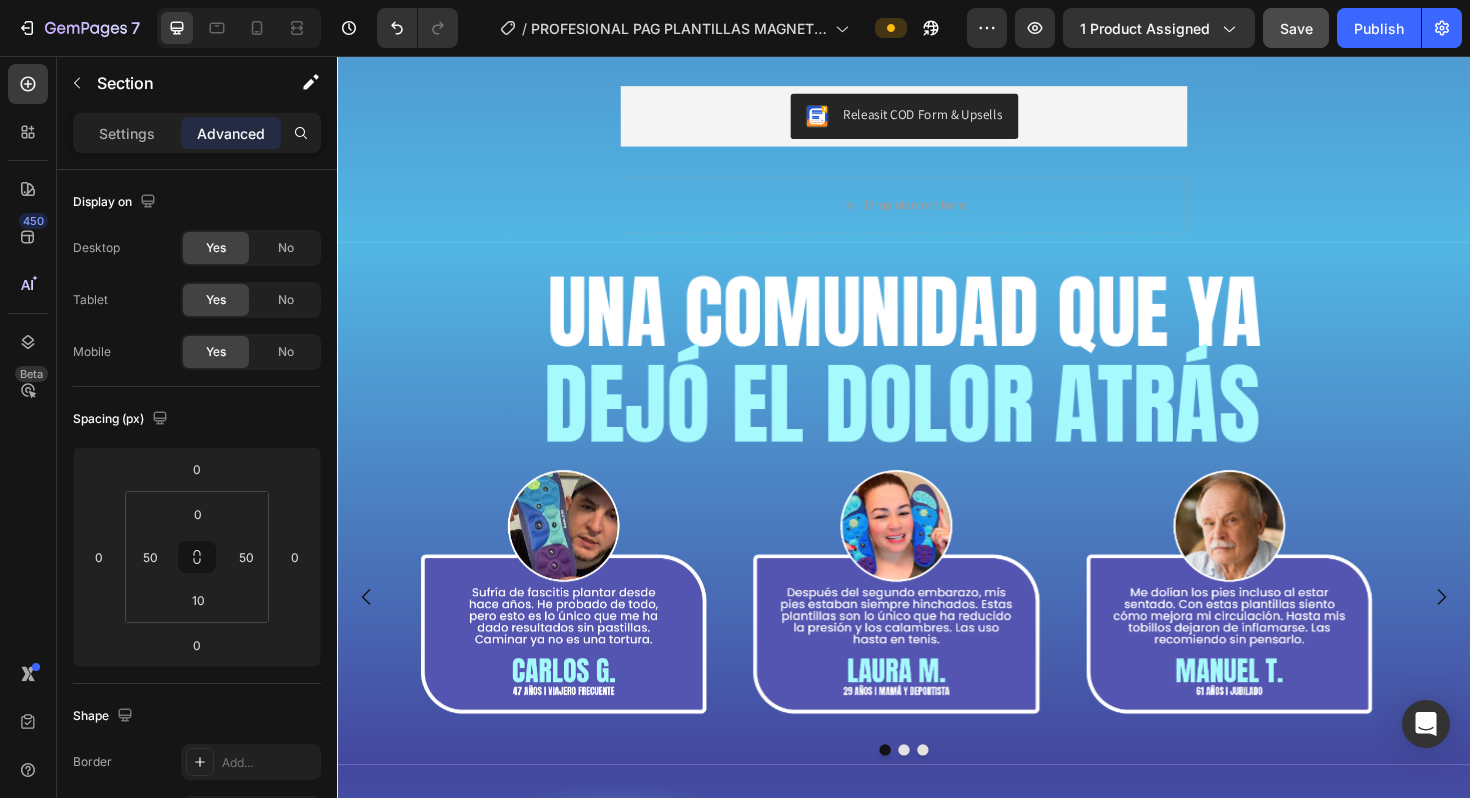 scroll, scrollTop: 2552, scrollLeft: 0, axis: vertical 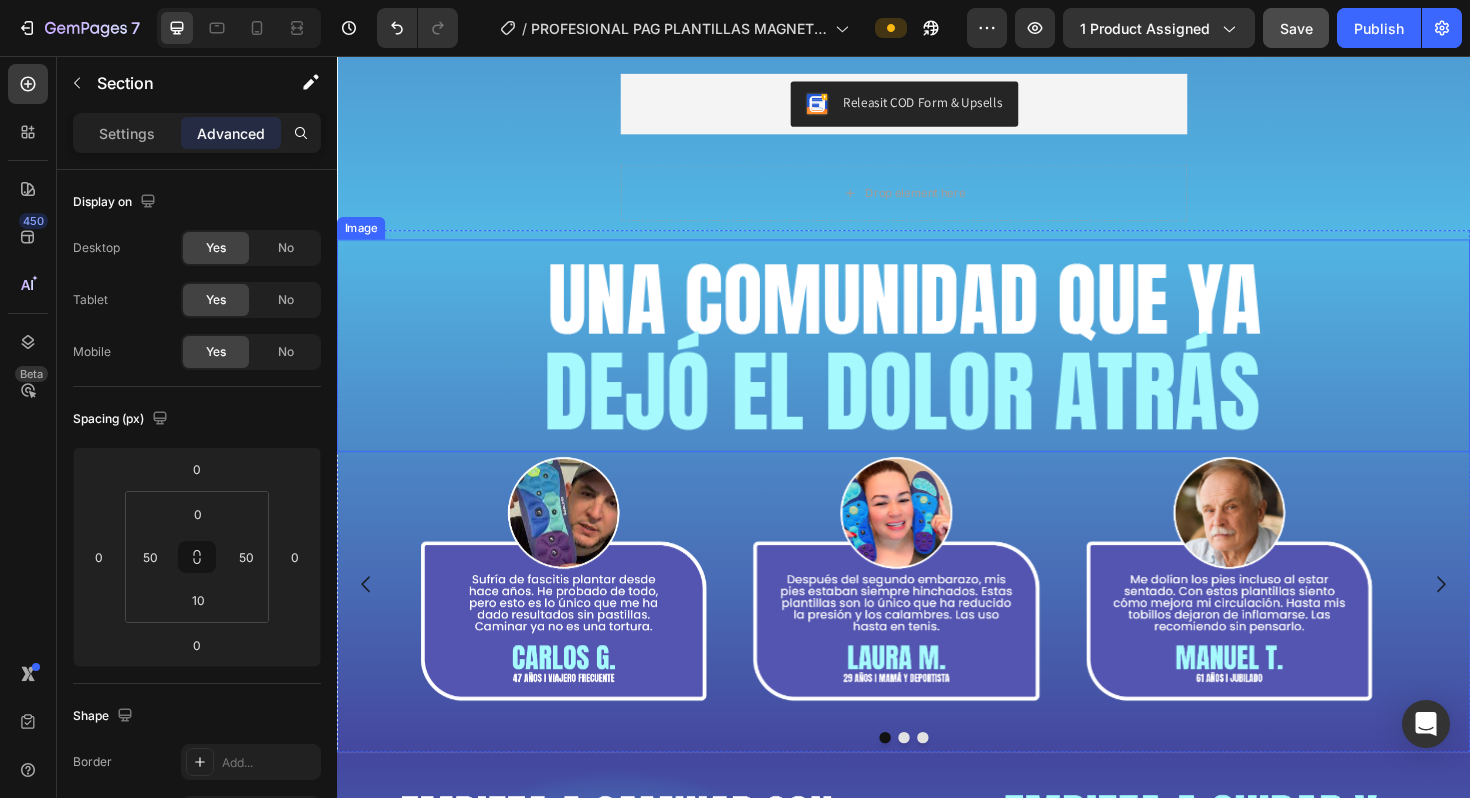 click at bounding box center (937, 363) 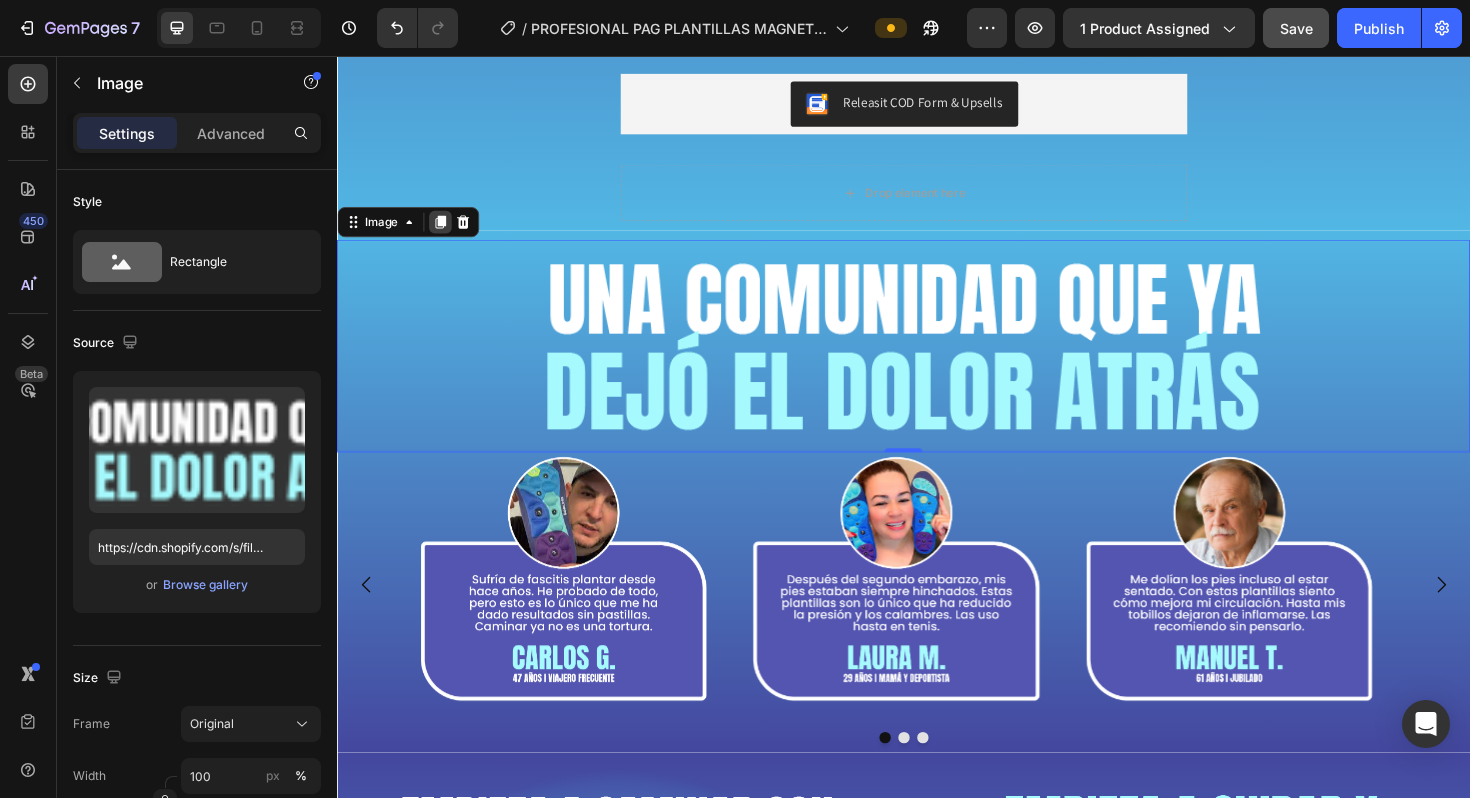 click 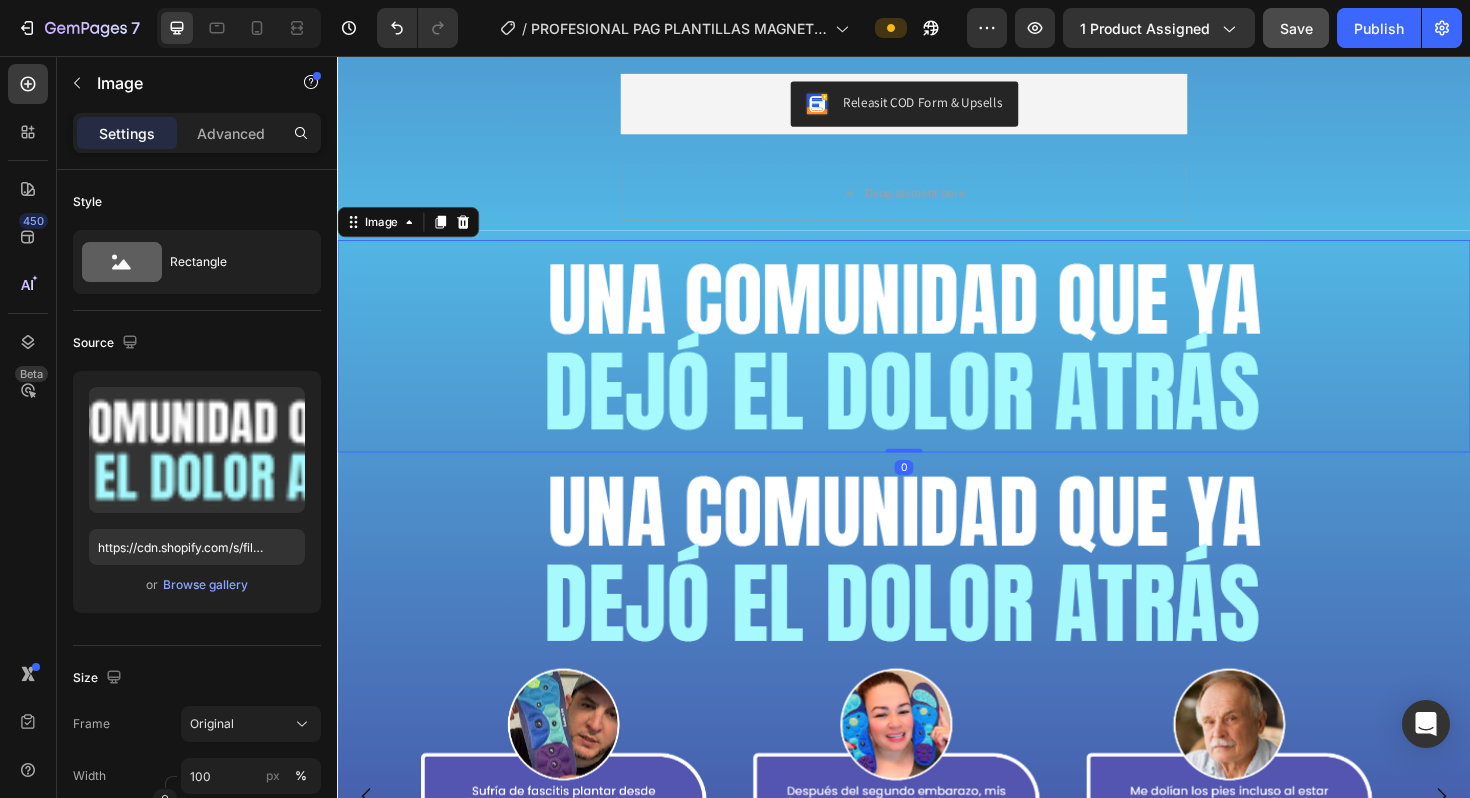 click at bounding box center [937, 363] 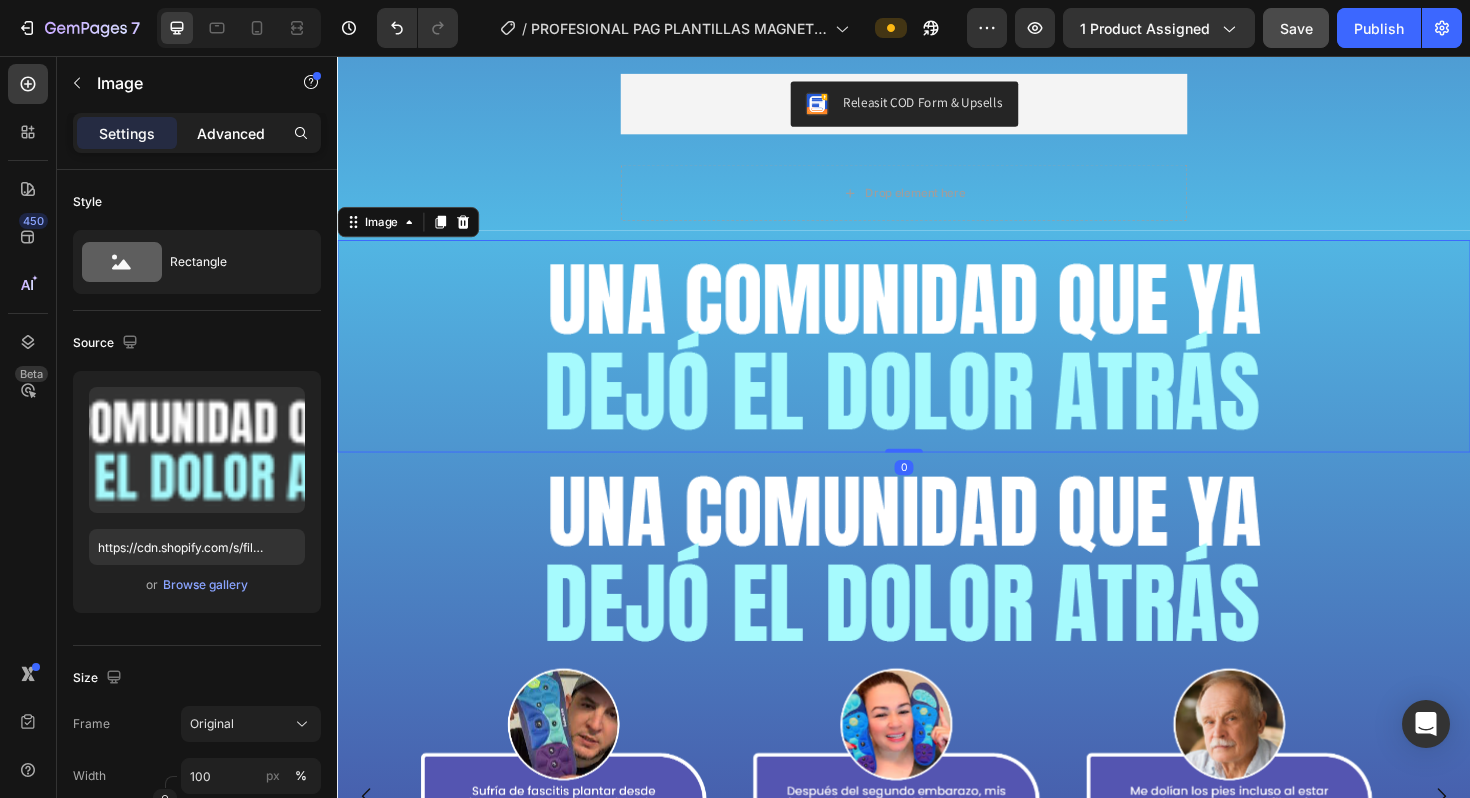 click on "Advanced" 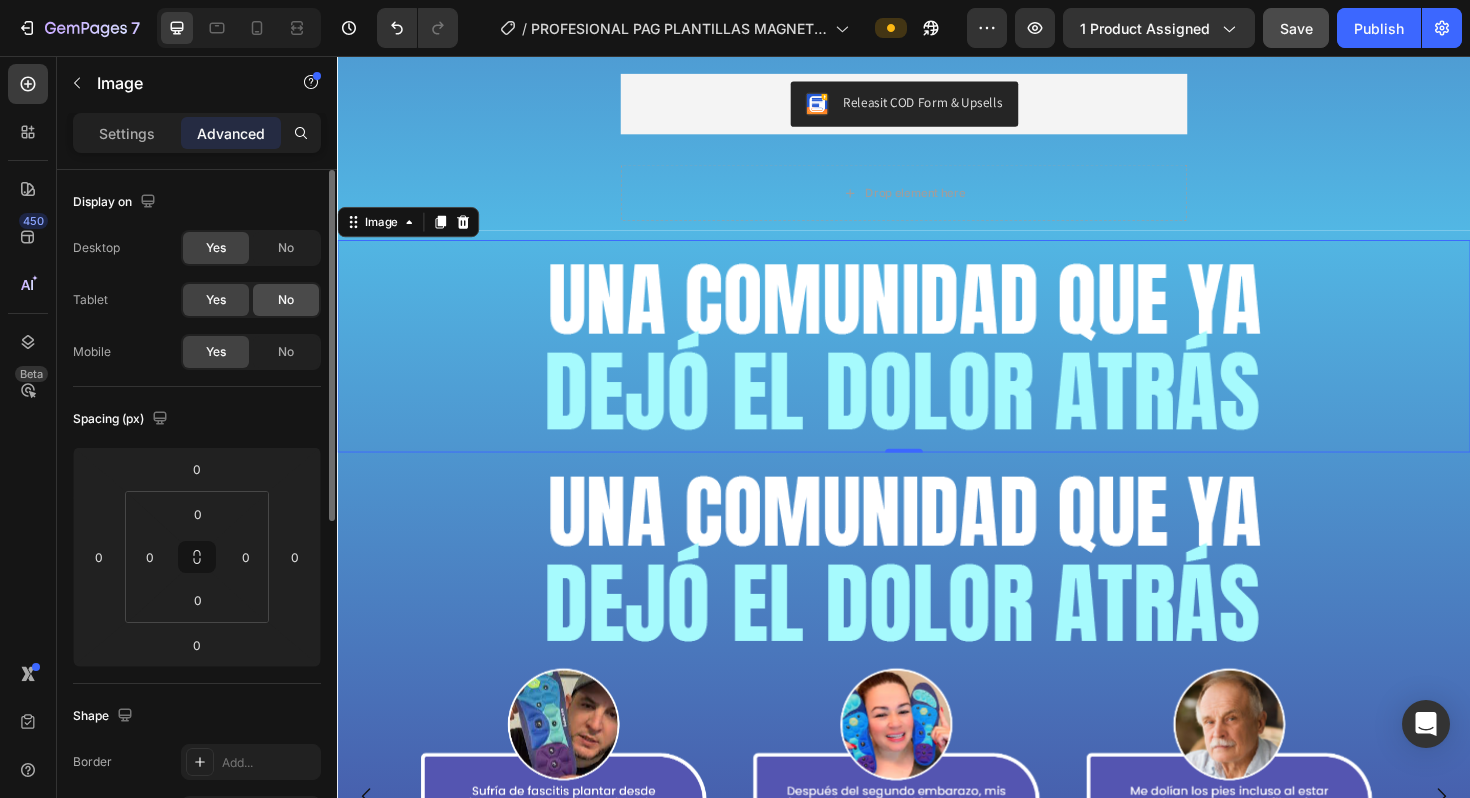 click on "No" 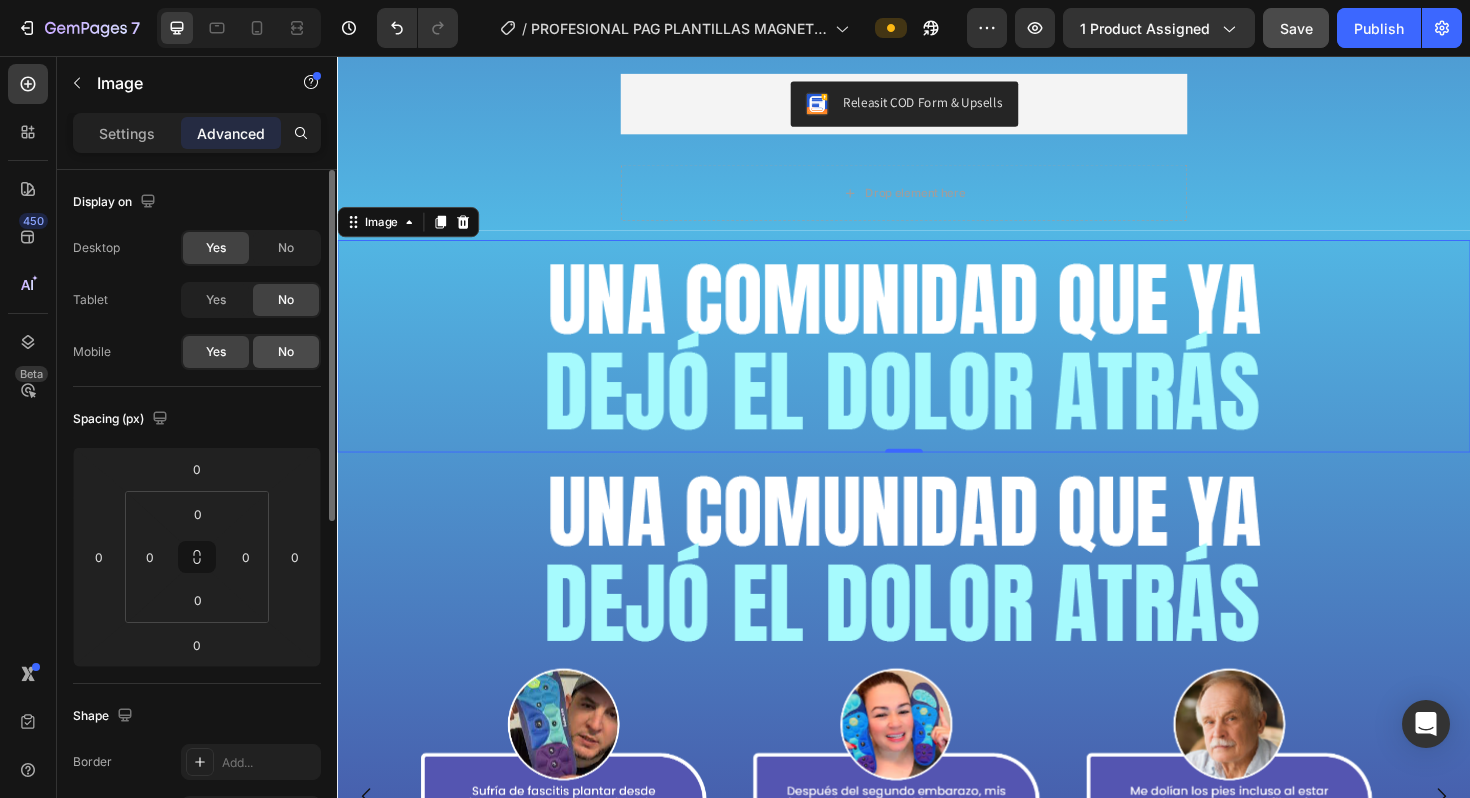 click on "No" 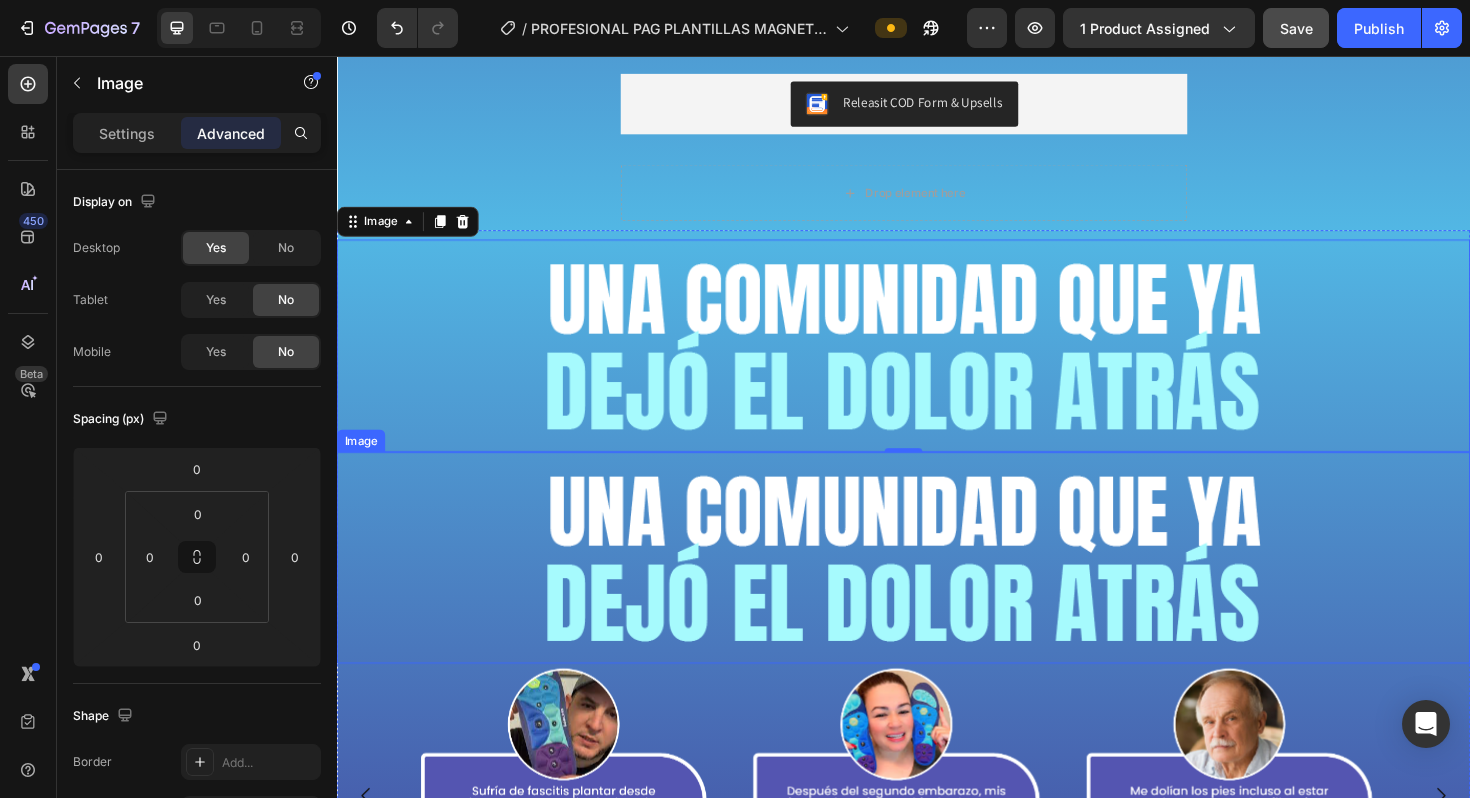 click at bounding box center (937, 588) 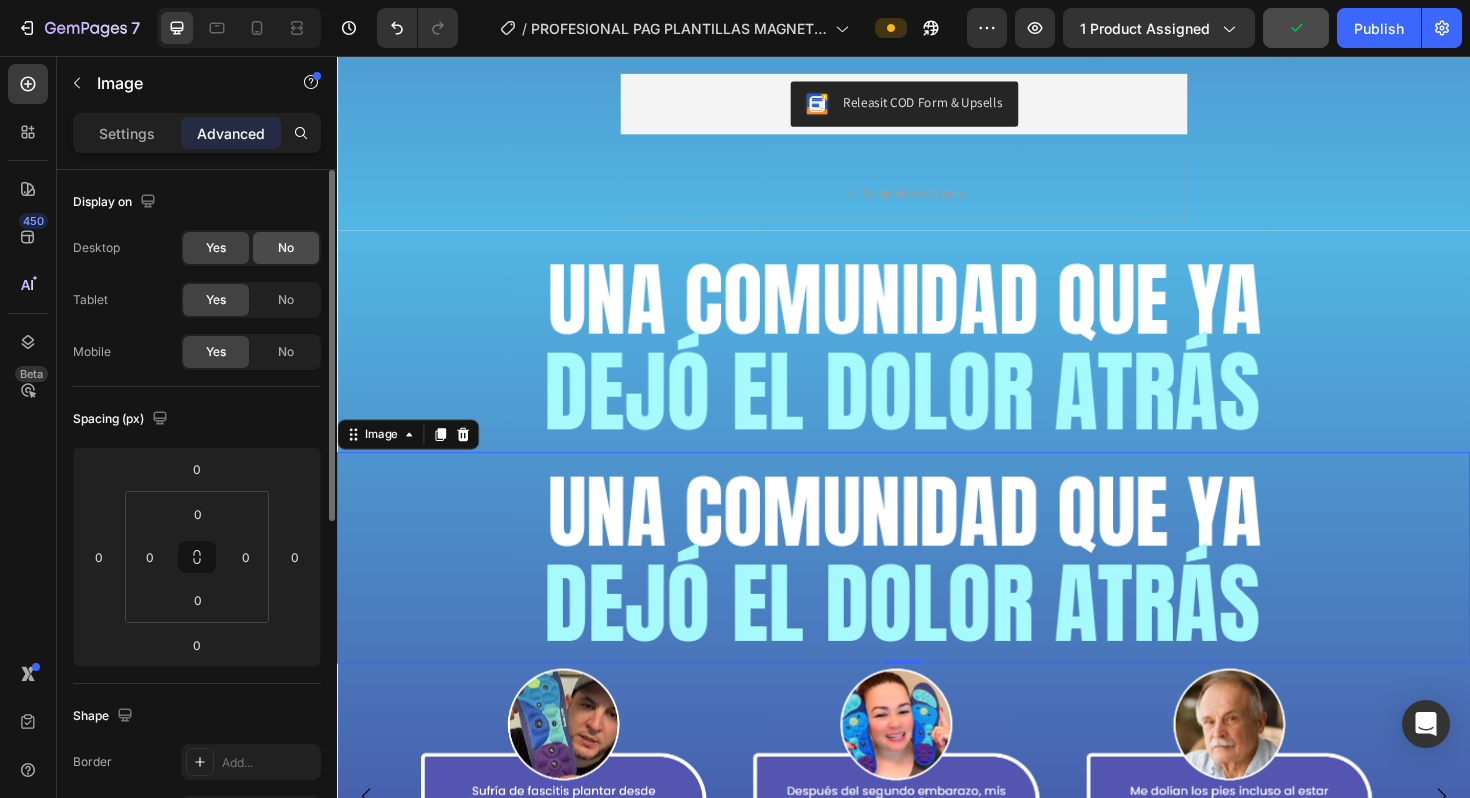 click on "No" 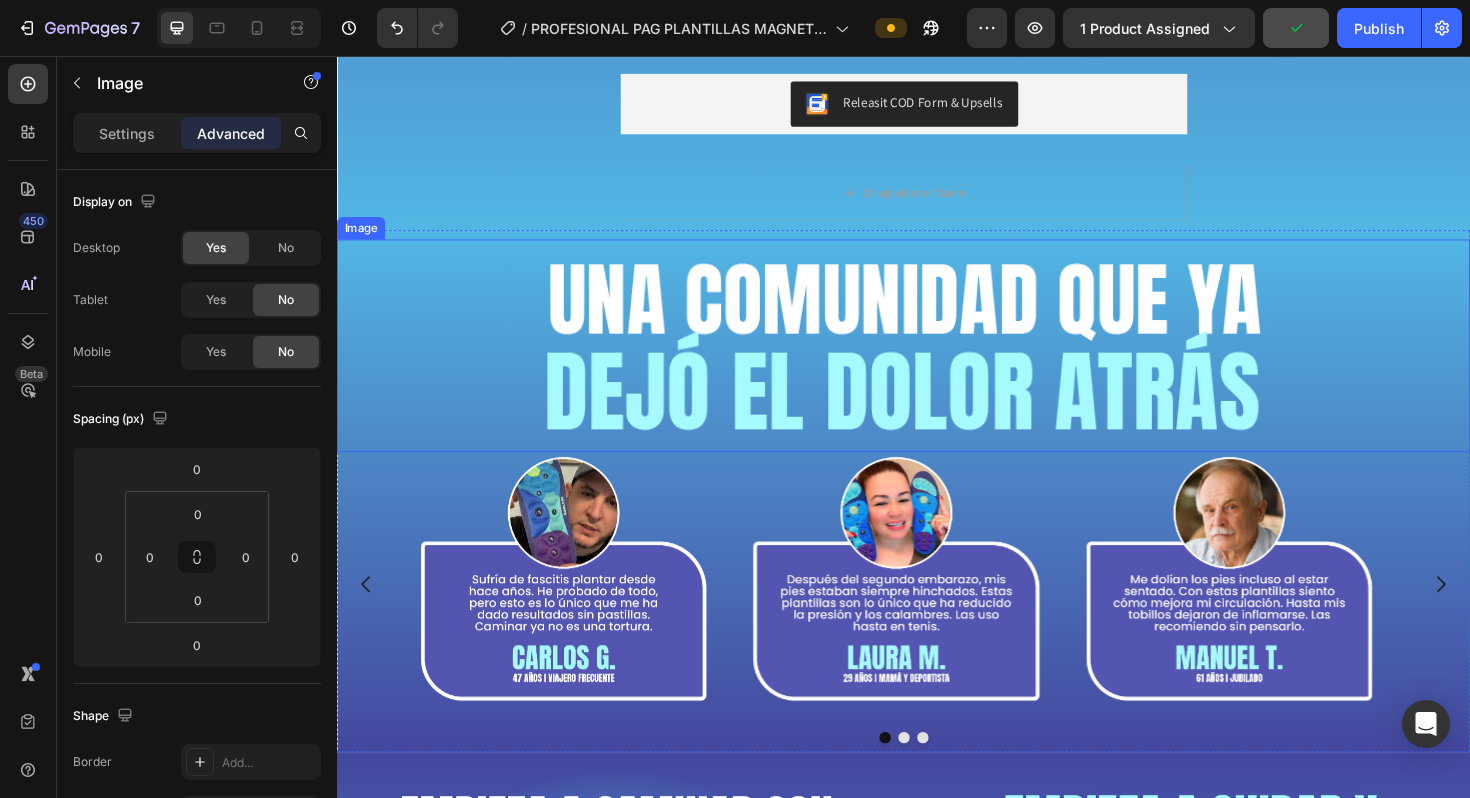 click at bounding box center [937, 363] 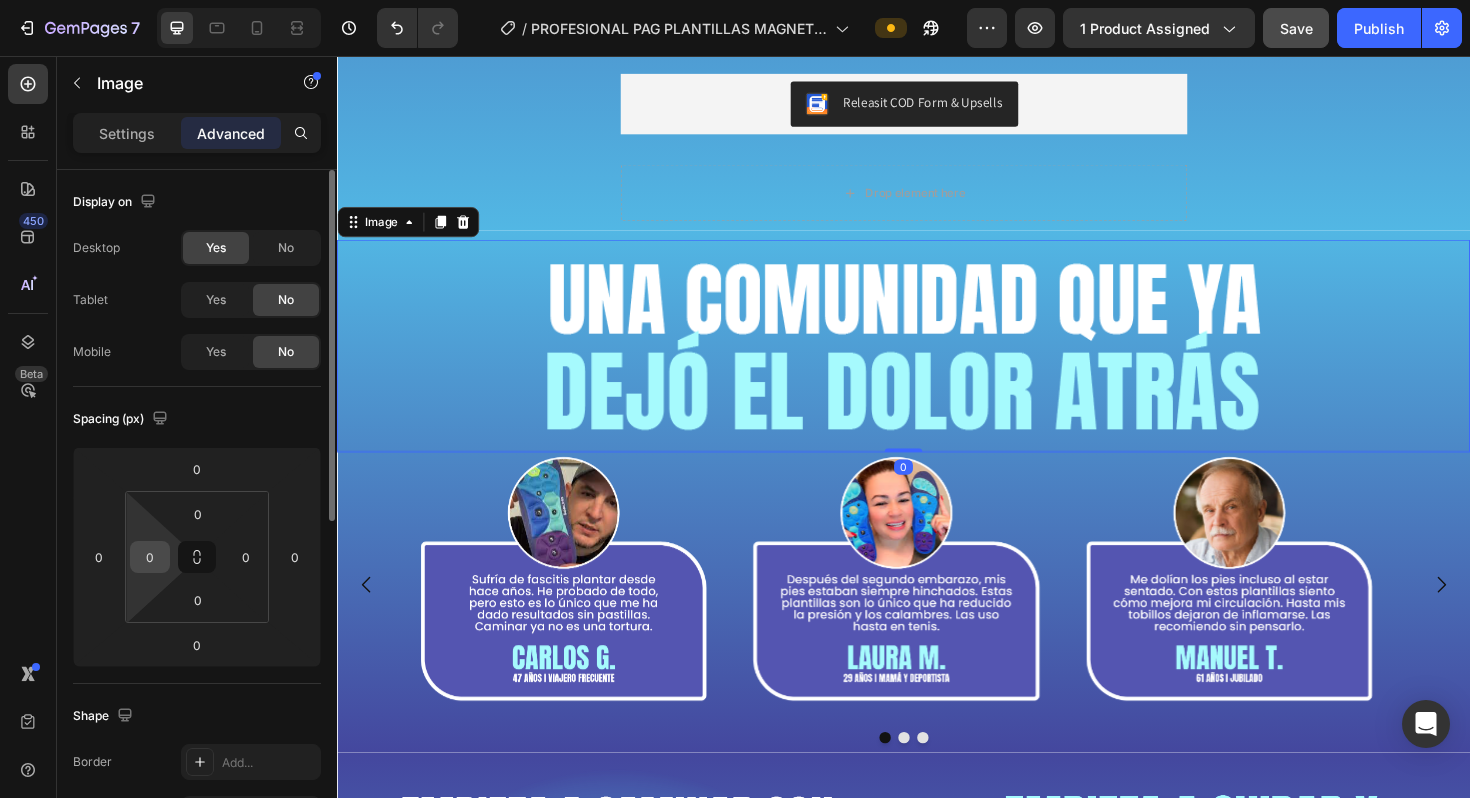 click on "0" at bounding box center (150, 557) 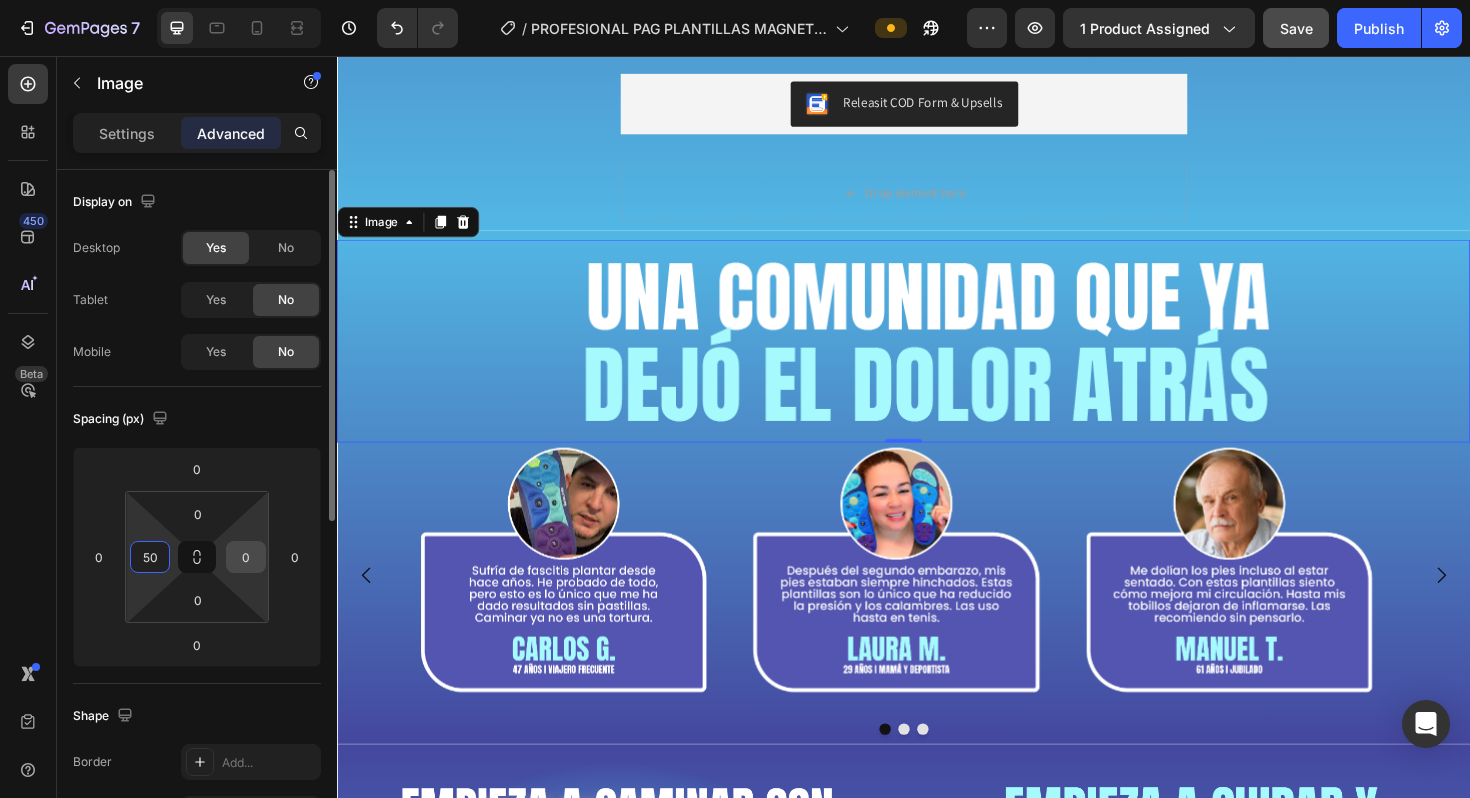 type on "50" 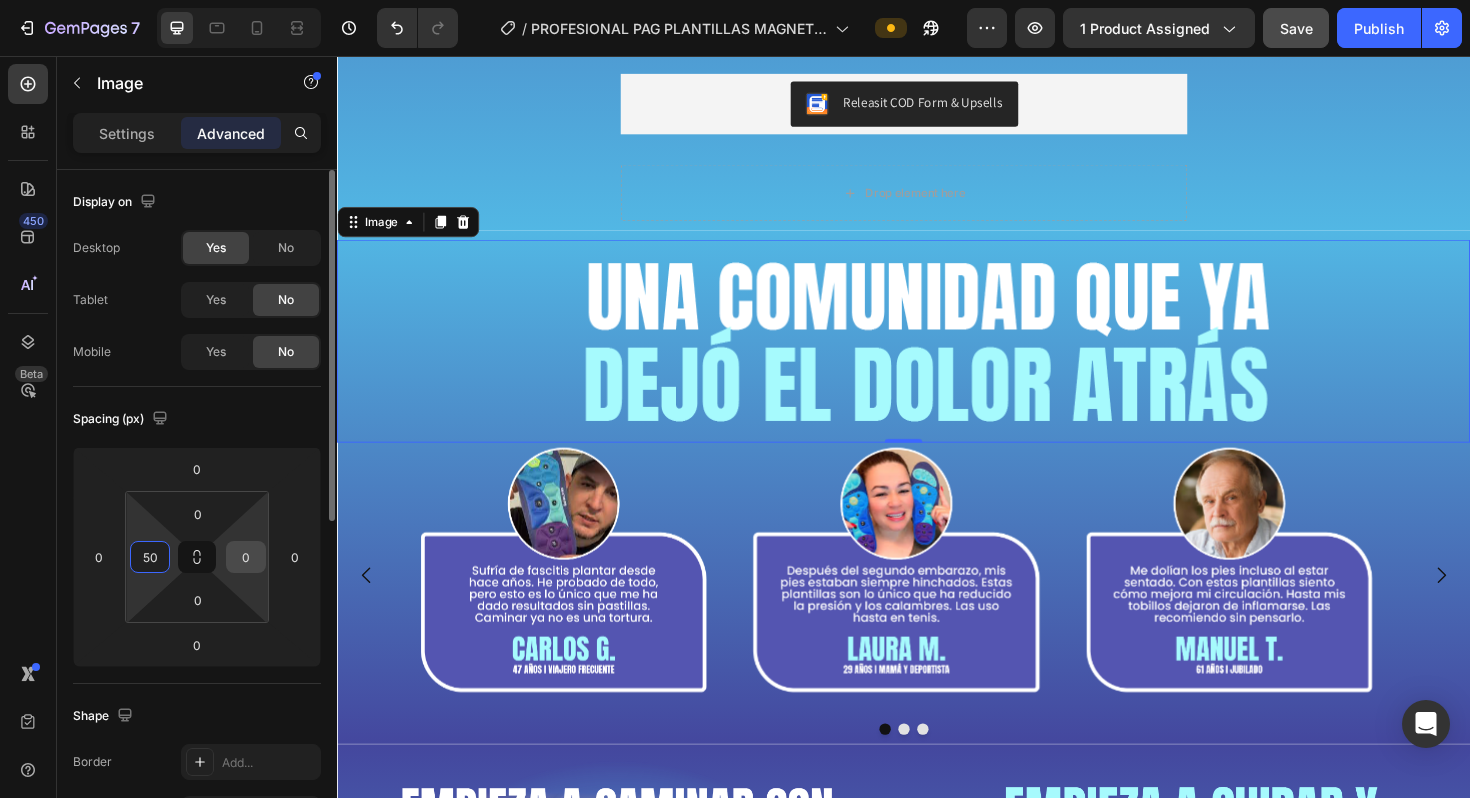 click on "0" at bounding box center [246, 557] 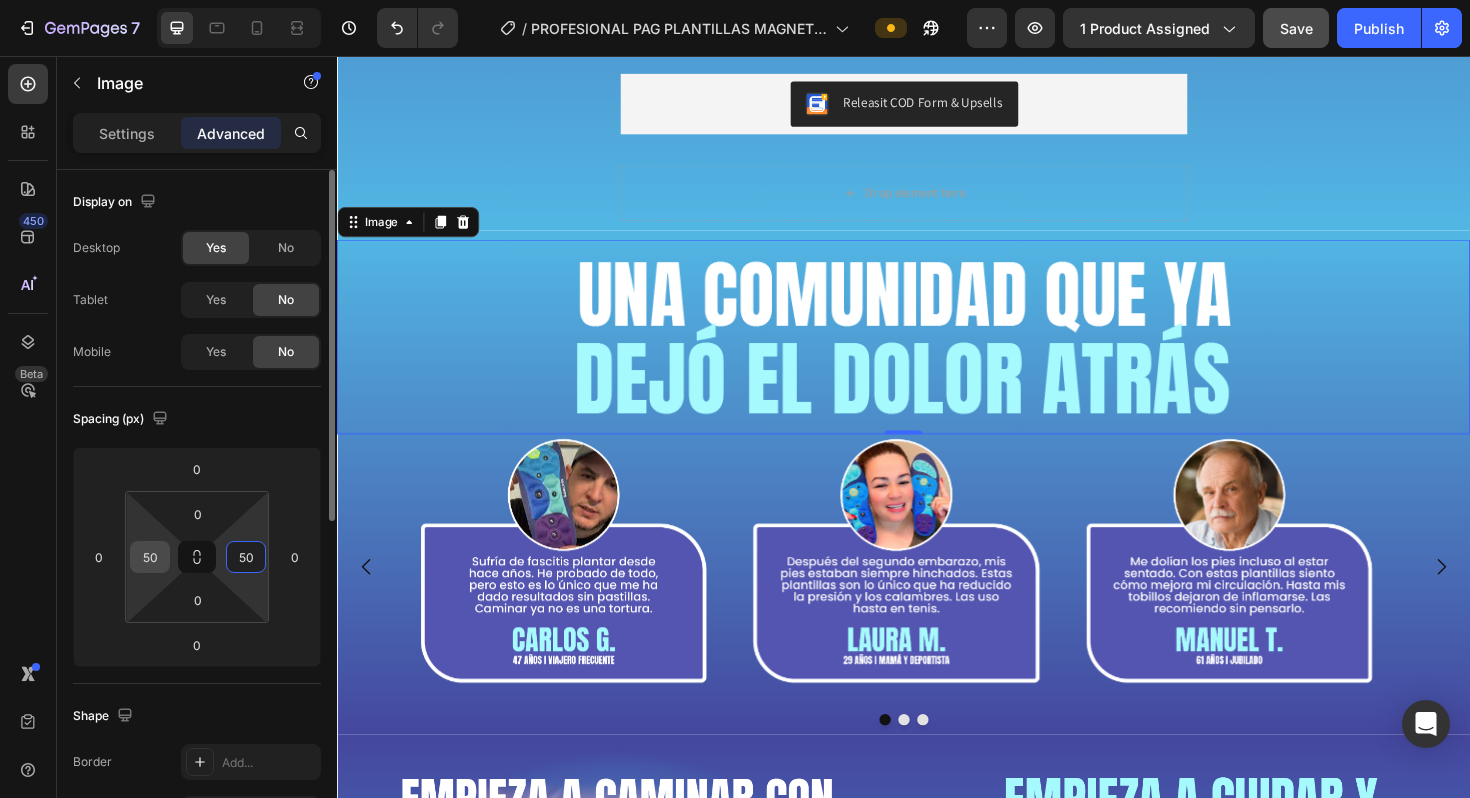 type on "50" 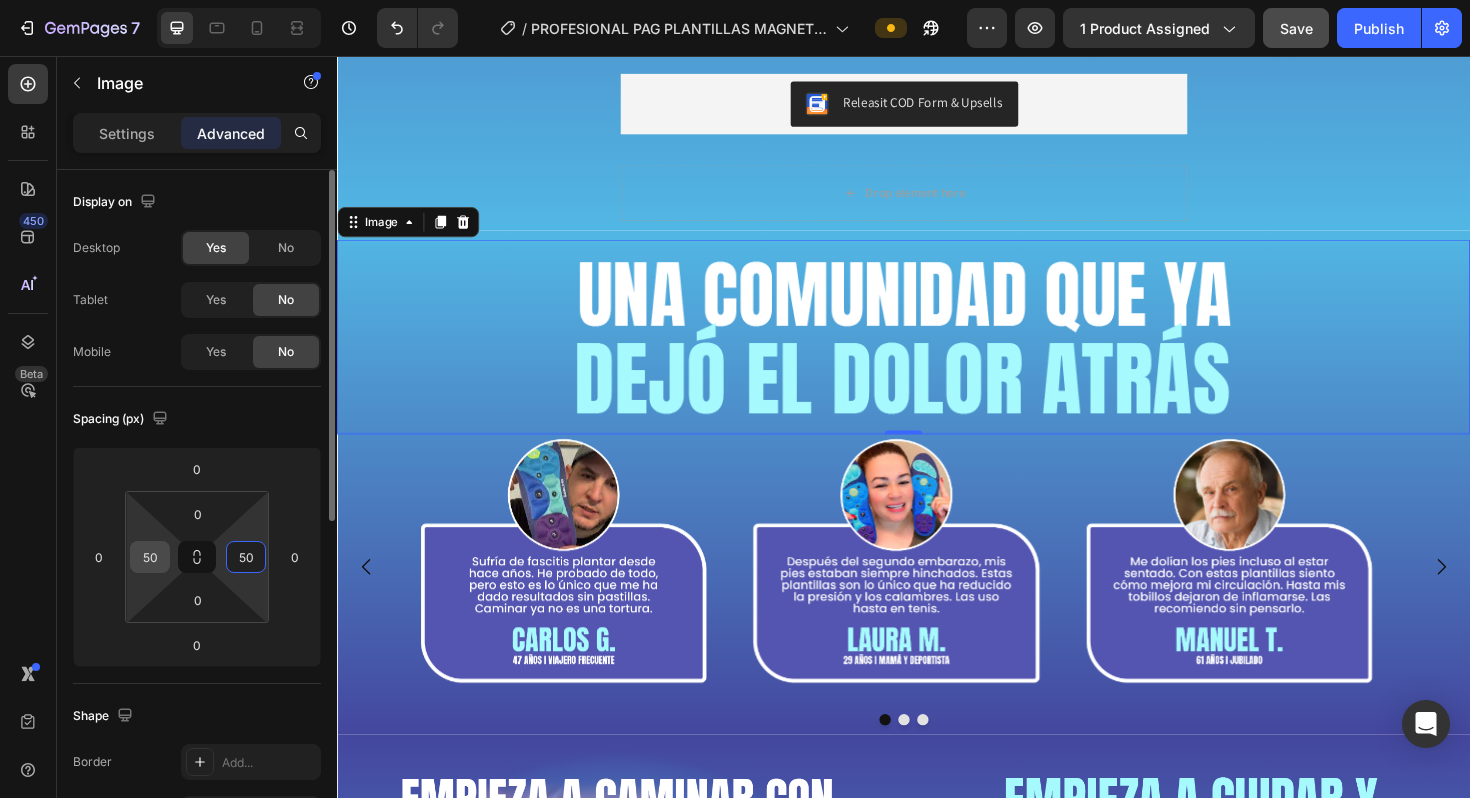 click on "50" at bounding box center [150, 557] 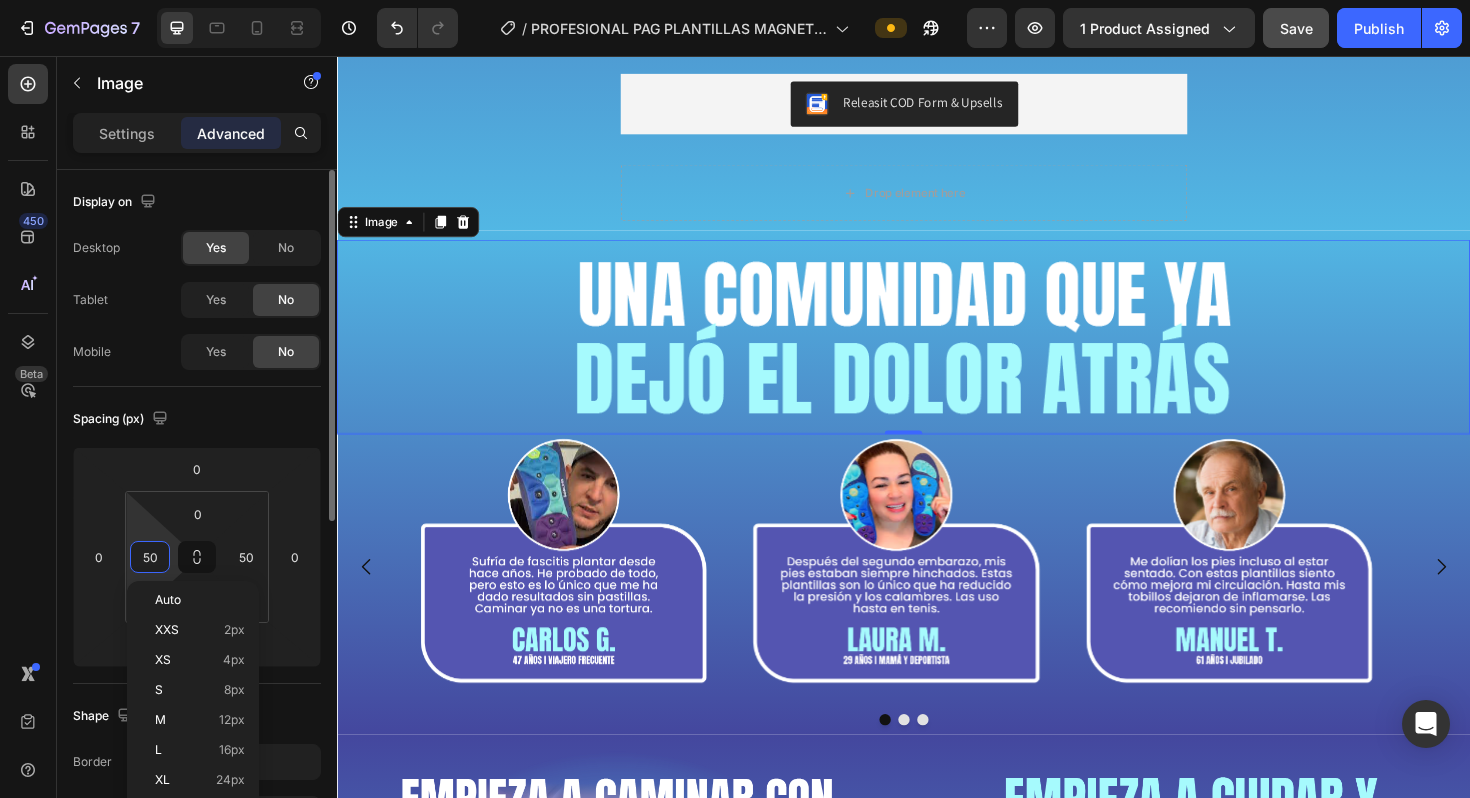 click on "50" at bounding box center (150, 557) 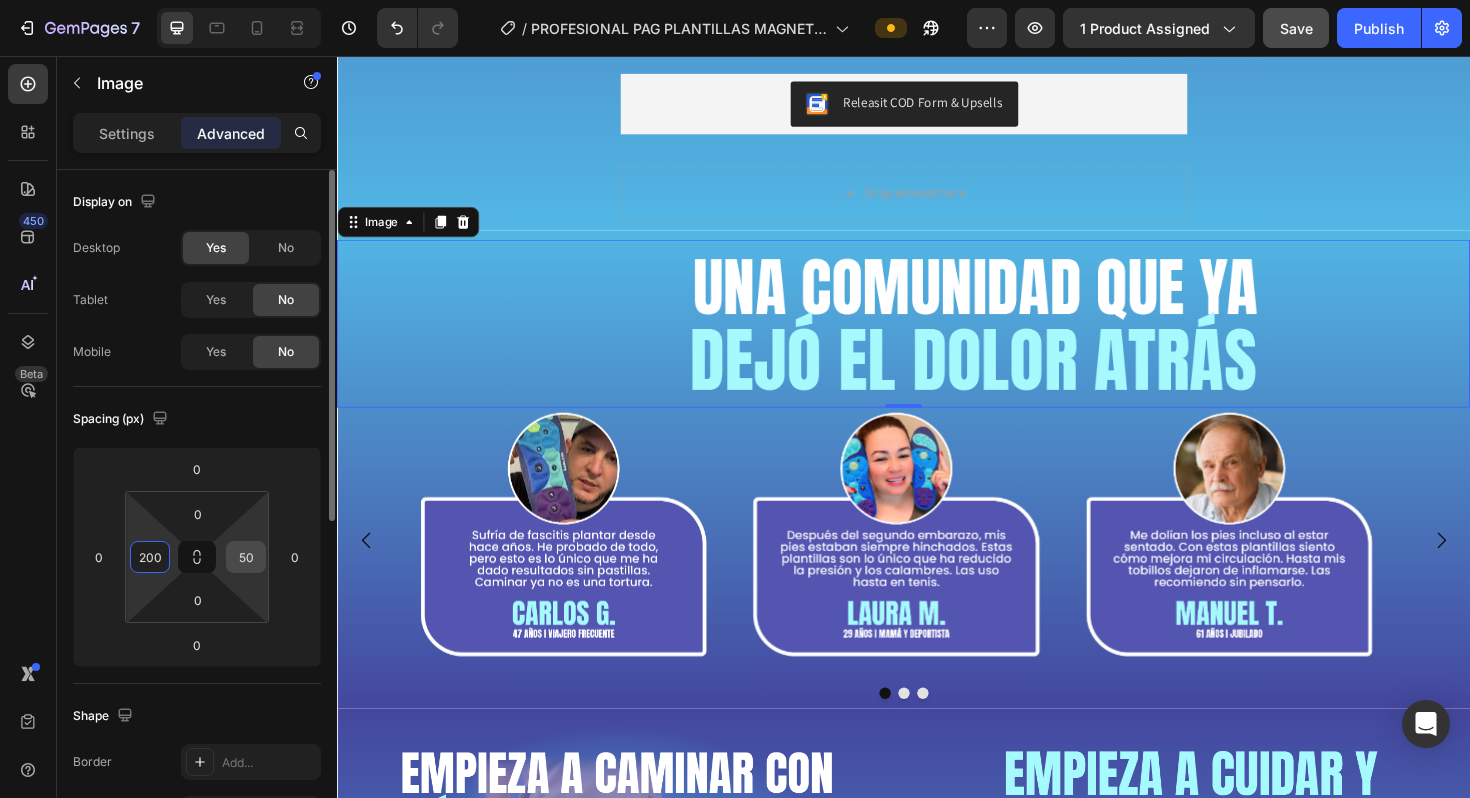 type on "200" 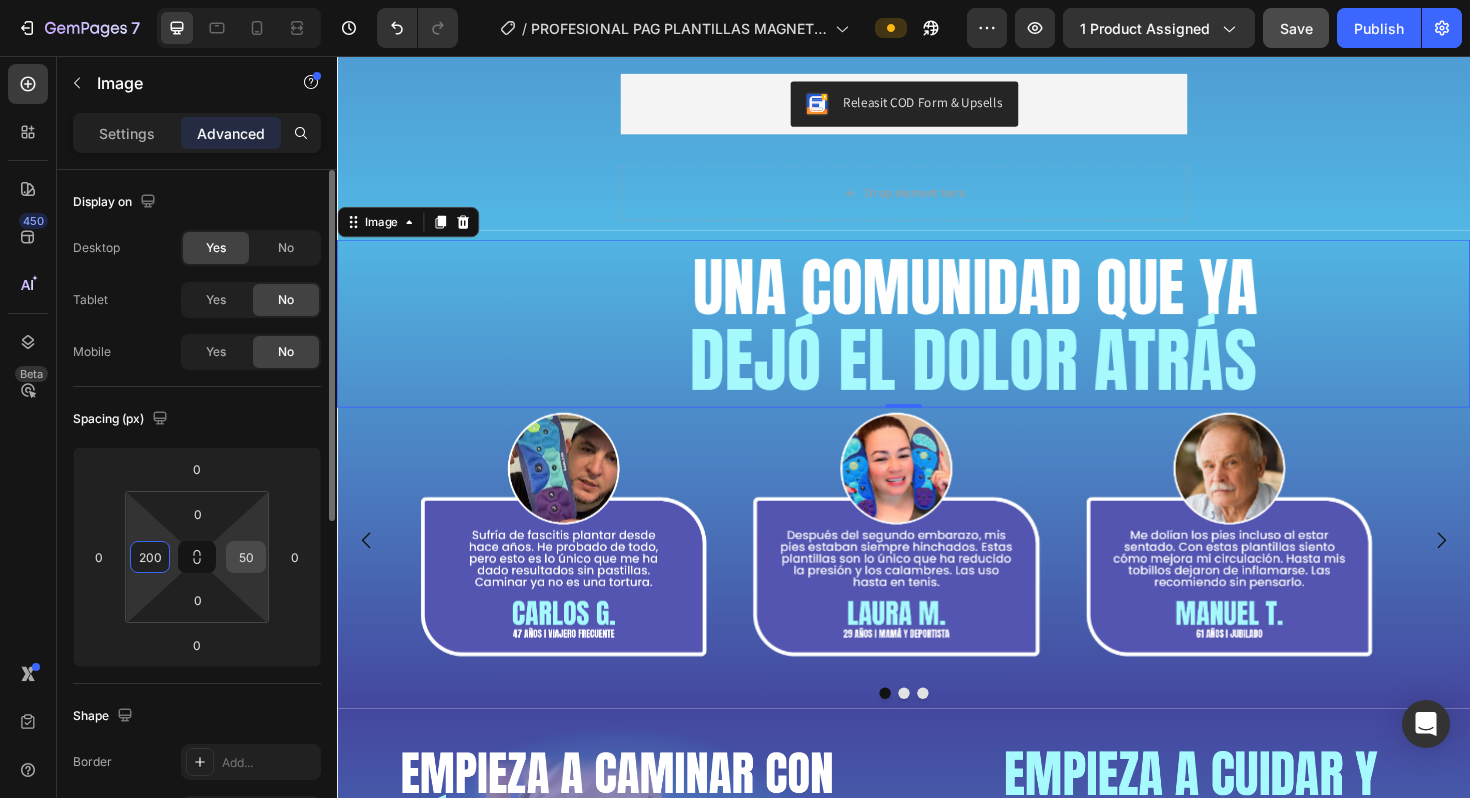 click on "50" at bounding box center (246, 557) 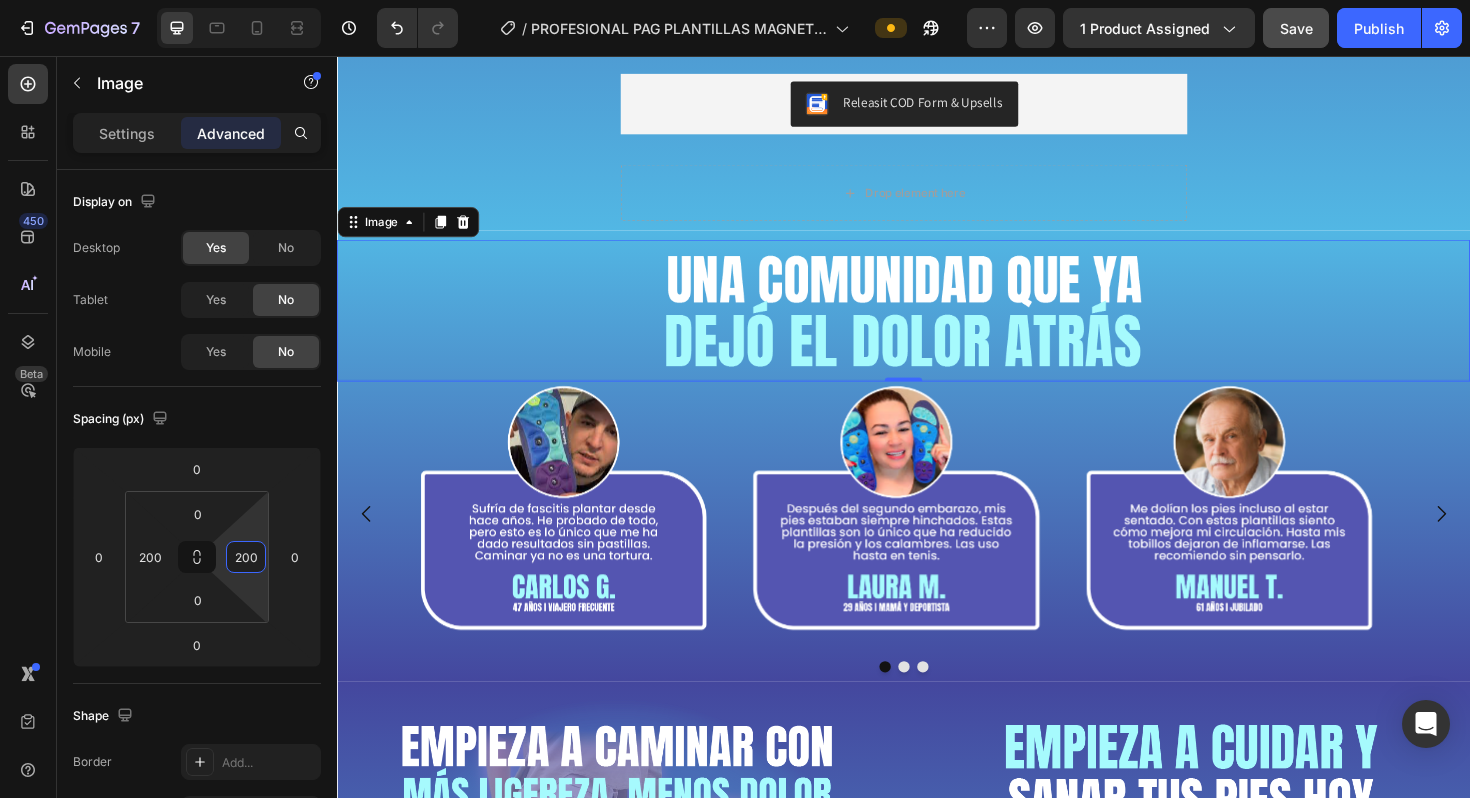 type on "200" 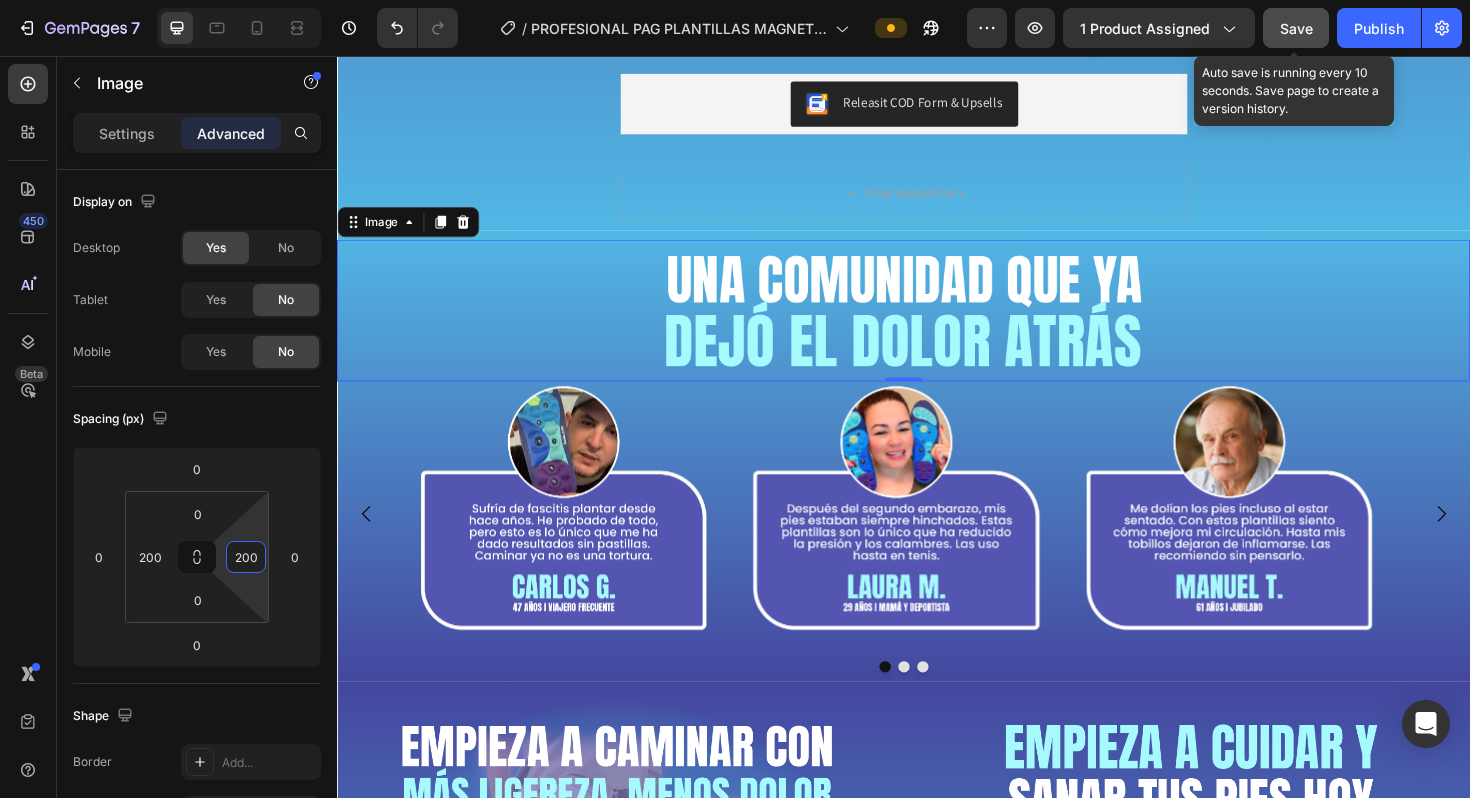 click on "Save" at bounding box center [1296, 28] 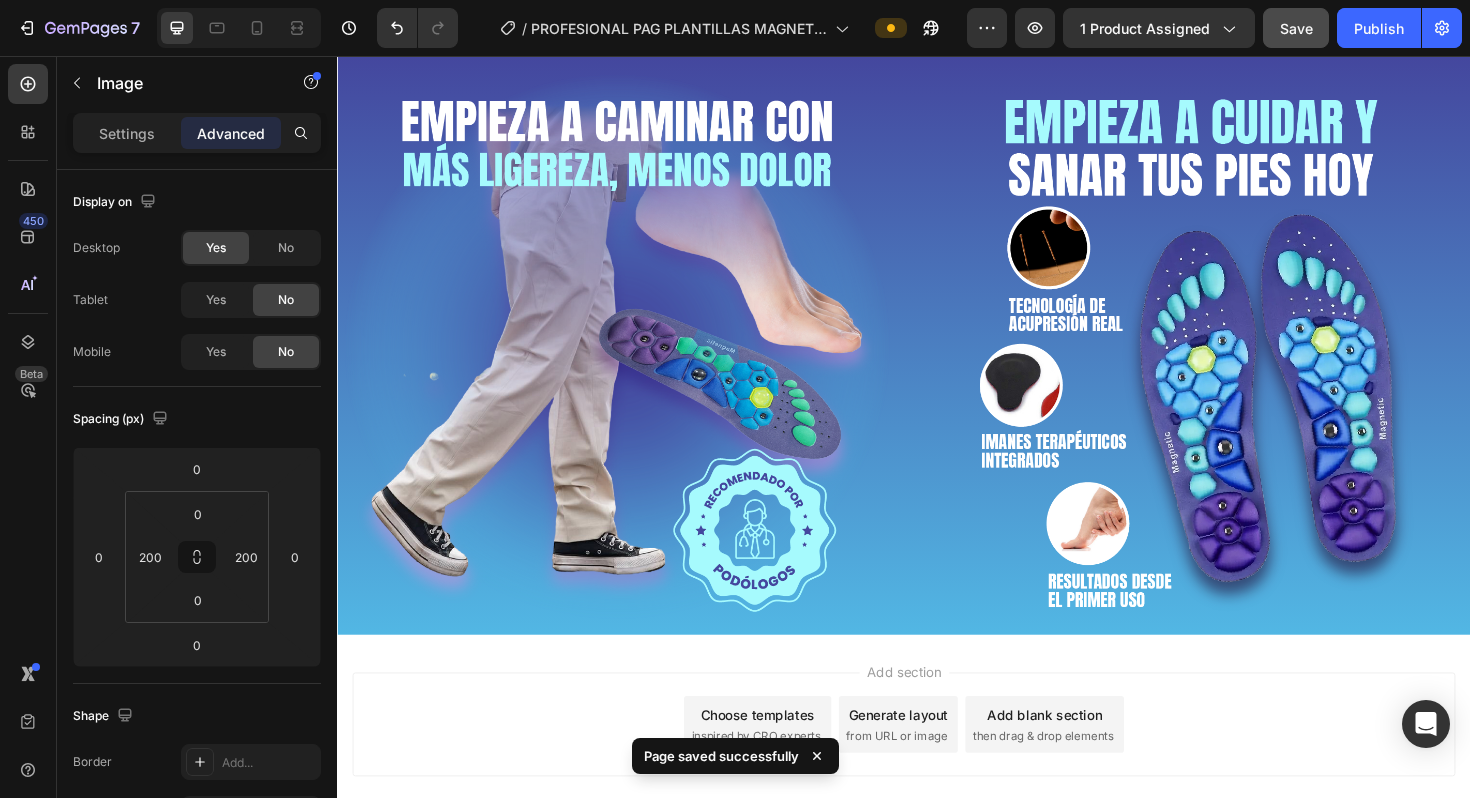 scroll, scrollTop: 3264, scrollLeft: 0, axis: vertical 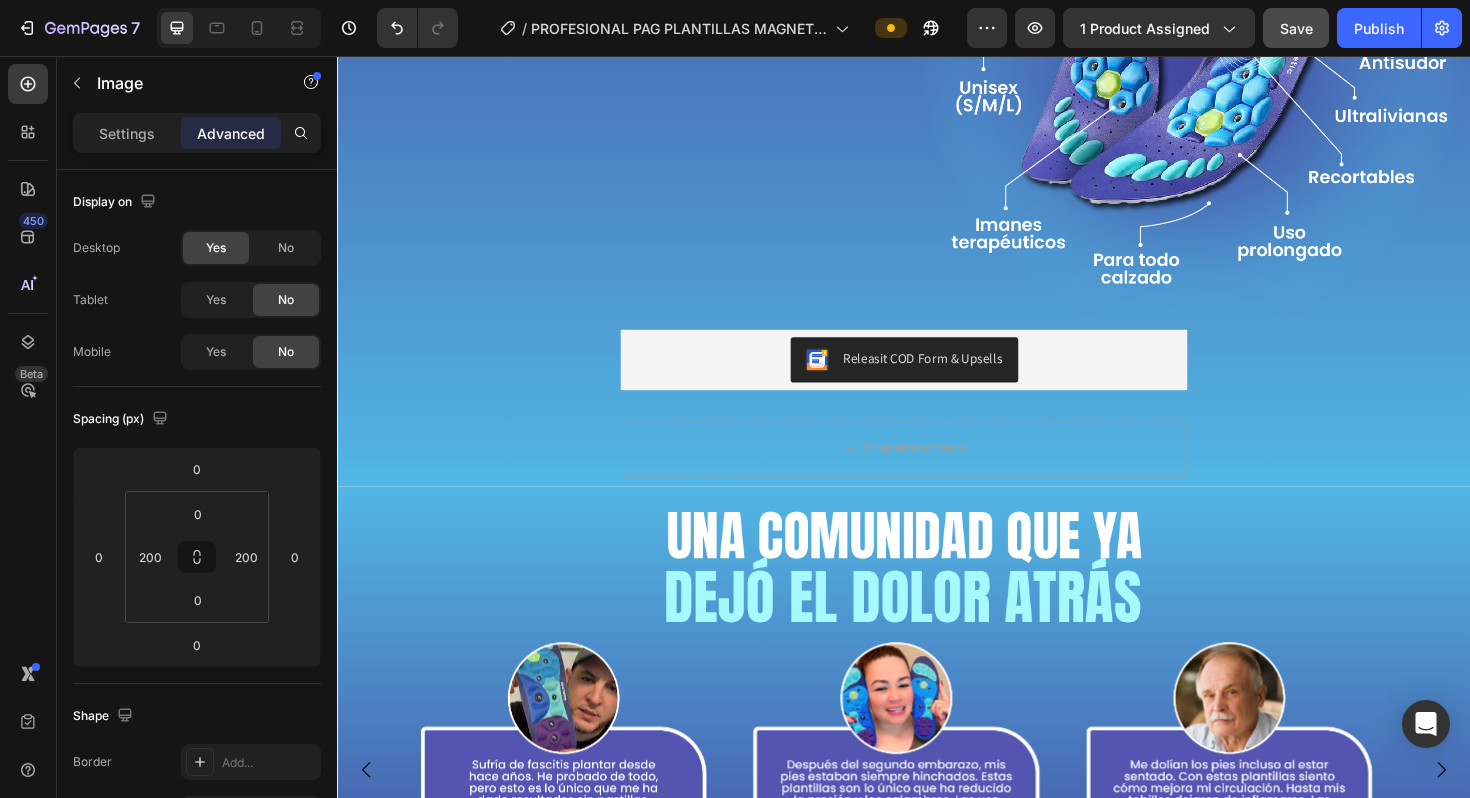 click on "Image" at bounding box center (937, 596) 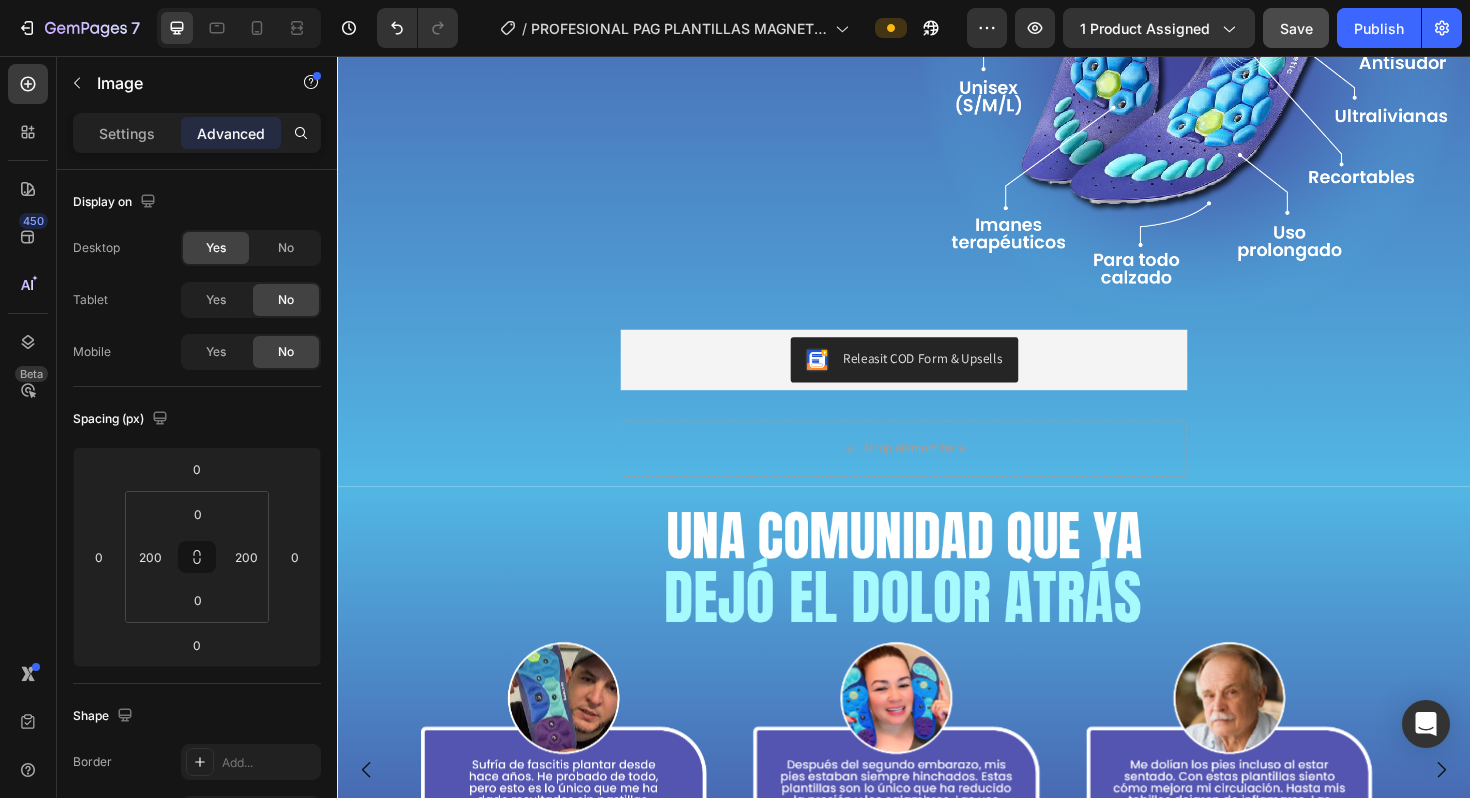 click at bounding box center (937, 596) 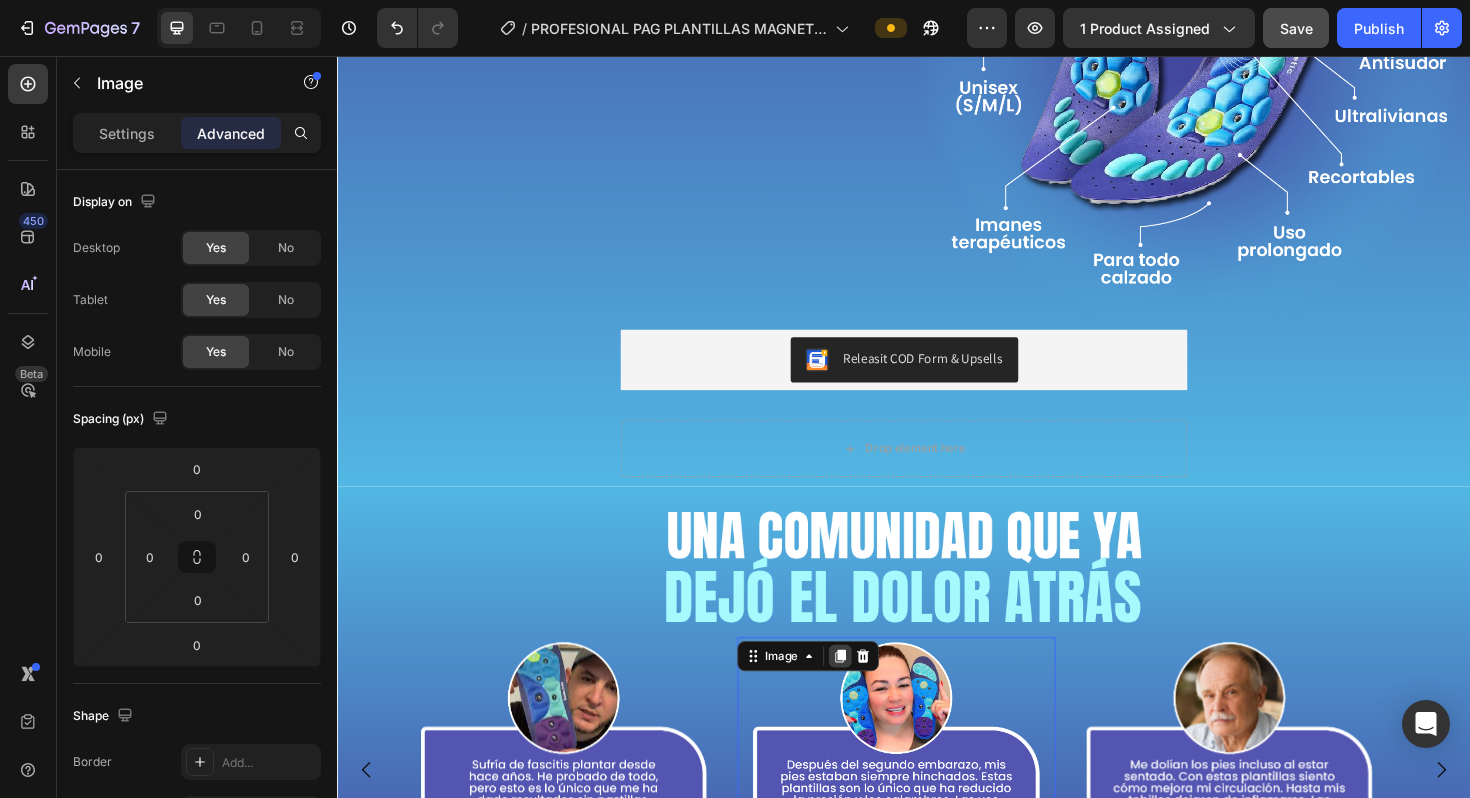 click on "Image   0" at bounding box center (929, 812) 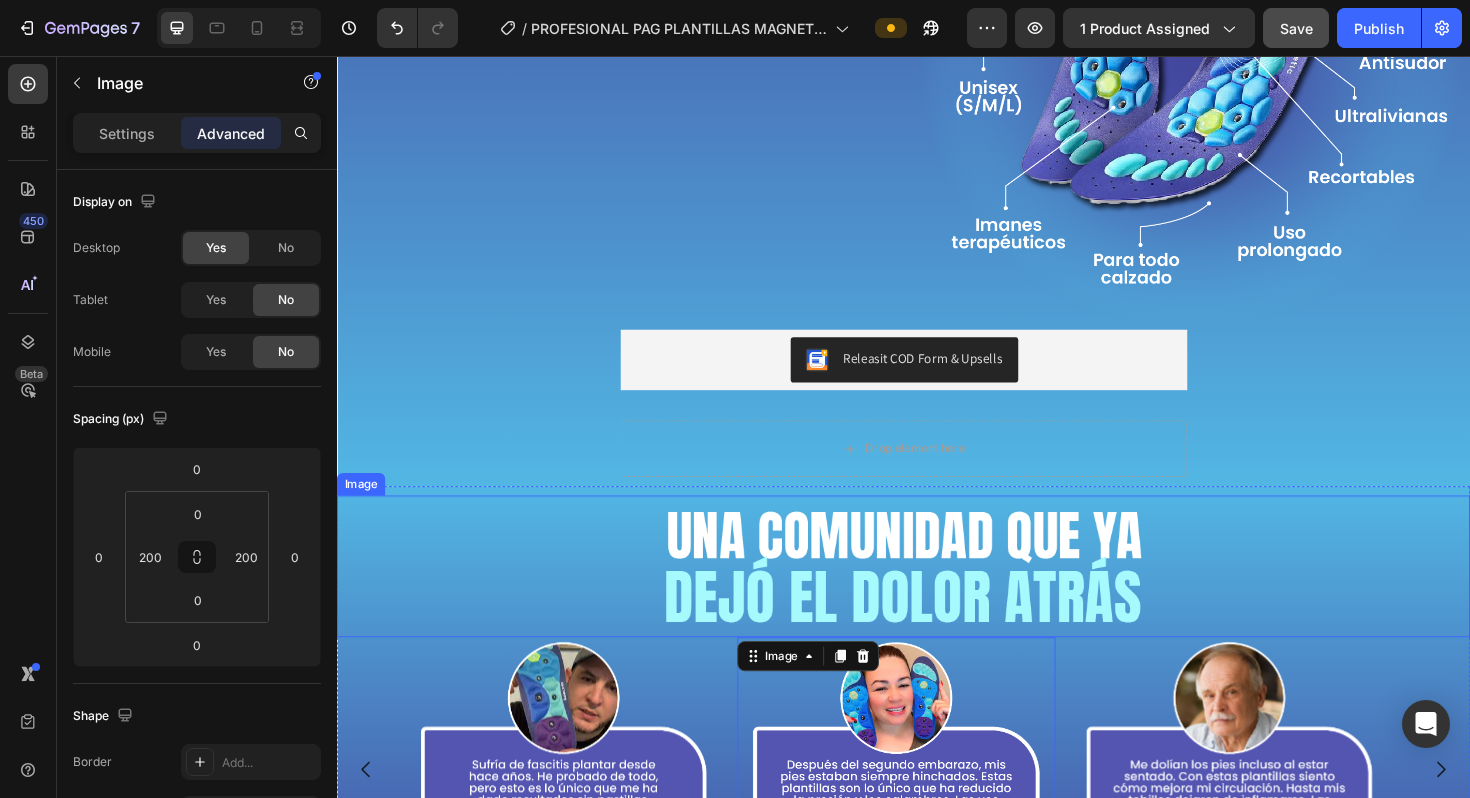 click at bounding box center [937, 596] 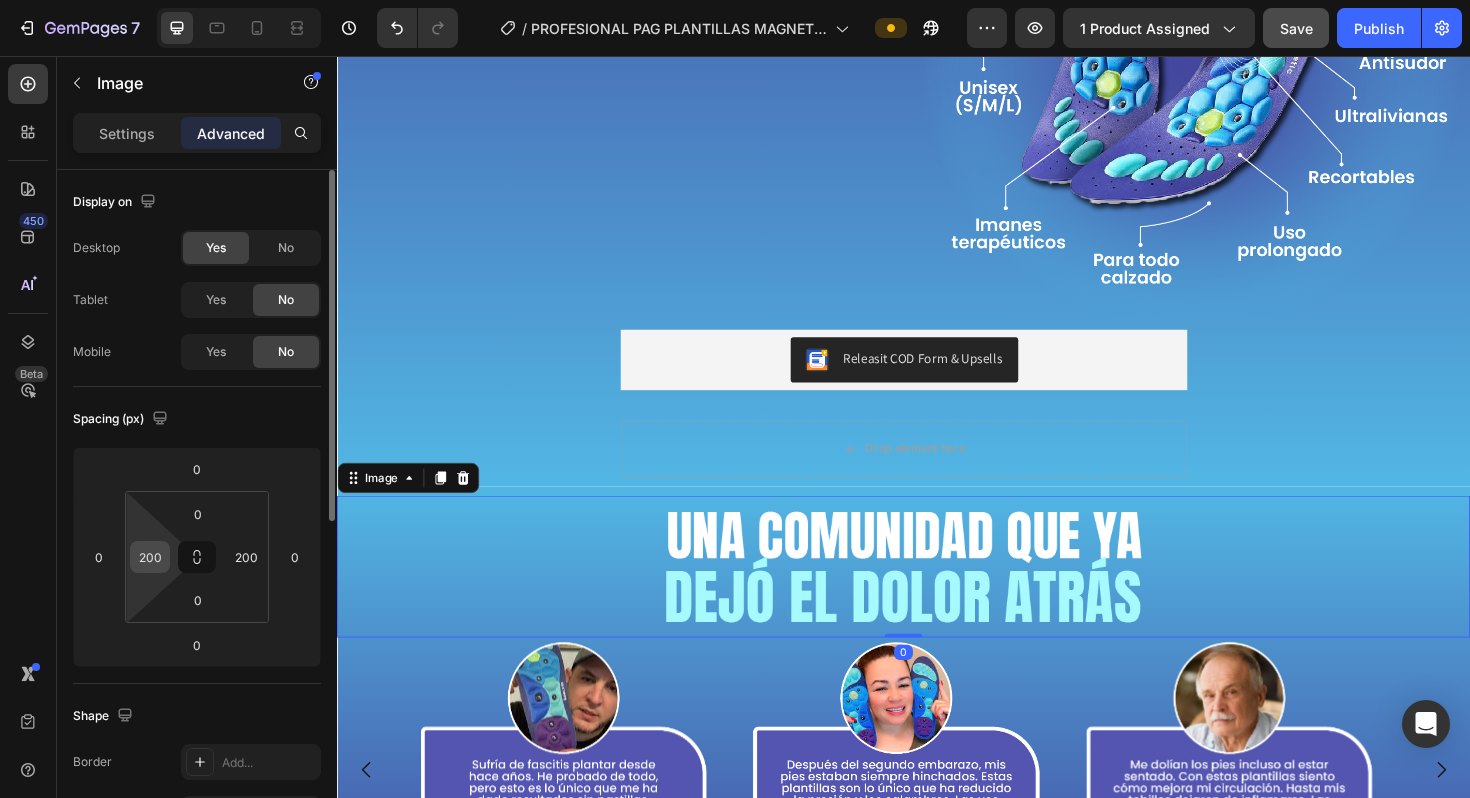 click on "200" at bounding box center [150, 557] 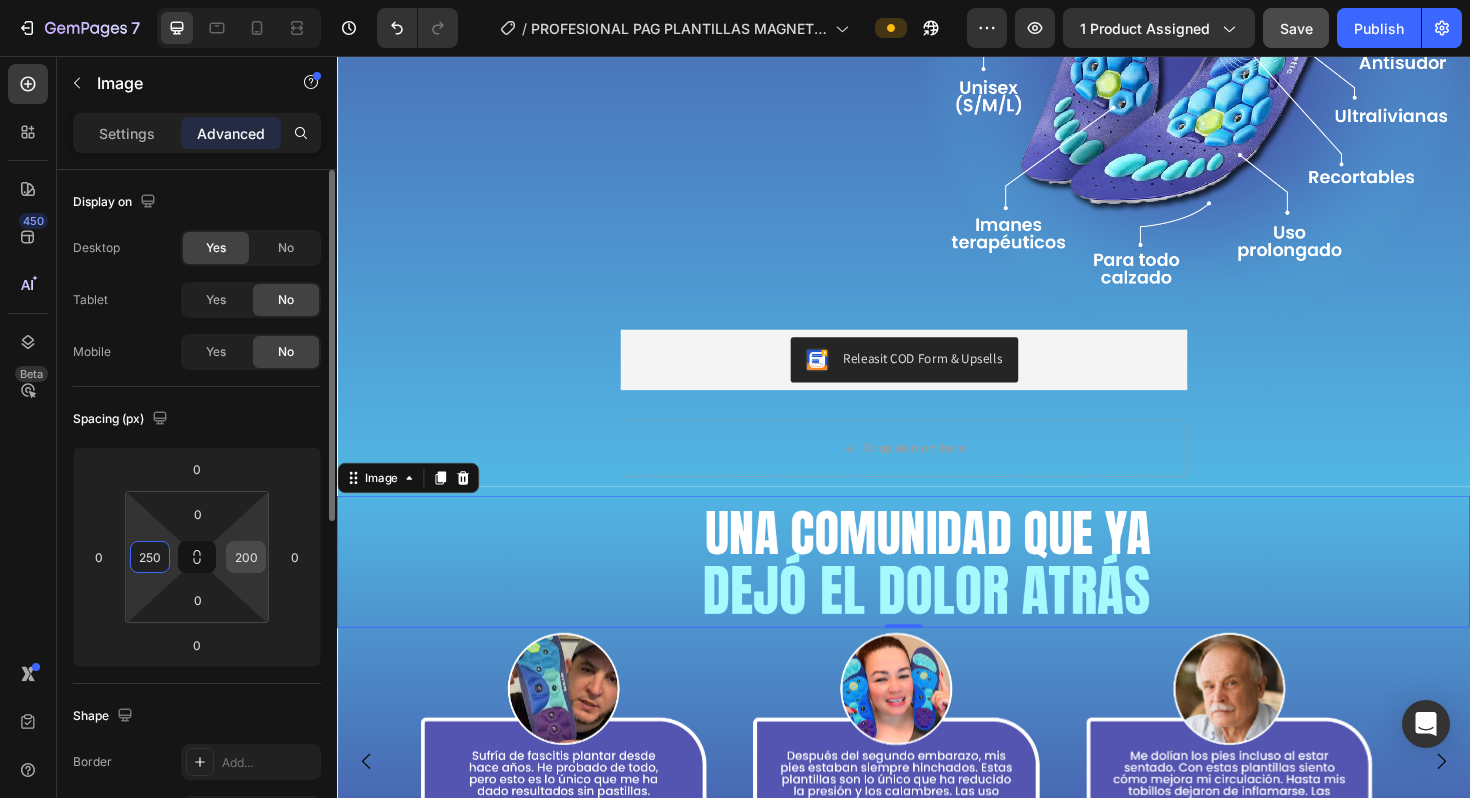 type on "250" 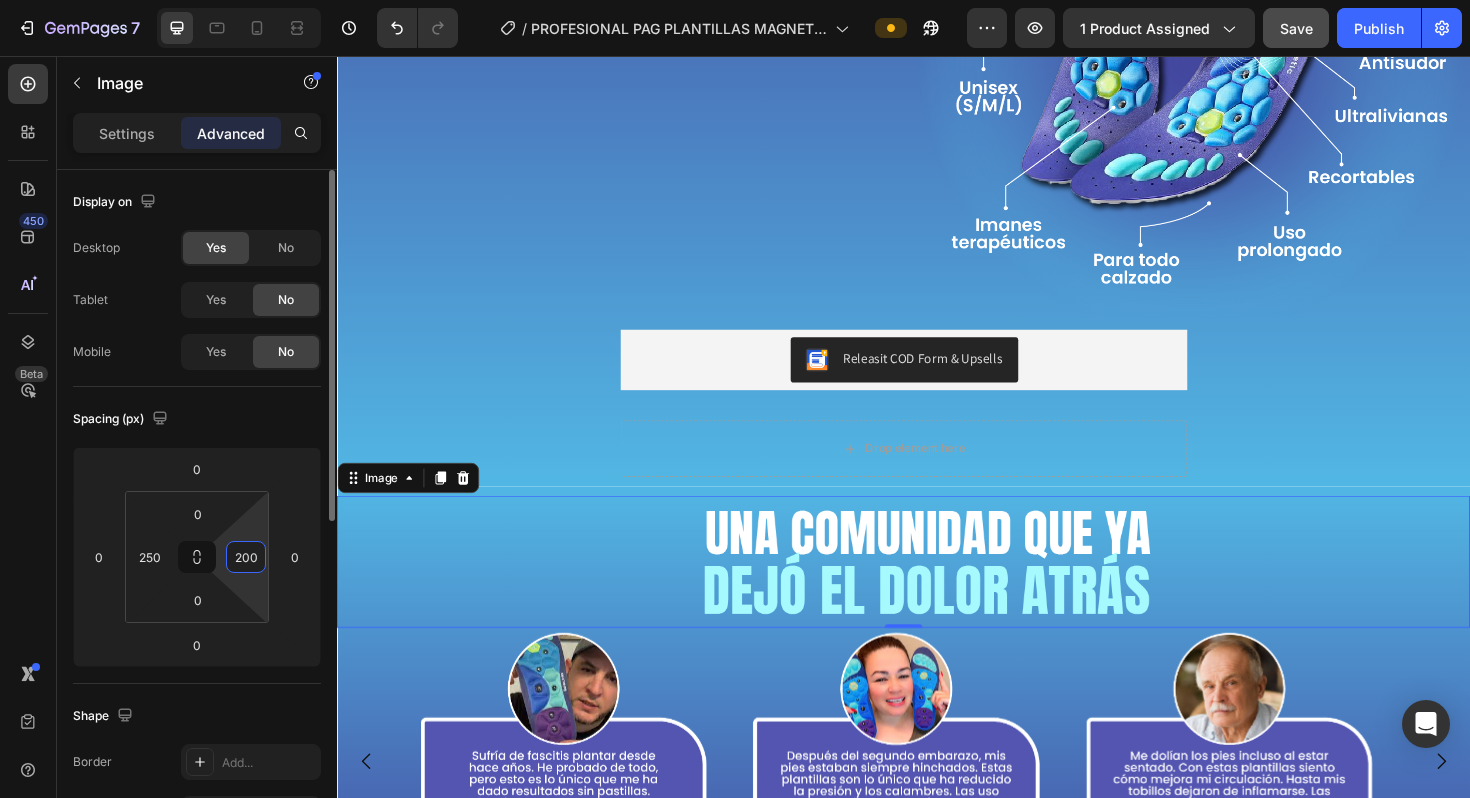 click on "200" at bounding box center (246, 557) 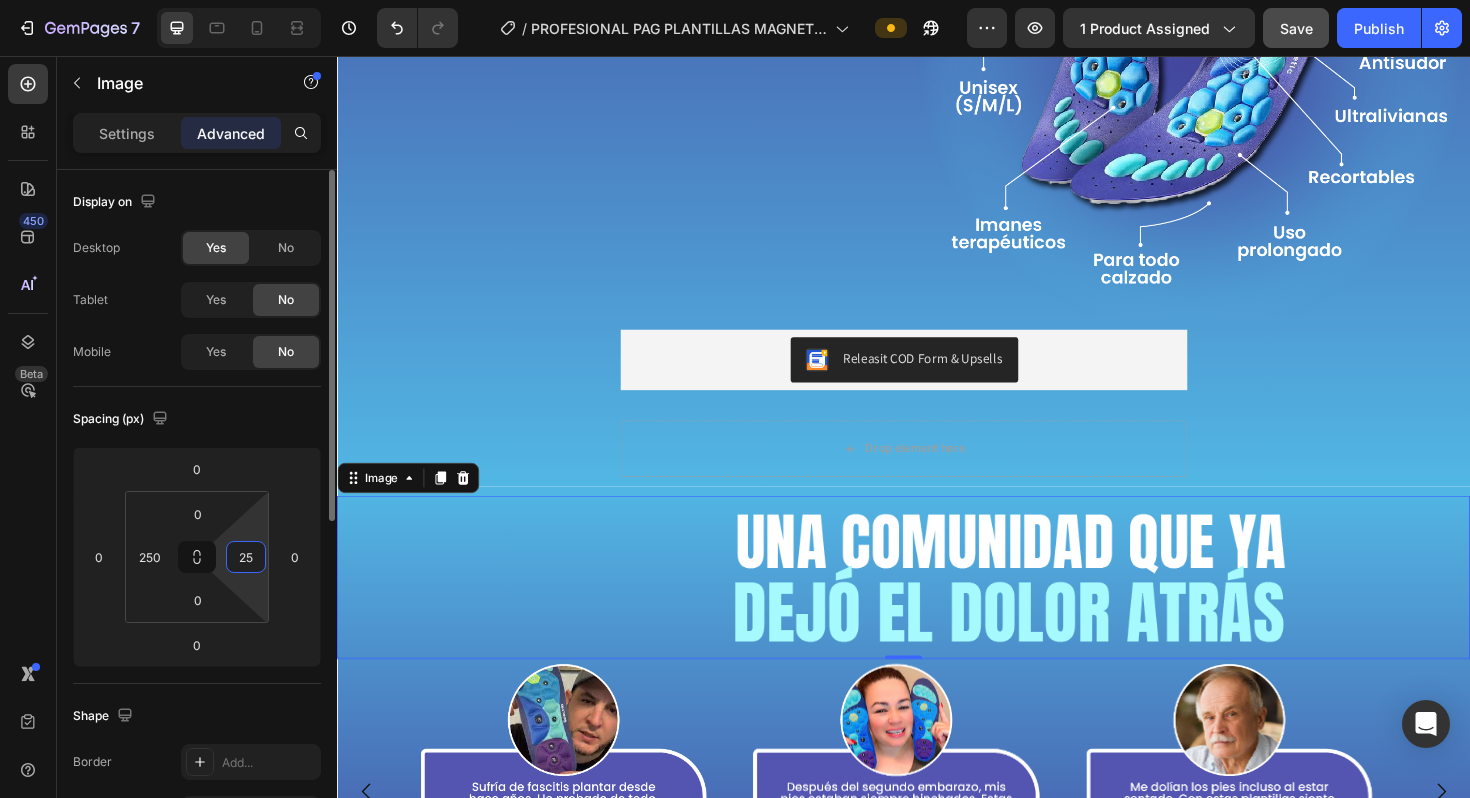 type on "250" 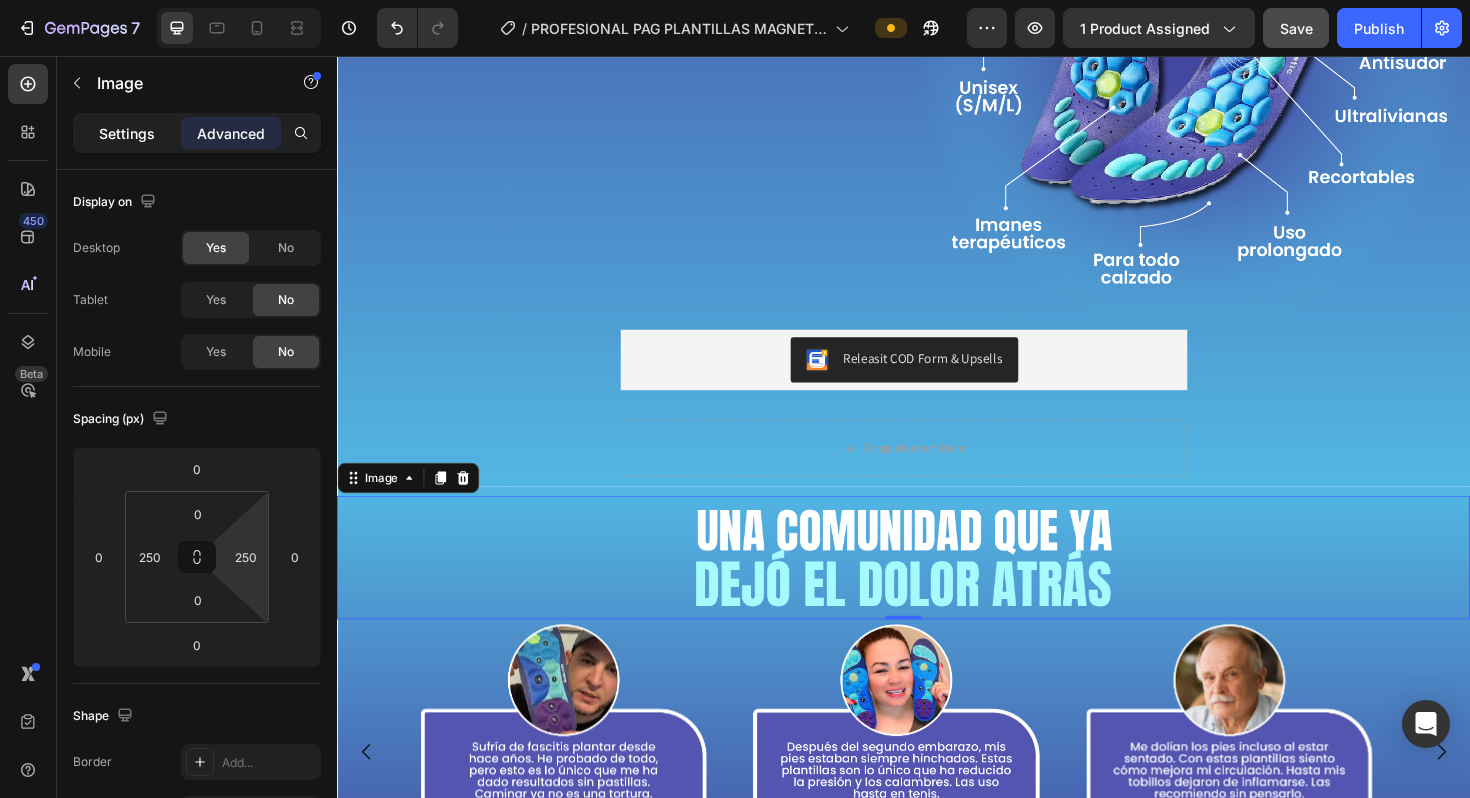 click on "Settings" at bounding box center (127, 133) 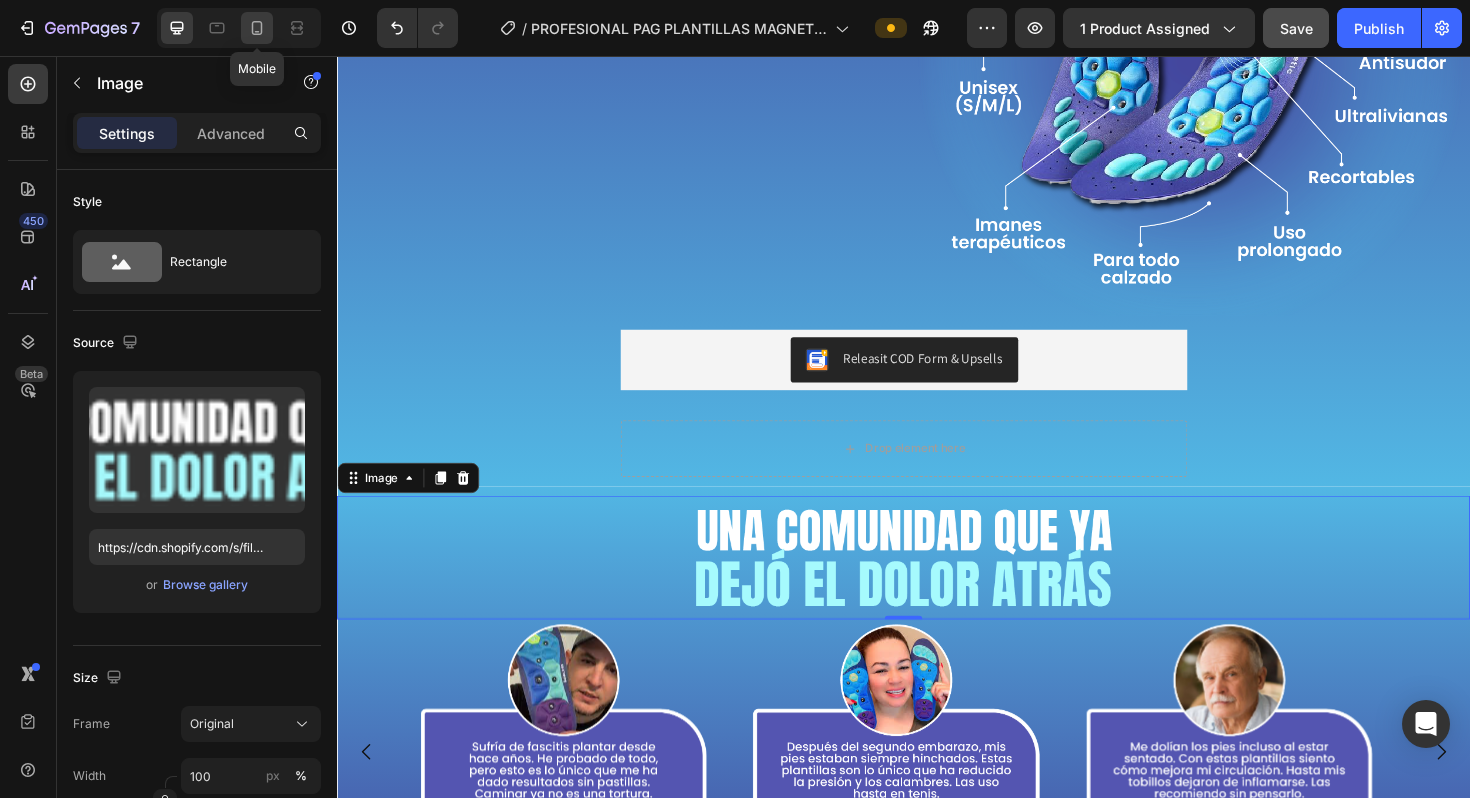 click 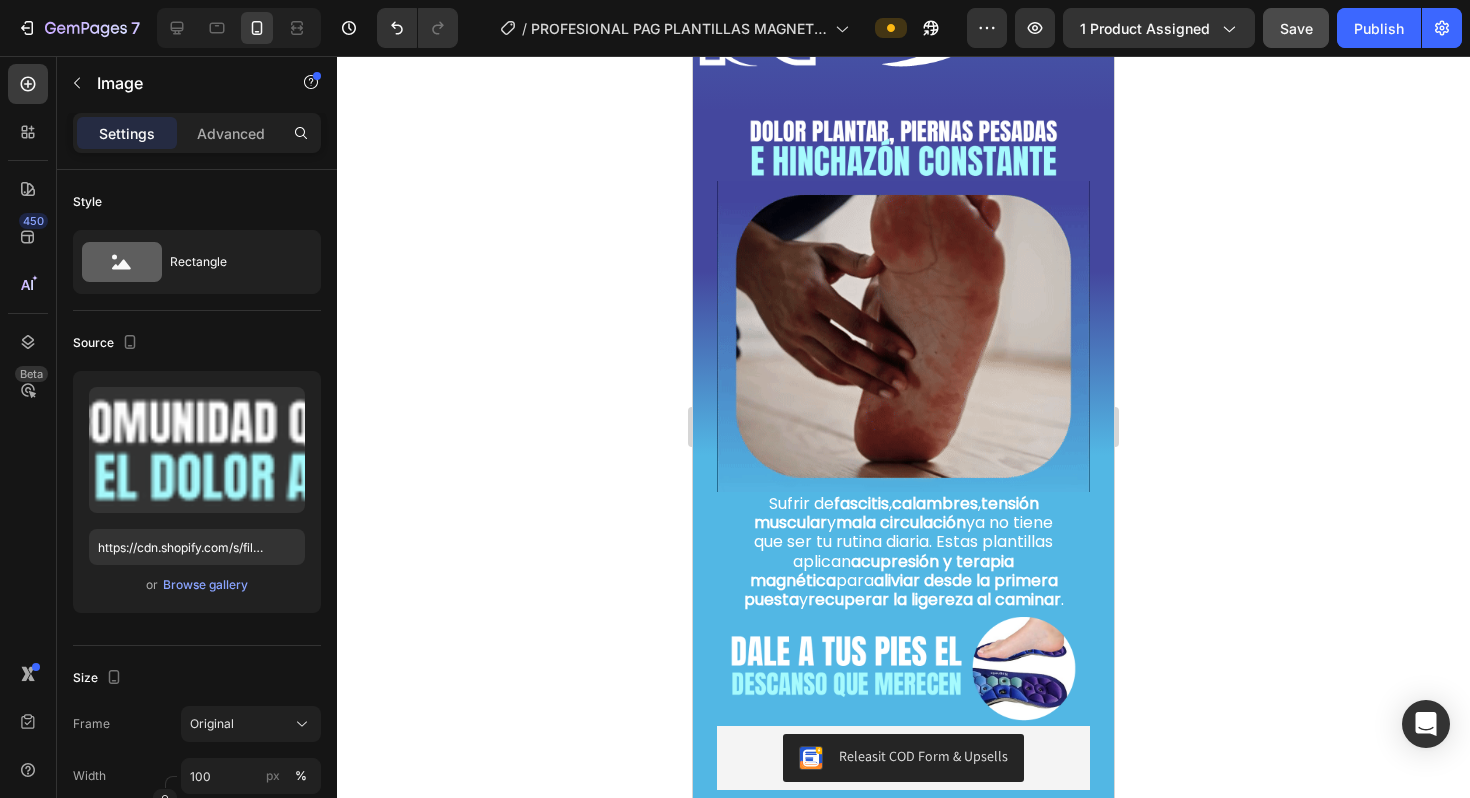 scroll, scrollTop: 1055, scrollLeft: 0, axis: vertical 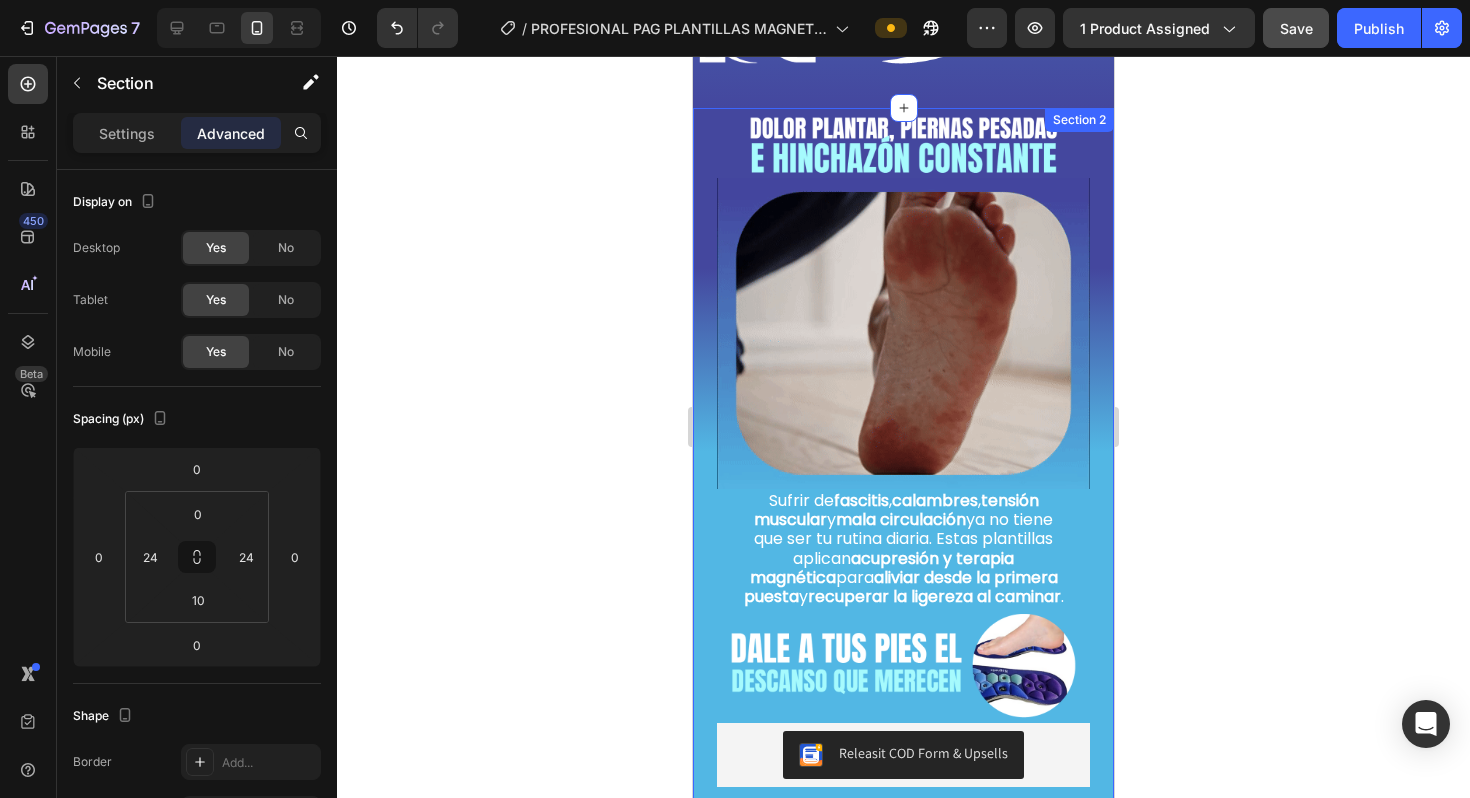 click on "Image Image Sufrir de  fascitis ,  calambres ,  tensión muscular  y  mala circulación  ya no tiene que ser tu rutina diaria. Estas plantillas aplican  acupresión y terapia magnética  para  aliviar desde la primera puesta  y  recuperar la ligereza al caminar . Text Block Image Releasit COD Form & Upsells Releasit COD Form & Upsells
Drop element here Product Section 2" at bounding box center [903, 490] 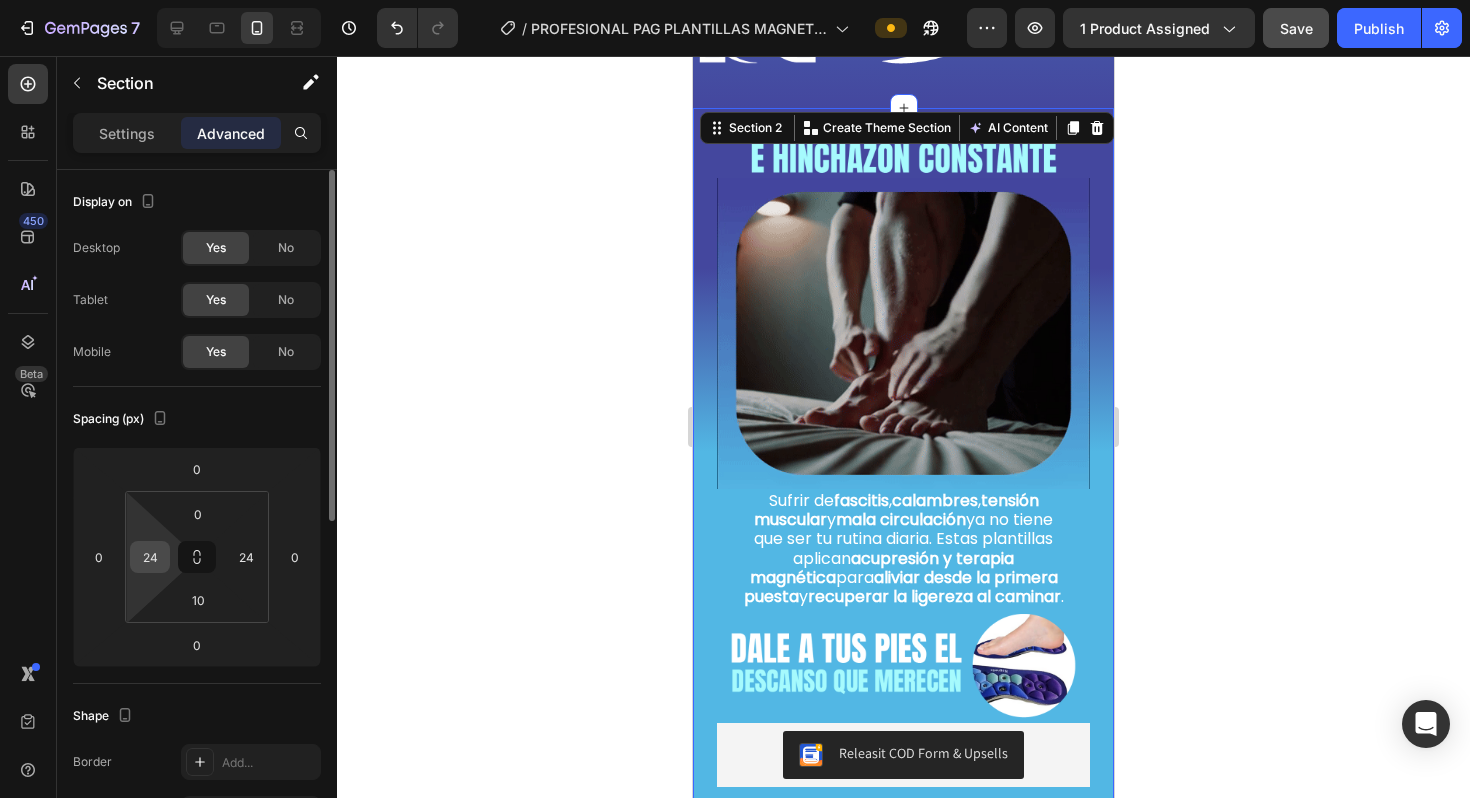 click on "24" at bounding box center [150, 557] 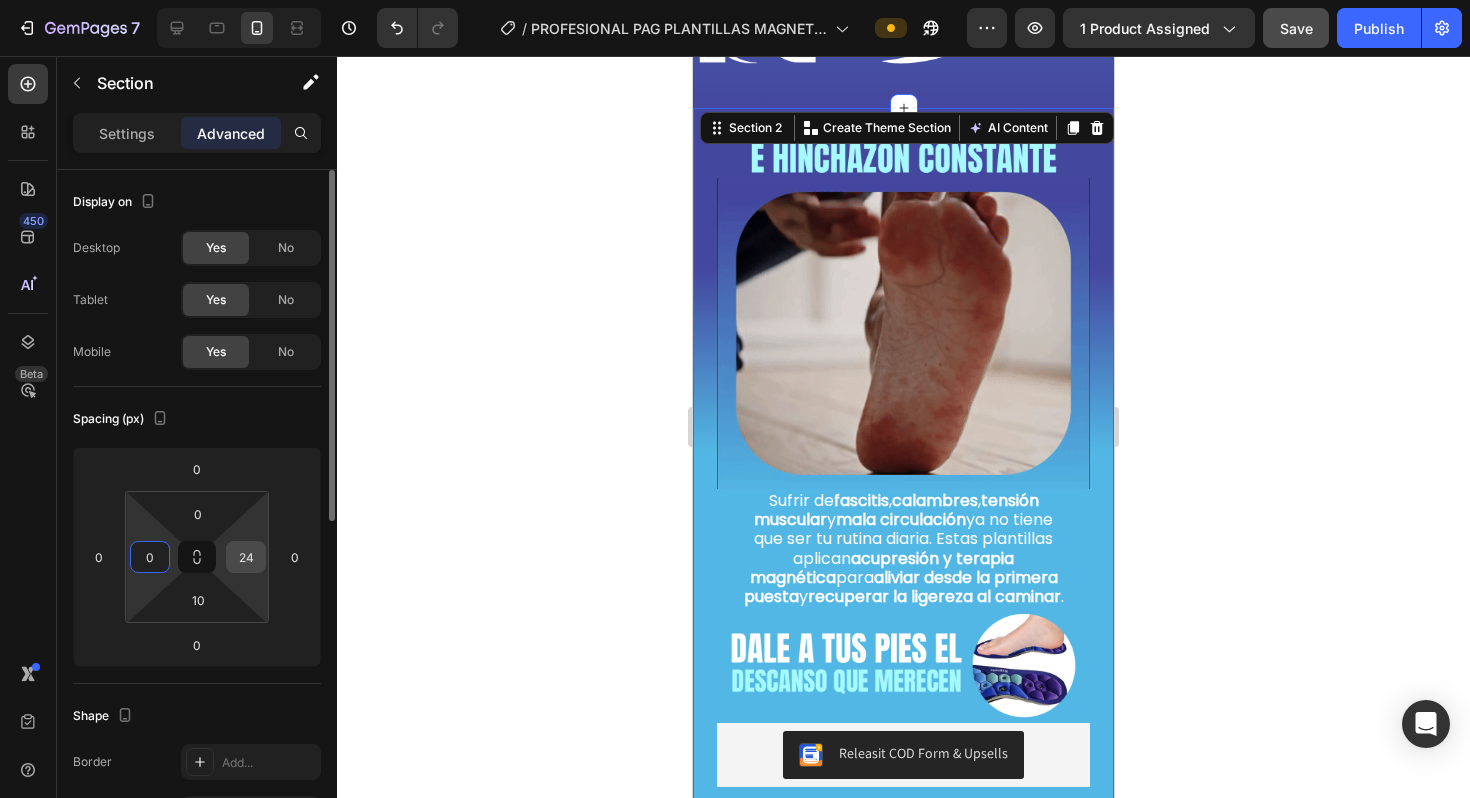 type on "0" 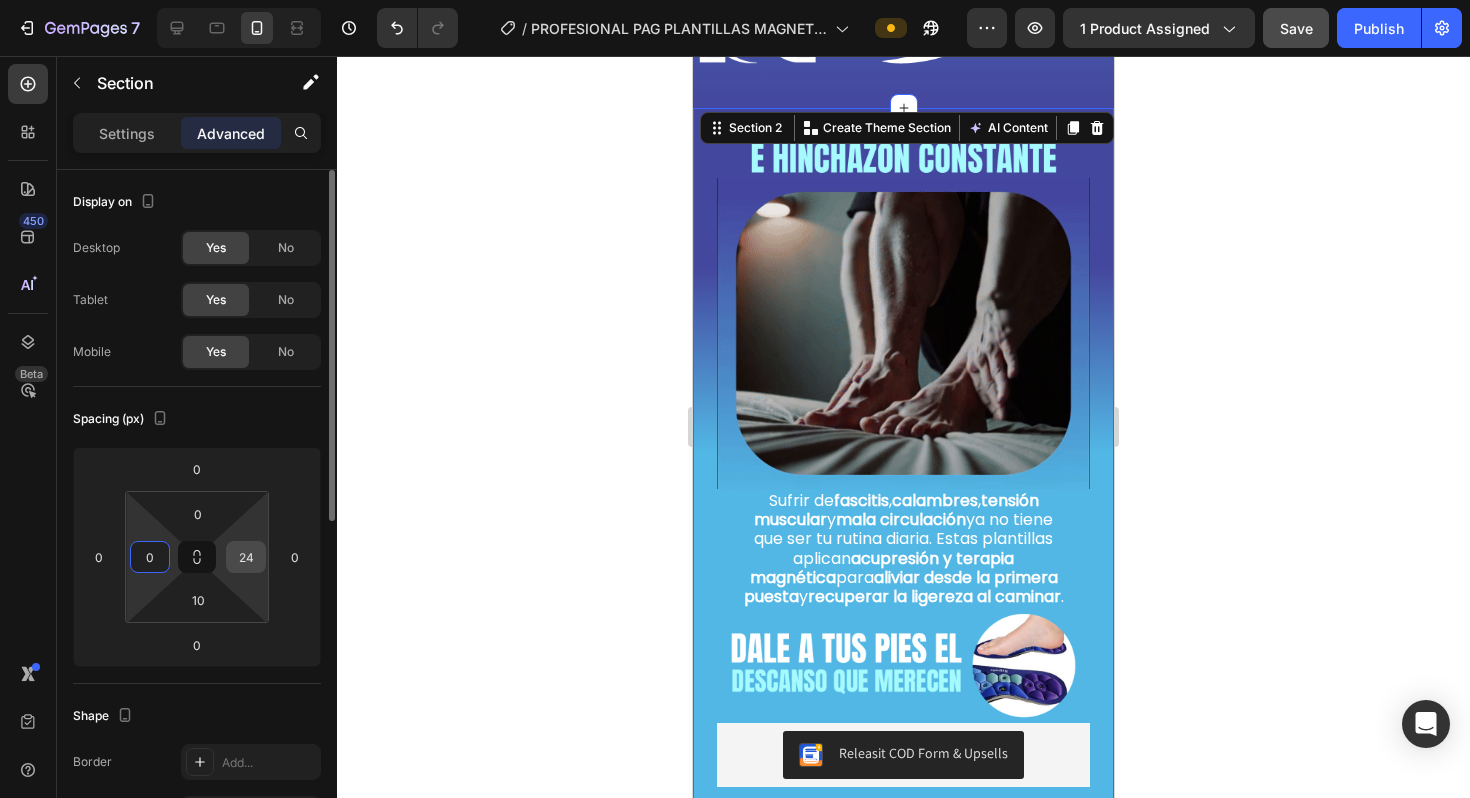 click on "24" at bounding box center (246, 557) 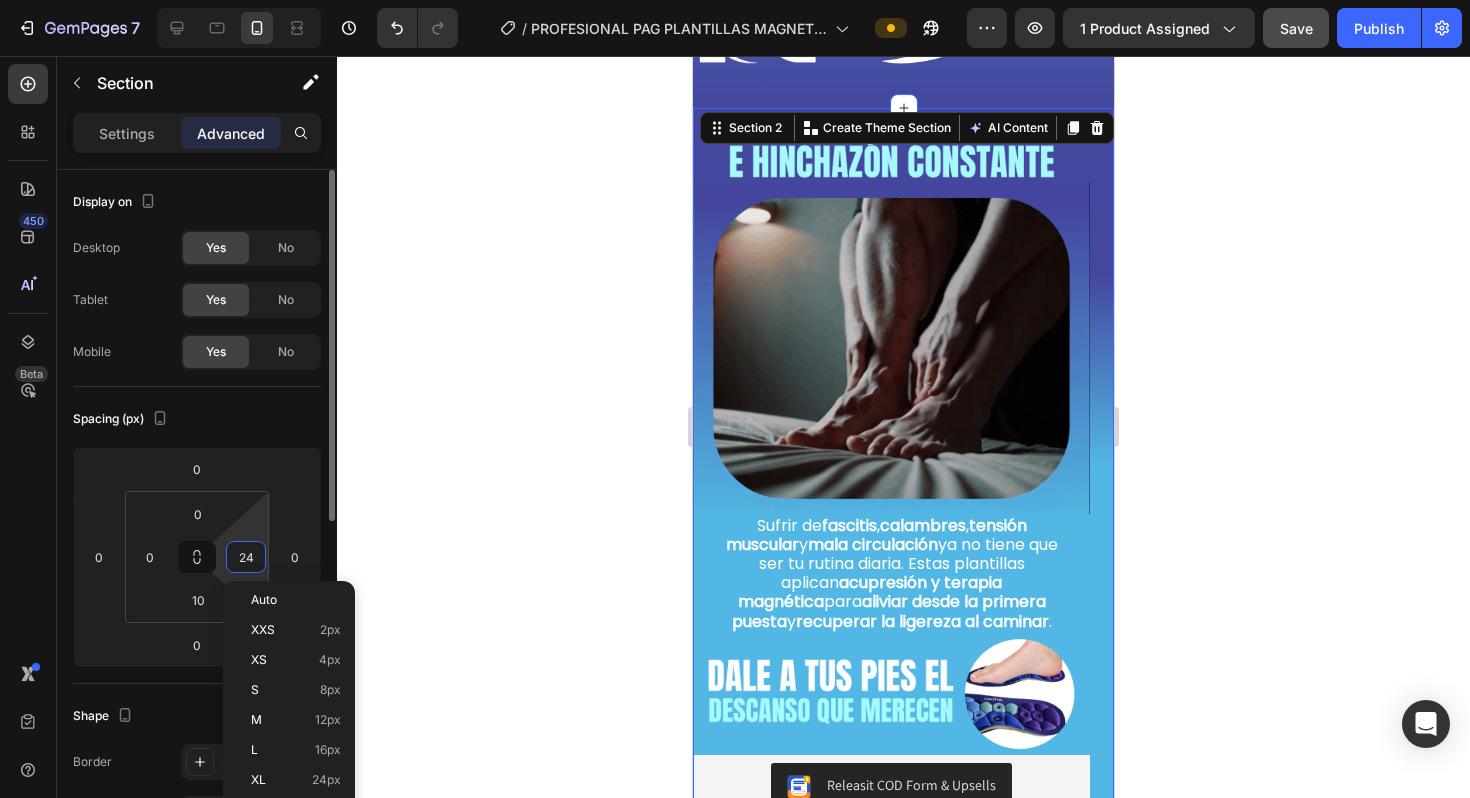 type on "0" 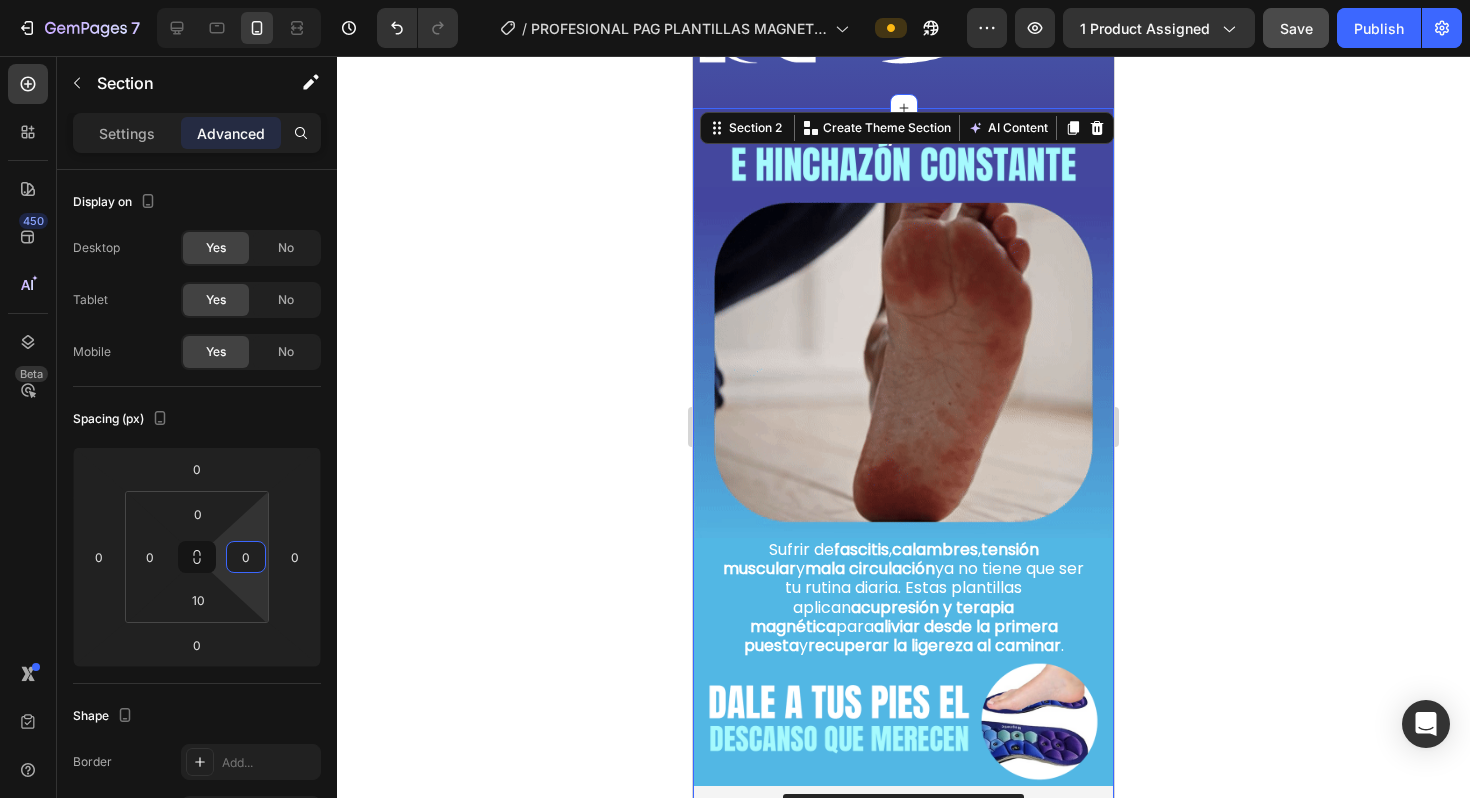 click 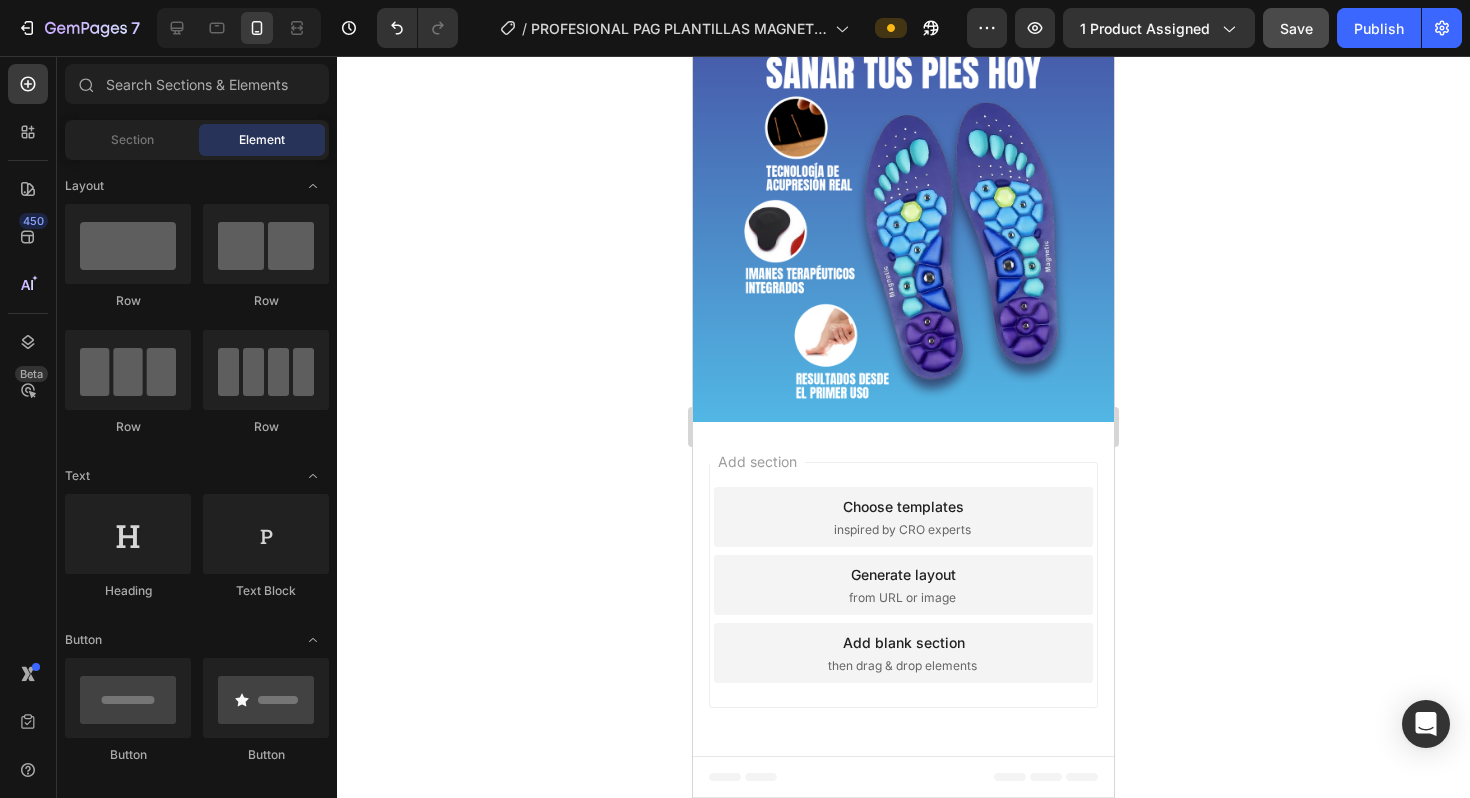 scroll, scrollTop: 4658, scrollLeft: 0, axis: vertical 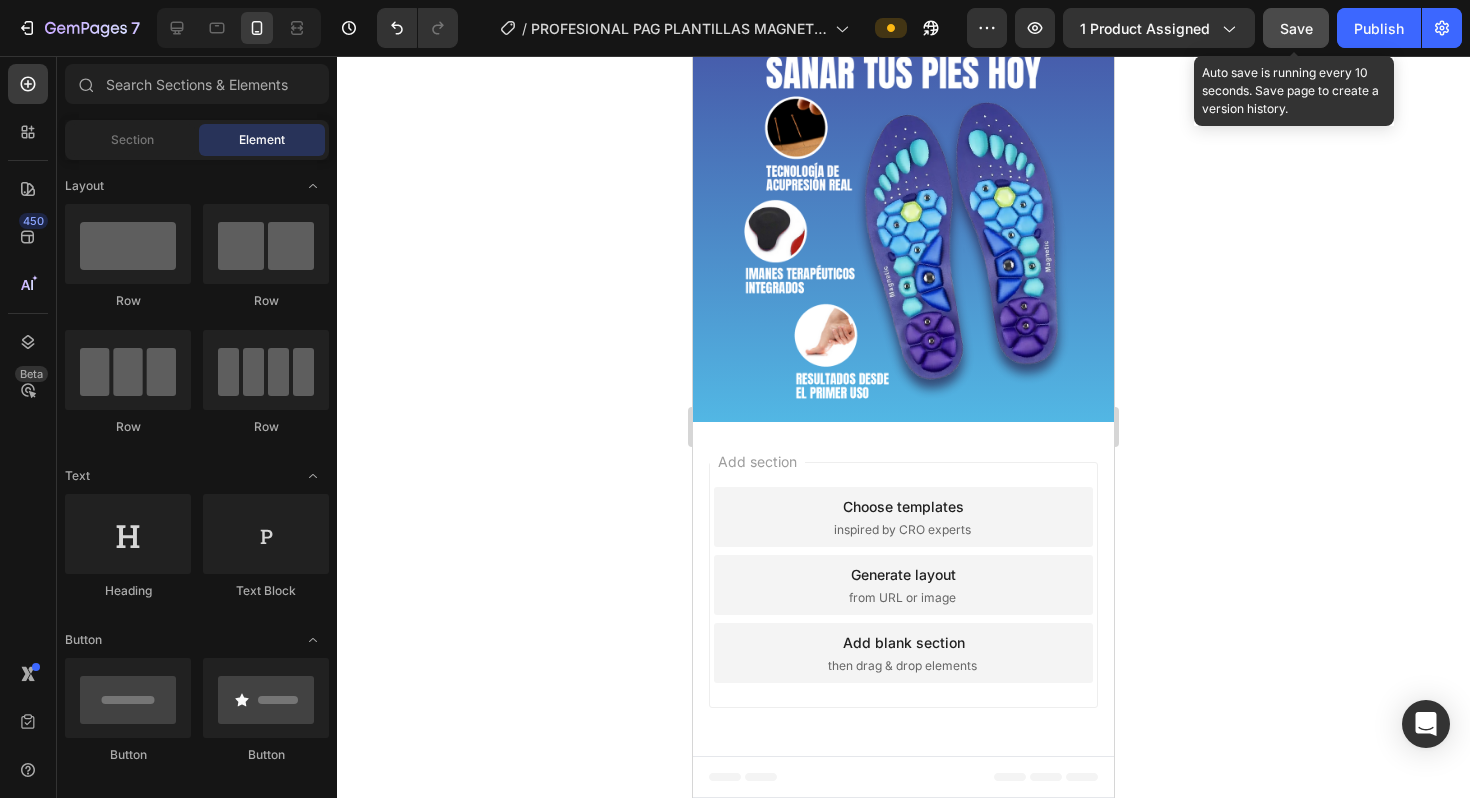 click on "Save" at bounding box center [1296, 28] 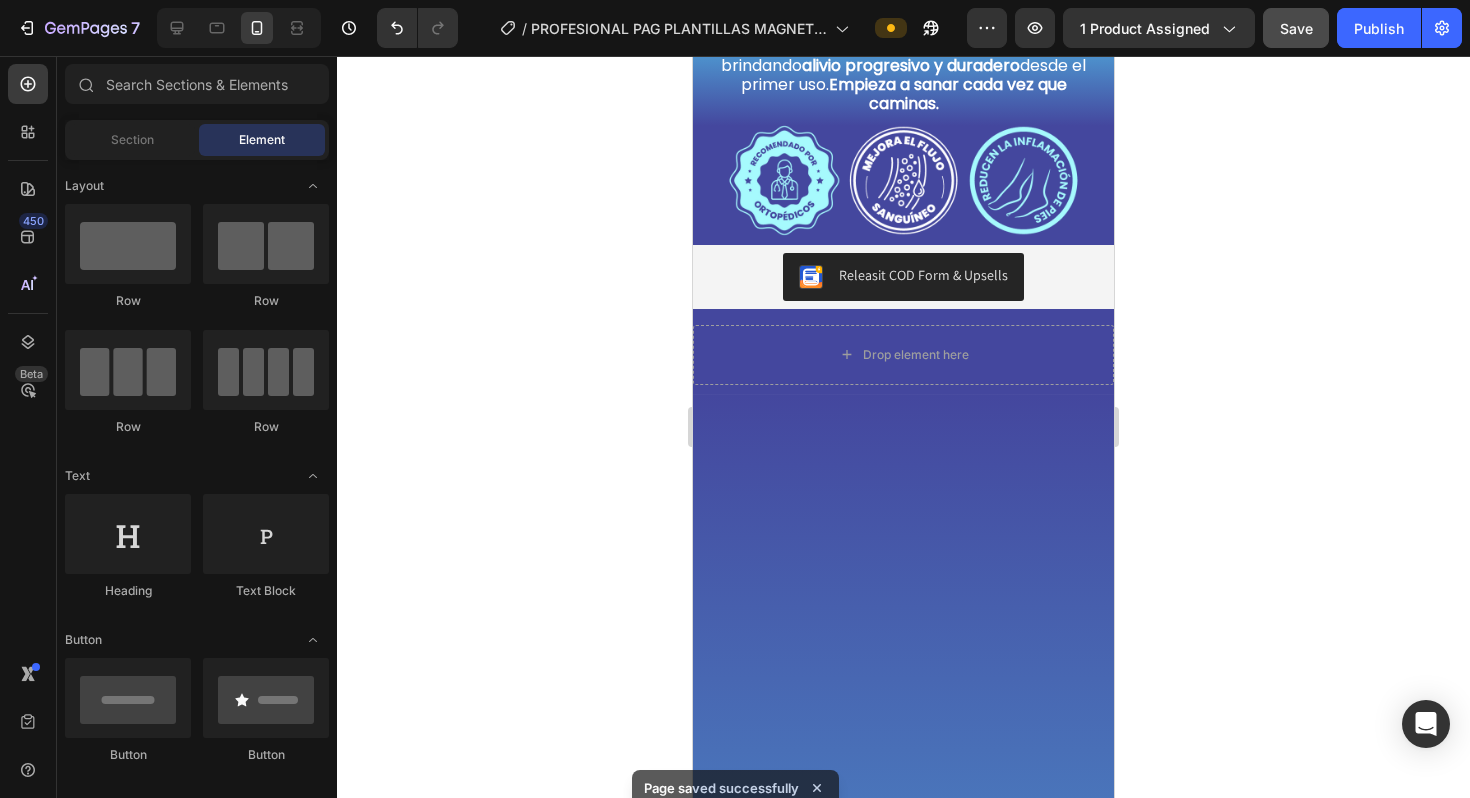 scroll, scrollTop: 0, scrollLeft: 0, axis: both 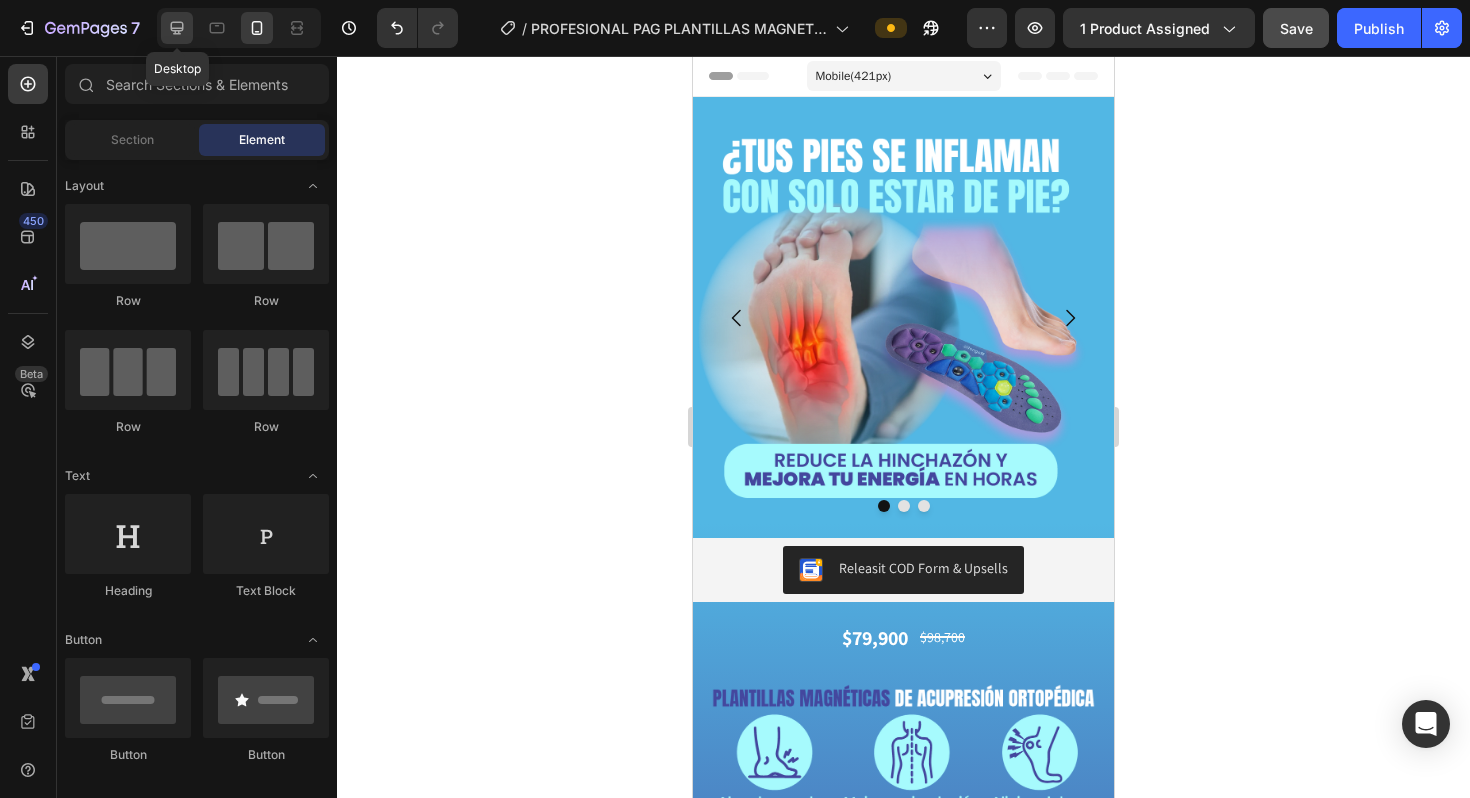 click 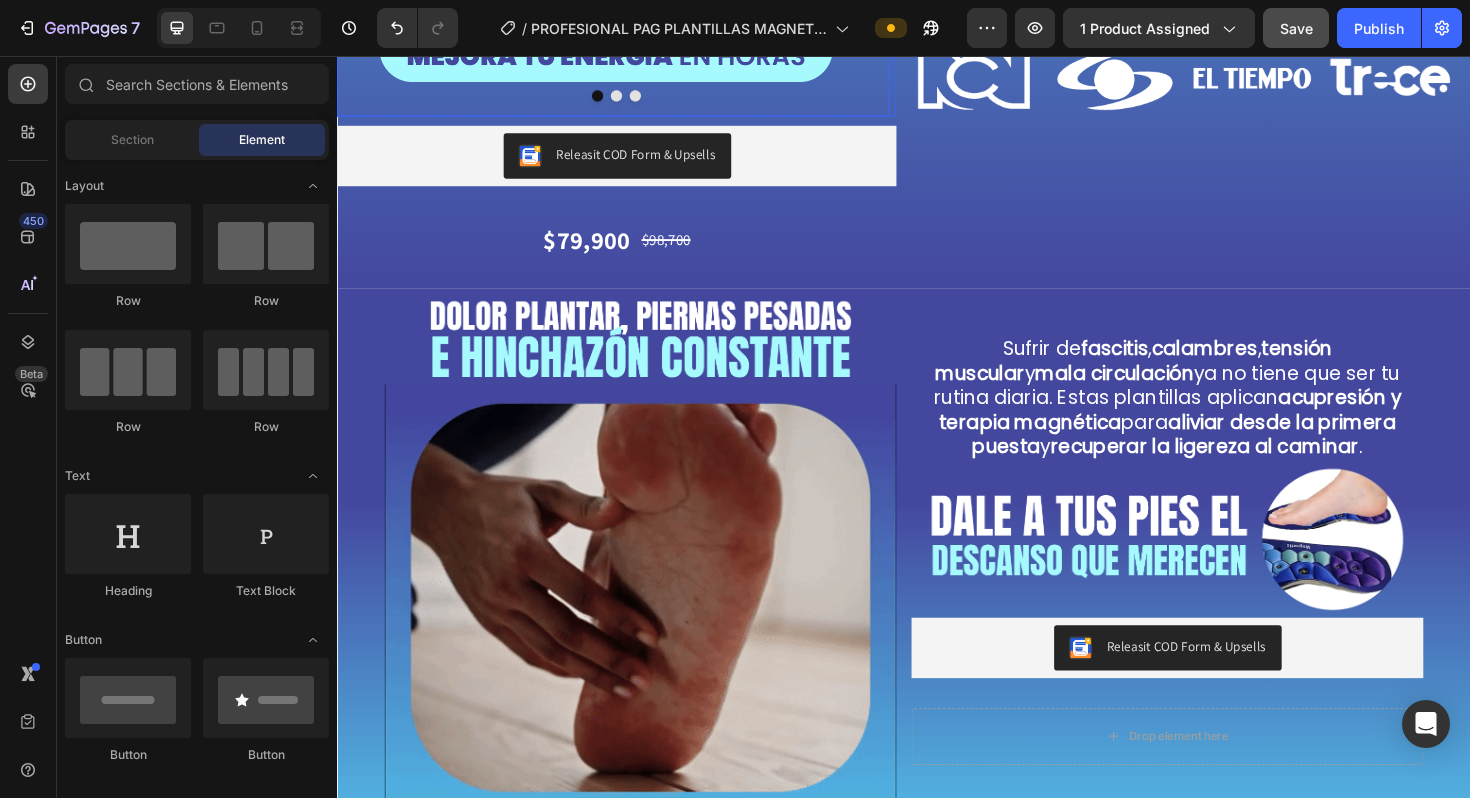 scroll, scrollTop: 589, scrollLeft: 0, axis: vertical 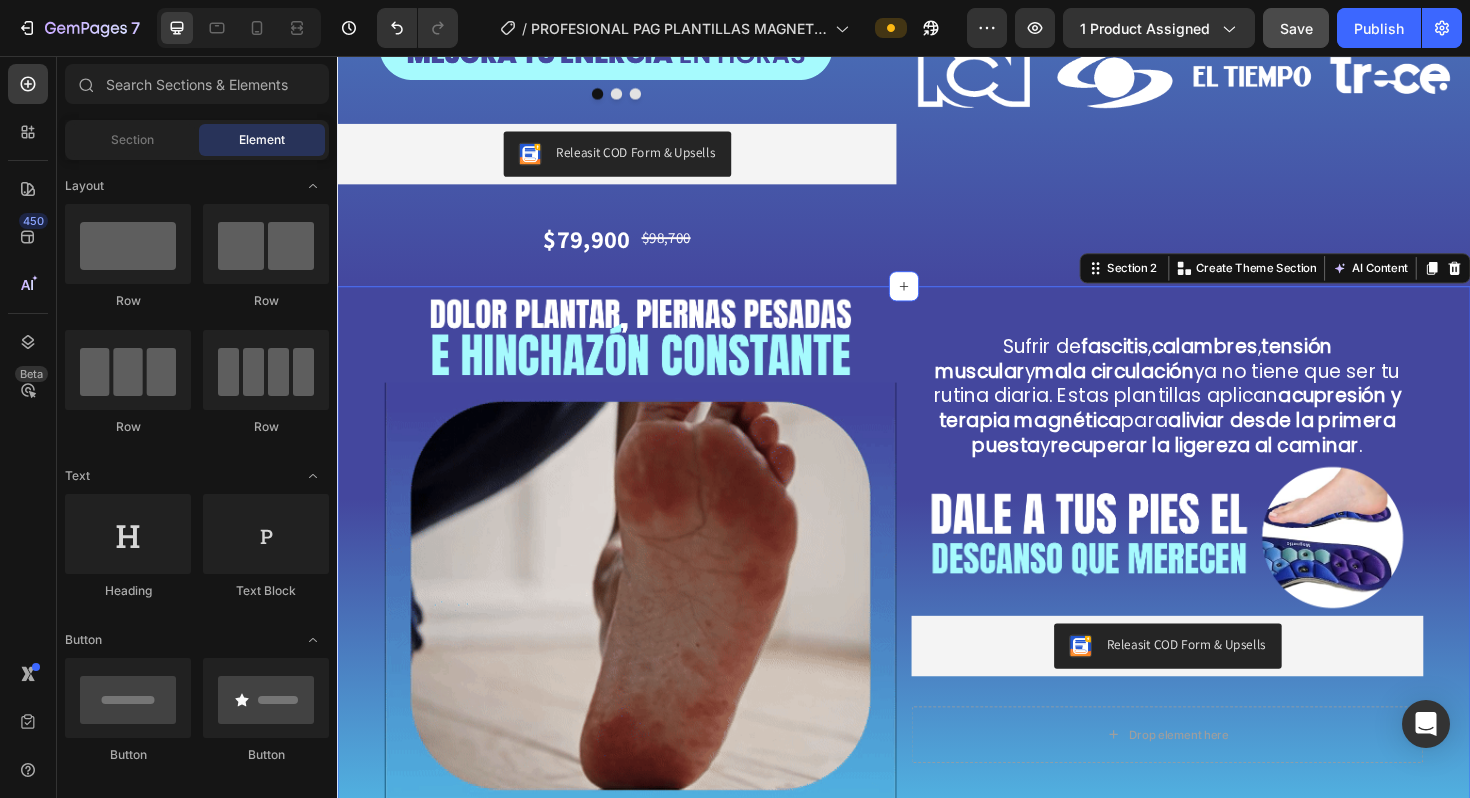 click on "Sufrir de  fascitis ,  calambres ,  tensión muscular  y  mala circulación  ya no tiene que ser tu rutina diaria. Estas plantillas aplican  acupresión y terapia magnética  para  aliviar desde la primera puesta  y  recuperar la ligereza al caminar . Text Block Image Releasit COD Form & Upsells Releasit COD Form & Upsells
Drop element here Product" at bounding box center [1216, 576] 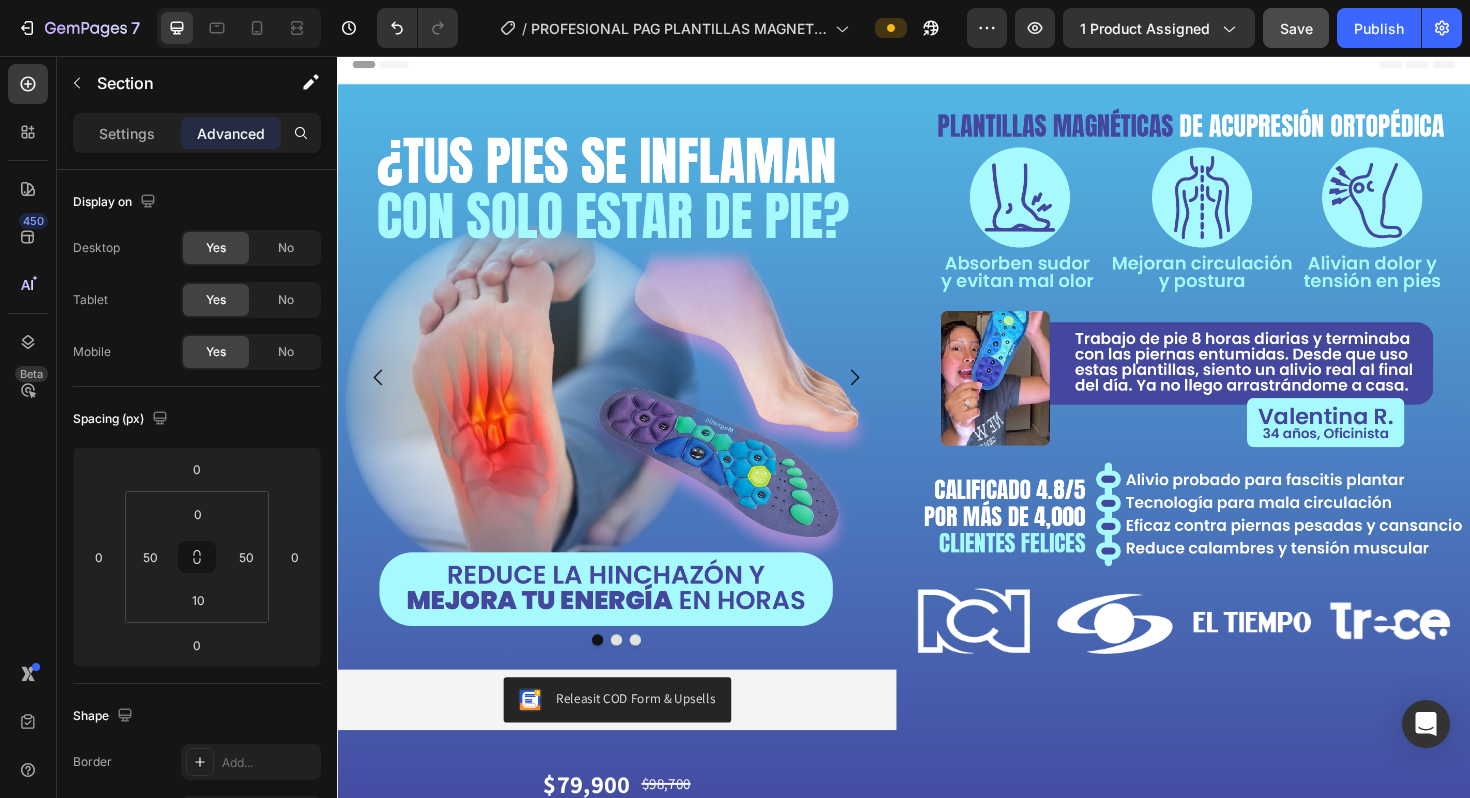 scroll, scrollTop: 0, scrollLeft: 0, axis: both 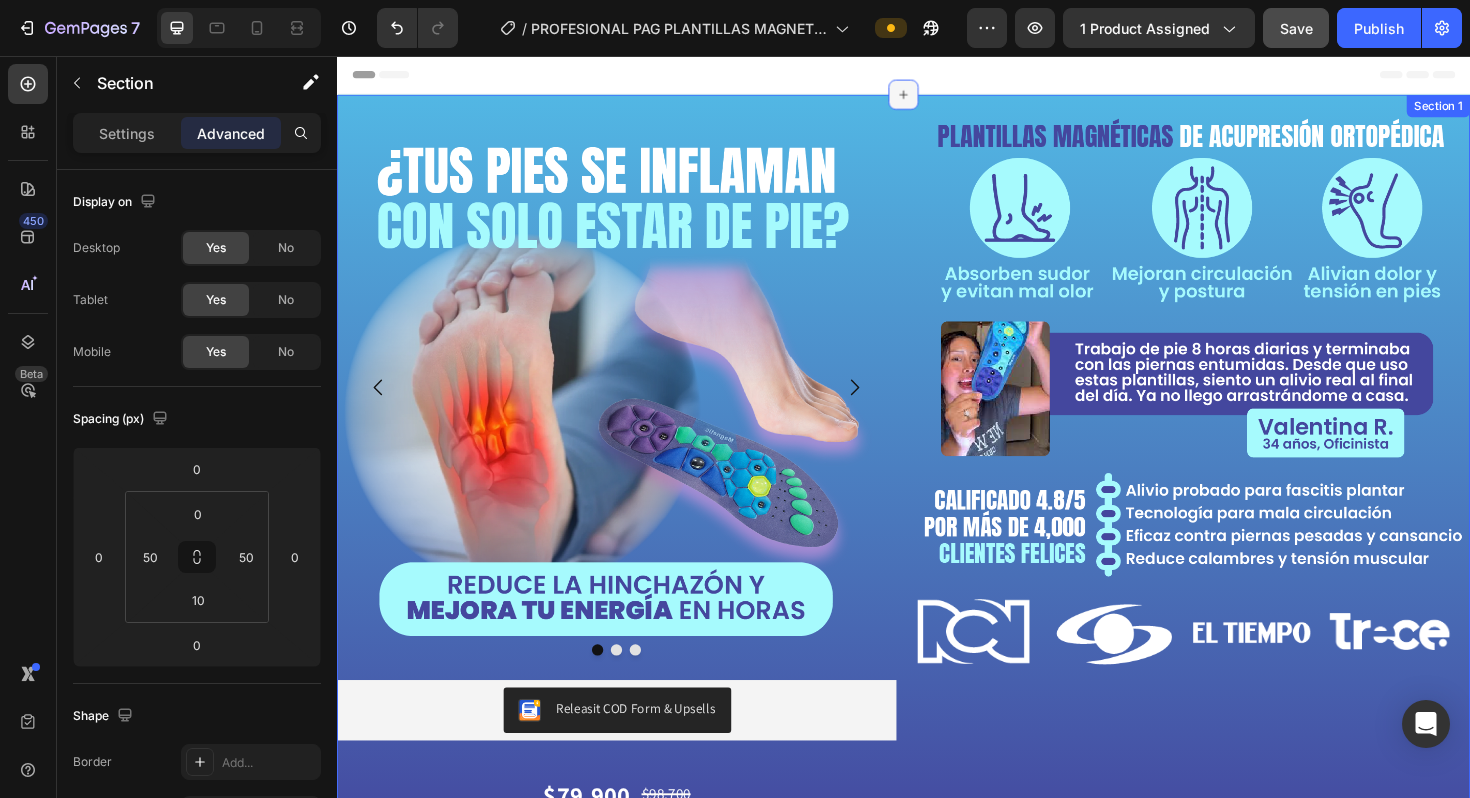 click at bounding box center [937, 97] 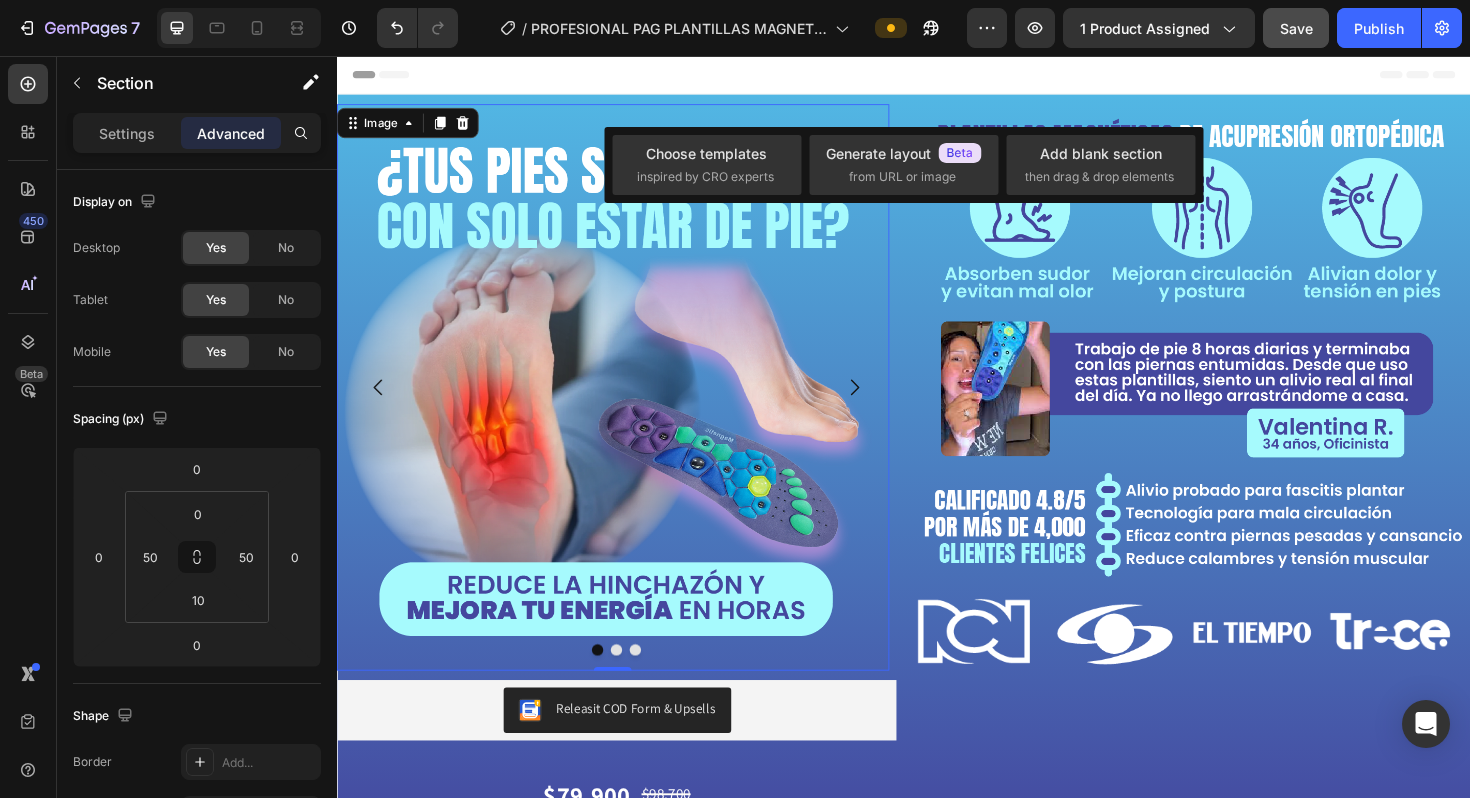 click at bounding box center [629, 399] 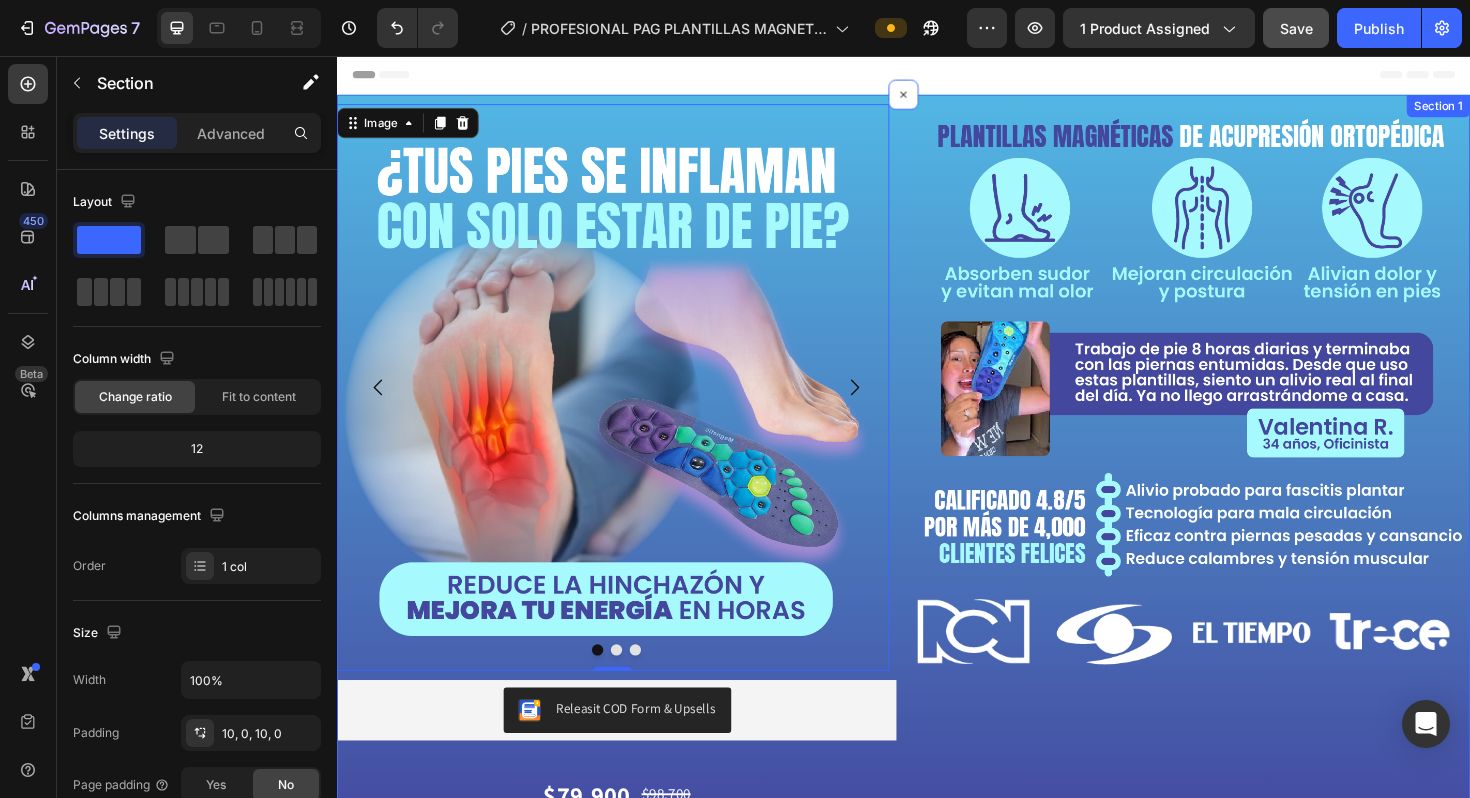 click on "Image   0 Image Image
Carousel Releasit COD Form & Upsells Releasit COD Form & Upsells $79,900 Product Price Product Price $98,700 Product Price Product Price Row Product Image Image Image Image Image Image Image Image Image Image Image Marquee Row Section 1" at bounding box center (937, 493) 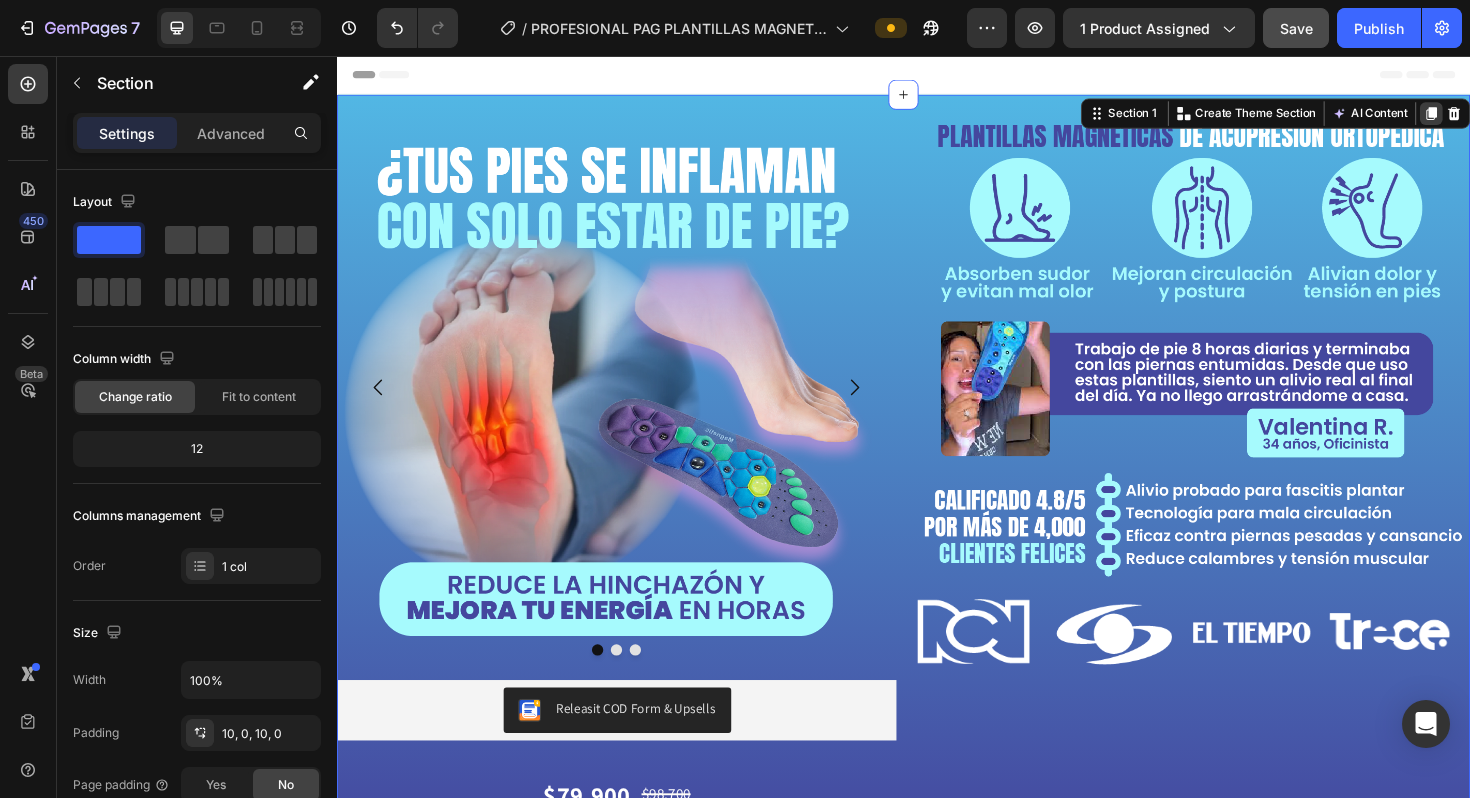 click 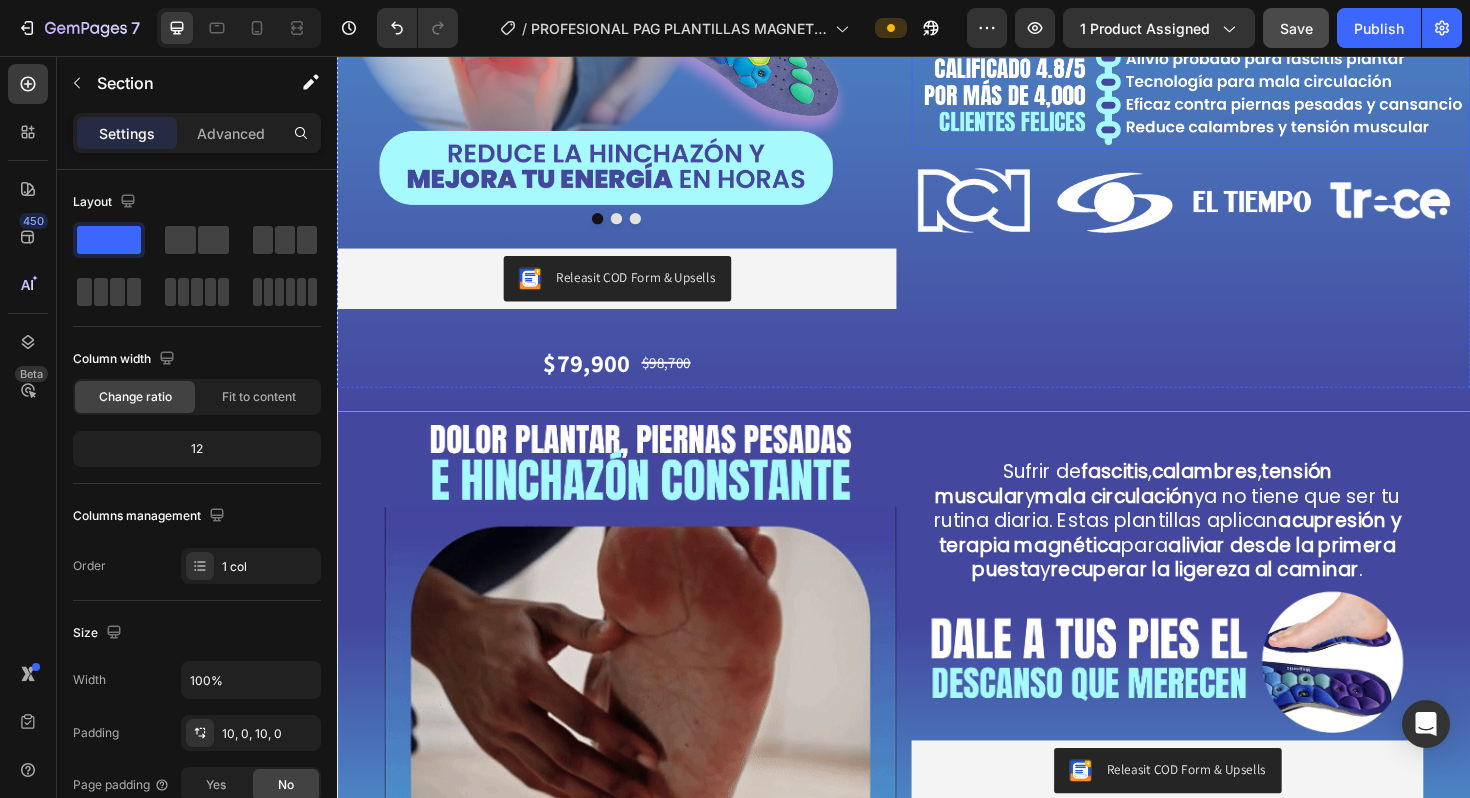 scroll, scrollTop: 1248, scrollLeft: 0, axis: vertical 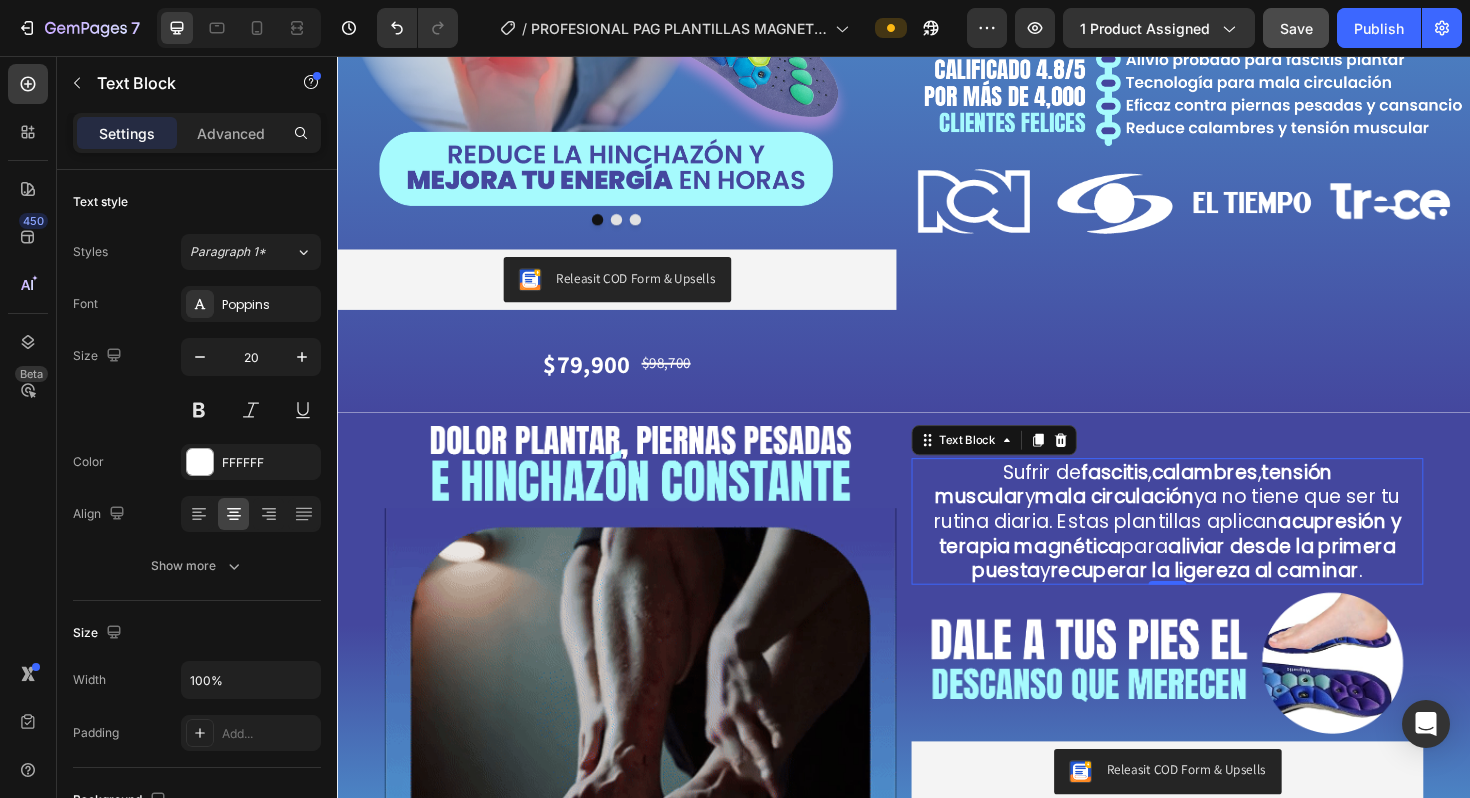 click on "acupresión y terapia magnética" at bounding box center (1219, 562) 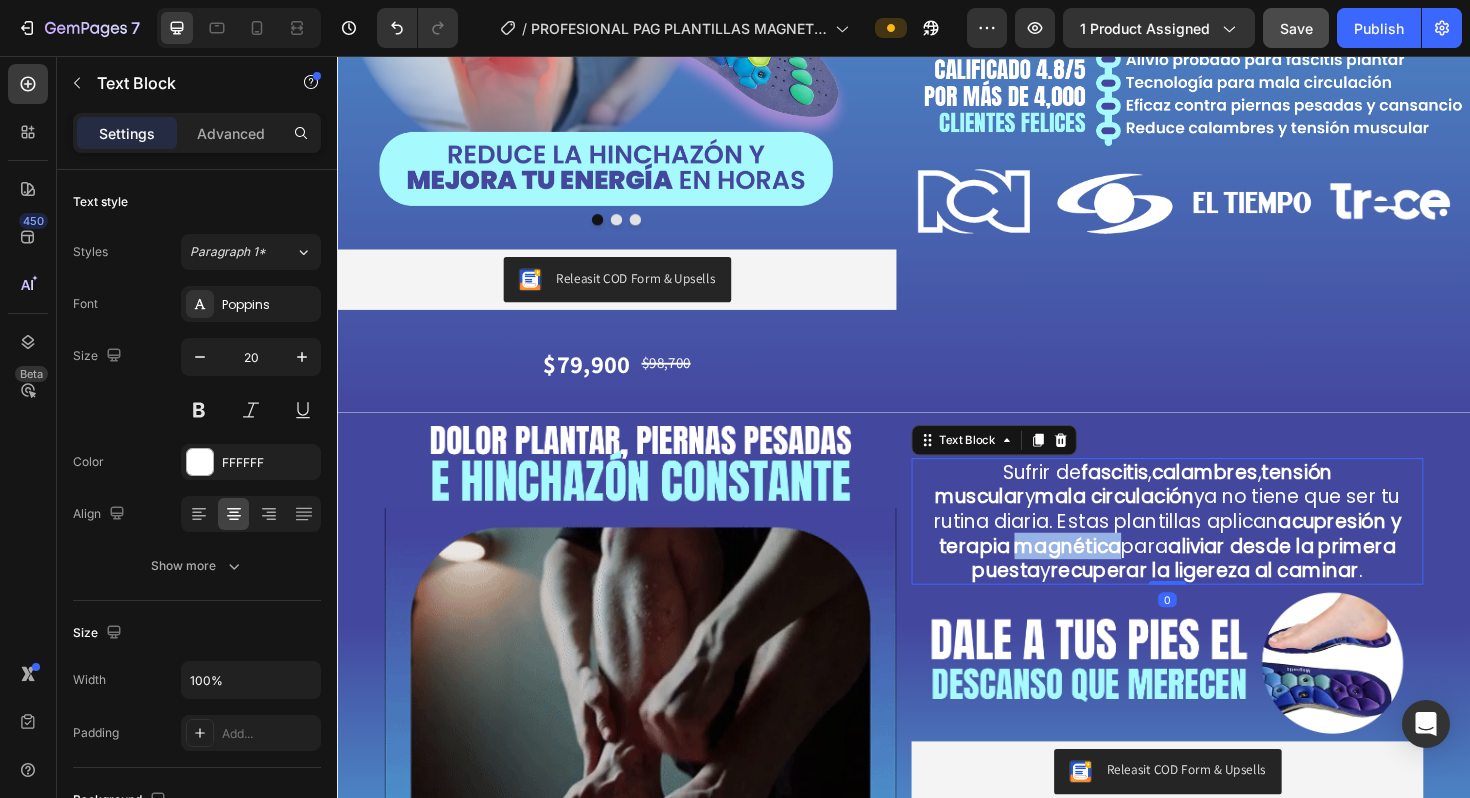click on "acupresión y terapia magnética" at bounding box center (1219, 562) 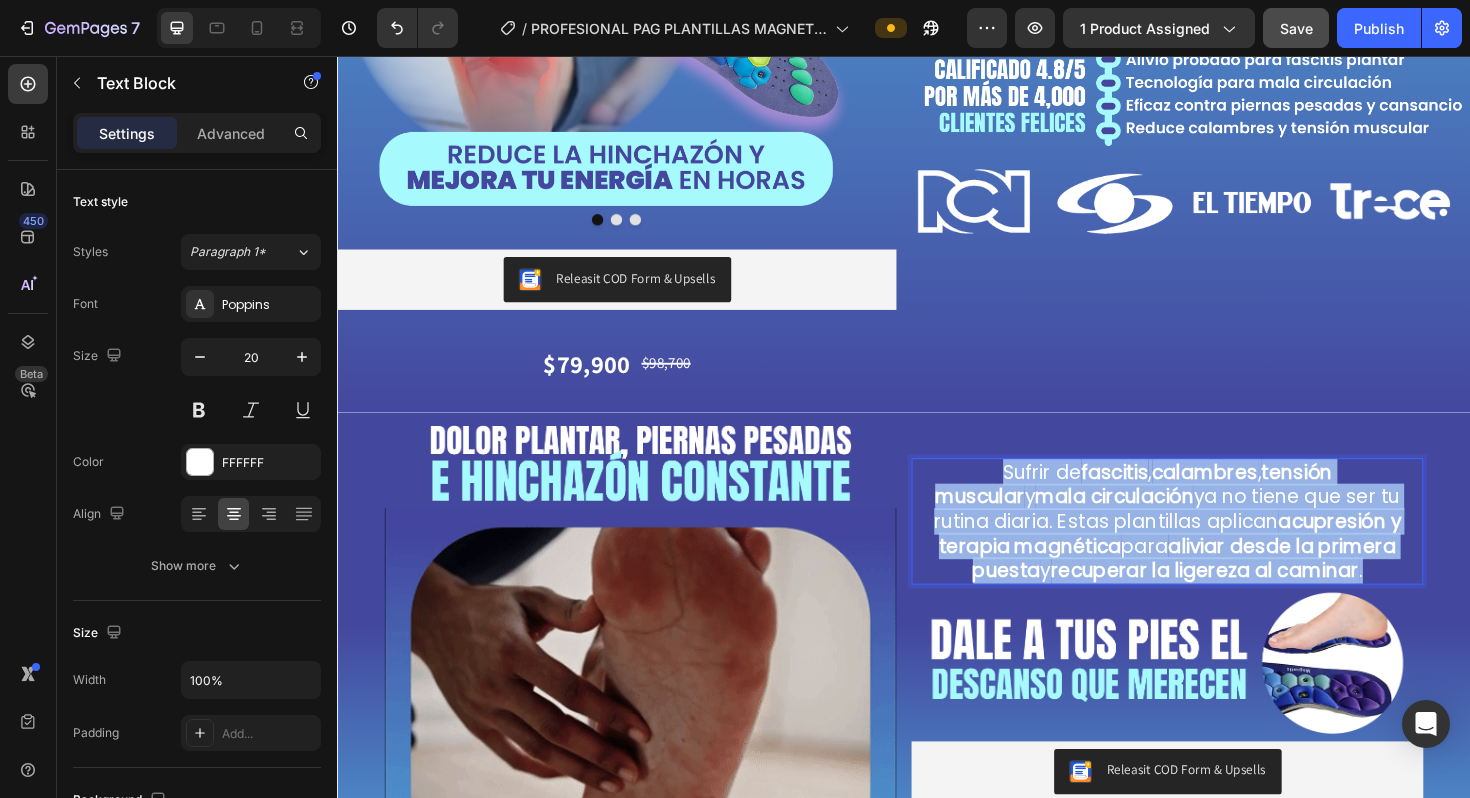 click on "acupresión y terapia magnética" at bounding box center (1219, 562) 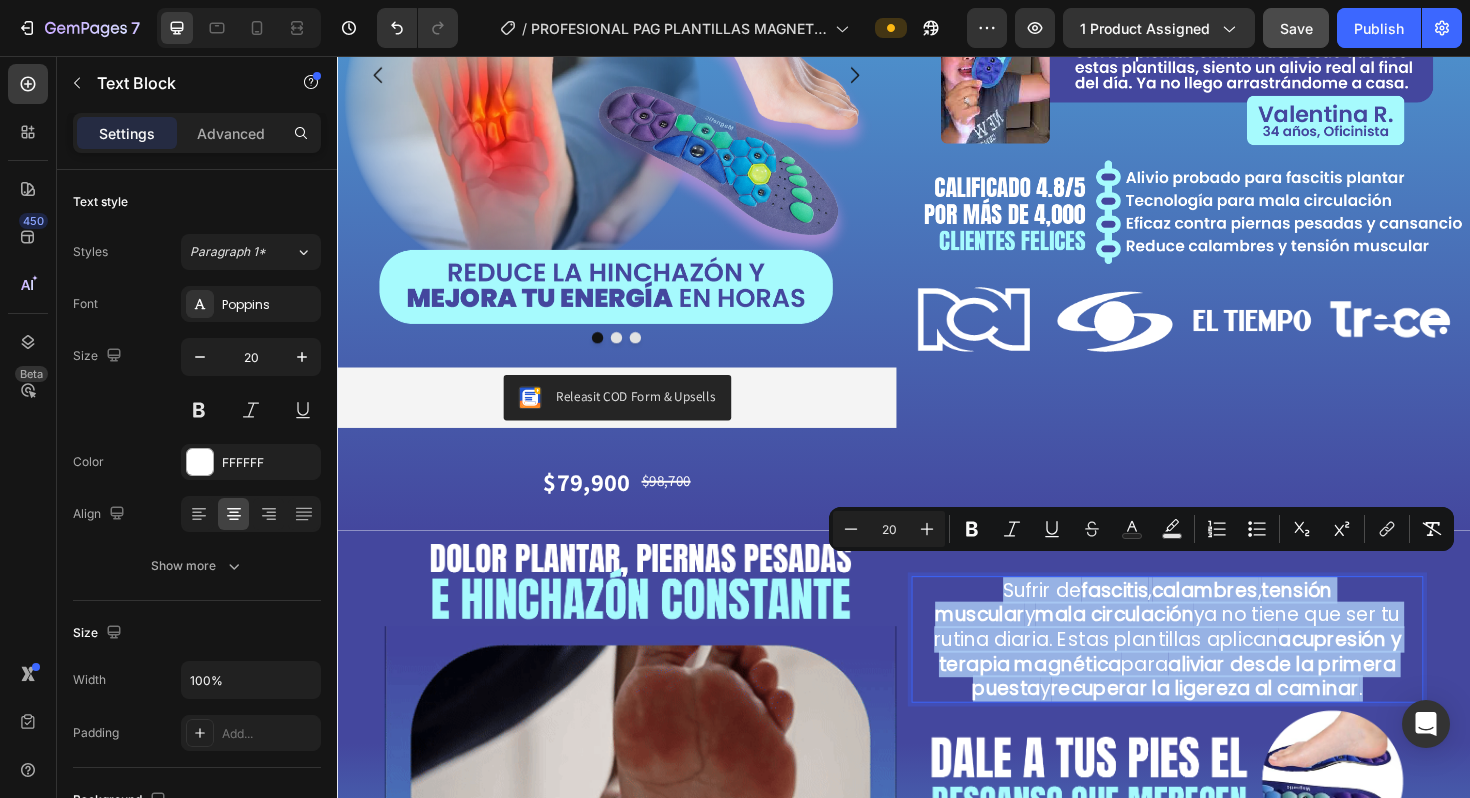 scroll, scrollTop: 1099, scrollLeft: 0, axis: vertical 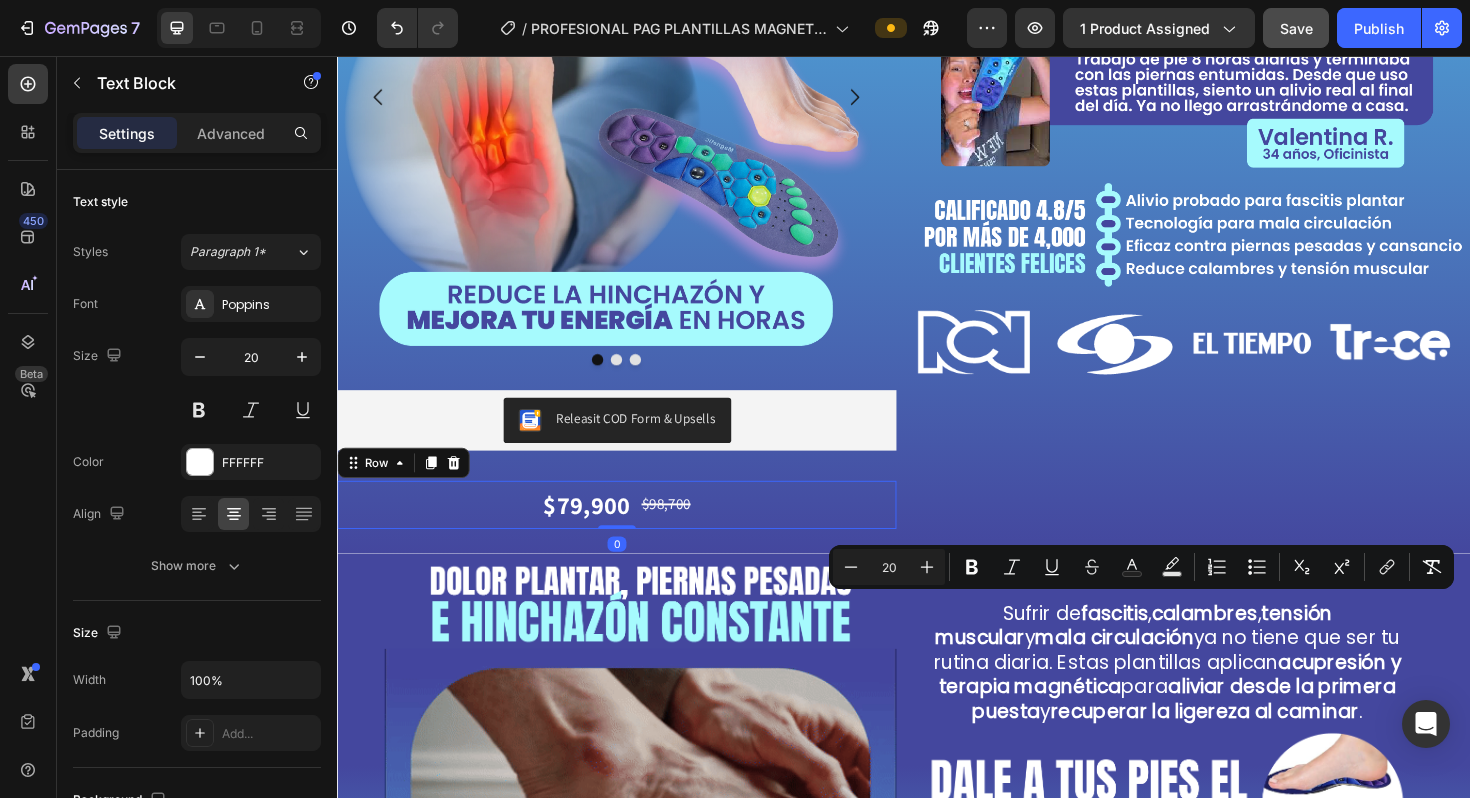 click on "$79,900 Product Price Product Price $98,700 Product Price Product Price Row   0" at bounding box center [633, 531] 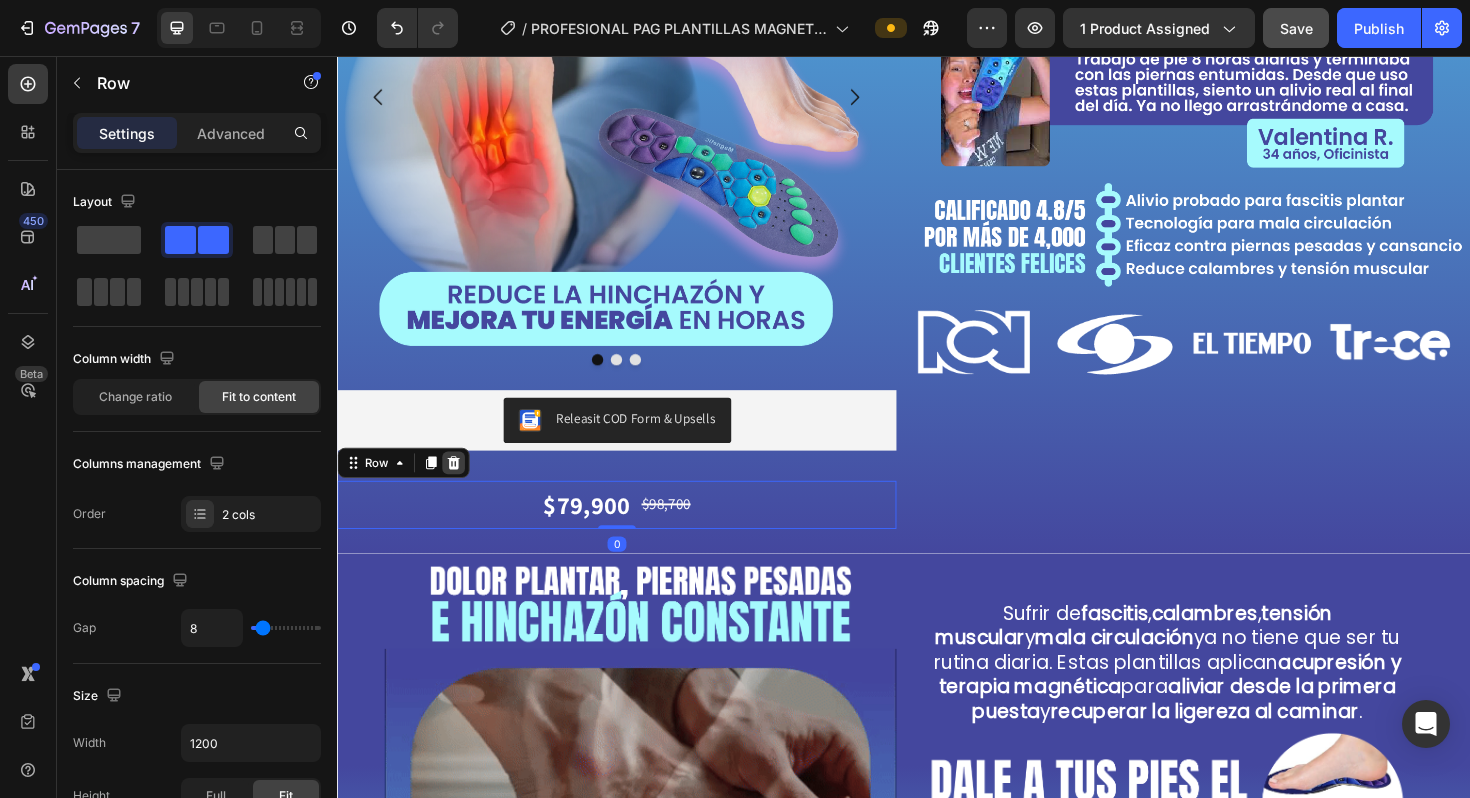 click 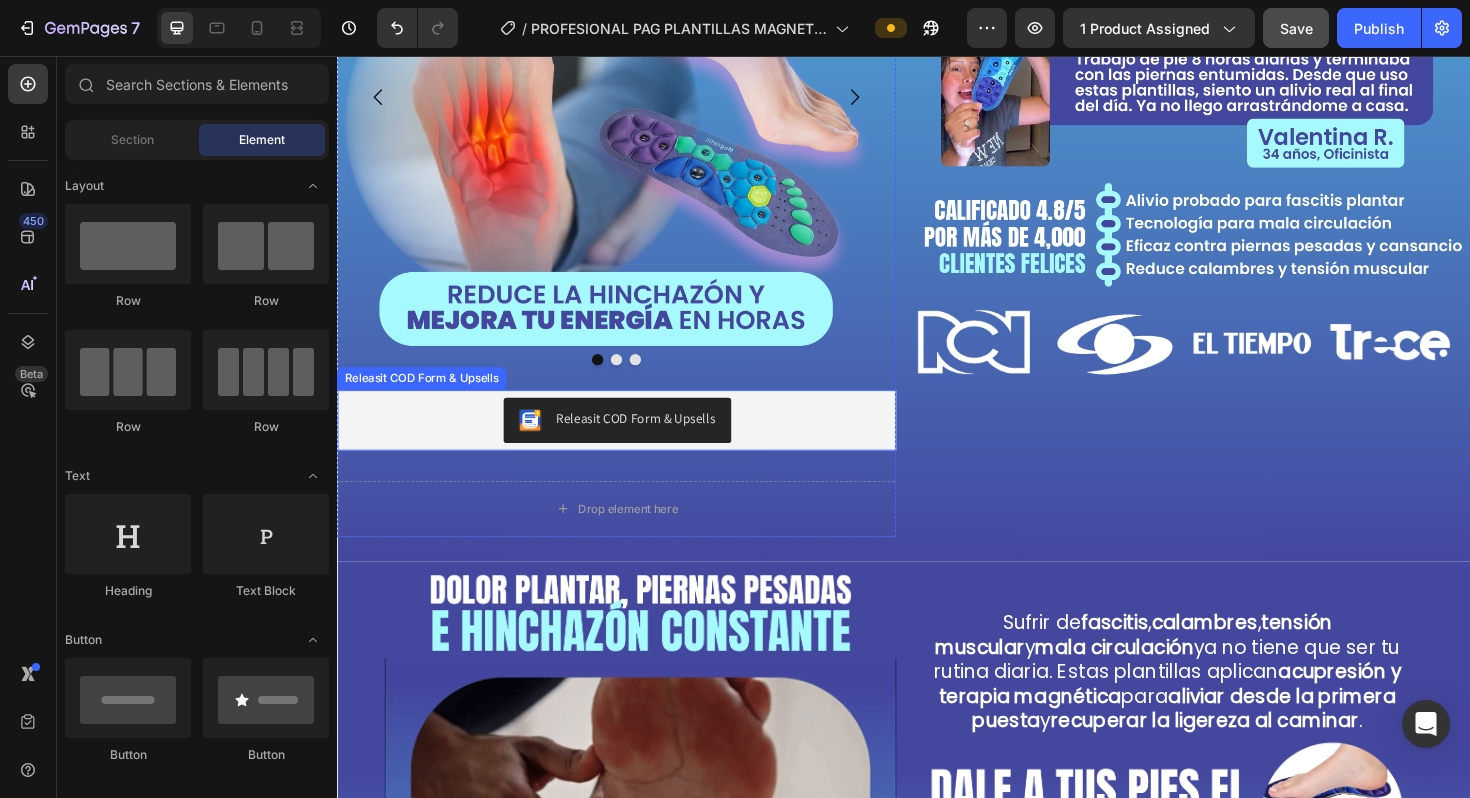 click on "Releasit COD Form & Upsells" at bounding box center (633, 442) 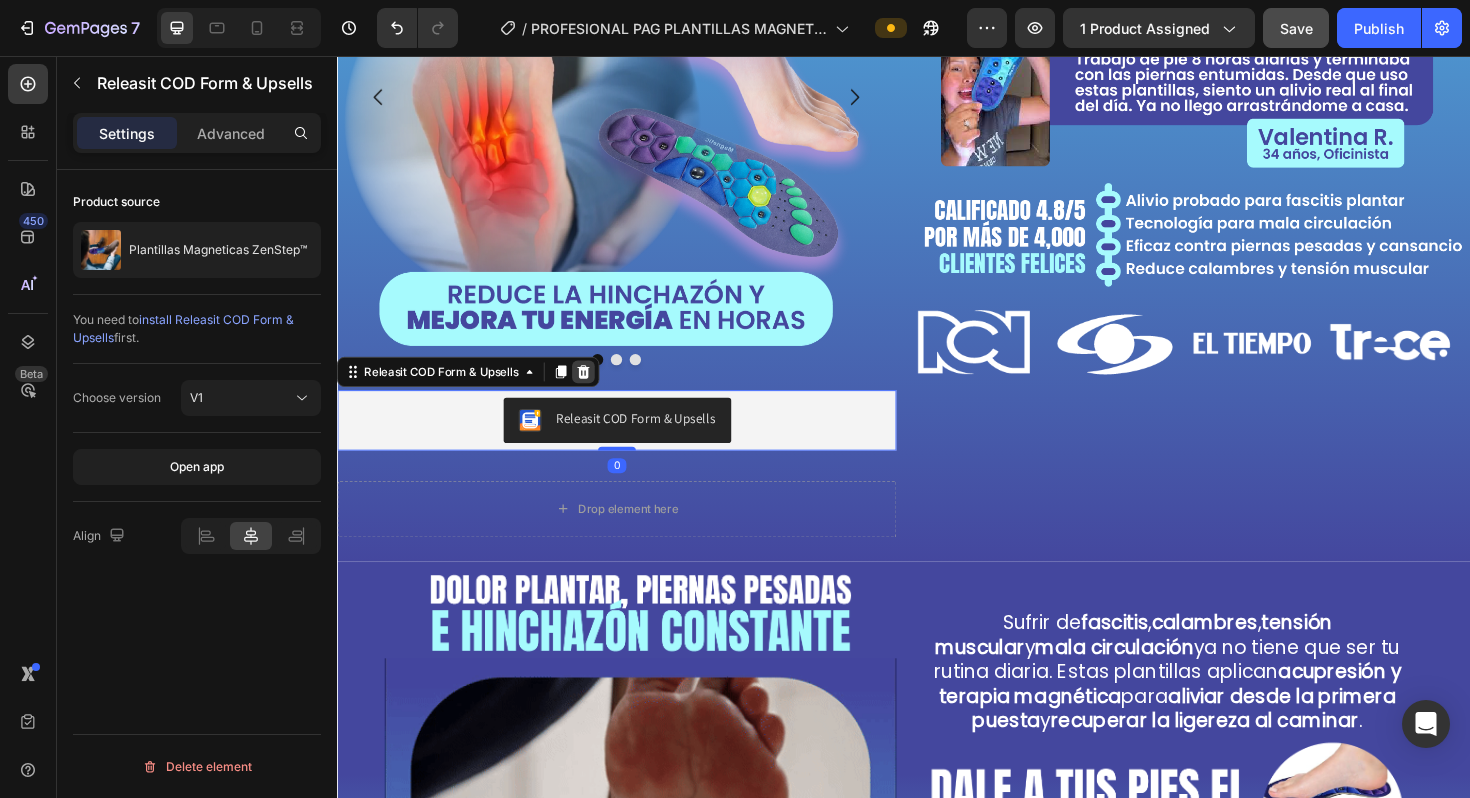 click 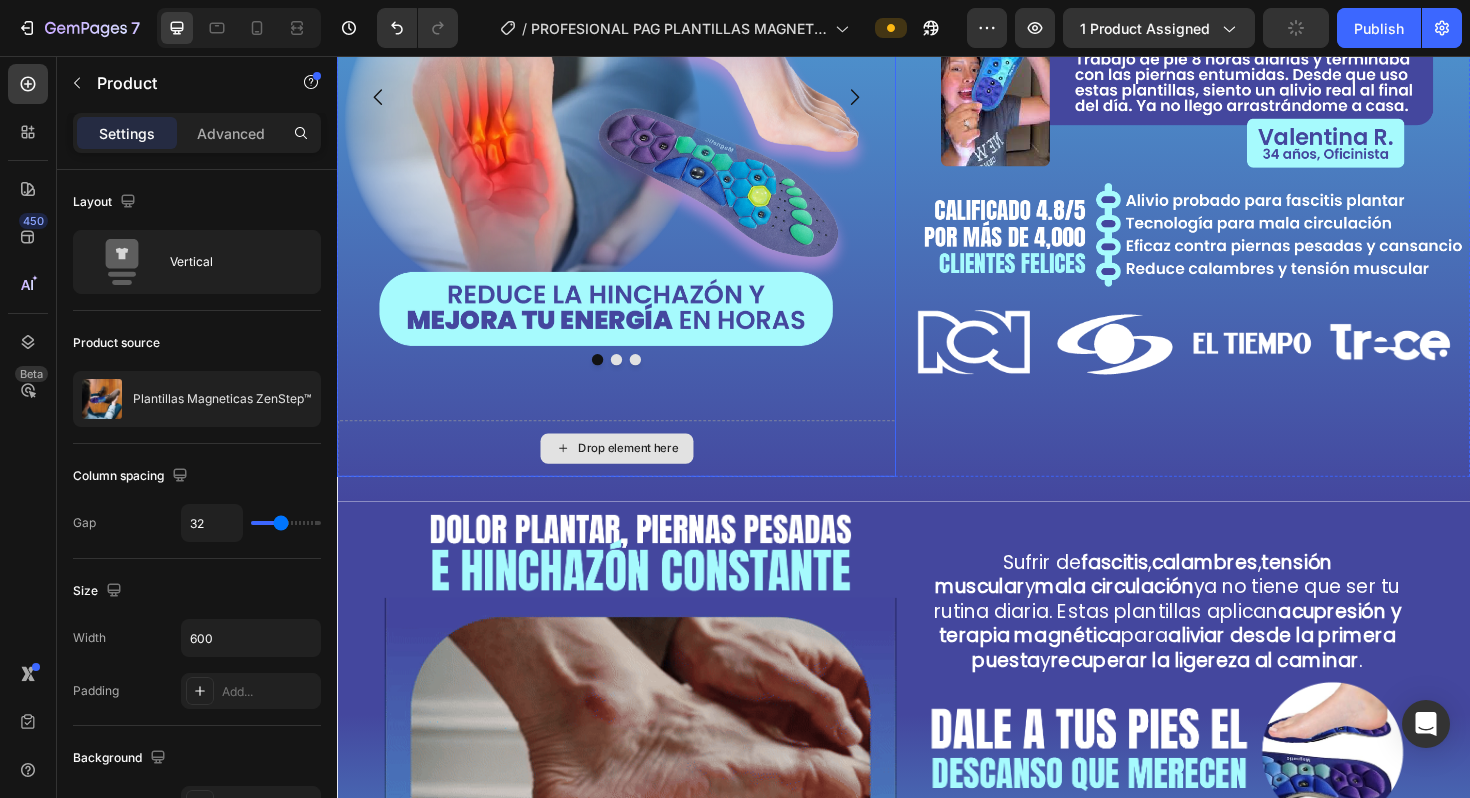 click on "Drop element here" at bounding box center [633, 472] 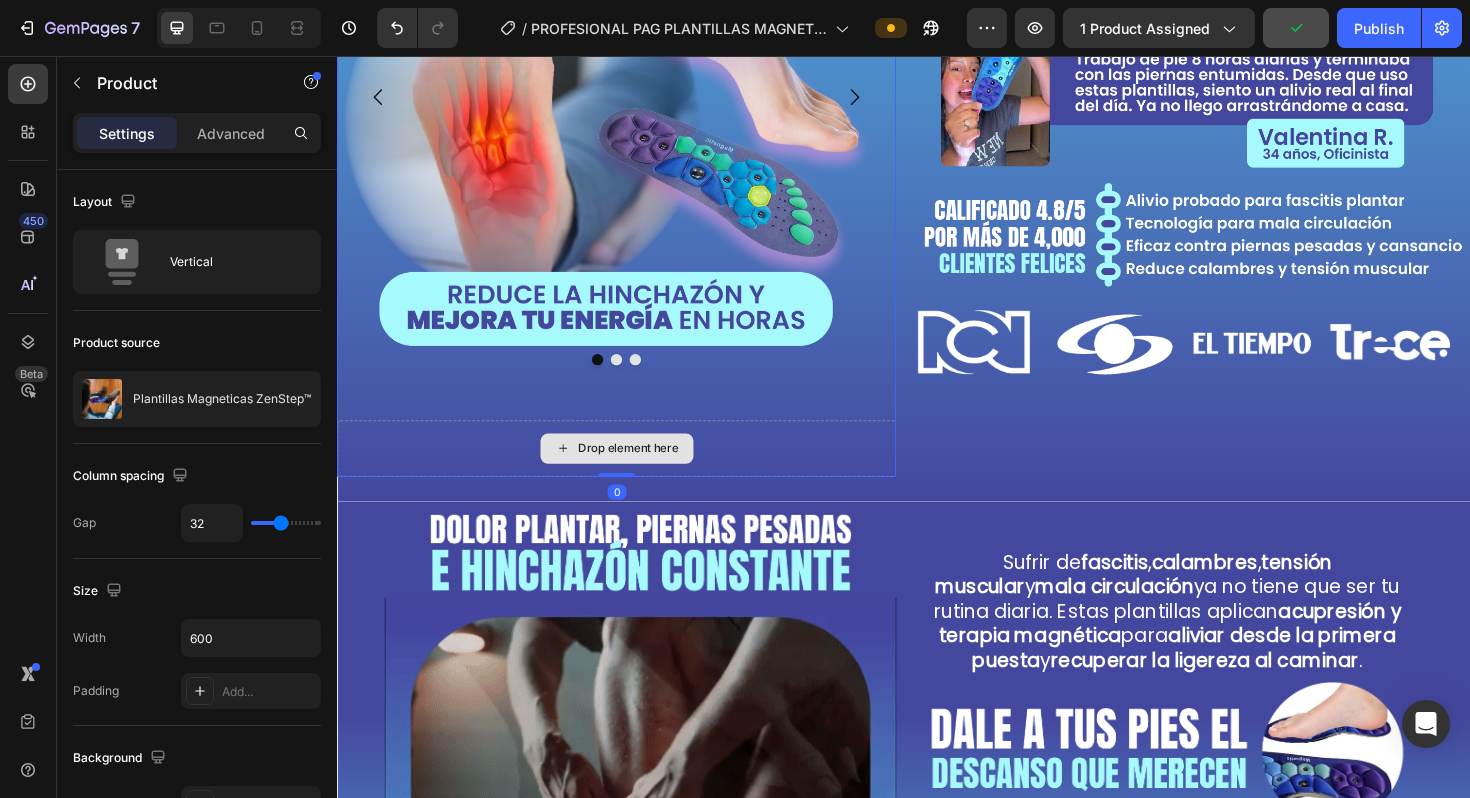 click on "Drop element here" at bounding box center [633, 472] 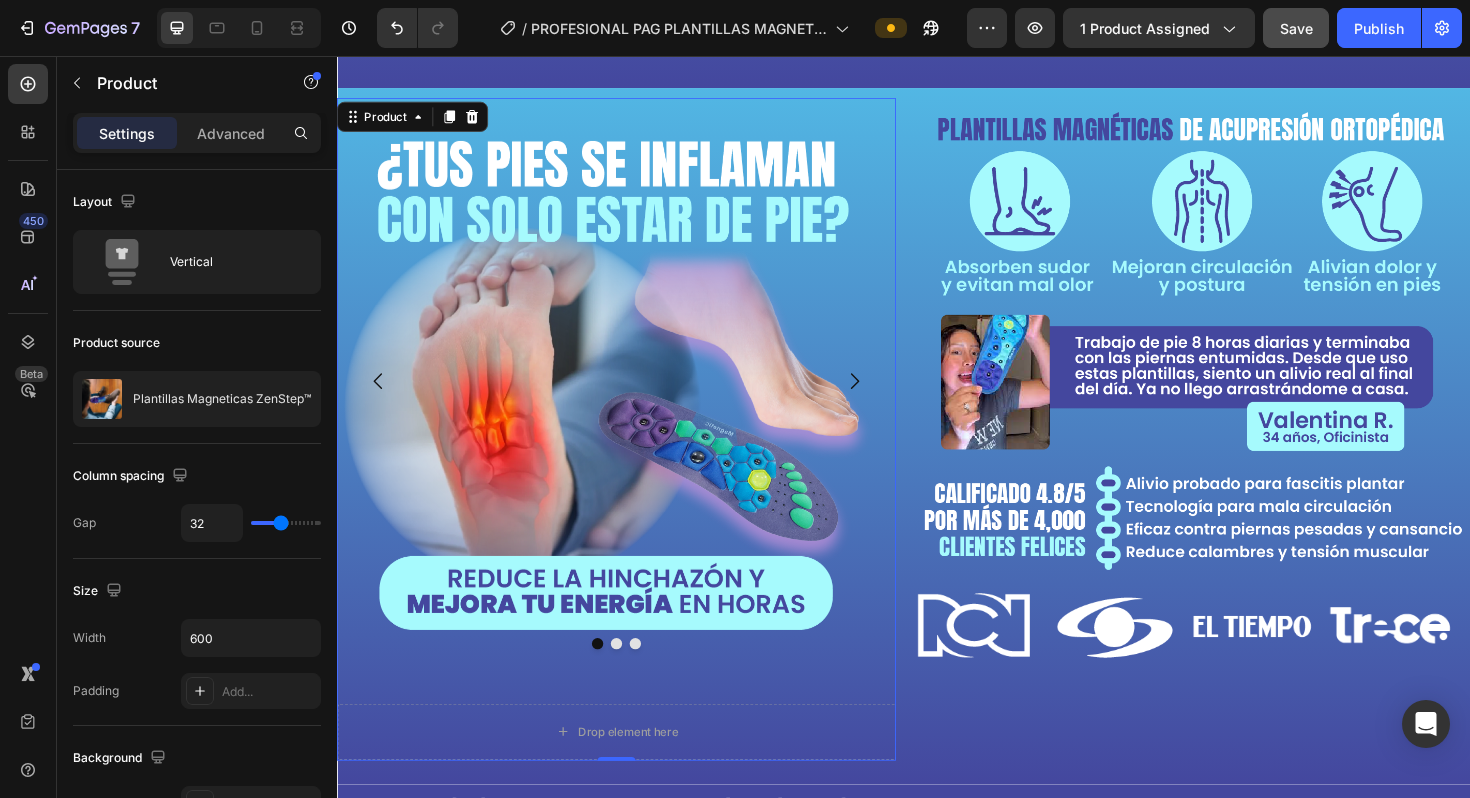 scroll, scrollTop: 795, scrollLeft: 0, axis: vertical 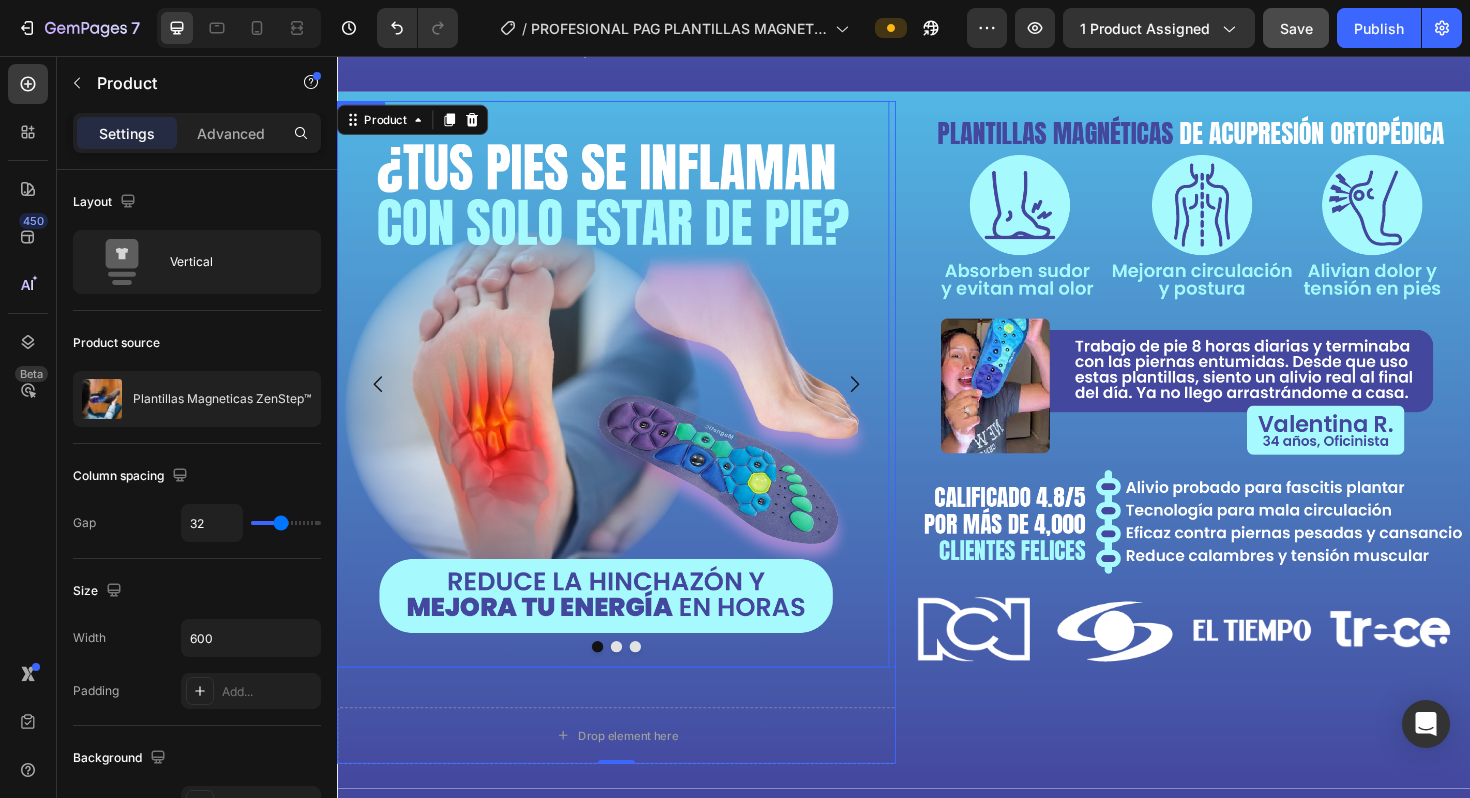 click at bounding box center [629, 396] 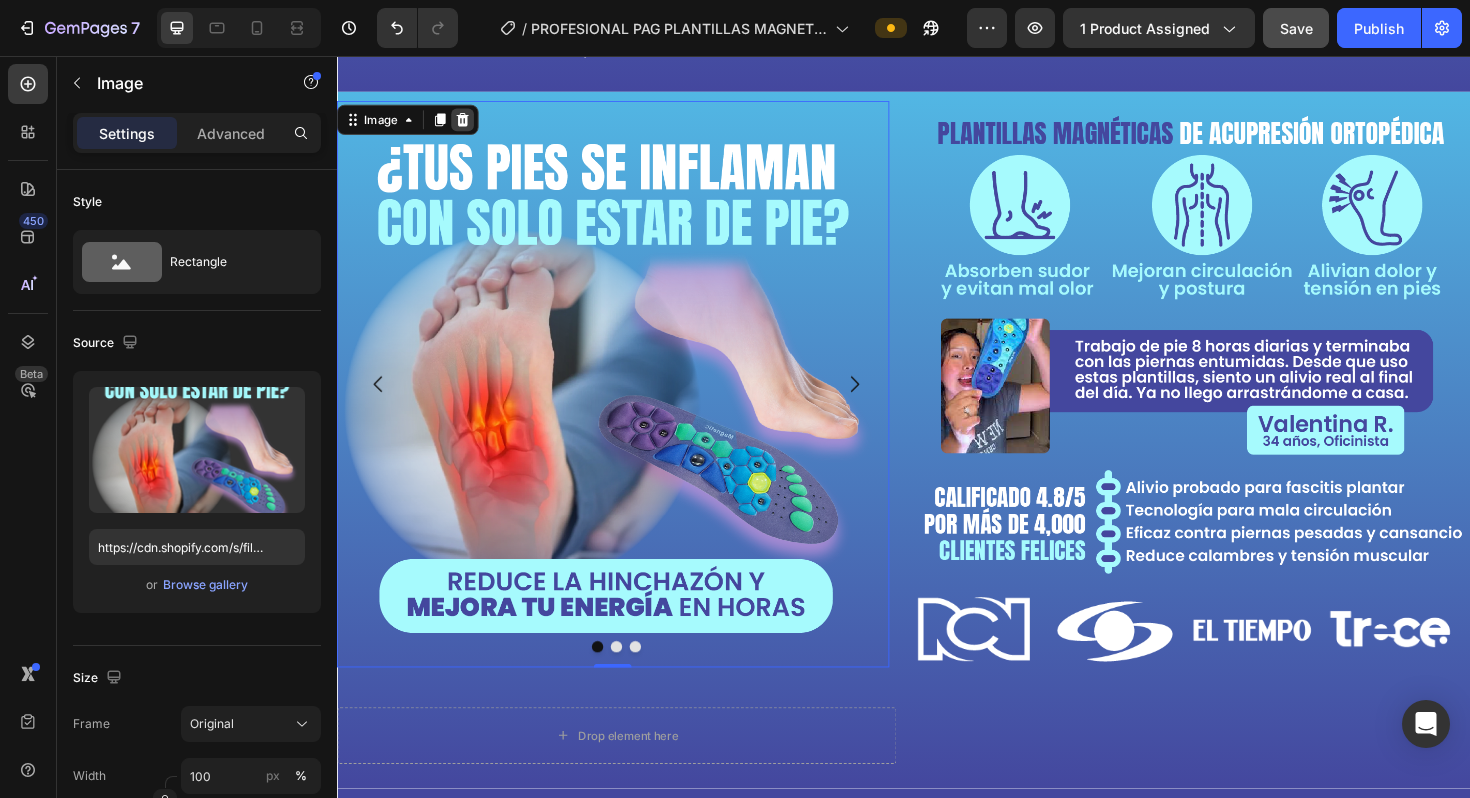 click 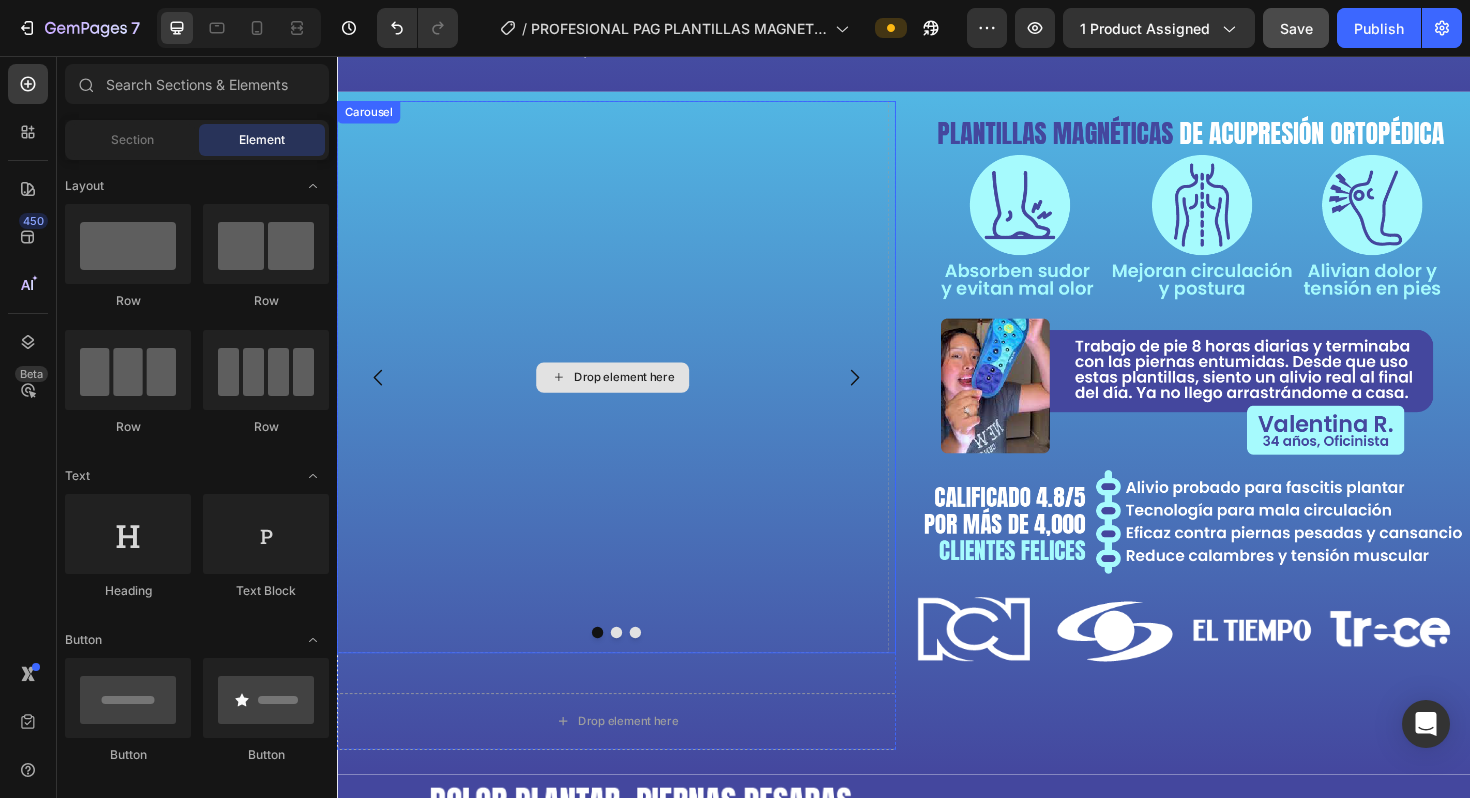 click on "Drop element here" at bounding box center (629, 396) 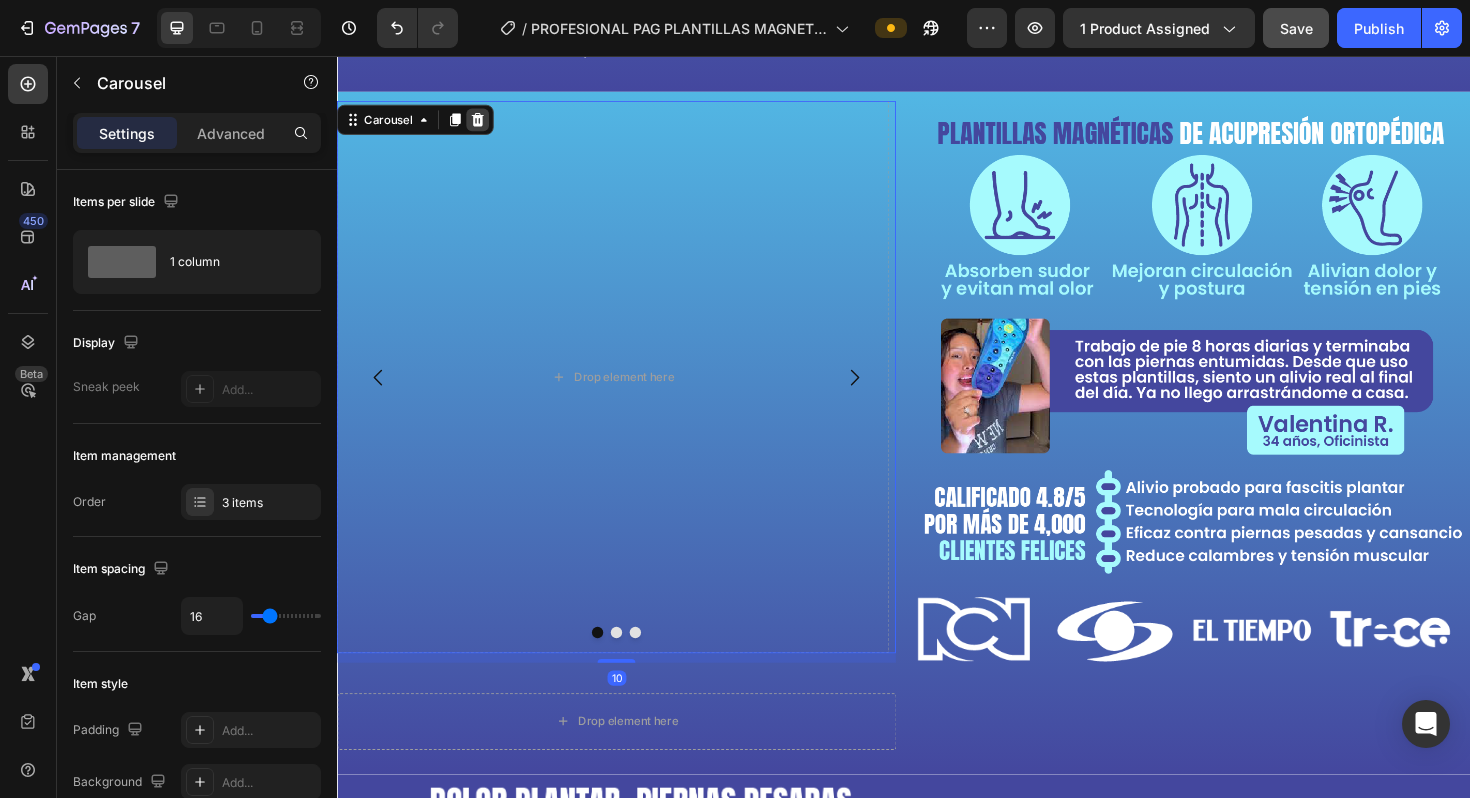 click 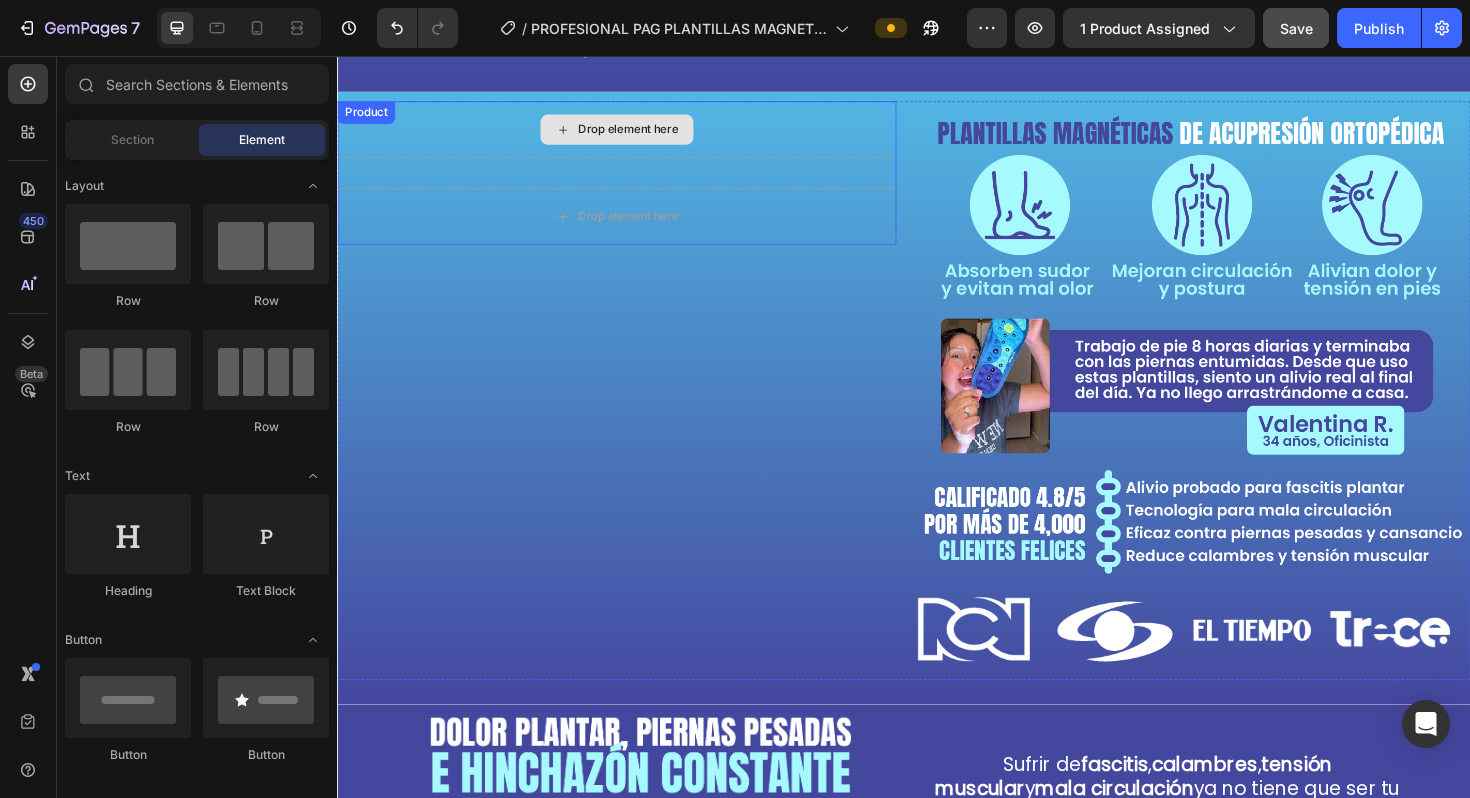 click on "Drop element here" at bounding box center [633, 134] 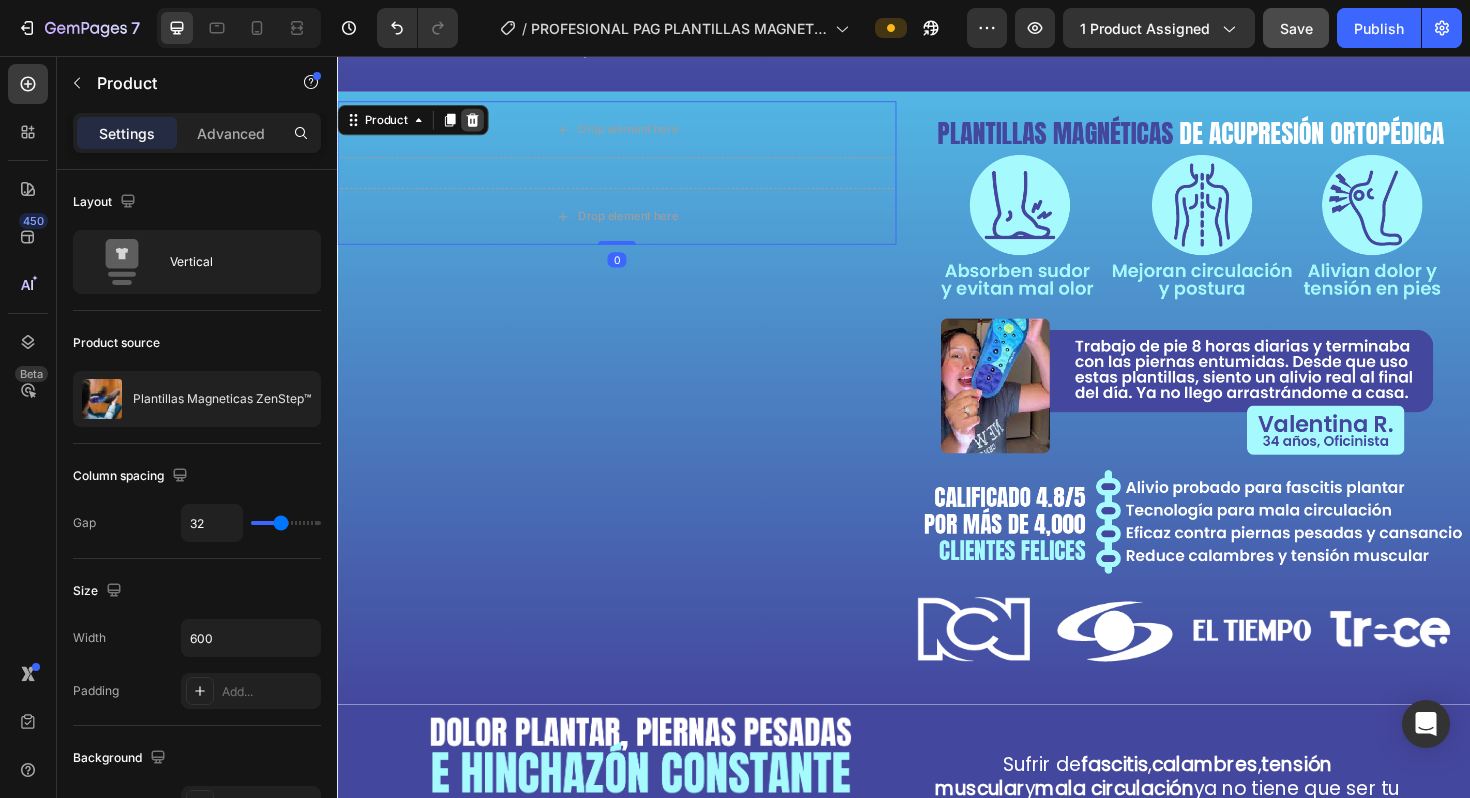 click 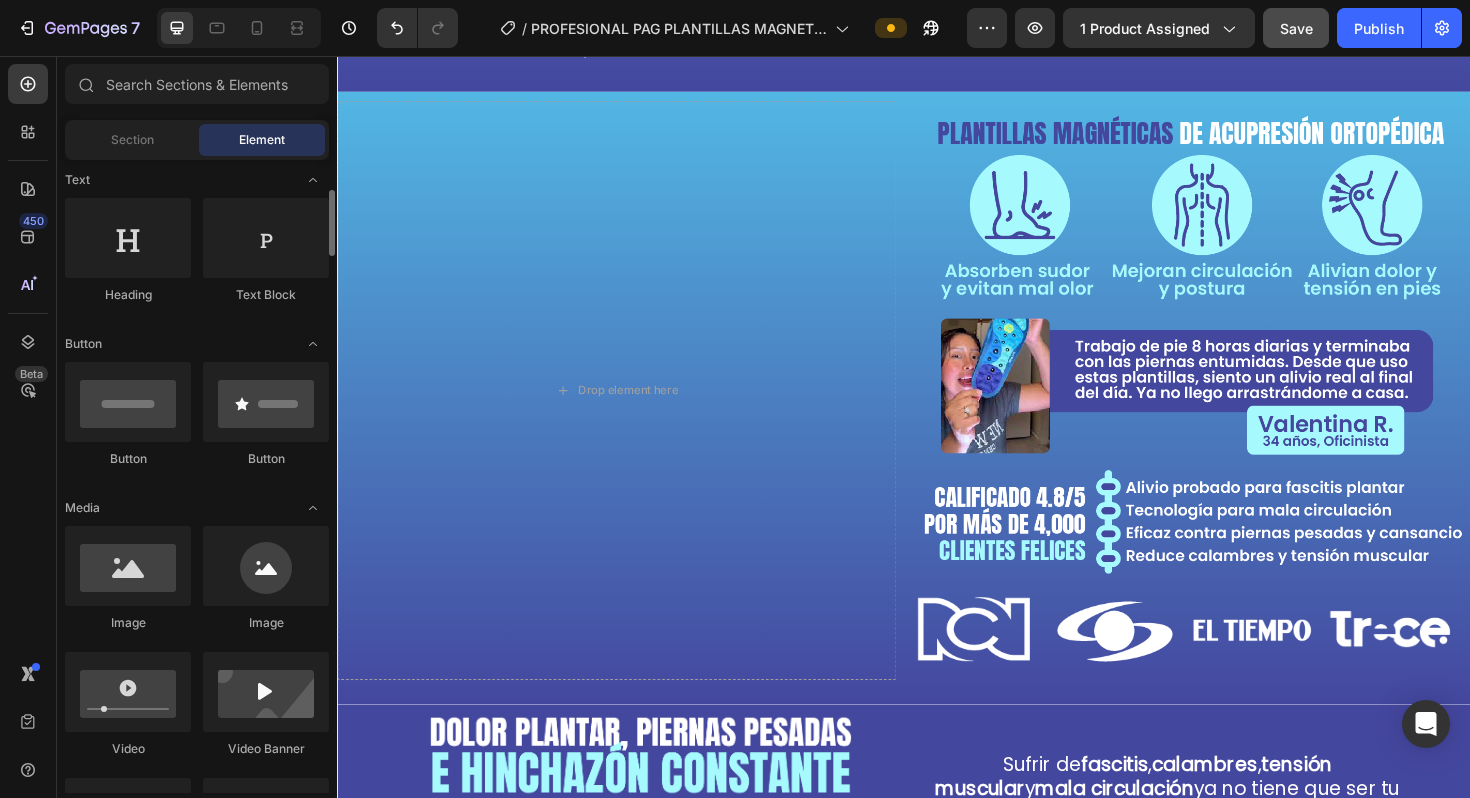 scroll, scrollTop: 637, scrollLeft: 0, axis: vertical 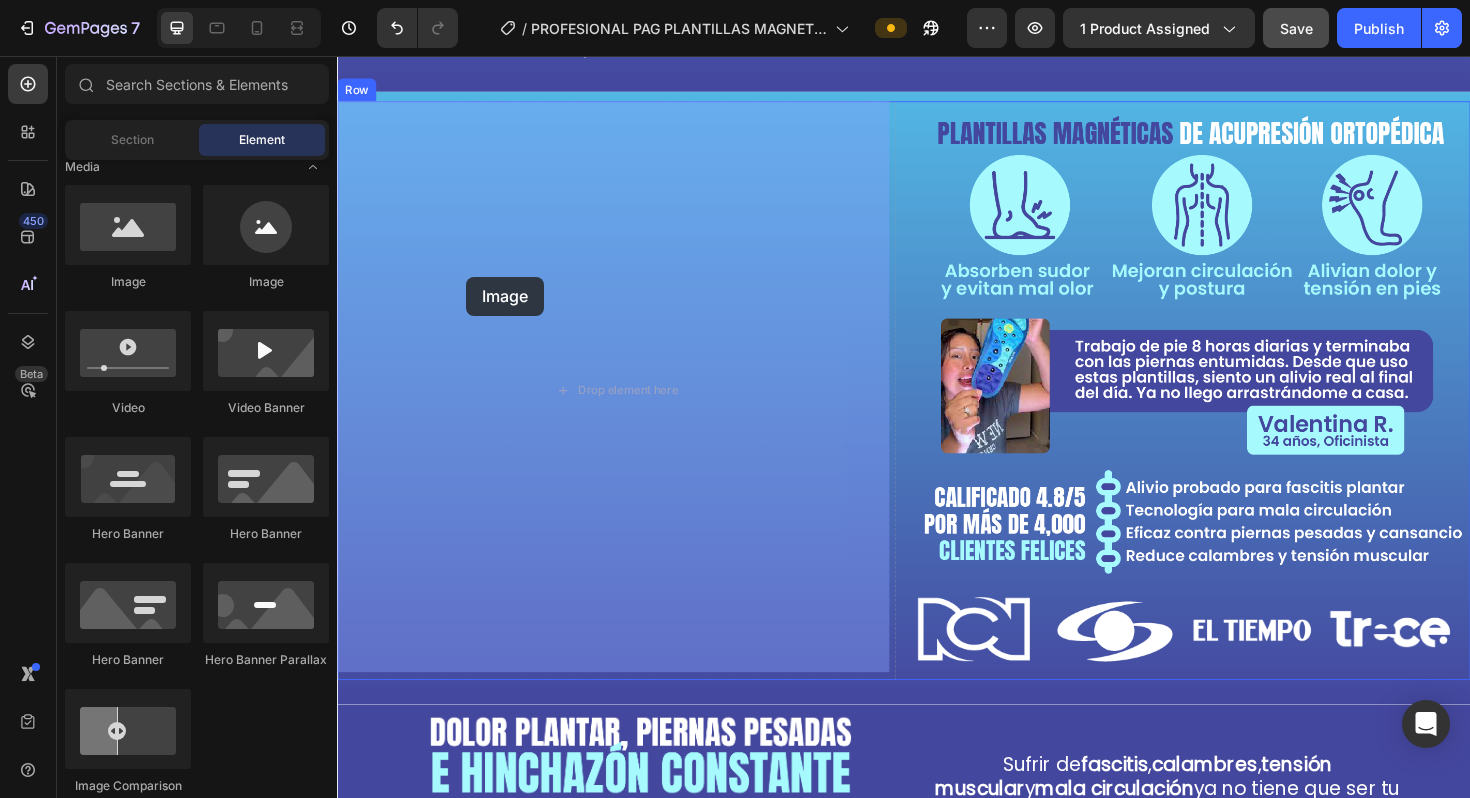 drag, startPoint x: 468, startPoint y: 300, endPoint x: 474, endPoint y: 290, distance: 11.661903 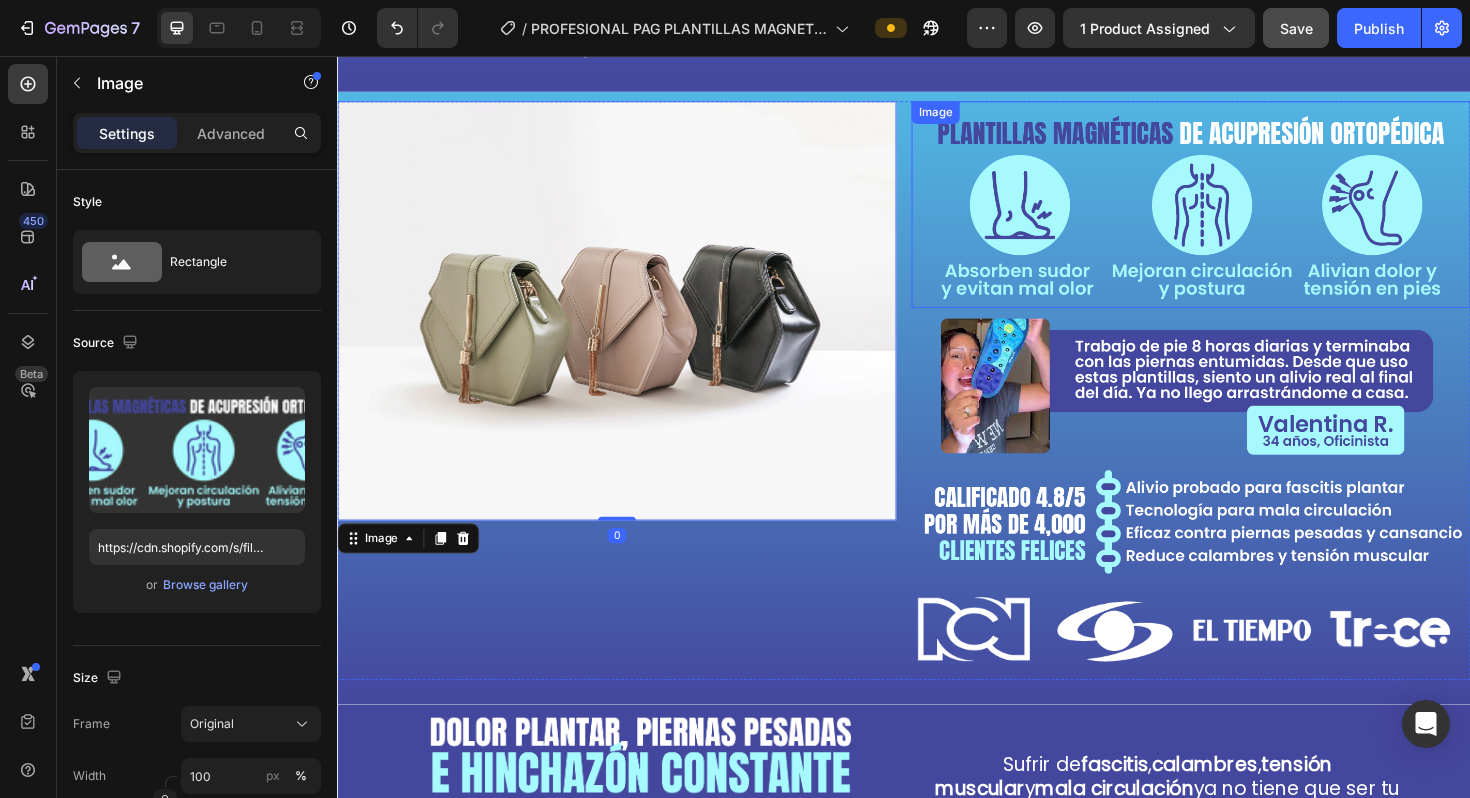 click at bounding box center [1241, 213] 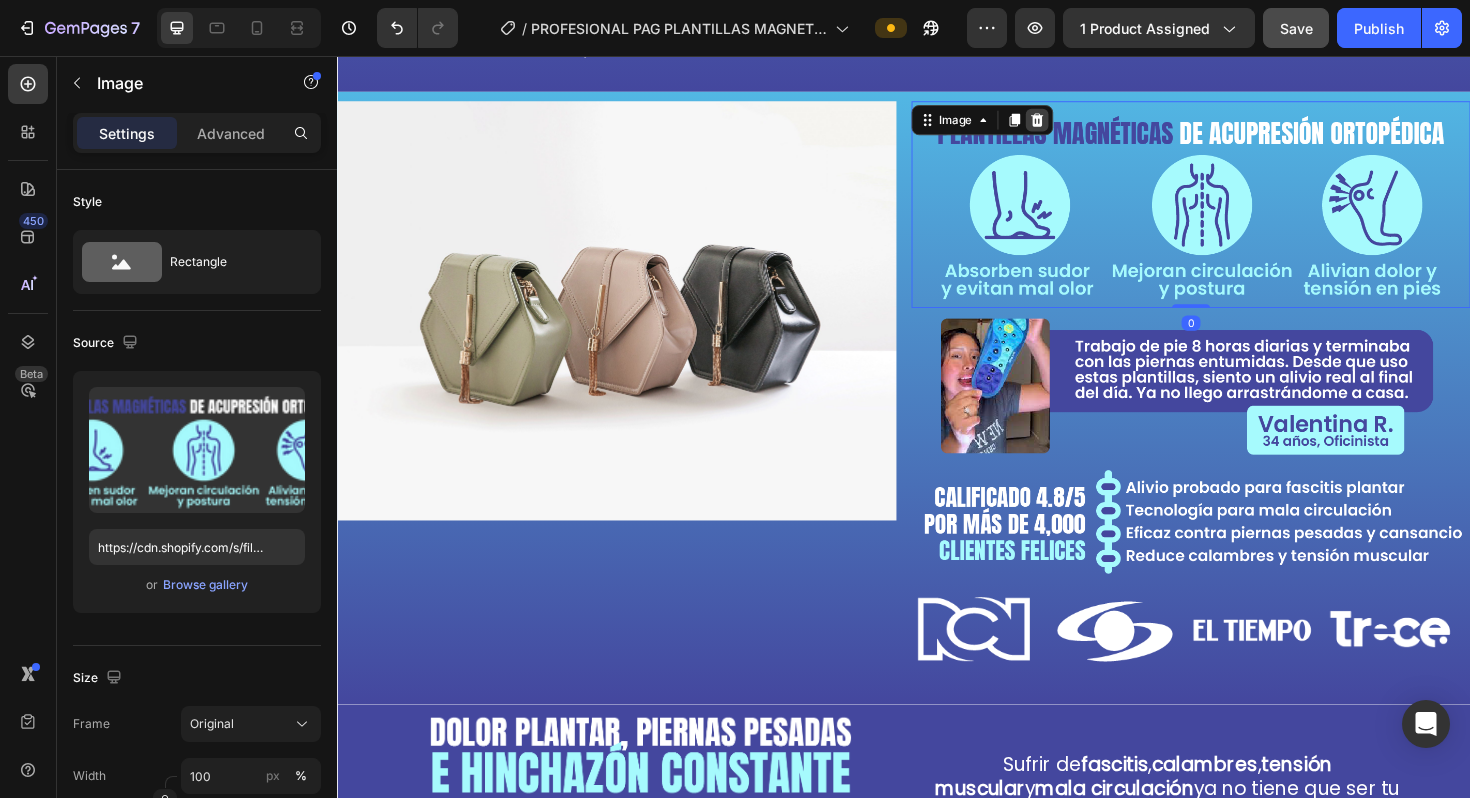 click 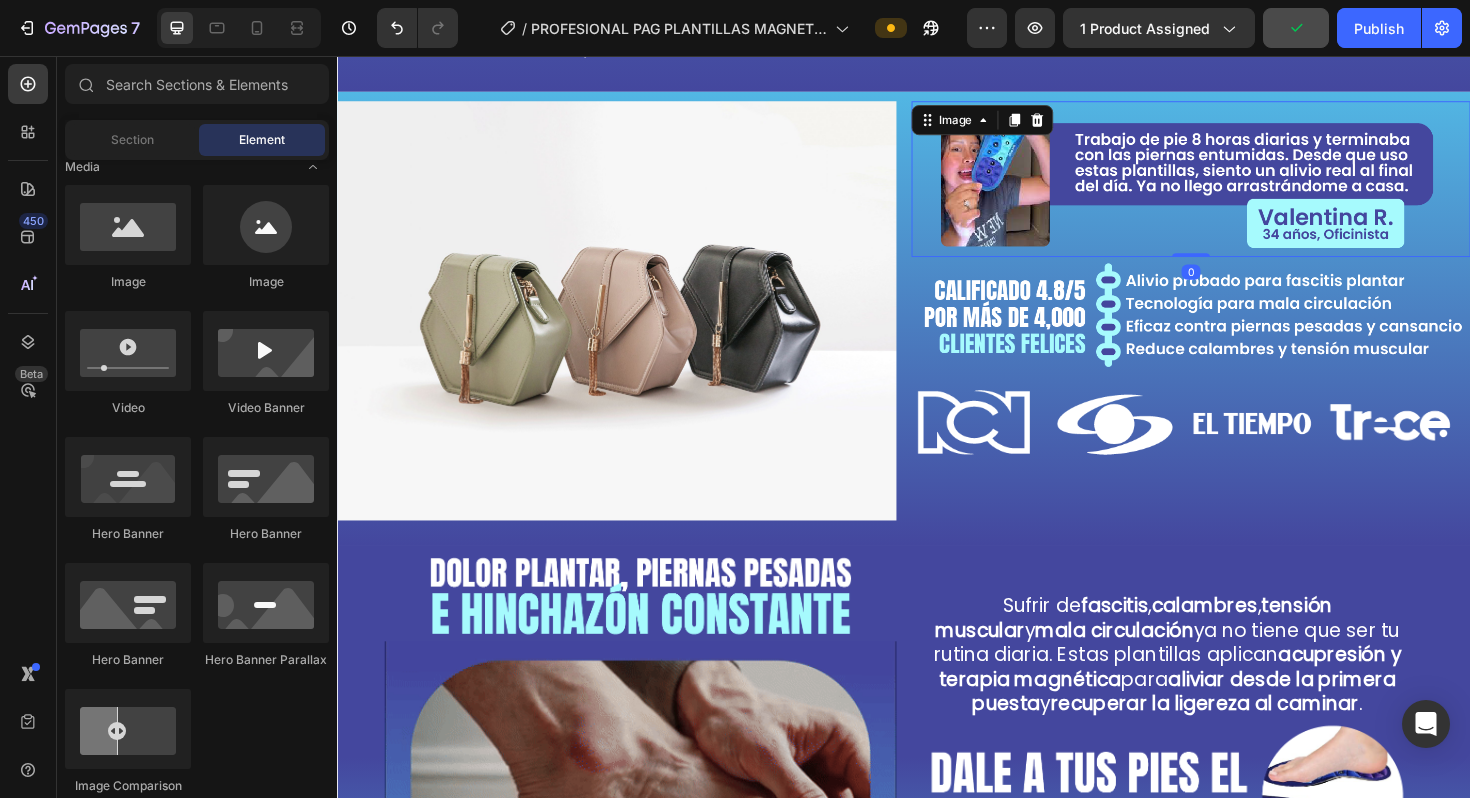 click at bounding box center (1241, 186) 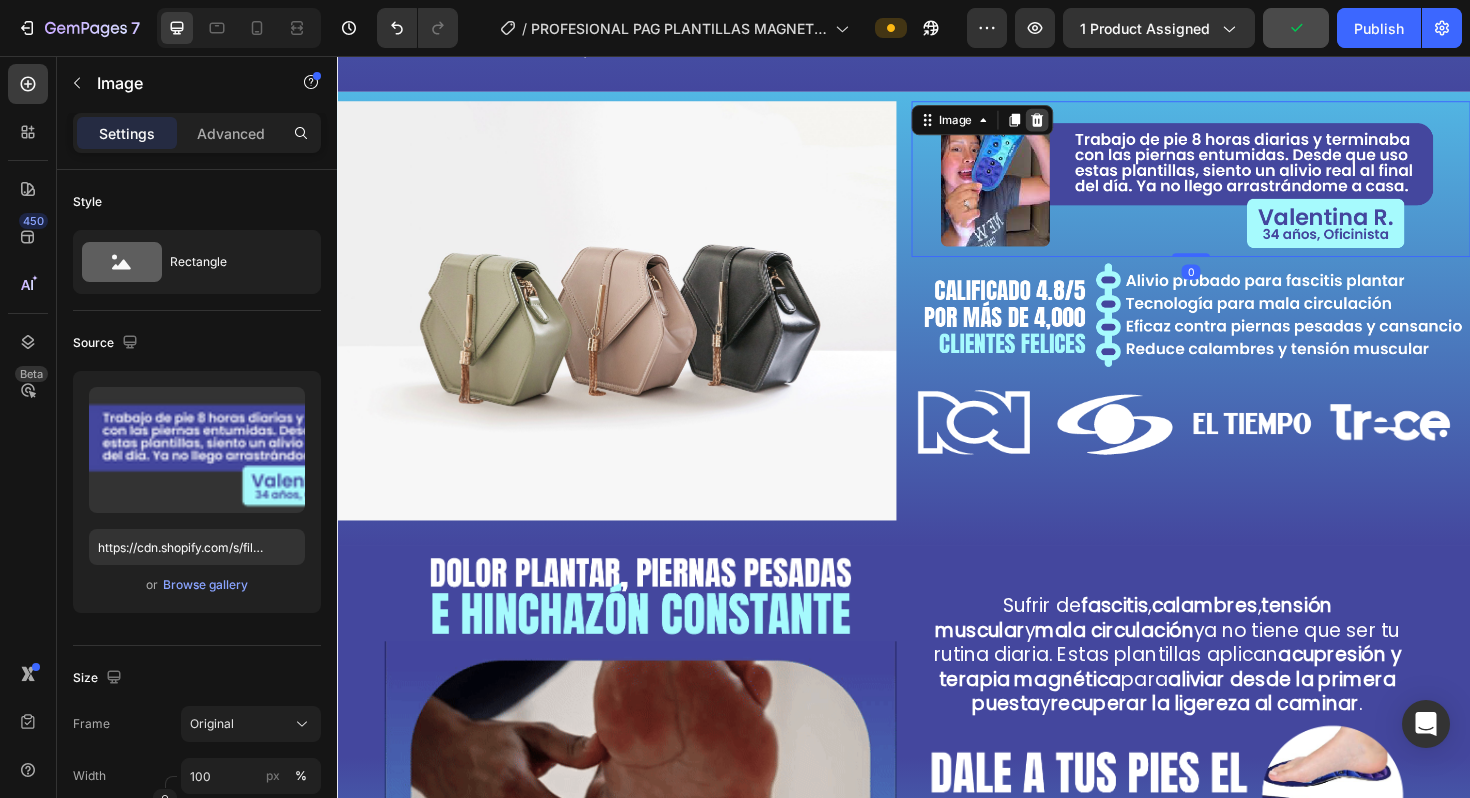 click 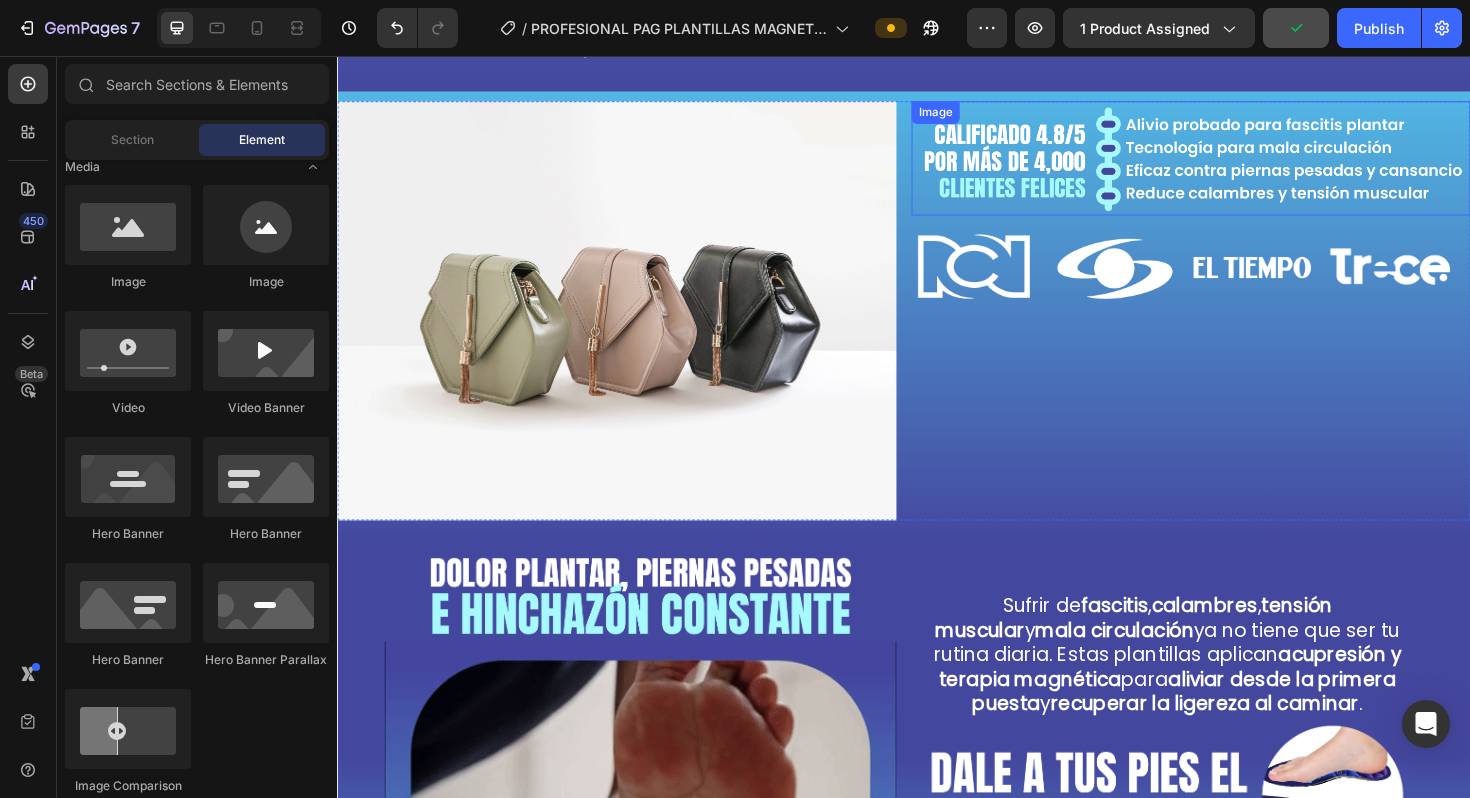 click at bounding box center (1241, 164) 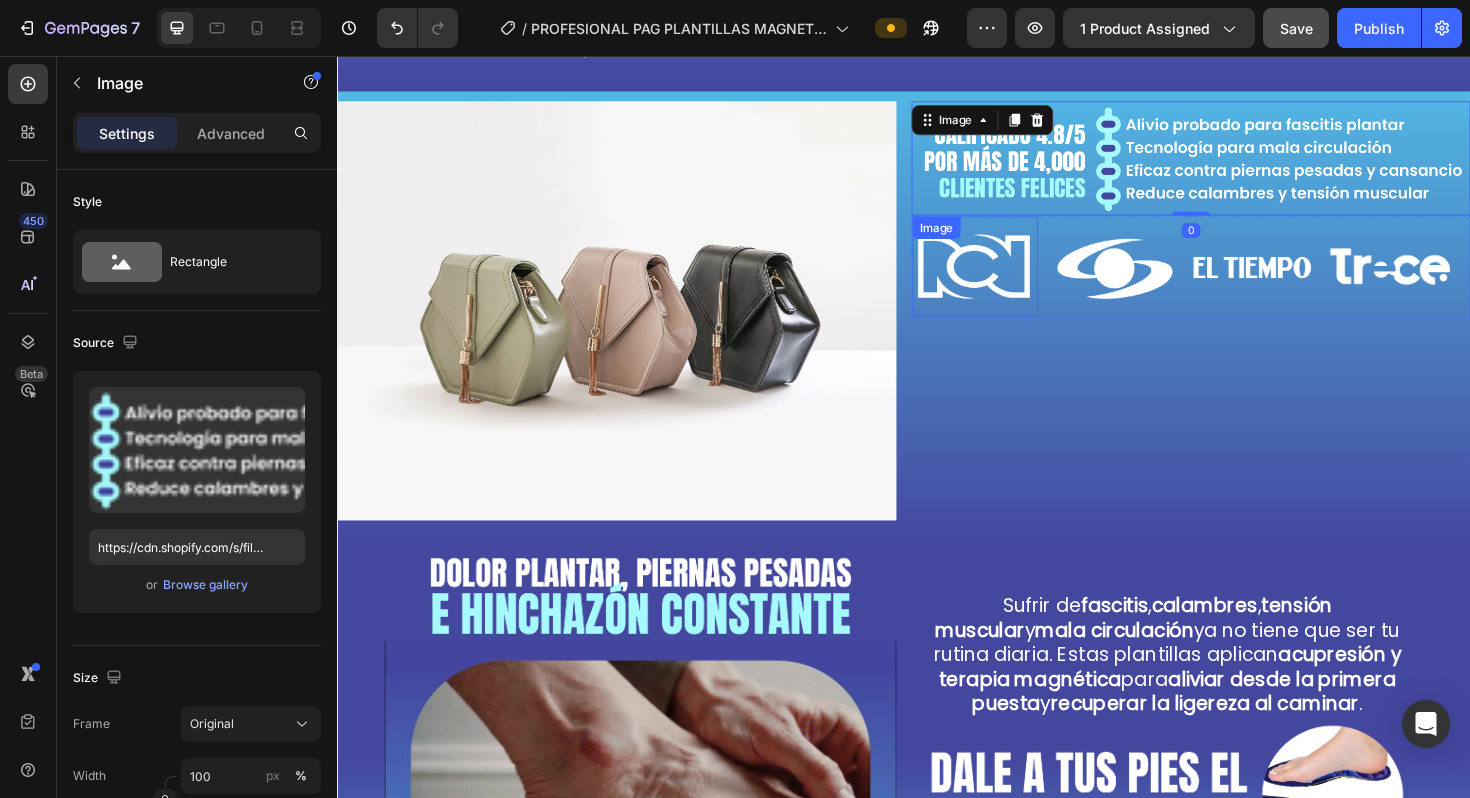click at bounding box center (1012, 279) 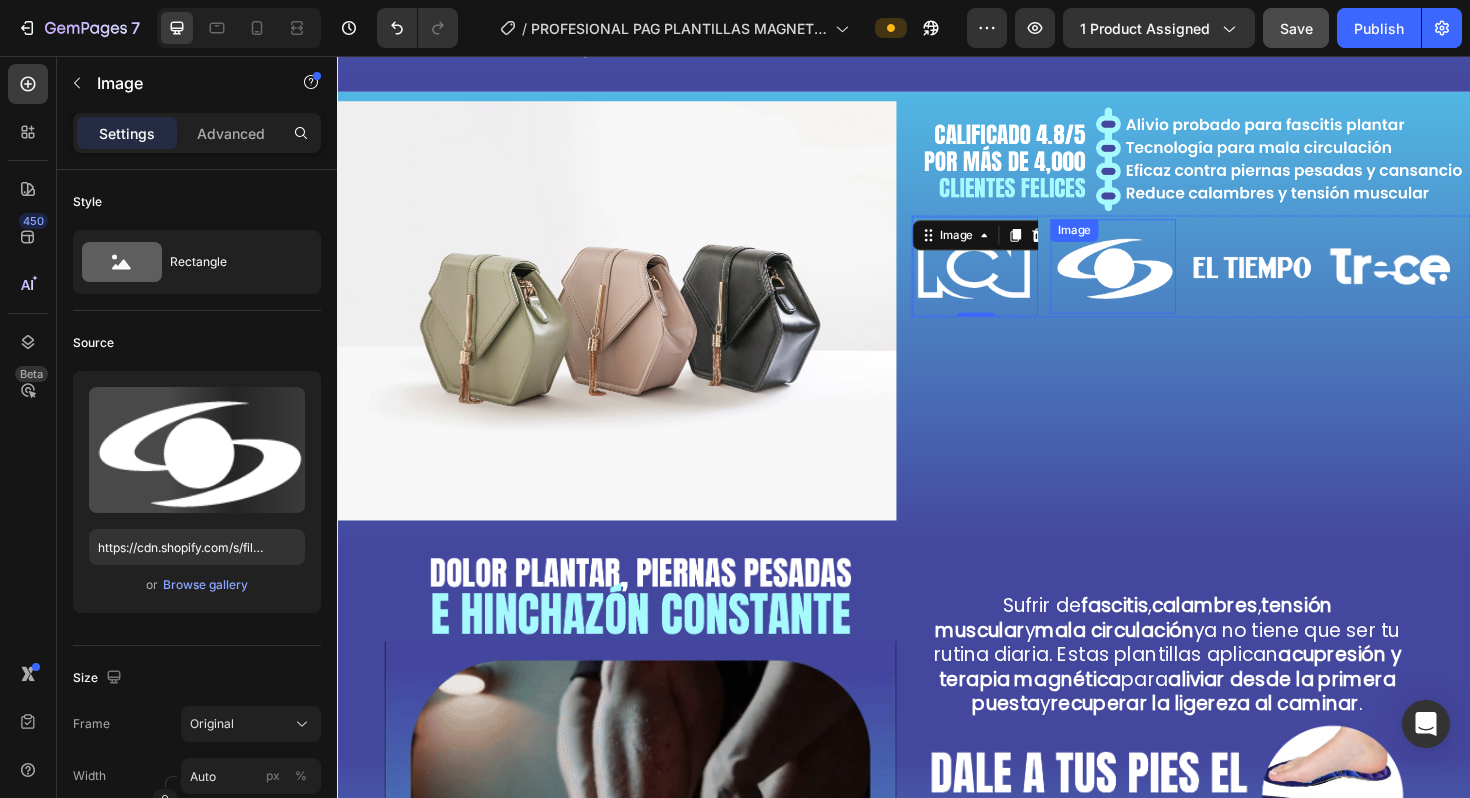 click at bounding box center (1158, 279) 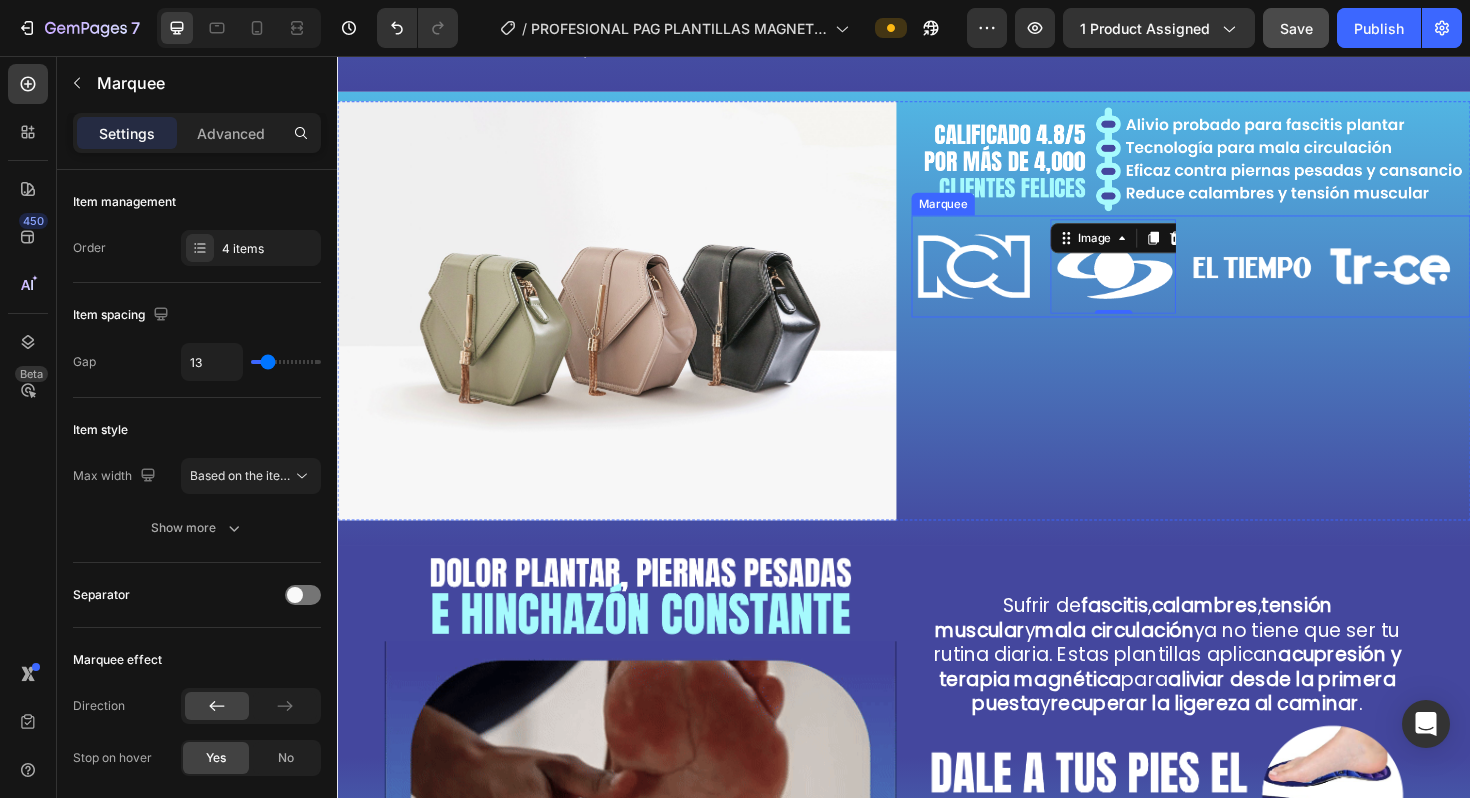 click on "Image" at bounding box center (1019, 279) 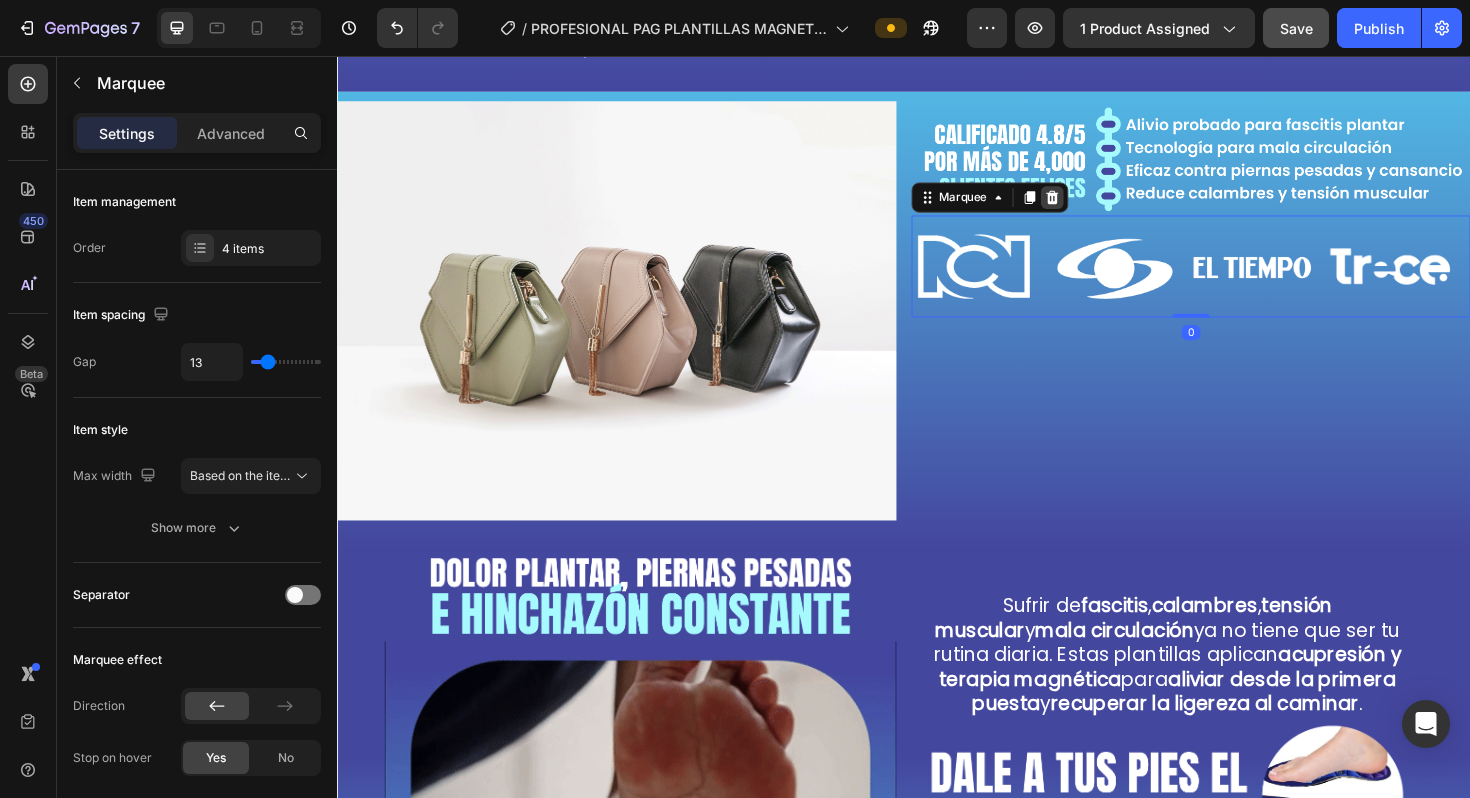 click 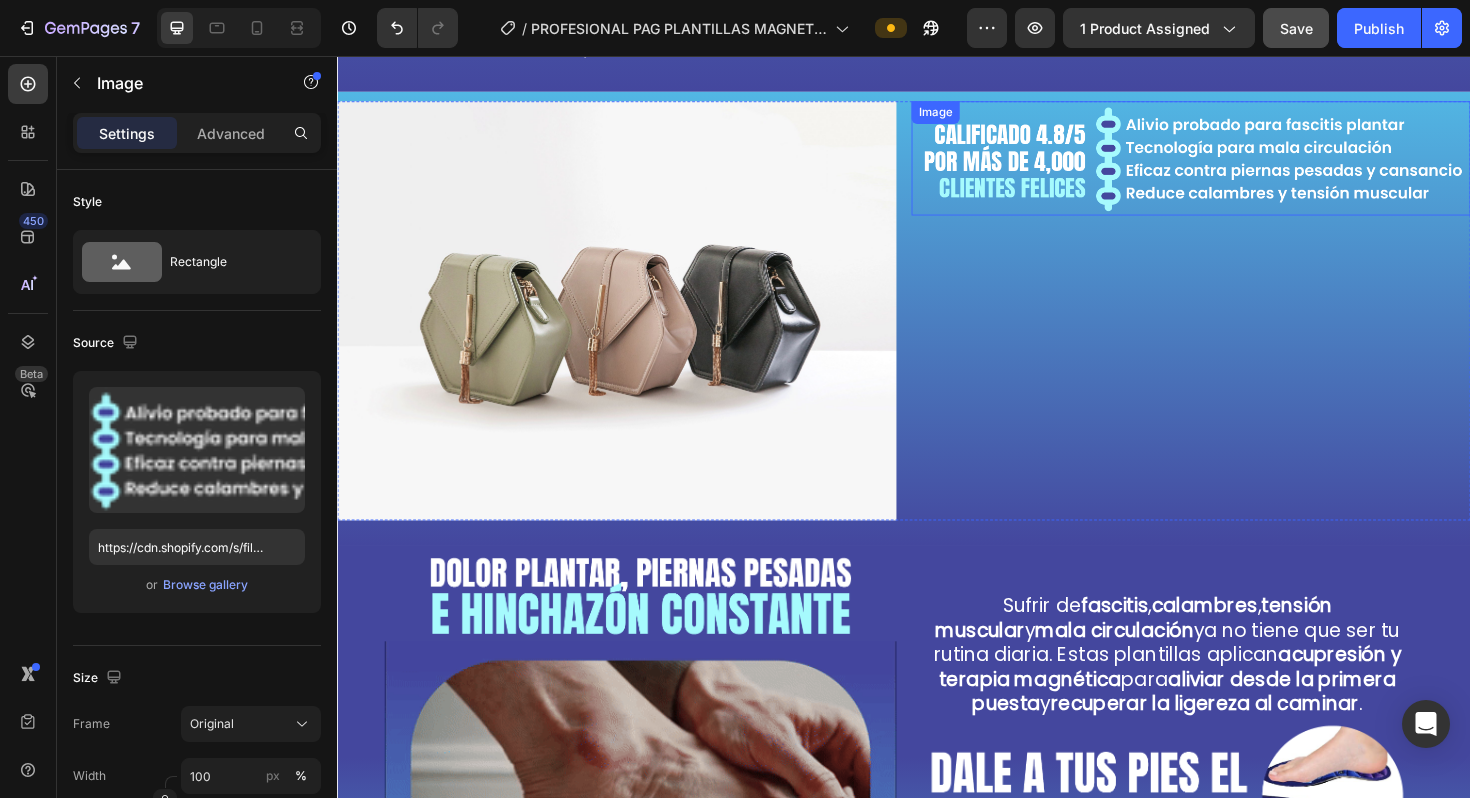 click at bounding box center [1241, 164] 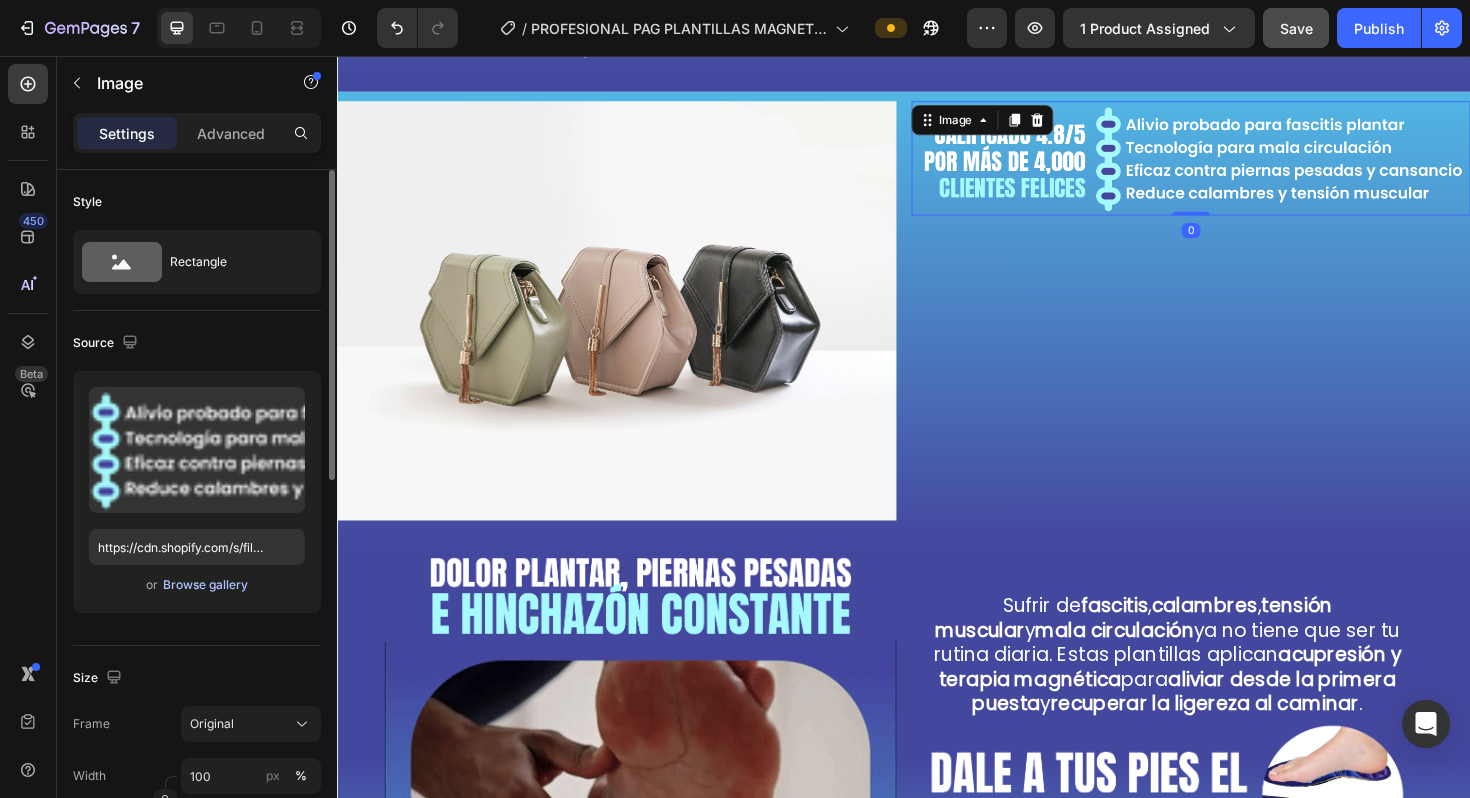 click on "Browse gallery" at bounding box center (205, 585) 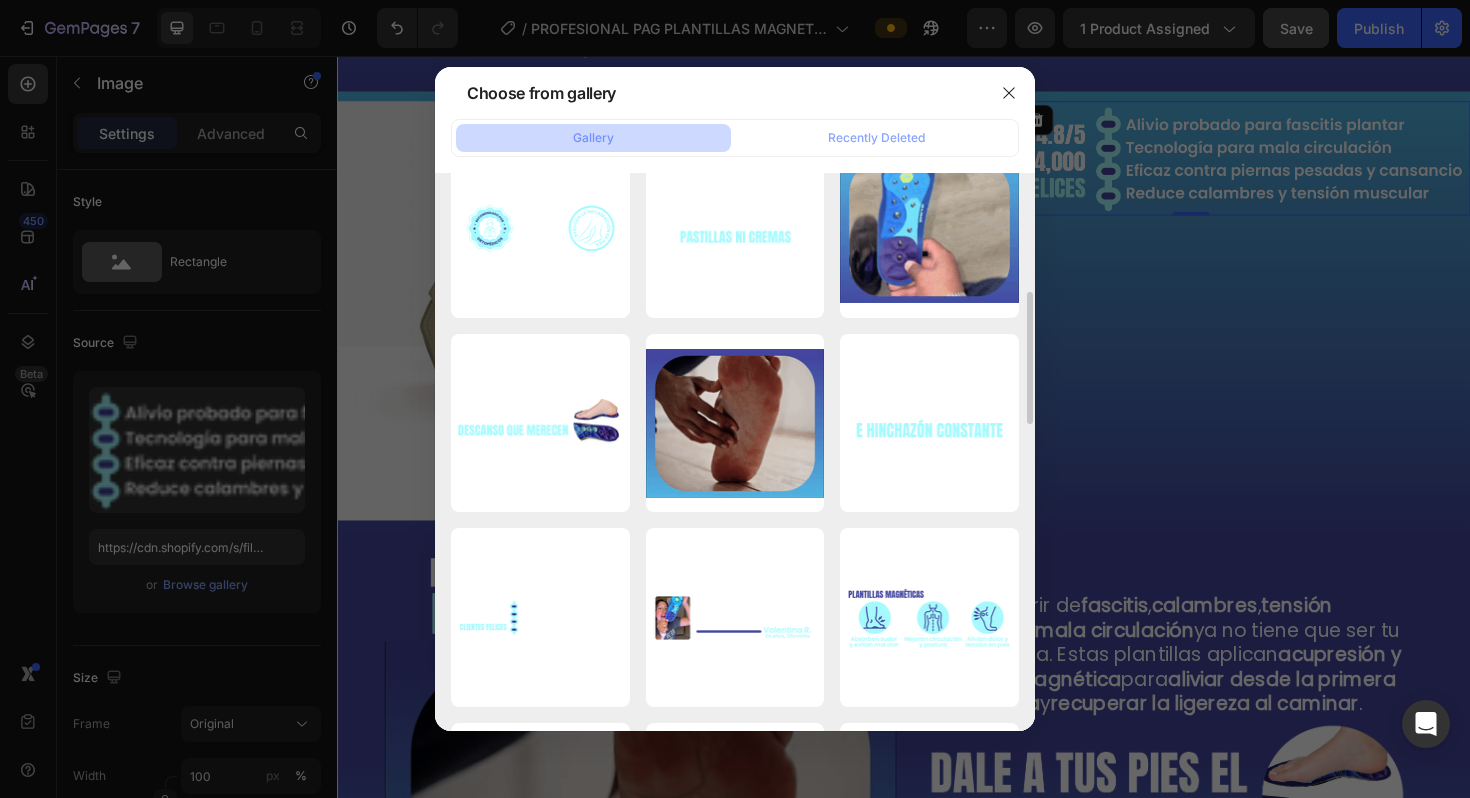 scroll, scrollTop: 1033, scrollLeft: 0, axis: vertical 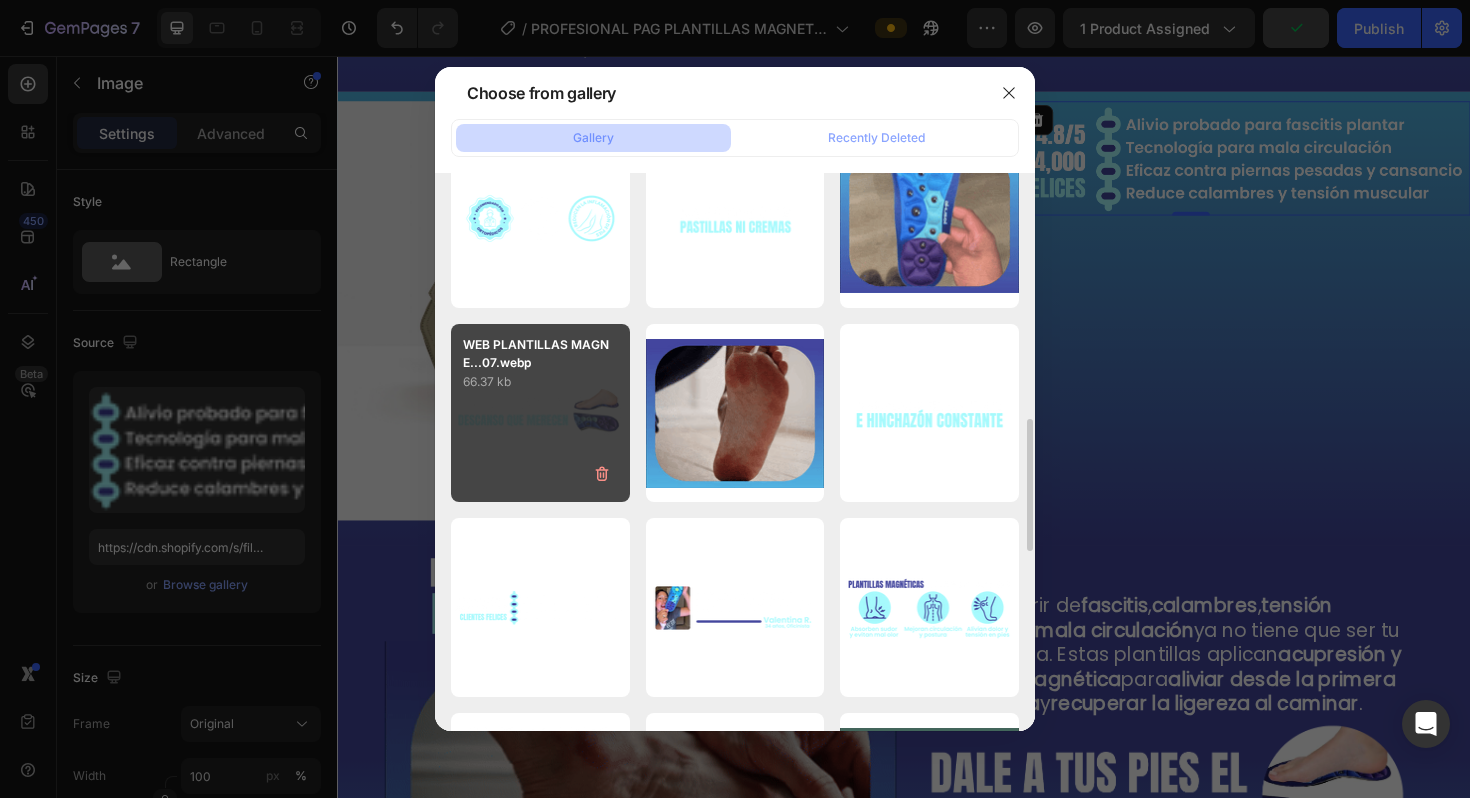 click on "WEB PLANTILLAS MAGNE...07.webp 66.37 kb" at bounding box center [540, 413] 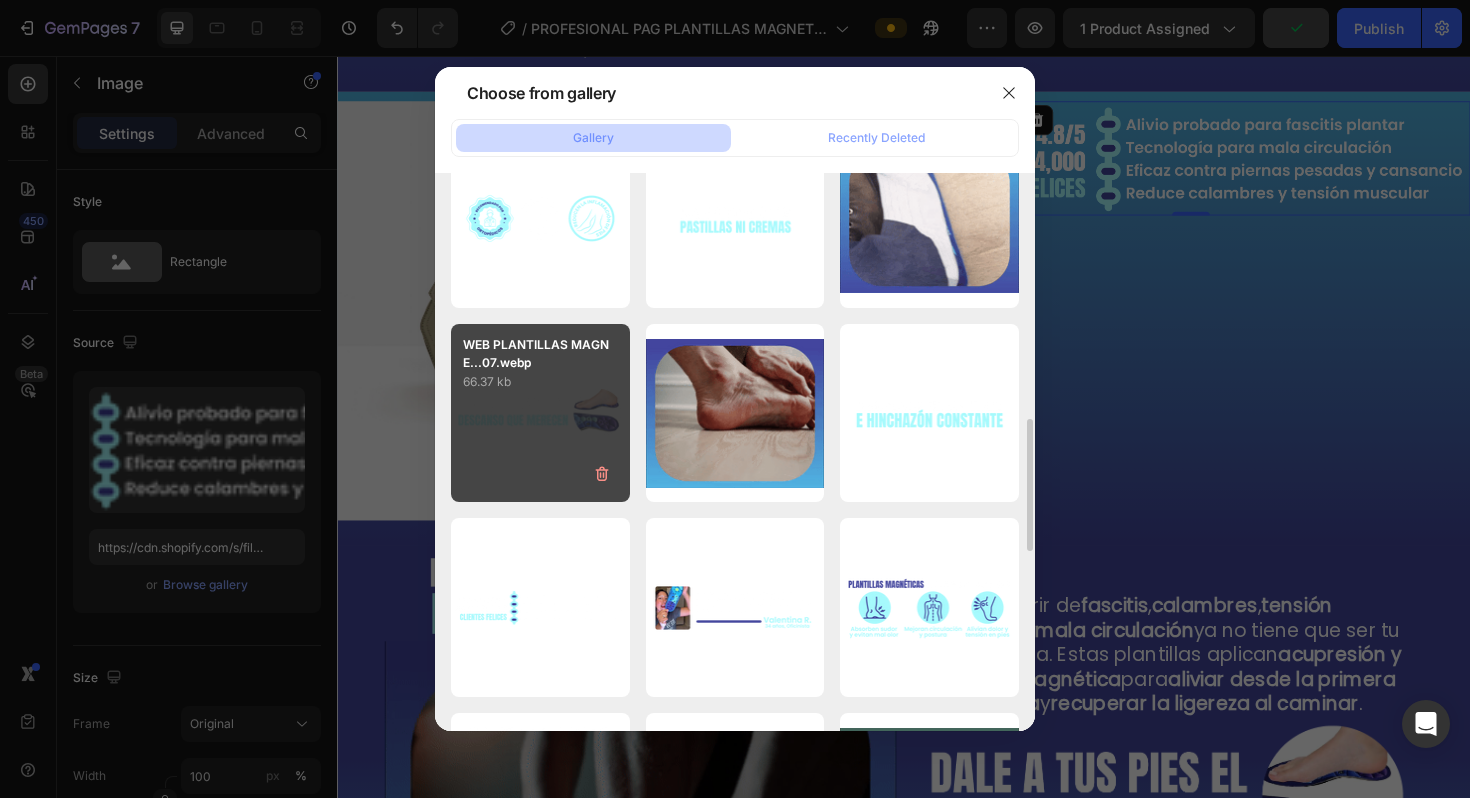 type on "https://cdn.shopify.com/s/files/1/0684/5536/6907/files/gempages_501248660210713830-1f3189da-ccf3-4ce3-978c-8d0aaa333284.webp" 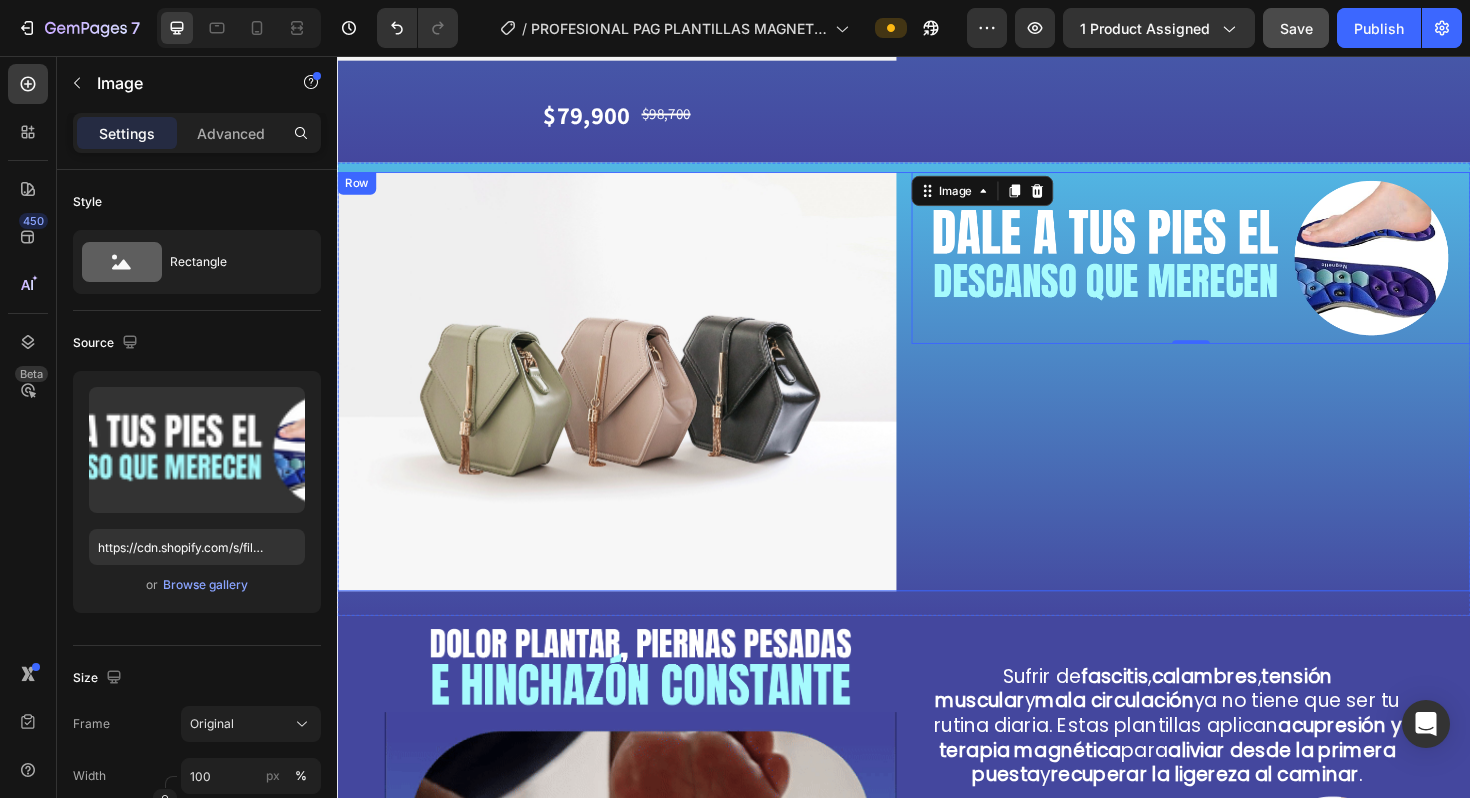 scroll, scrollTop: 716, scrollLeft: 0, axis: vertical 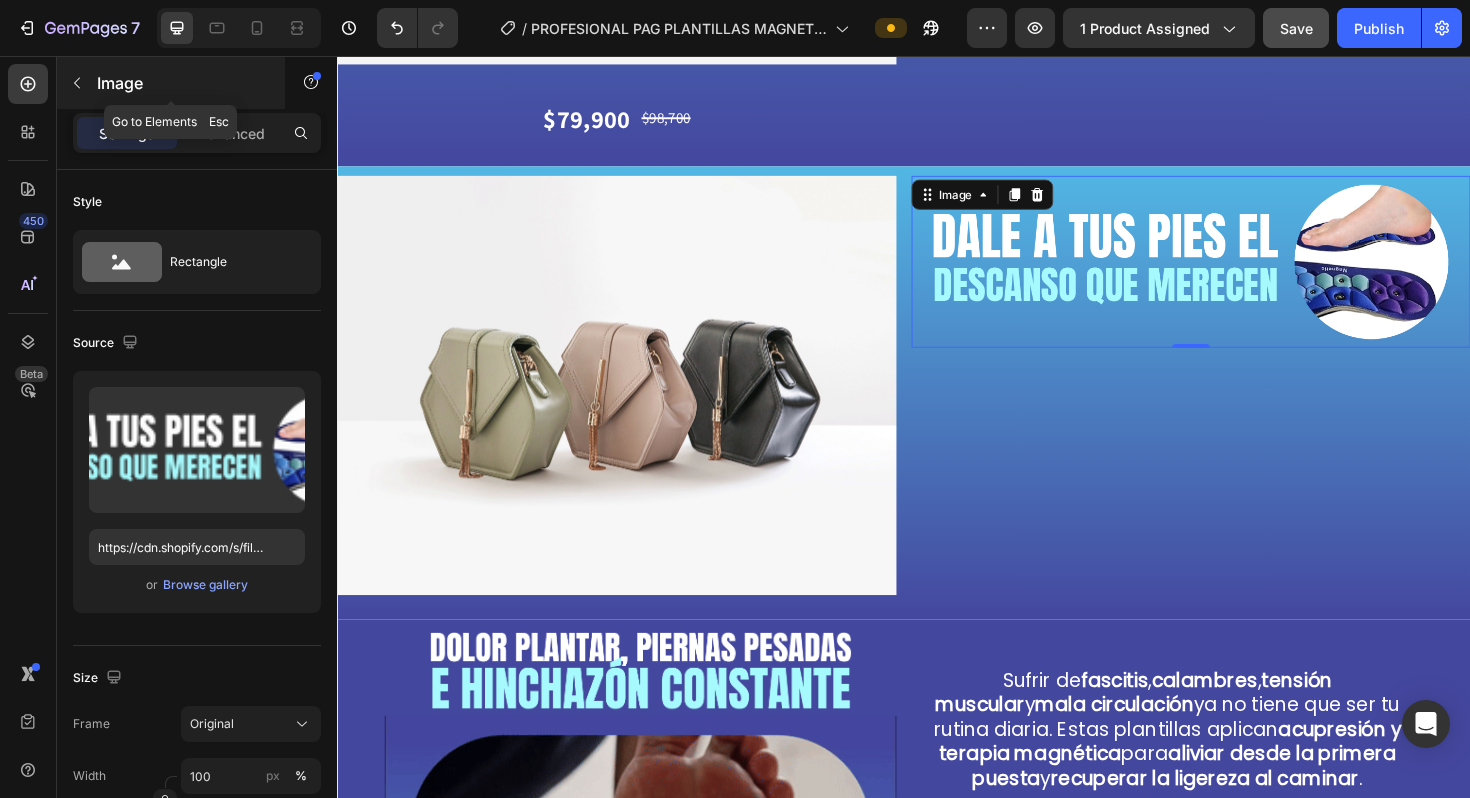 click on "Image" at bounding box center [182, 83] 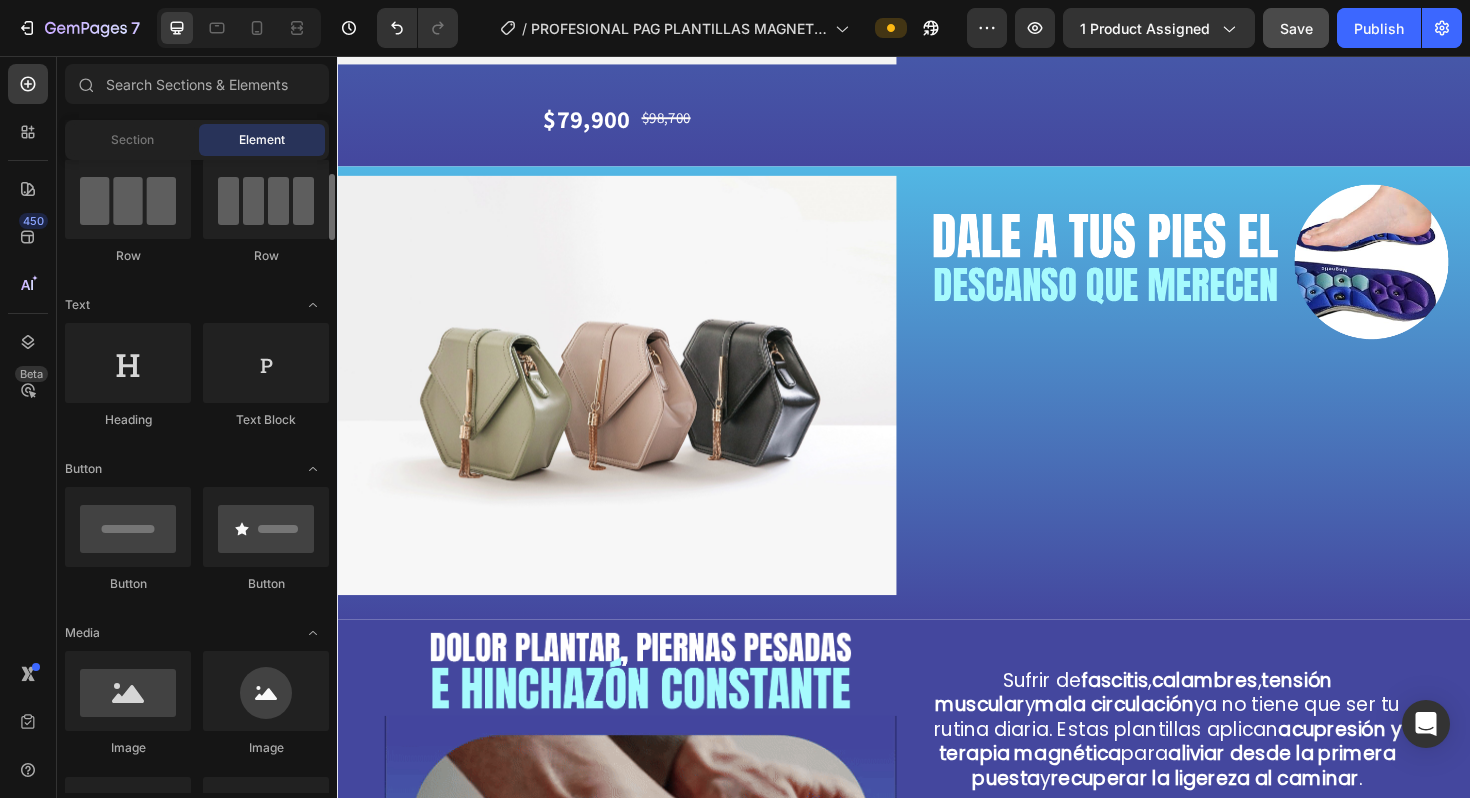 scroll, scrollTop: 168, scrollLeft: 0, axis: vertical 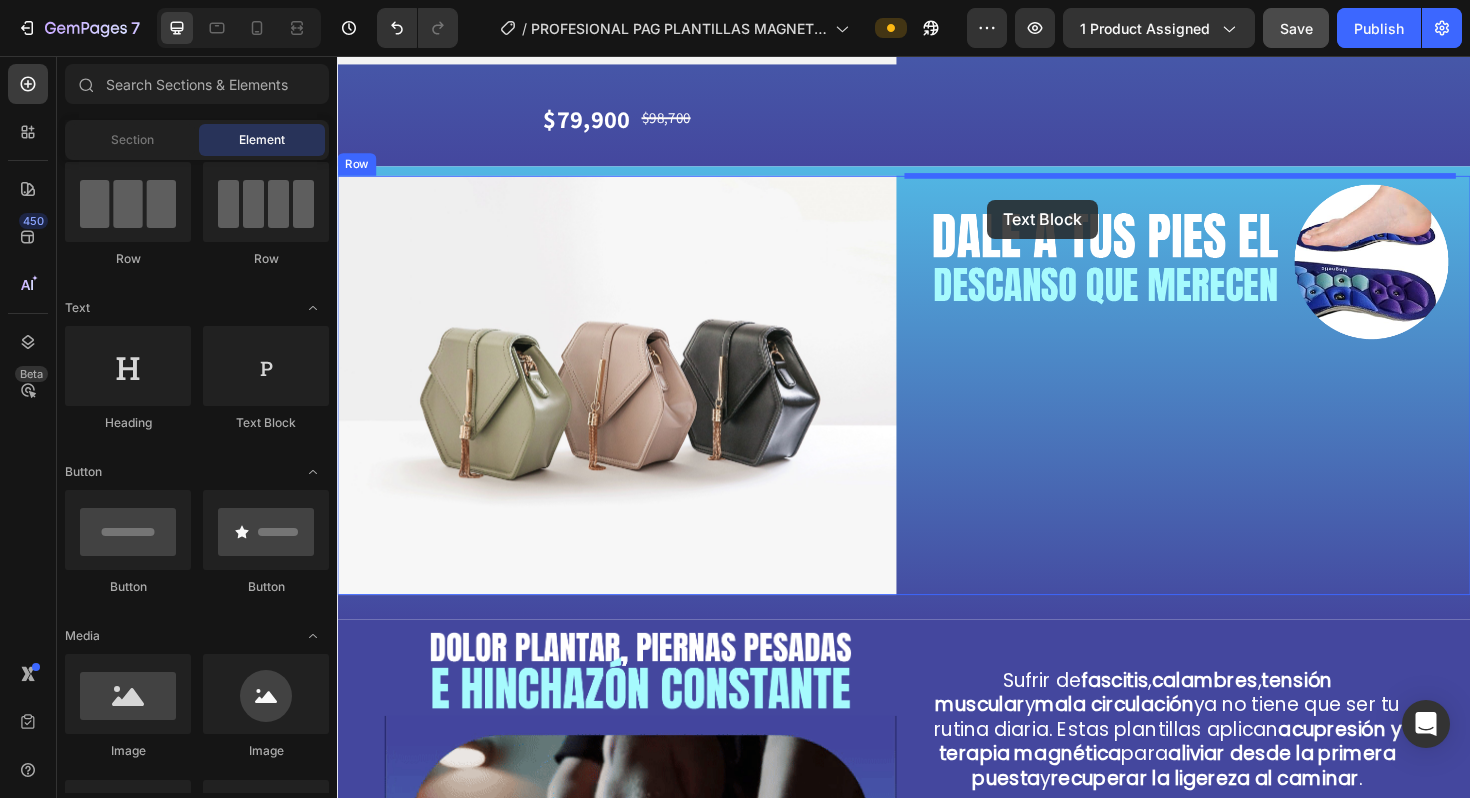 drag, startPoint x: 600, startPoint y: 437, endPoint x: 1025, endPoint y: 207, distance: 483.24423 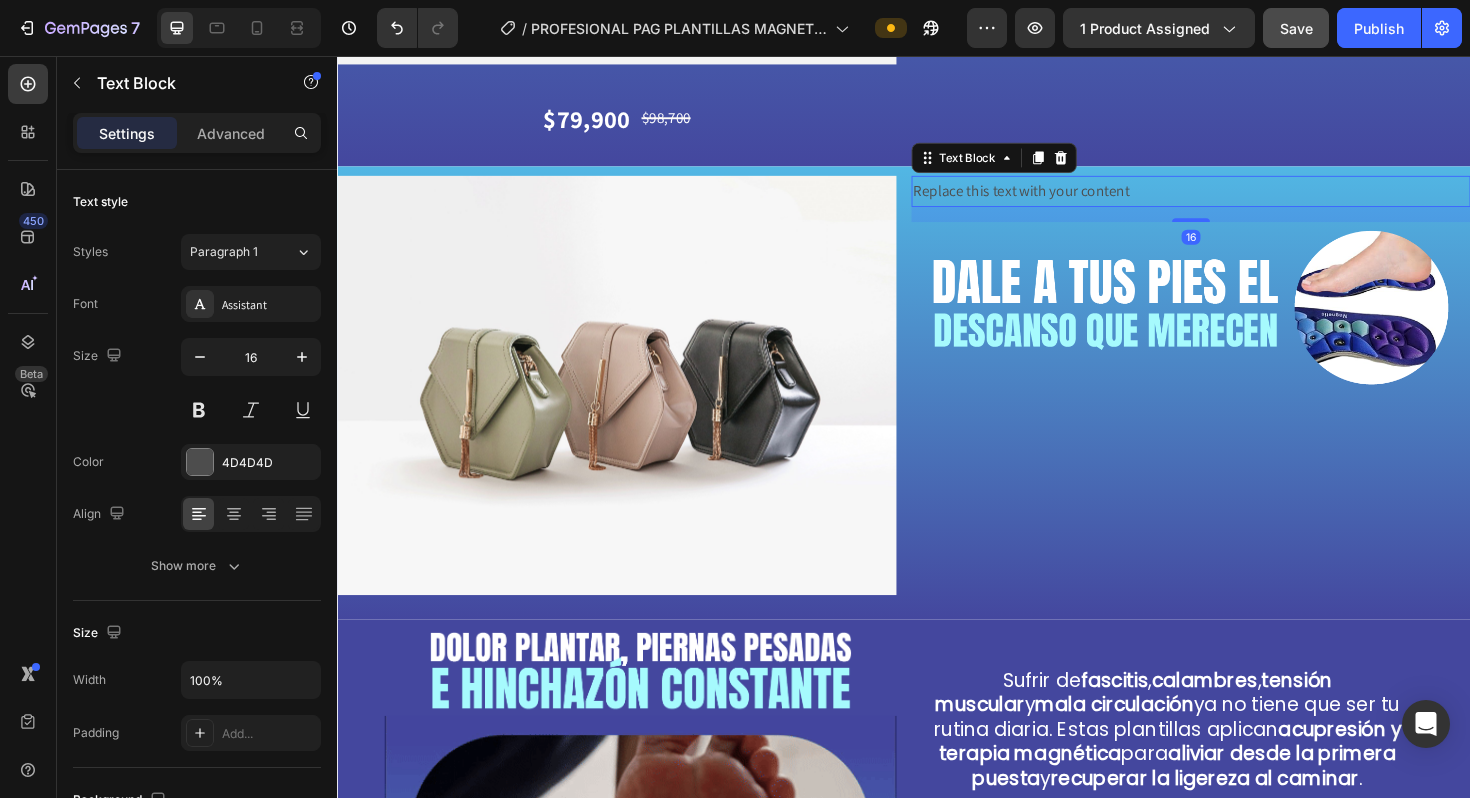 click on "Replace this text with your content" at bounding box center (1241, 199) 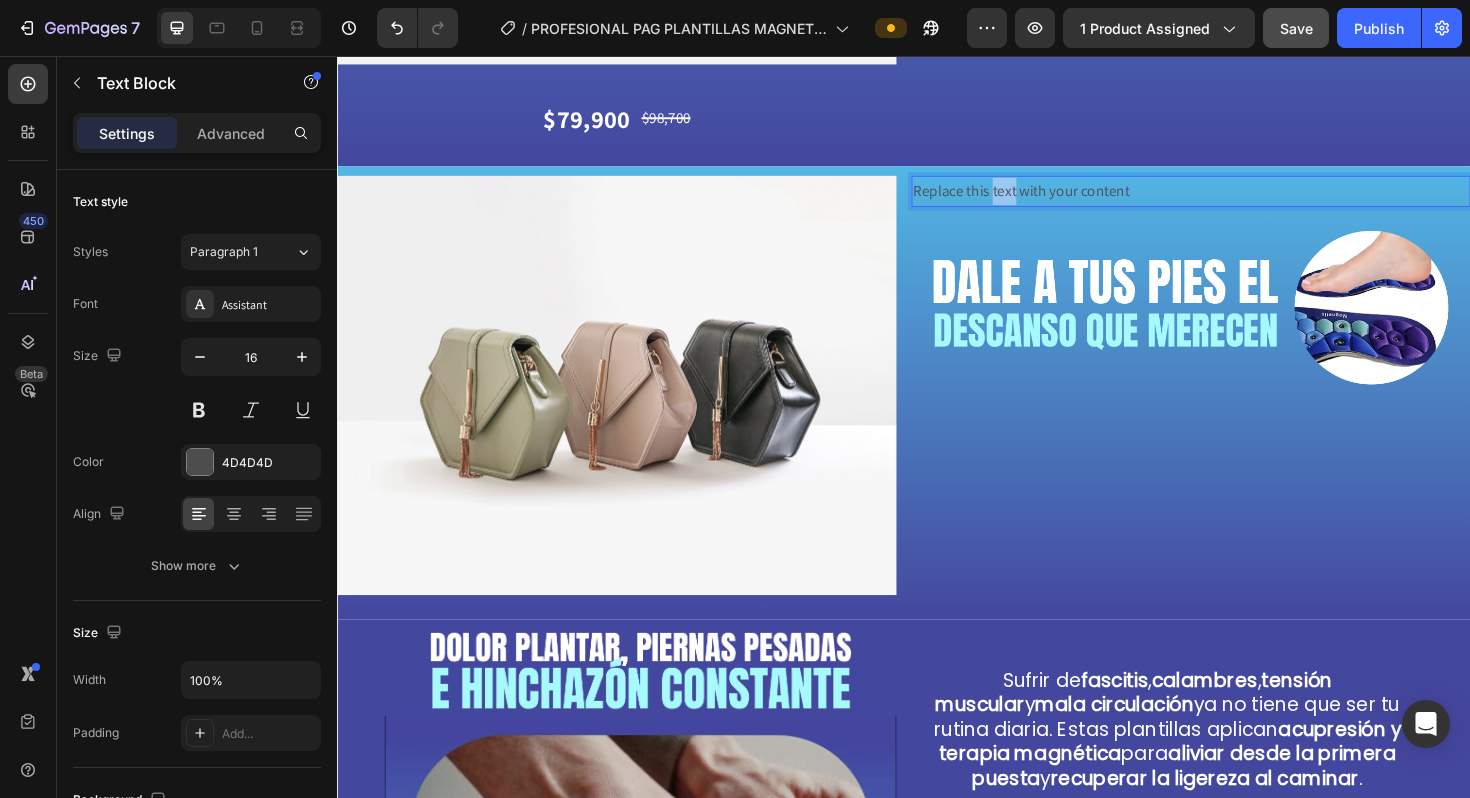 click on "Replace this text with your content" at bounding box center [1241, 199] 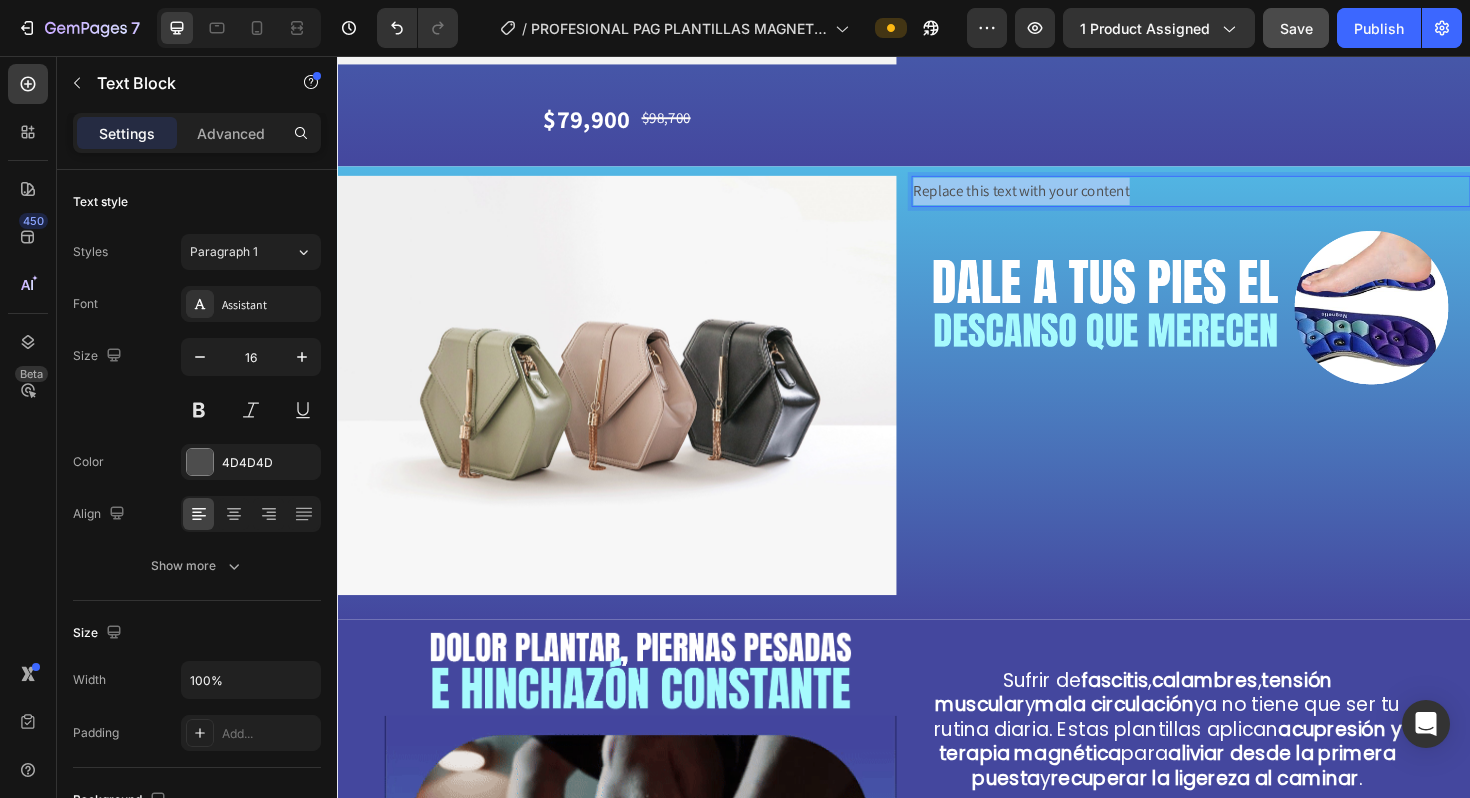 click on "Replace this text with your content" at bounding box center (1241, 199) 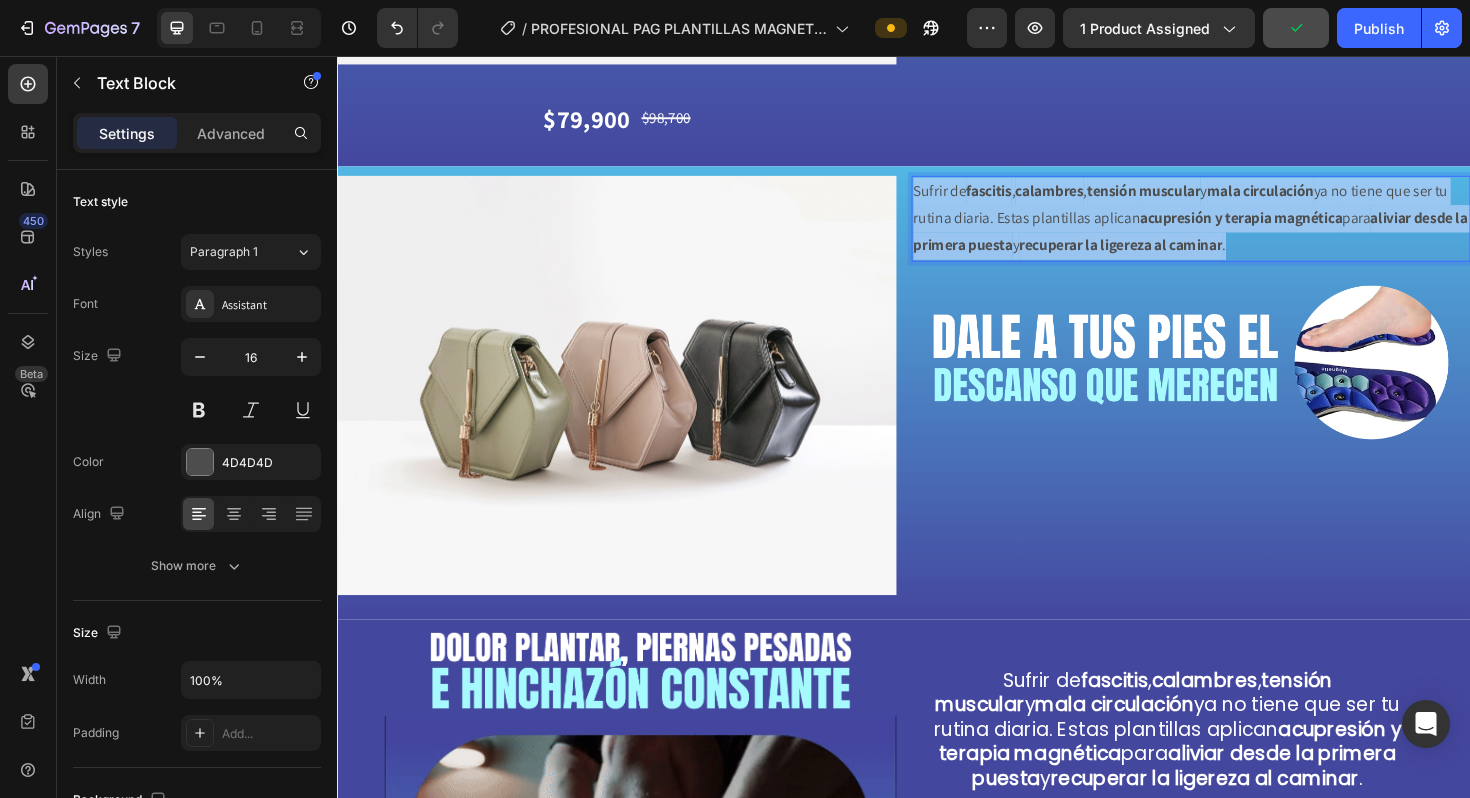 drag, startPoint x: 1357, startPoint y: 260, endPoint x: 937, endPoint y: 198, distance: 424.5515 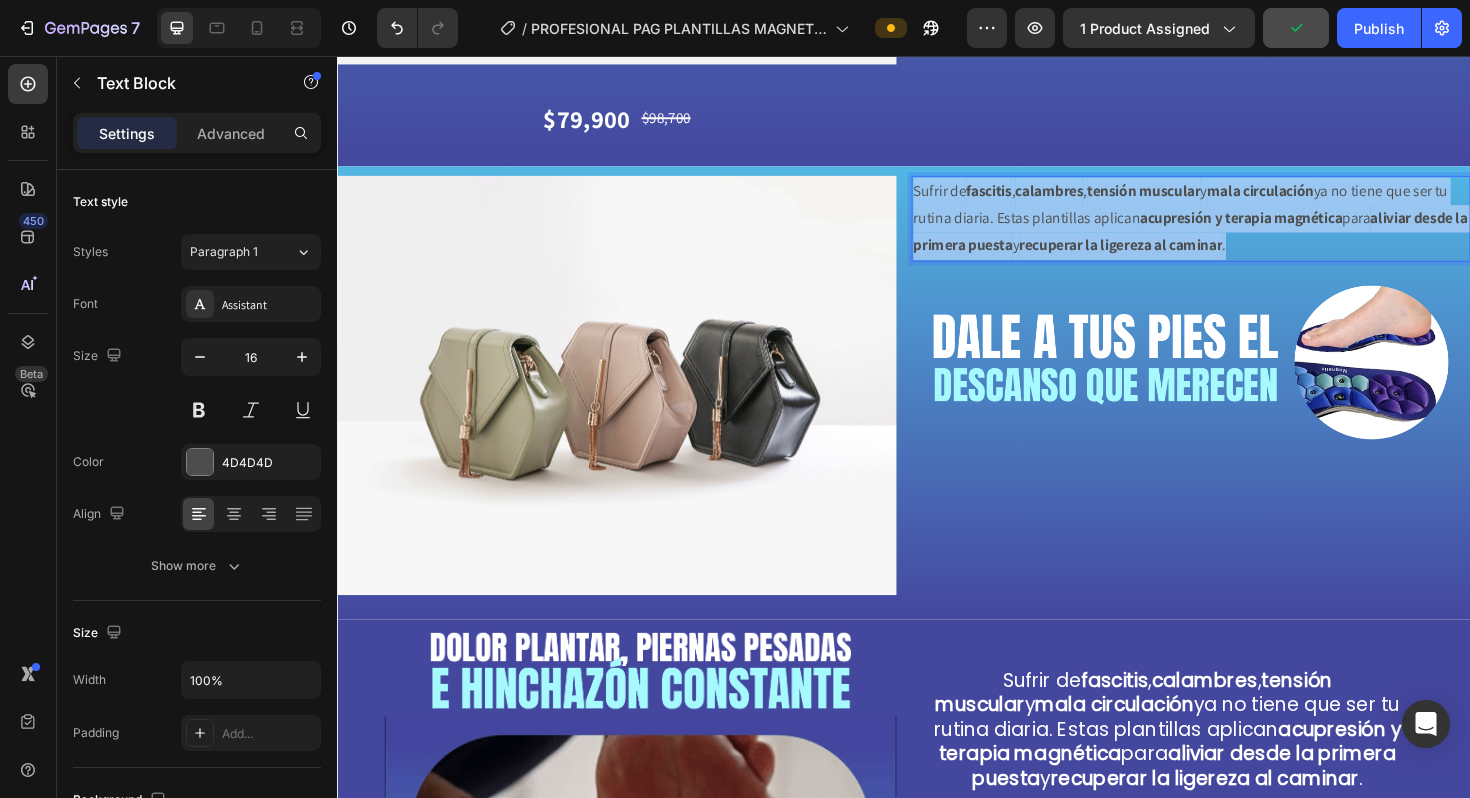 click on "Sufrir de  fascitis ,  calambres ,  tensión muscular  y  mala circulación  ya no tiene que ser tu rutina diaria. Estas plantillas aplican  acupresión y terapia magnética  para  aliviar desde la primera puesta  y  recuperar la ligereza al caminar ." at bounding box center [1241, 228] 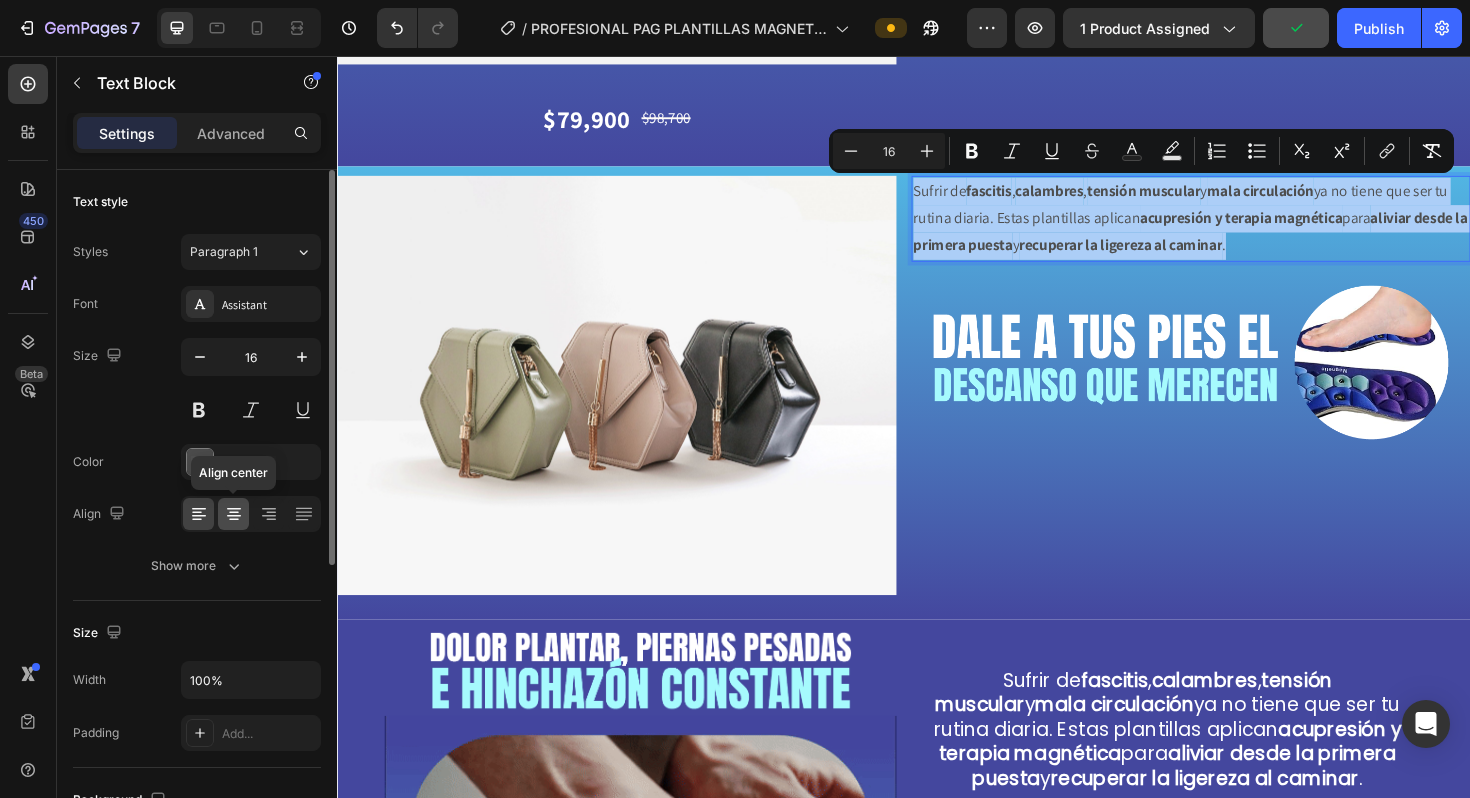 click 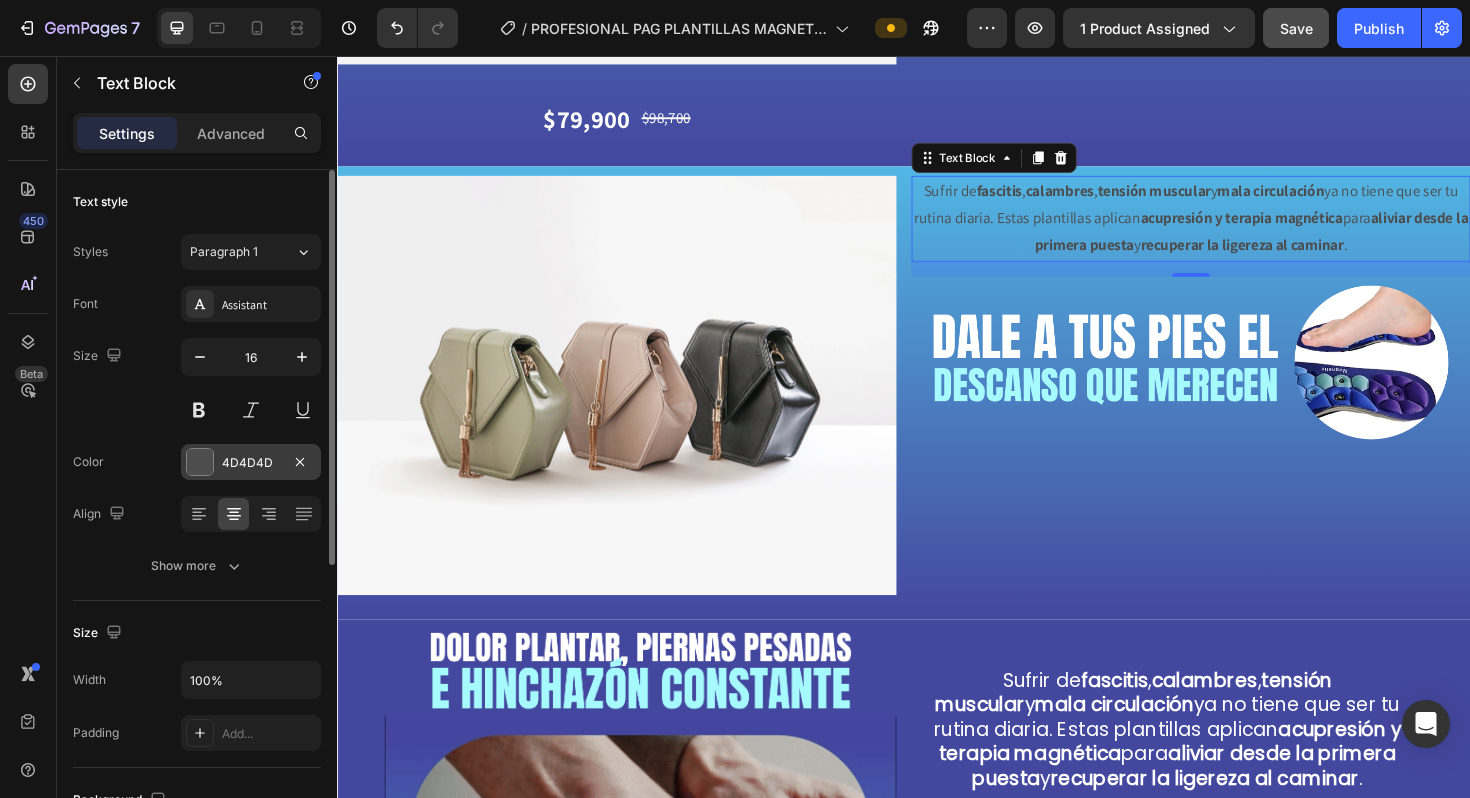 click on "4D4D4D" at bounding box center (251, 463) 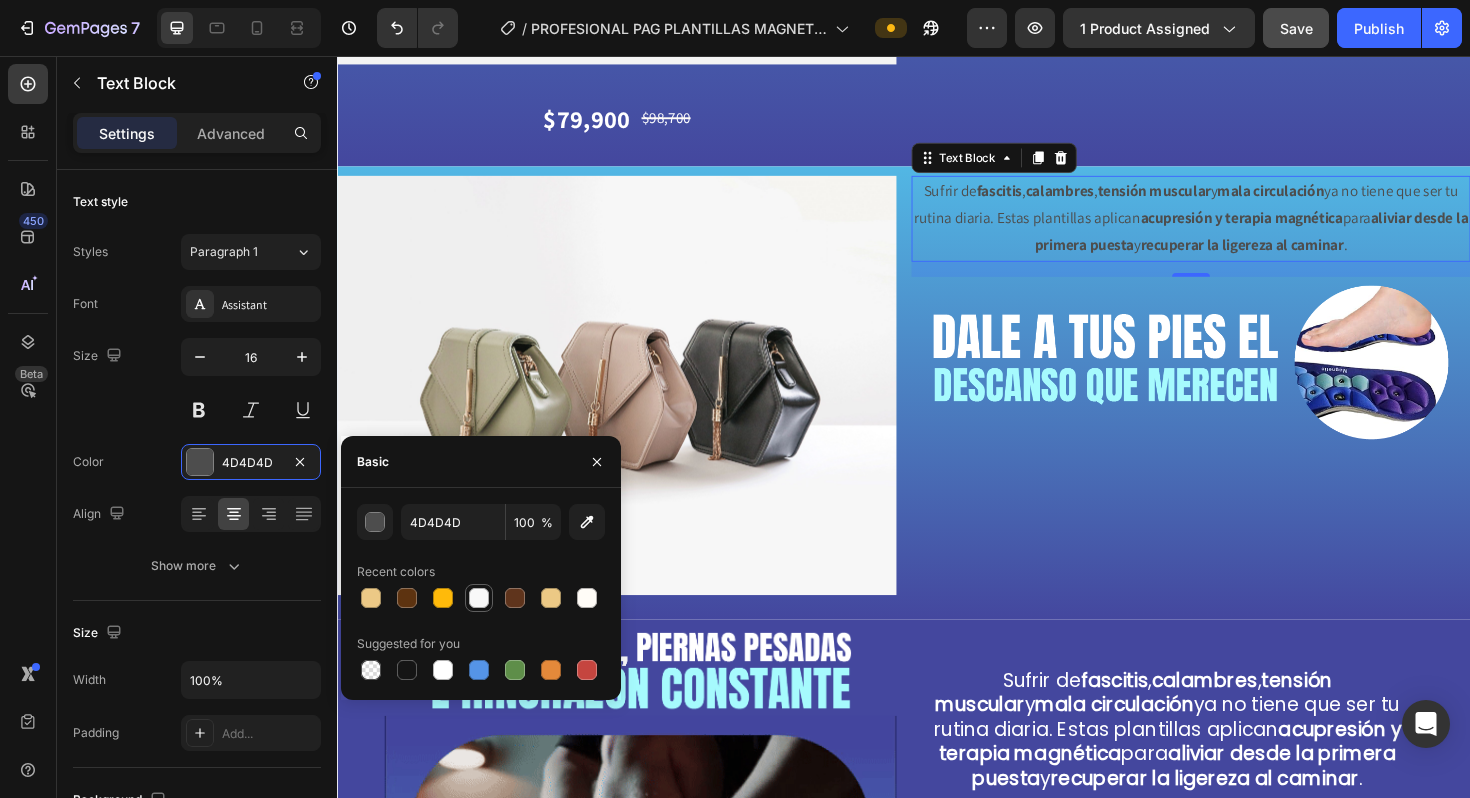 click at bounding box center (479, 598) 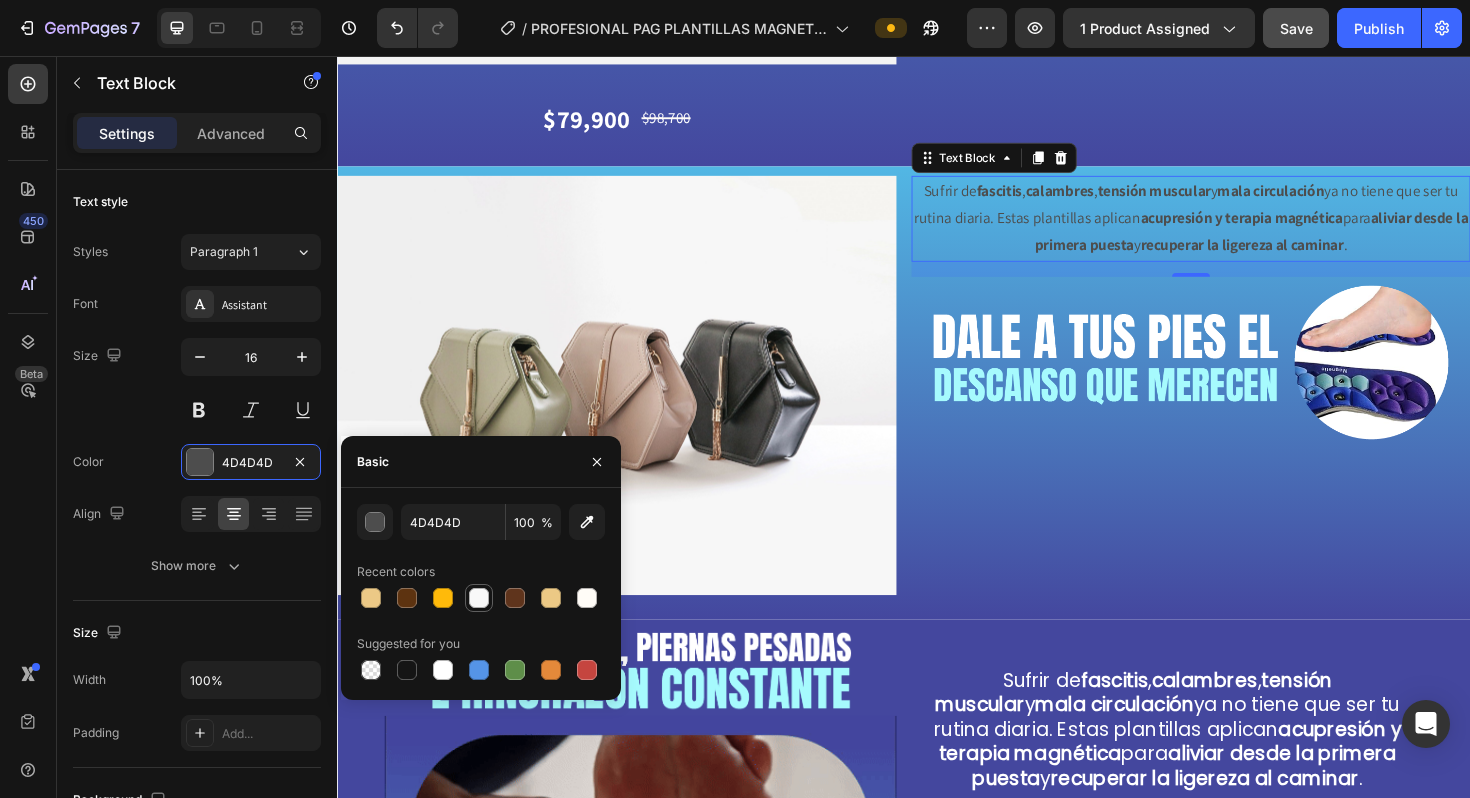 type on "F9F9F9" 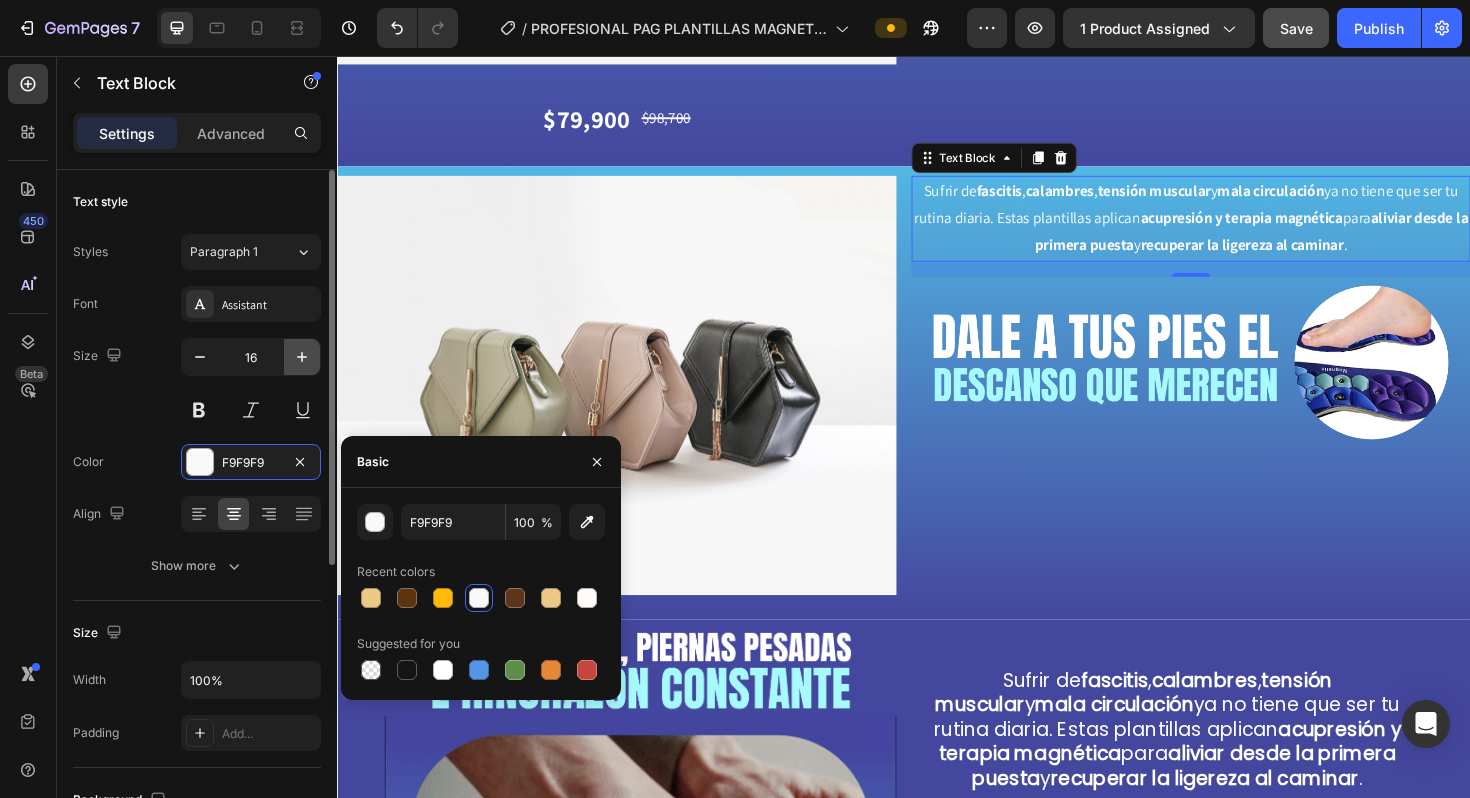 click 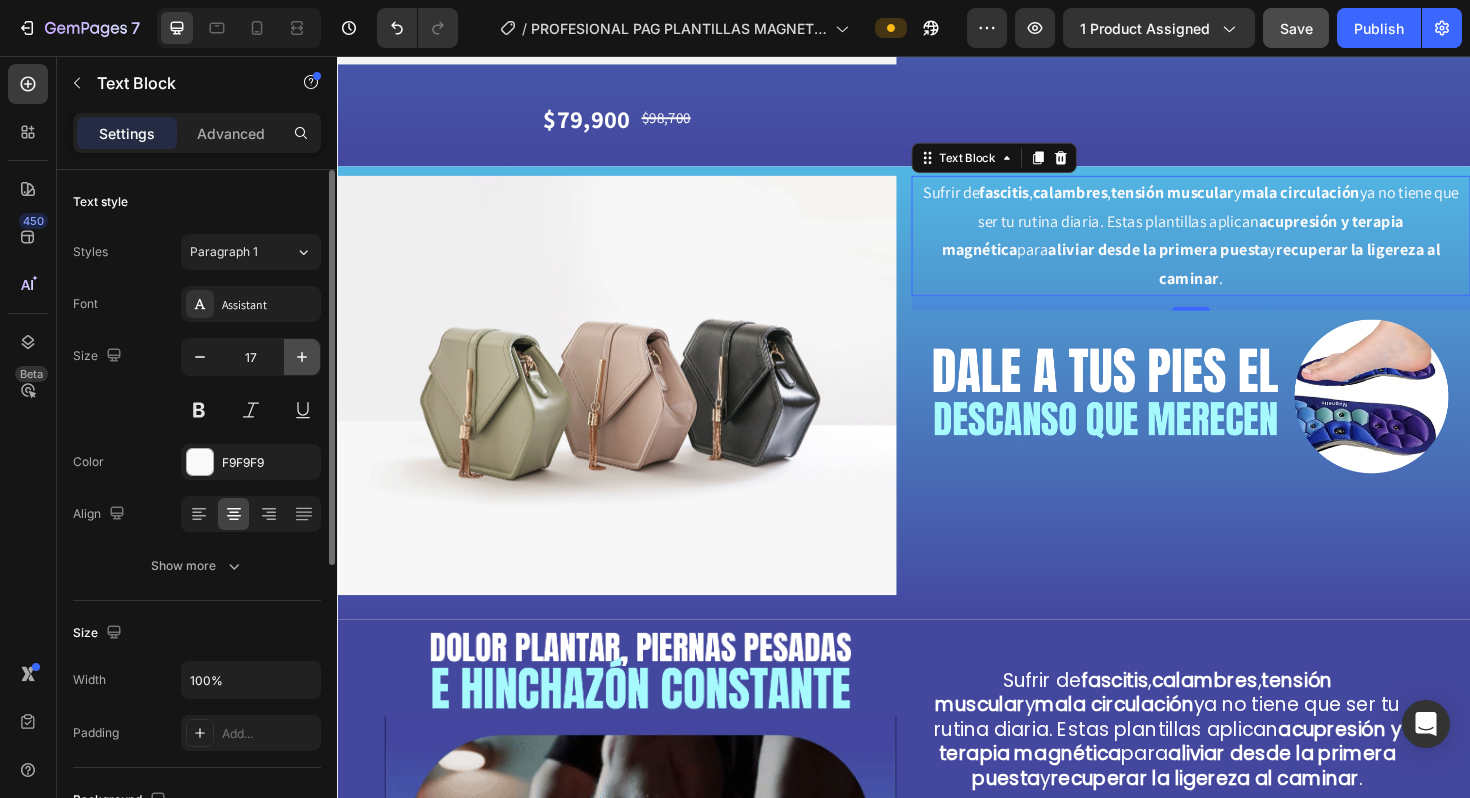 click 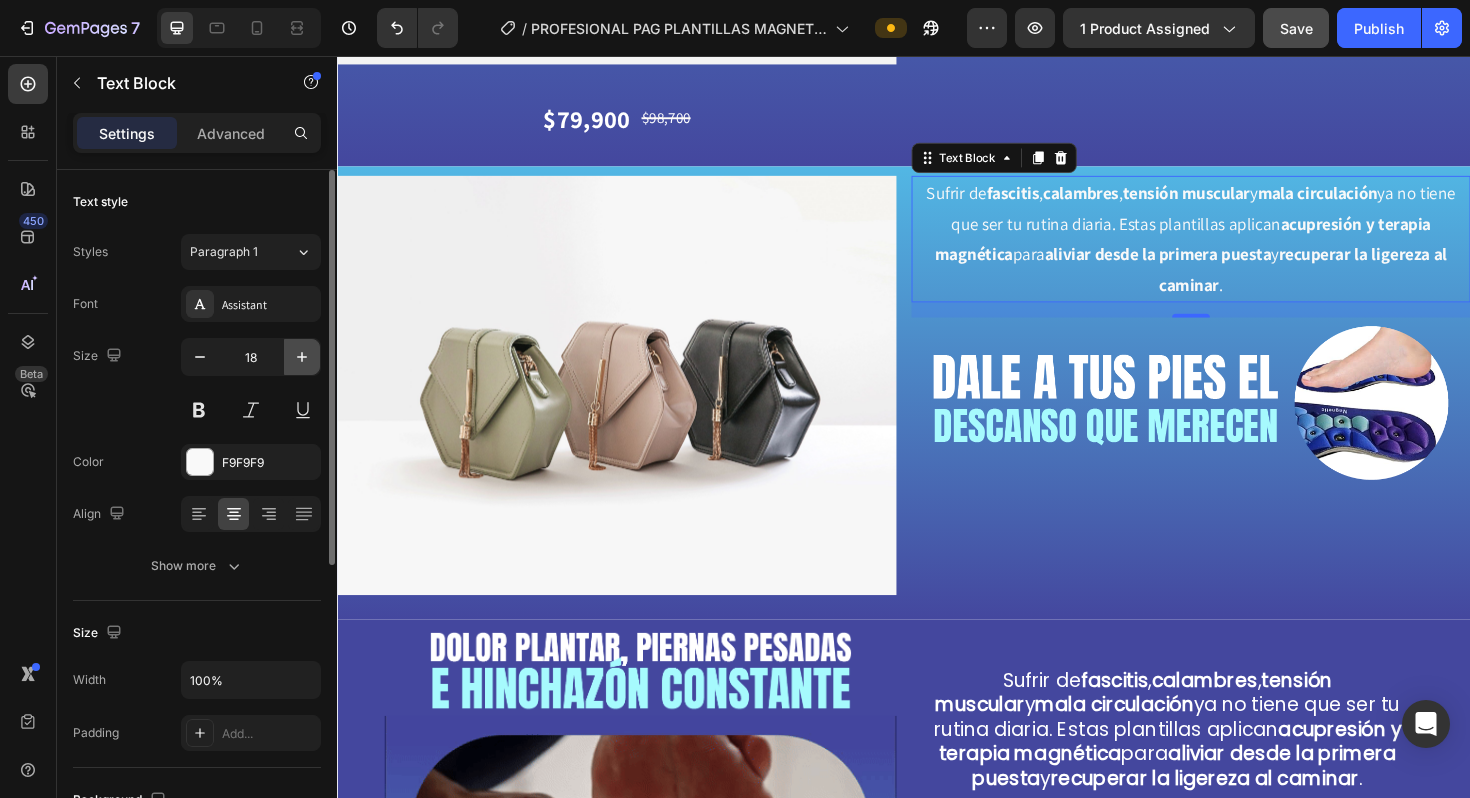 click 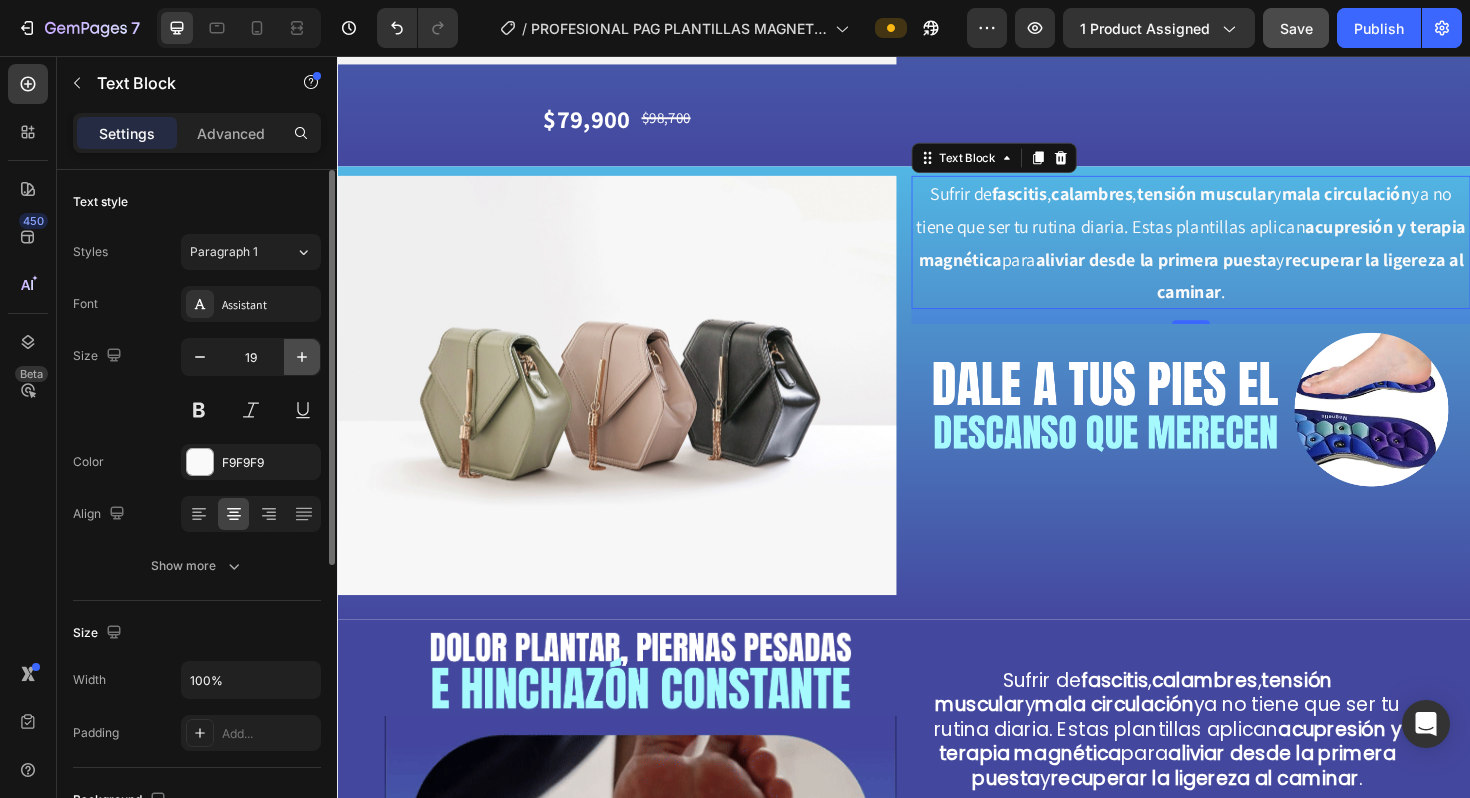 click 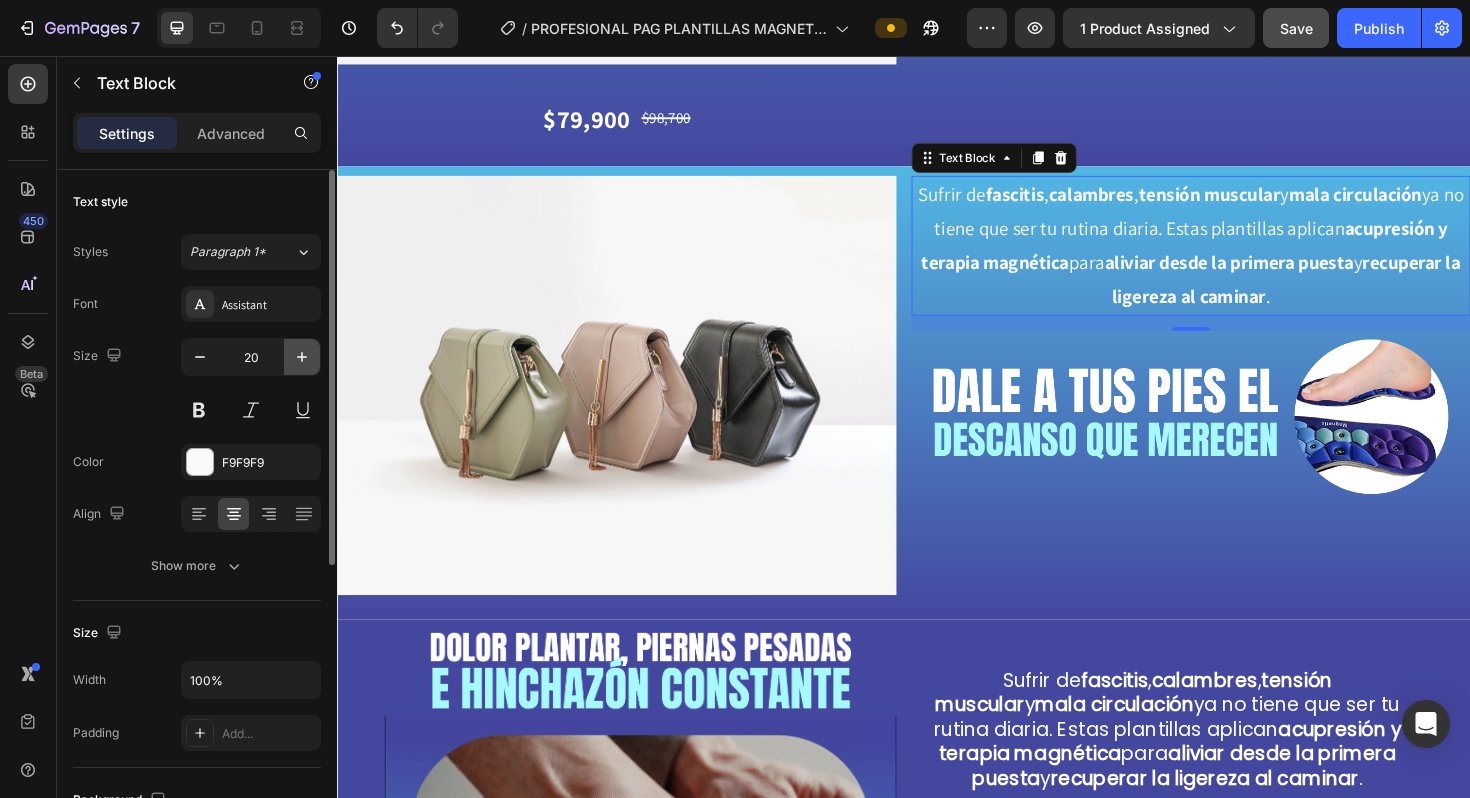 click 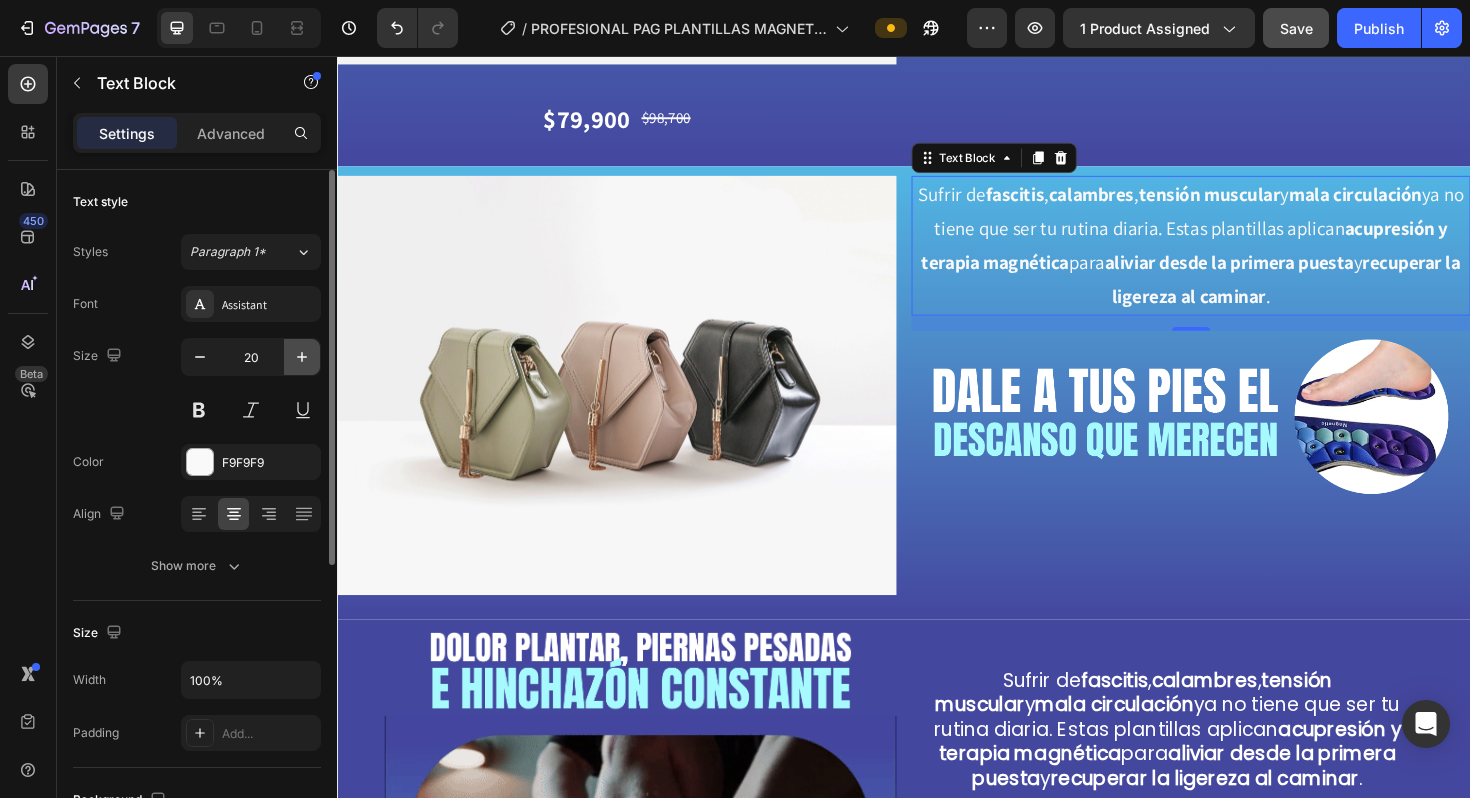 type on "21" 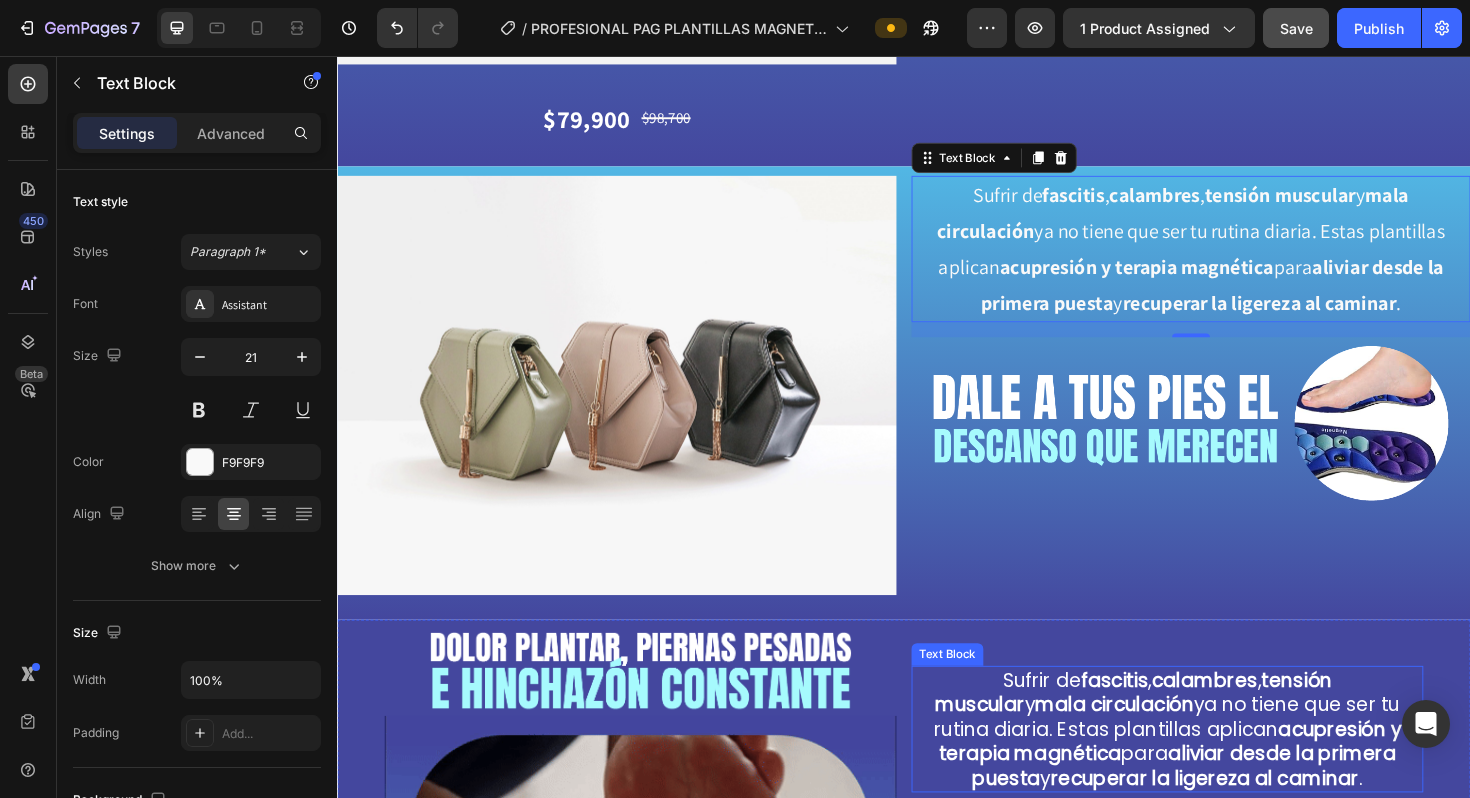 click on "mala circulación" at bounding box center (1160, 743) 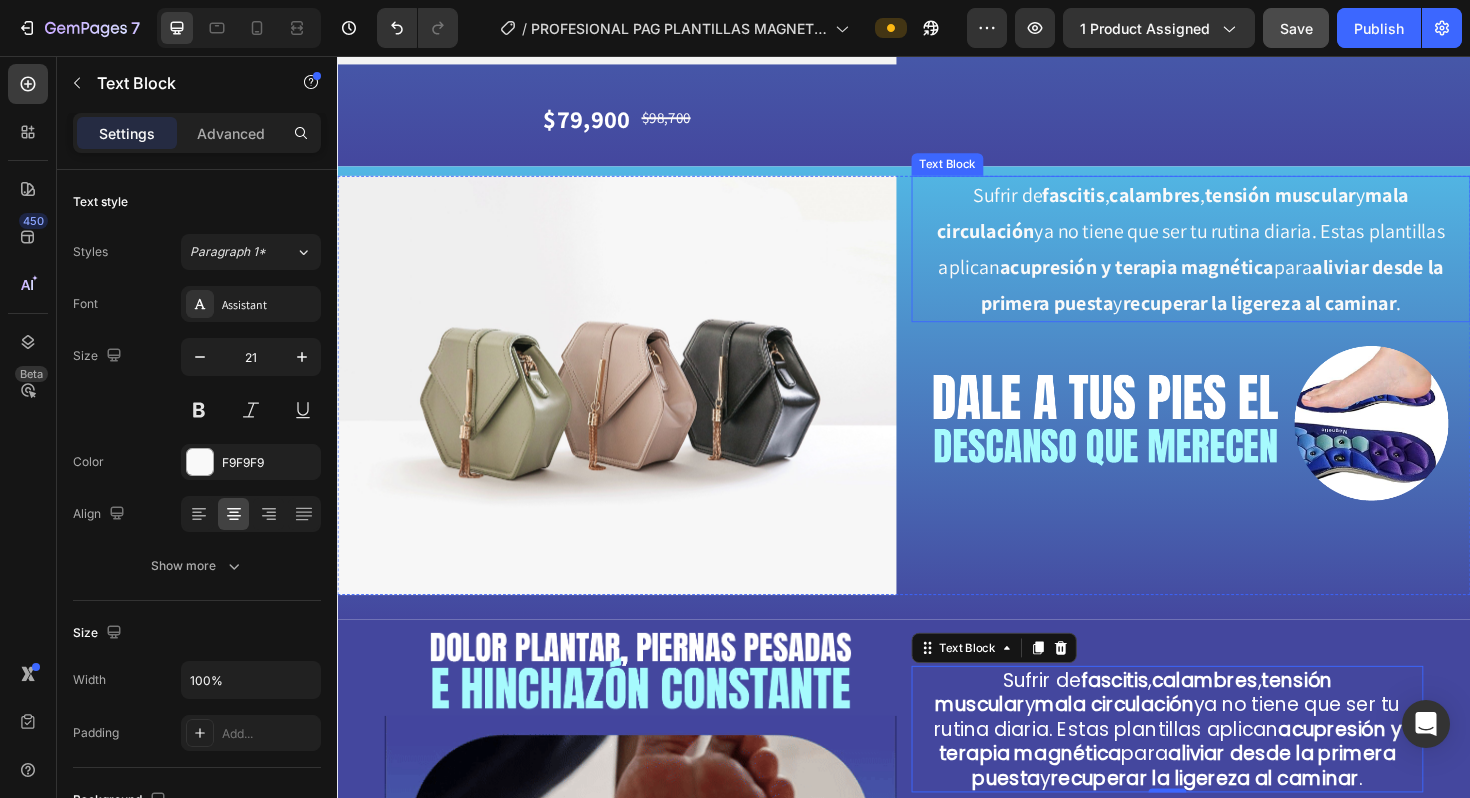 click on "aliviar desde la primera puesta" at bounding box center [1264, 298] 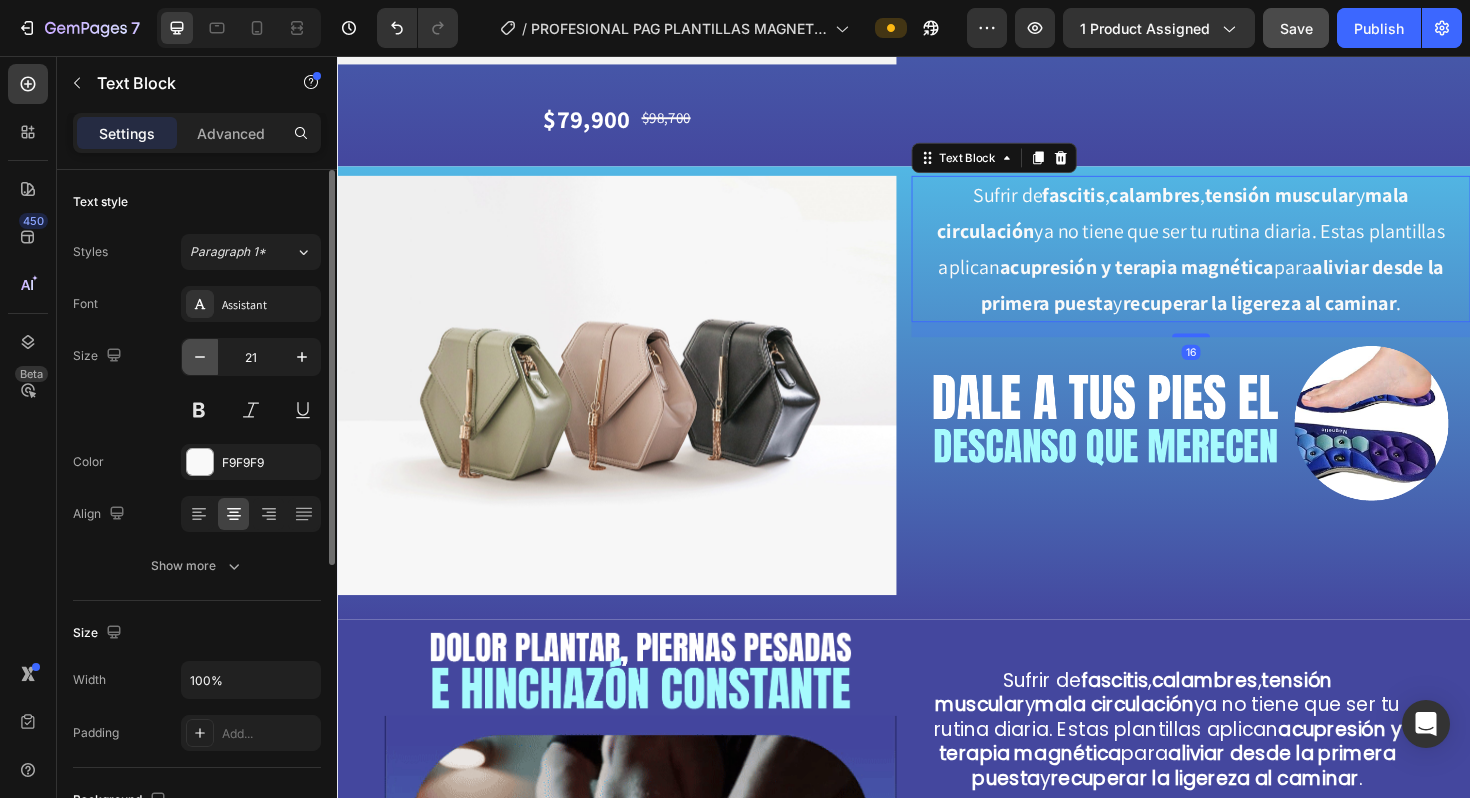 click 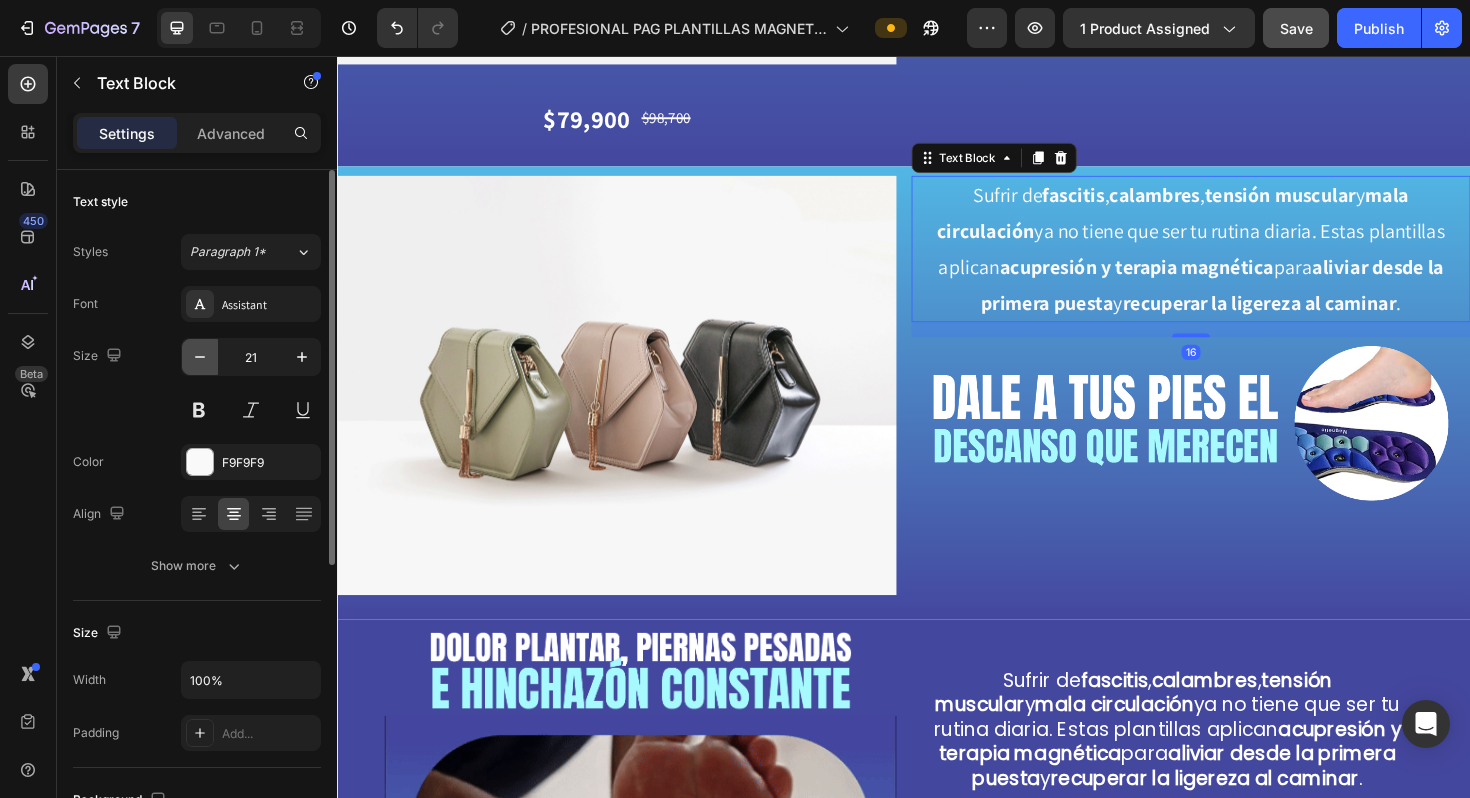 type on "20" 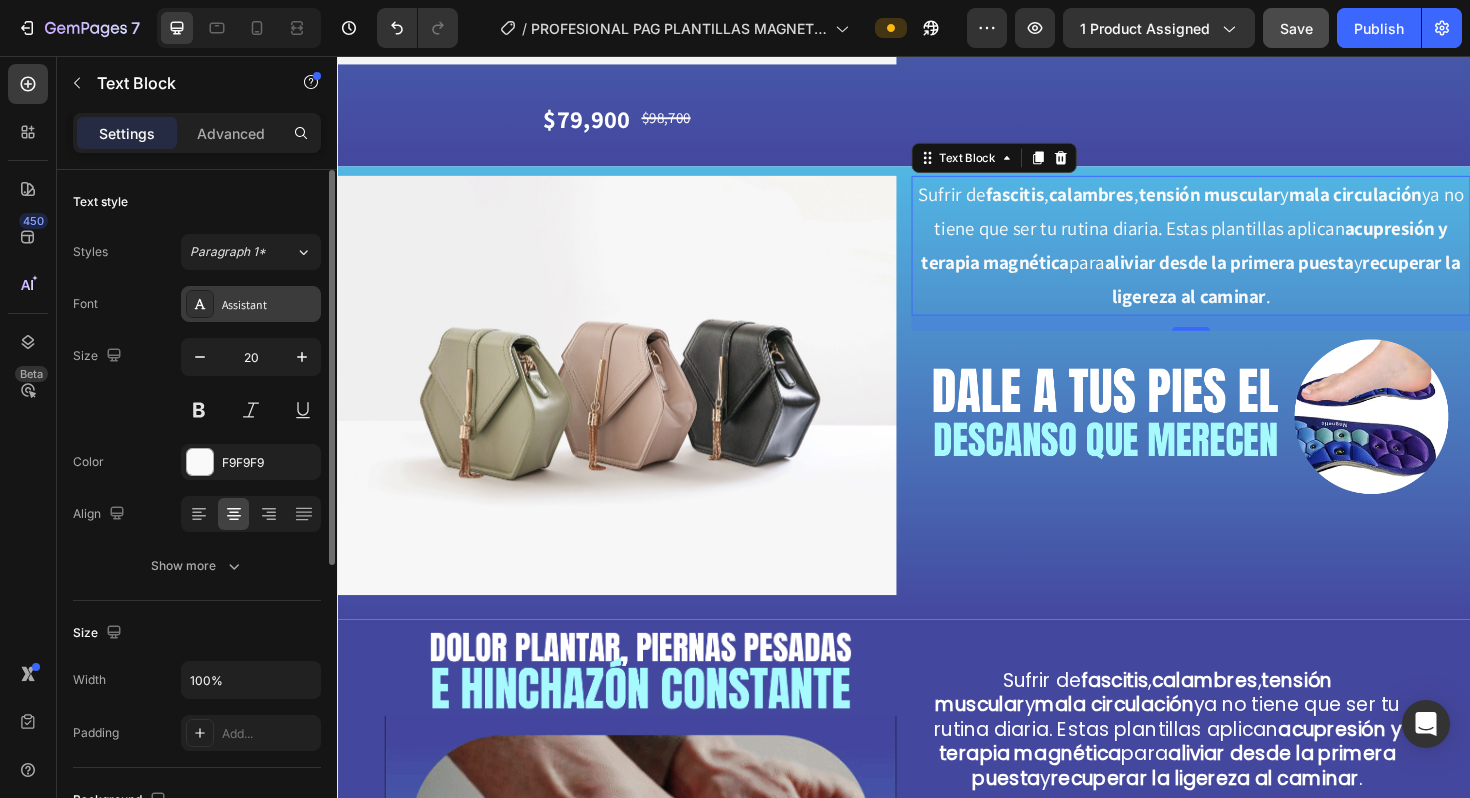 click on "Assistant" at bounding box center [269, 305] 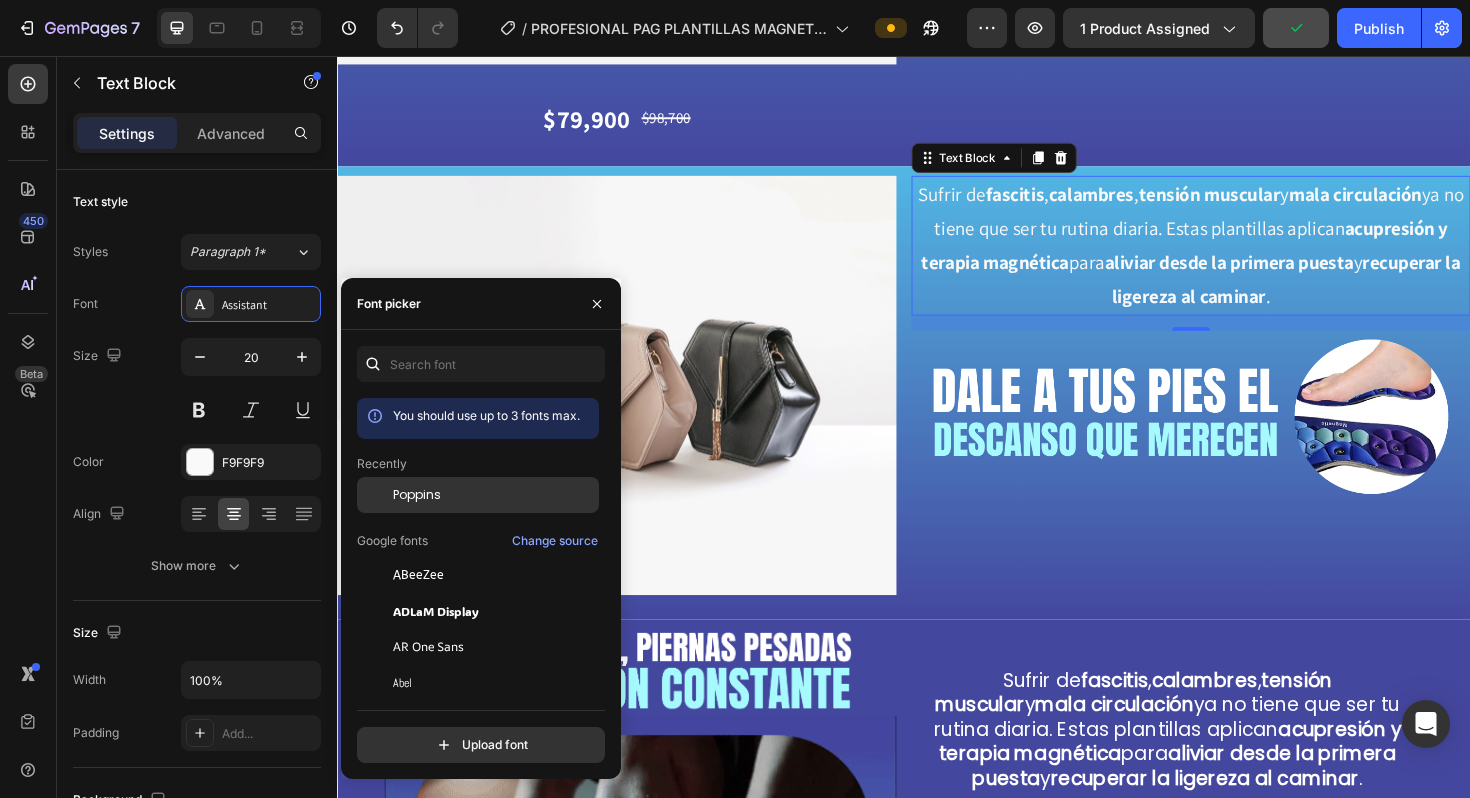 click on "Poppins" 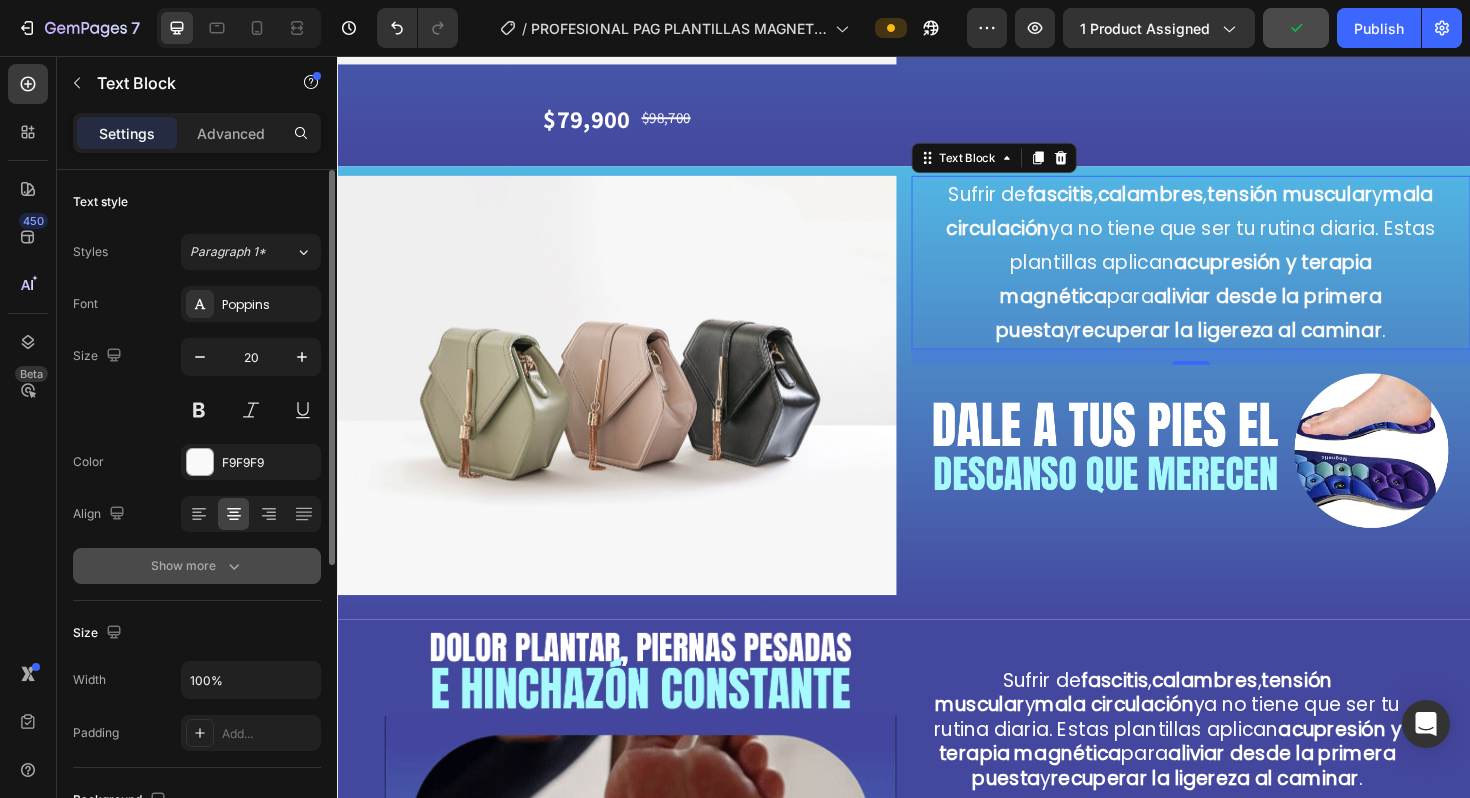 click on "Show more" at bounding box center (197, 566) 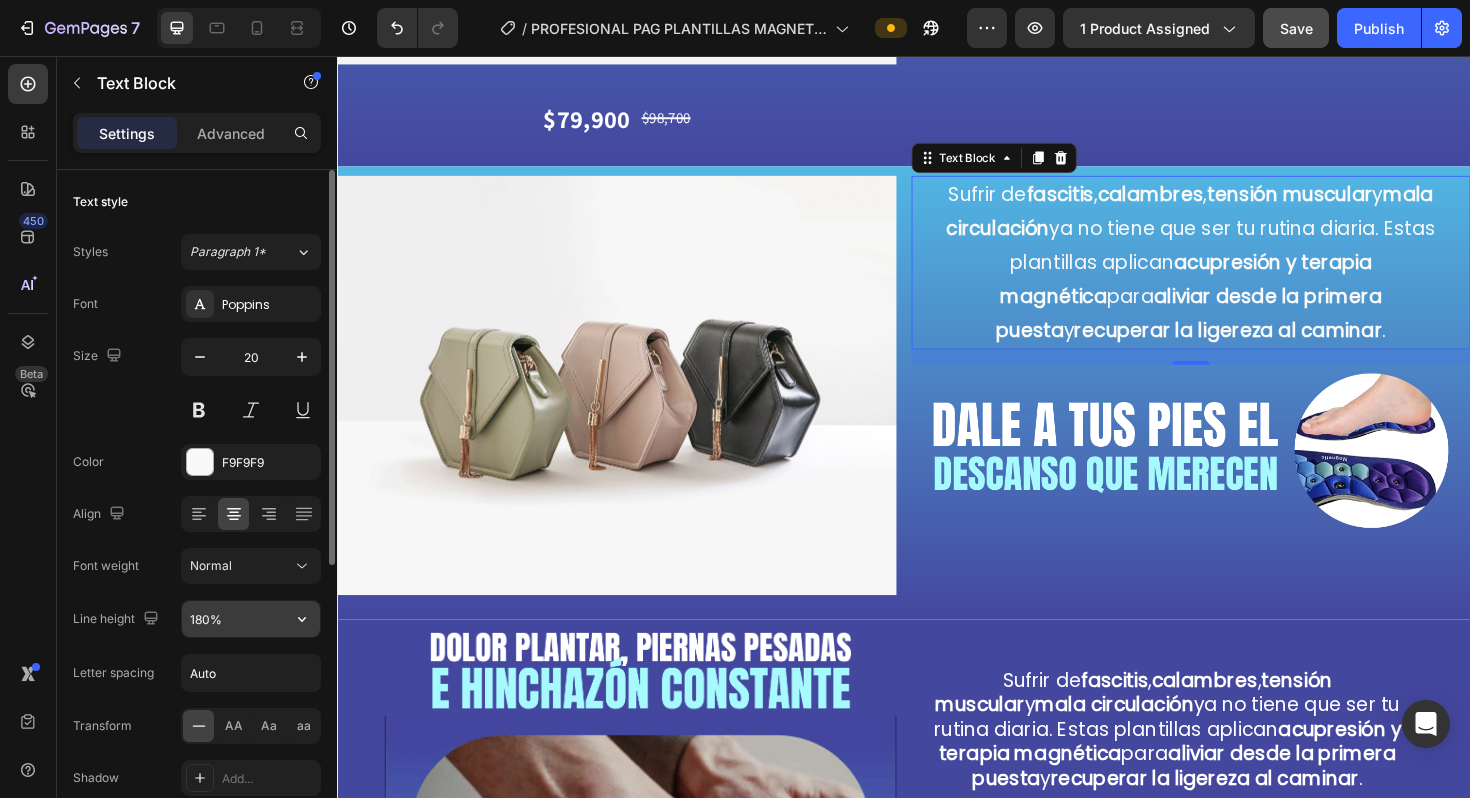 click on "180%" at bounding box center (251, 619) 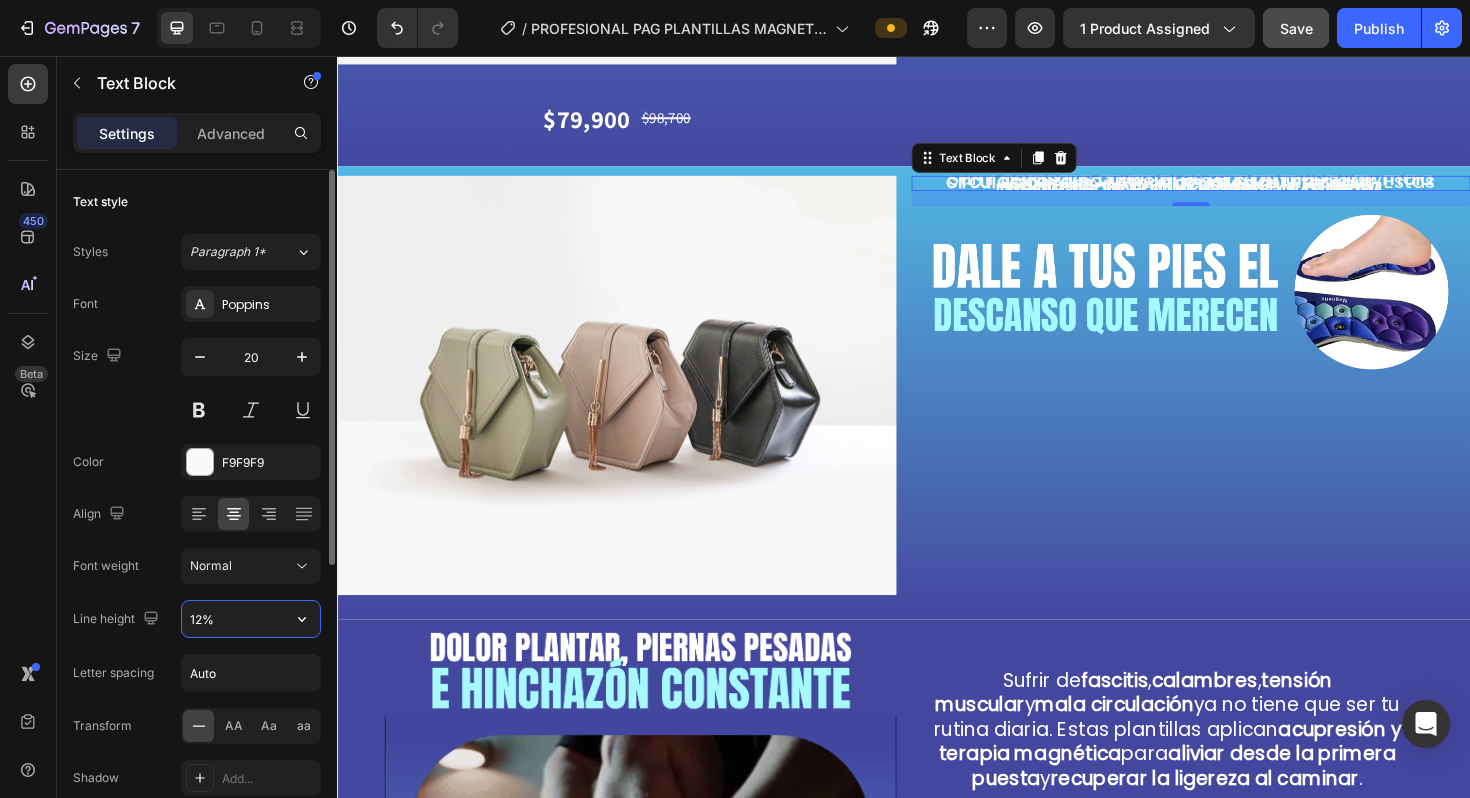 type on "129%" 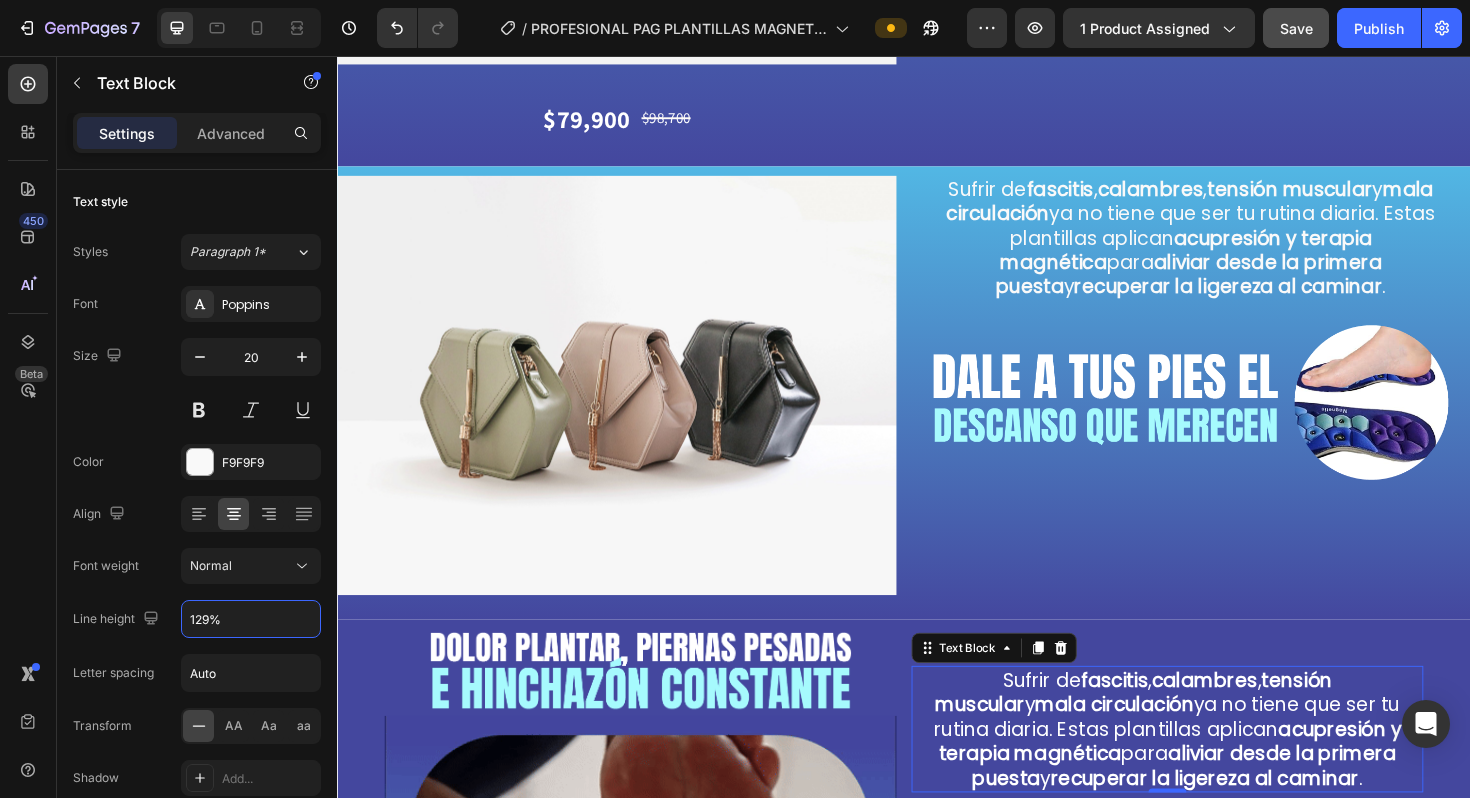 click on "Sufrir de  fascitis ,  calambres ,  tensión muscular  y  mala circulación  ya no tiene que ser tu rutina diaria. Estas plantillas aplican  acupresión y terapia magnética  para  aliviar desde la primera puesta  y  recuperar la ligereza al caminar ." at bounding box center (1216, 769) 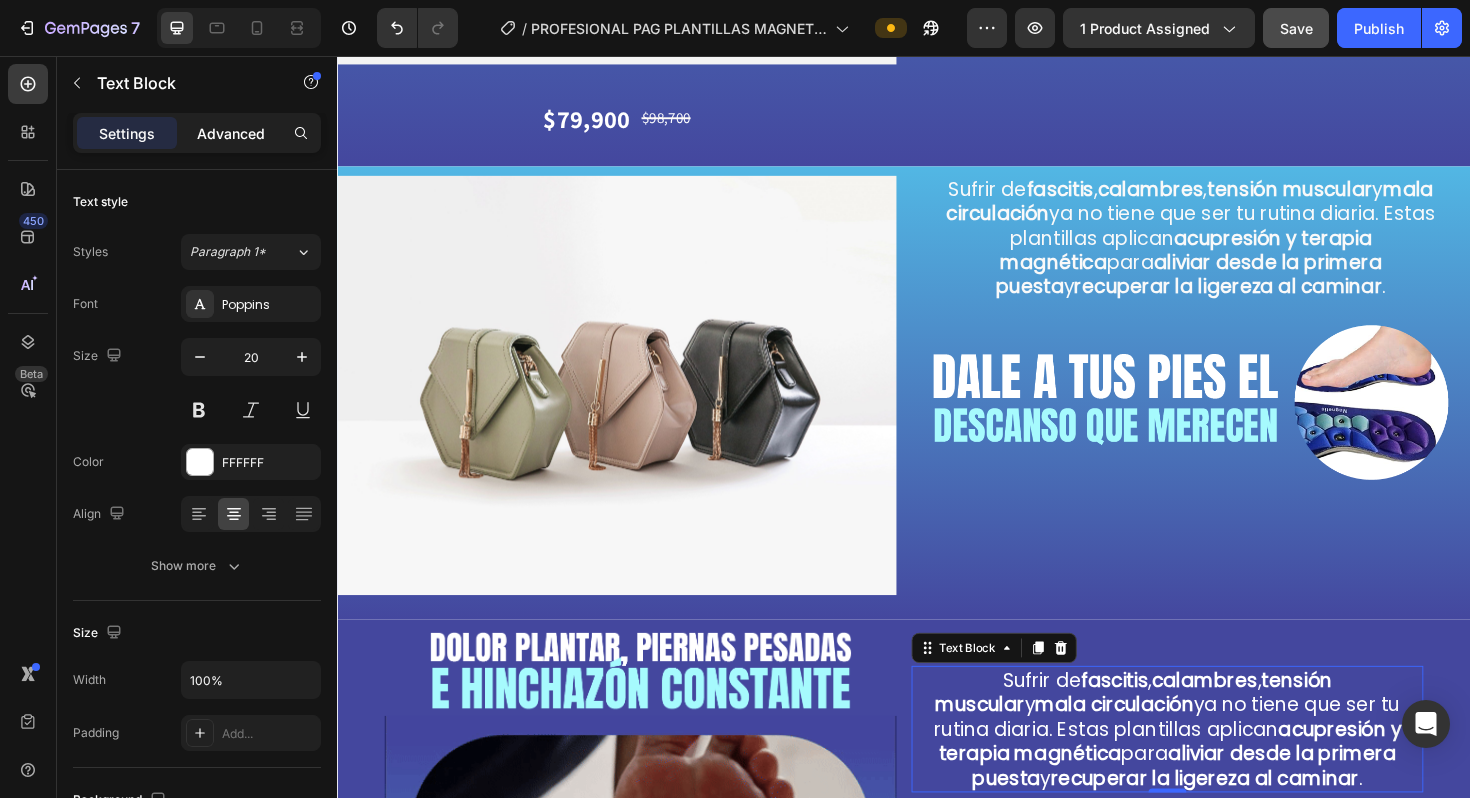 click on "Advanced" at bounding box center (231, 133) 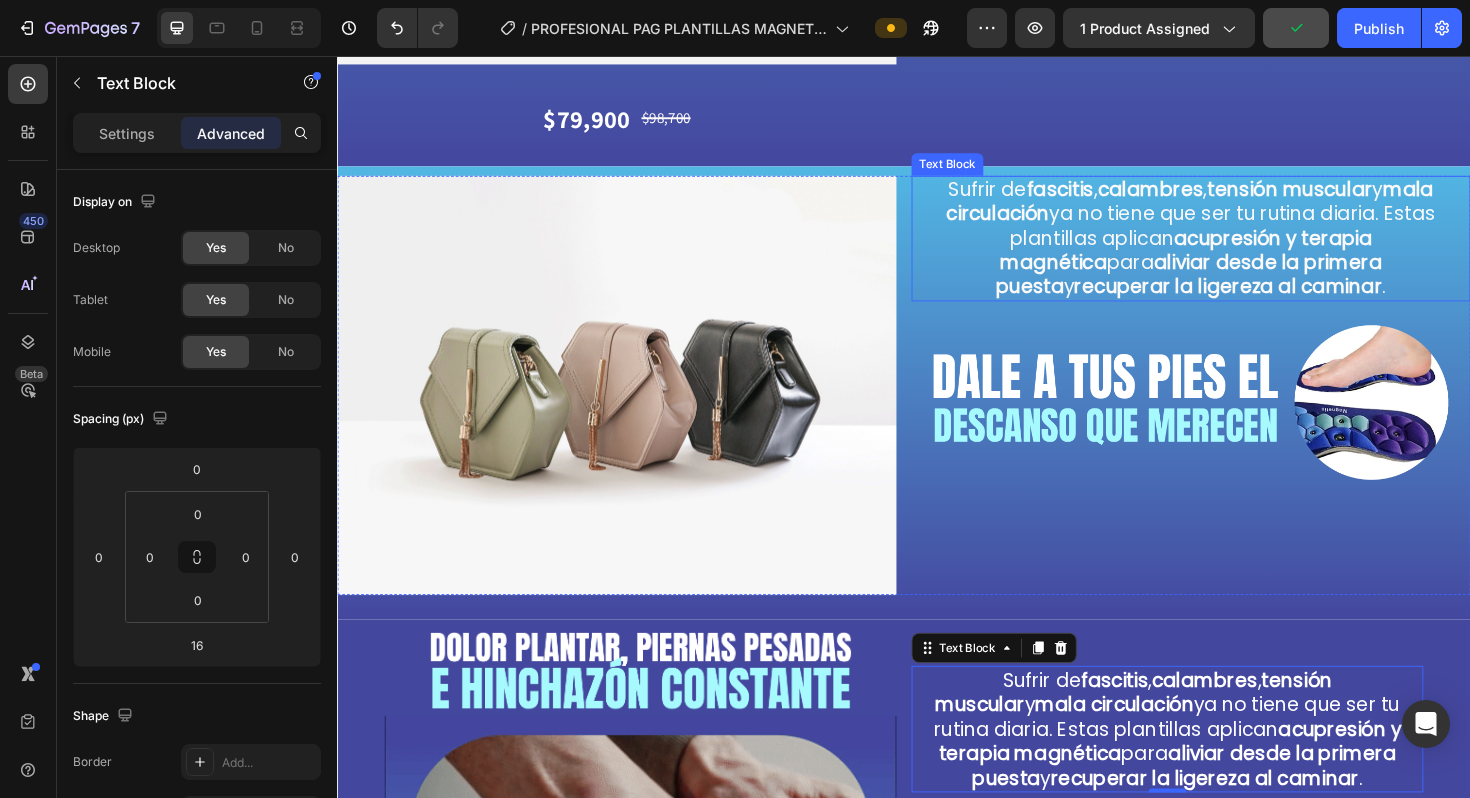 click on "Sufrir de  fascitis ,  calambres ,  tensión muscular  y  mala circulación  ya no tiene que ser tu rutina diaria. Estas plantillas aplican  acupresión y terapia magnética  para  aliviar desde la primera puesta  y  recuperar la ligereza al caminar ." at bounding box center [1241, 249] 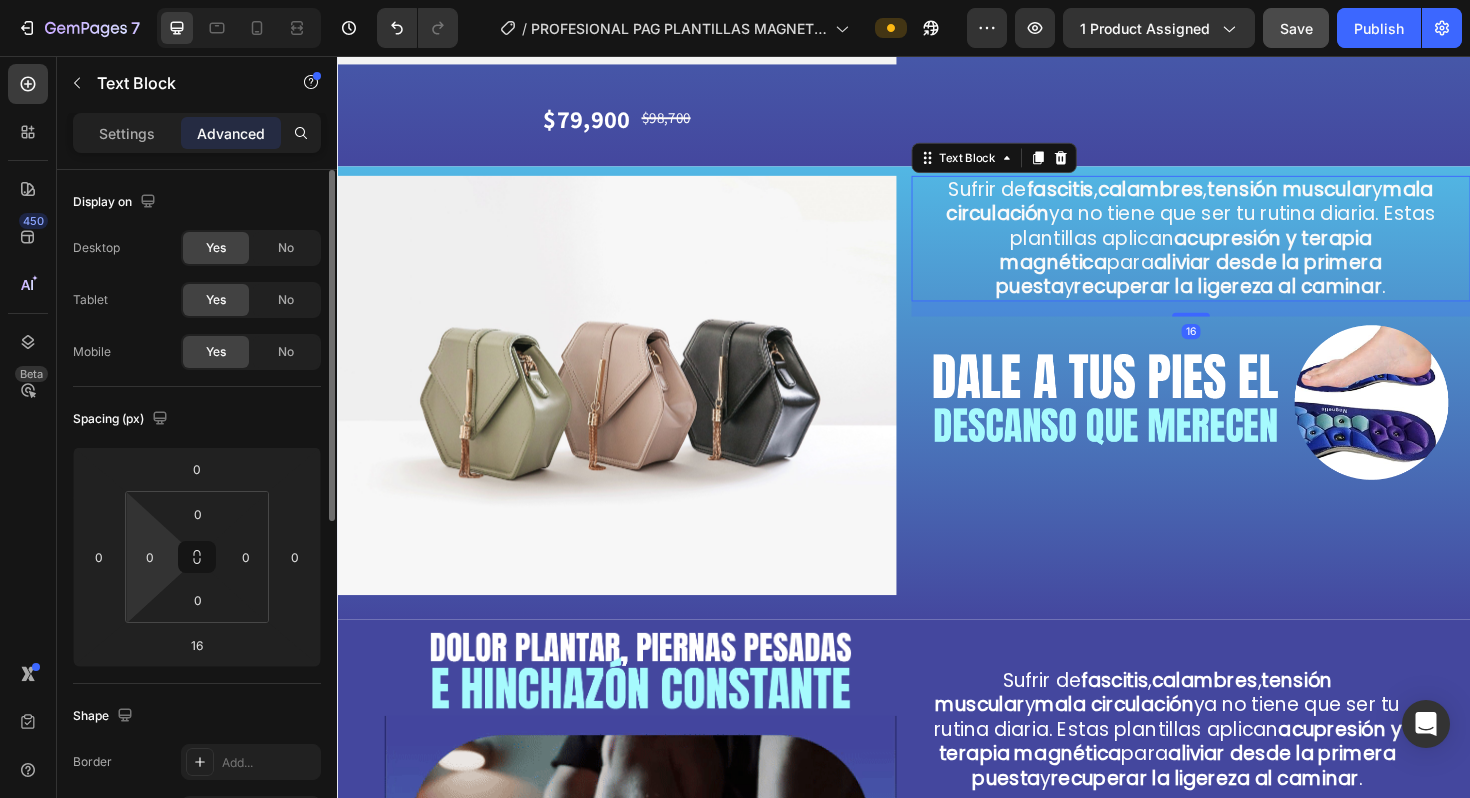 click on "0" at bounding box center [150, 557] 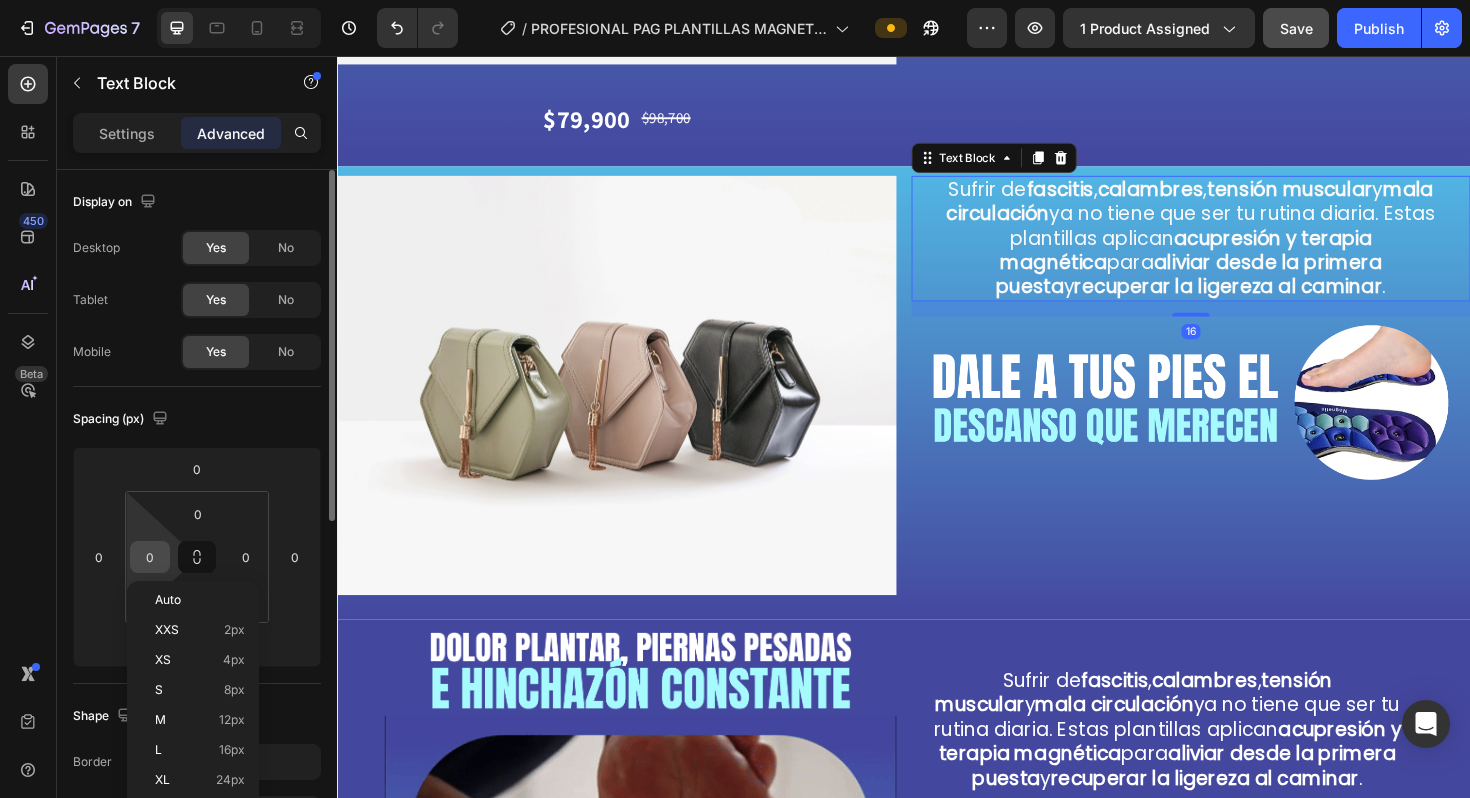 click on "0" at bounding box center [150, 557] 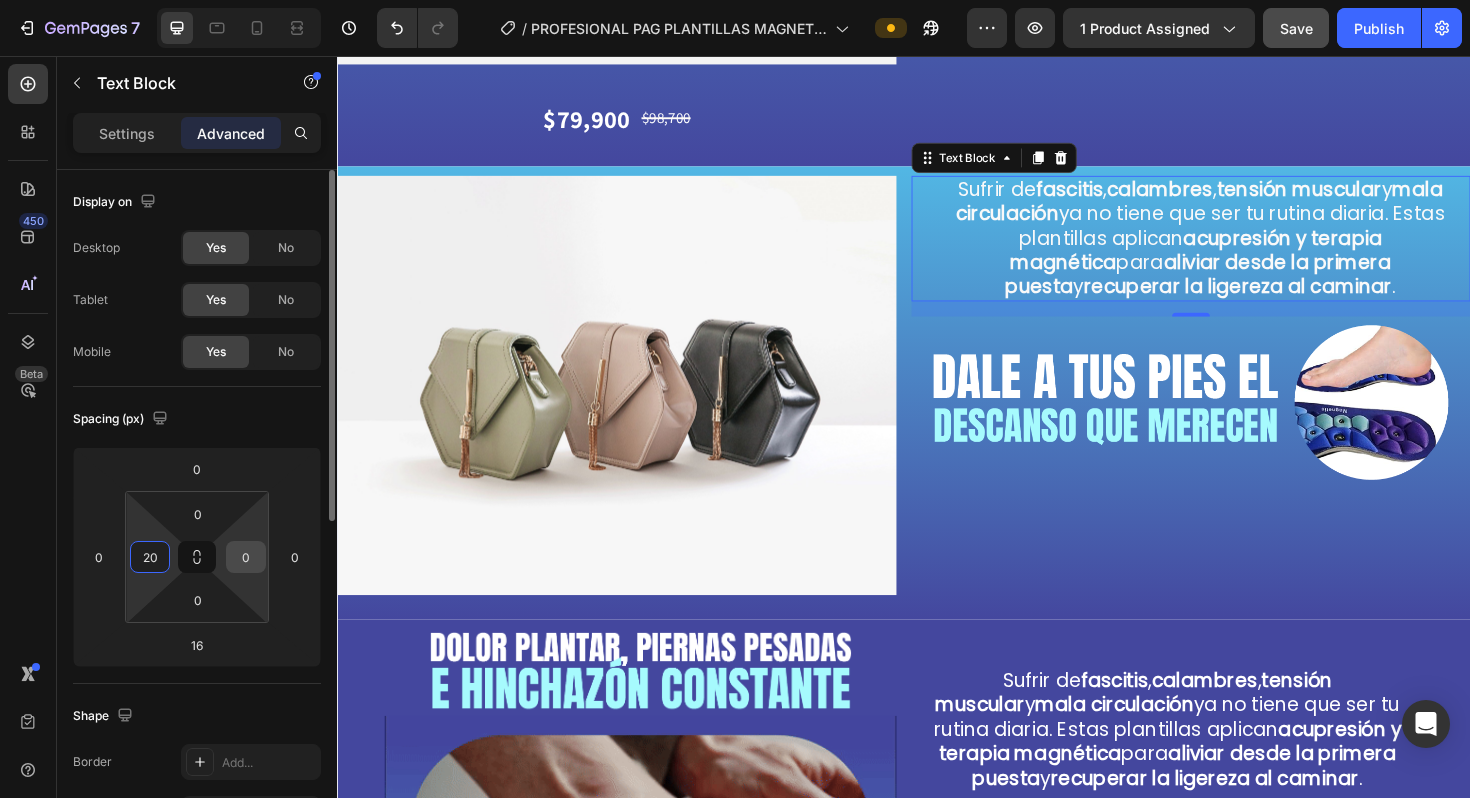 type on "20" 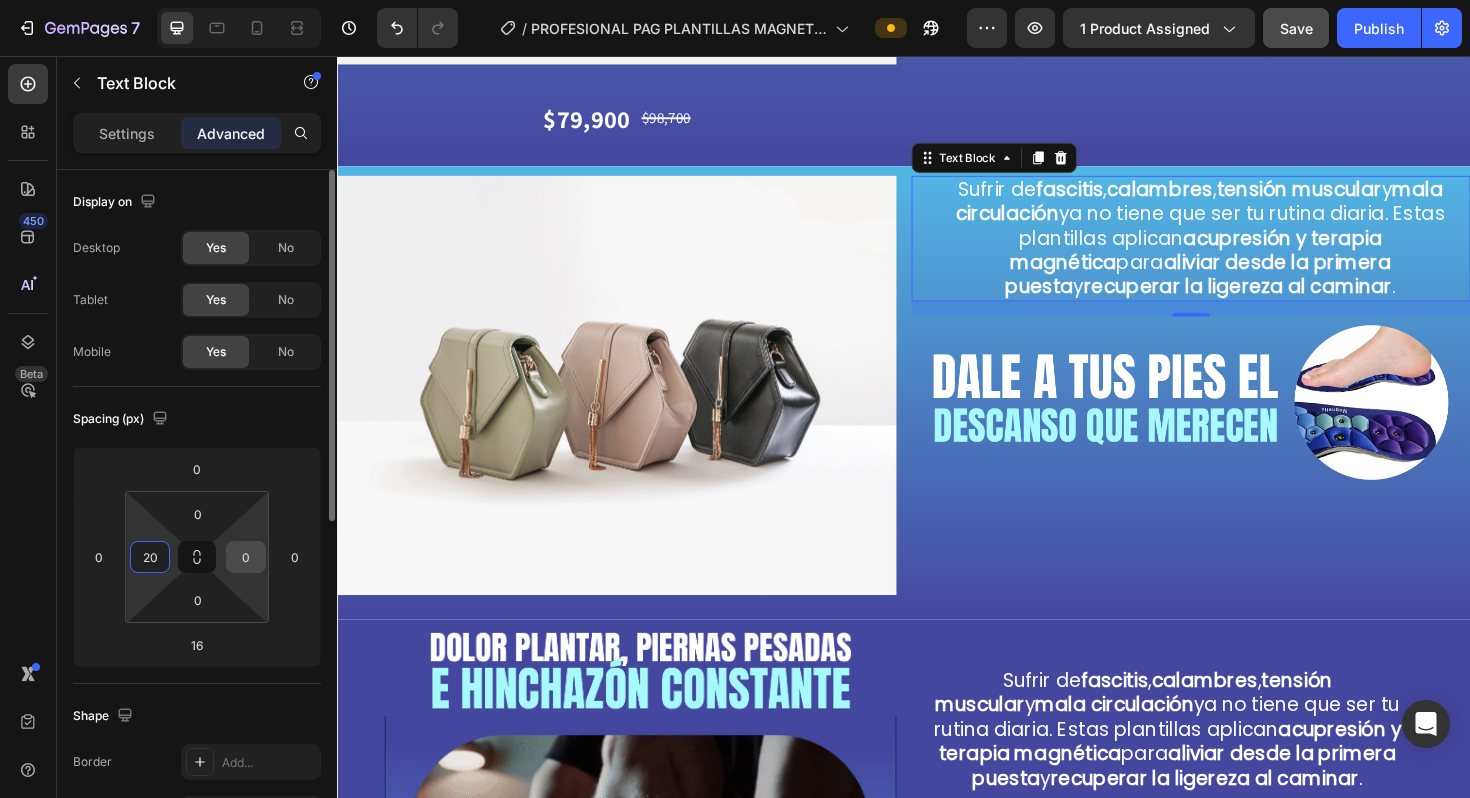 click on "0" at bounding box center [246, 557] 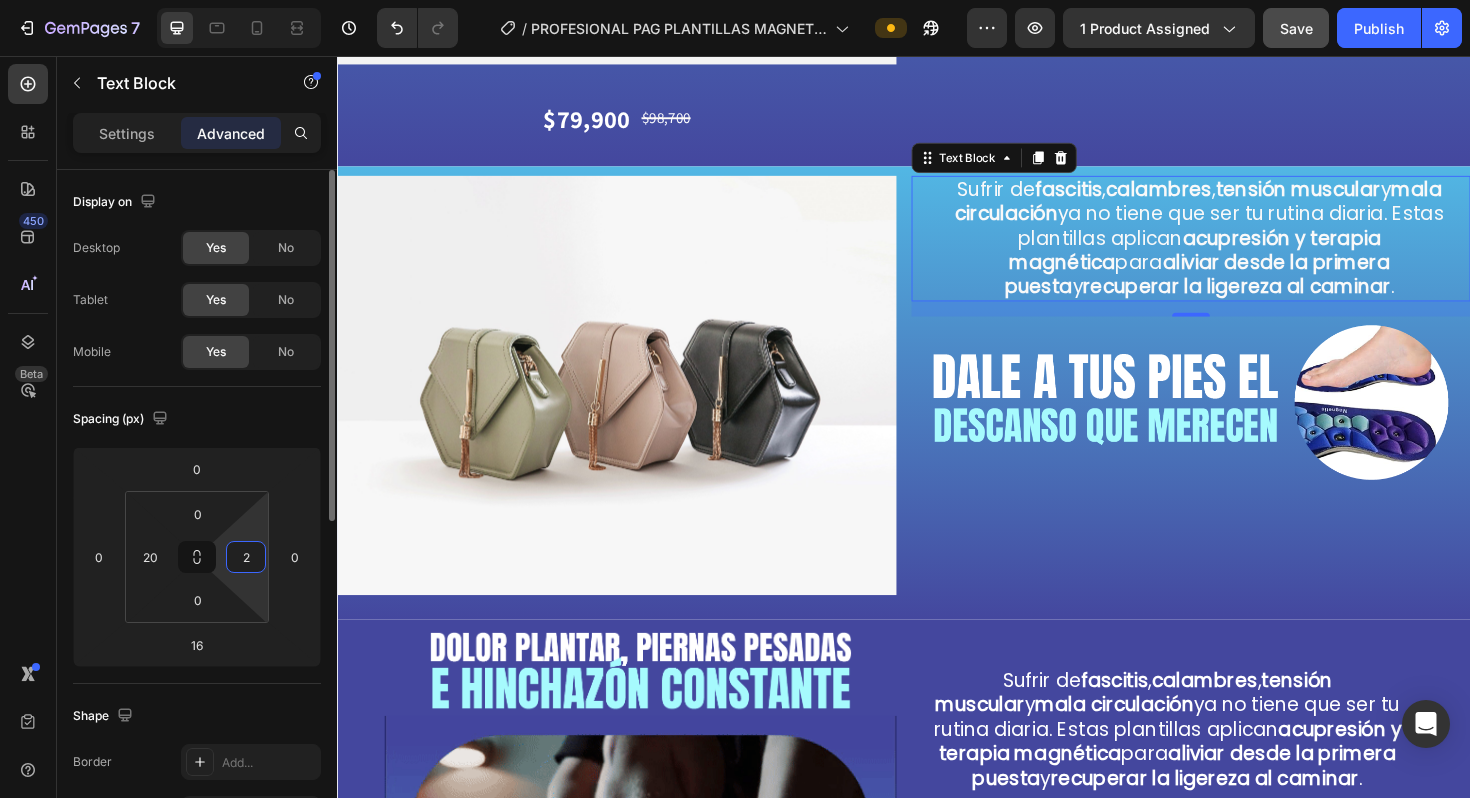 type on "20" 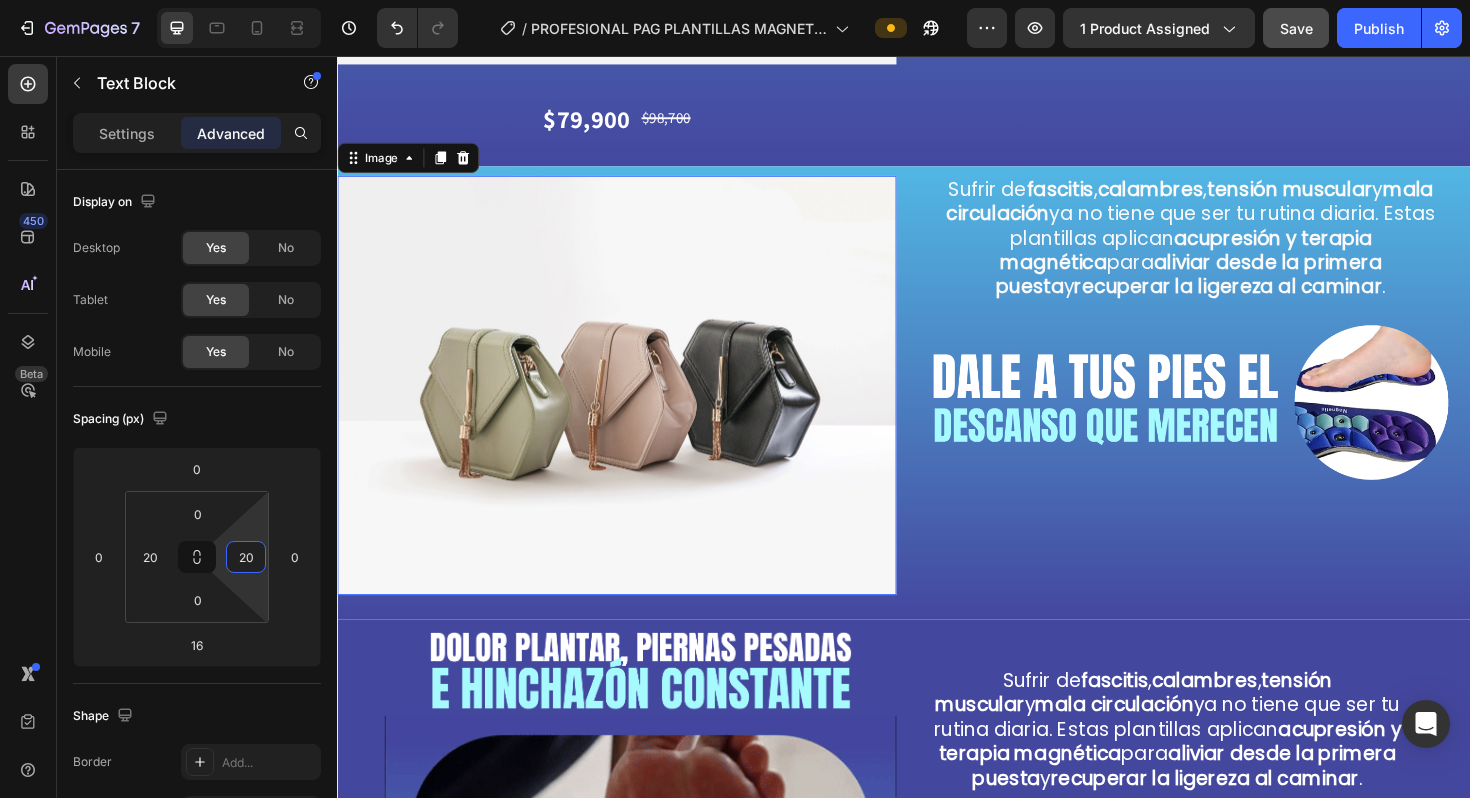 click at bounding box center [633, 405] 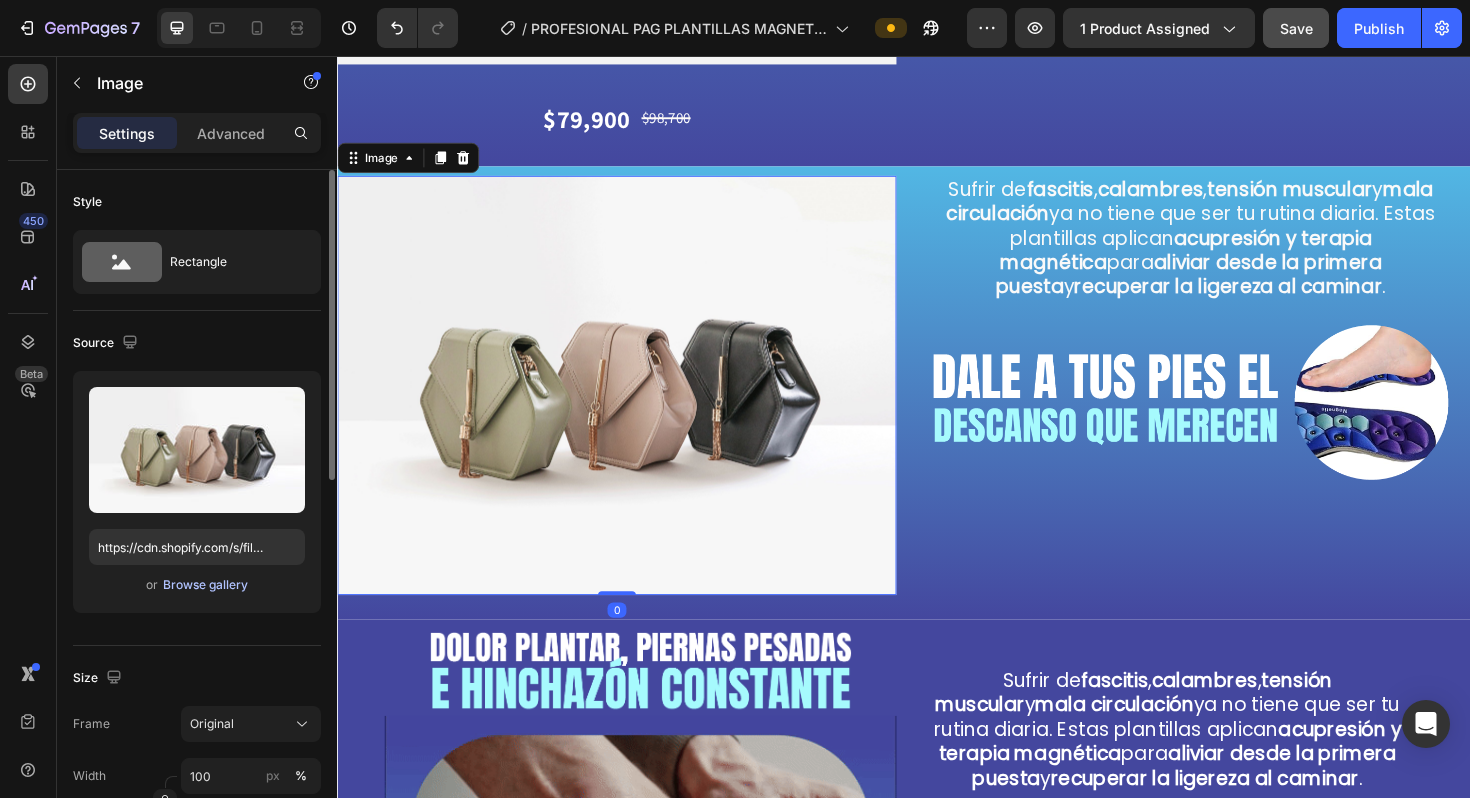 click on "Browse gallery" at bounding box center [205, 585] 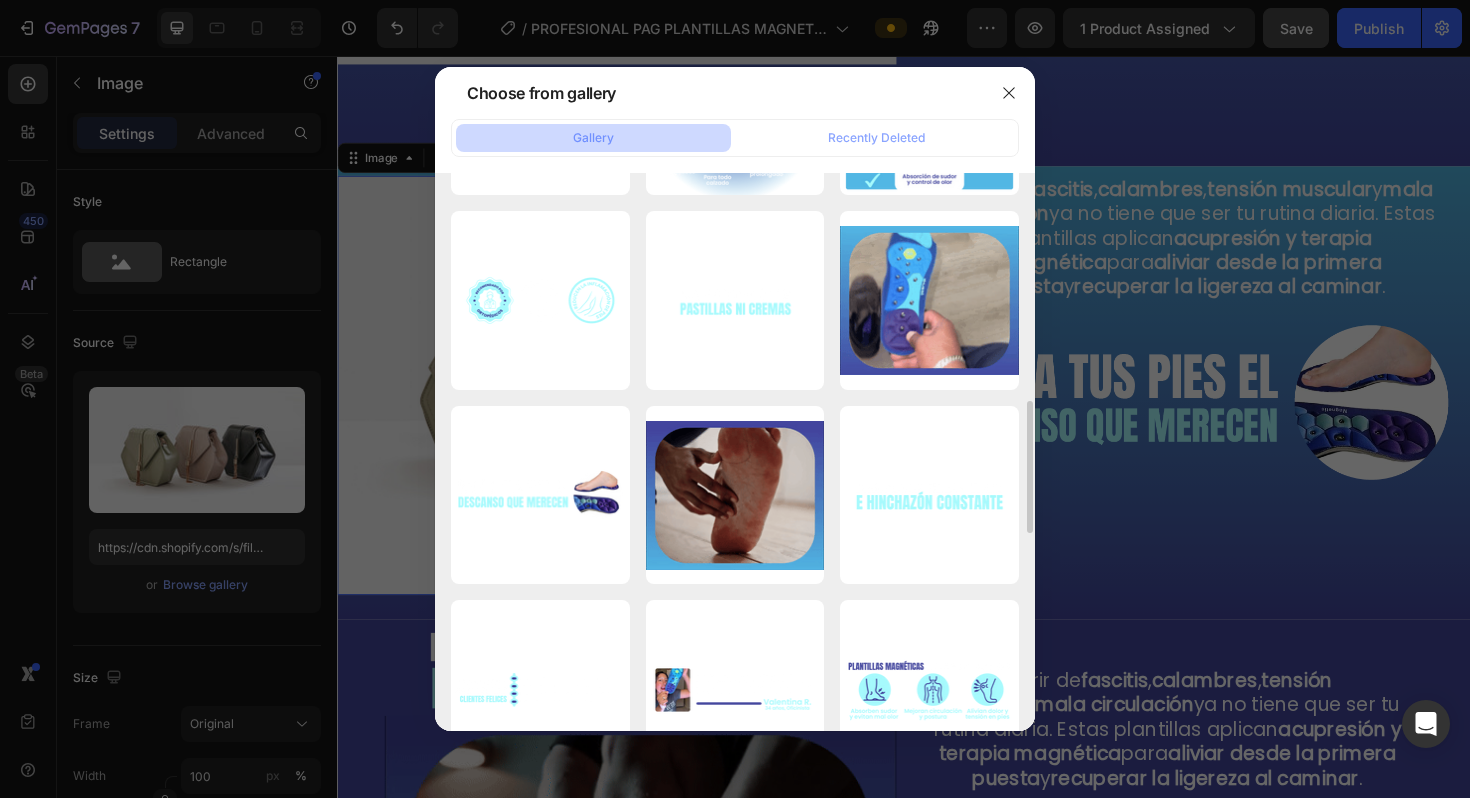 scroll, scrollTop: 953, scrollLeft: 0, axis: vertical 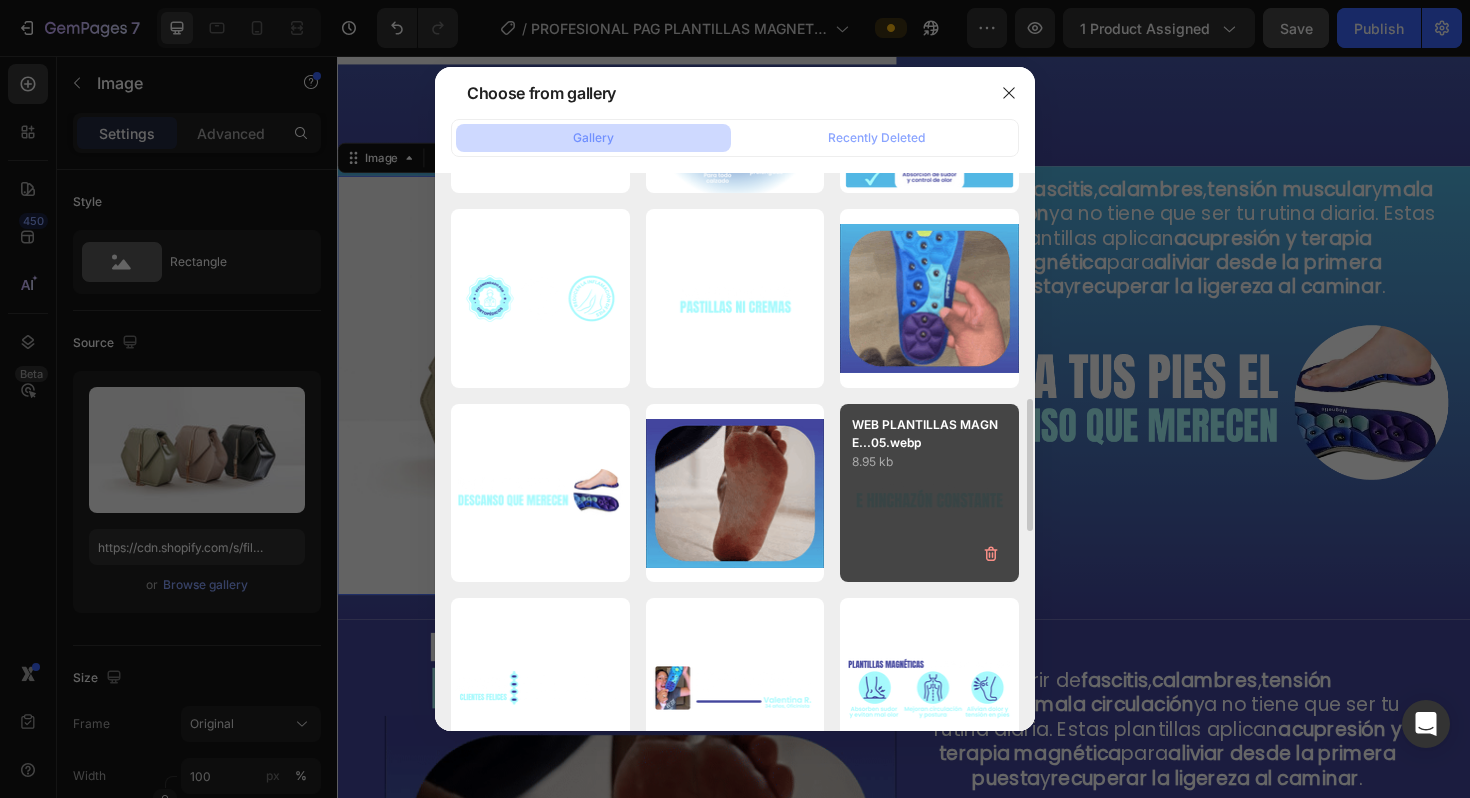 click on "WEB PLANTILLAS MAGNE...05.webp 8.95 kb" at bounding box center [929, 493] 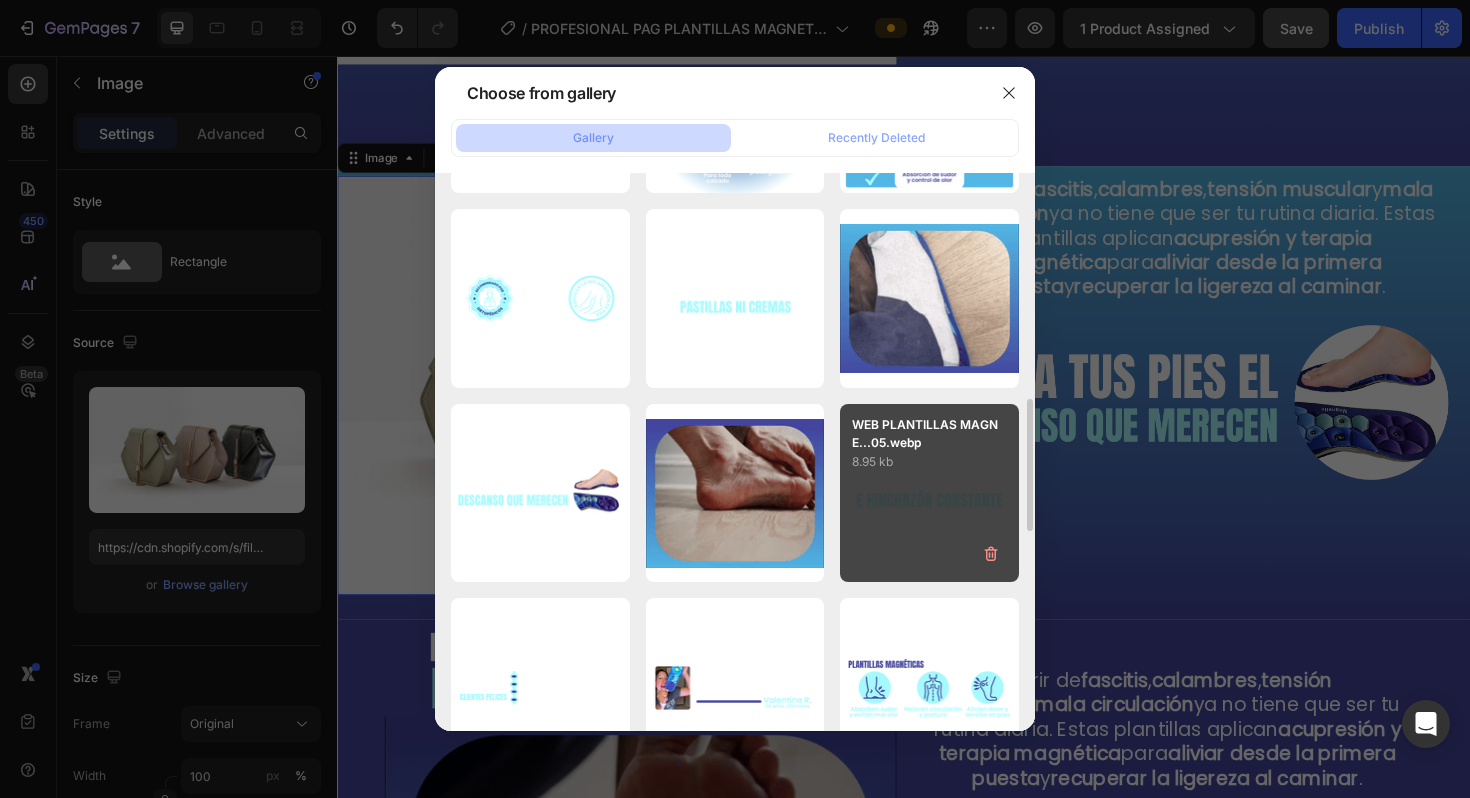 type on "https://cdn.shopify.com/s/files/1/0684/5536/6907/files/gempages_501248660210713830-8256d6f2-9c3b-44e5-b1ad-7644815485dc.webp" 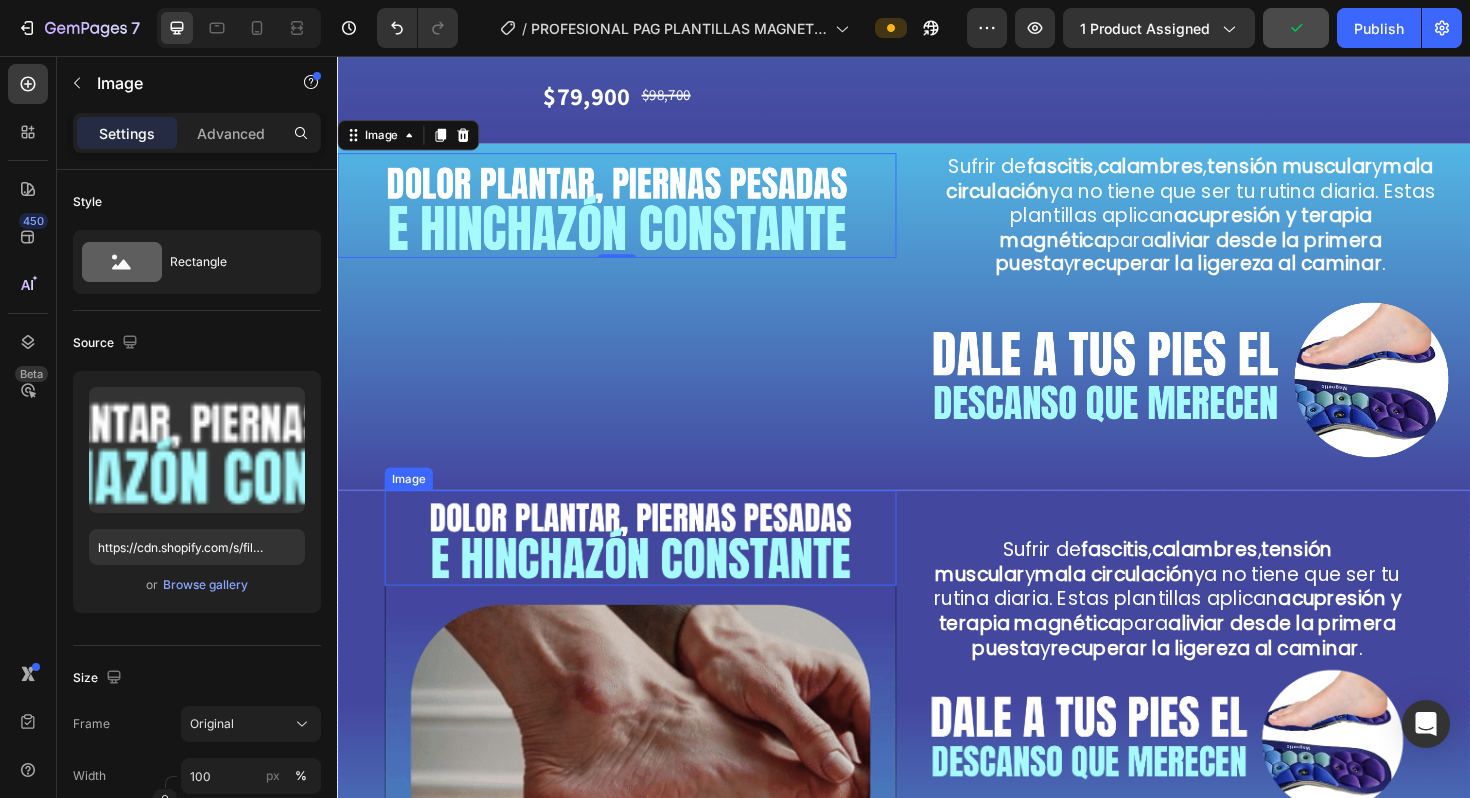 scroll, scrollTop: 745, scrollLeft: 0, axis: vertical 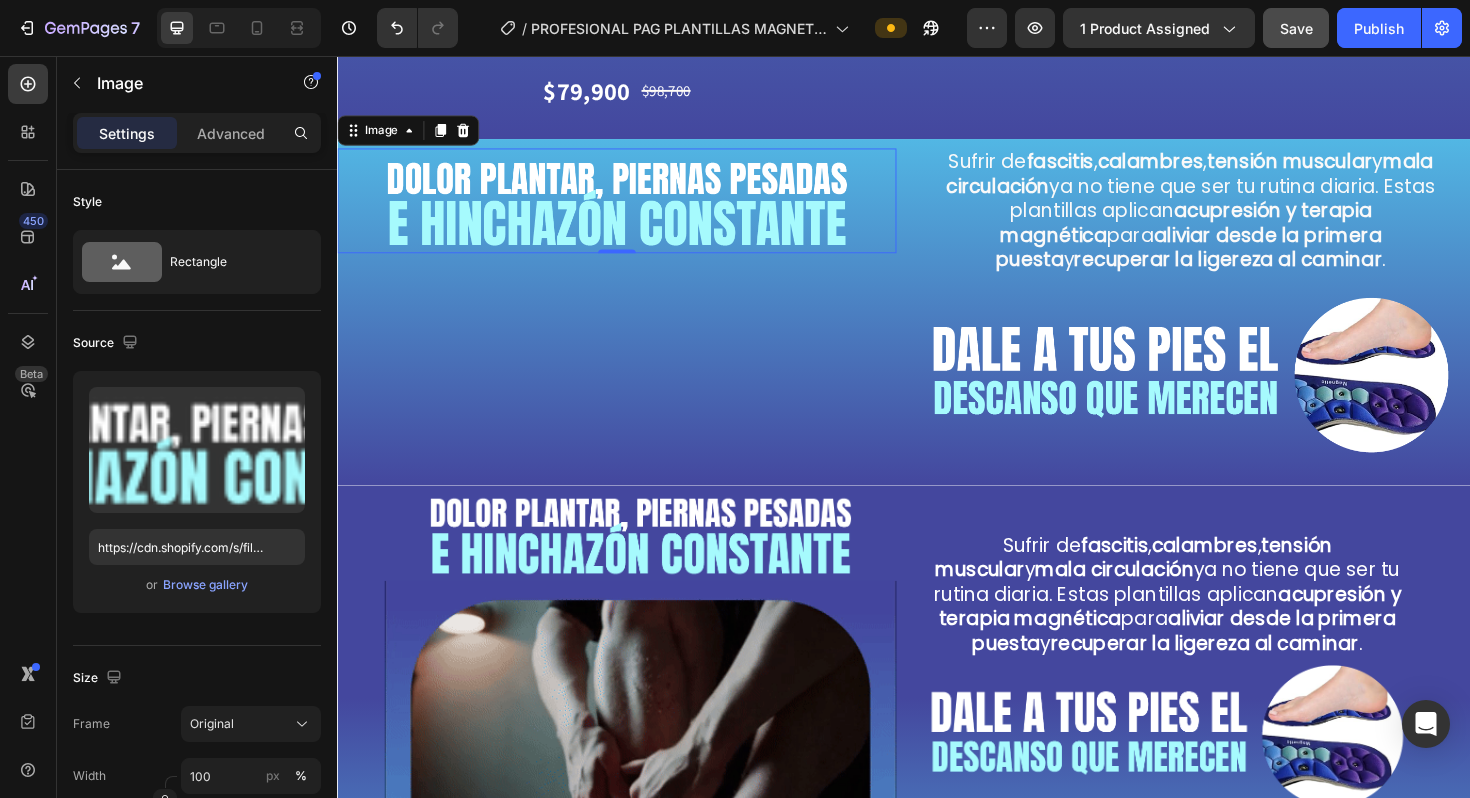 click at bounding box center [633, 209] 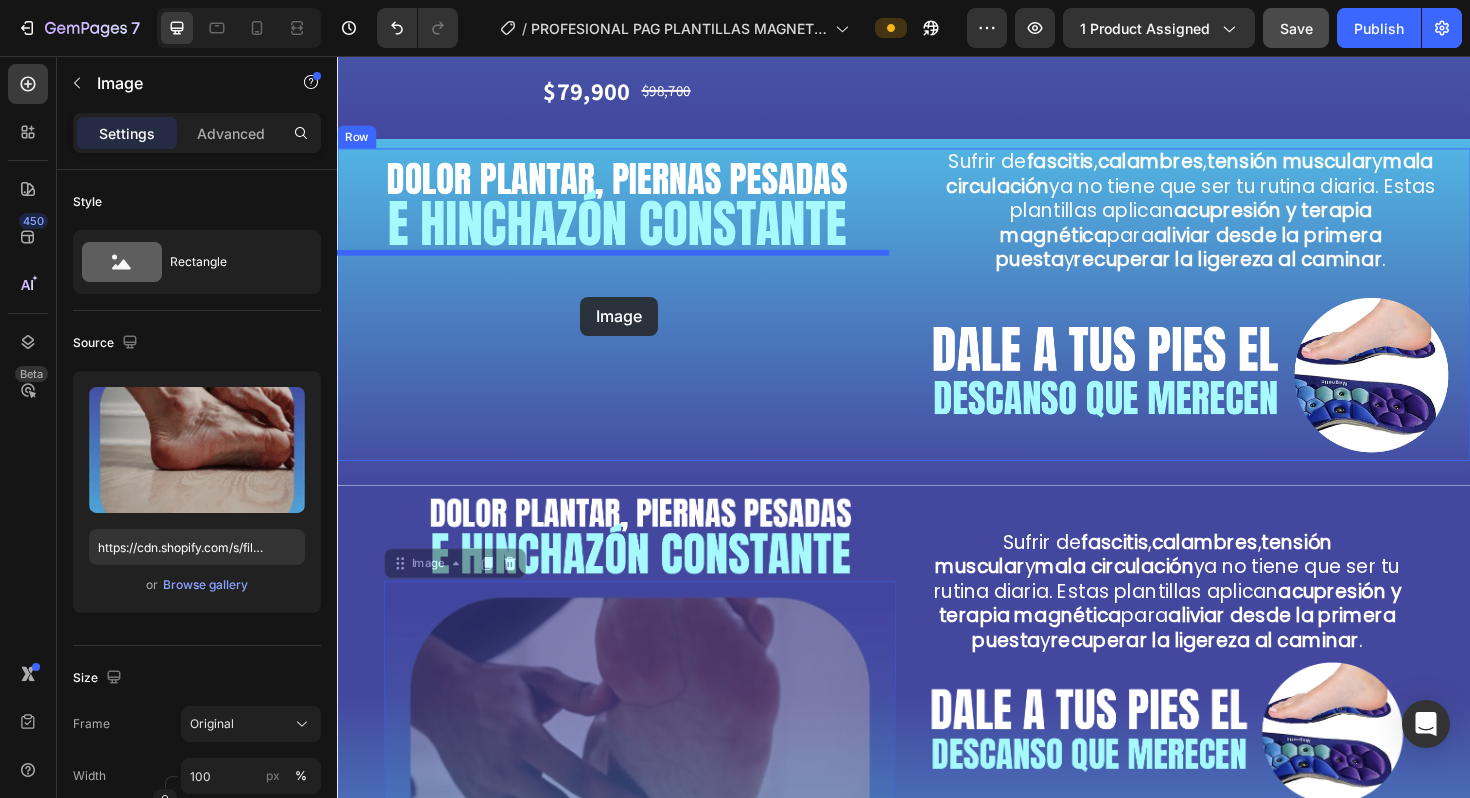 drag, startPoint x: 575, startPoint y: 708, endPoint x: 594, endPoint y: 311, distance: 397.4544 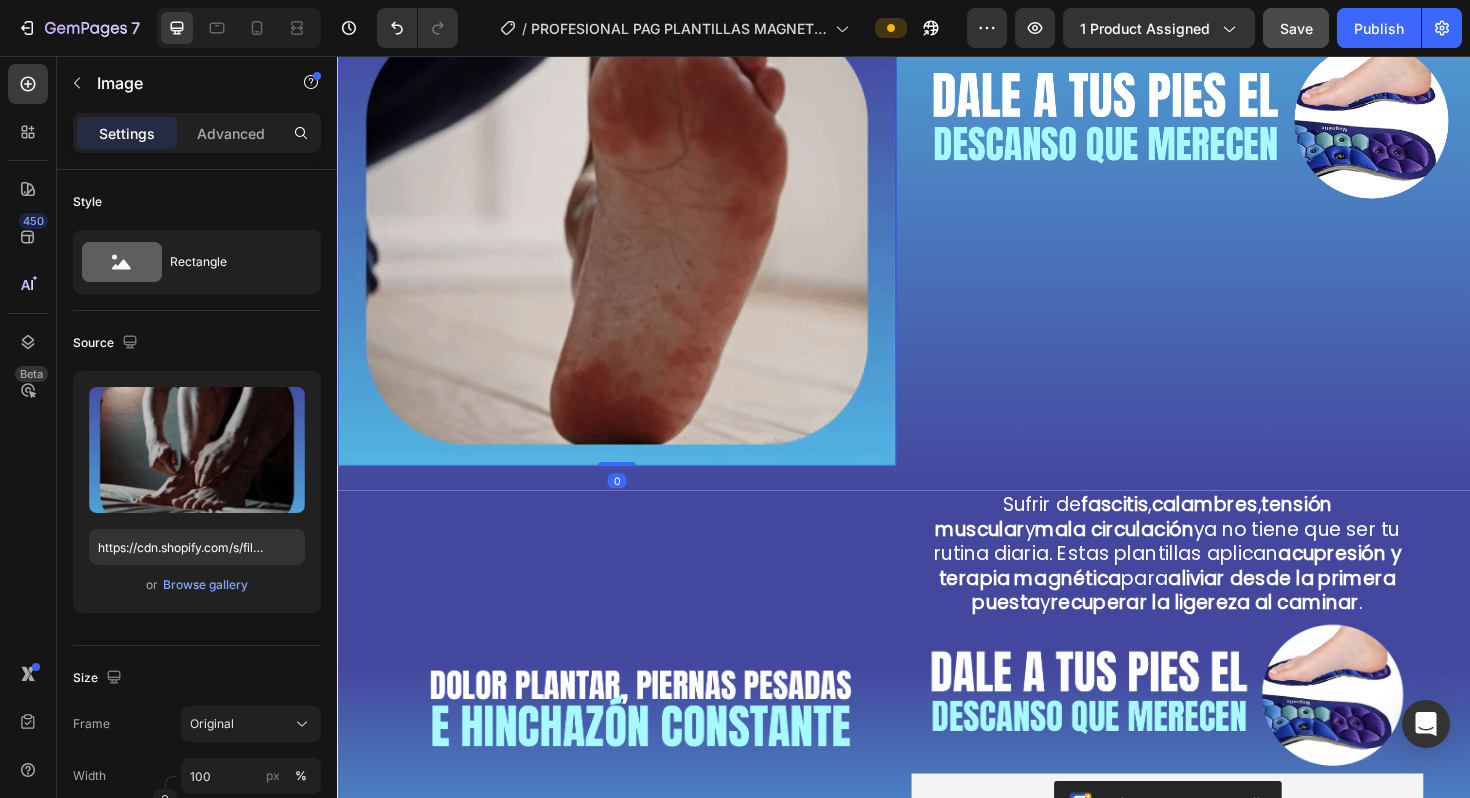 scroll, scrollTop: 1019, scrollLeft: 0, axis: vertical 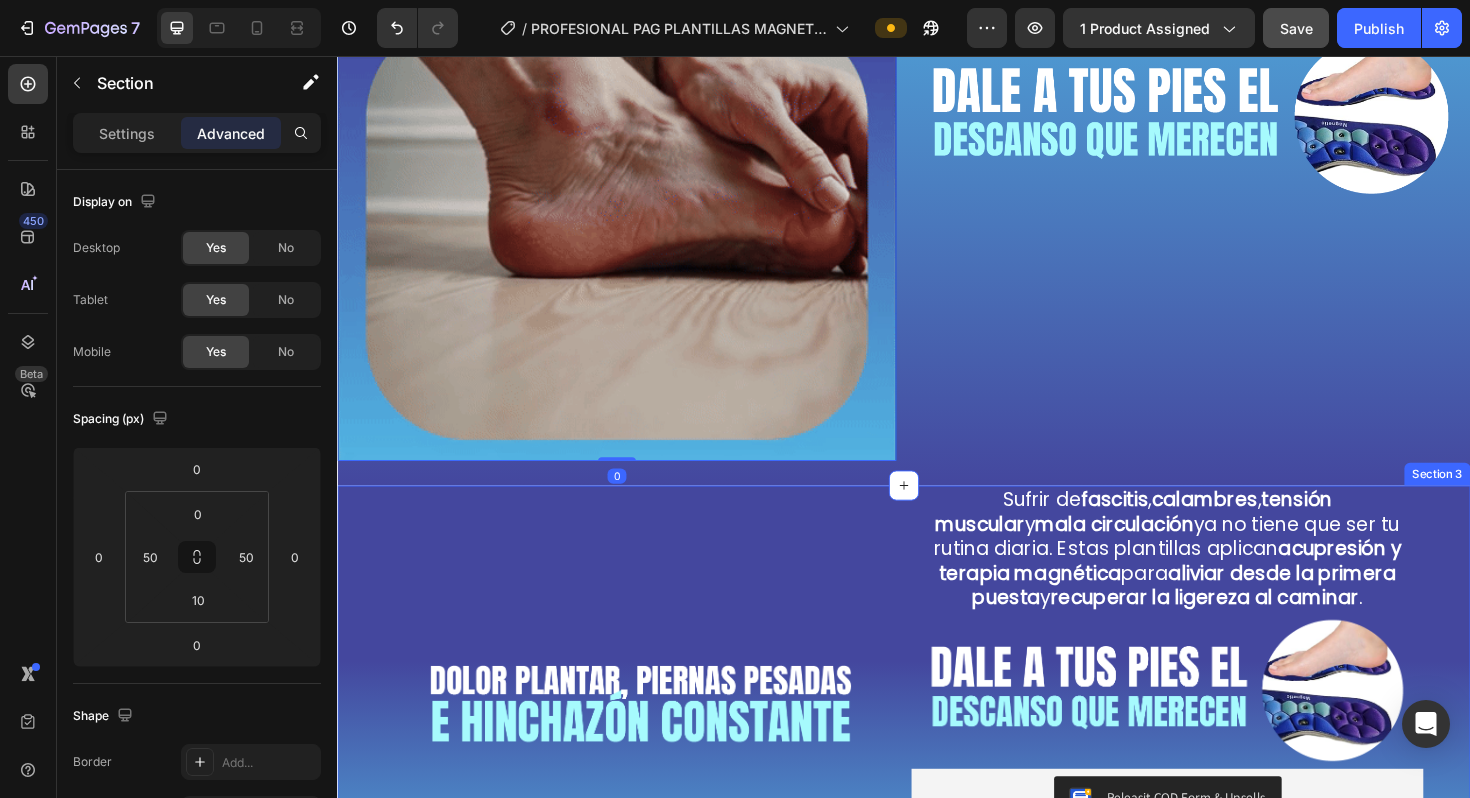 click on "Image" at bounding box center (658, 739) 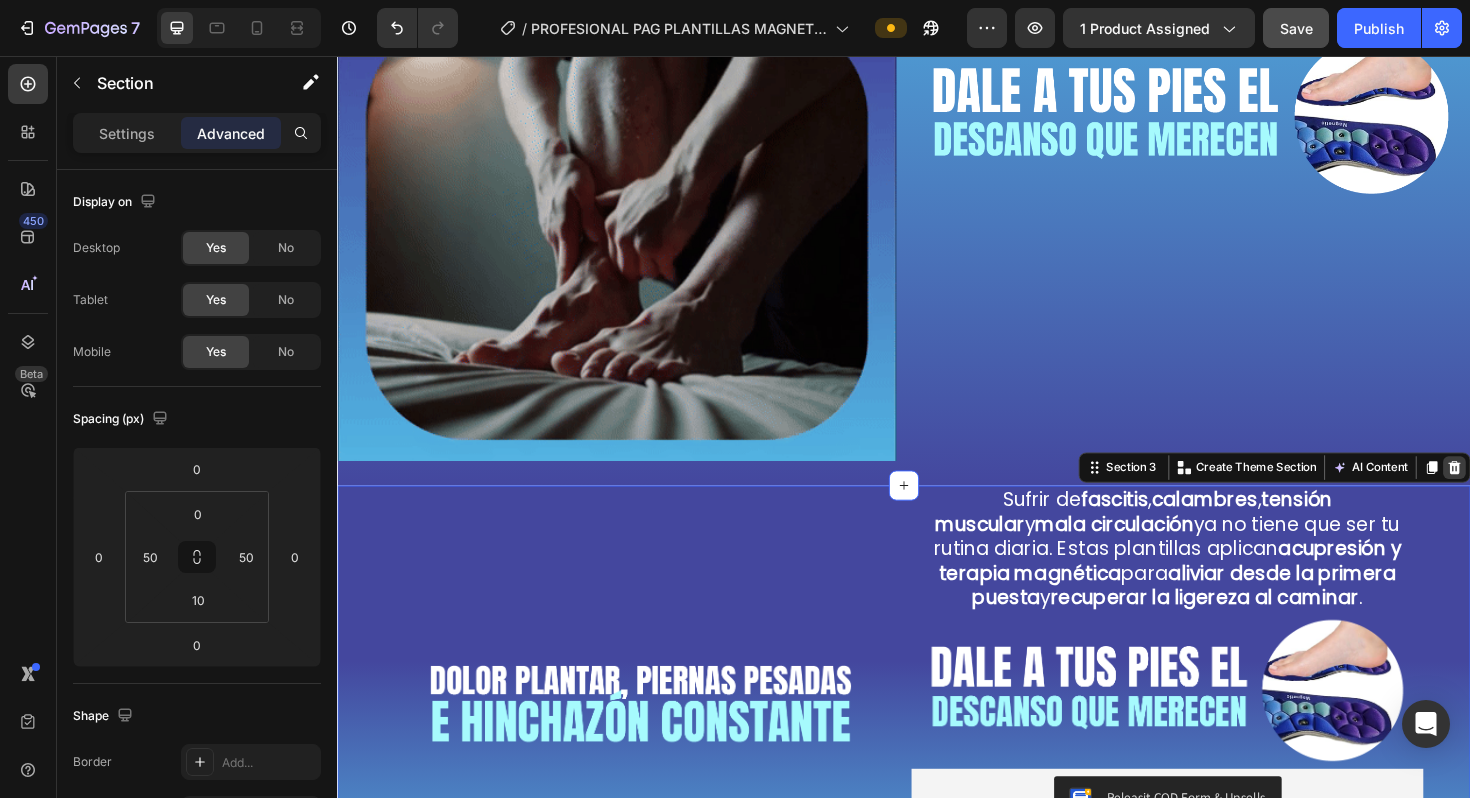 click 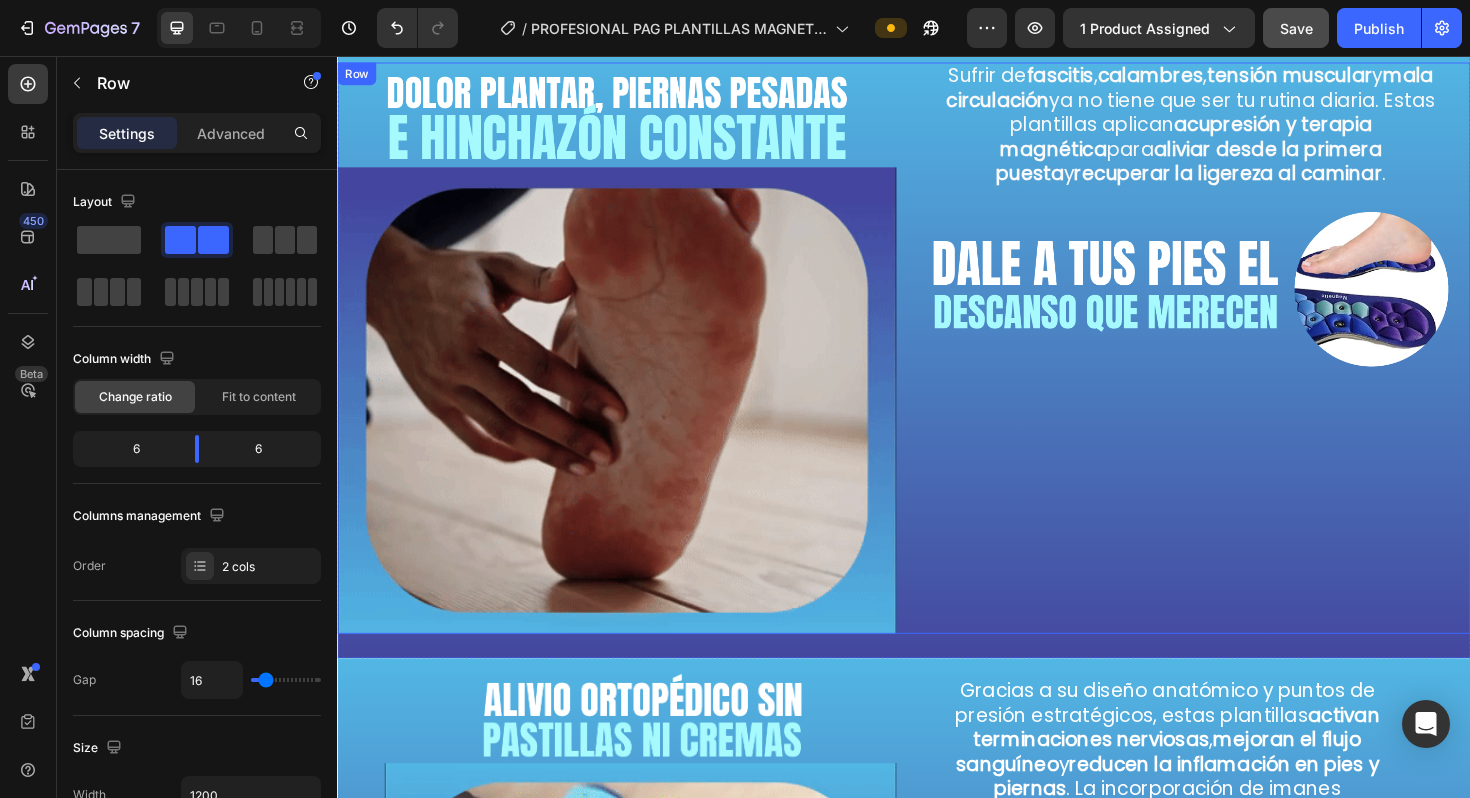click on "Sufrir de  fascitis ,  calambres ,  tensión muscular  y  mala circulación  ya no tiene que ser tu rutina diaria. Estas plantillas aplican  acupresión y terapia magnética  para  aliviar desde la primera puesta  y  recuperar la ligereza al caminar . Text Block Image" at bounding box center [1241, 365] 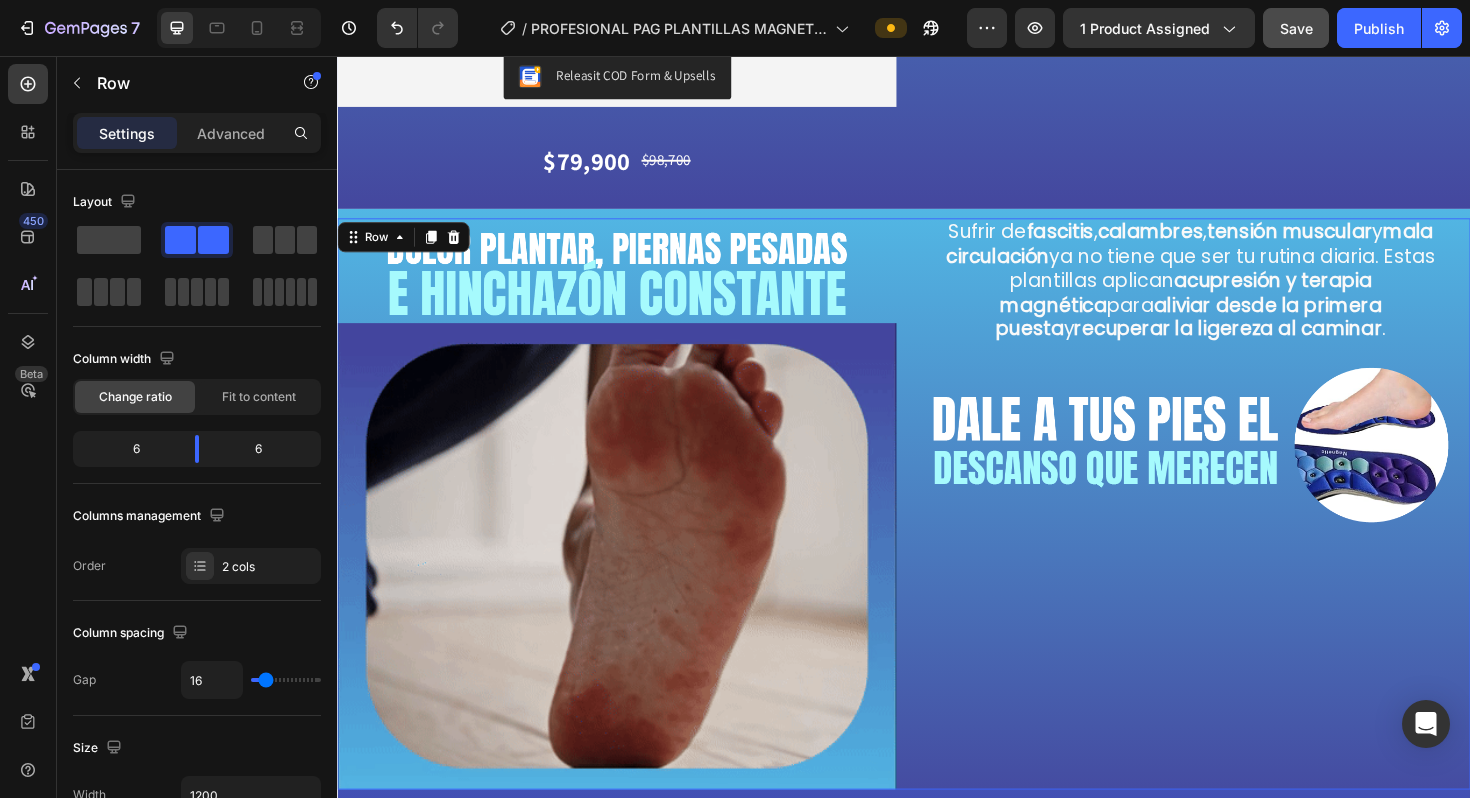 scroll, scrollTop: 670, scrollLeft: 0, axis: vertical 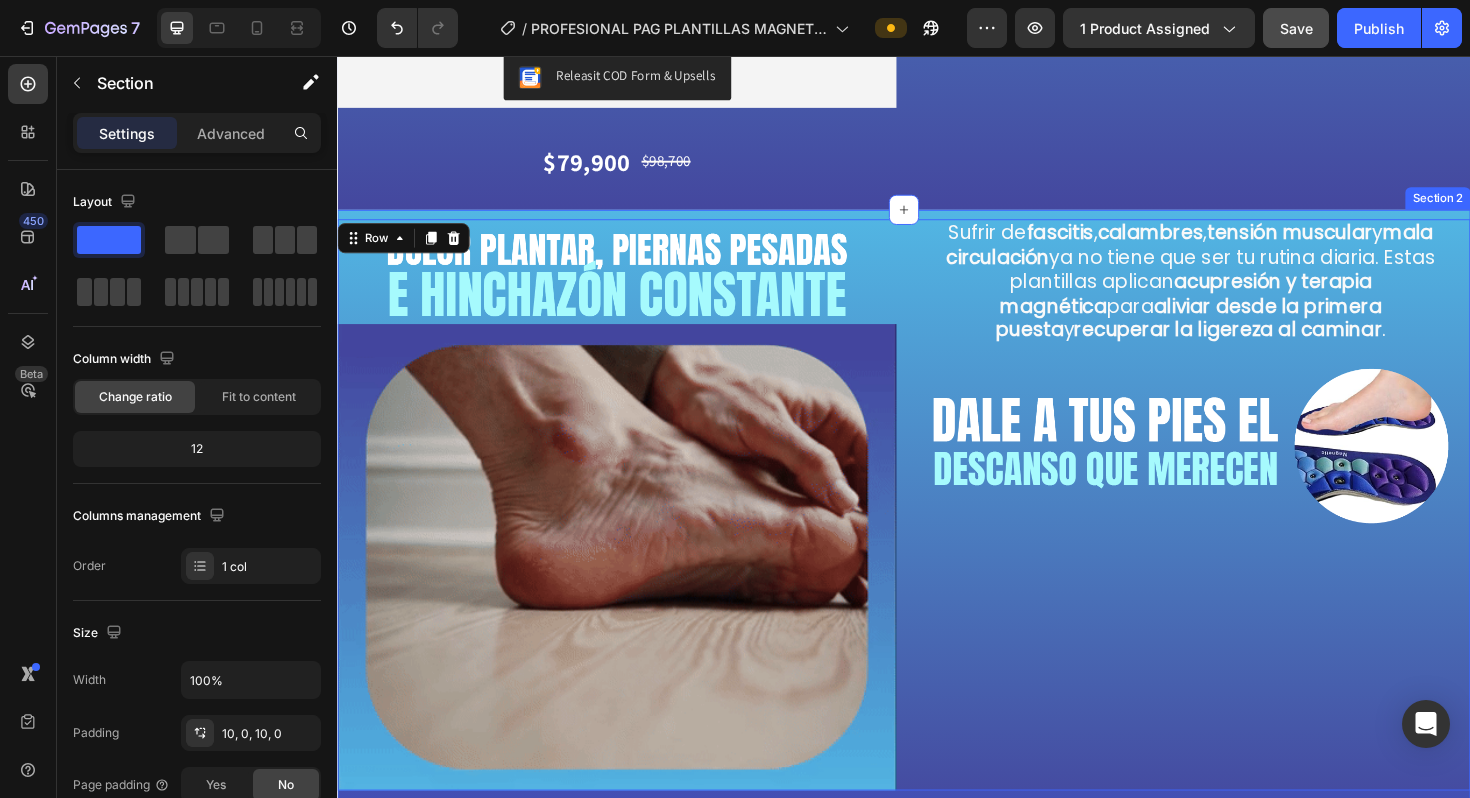 click on "Image Image Sufrir de  fascitis ,  calambres ,  tensión muscular  y  mala circulación  ya no tiene que ser tu rutina diaria. Estas plantillas aplican  acupresión y terapia magnética  para  aliviar desde la primera puesta  y  recuperar la ligereza al caminar . Text Block Image Row   16 Section 2" at bounding box center (937, 539) 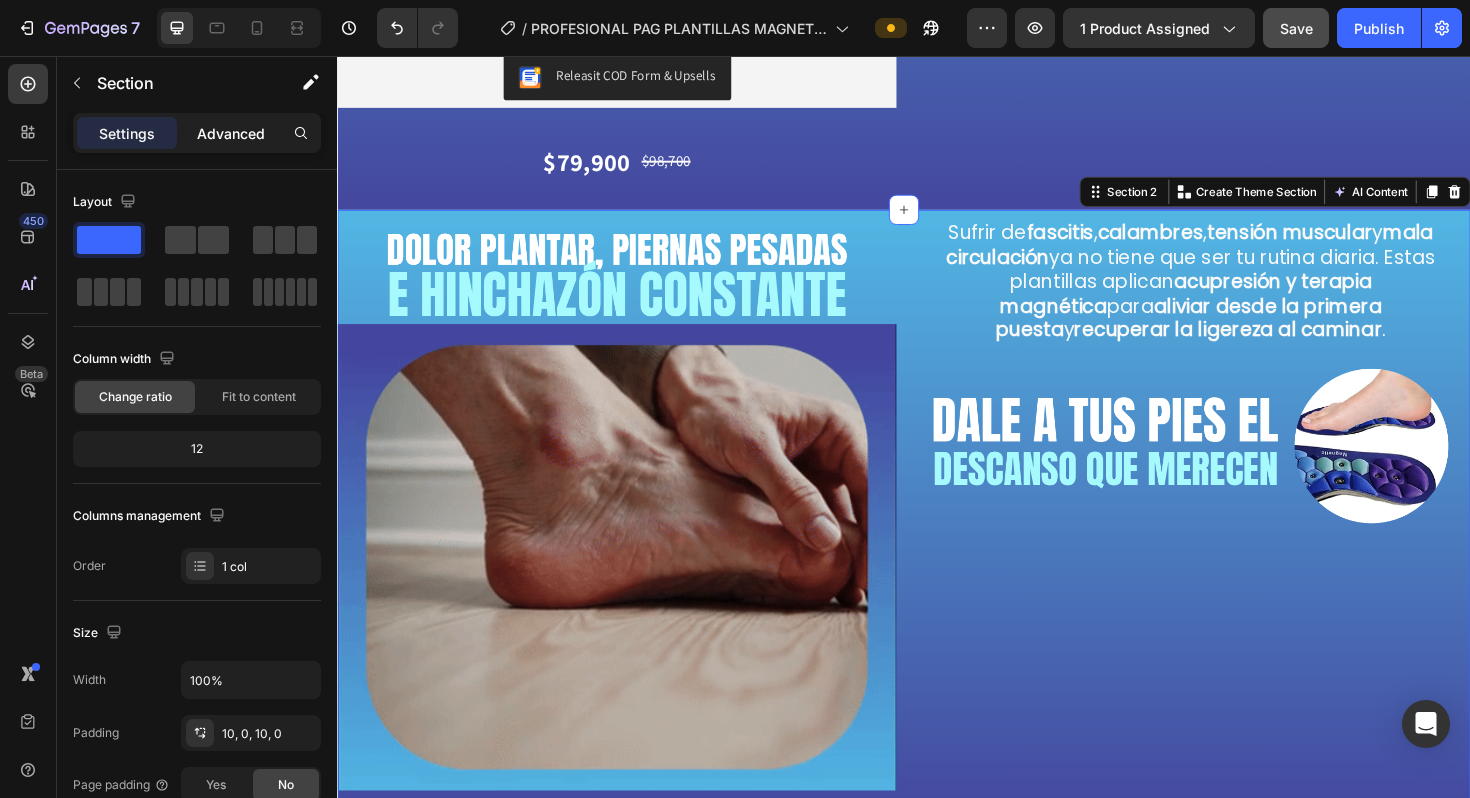 click on "Advanced" at bounding box center (231, 133) 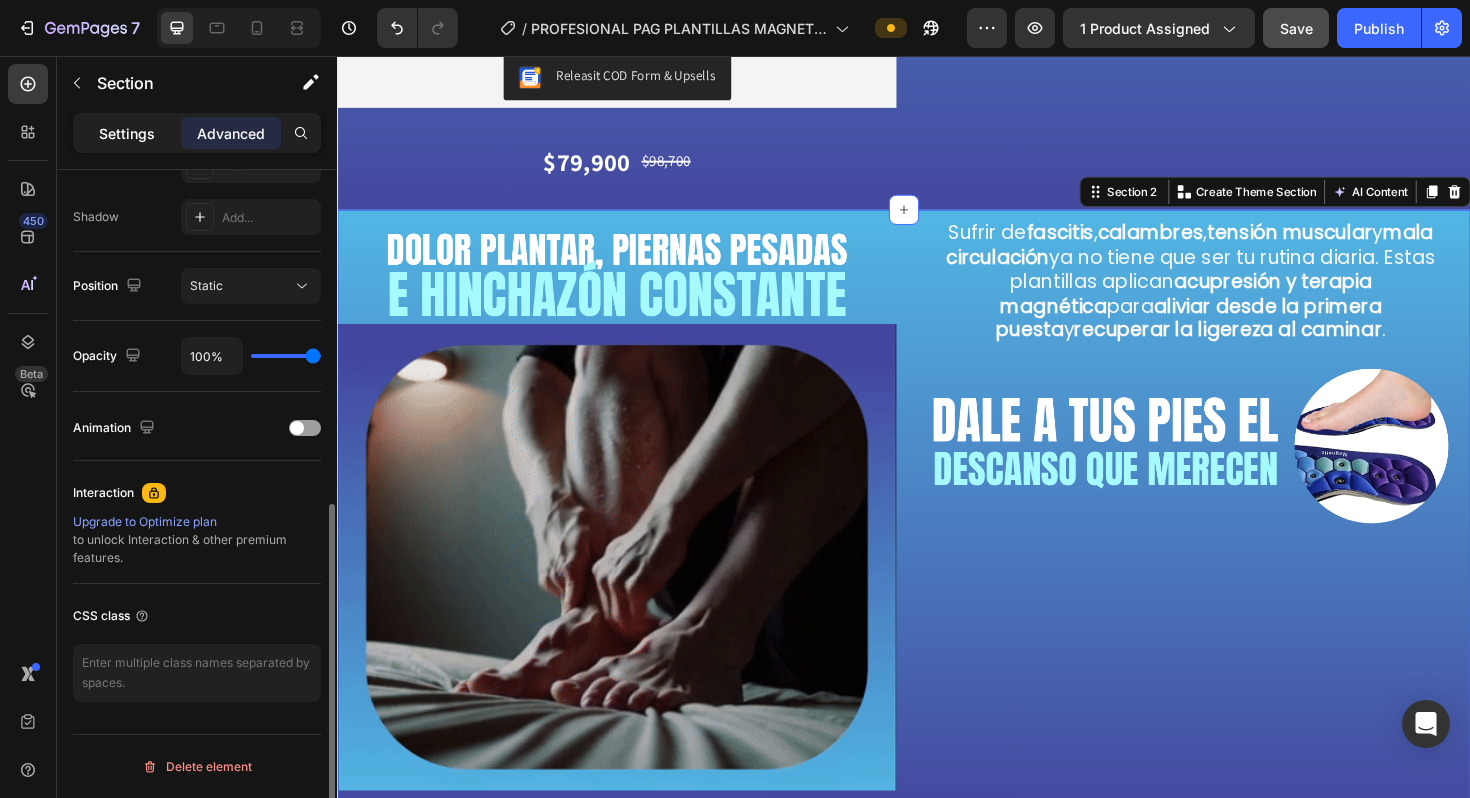 click on "Settings" 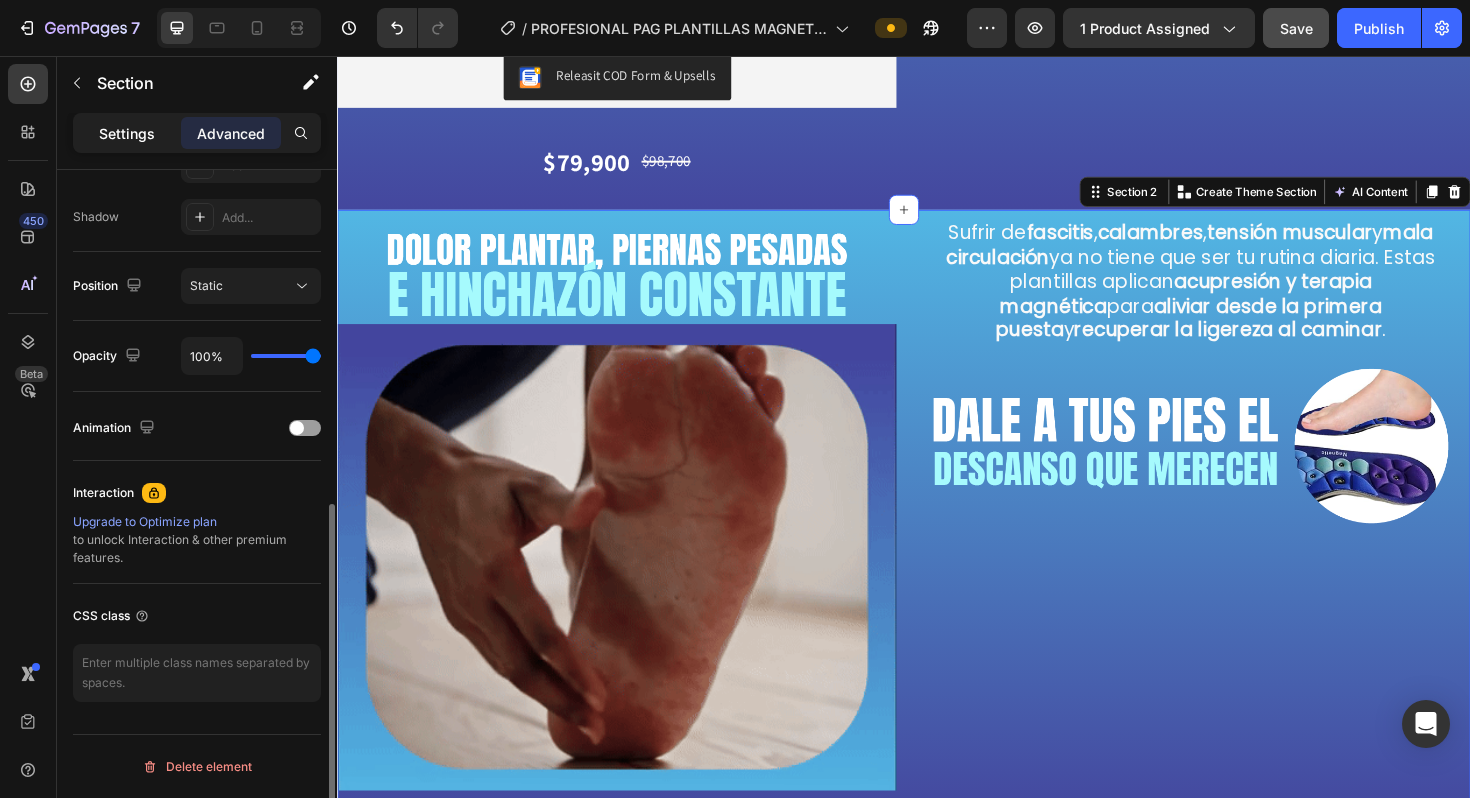 scroll, scrollTop: 535, scrollLeft: 0, axis: vertical 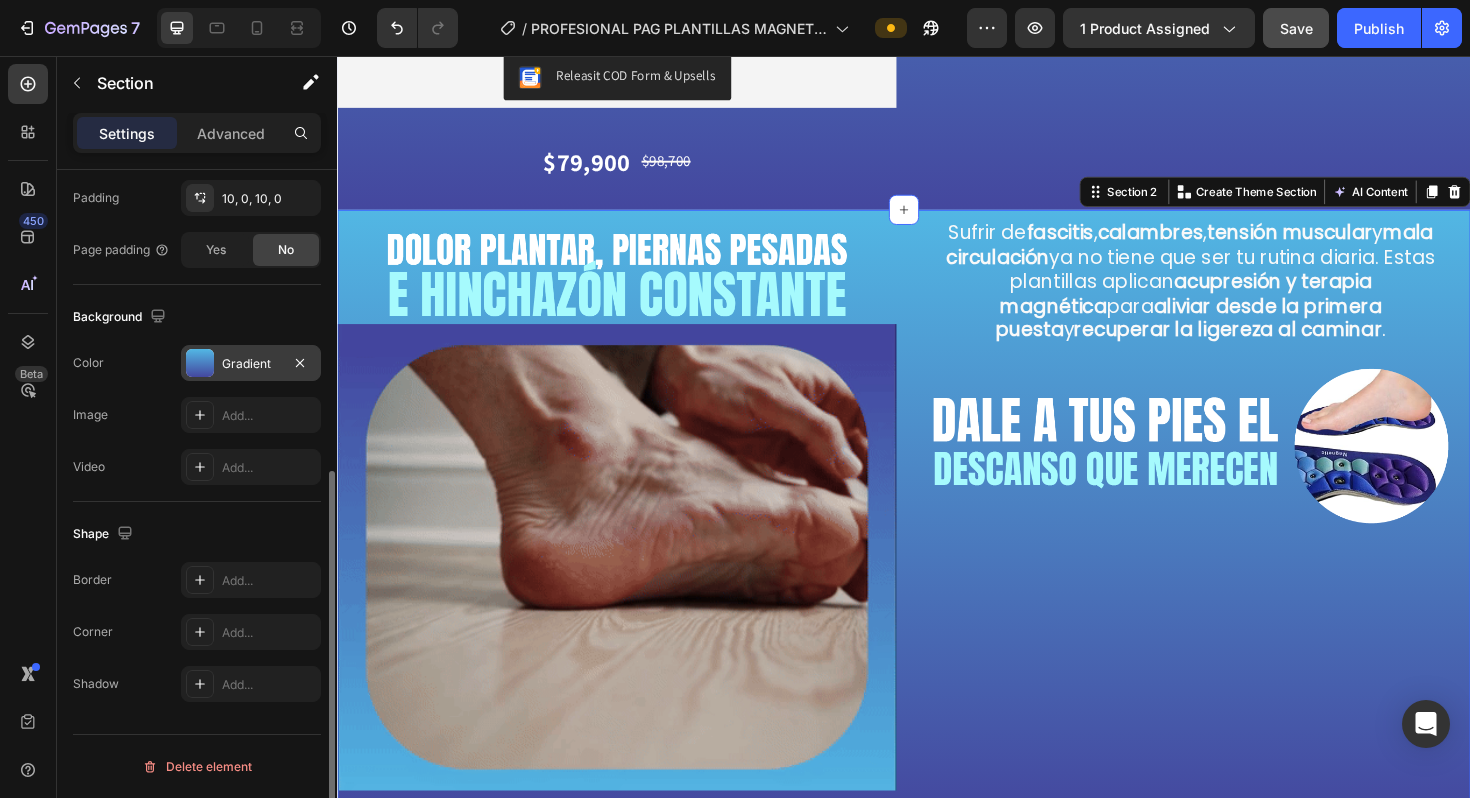 click on "Gradient" at bounding box center (251, 363) 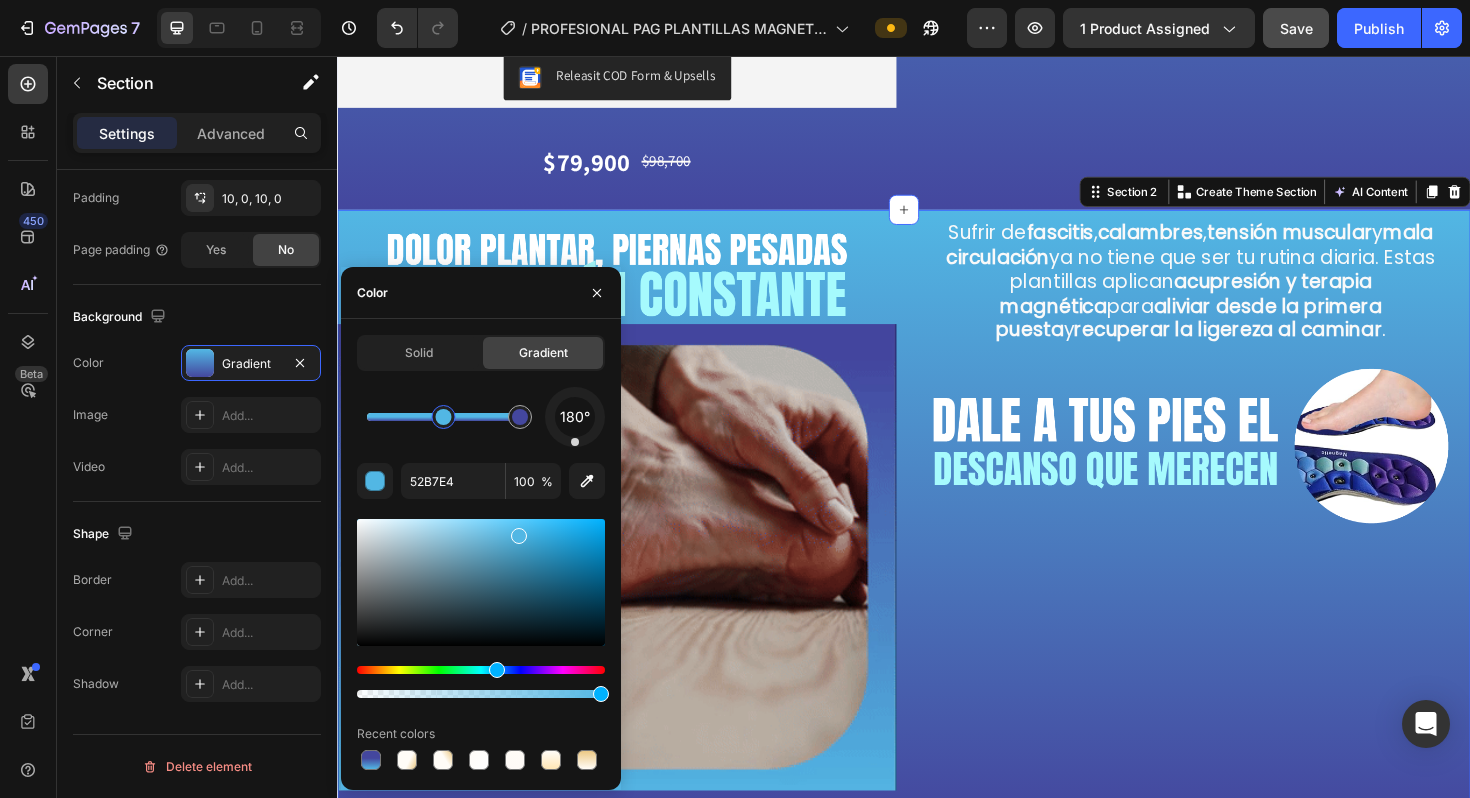 drag, startPoint x: 365, startPoint y: 411, endPoint x: 474, endPoint y: 414, distance: 109.041275 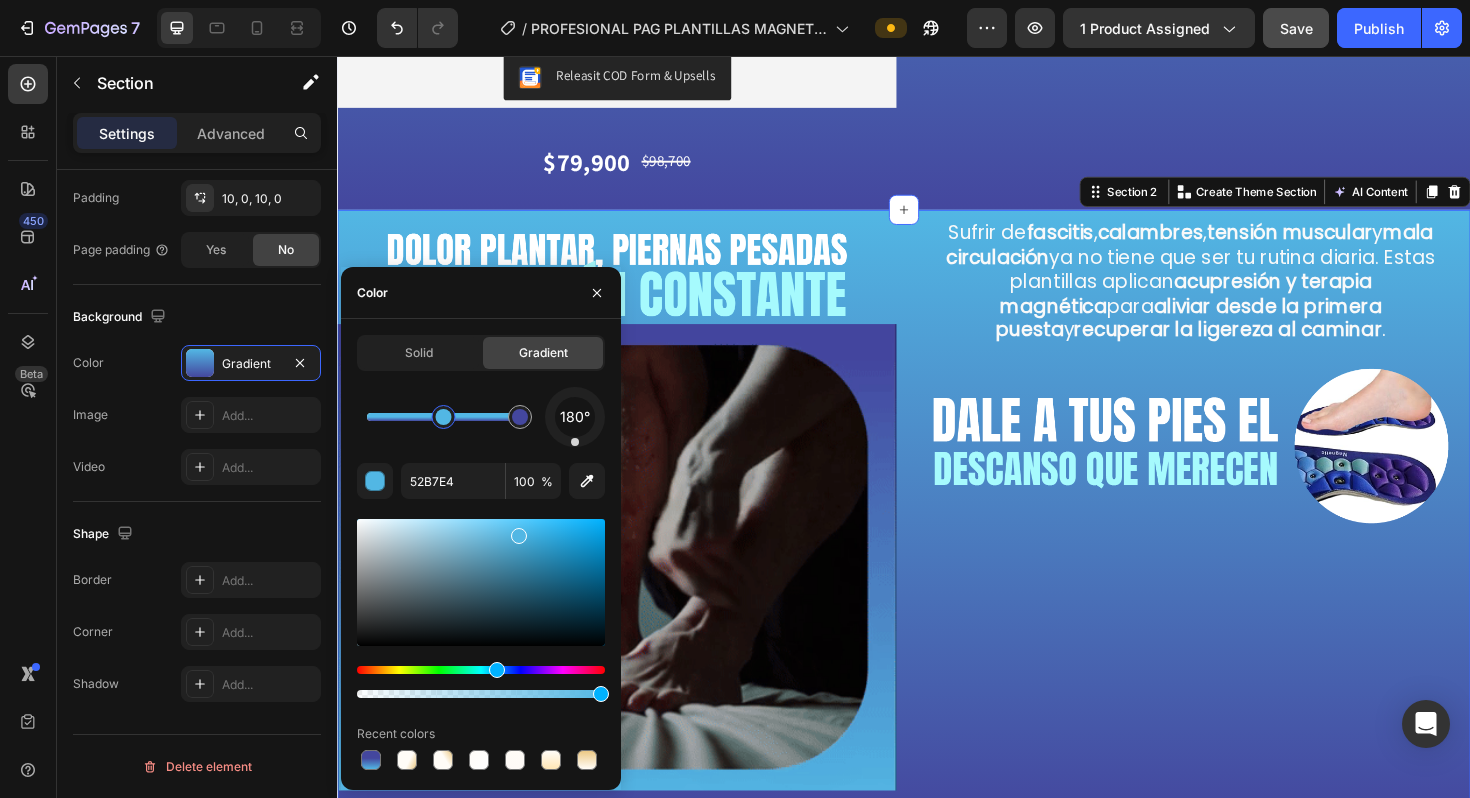 click at bounding box center (444, 417) 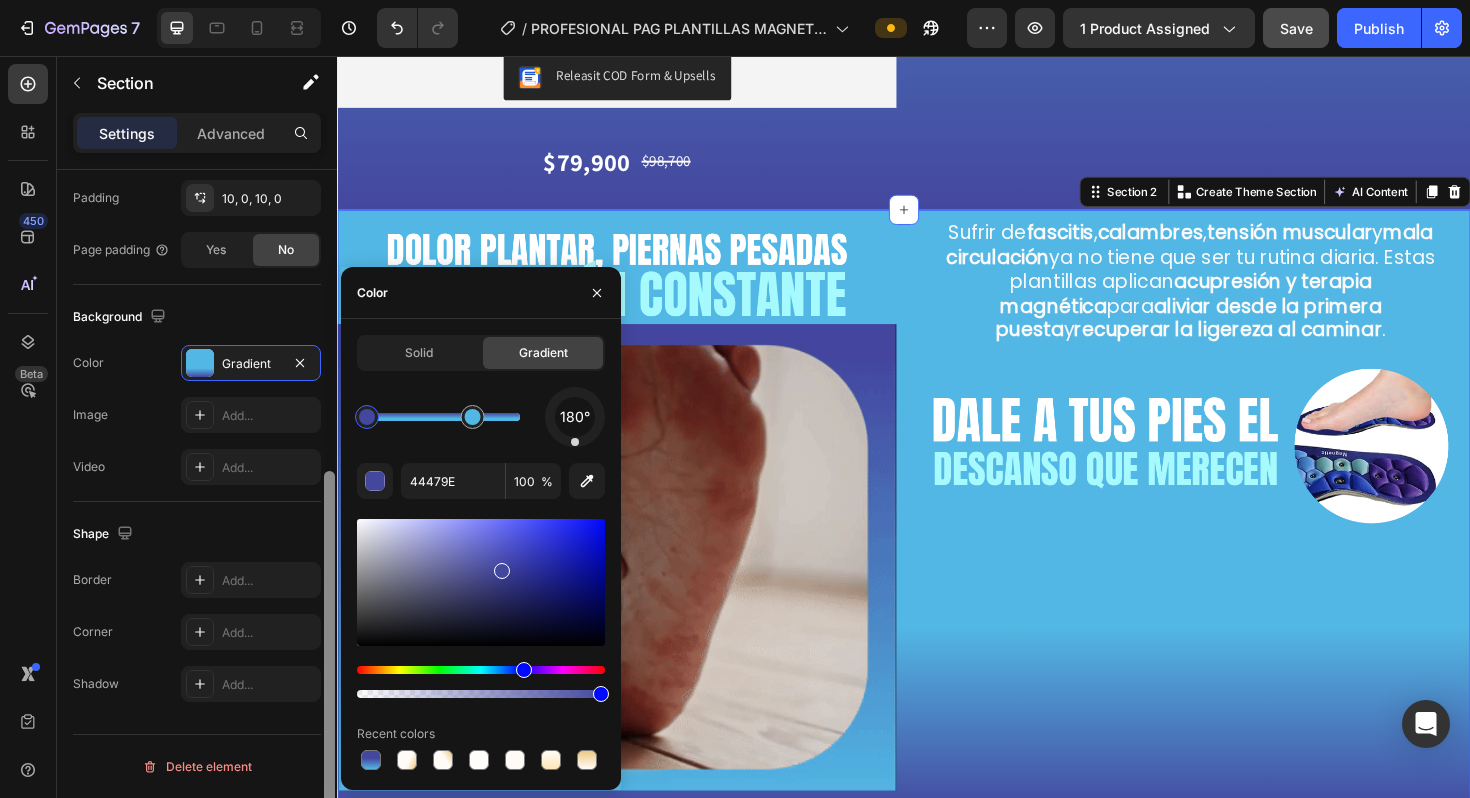 drag, startPoint x: 526, startPoint y: 419, endPoint x: 330, endPoint y: 421, distance: 196.01021 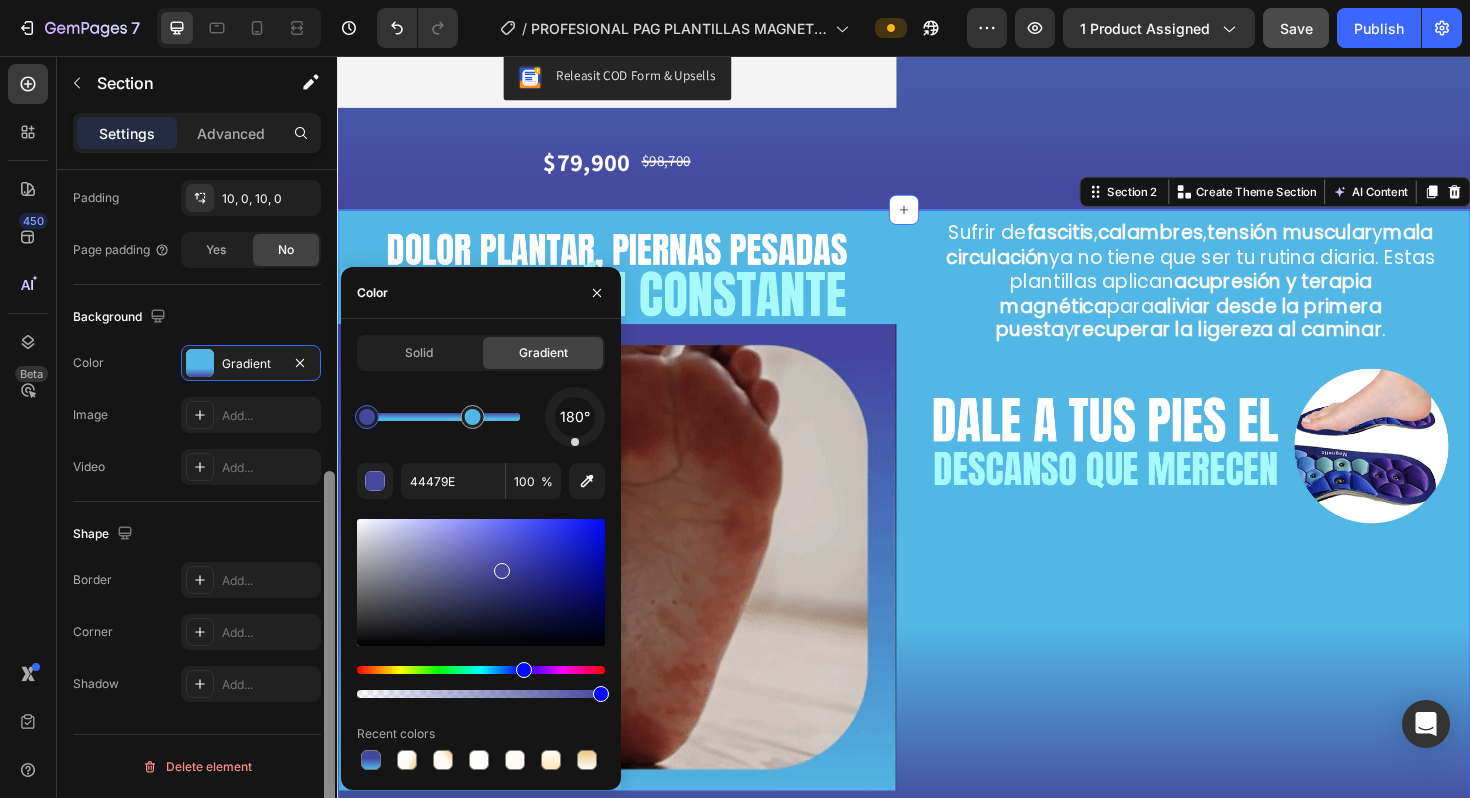 click on "450 Beta Sections(18) Elements(84) Section Element Hero Section Product Detail Brands Trusted Badges Guarantee Product Breakdown How to use Testimonials Compare Bundle FAQs Social Proof Brand Story Product List Collection Blog List Contact Sticky Add to Cart Custom Footer Browse Library 450 Layout
Row
Row
Row
Row Text
Heading
Text Block Button
Button
Button Media
Image
Image
Video" 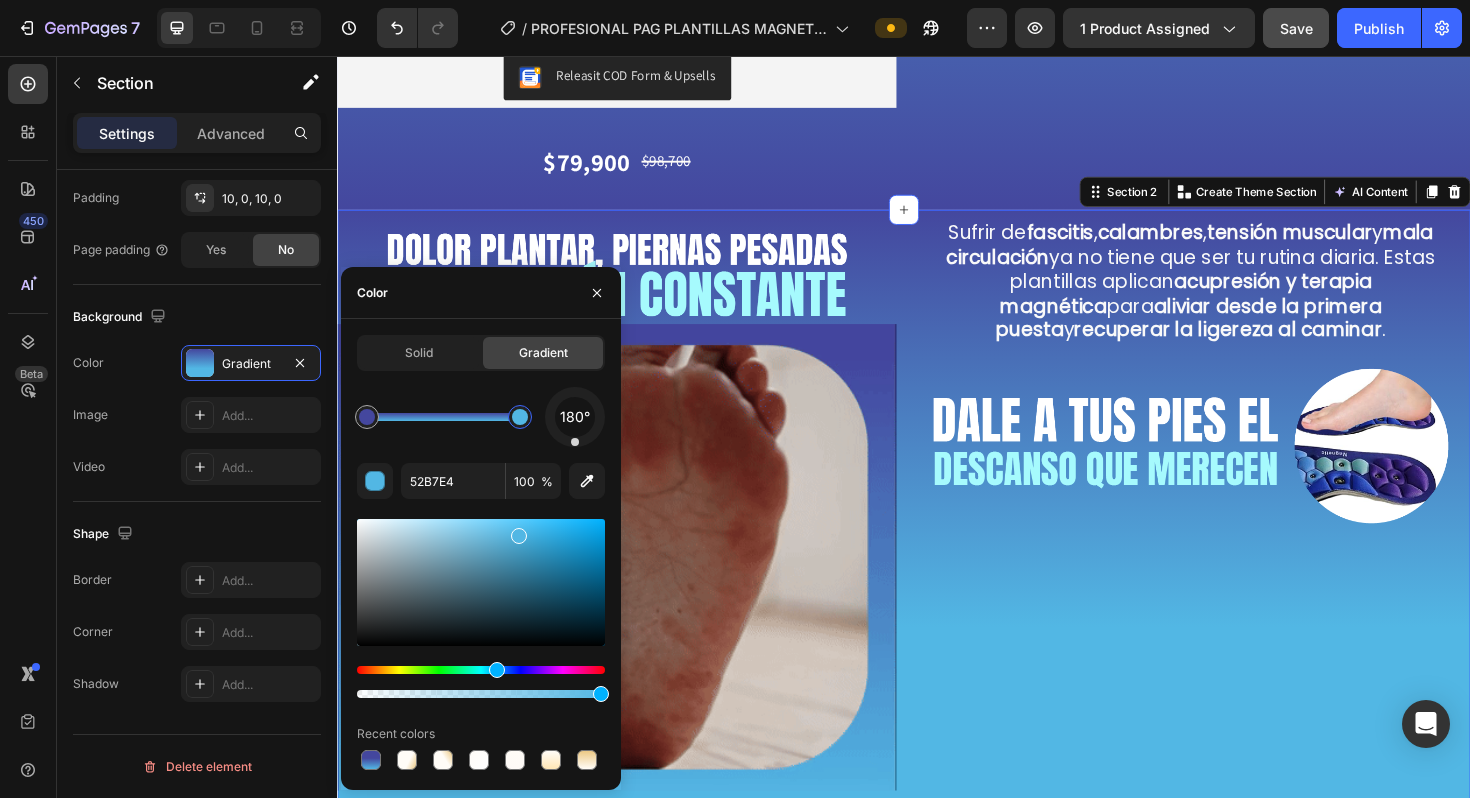 drag, startPoint x: 472, startPoint y: 417, endPoint x: 545, endPoint y: 418, distance: 73.00685 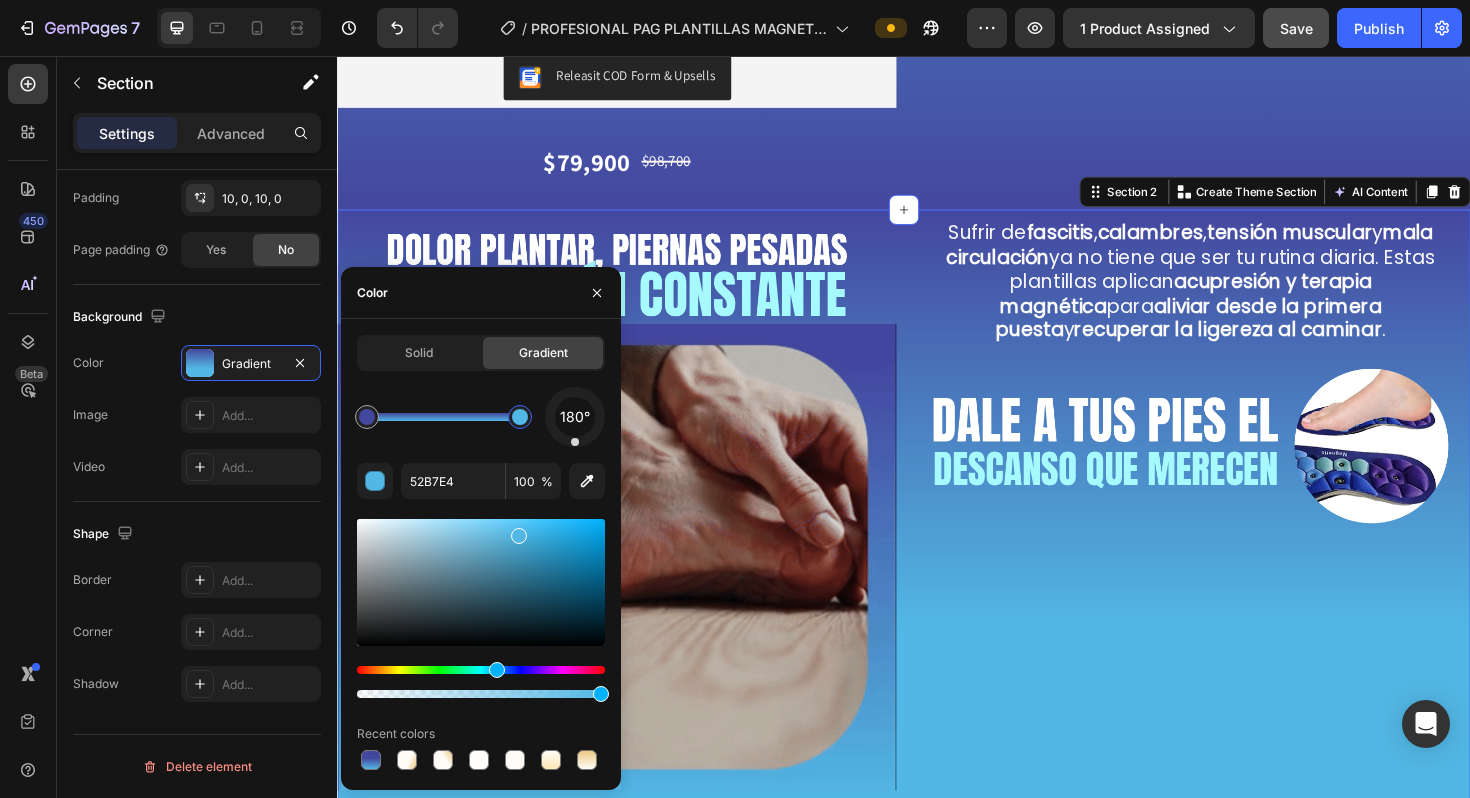 click on "180°" at bounding box center (481, 417) 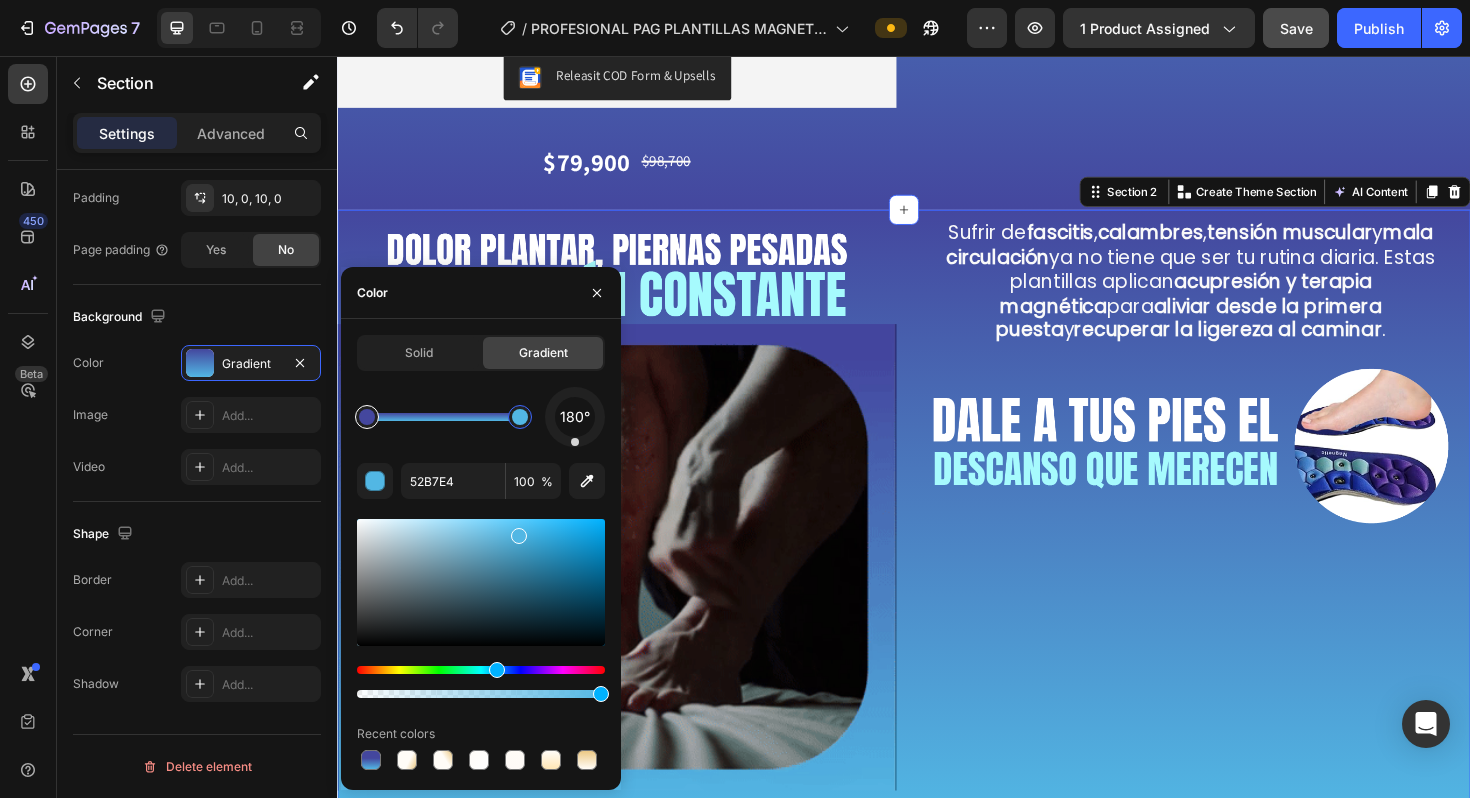 type on "44479E" 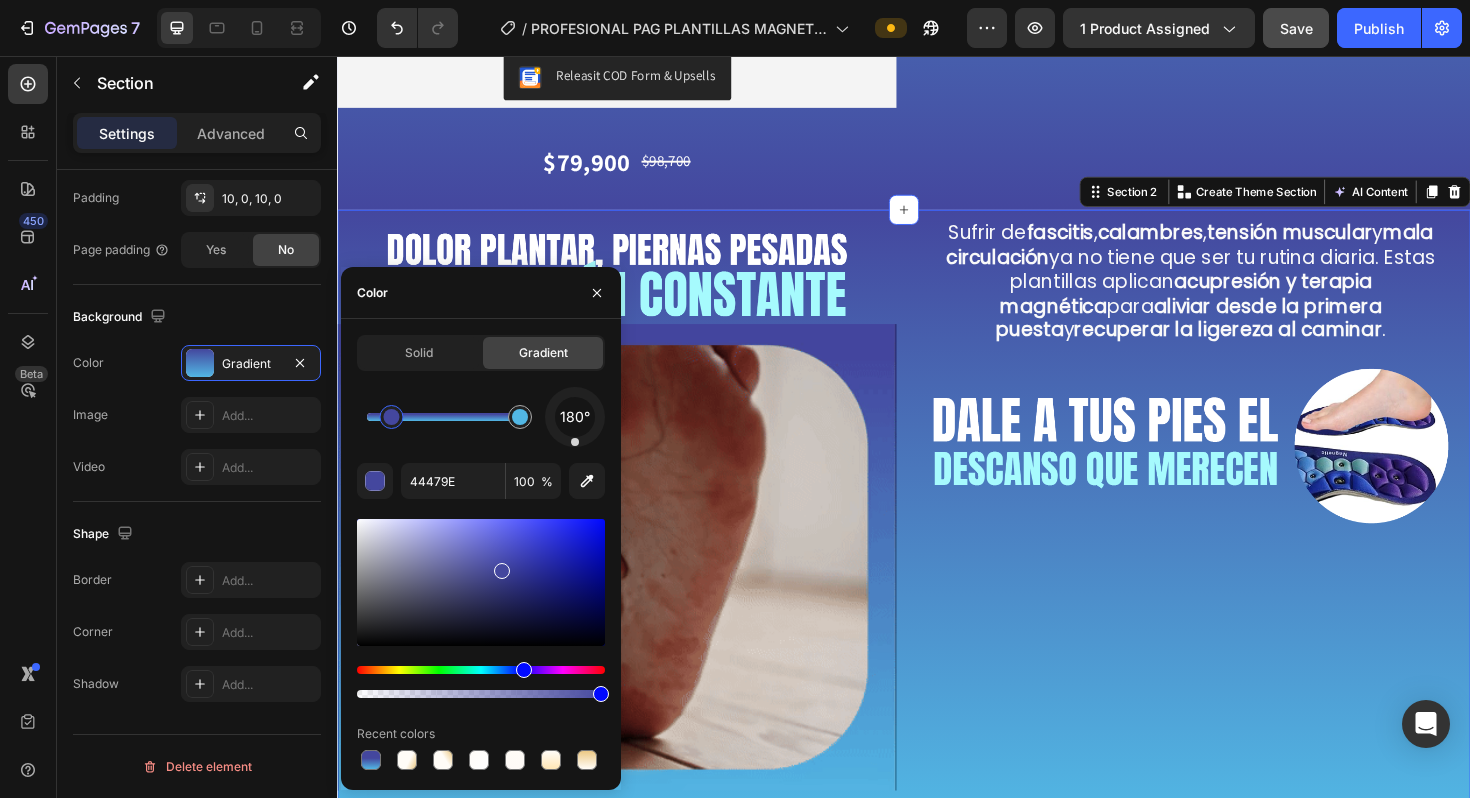 drag, startPoint x: 373, startPoint y: 412, endPoint x: 406, endPoint y: 413, distance: 33.01515 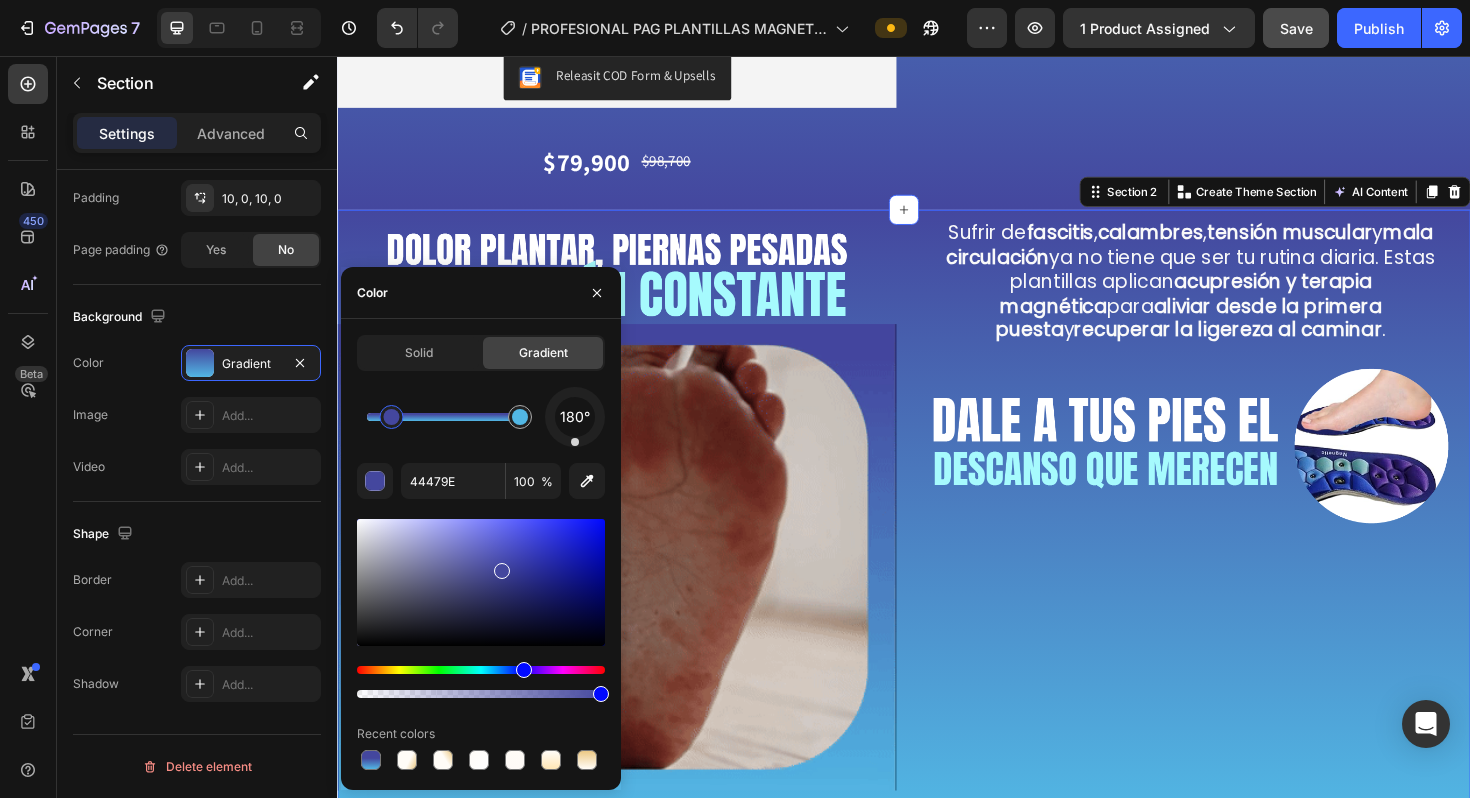click at bounding box center (391, 417) 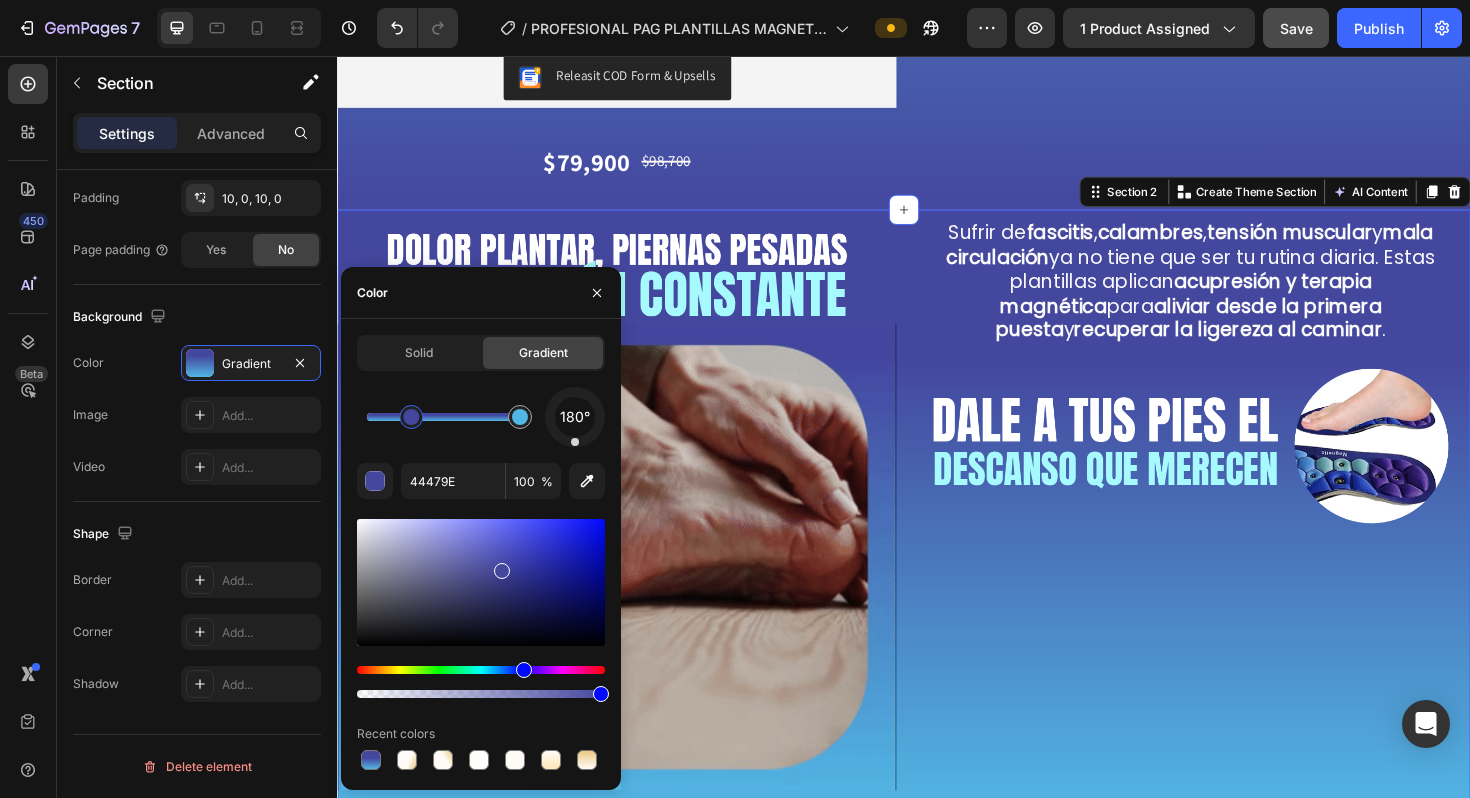 drag, startPoint x: 400, startPoint y: 420, endPoint x: 413, endPoint y: 420, distance: 13 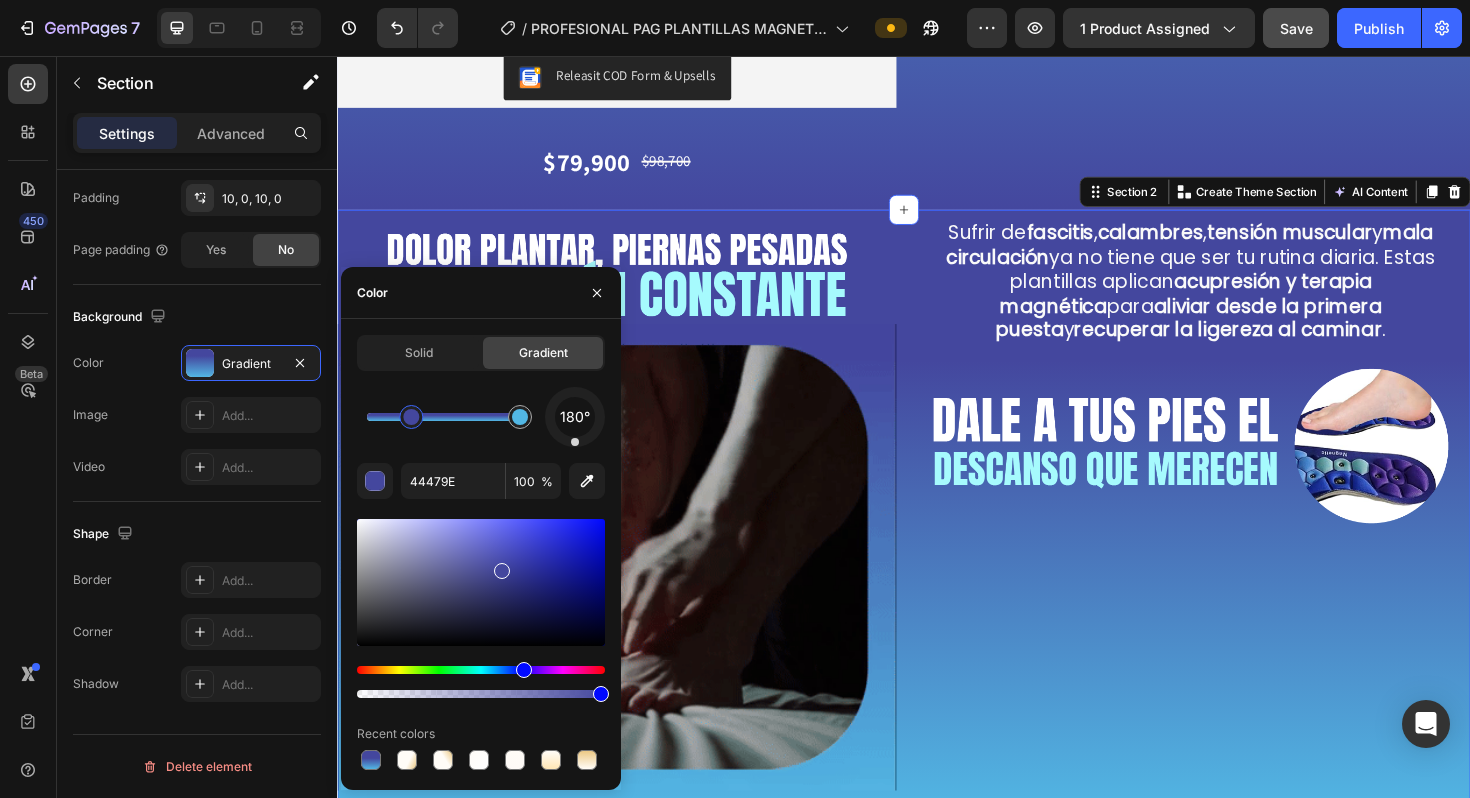 click at bounding box center (411, 417) 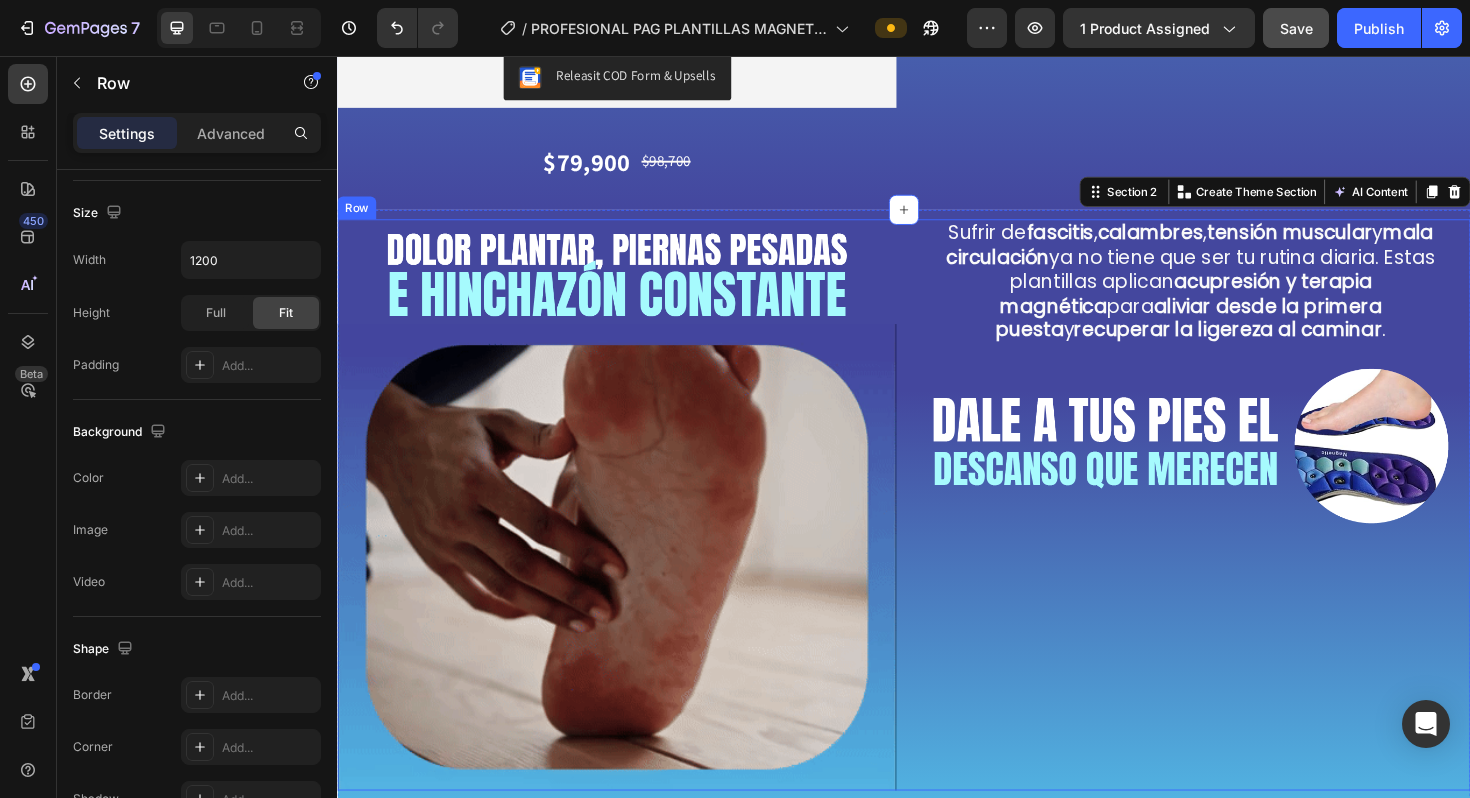 click on "Sufrir de  fascitis ,  calambres ,  tensión muscular  y  mala circulación  ya no tiene que ser tu rutina diaria. Estas plantillas aplican  acupresión y terapia magnética  para  aliviar desde la primera puesta  y  recuperar la ligereza al caminar . Text Block Image" at bounding box center (1241, 531) 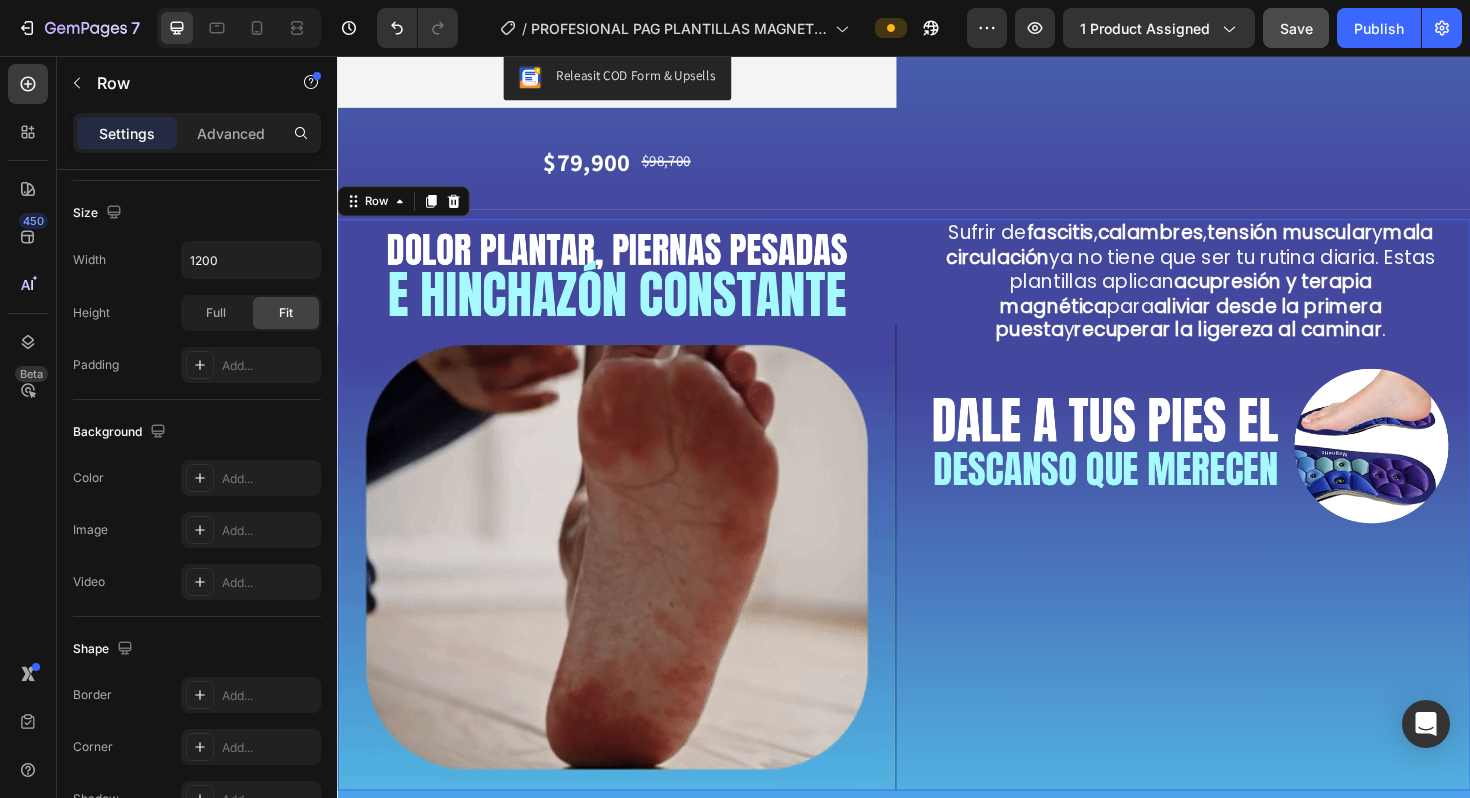 scroll, scrollTop: 0, scrollLeft: 0, axis: both 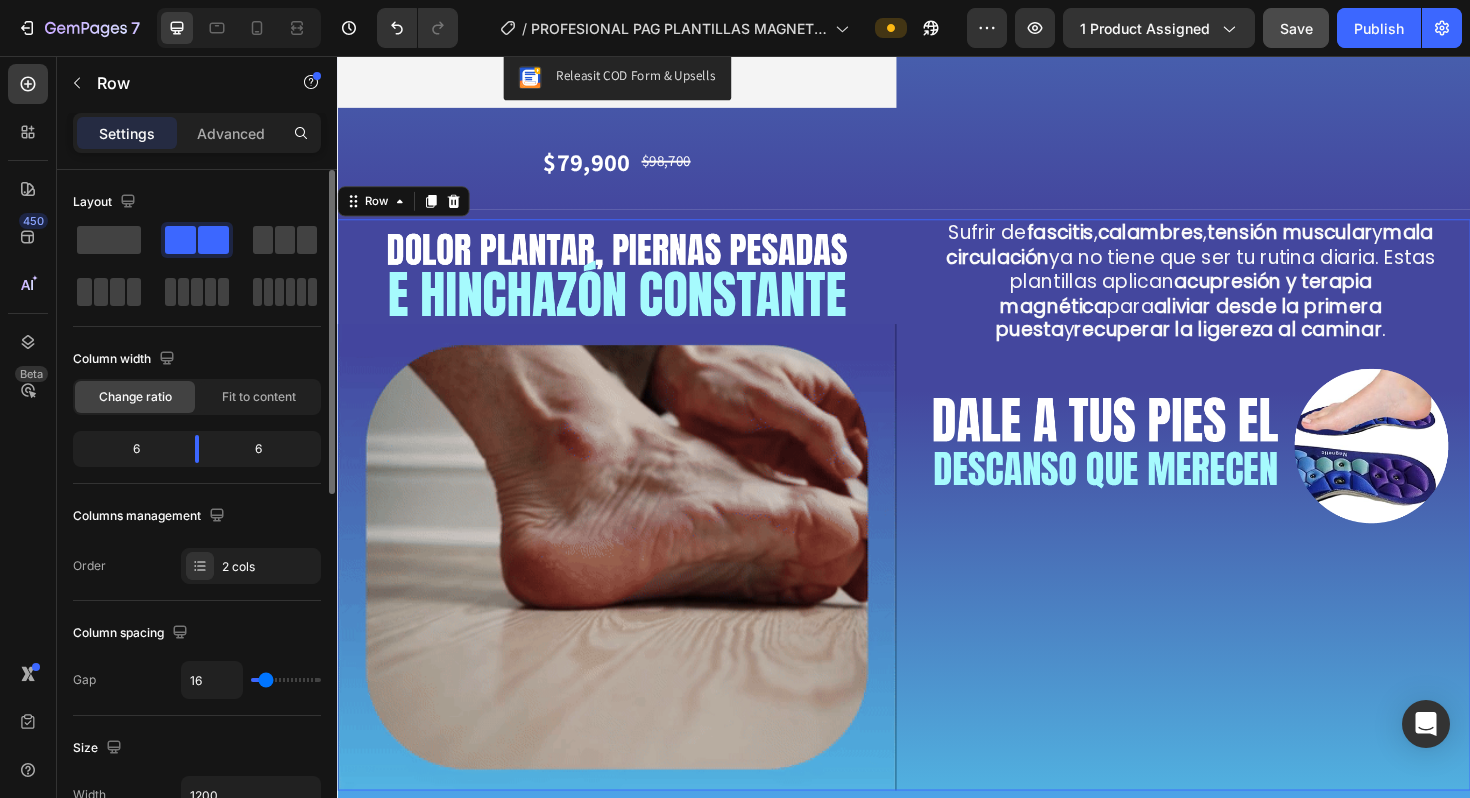 click on "Sufrir de  fascitis ,  calambres ,  tensión muscular  y  mala circulación  ya no tiene que ser tu rutina diaria. Estas plantillas aplican  acupresión y terapia magnética  para  aliviar desde la primera puesta  y  recuperar la ligereza al caminar . Text Block Image" at bounding box center (1241, 531) 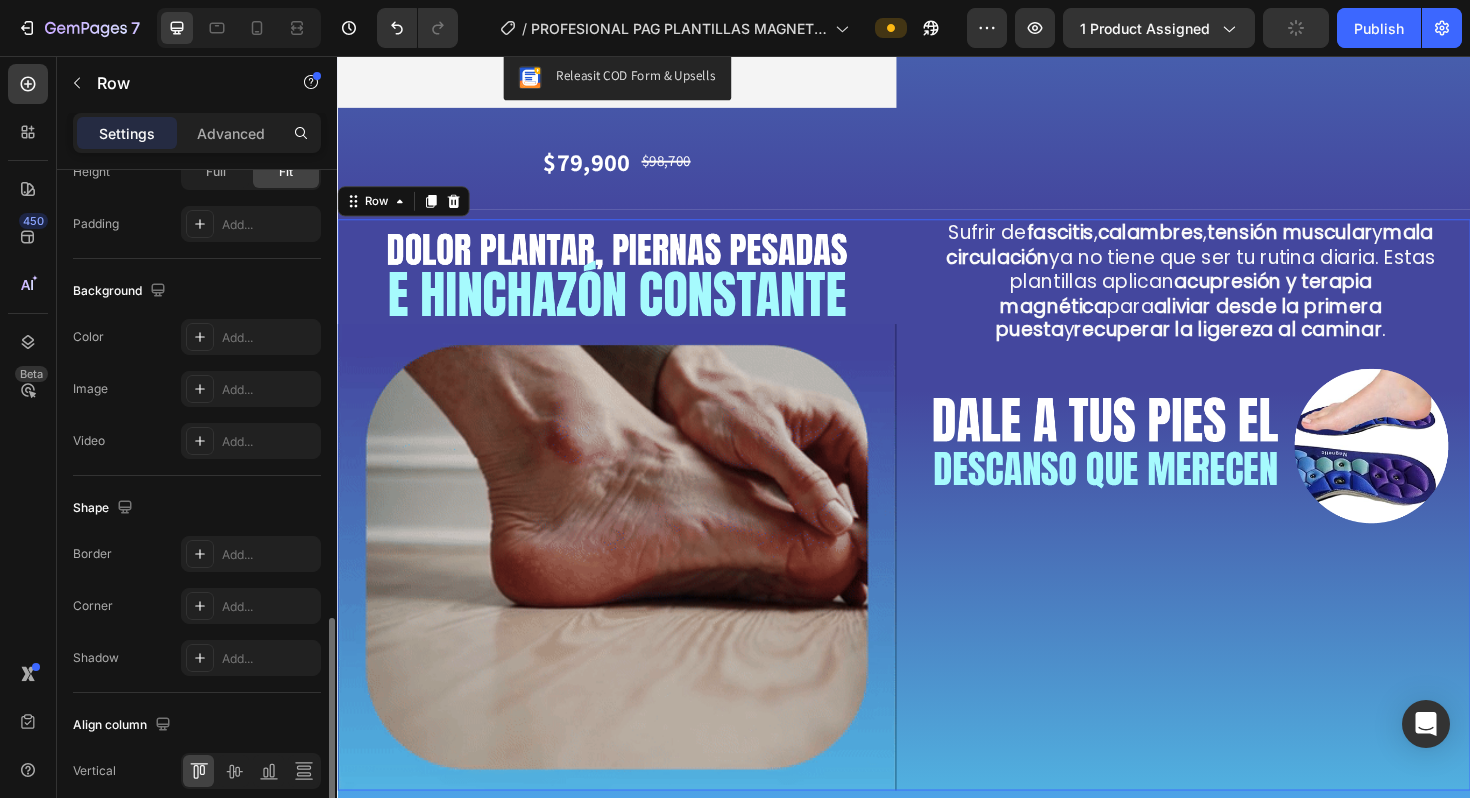 scroll, scrollTop: 763, scrollLeft: 0, axis: vertical 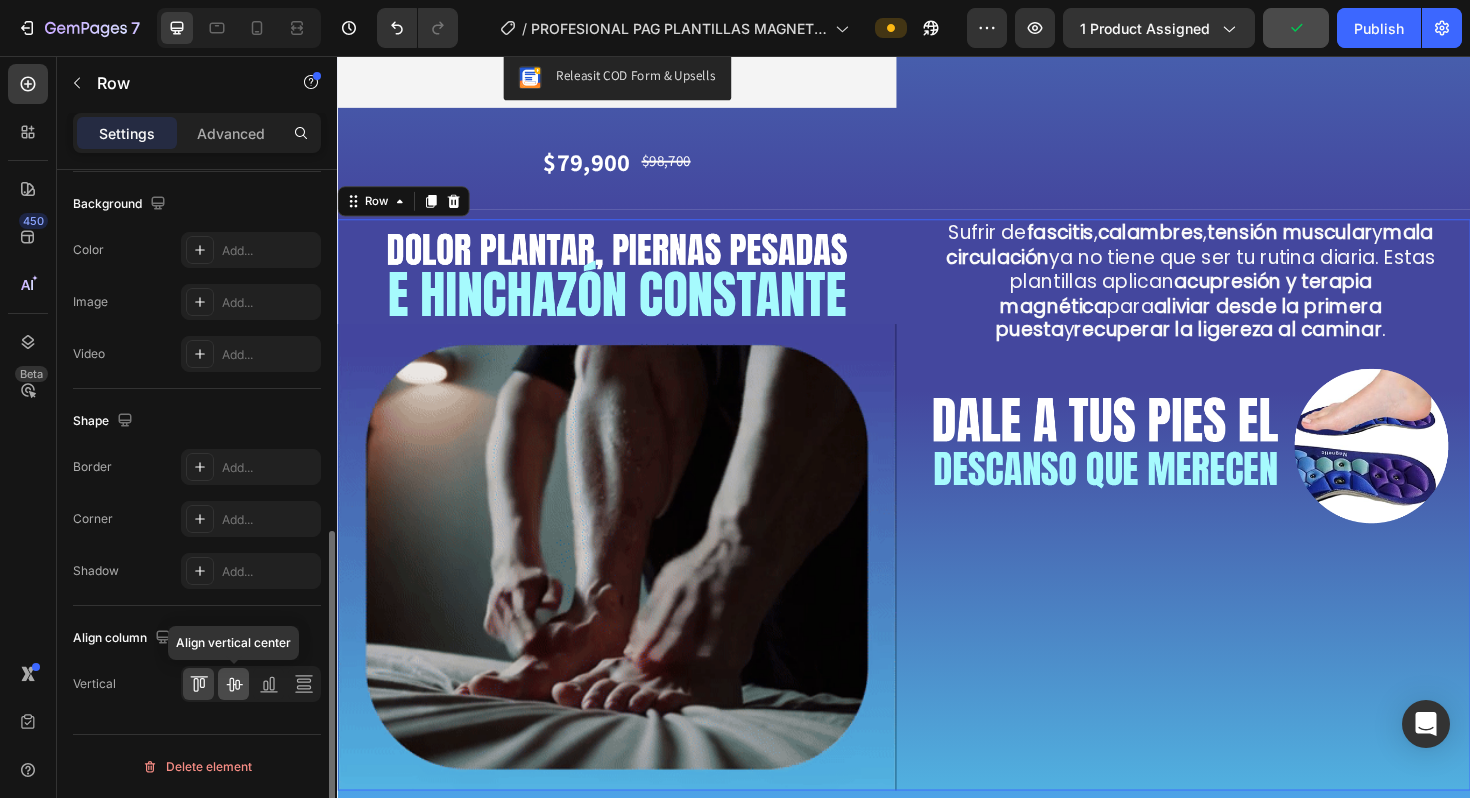 click 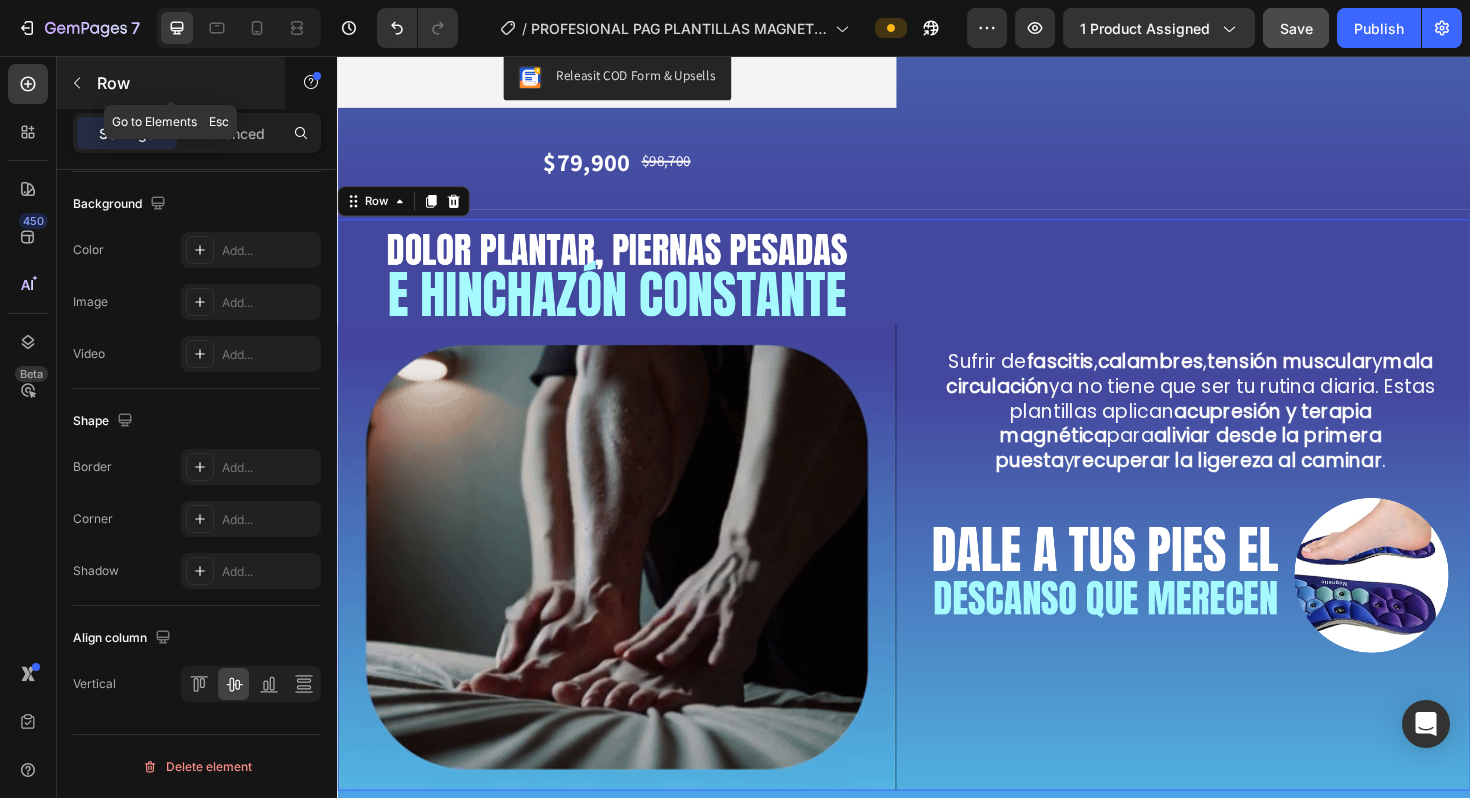 click on "Row" at bounding box center [171, 83] 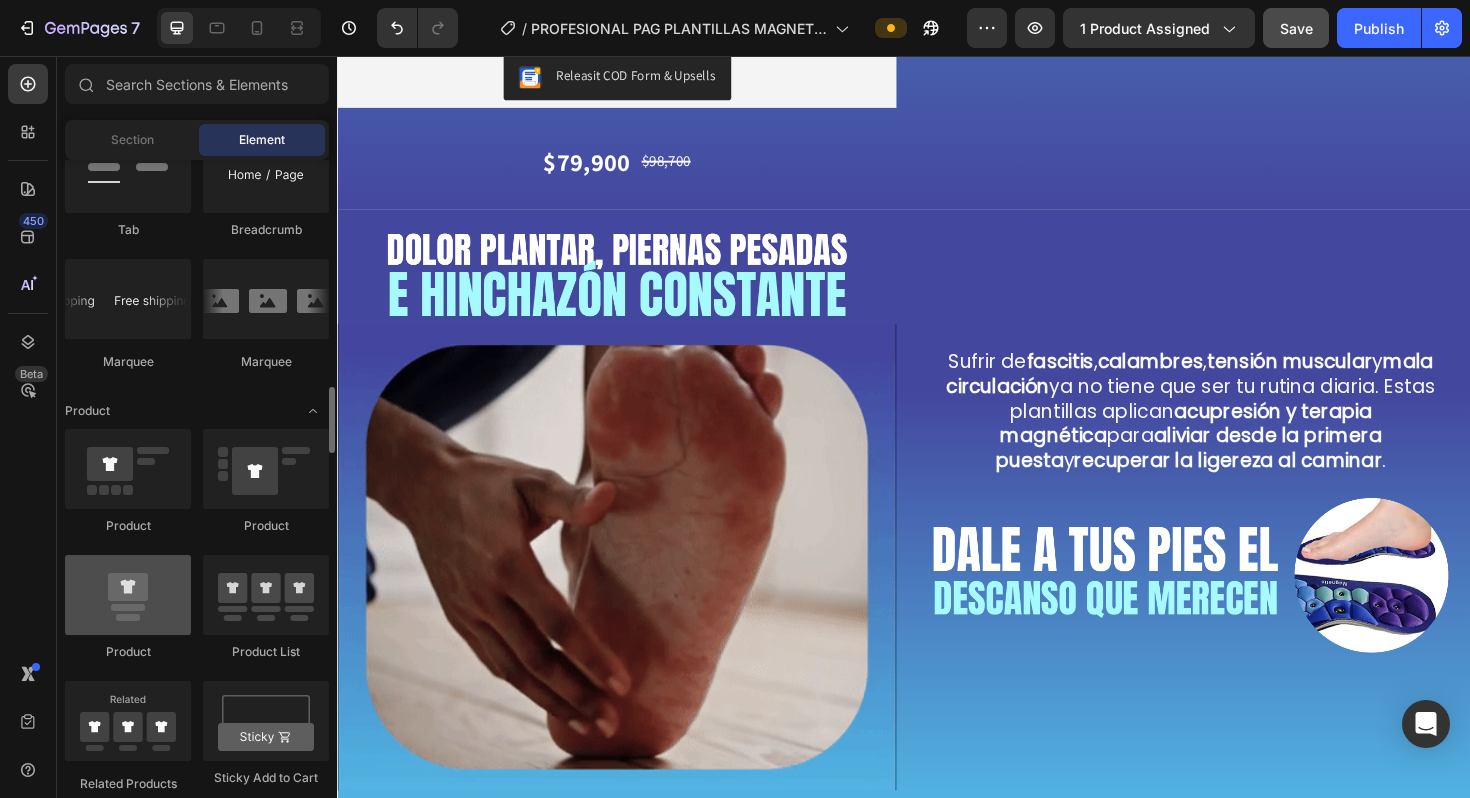 scroll, scrollTop: 2355, scrollLeft: 0, axis: vertical 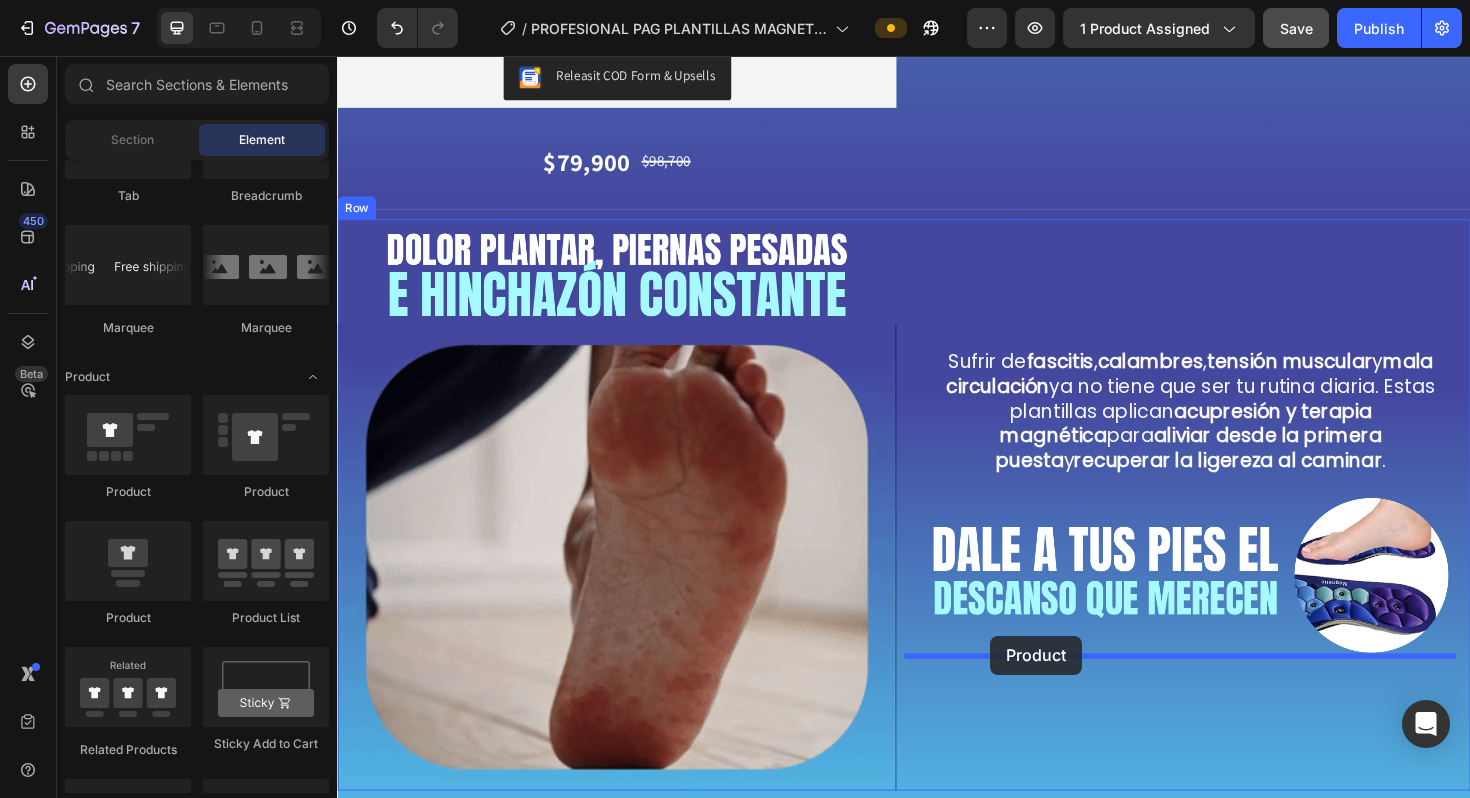 drag, startPoint x: 444, startPoint y: 639, endPoint x: 1029, endPoint y: 670, distance: 585.8208 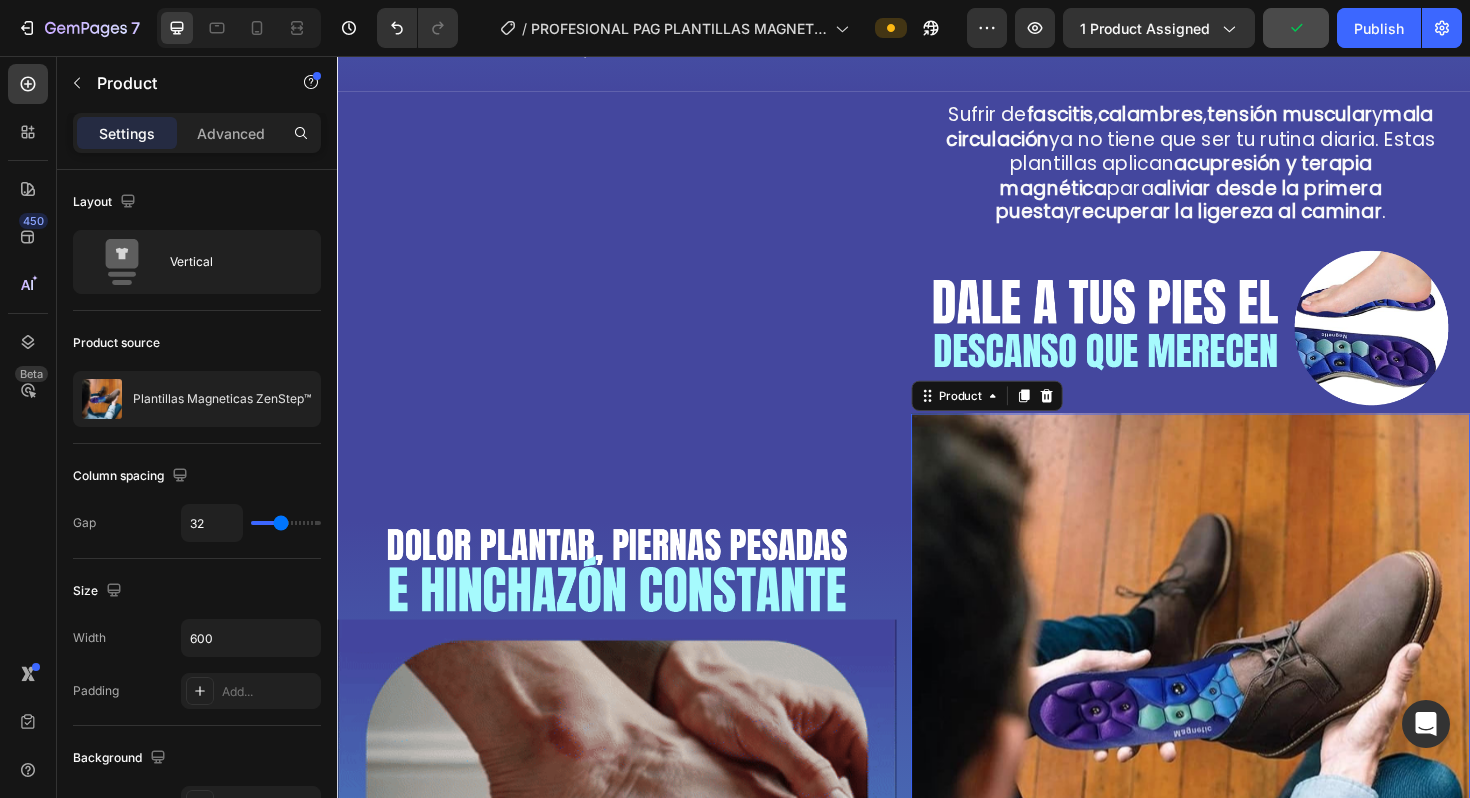 scroll, scrollTop: 847, scrollLeft: 0, axis: vertical 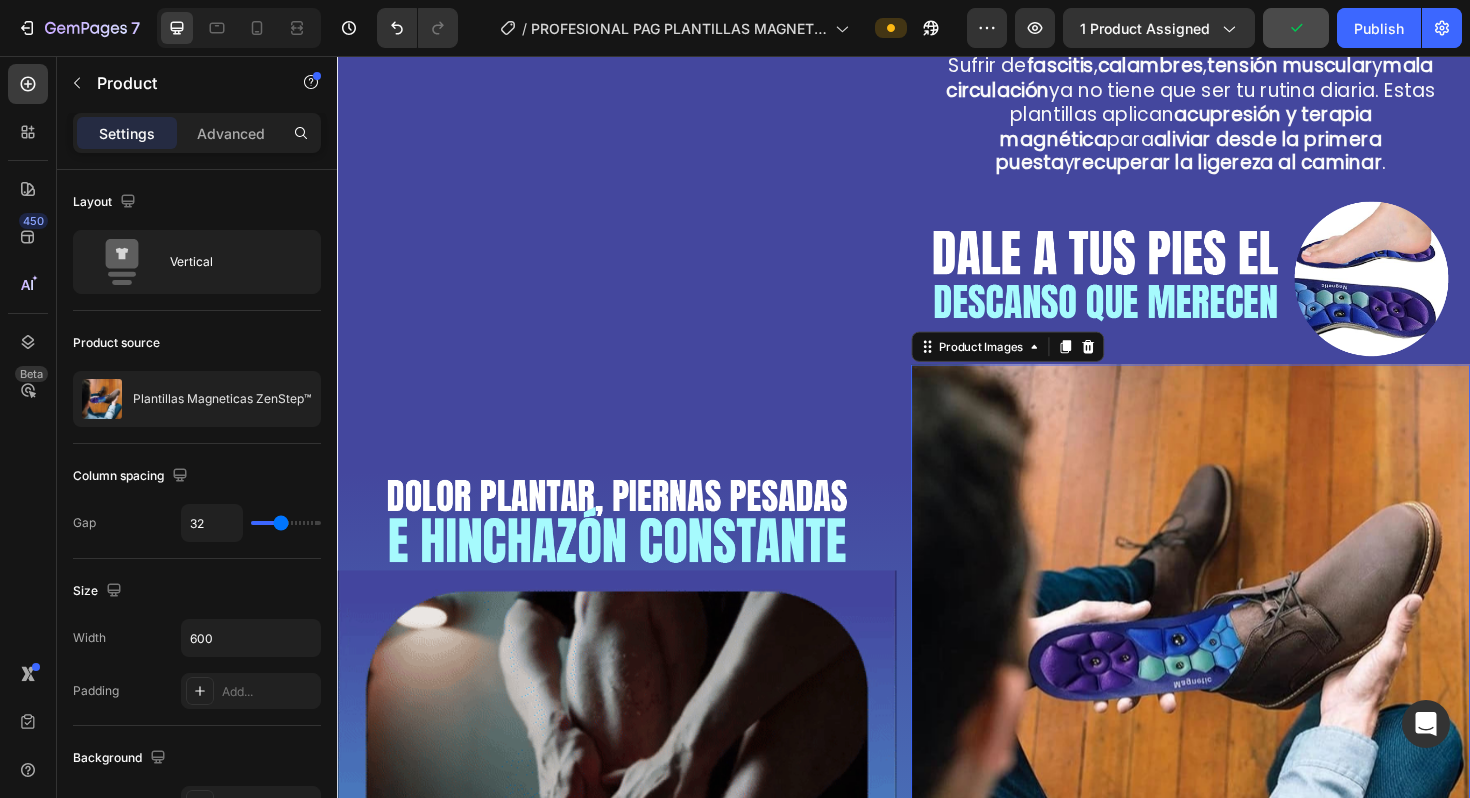 click at bounding box center [1241, 679] 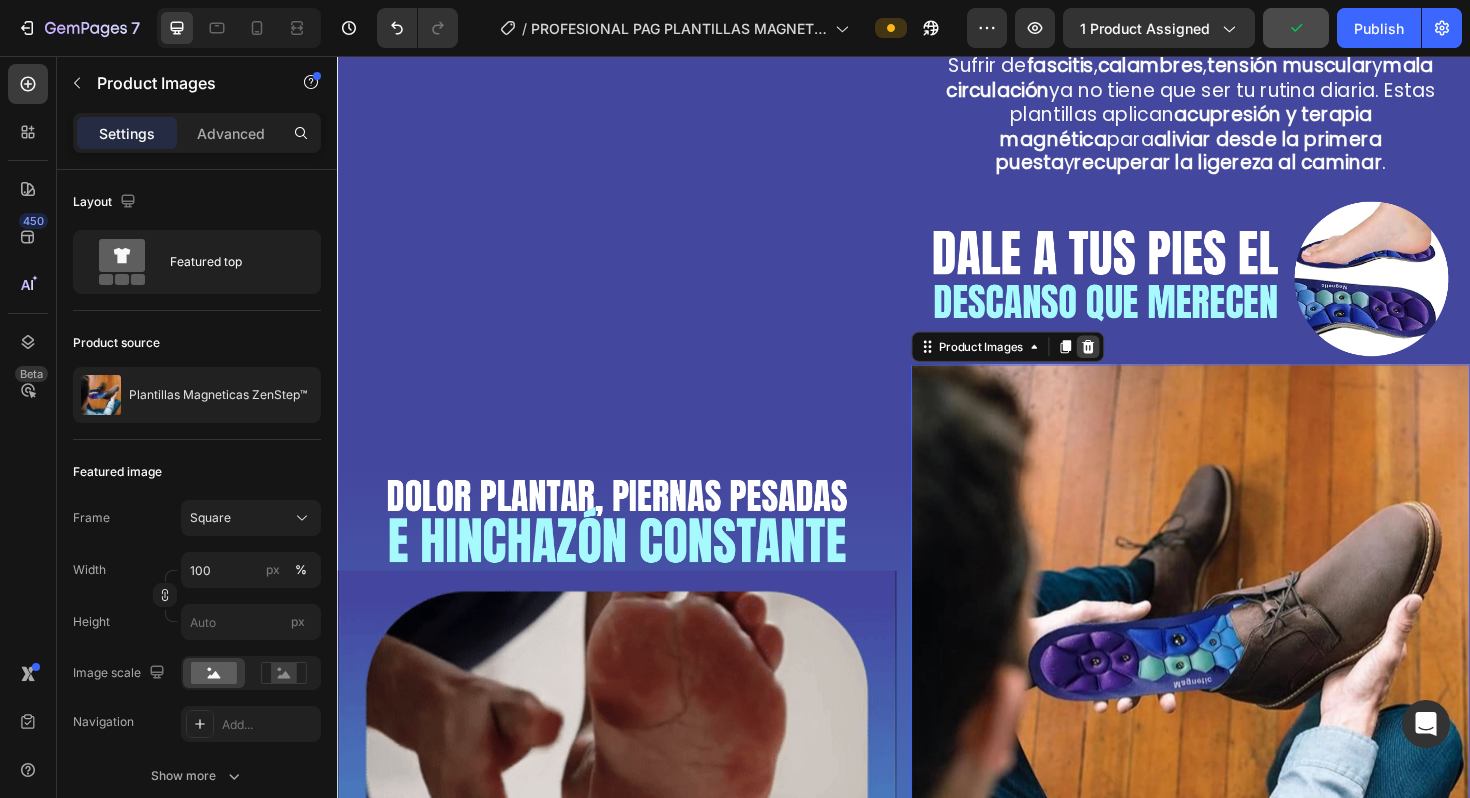 click at bounding box center [1132, 364] 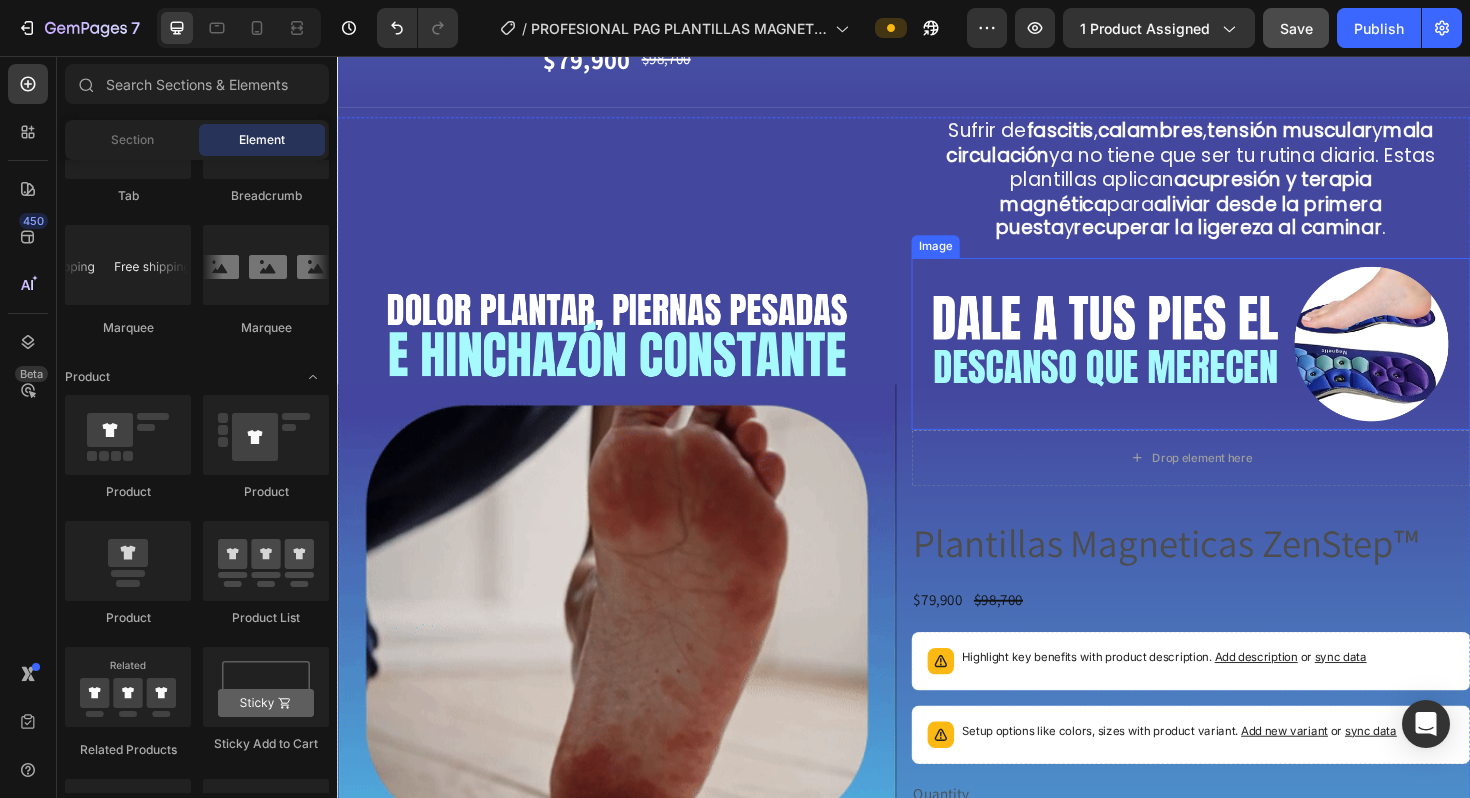 scroll, scrollTop: 785, scrollLeft: 0, axis: vertical 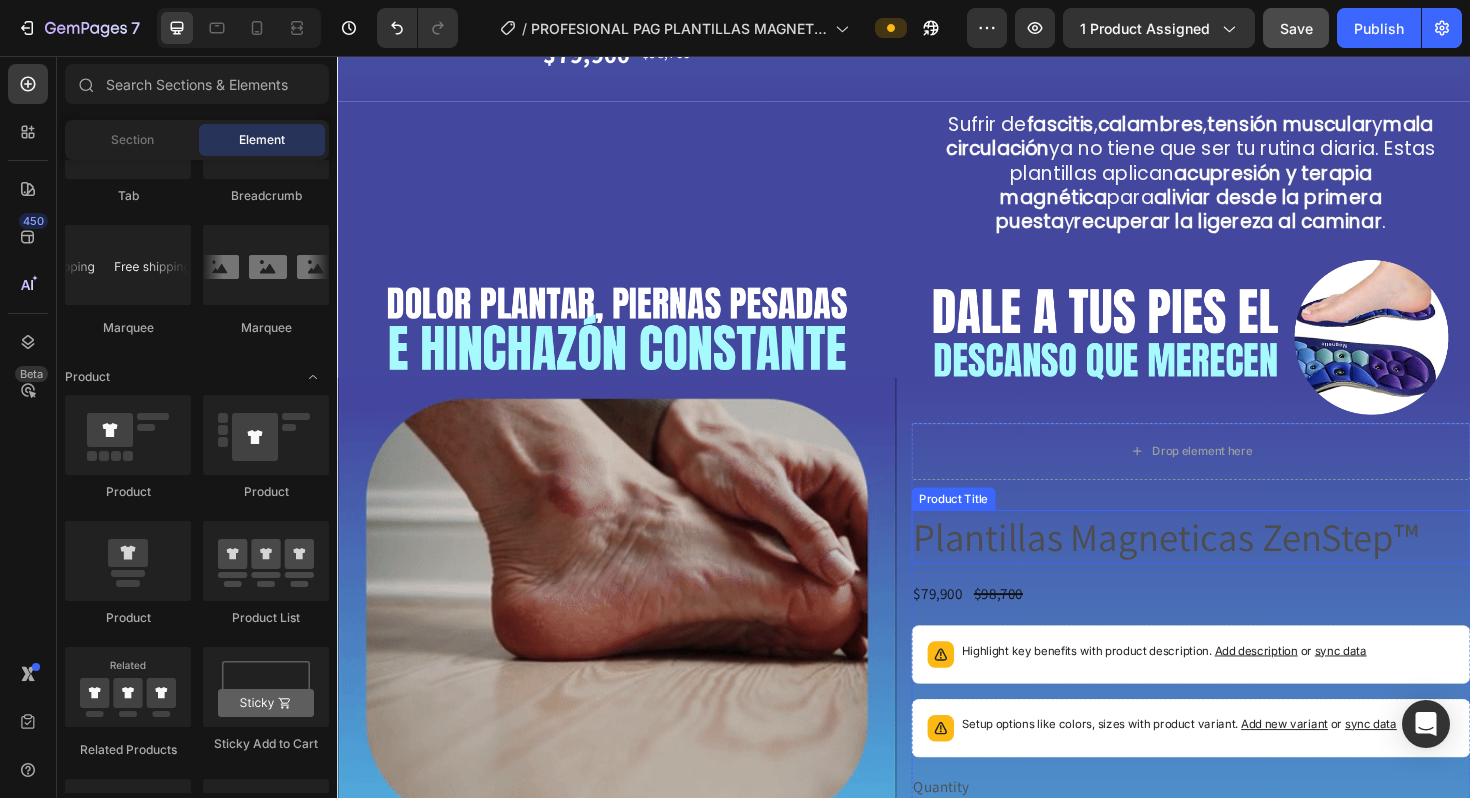 click on "Plantillas Magneticas ZenStep™" at bounding box center (1241, 565) 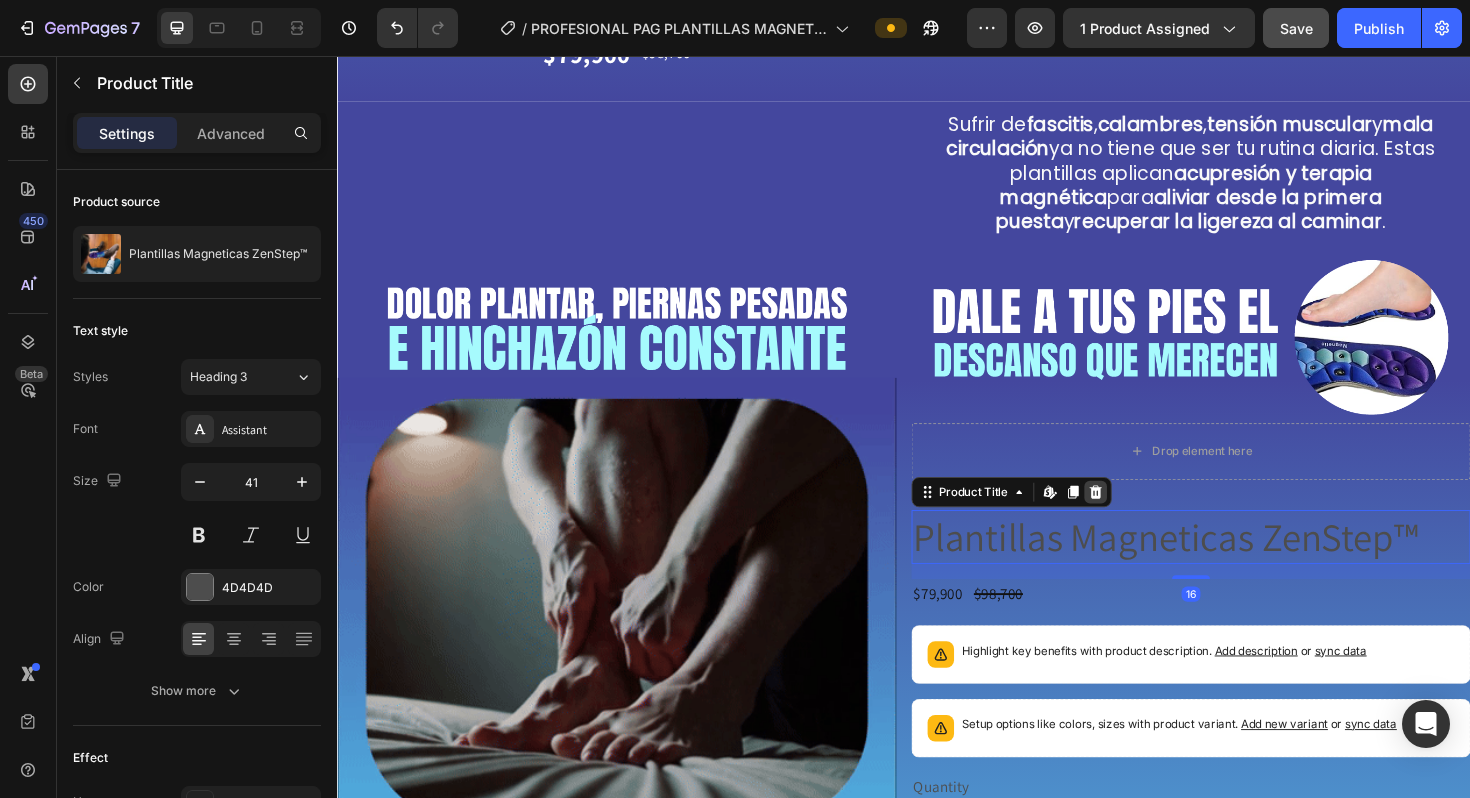 click at bounding box center (1140, 518) 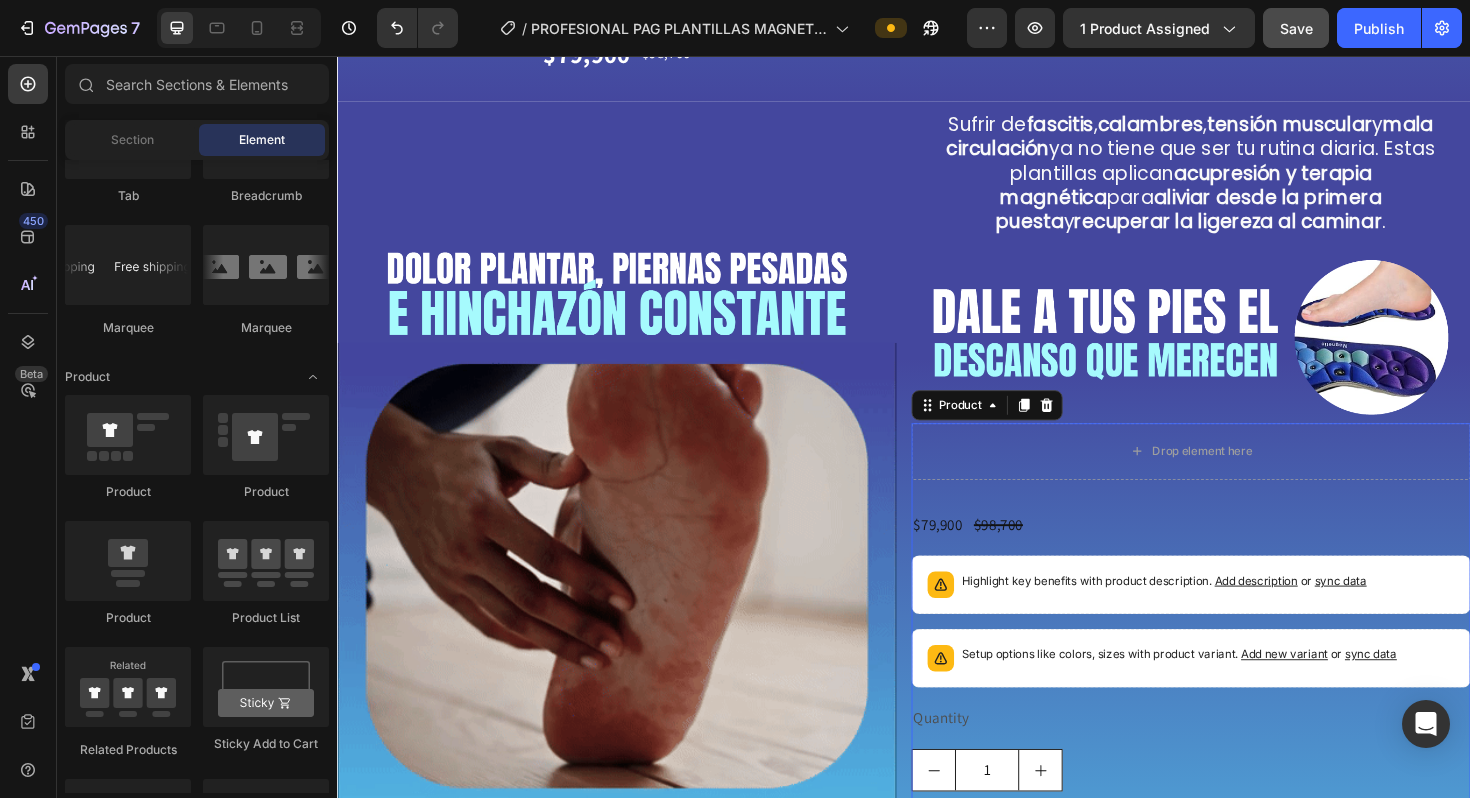 click on "$79,900 Product Price Product Price $98,700 Product Price Product Price Row Highlight key benefits with product description.       Add description   or   sync data Product Description Setup options like colors, sizes with product variant.       Add new variant   or   sync data Product Variants & Swatches Quantity Text Block
1
Product Quantity
Add to cart Add to Cart Buy it now Dynamic Checkout" at bounding box center [1241, 763] 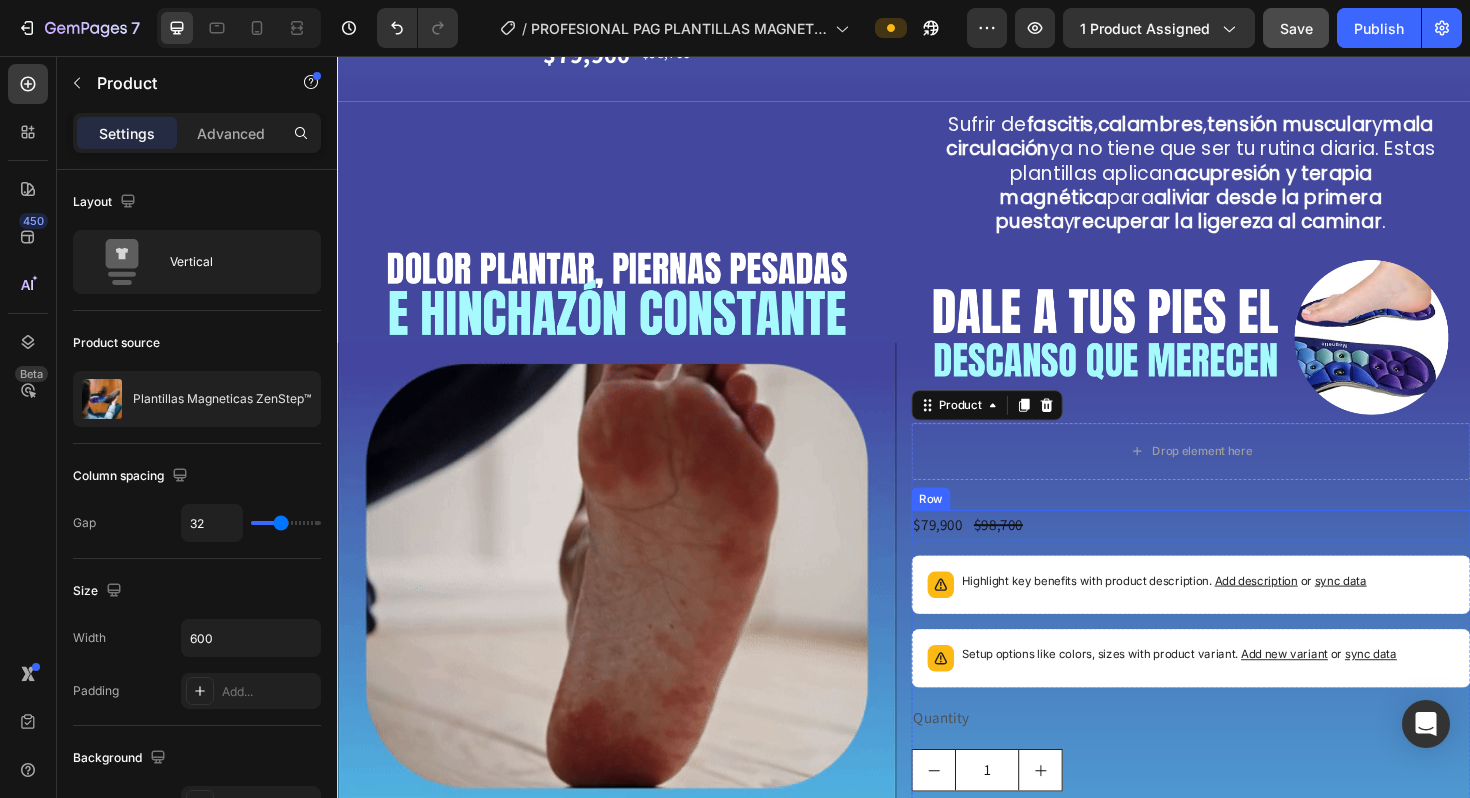 click on "$79,900 Product Price Product Price $98,700 Product Price Product Price Row" at bounding box center [1241, 553] 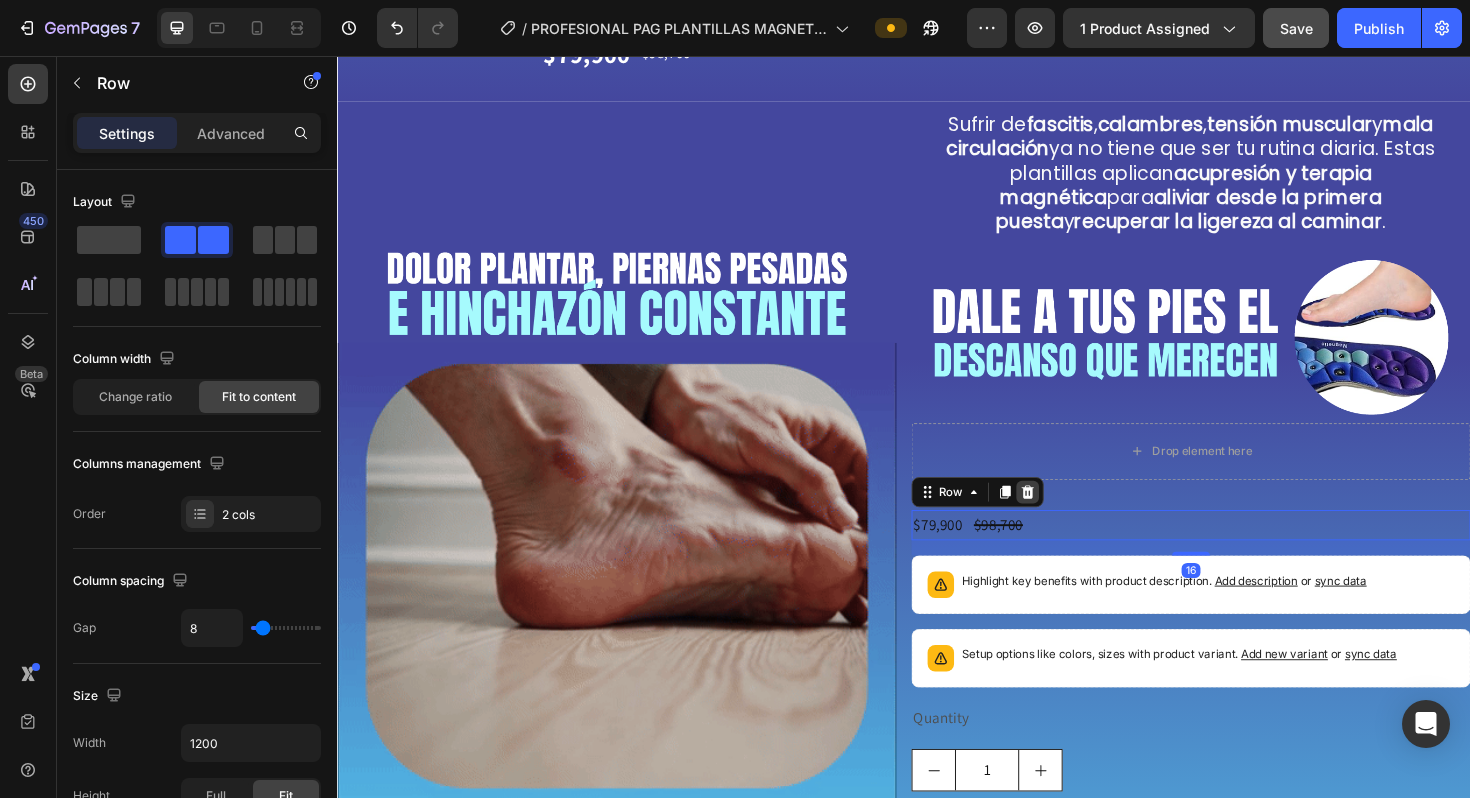 click 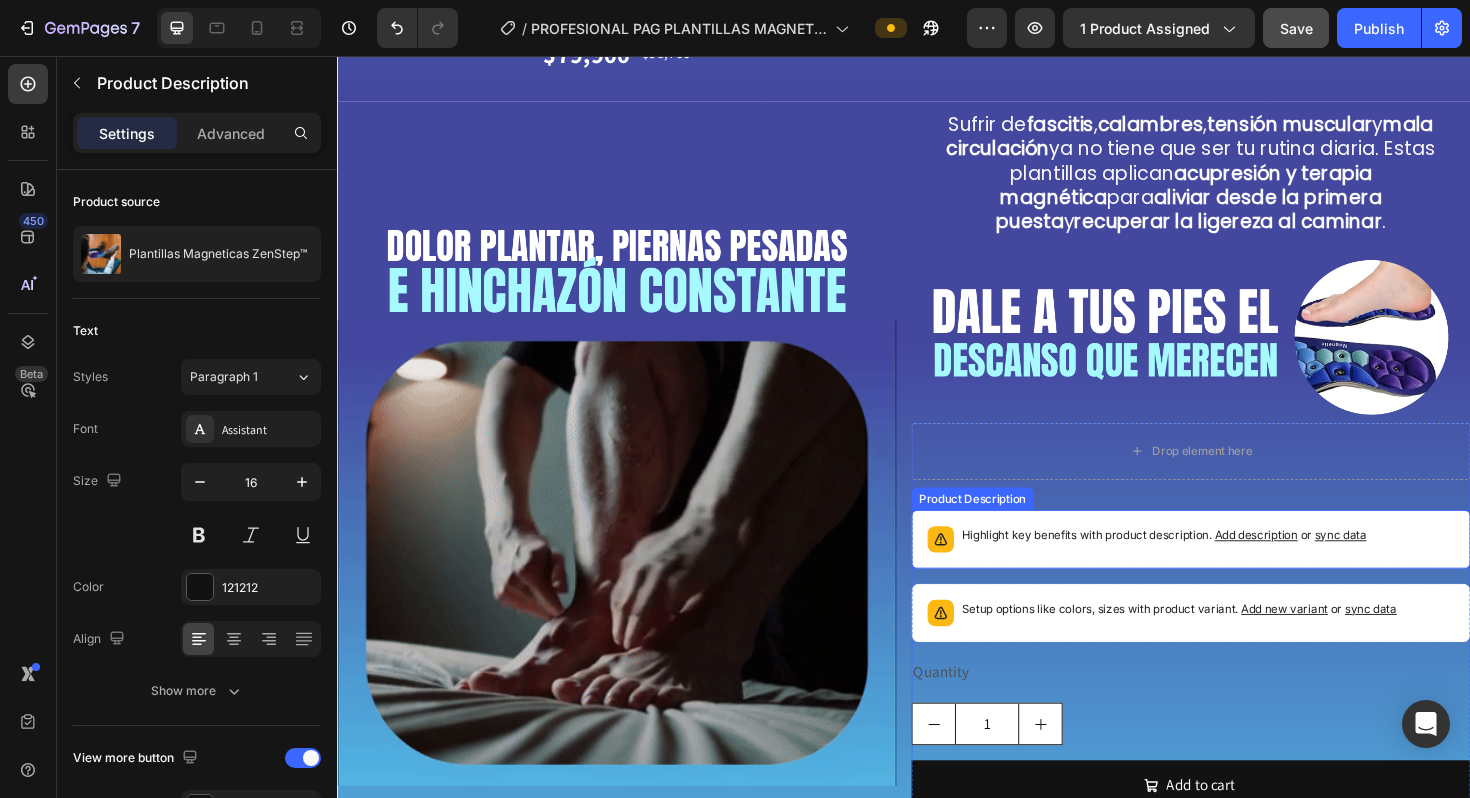 click on "Highlight key benefits with product description.       Add description   or   sync data" at bounding box center (1241, 568) 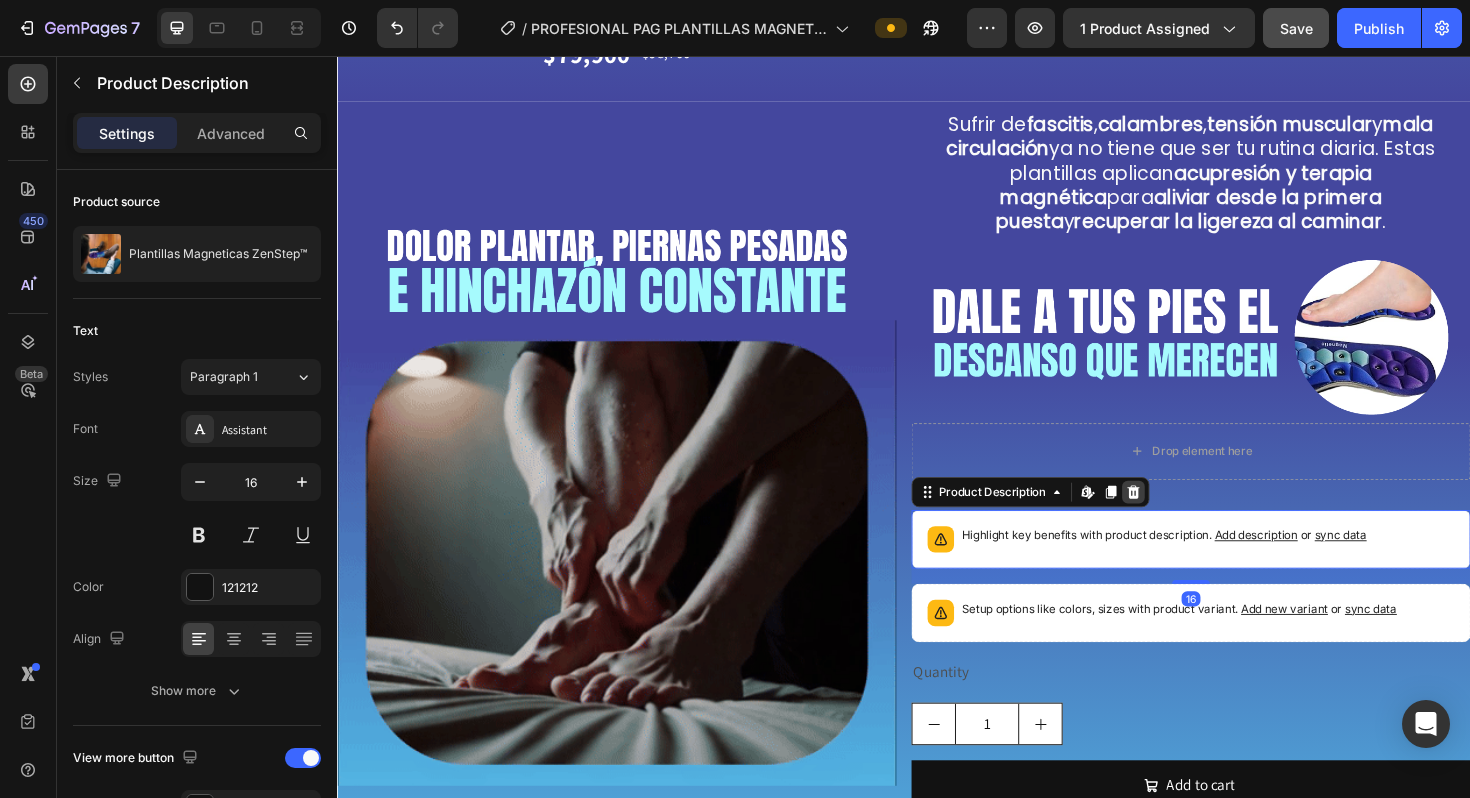 click 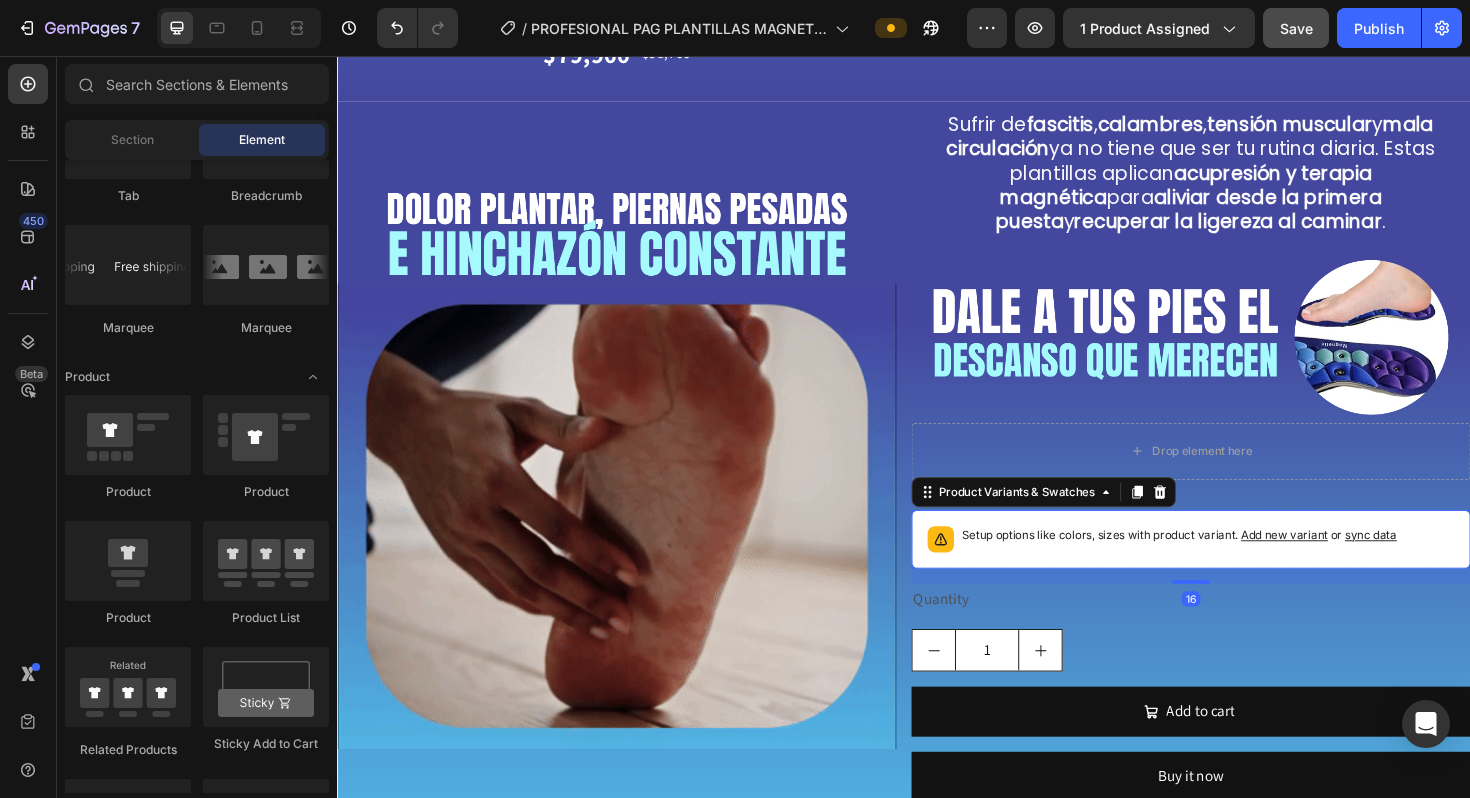 click on "Setup options like colors, sizes with product variant.       Add new variant   or   sync data" at bounding box center [1241, 568] 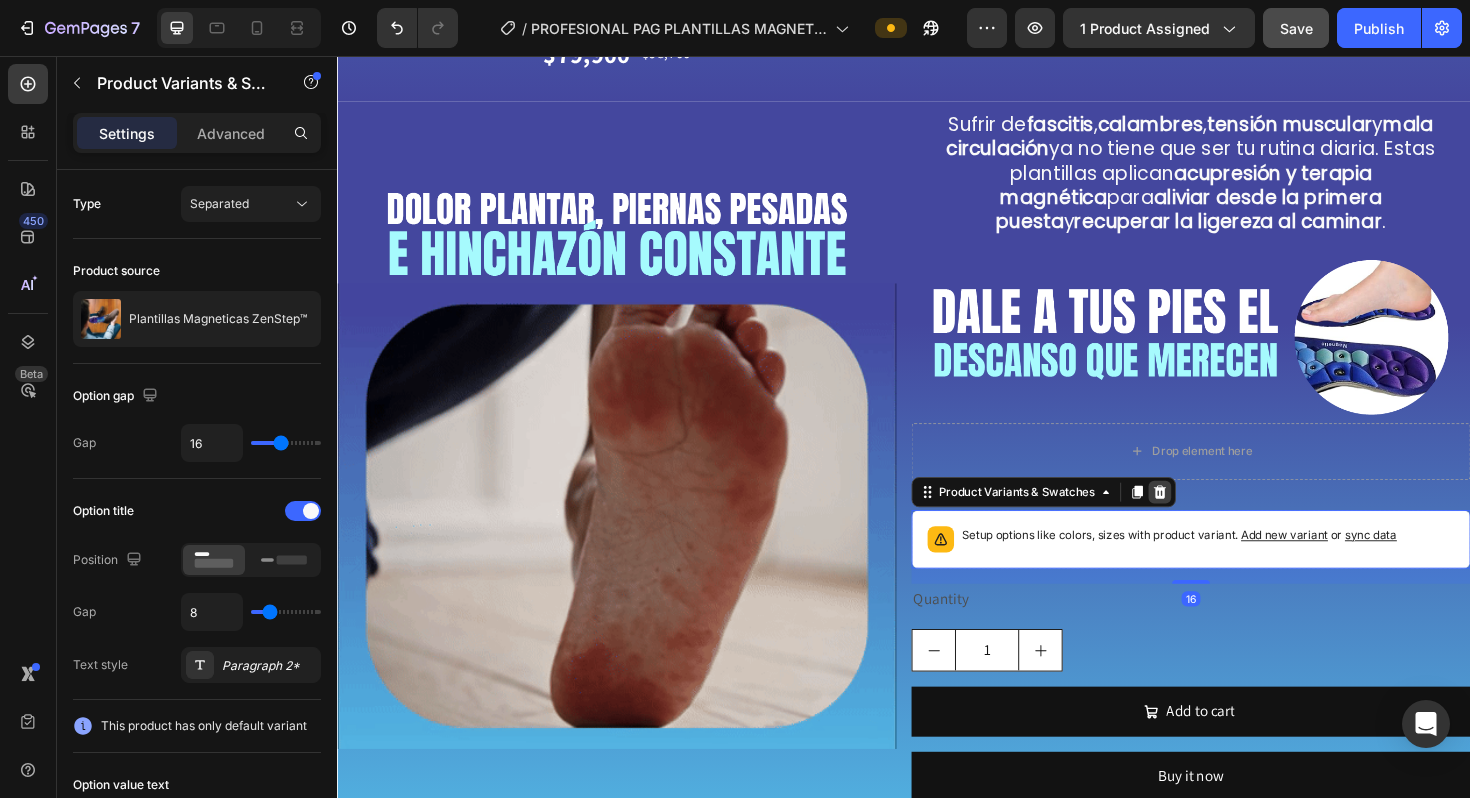 click 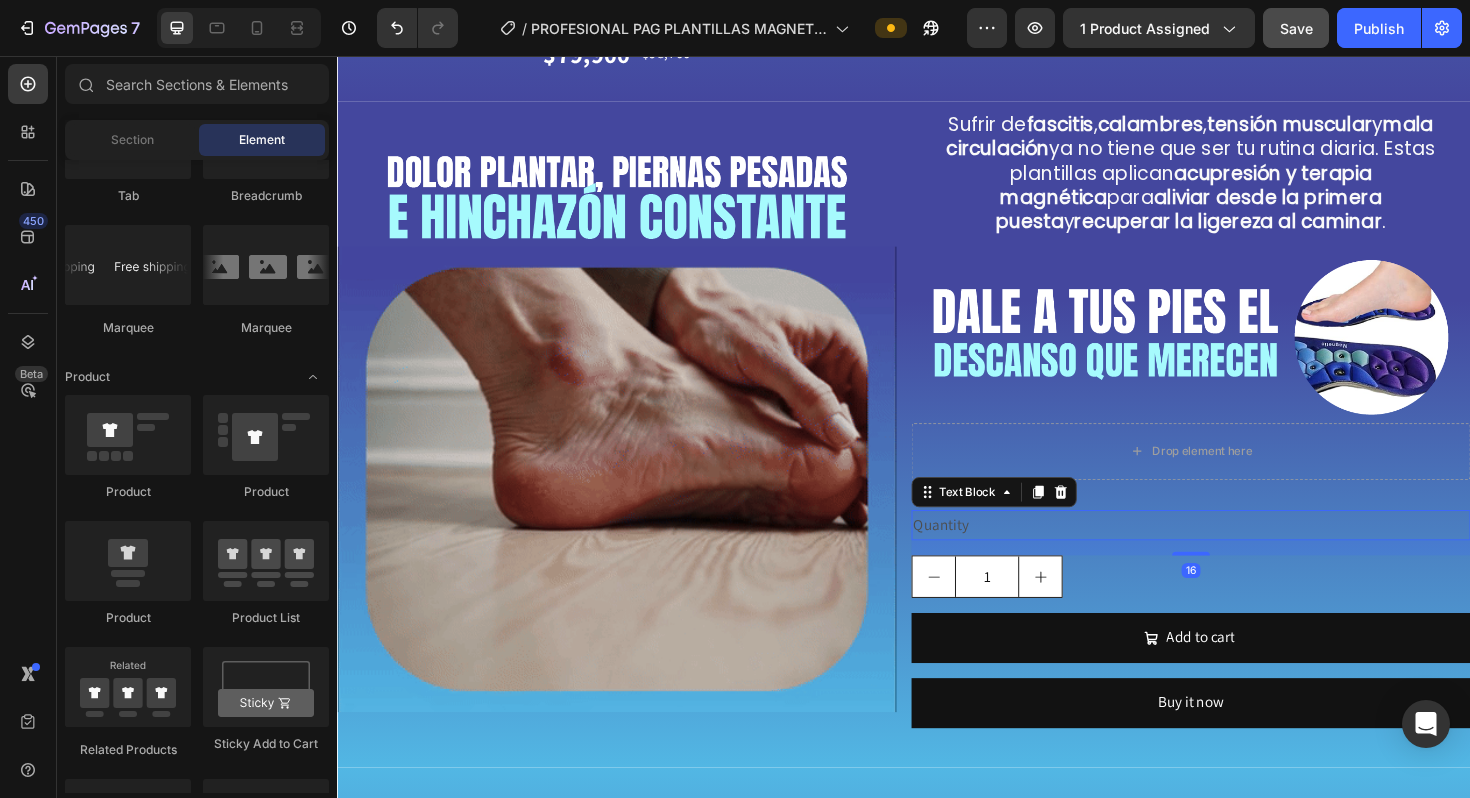click on "Quantity" at bounding box center [1241, 553] 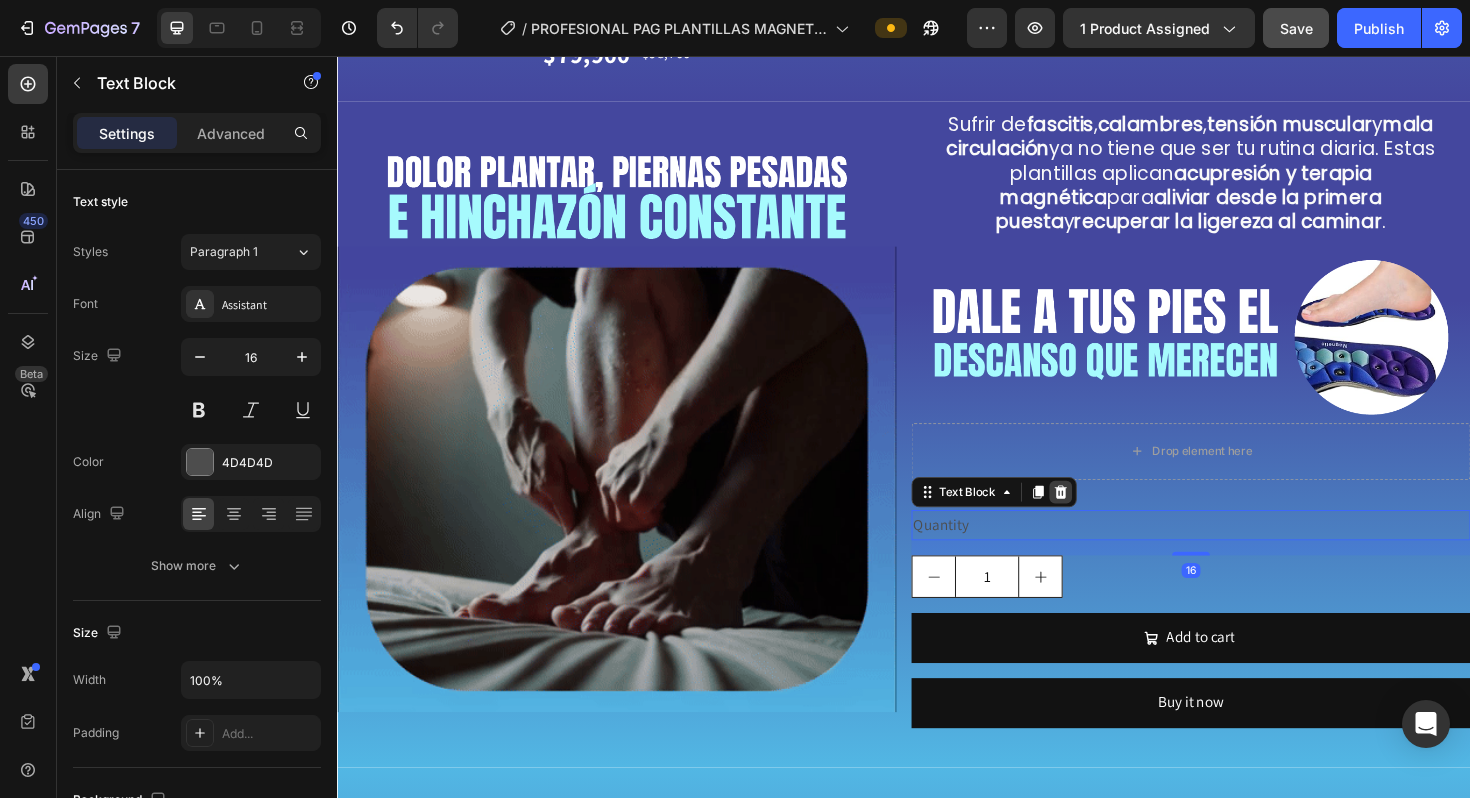 click 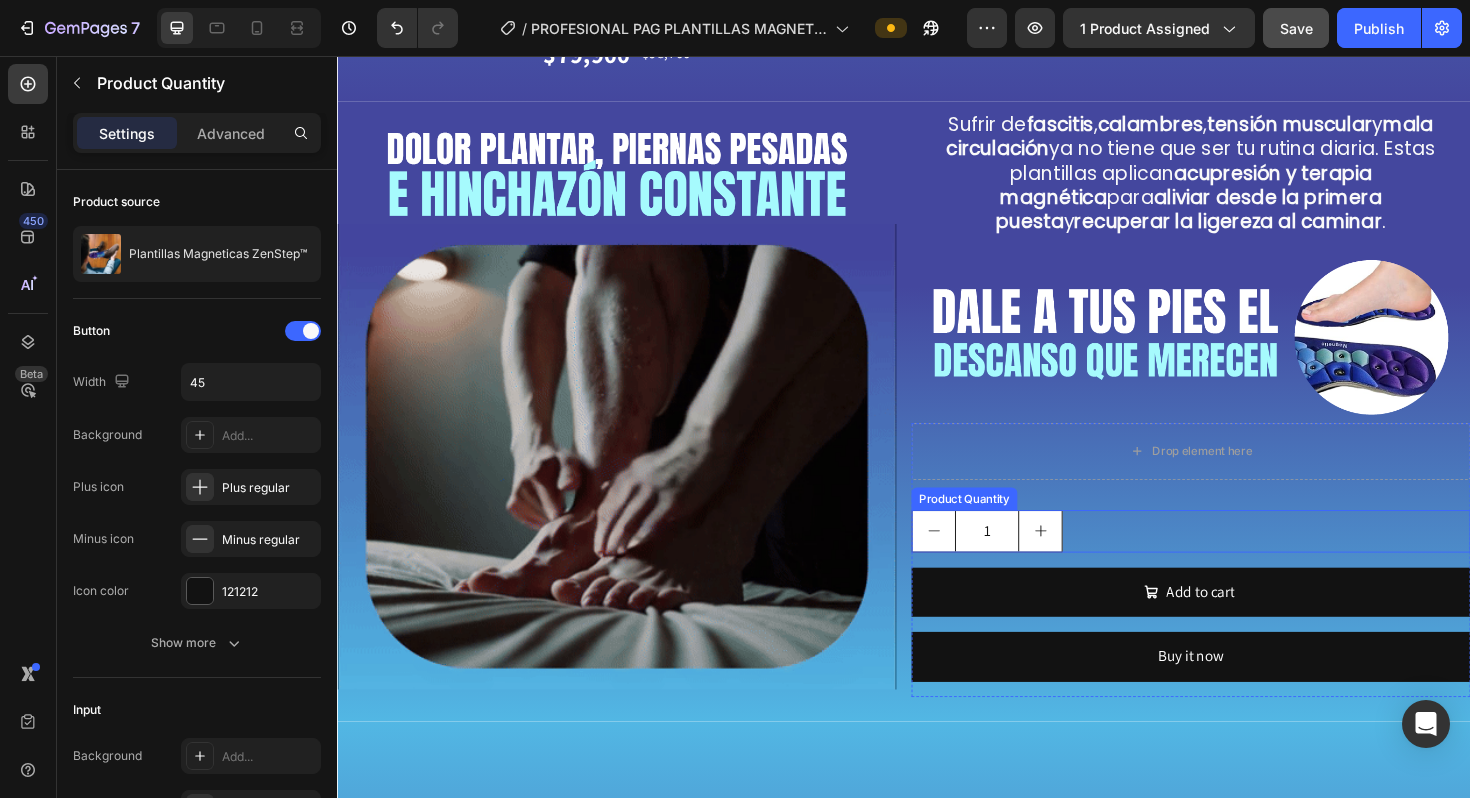 click on "1" at bounding box center (1241, 559) 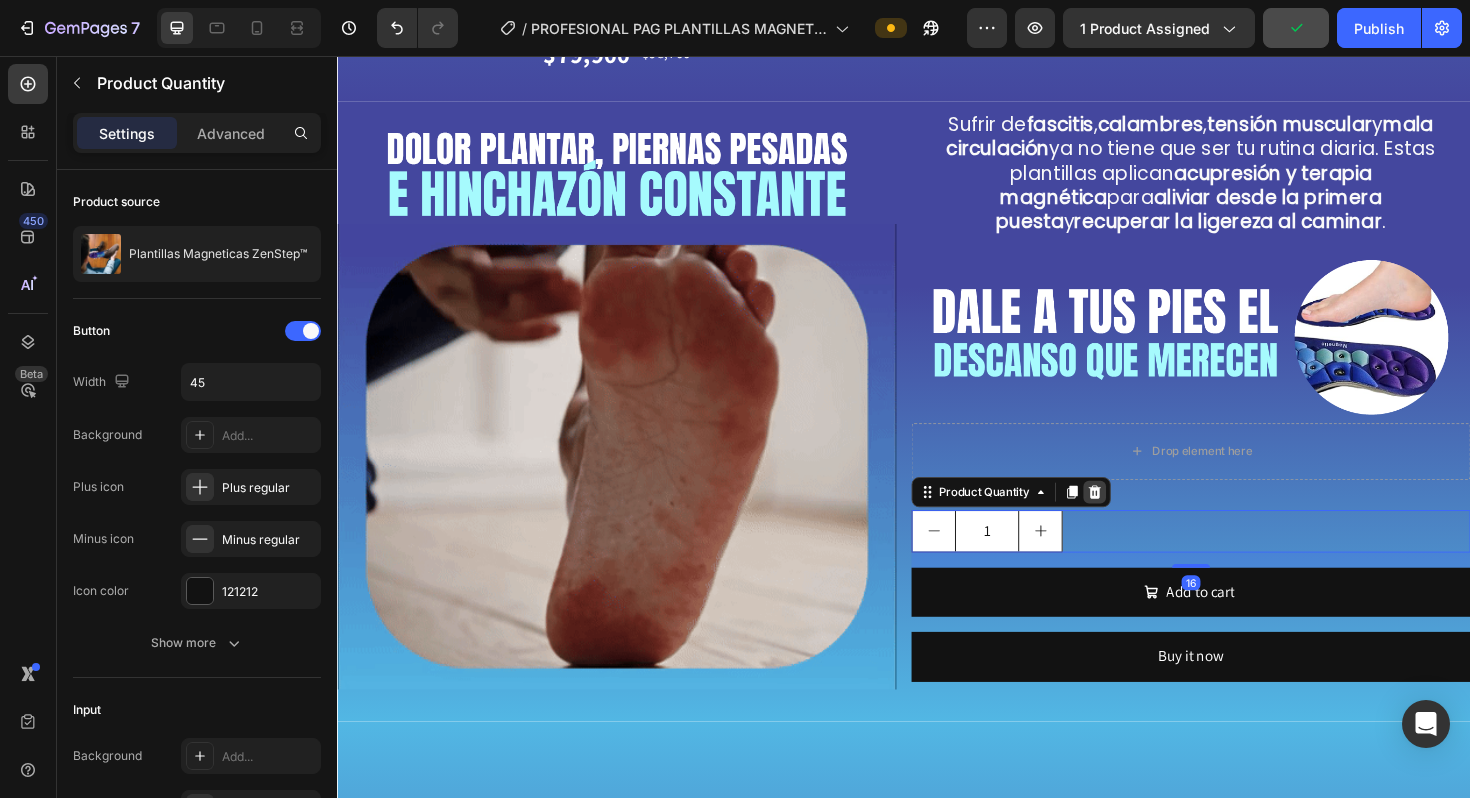 click 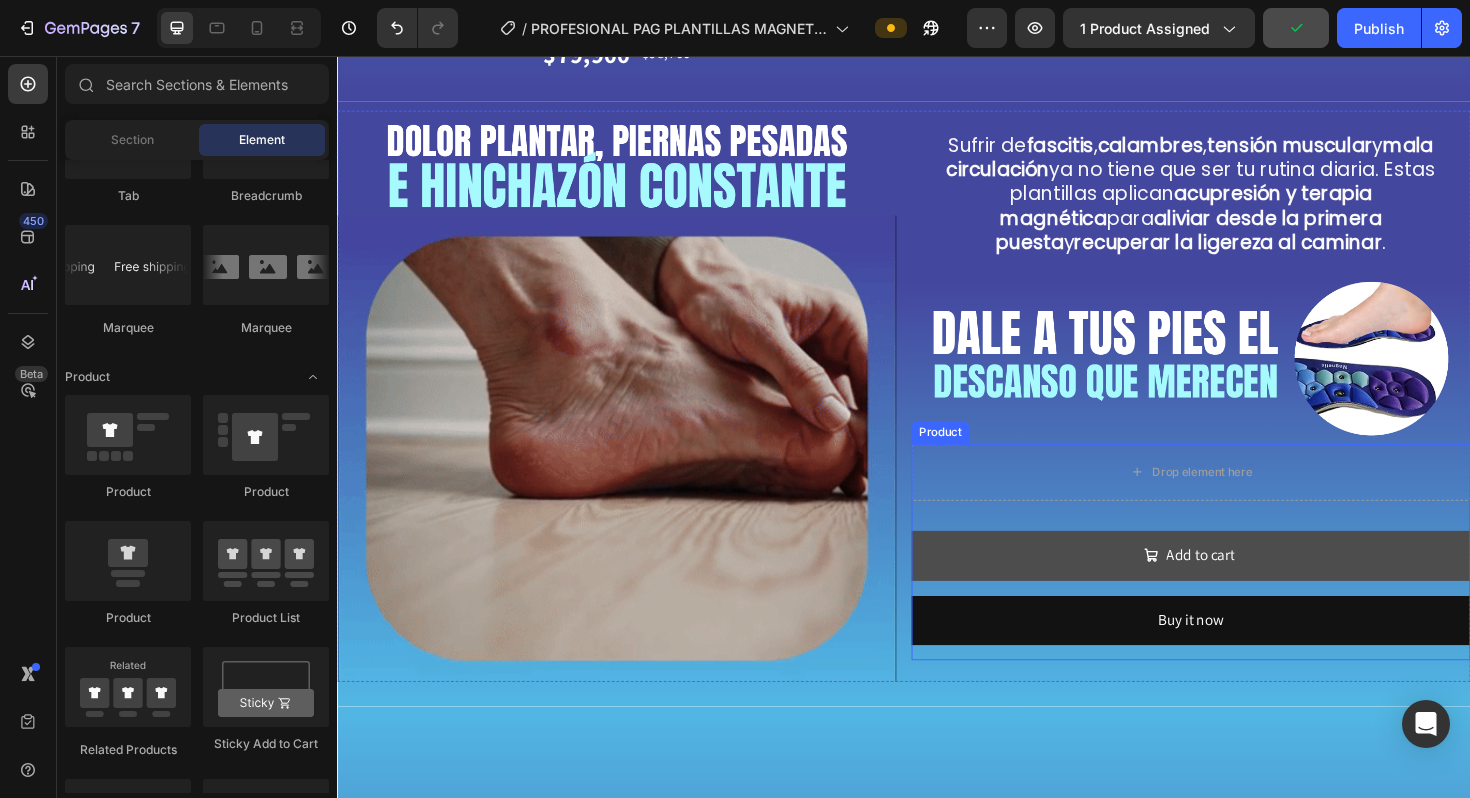 click on "Add to cart" at bounding box center (1241, 585) 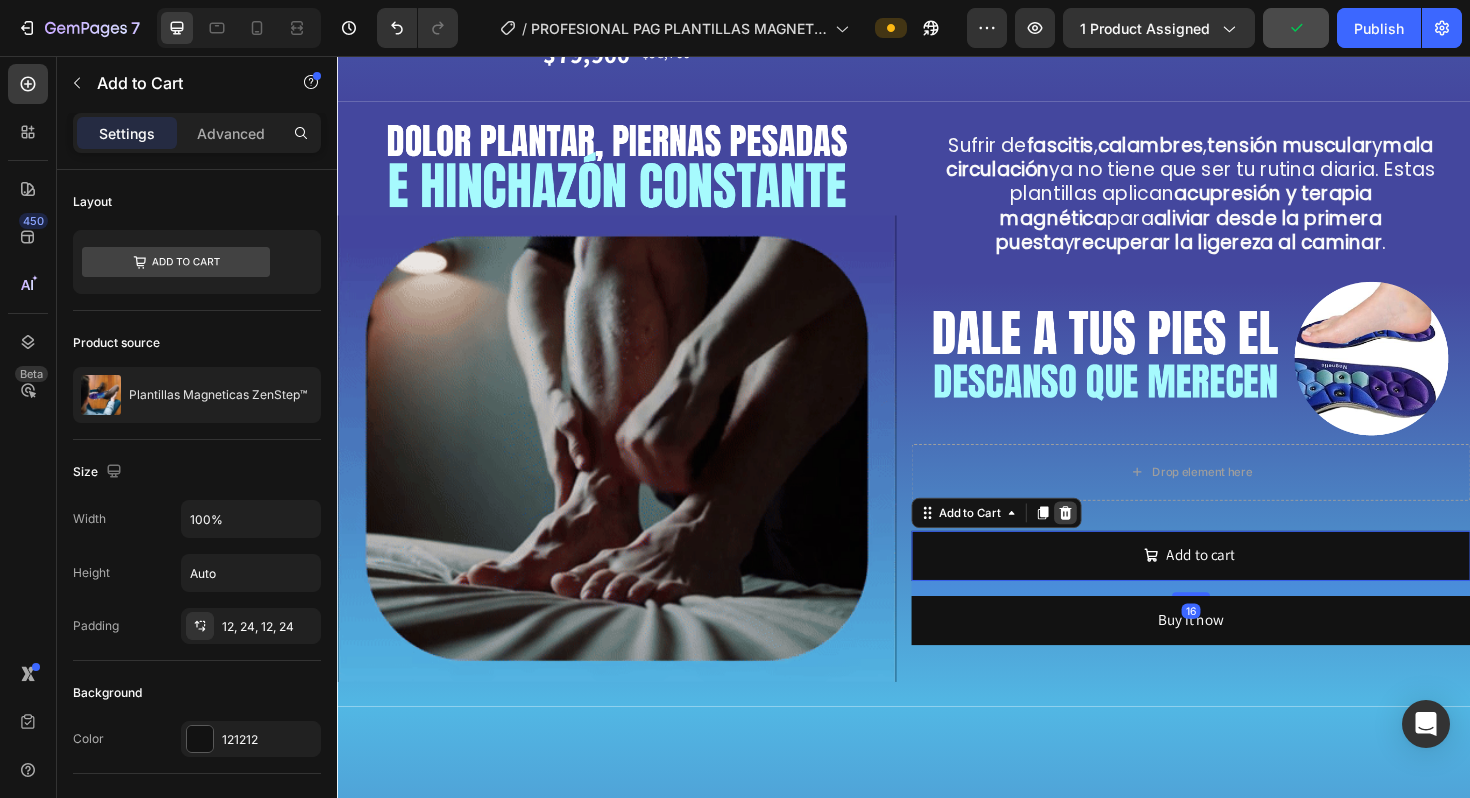 click 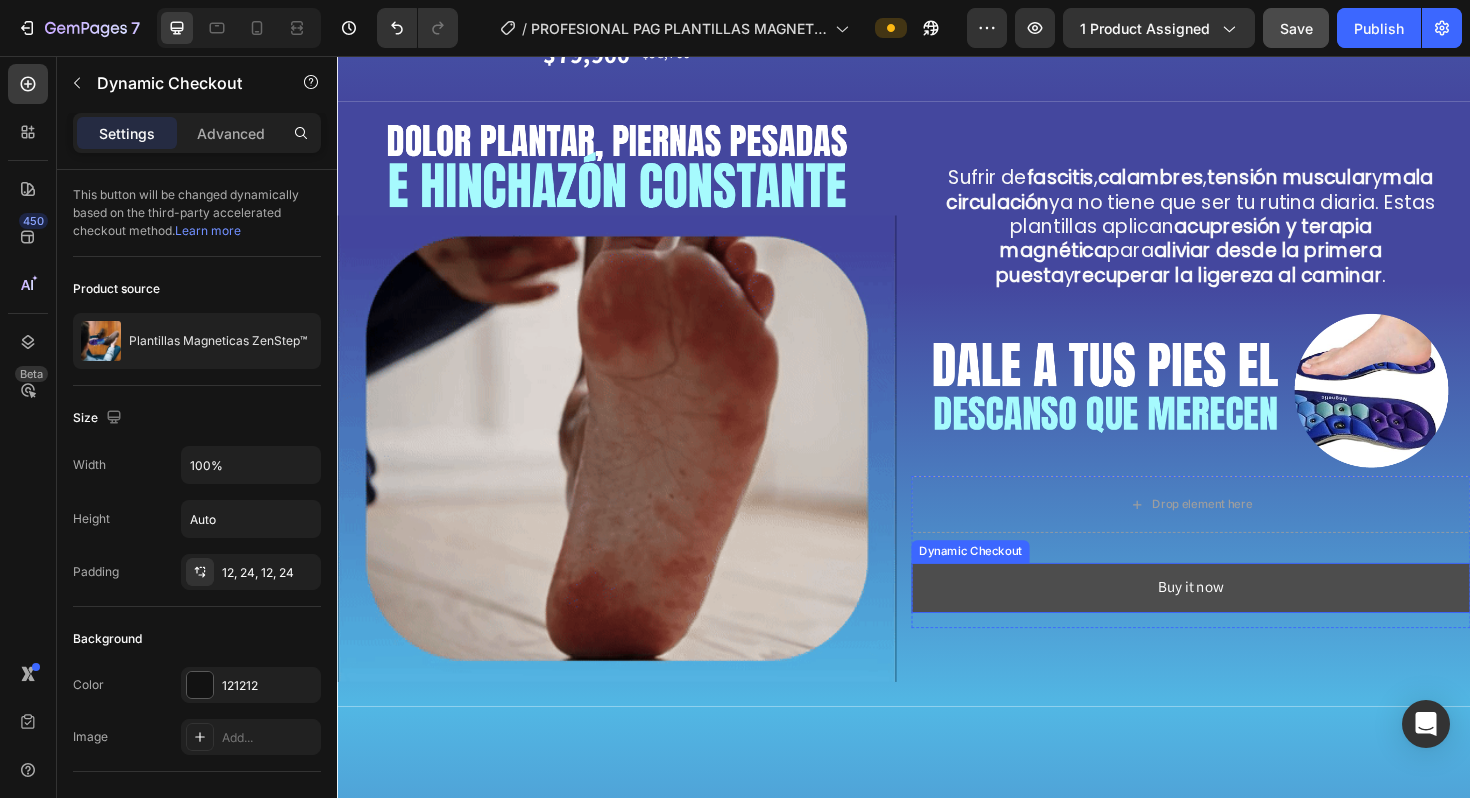 click on "Buy it now" at bounding box center [1241, 619] 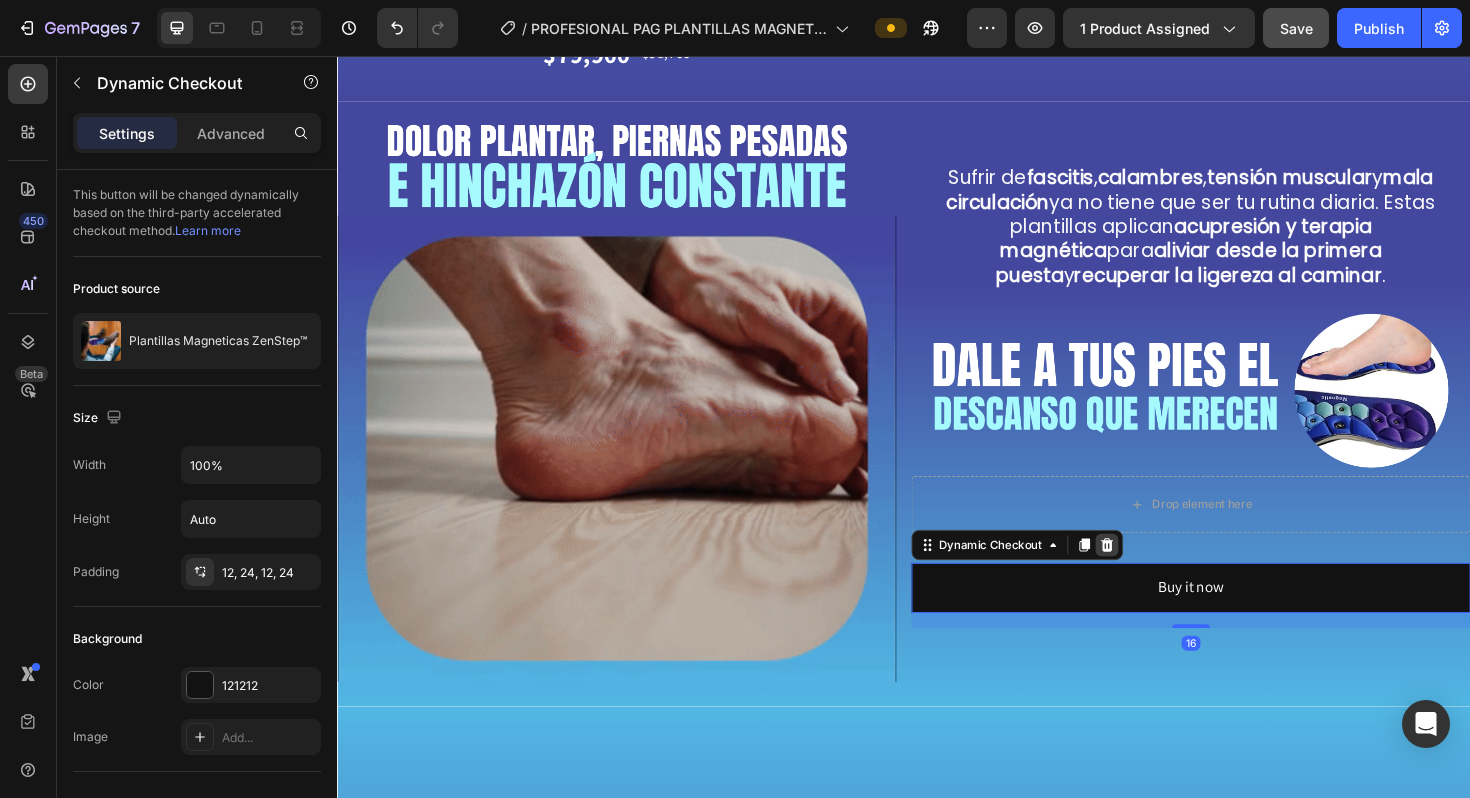 click 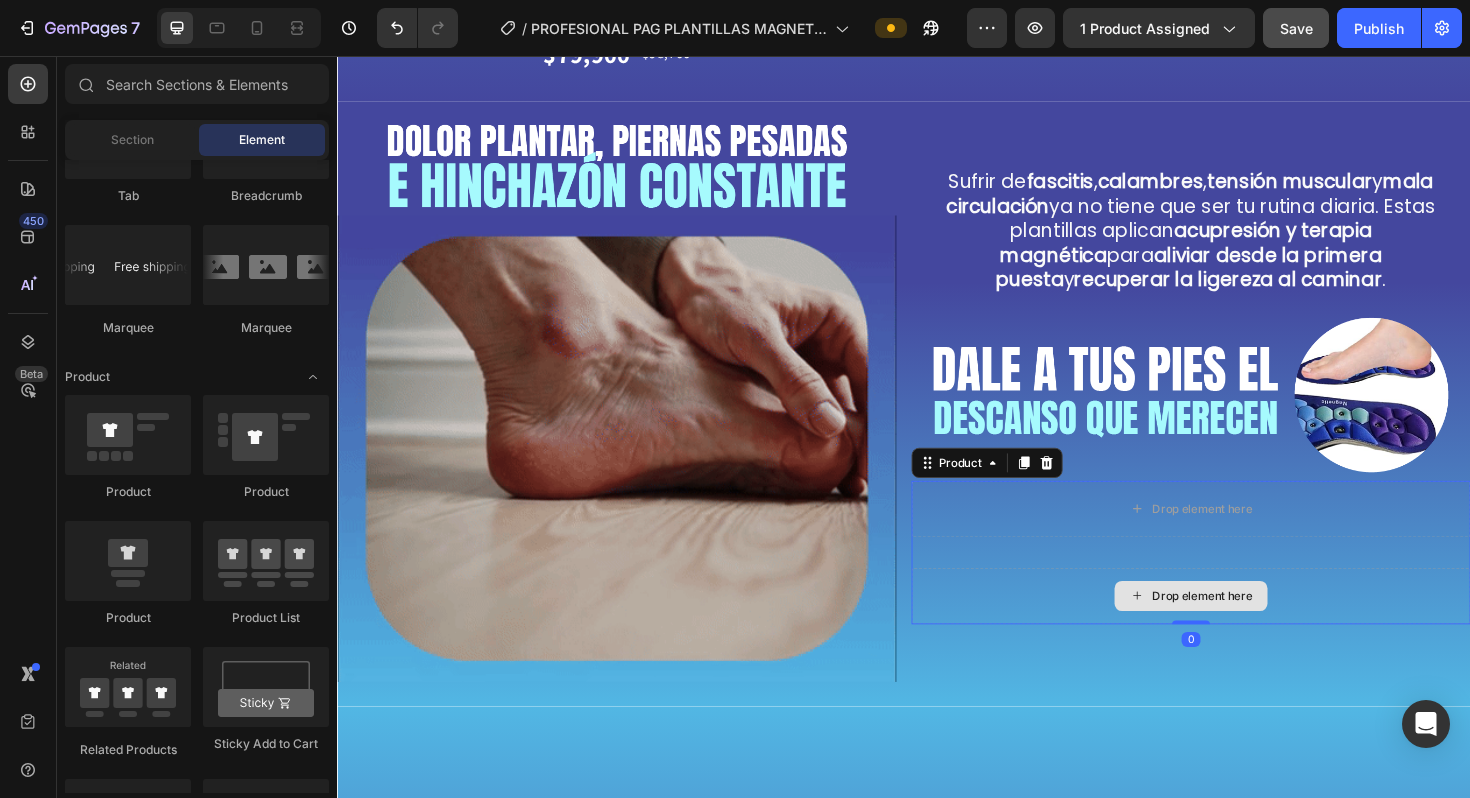 click on "Drop element here" at bounding box center (1241, 628) 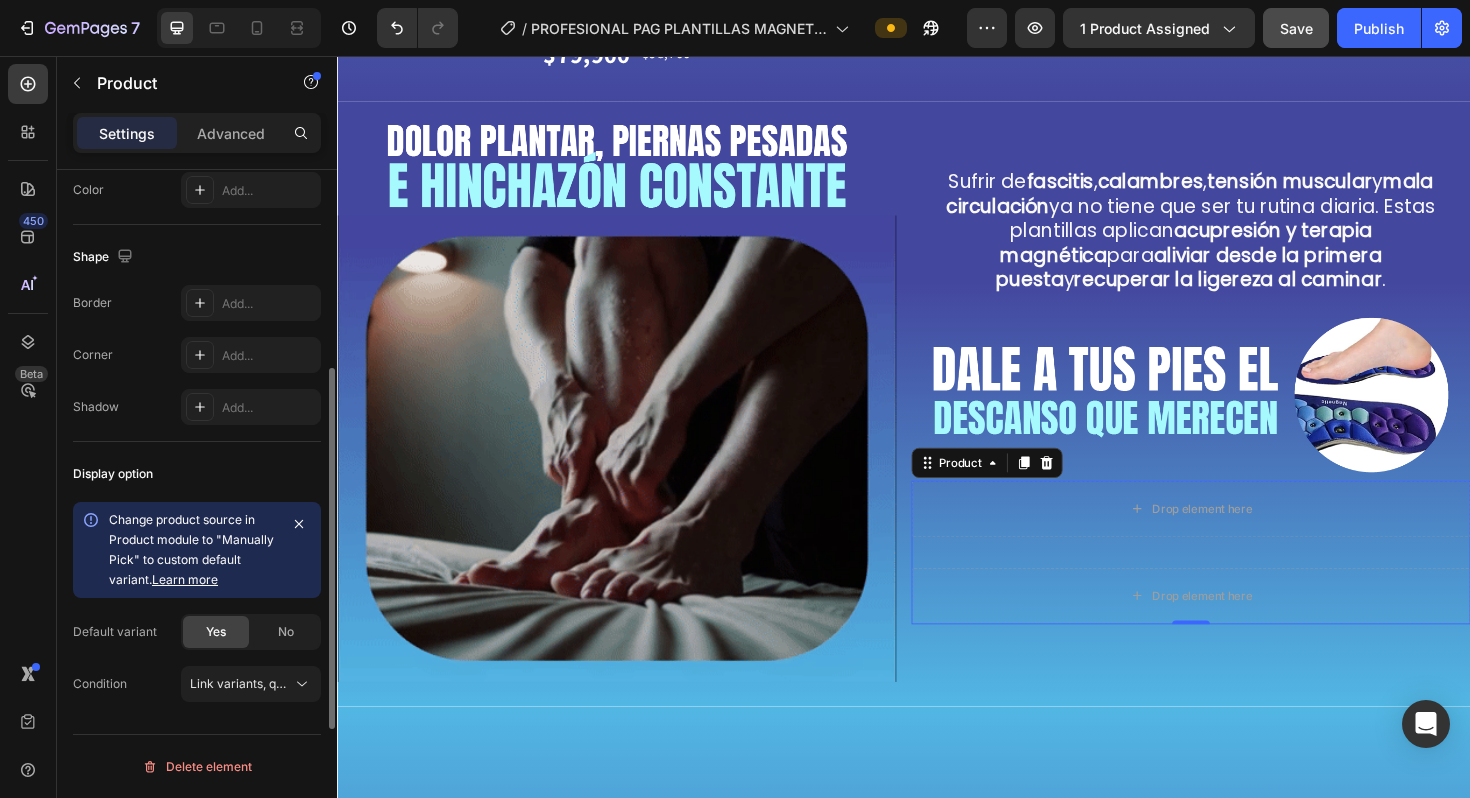 scroll, scrollTop: 0, scrollLeft: 0, axis: both 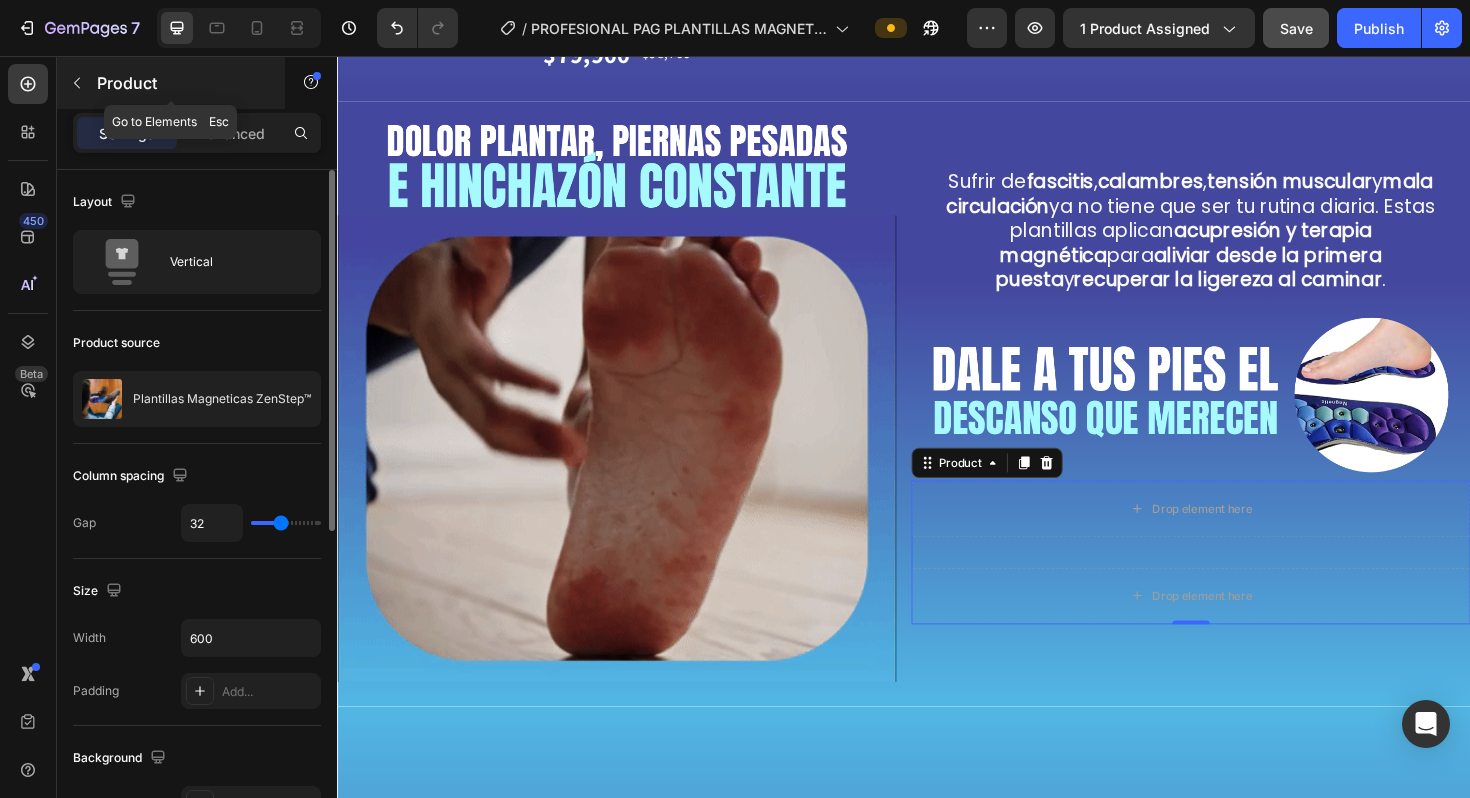 click on "Product" at bounding box center (182, 83) 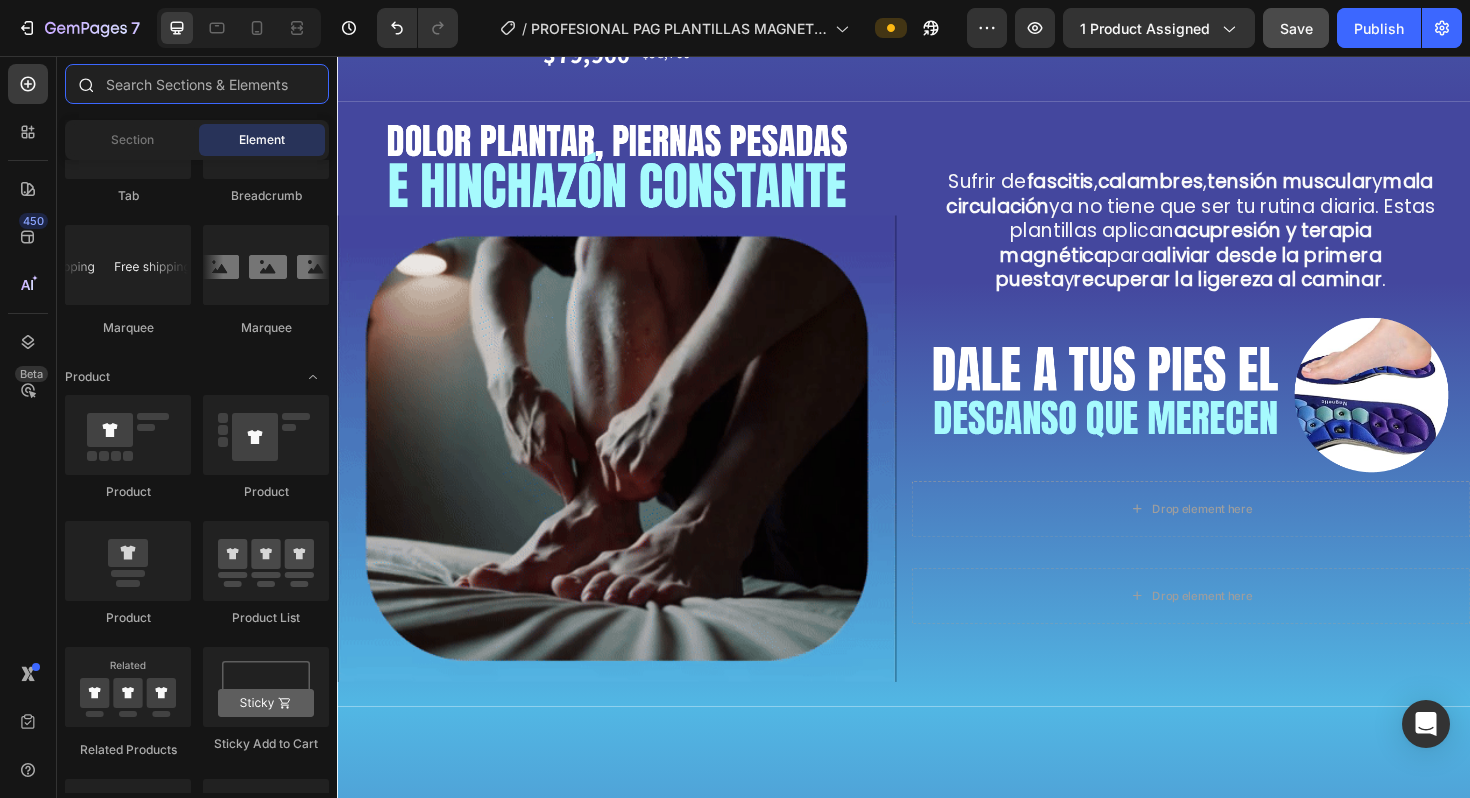 click at bounding box center [197, 84] 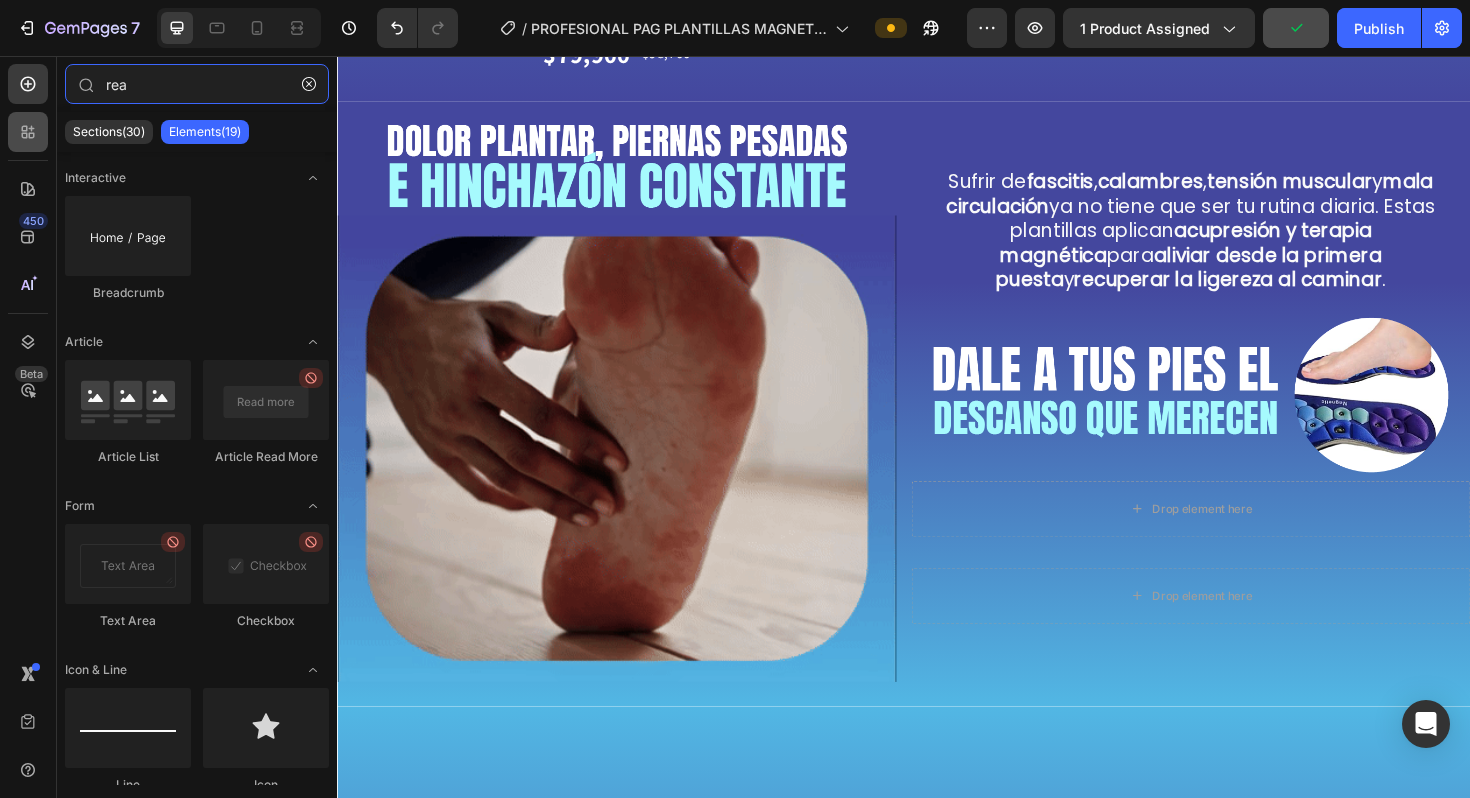 type on "rea" 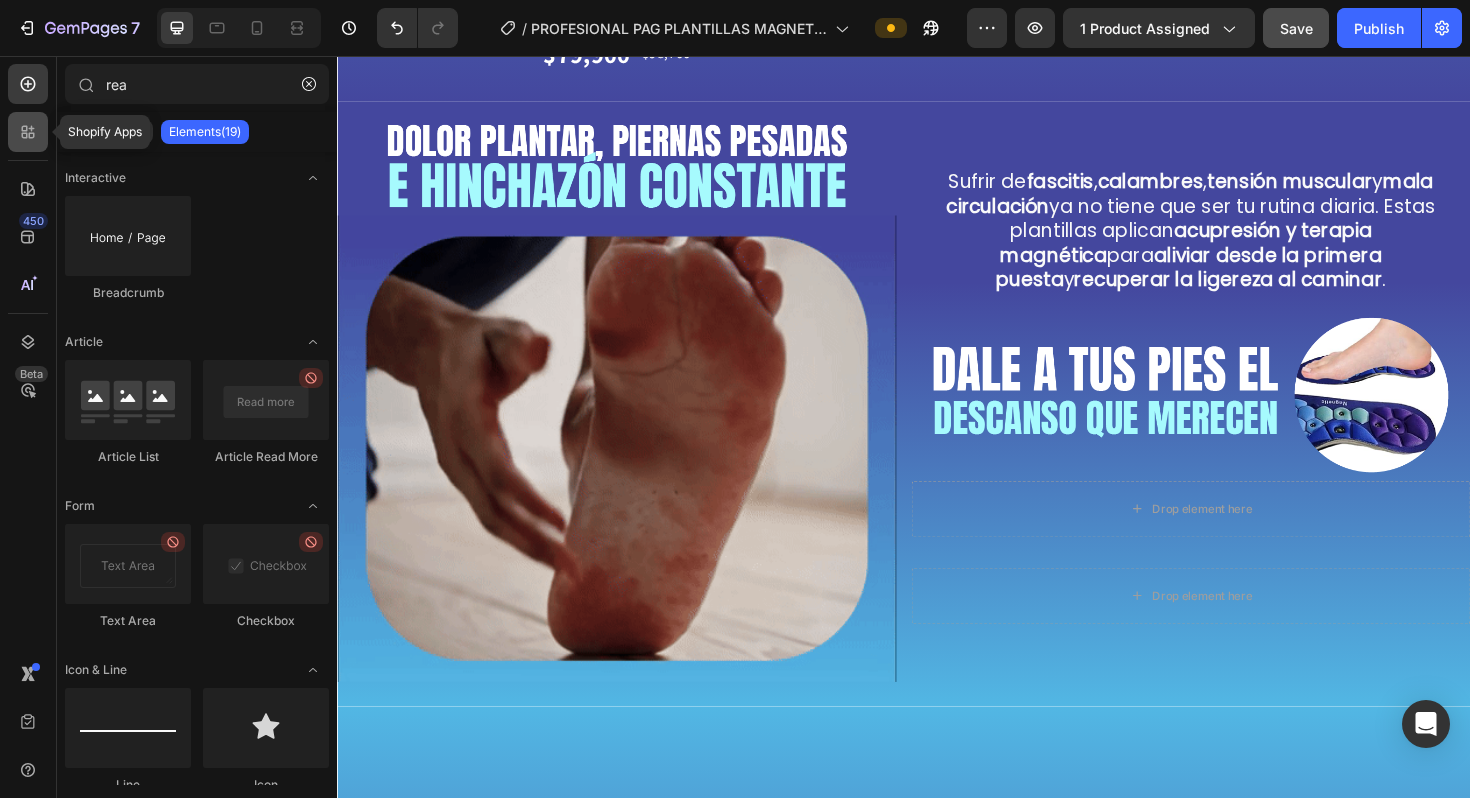 click 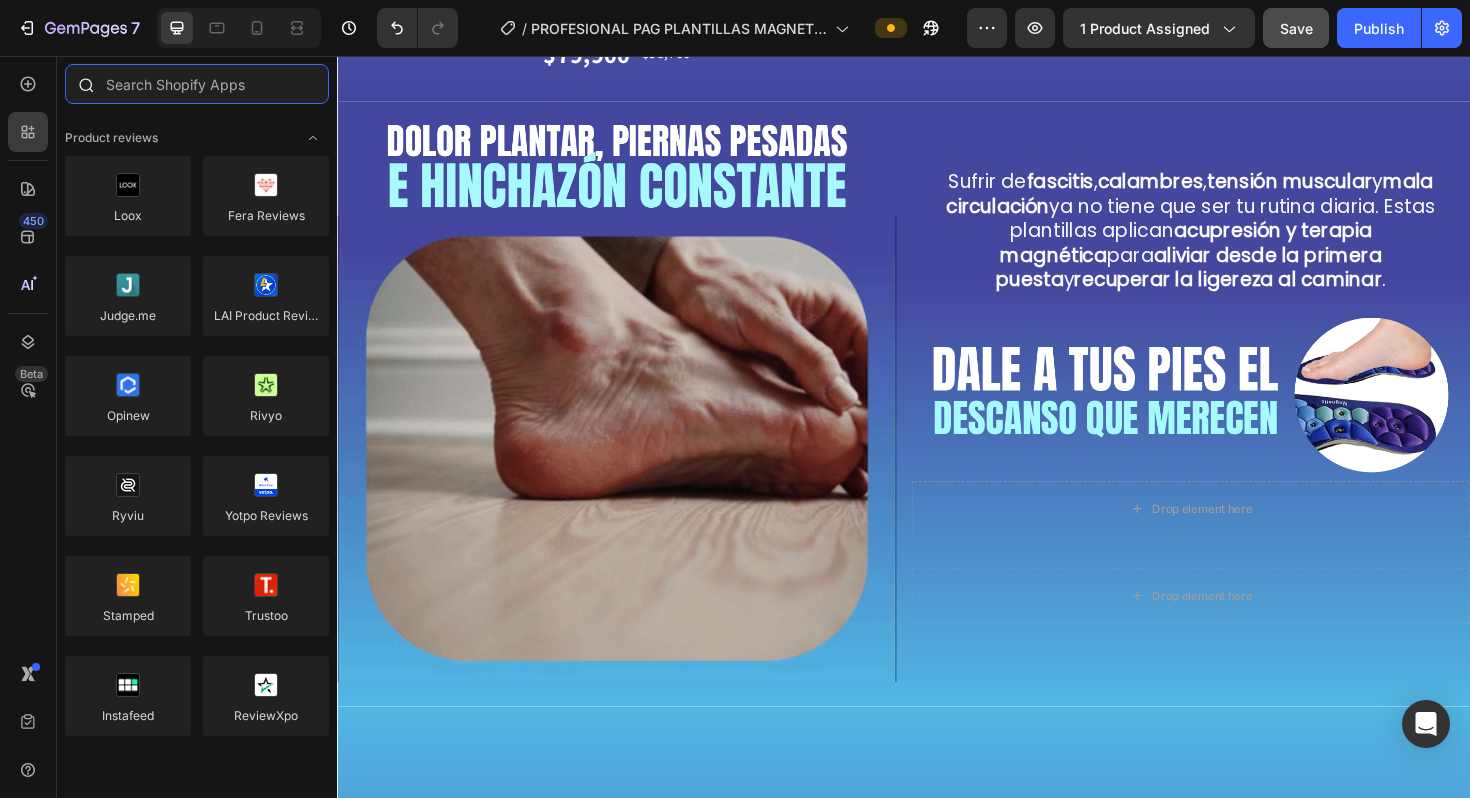 click at bounding box center (197, 84) 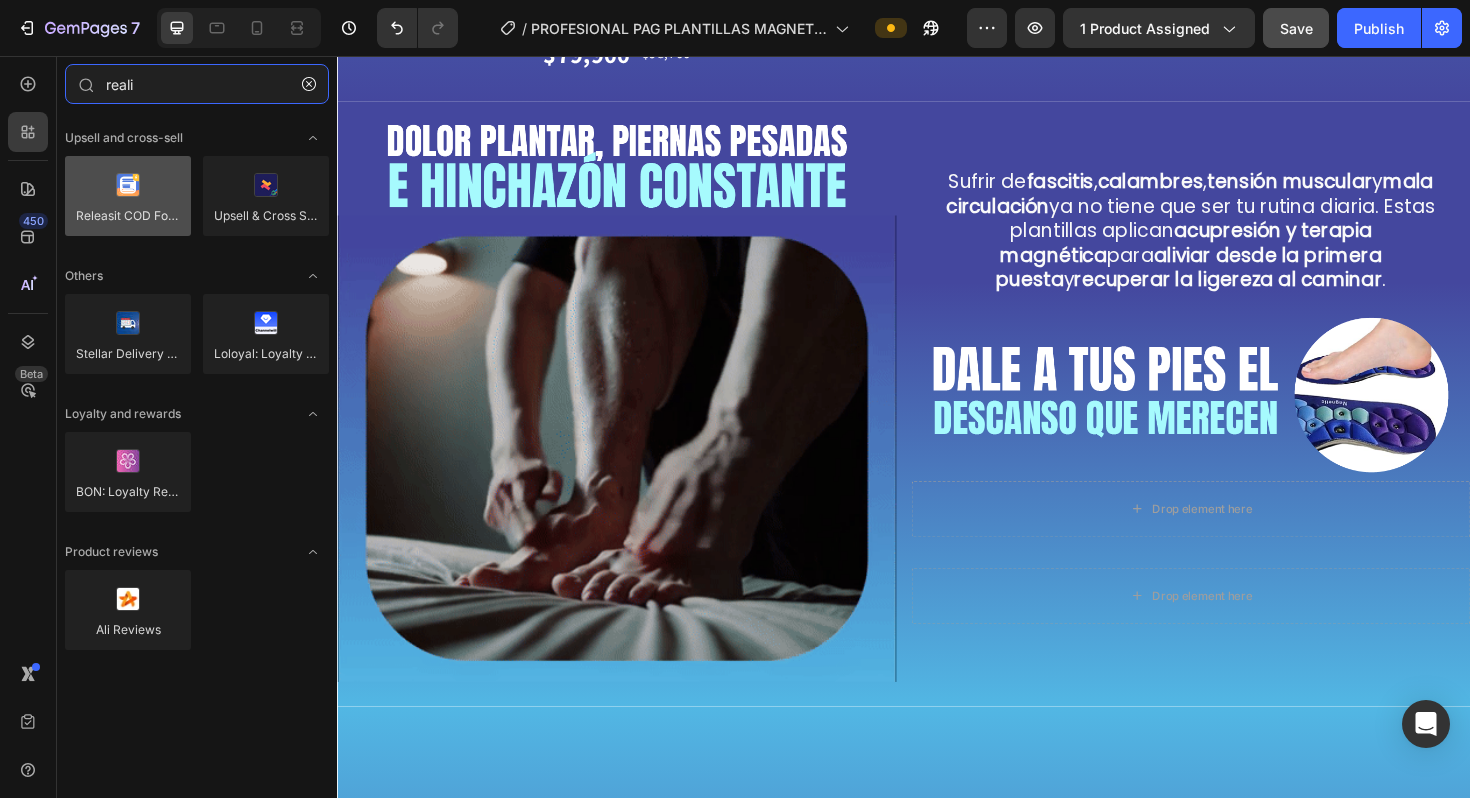 type on "reali" 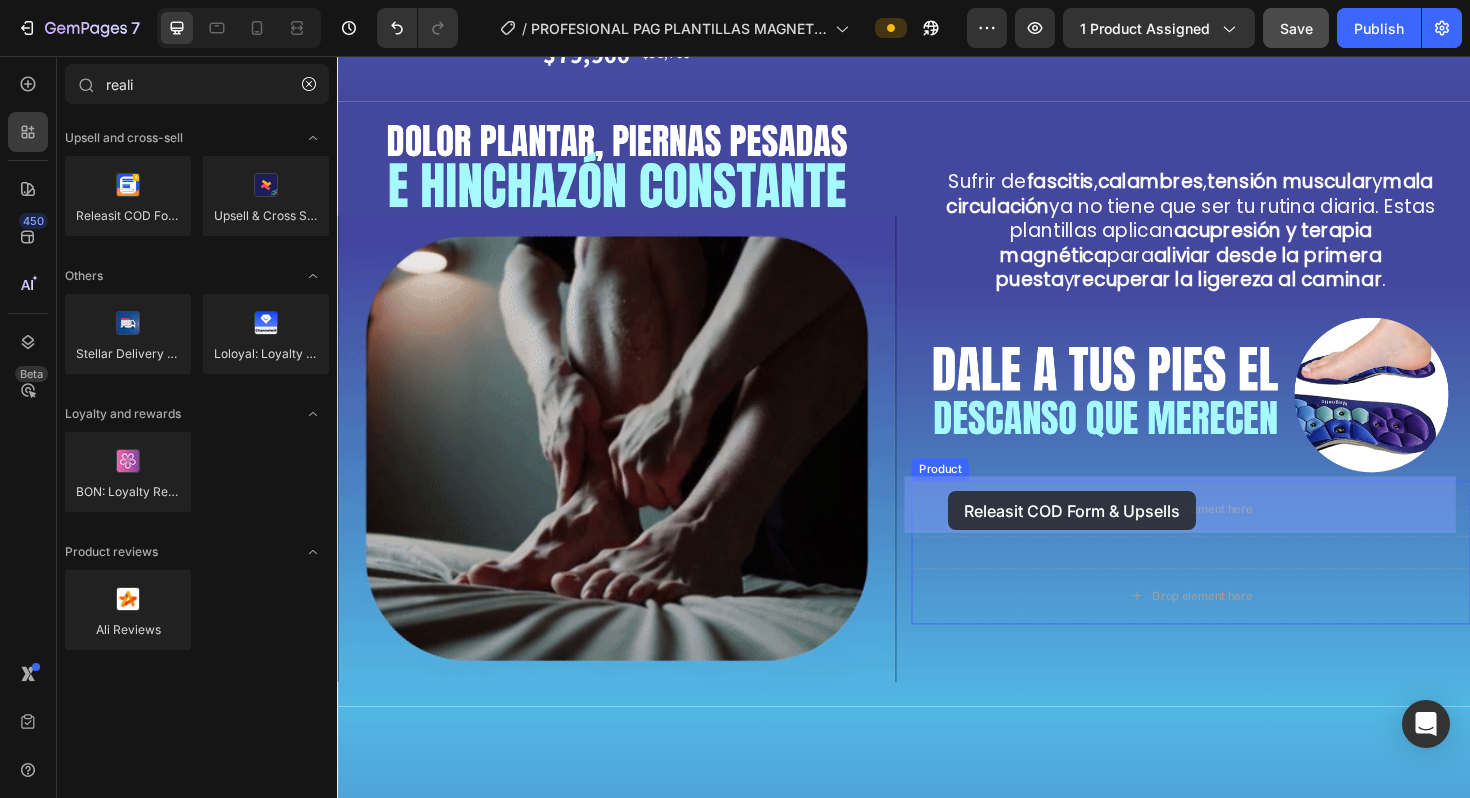 drag, startPoint x: 453, startPoint y: 230, endPoint x: 982, endPoint y: 517, distance: 601.83887 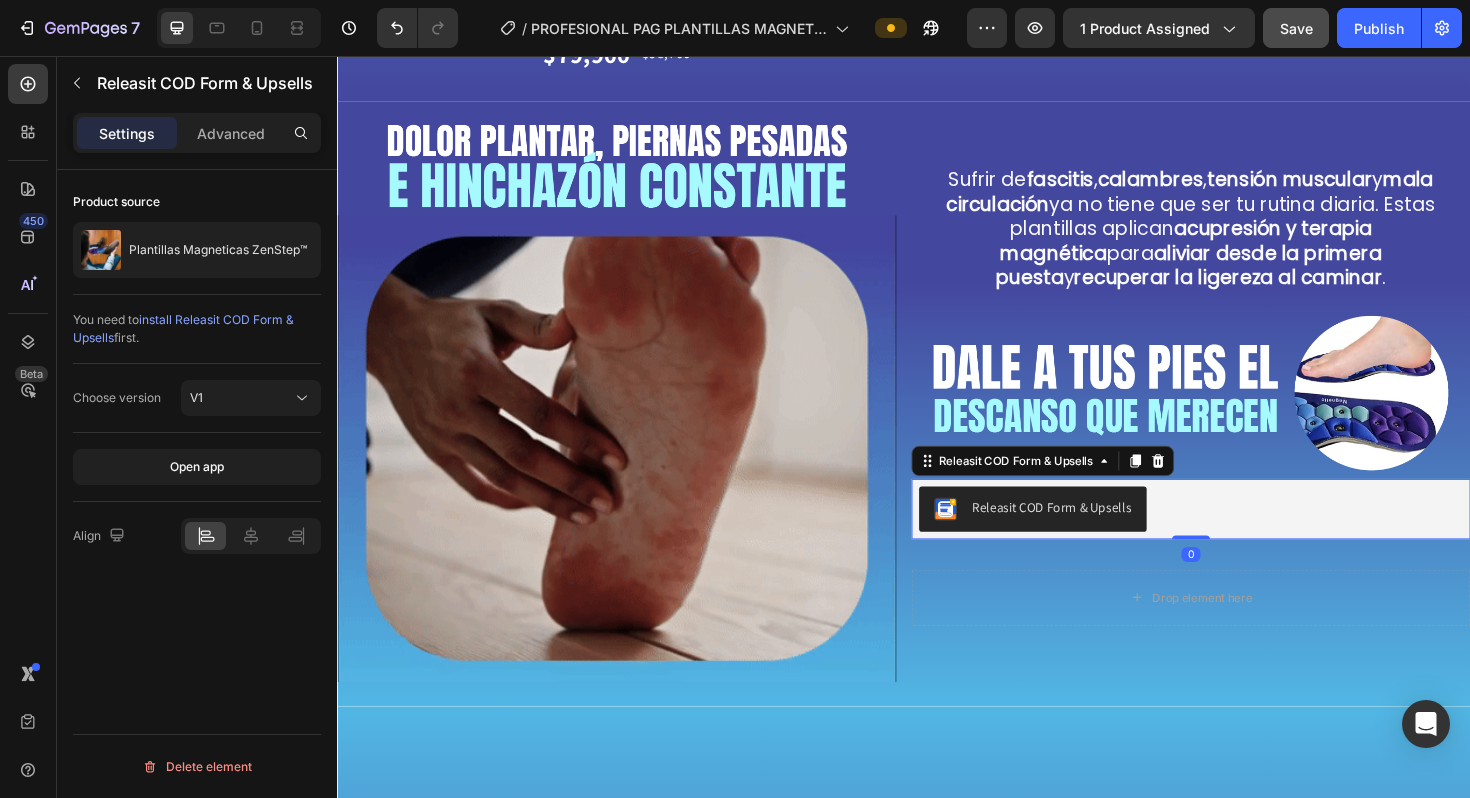 click on "Releasit COD Form & Upsells" at bounding box center (1241, 536) 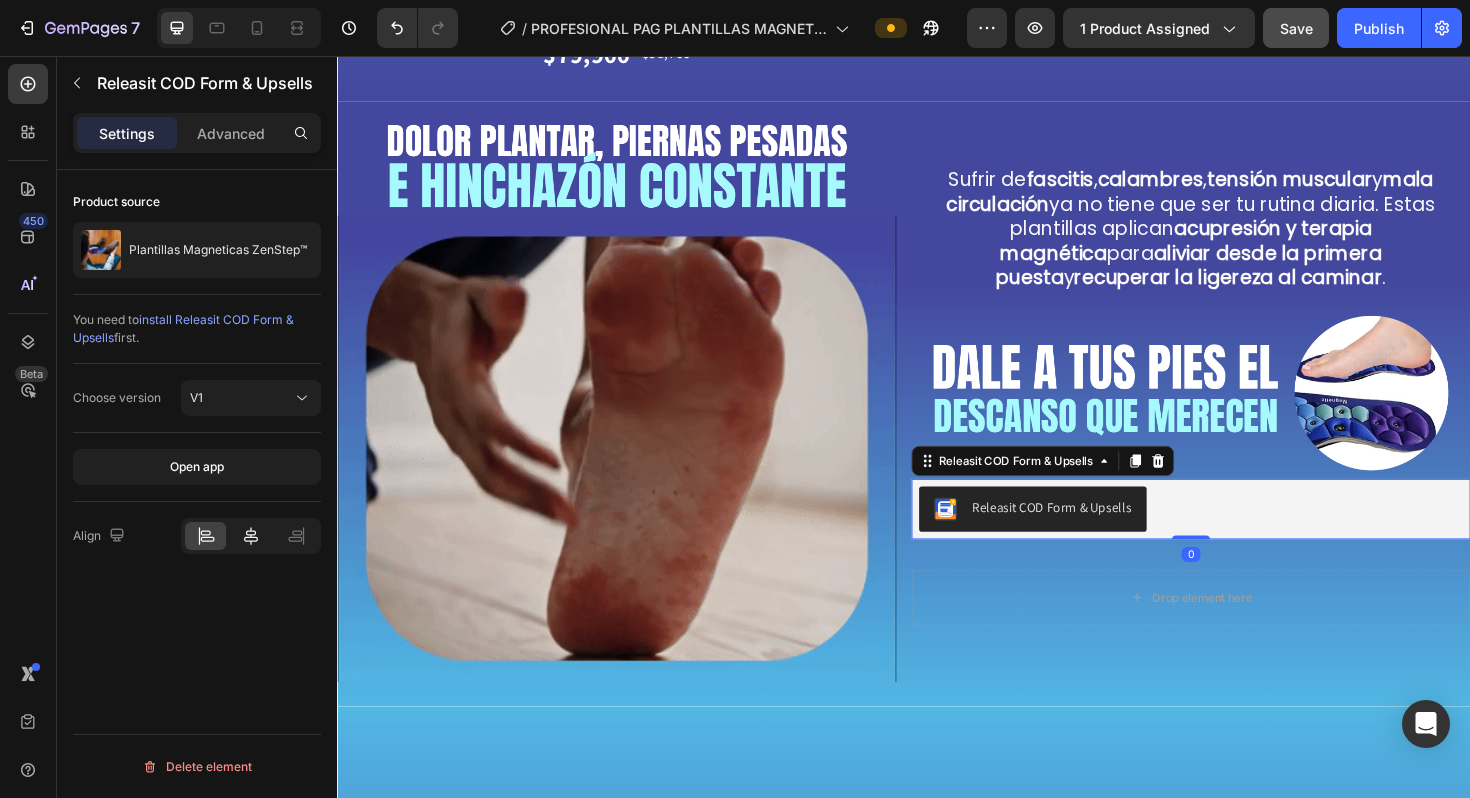 click 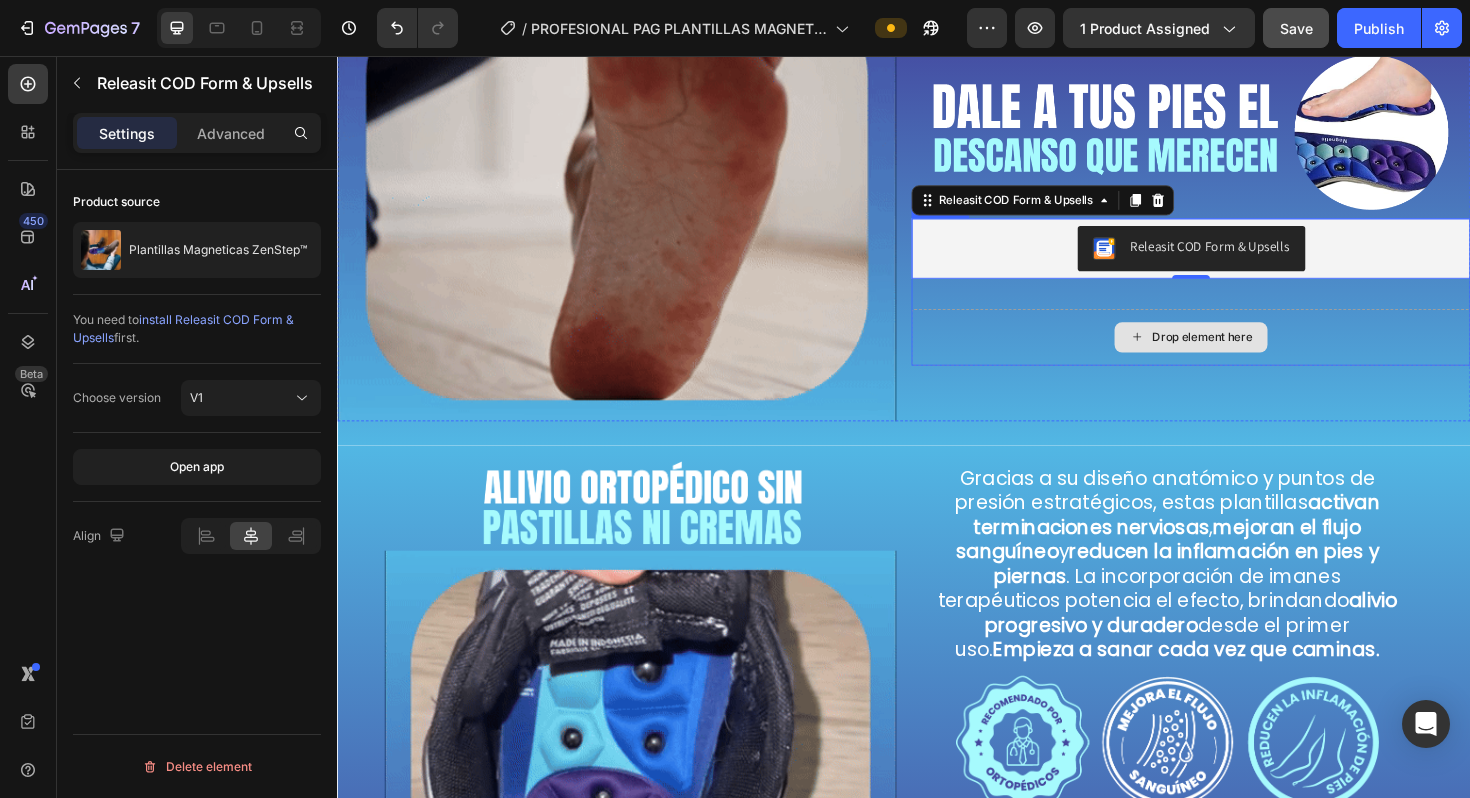 scroll, scrollTop: 1075, scrollLeft: 0, axis: vertical 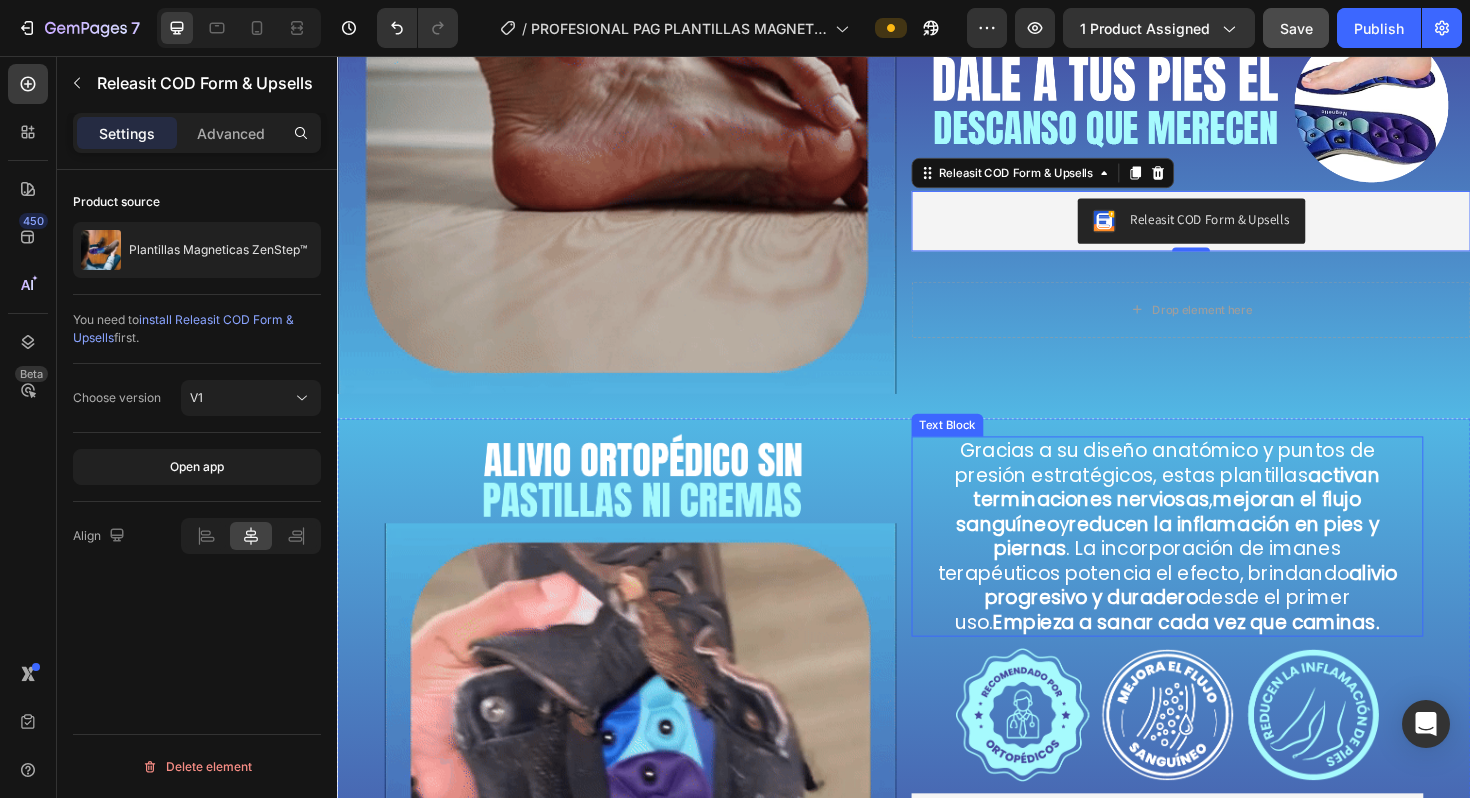 click on "reducen la inflamación en pies y piernas" at bounding box center [1236, 565] 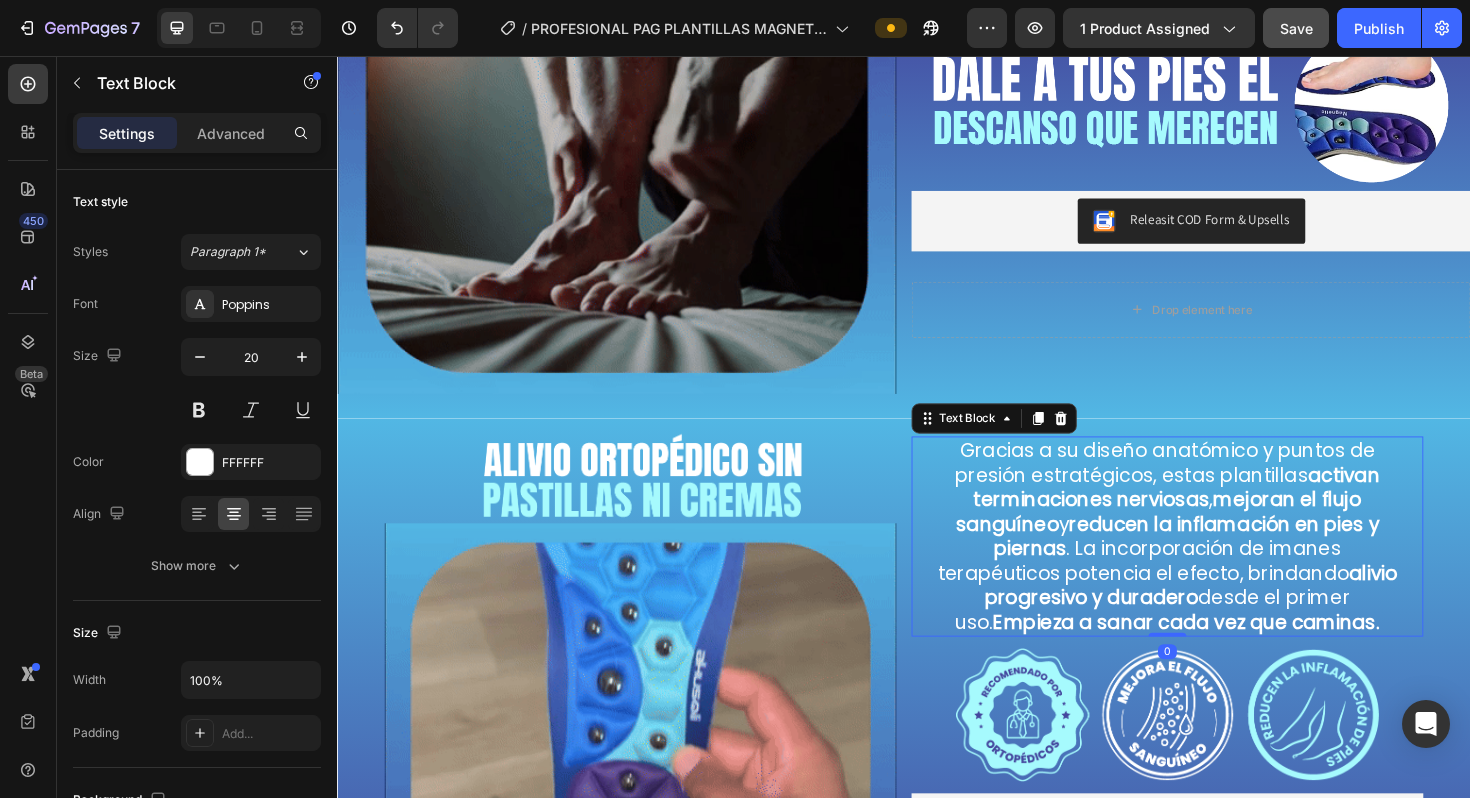 click on "reducen la inflamación en pies y piernas" at bounding box center (1236, 565) 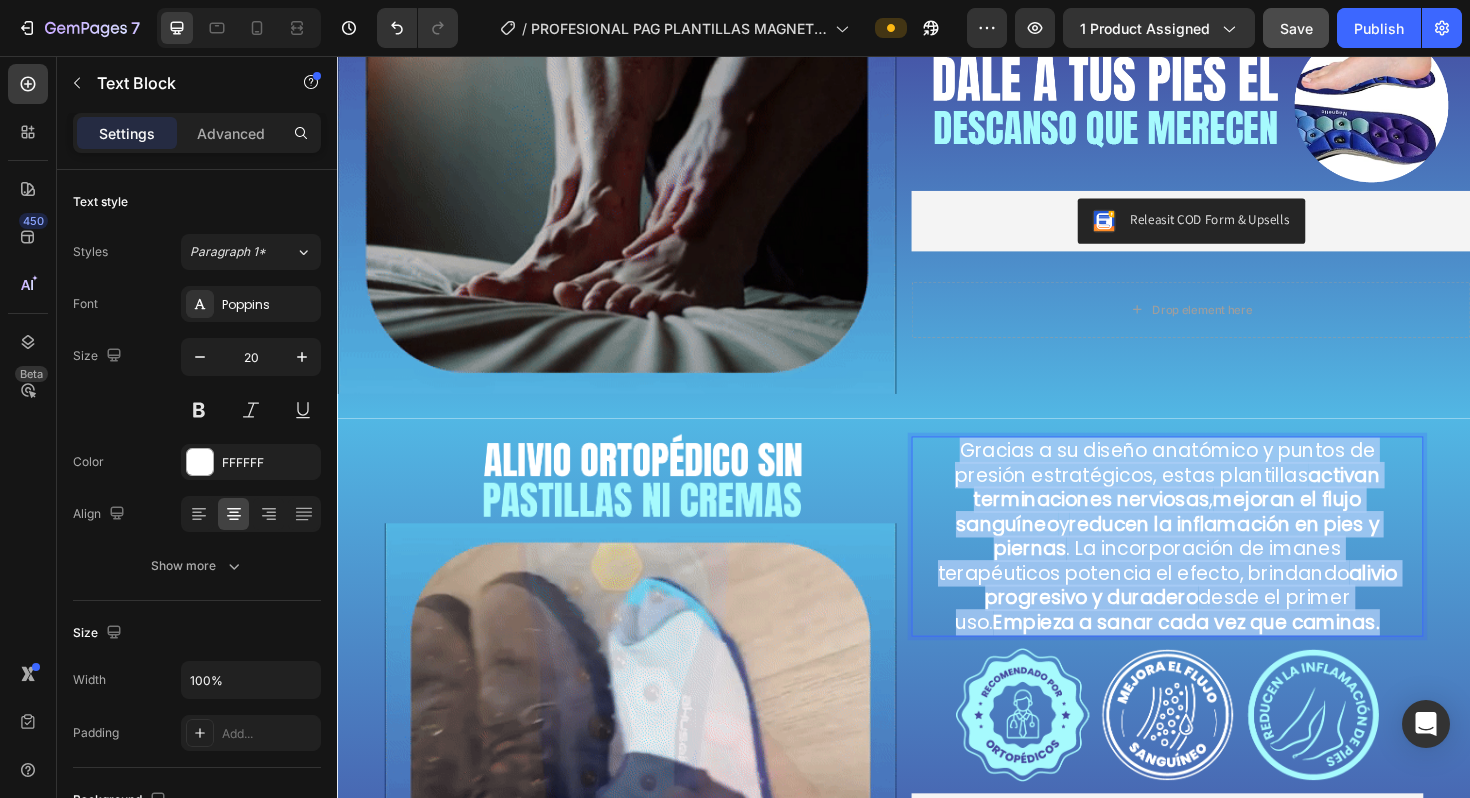 click on "reducen la inflamación en pies y piernas" at bounding box center (1236, 565) 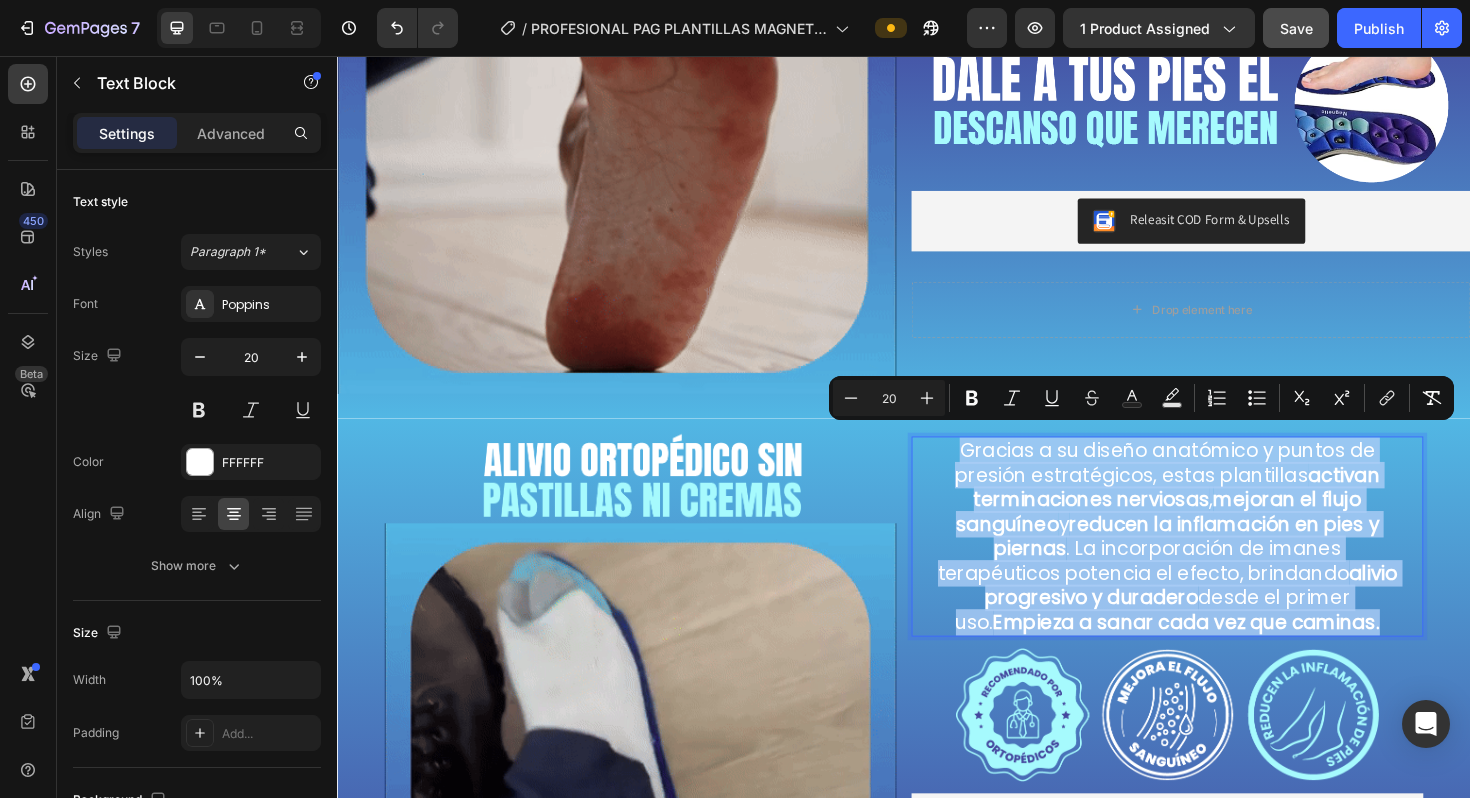 copy on "Gracias a su diseño anatómico y puntos de presión estratégicos, estas plantillas  activan terminaciones nerviosas ,  mejoran el flujo sanguíneo  y  reducen la inflamación en pies y piernas . La incorporación de imanes terapéuticos potencia el efecto, brindando  alivio progresivo y duradero  desde el primer uso.  Empieza a sanar cada vez que caminas." 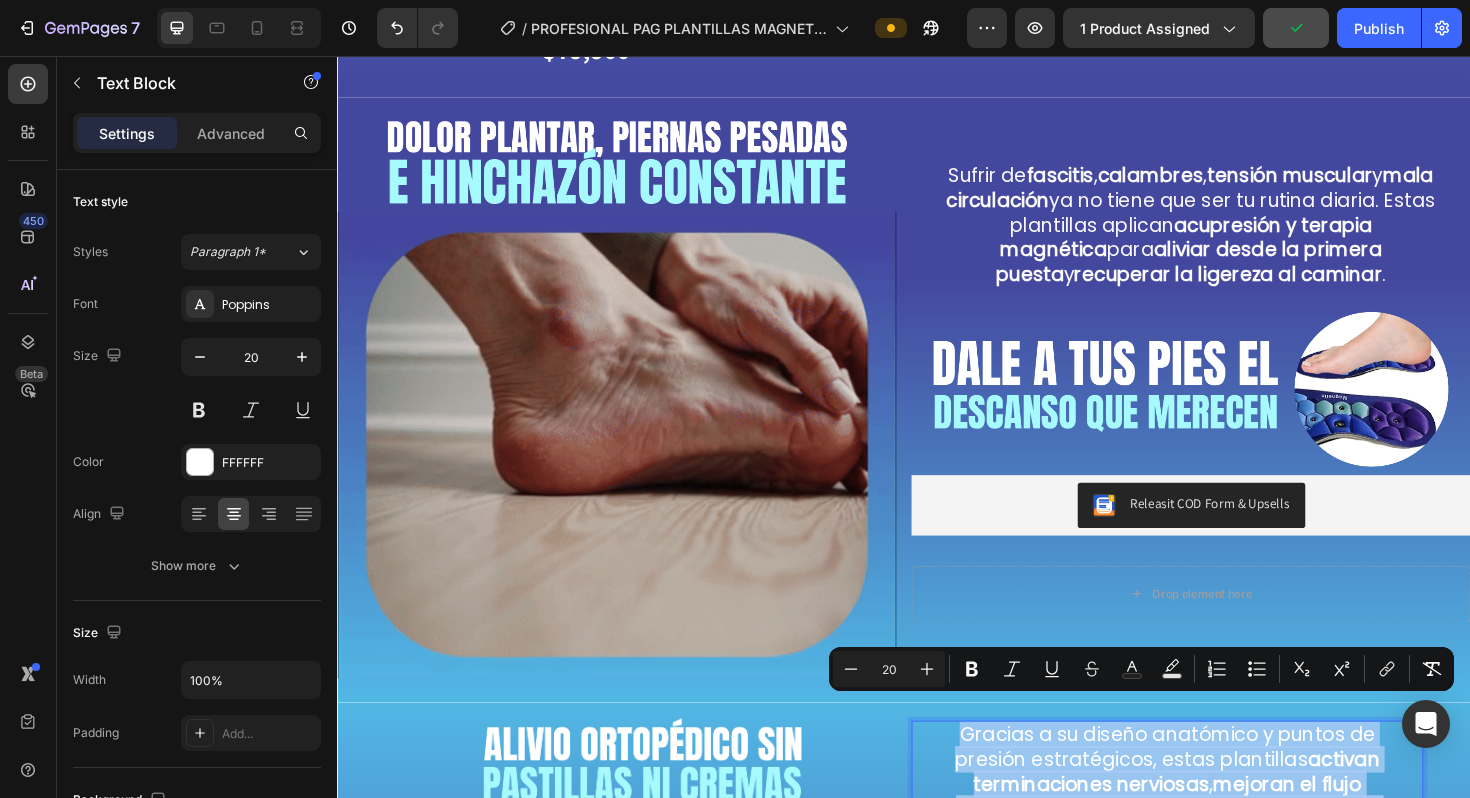 scroll, scrollTop: 782, scrollLeft: 0, axis: vertical 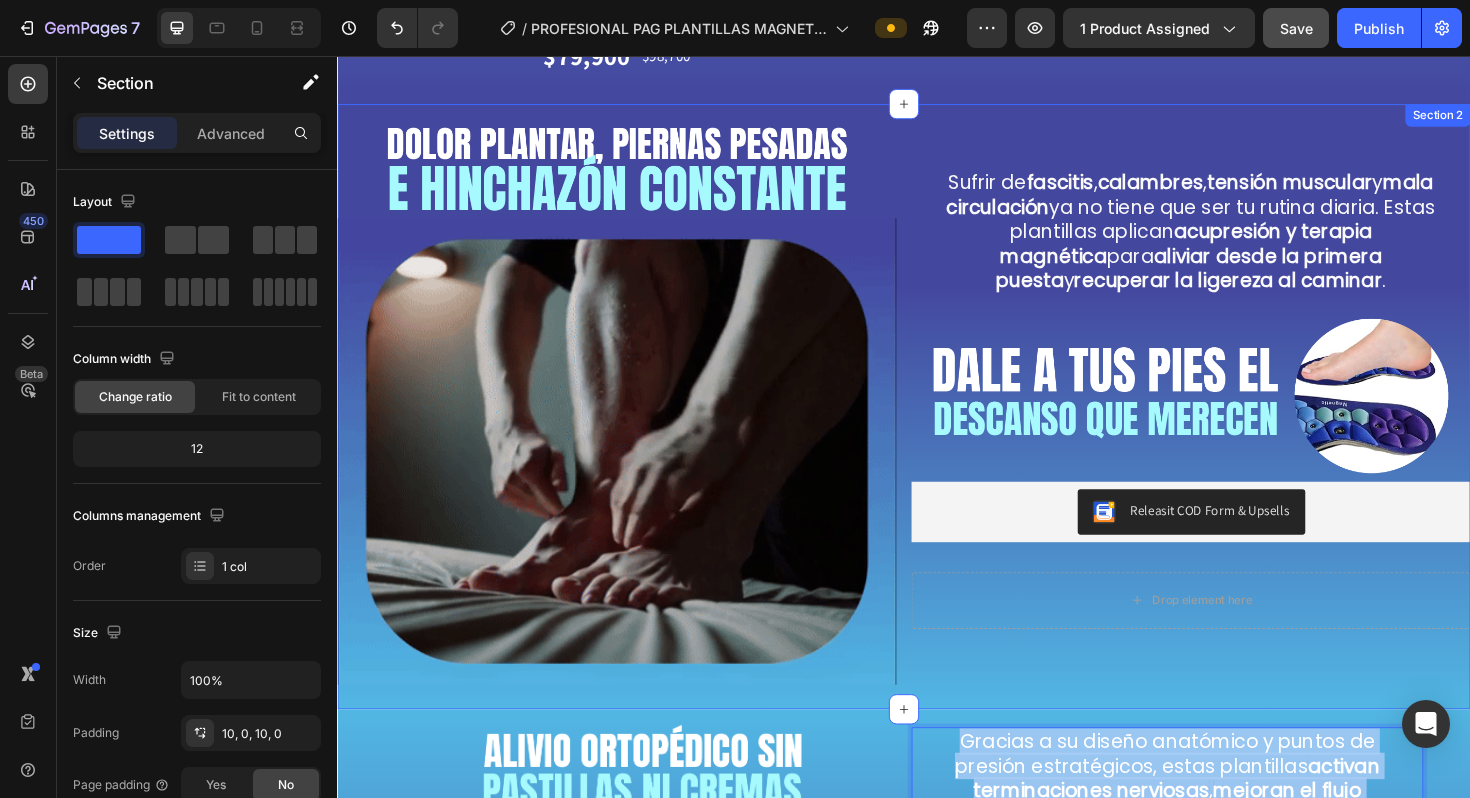 click on "Image Image Sufrir de  fascitis ,  calambres ,  tensión muscular  y  mala circulación  ya no tiene que ser tu rutina diaria. Estas plantillas aplican  acupresión y terapia magnética  para  aliviar desde la primera puesta  y  recuperar la ligereza al caminar . Text Block Image Releasit COD Form & Upsells Releasit COD Form & Upsells
Drop element here Product Row Section 2" at bounding box center (937, 427) 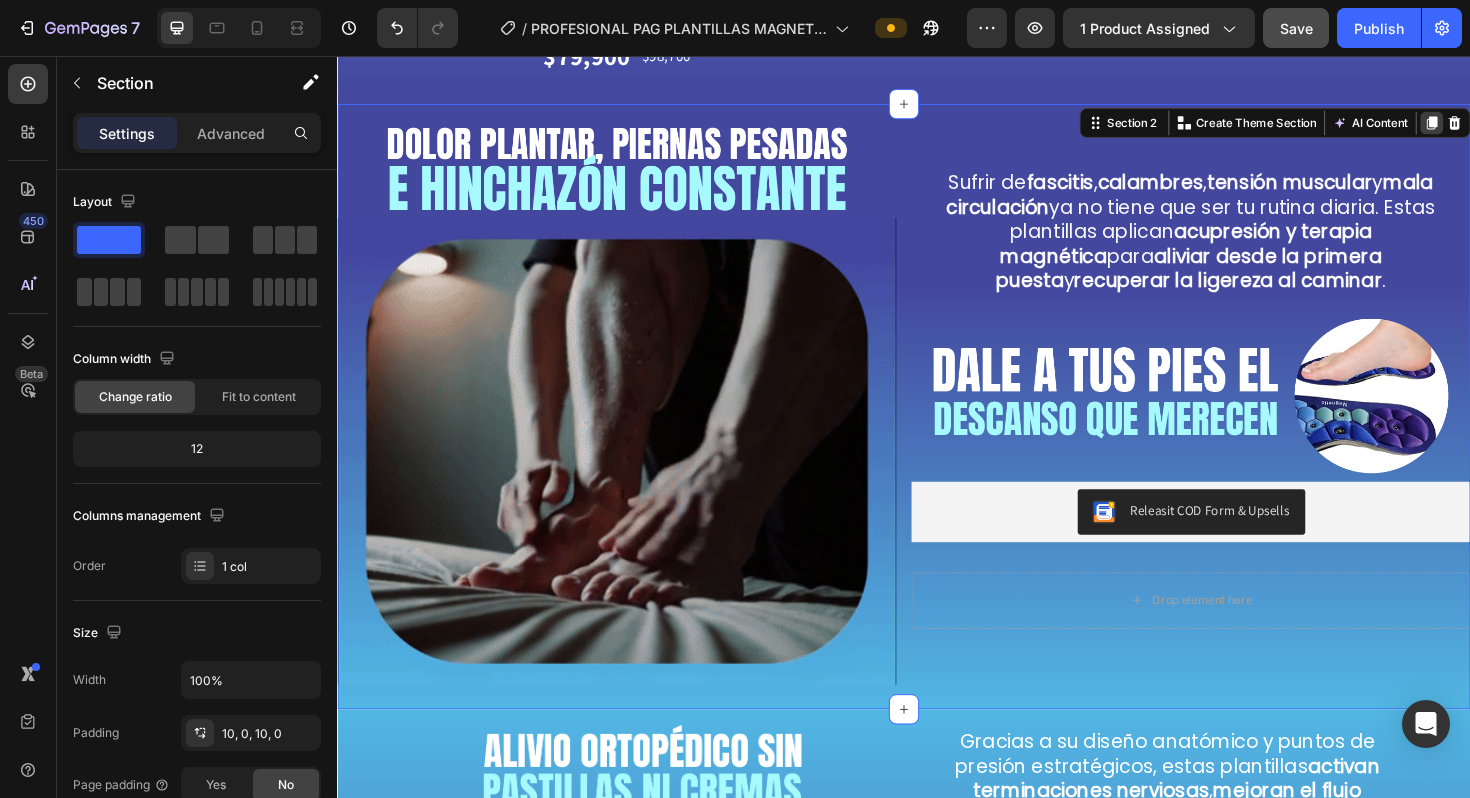 click 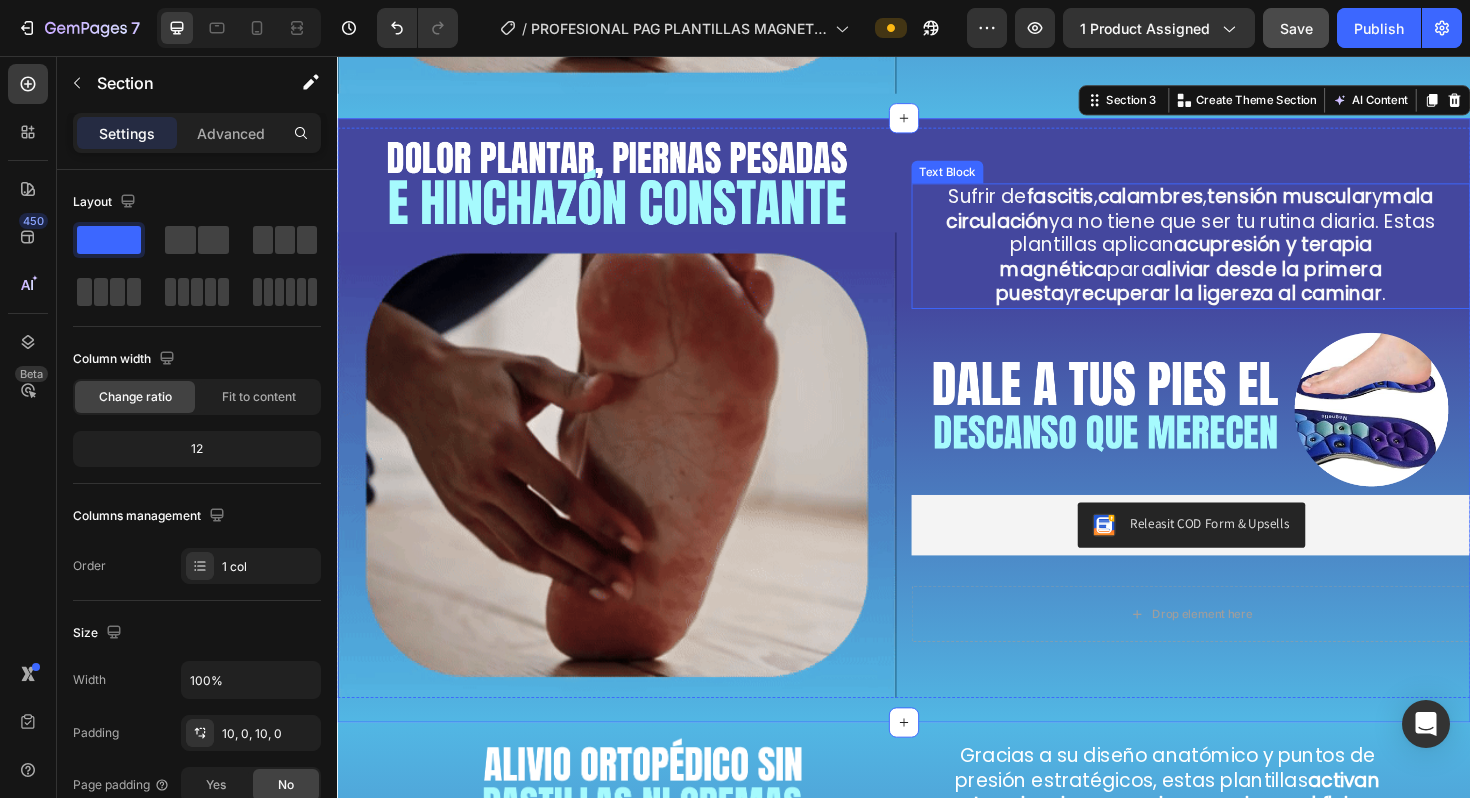 scroll, scrollTop: 1410, scrollLeft: 0, axis: vertical 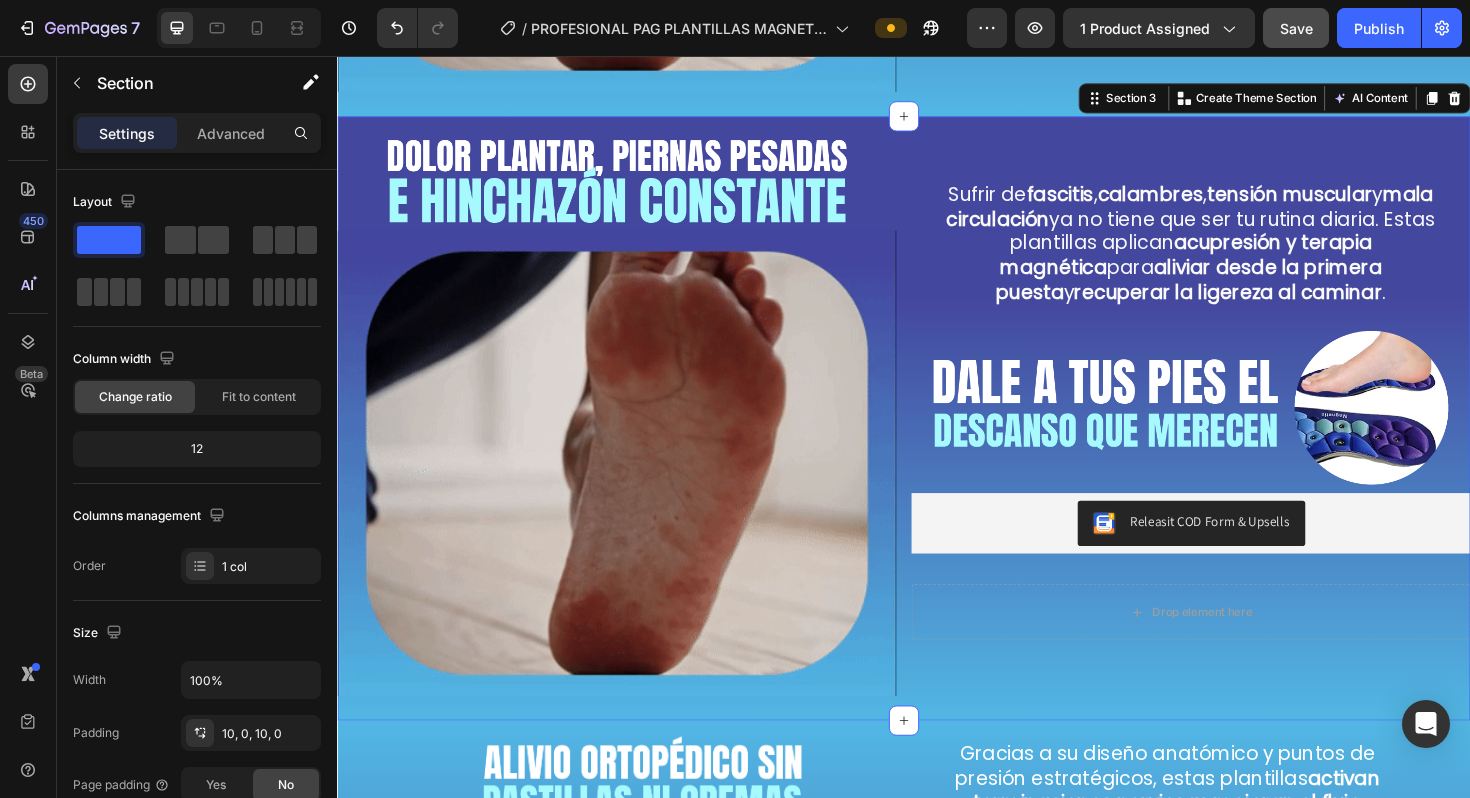 click on "Image Image Sufrir de  fascitis ,  calambres ,  tensión muscular  y  mala circulación  ya no tiene que ser tu rutina diaria. Estas plantillas aplican  acupresión y terapia magnética  para  aliviar desde la primera puesta  y  recuperar la ligereza al caminar . Text Block Image Releasit COD Form & Upsells Releasit COD Form & Upsells
Drop element here Product Row Section 3   Create Theme Section AI Content Write with GemAI What would you like to describe here? Tone and Voice Persuasive Product Plantillas Magneticas ZenStep™ Show more Generate" at bounding box center [937, 440] 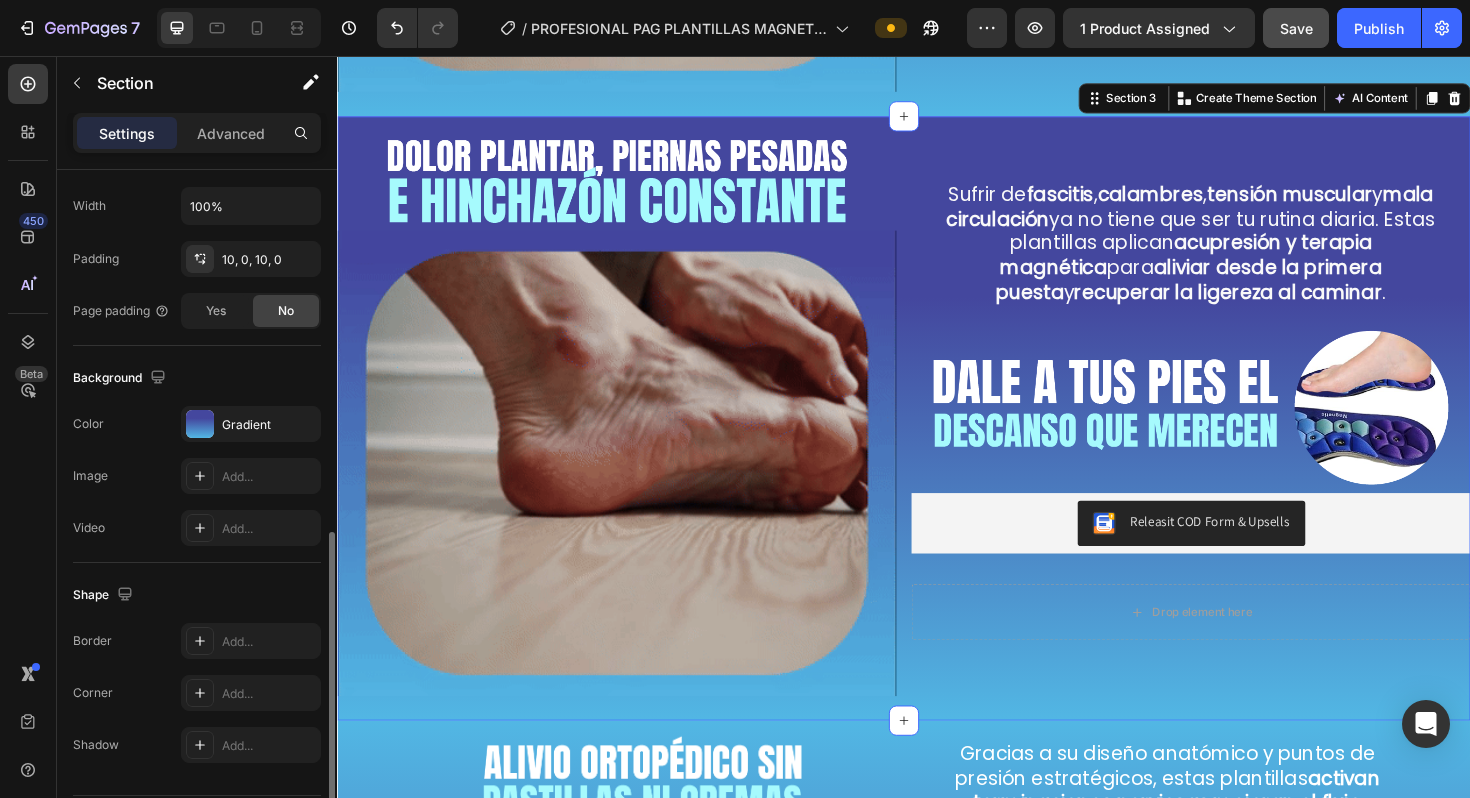 scroll, scrollTop: 535, scrollLeft: 0, axis: vertical 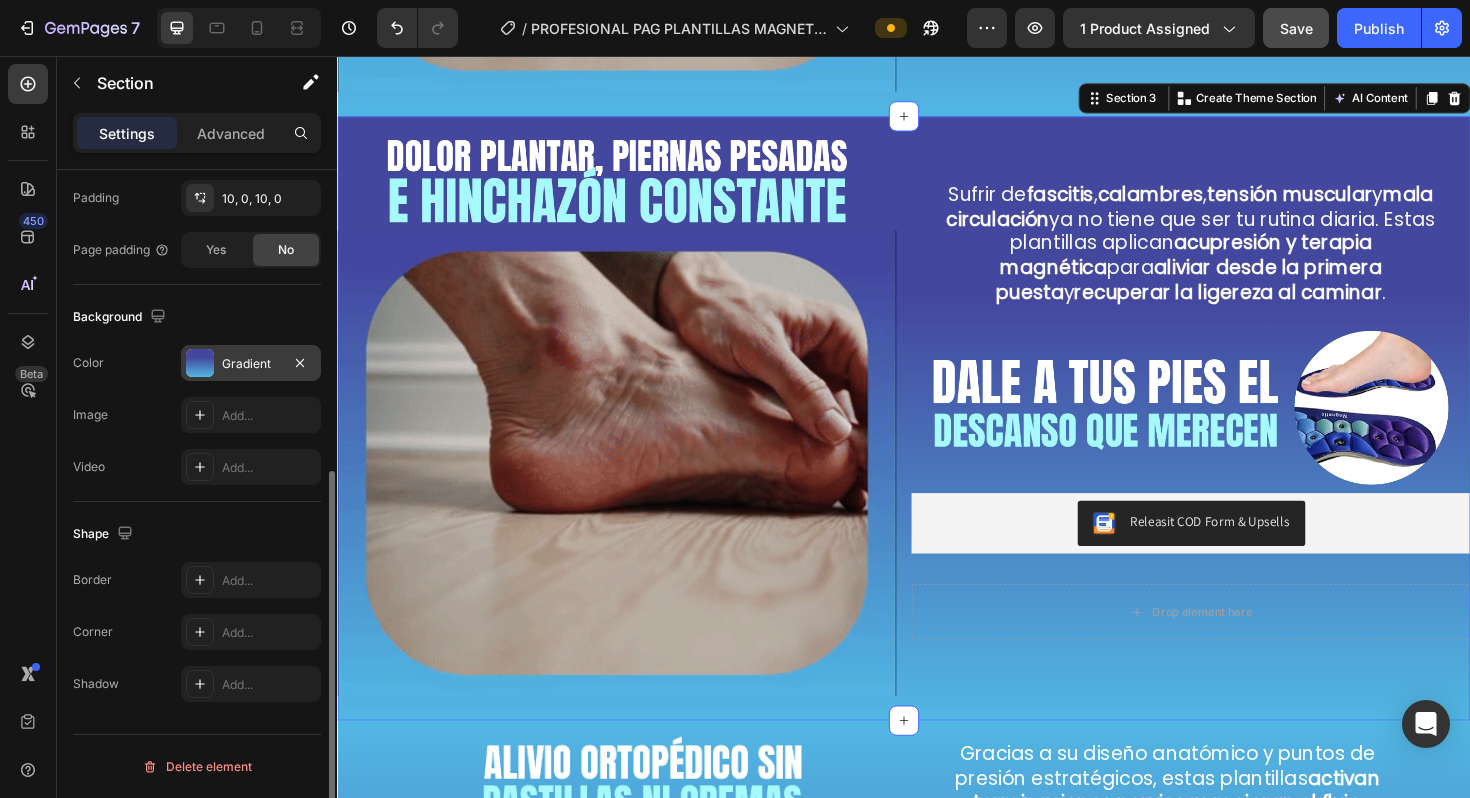 click on "Gradient" at bounding box center (251, 364) 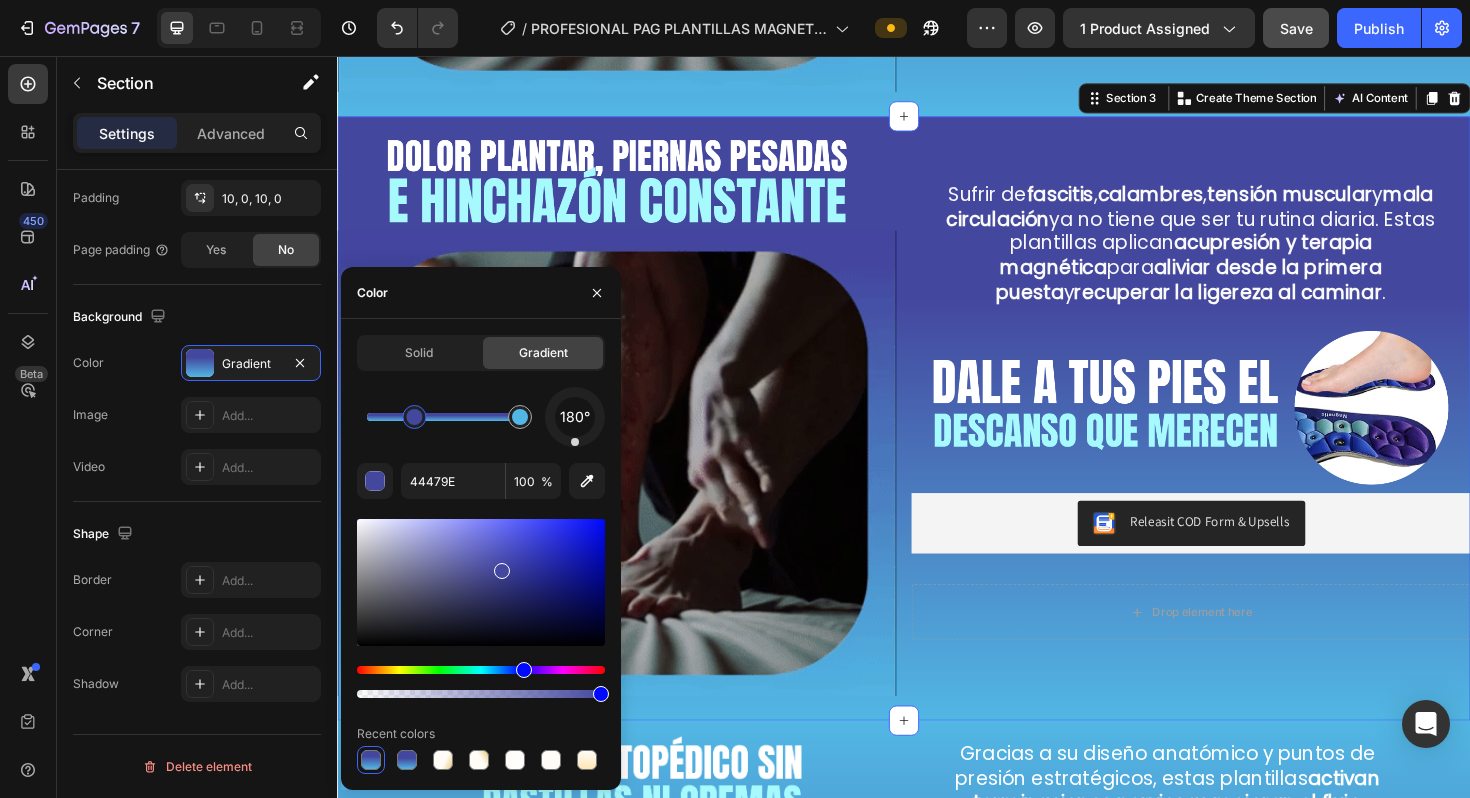 drag, startPoint x: 414, startPoint y: 415, endPoint x: 443, endPoint y: 415, distance: 29 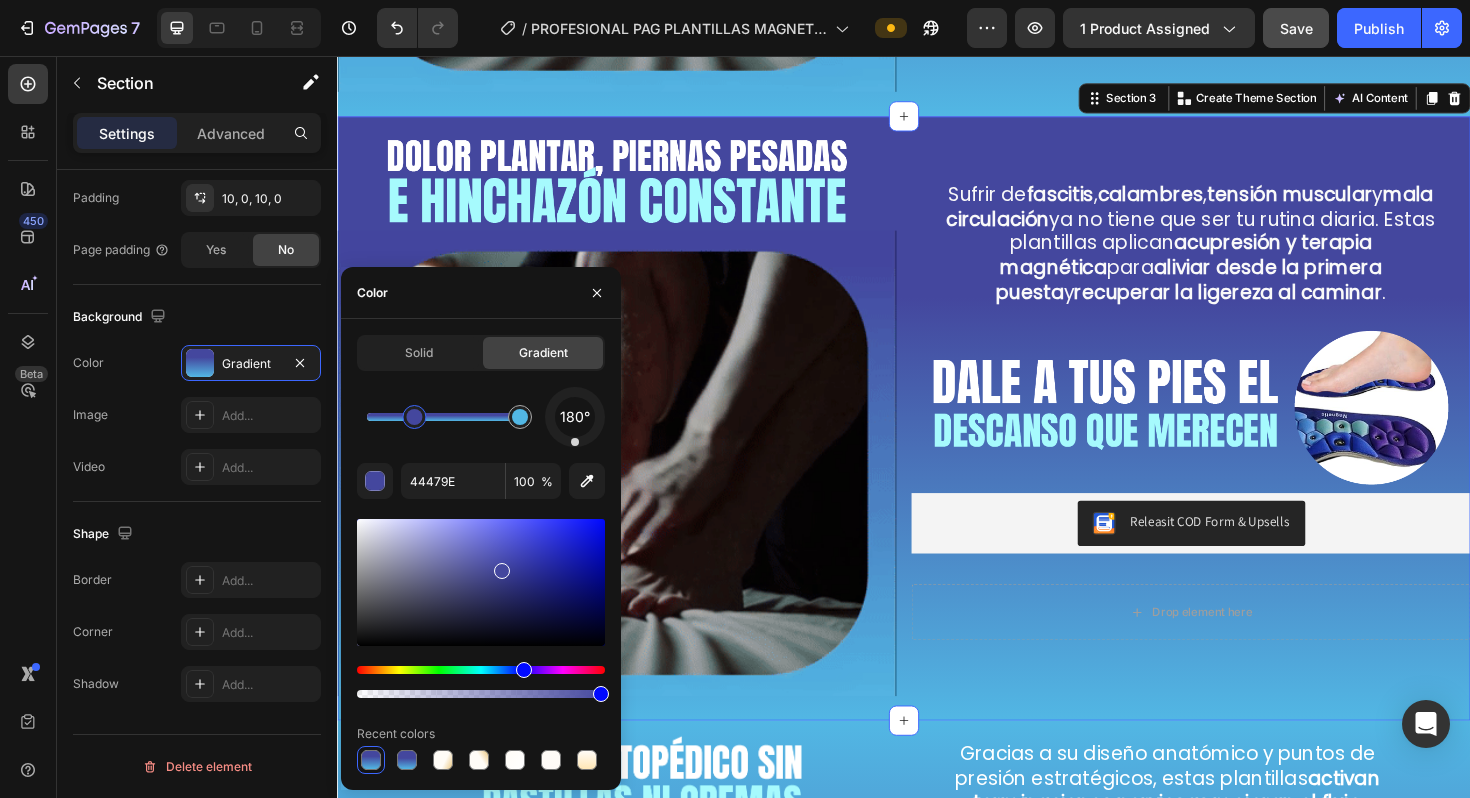 click at bounding box center (414, 417) 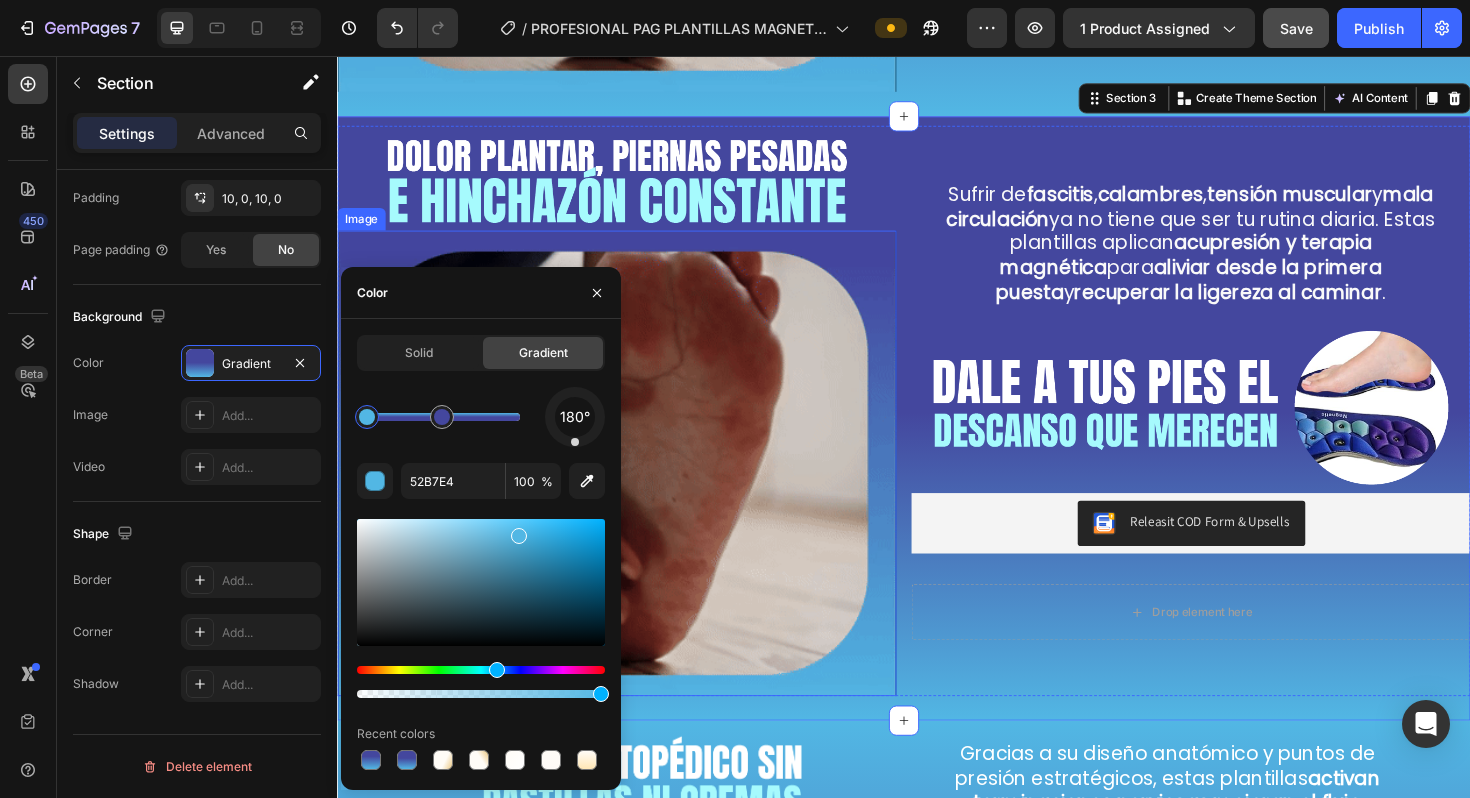 drag, startPoint x: 864, startPoint y: 478, endPoint x: 337, endPoint y: 446, distance: 527.97064 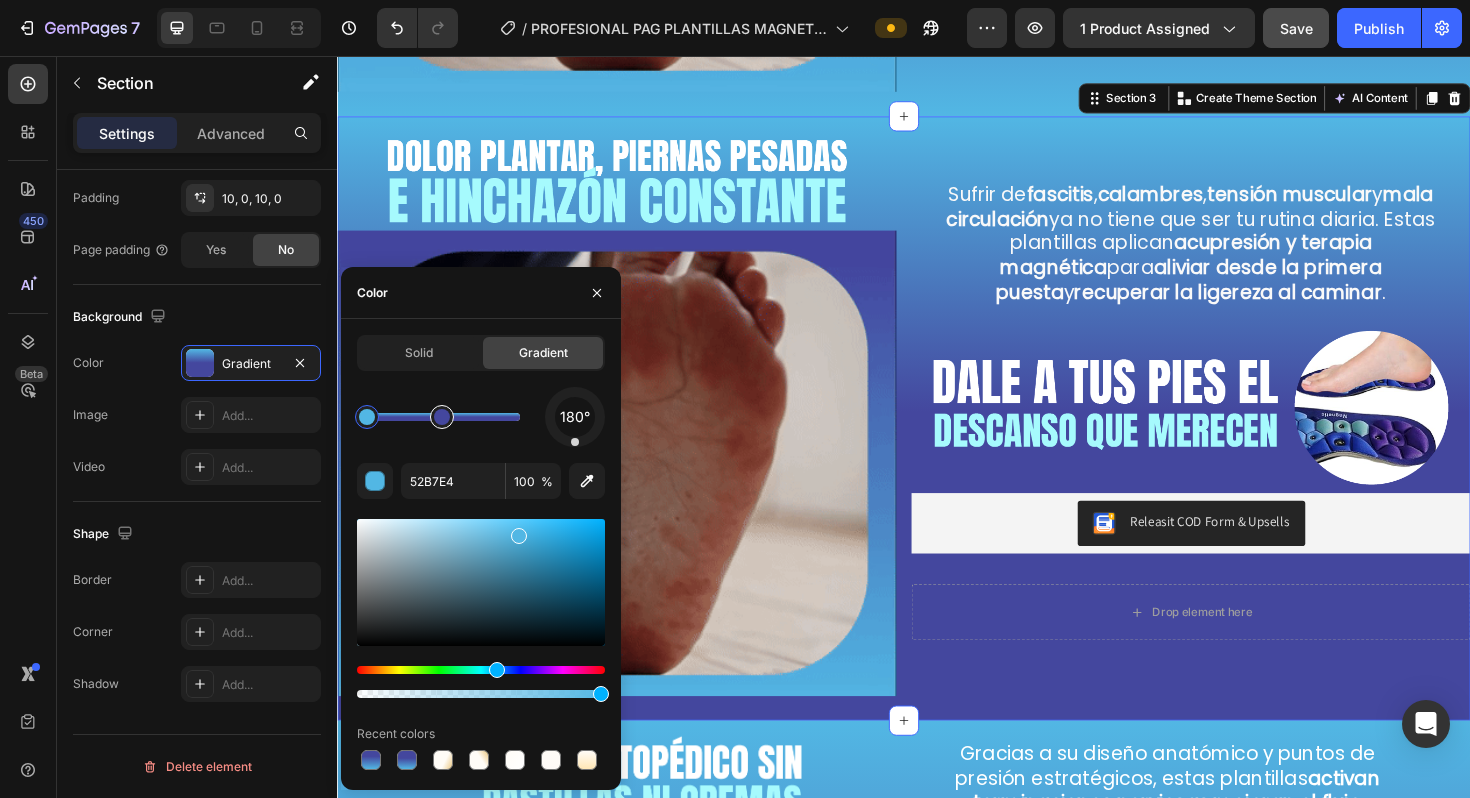 type on "44479E" 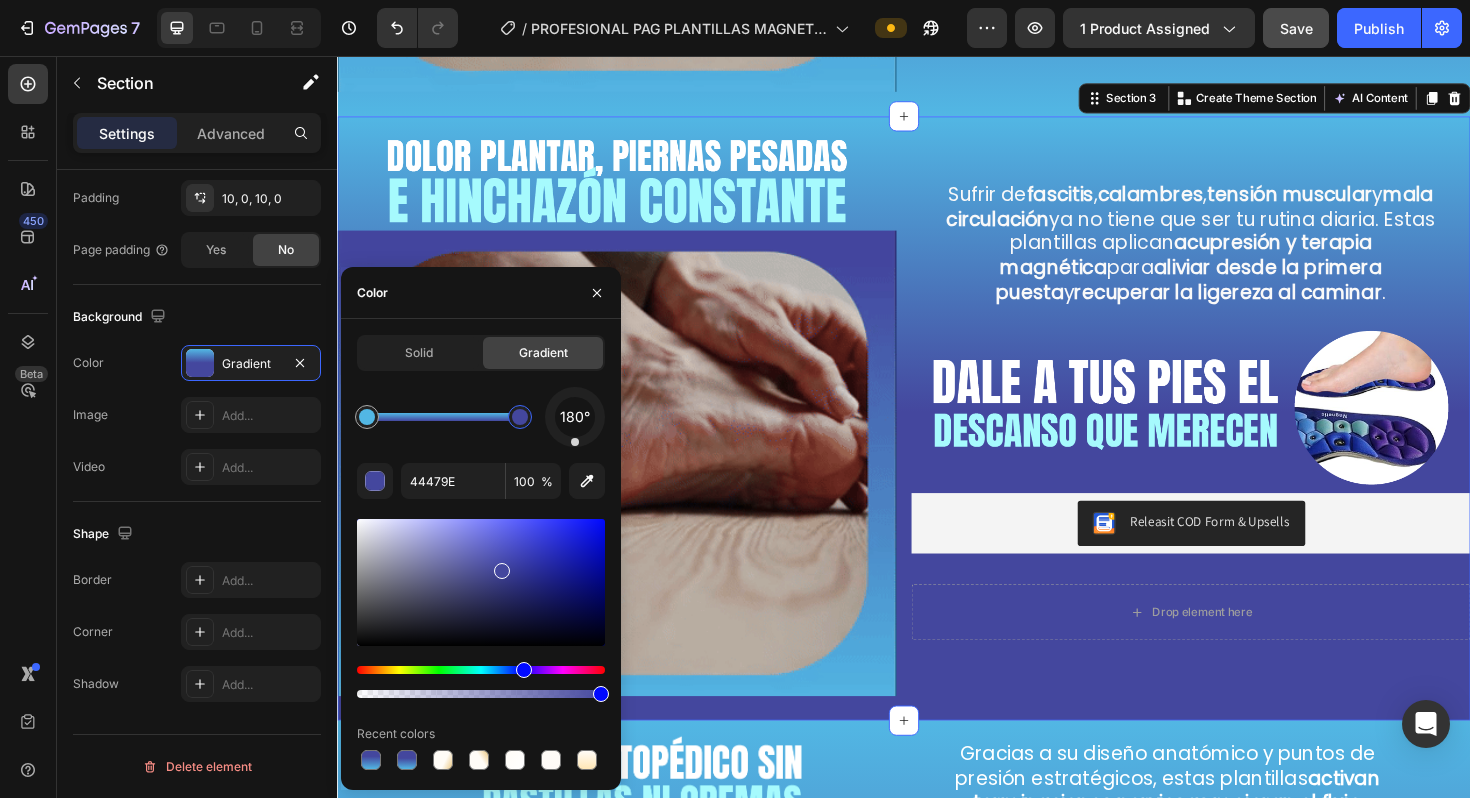 drag, startPoint x: 443, startPoint y: 412, endPoint x: 561, endPoint y: 423, distance: 118.511604 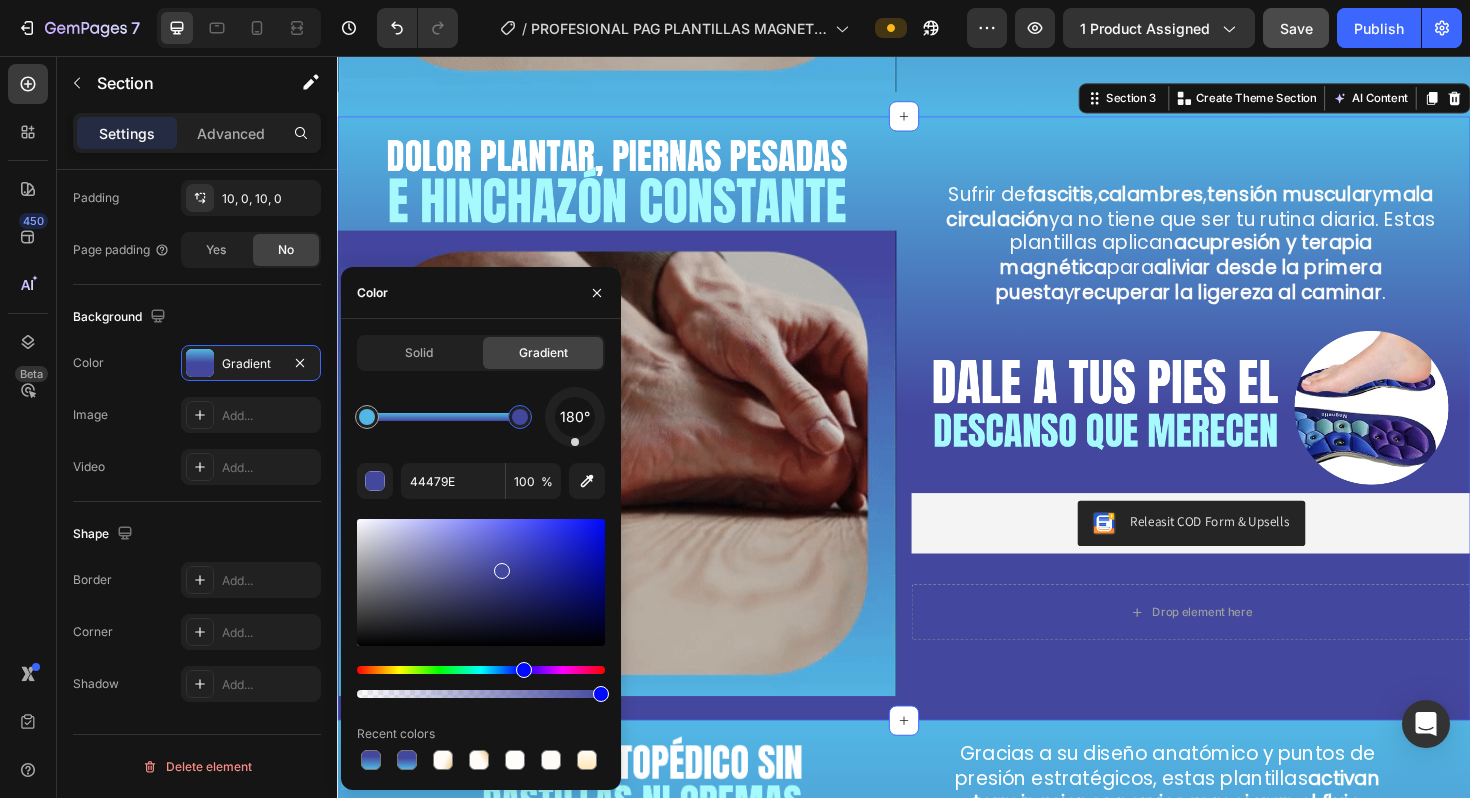 click on "180°" at bounding box center (481, 417) 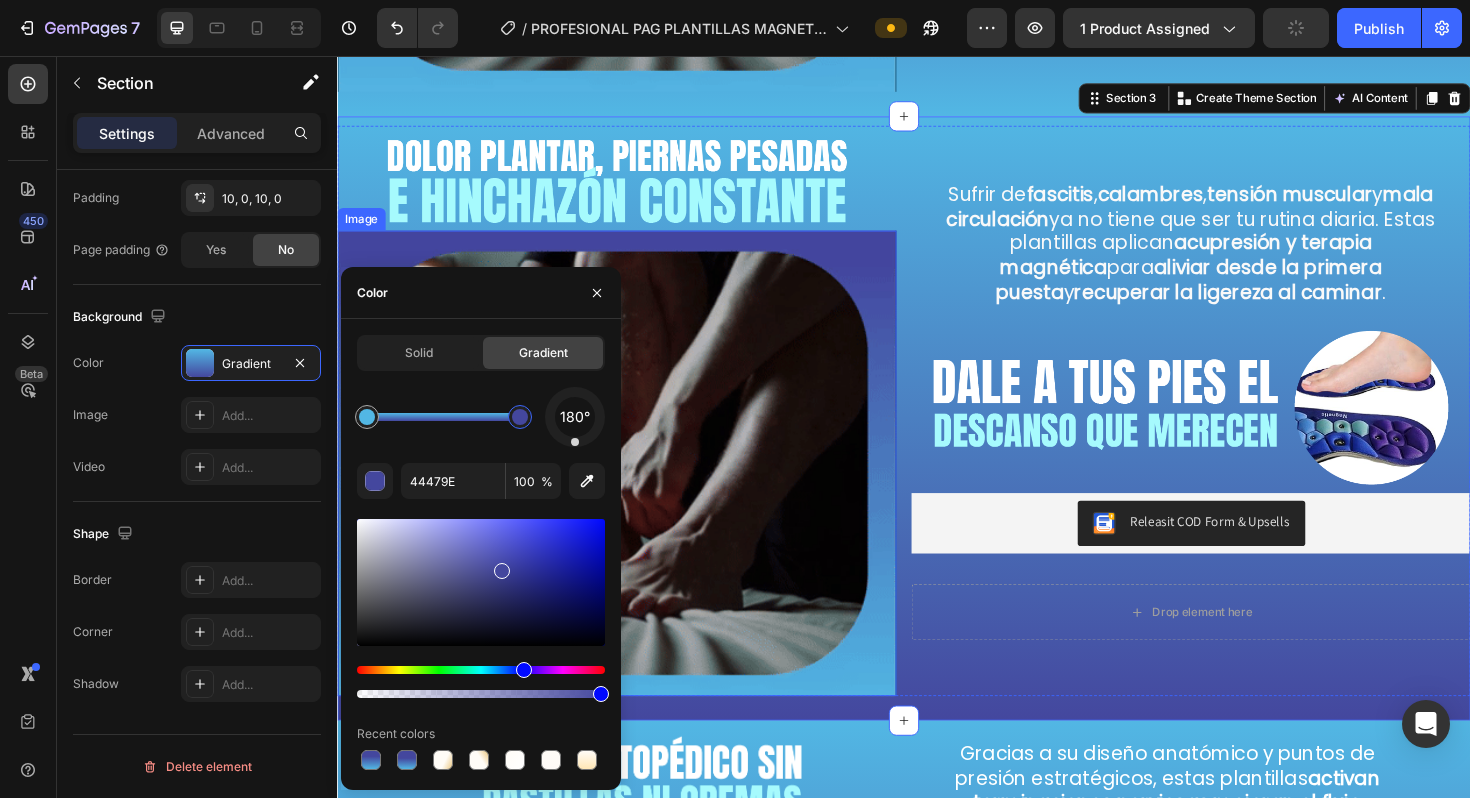 click at bounding box center [633, 487] 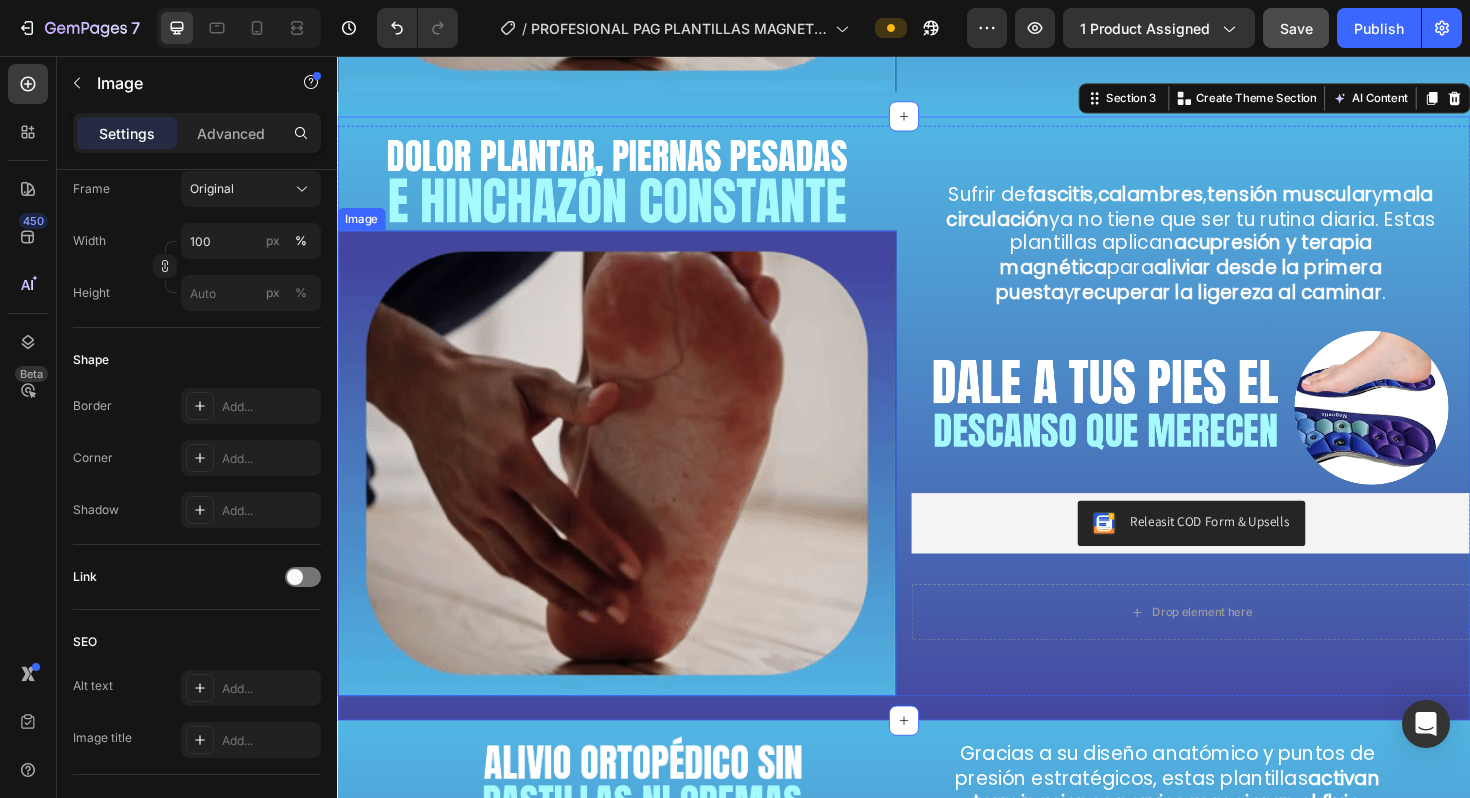 scroll, scrollTop: 0, scrollLeft: 0, axis: both 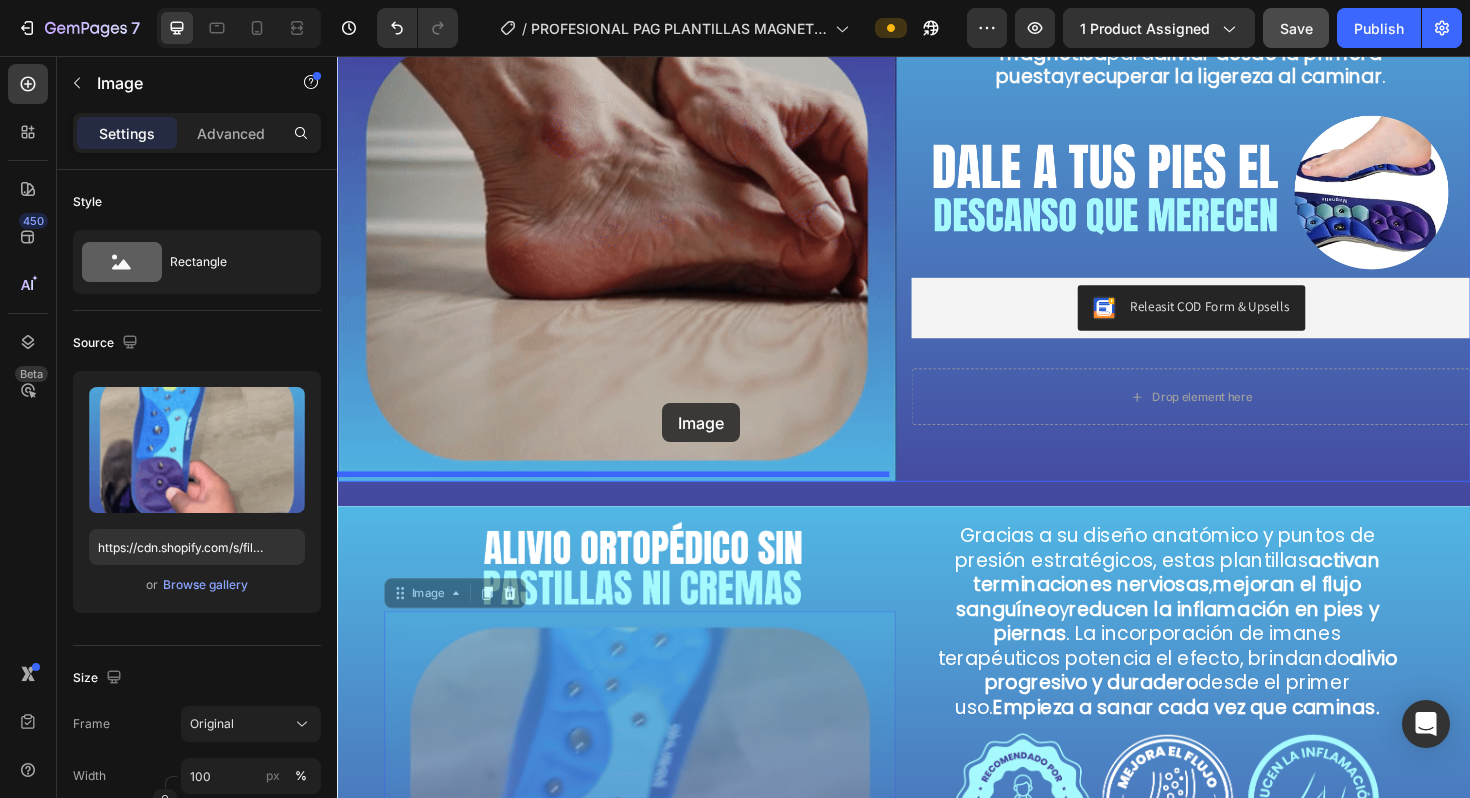 drag, startPoint x: 668, startPoint y: 736, endPoint x: 681, endPoint y: 424, distance: 312.27072 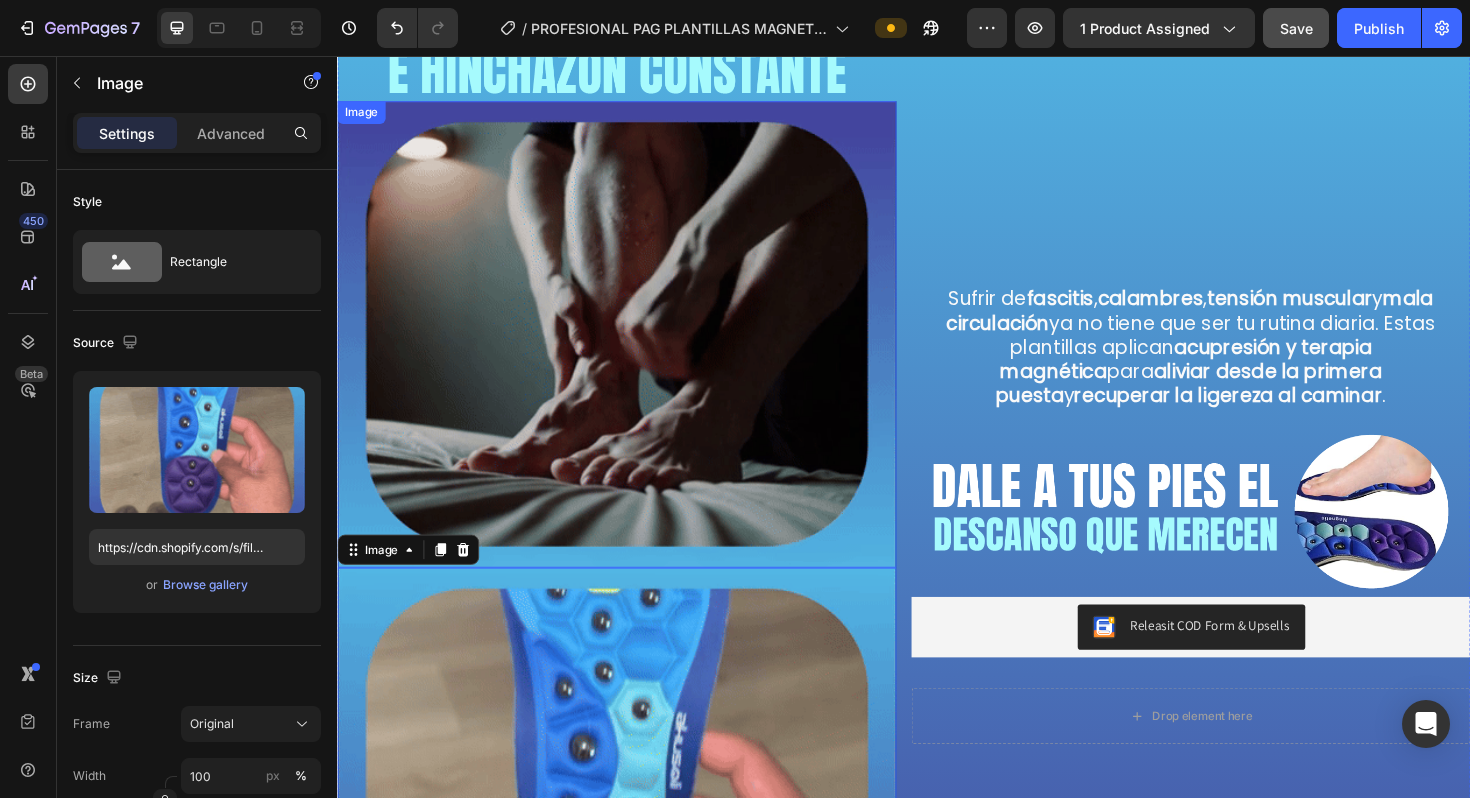 scroll, scrollTop: 1537, scrollLeft: 0, axis: vertical 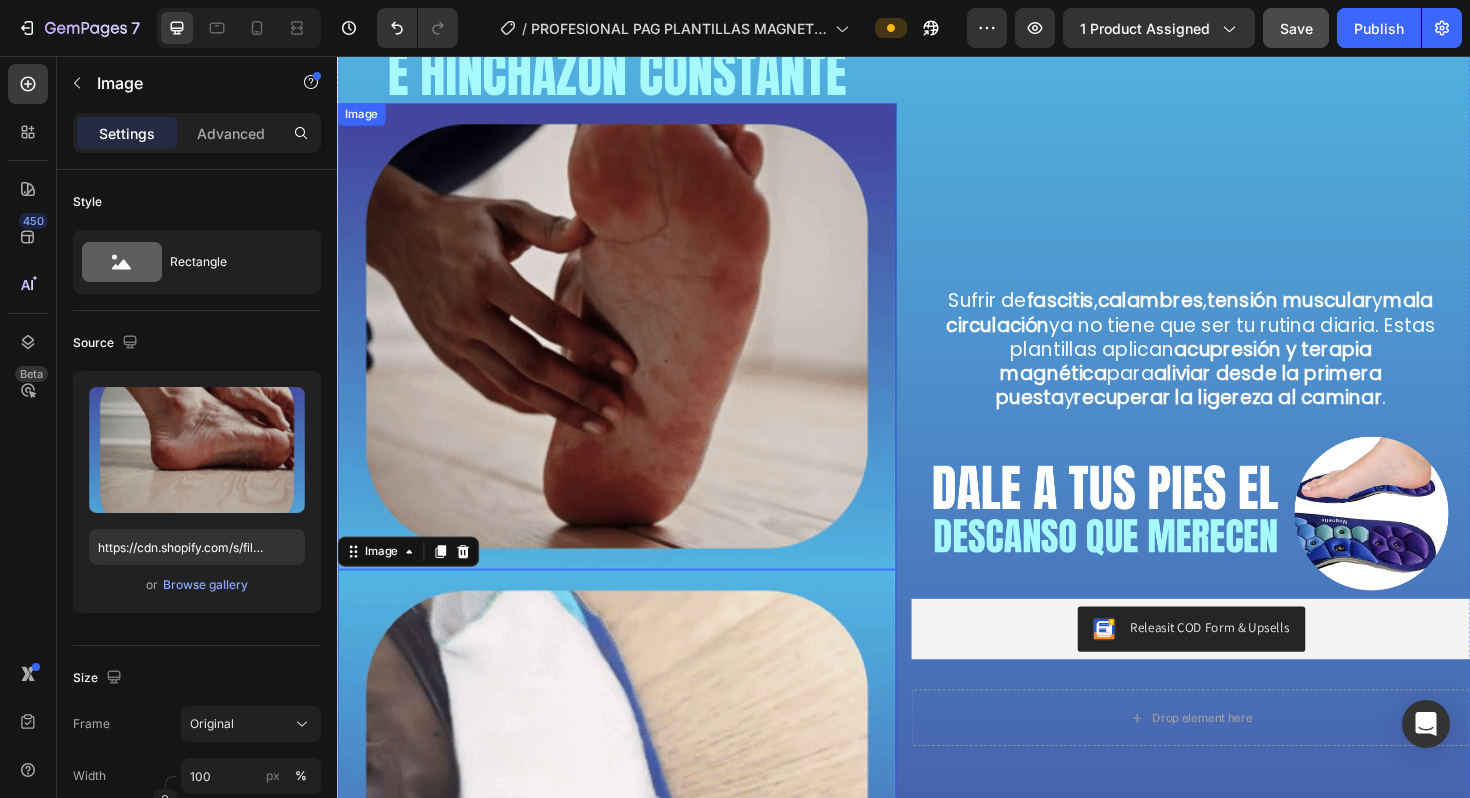 click at bounding box center (633, 352) 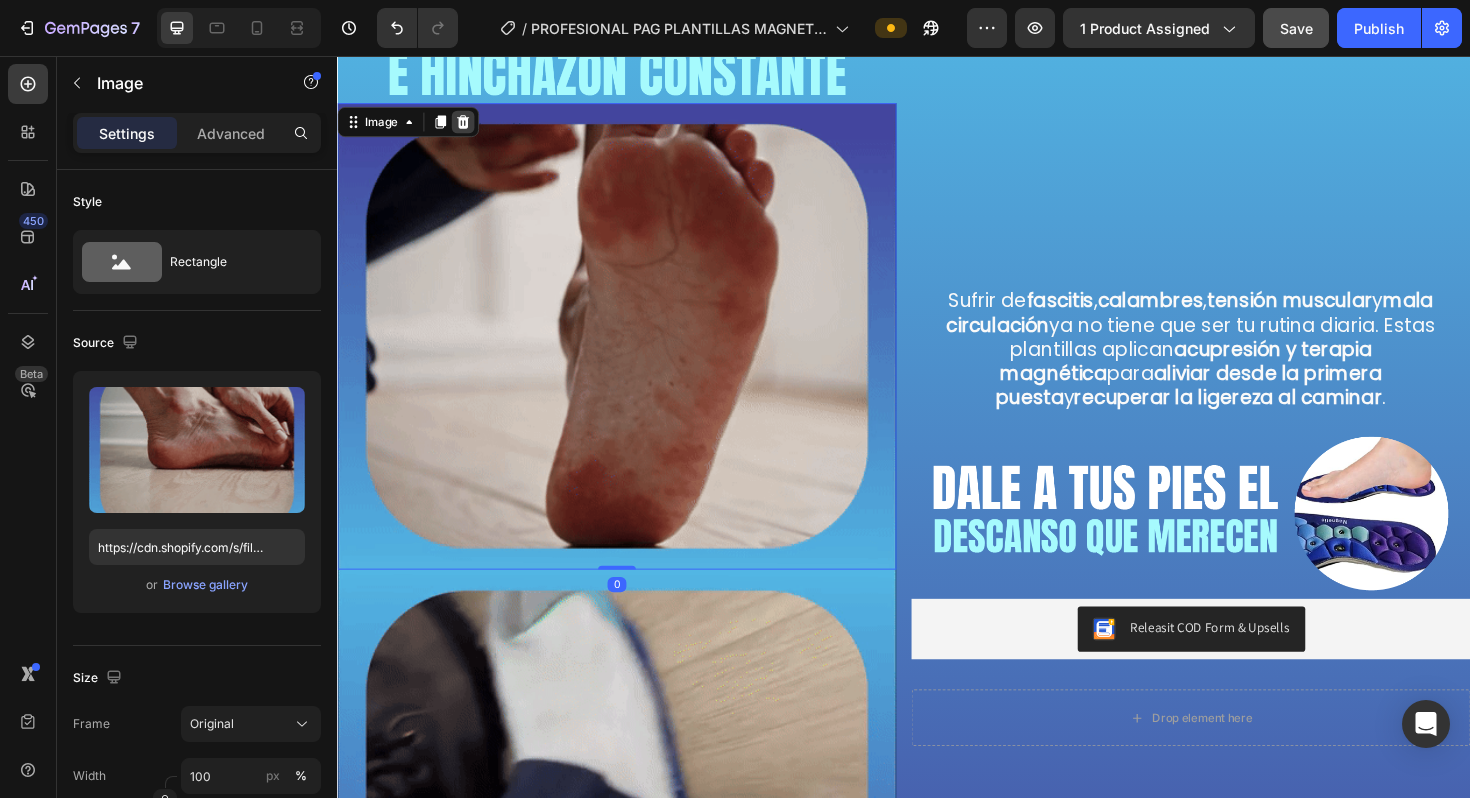 click 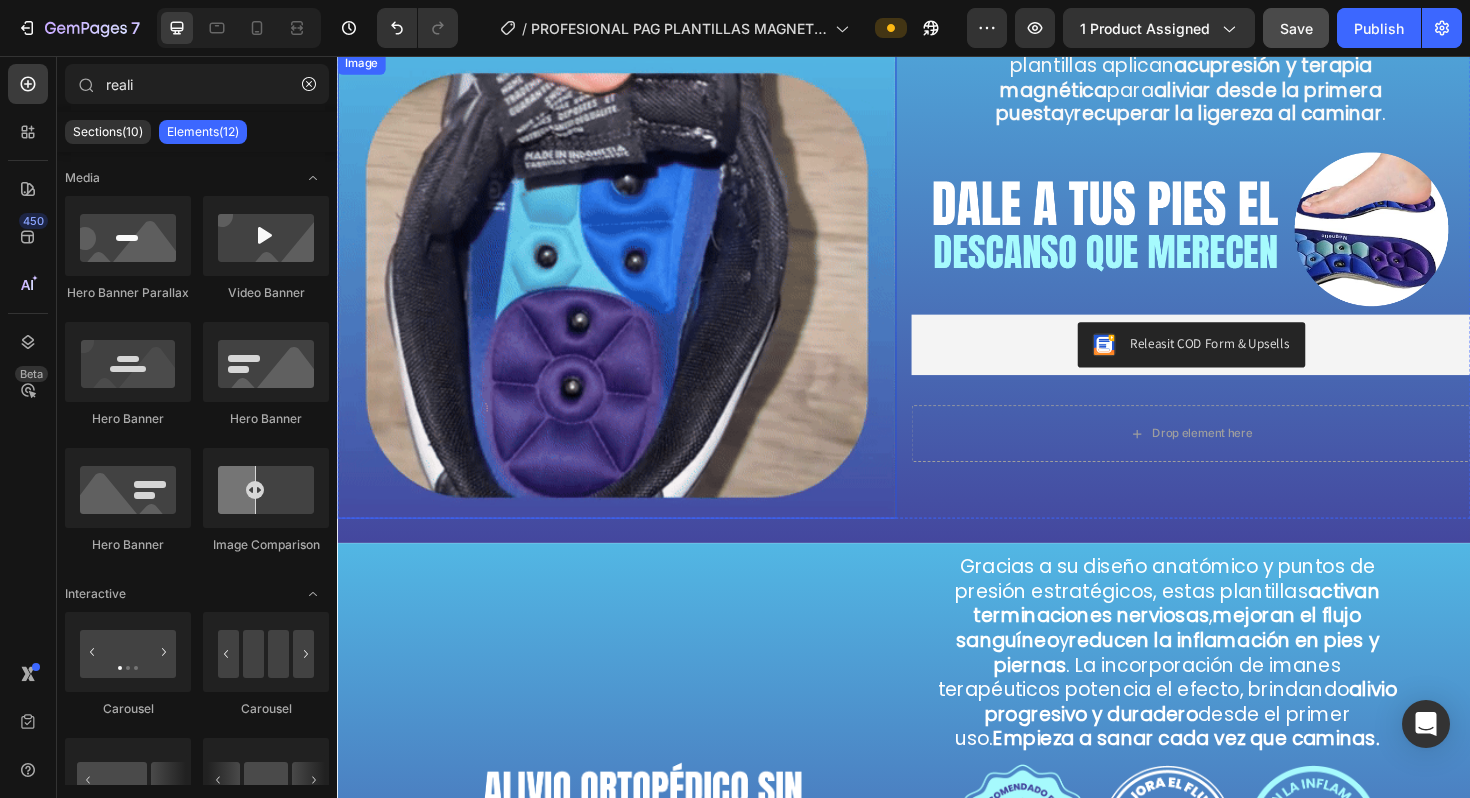 scroll, scrollTop: 1550, scrollLeft: 0, axis: vertical 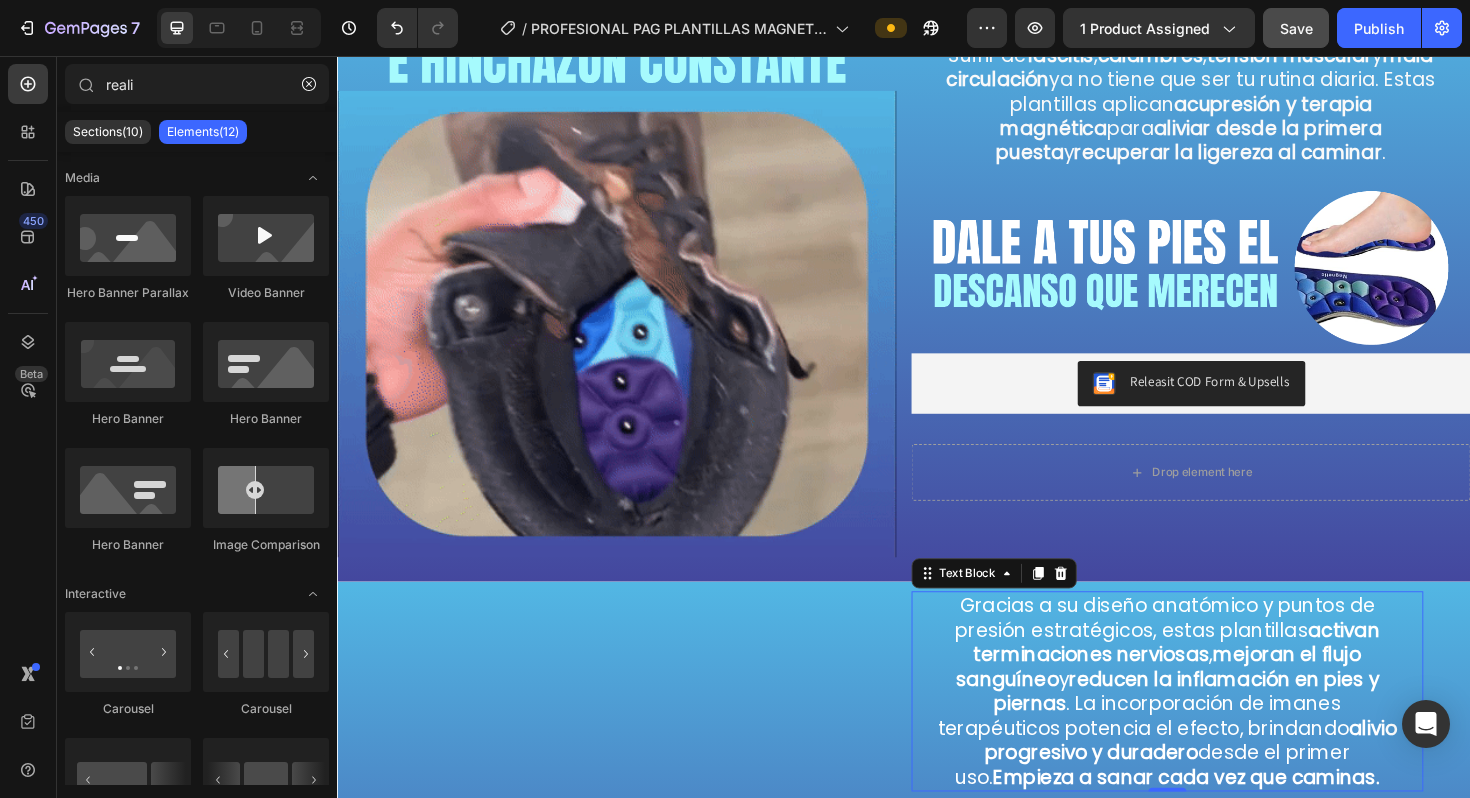 click on "Gracias a su diseño anatómico y puntos de presión estratégicos, estas plantillas  activan terminaciones nerviosas ,  mejoran el flujo sanguíneo  y  reducen la inflamación en pies y piernas . La incorporación de imanes terapéuticos potencia el efecto, brindando  alivio progresivo y duradero  desde el primer uso.  Empieza a sanar cada vez que caminas." at bounding box center [1216, 729] 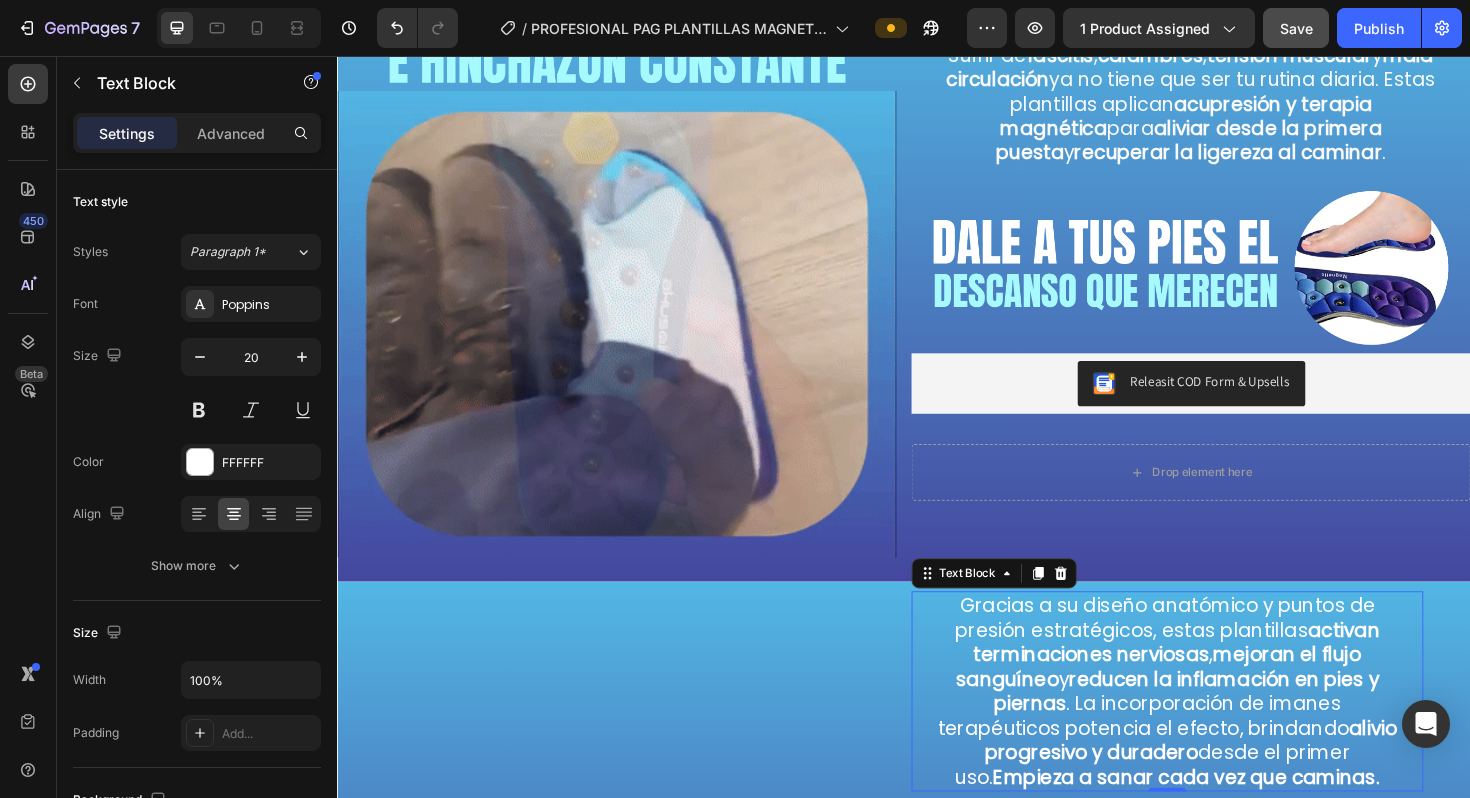 click on "Gracias a su diseño anatómico y puntos de presión estratégicos, estas plantillas  activan terminaciones nerviosas ,  mejoran el flujo sanguíneo  y  reducen la inflamación en pies y piernas . La incorporación de imanes terapéuticos potencia el efecto, brindando  alivio progresivo y duradero  desde el primer uso.  Empieza a sanar cada vez que caminas." at bounding box center (1216, 729) 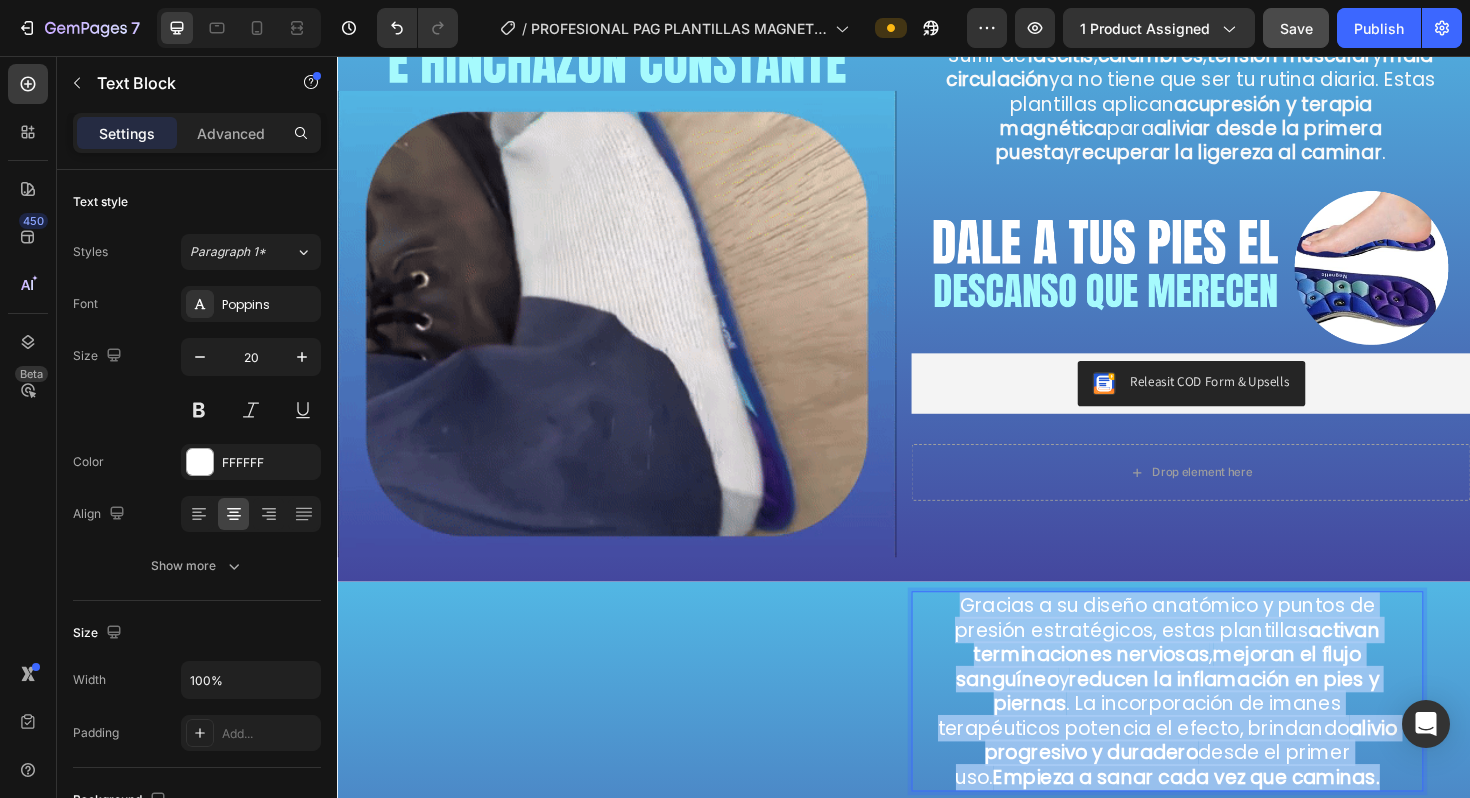 click on "Gracias a su diseño anatómico y puntos de presión estratégicos, estas plantillas  activan terminaciones nerviosas ,  mejoran el flujo sanguíneo  y  reducen la inflamación en pies y piernas . La incorporación de imanes terapéuticos potencia el efecto, brindando  alivio progresivo y duradero  desde el primer uso.  Empieza a sanar cada vez que caminas." at bounding box center (1216, 729) 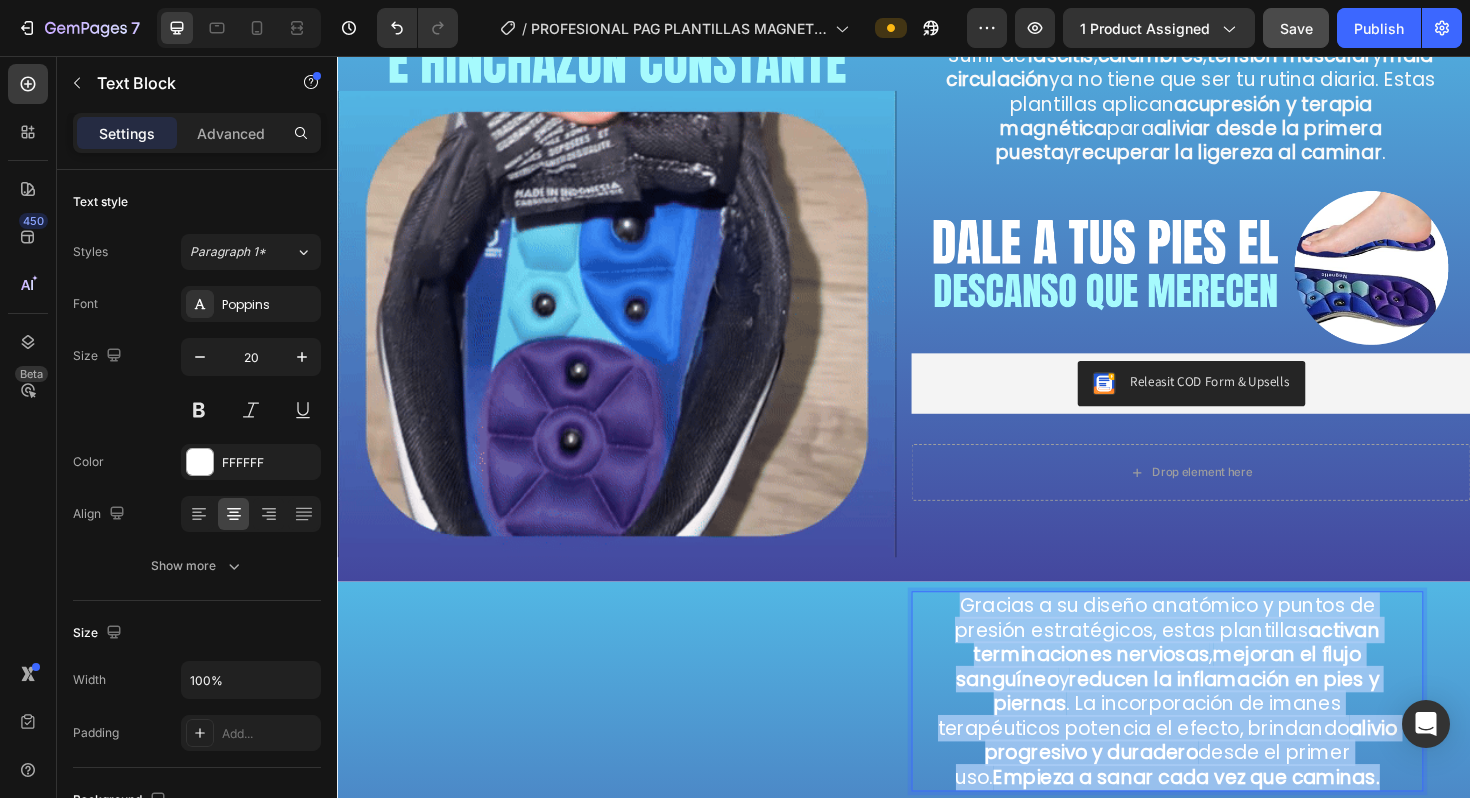 click on "Gracias a su diseño anatómico y puntos de presión estratégicos, estas plantillas  activan terminaciones nerviosas ,  mejoran el flujo sanguíneo  y  reducen la inflamación en pies y piernas . La incorporación de imanes terapéuticos potencia el efecto, brindando  alivio progresivo y duradero  desde el primer uso.  Empieza a sanar cada vez que caminas." at bounding box center [1216, 729] 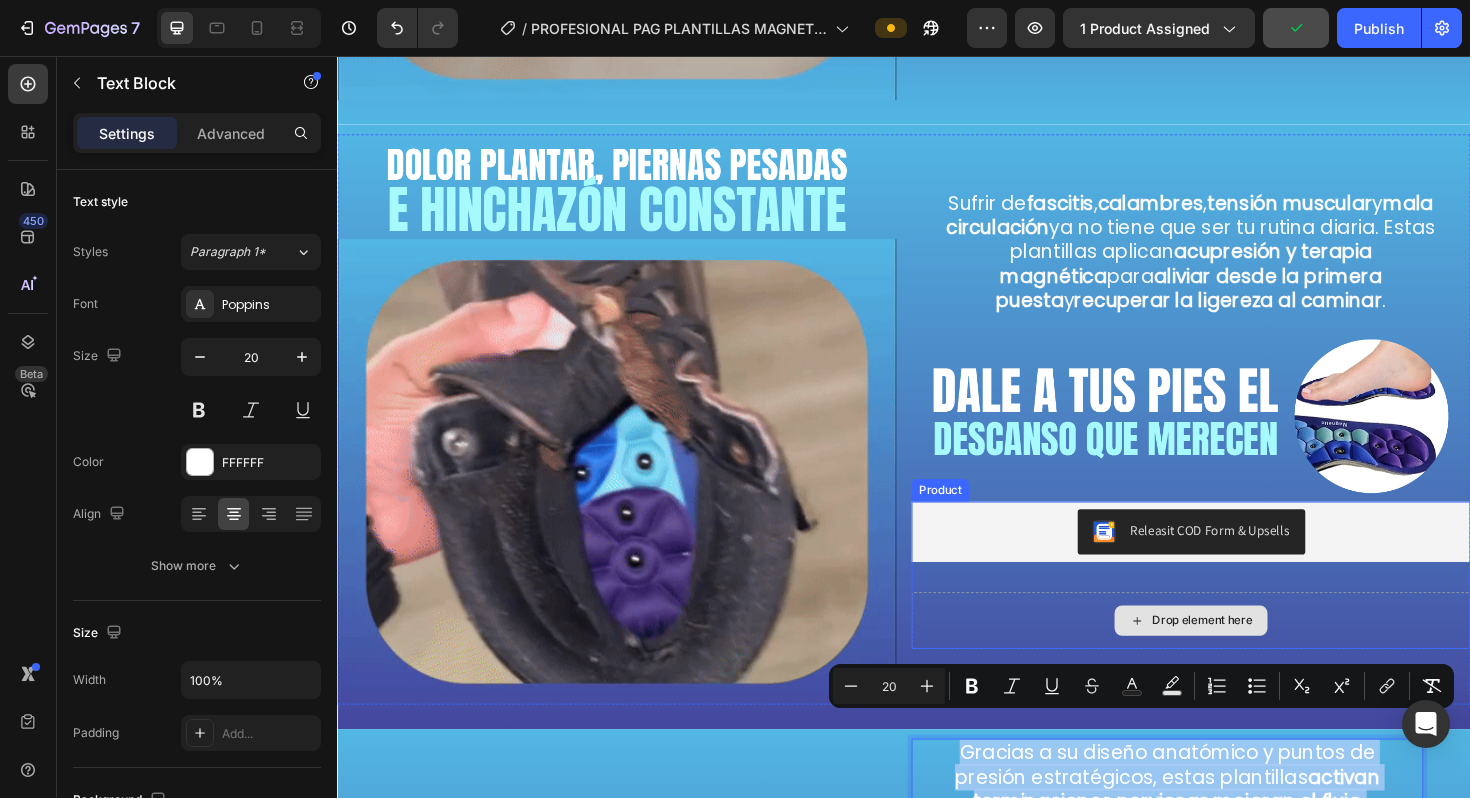 scroll, scrollTop: 1397, scrollLeft: 0, axis: vertical 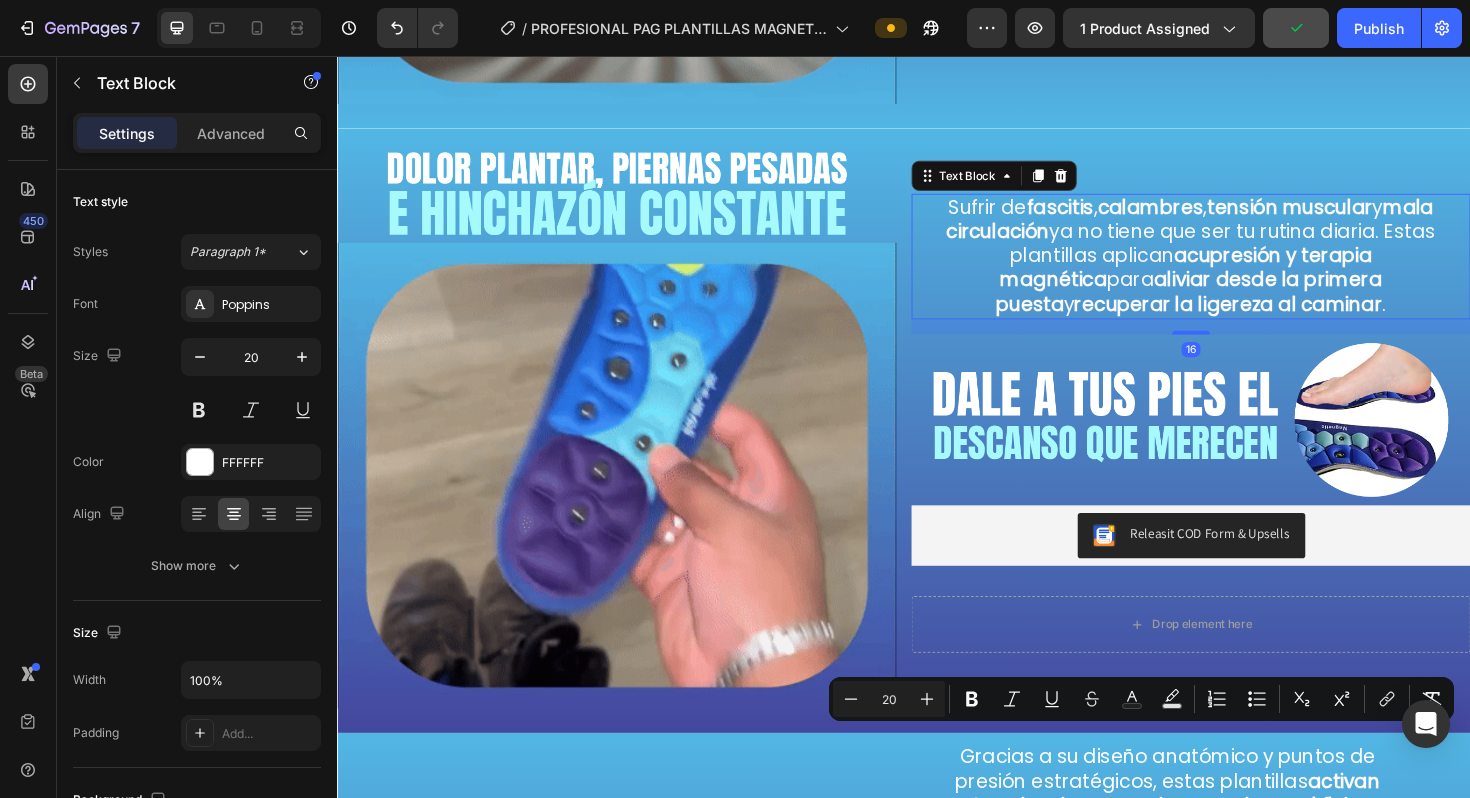 click on "Sufrir de  fascitis ,  calambres ,  tensión muscular  y  mala circulación  ya no tiene que ser tu rutina diaria. Estas plantillas aplican  acupresión y terapia magnética  para  aliviar desde la primera puesta  y  recuperar la ligereza al caminar ." at bounding box center (1241, 268) 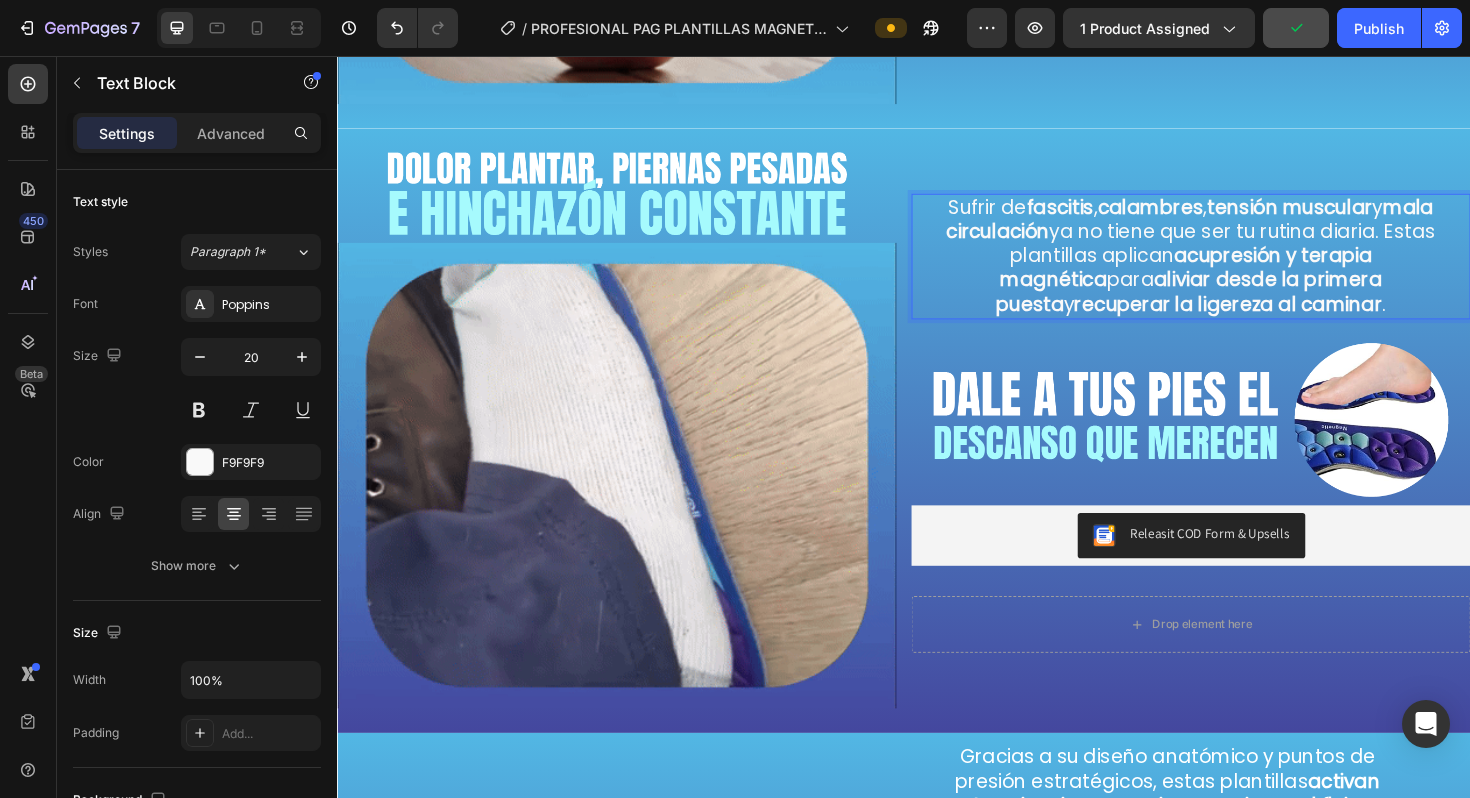 click on "Sufrir de  fascitis ,  calambres ,  tensión muscular  y  mala circulación  ya no tiene que ser tu rutina diaria. Estas plantillas aplican  acupresión y terapia magnética  para  aliviar desde la primera puesta  y  recuperar la ligereza al caminar ." at bounding box center [1241, 268] 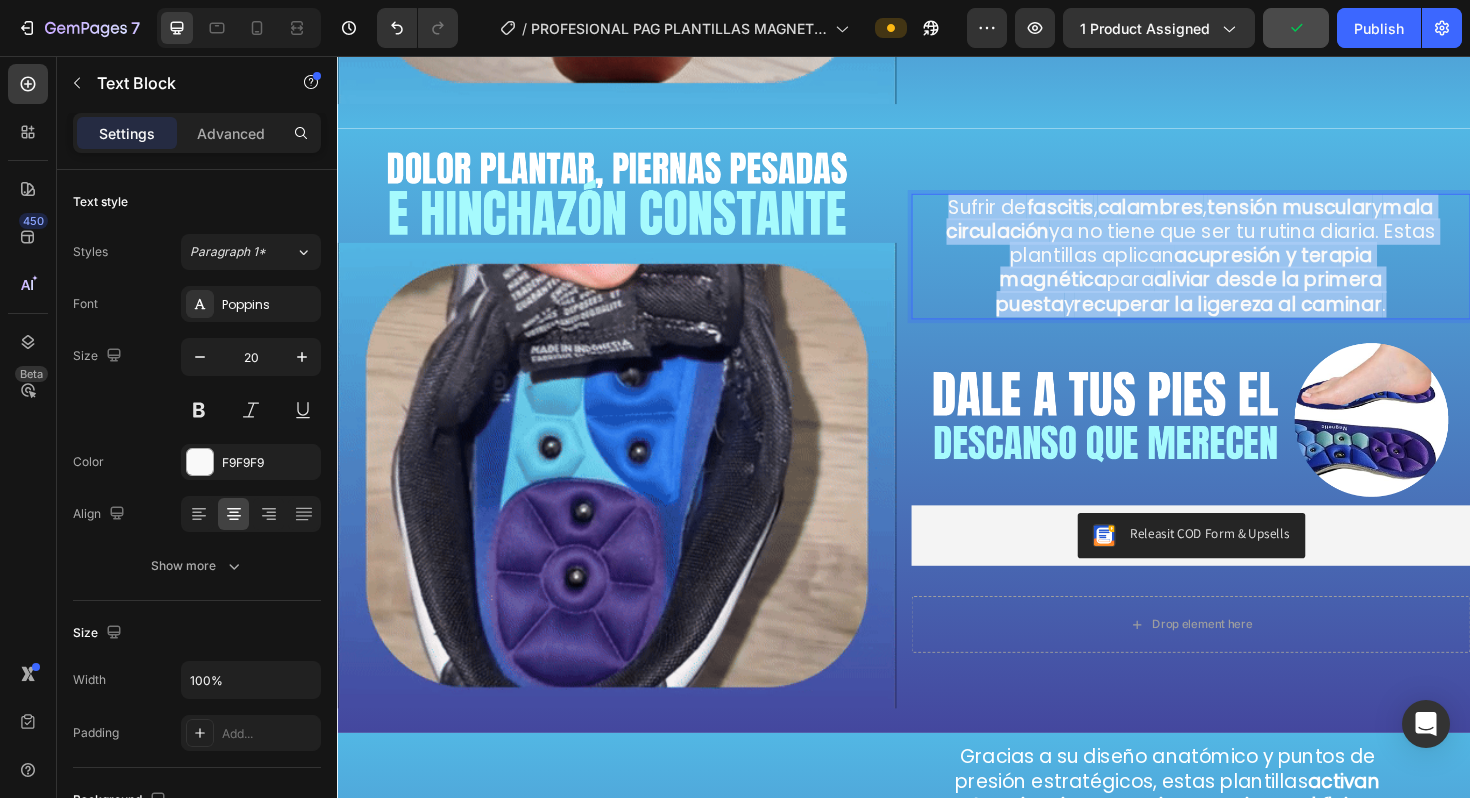 click on "Sufrir de  fascitis ,  calambres ,  tensión muscular  y  mala circulación  ya no tiene que ser tu rutina diaria. Estas plantillas aplican  acupresión y terapia magnética  para  aliviar desde la primera puesta  y  recuperar la ligereza al caminar ." at bounding box center (1241, 268) 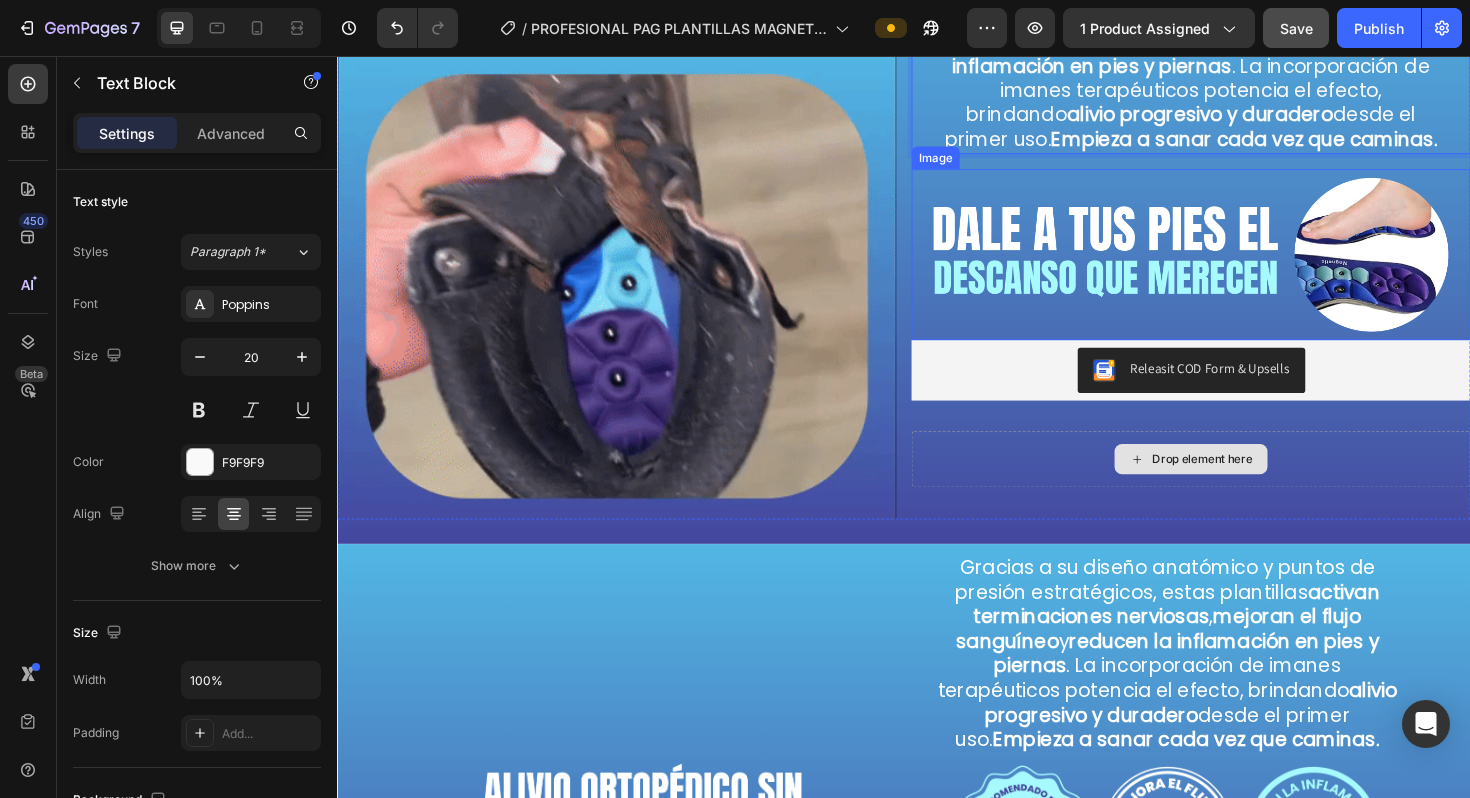 scroll, scrollTop: 1585, scrollLeft: 0, axis: vertical 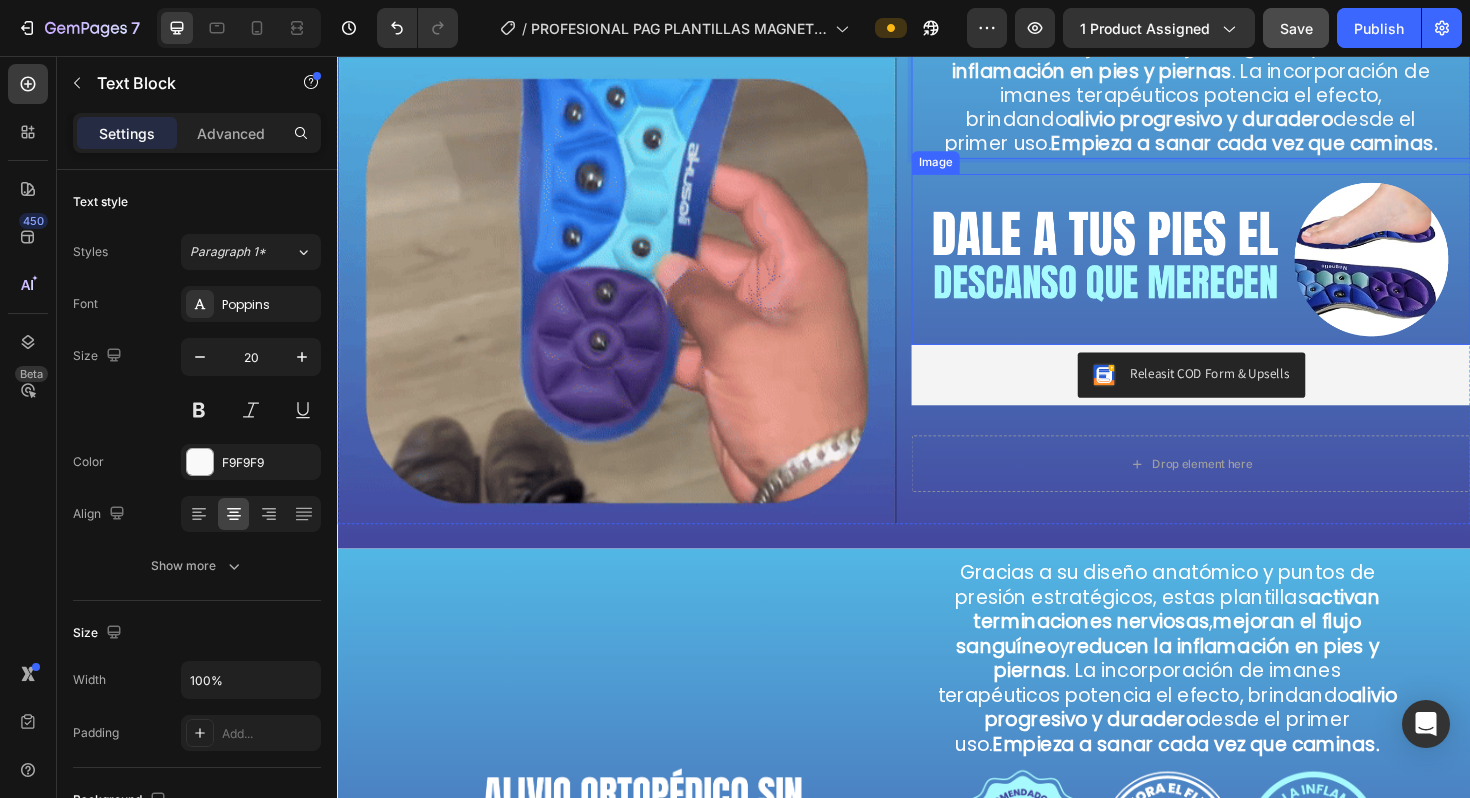 click at bounding box center [1241, 271] 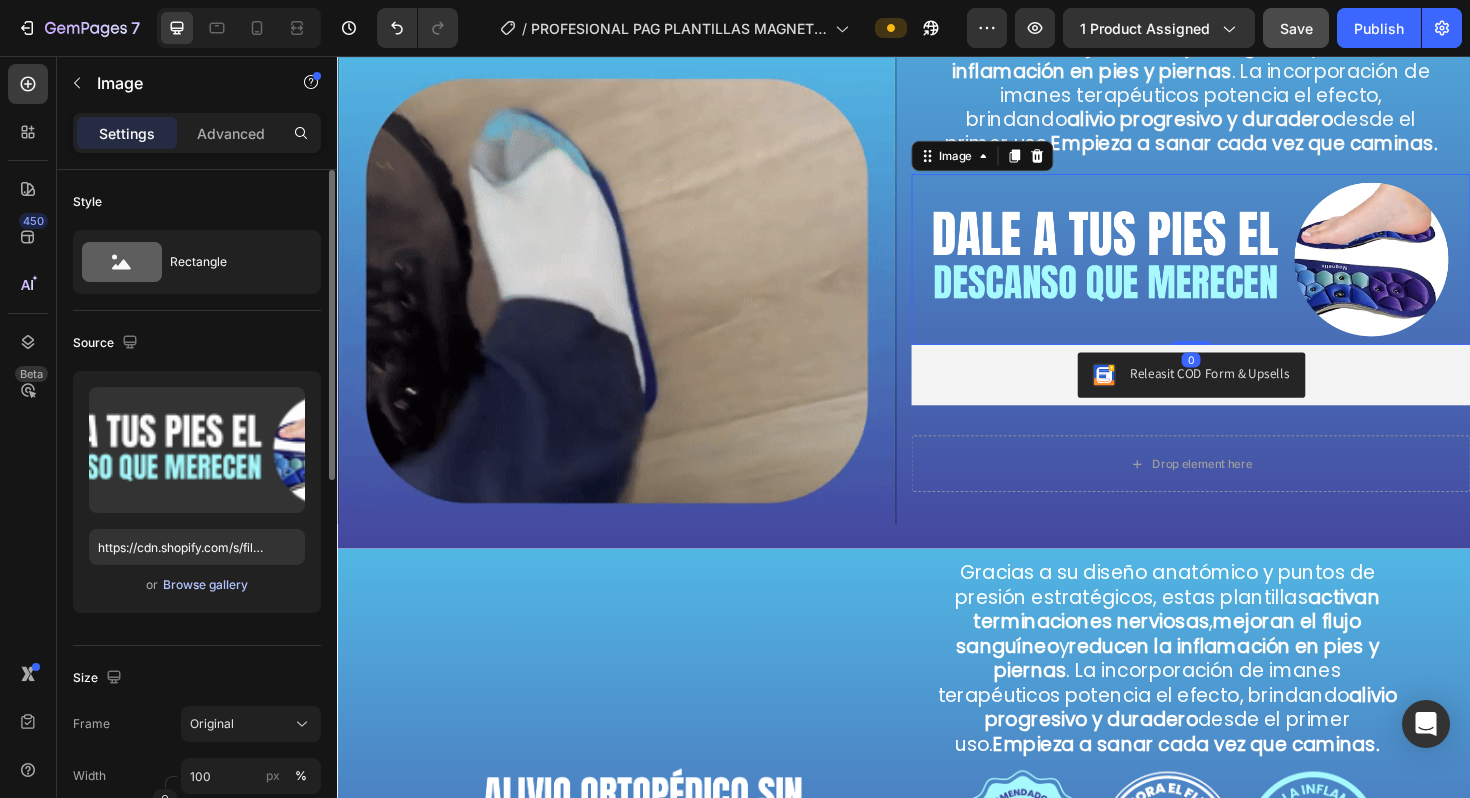 click on "Browse gallery" at bounding box center (205, 585) 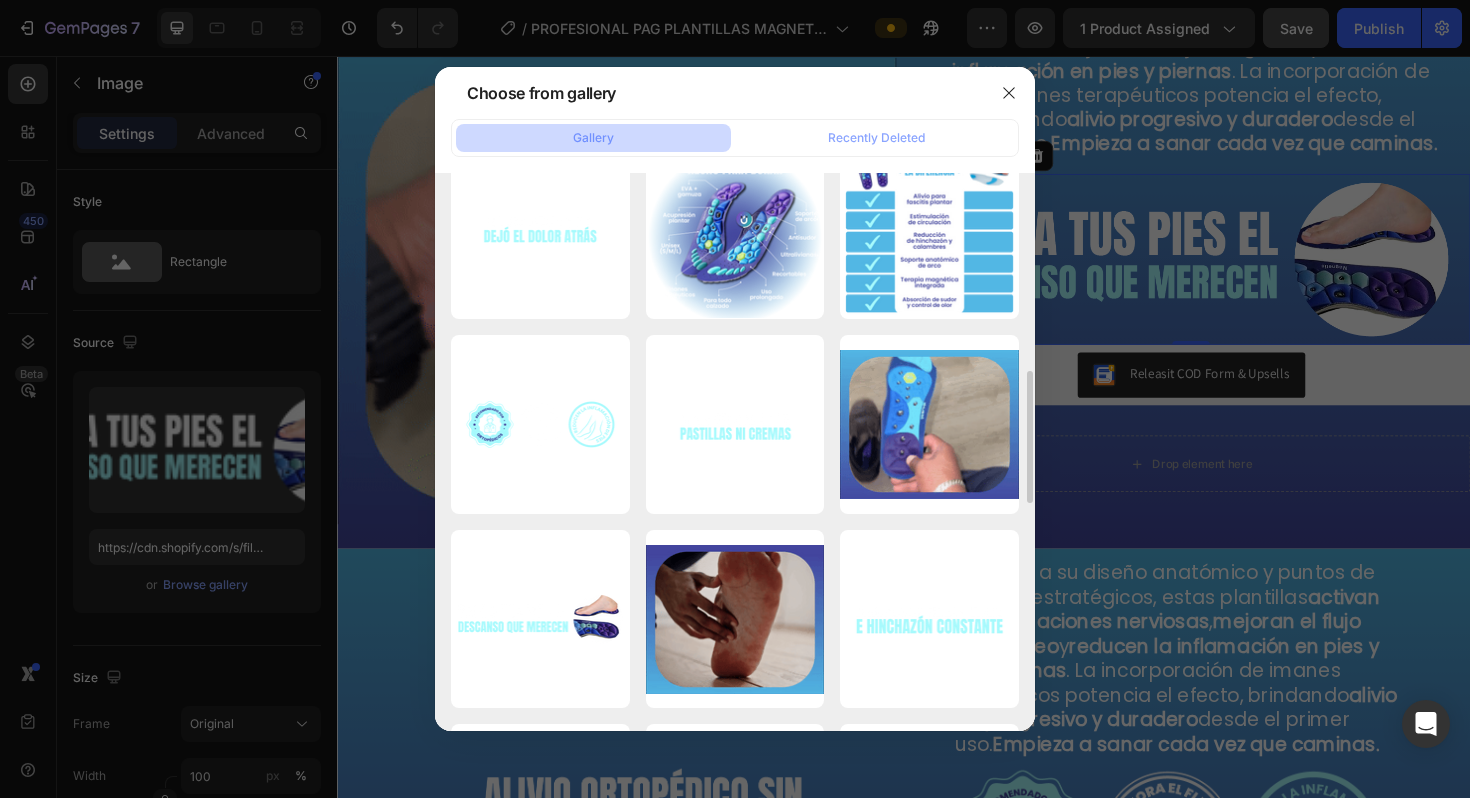scroll, scrollTop: 828, scrollLeft: 0, axis: vertical 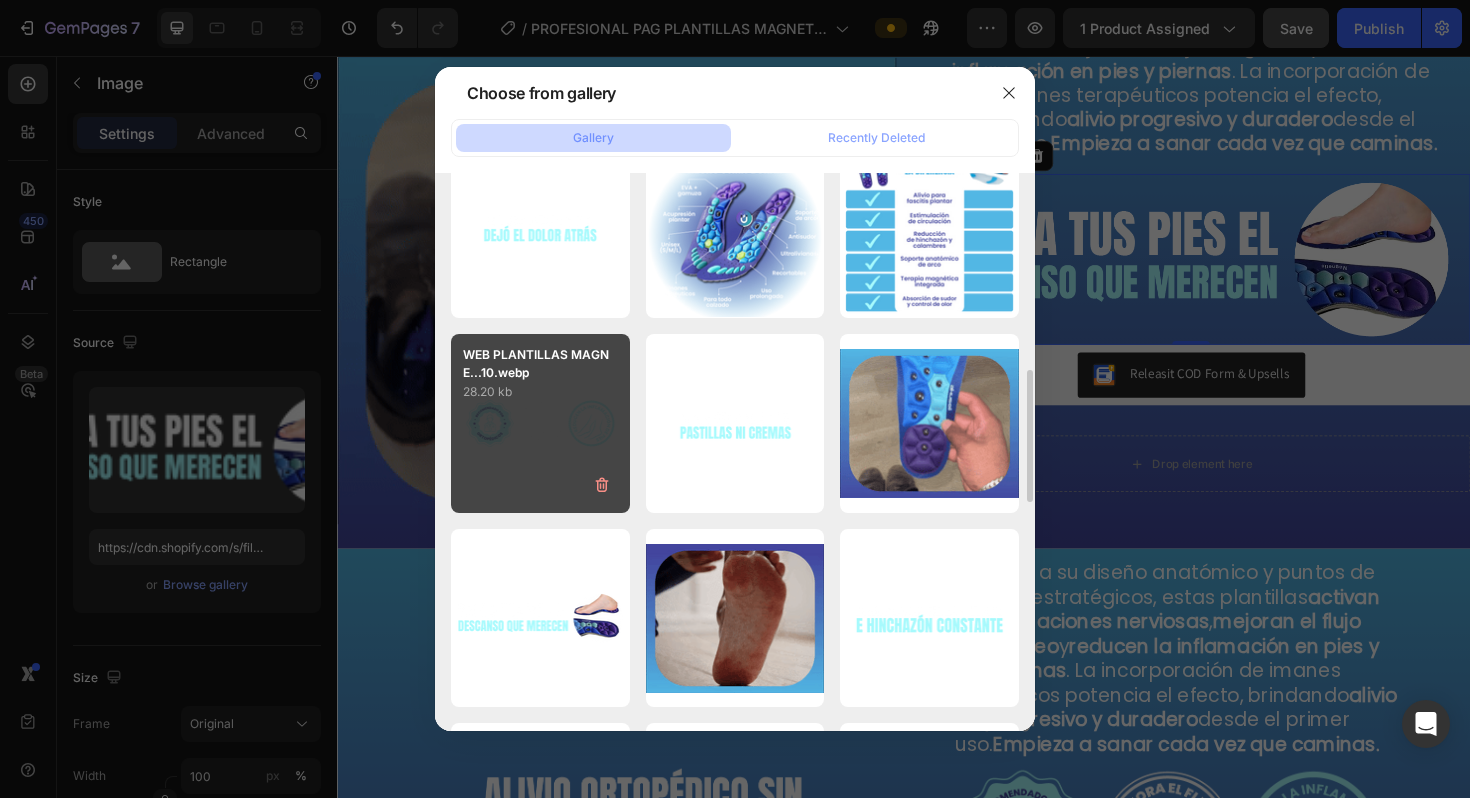 click on "WEB PLANTILLAS MAGNE...10.webp 28.20 kb" at bounding box center [540, 423] 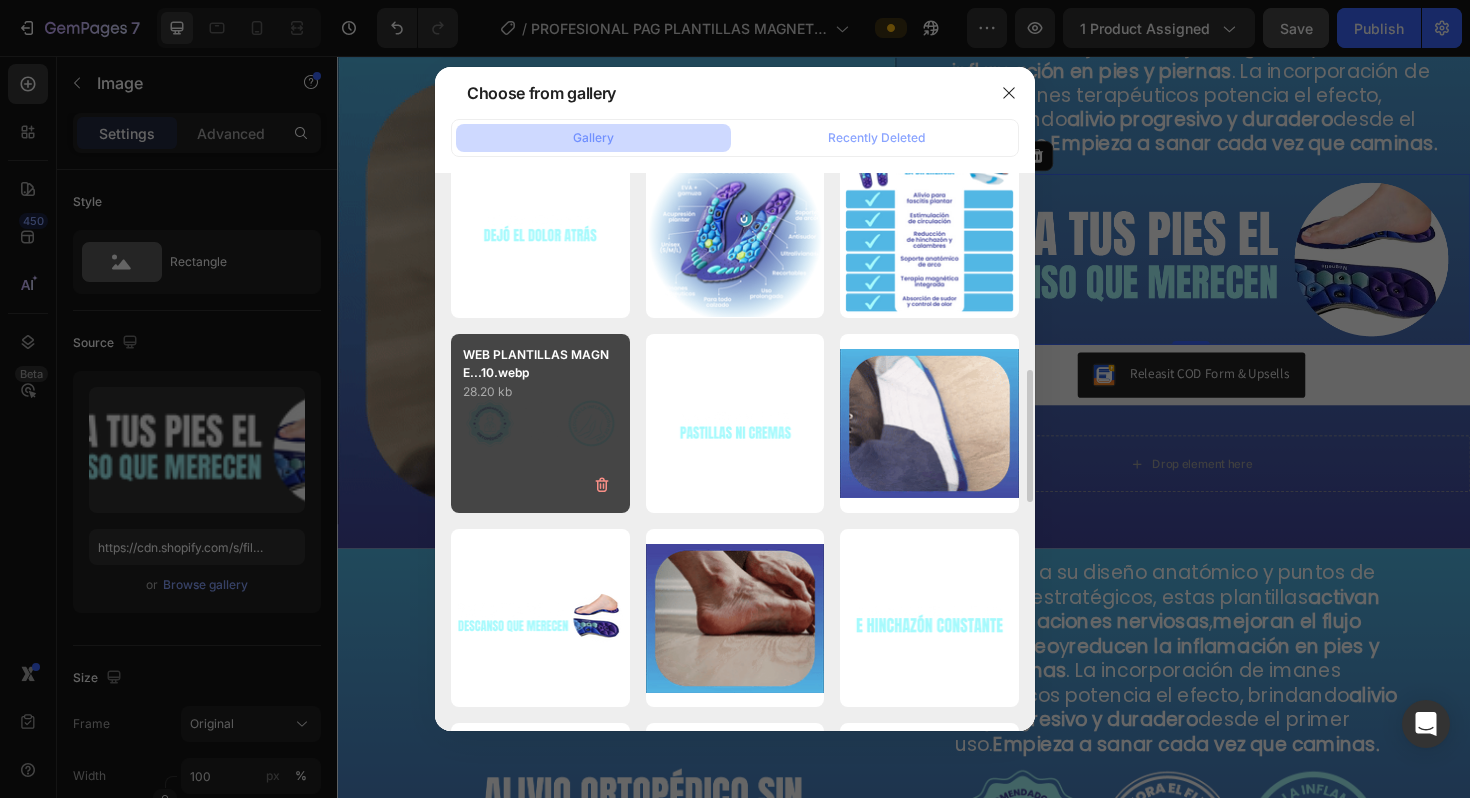 type on "https://cdn.shopify.com/s/files/1/0684/5536/6907/files/gempages_501248660210713830-80e46177-1e51-4888-b8a0-94bfa5fada51.webp" 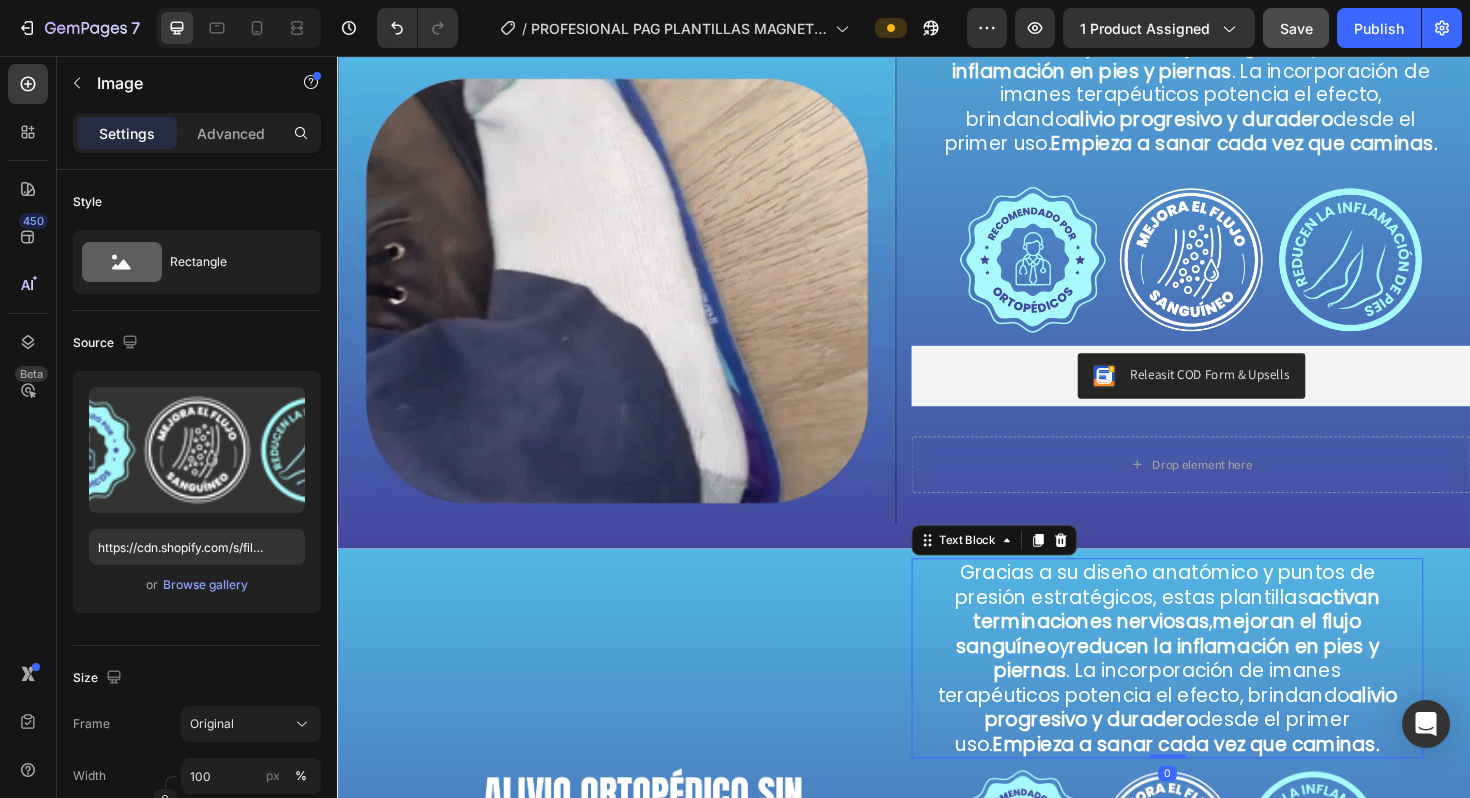 click on "reducen la inflamación en pies y piernas" at bounding box center [1236, 694] 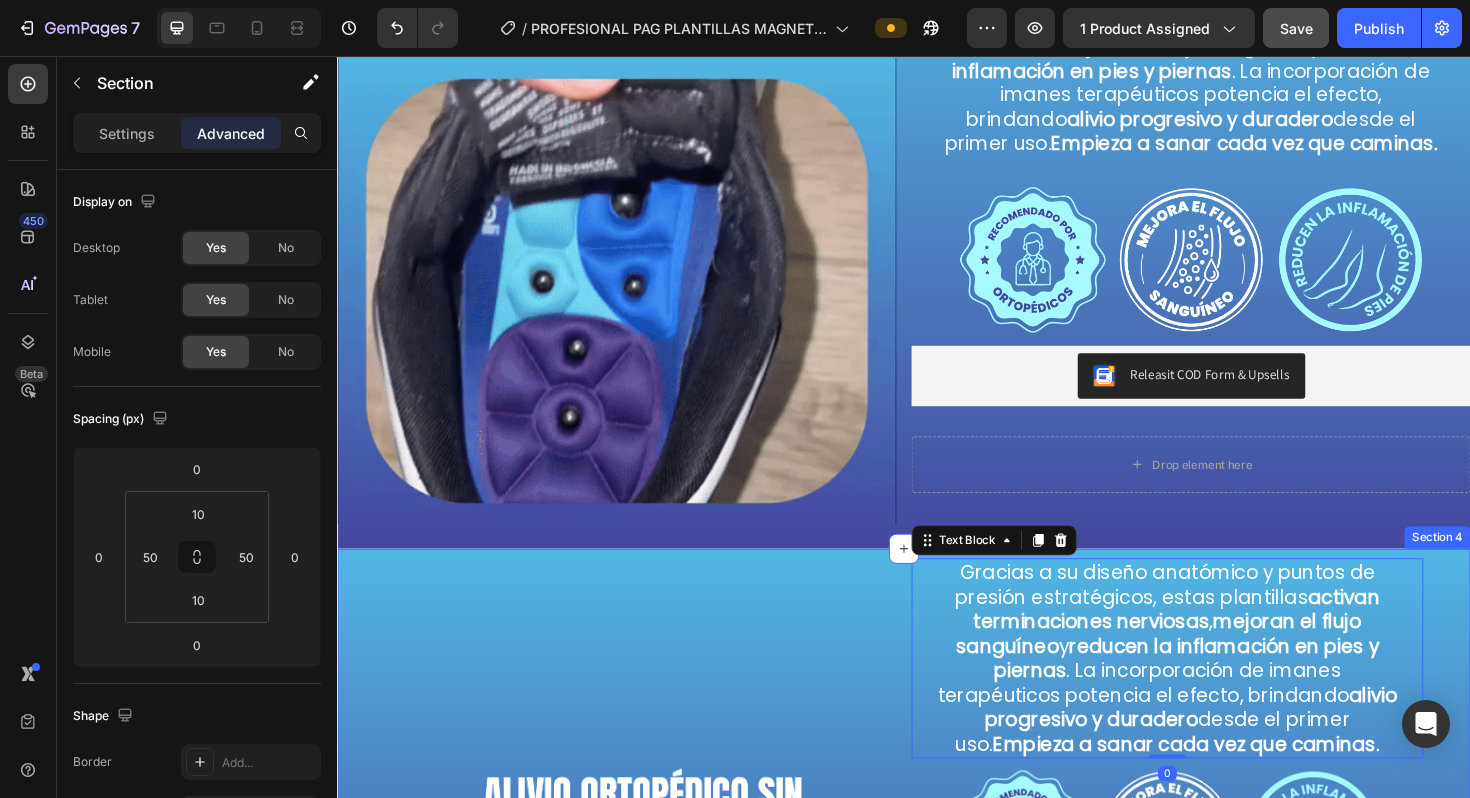 click on "Image" at bounding box center [658, 855] 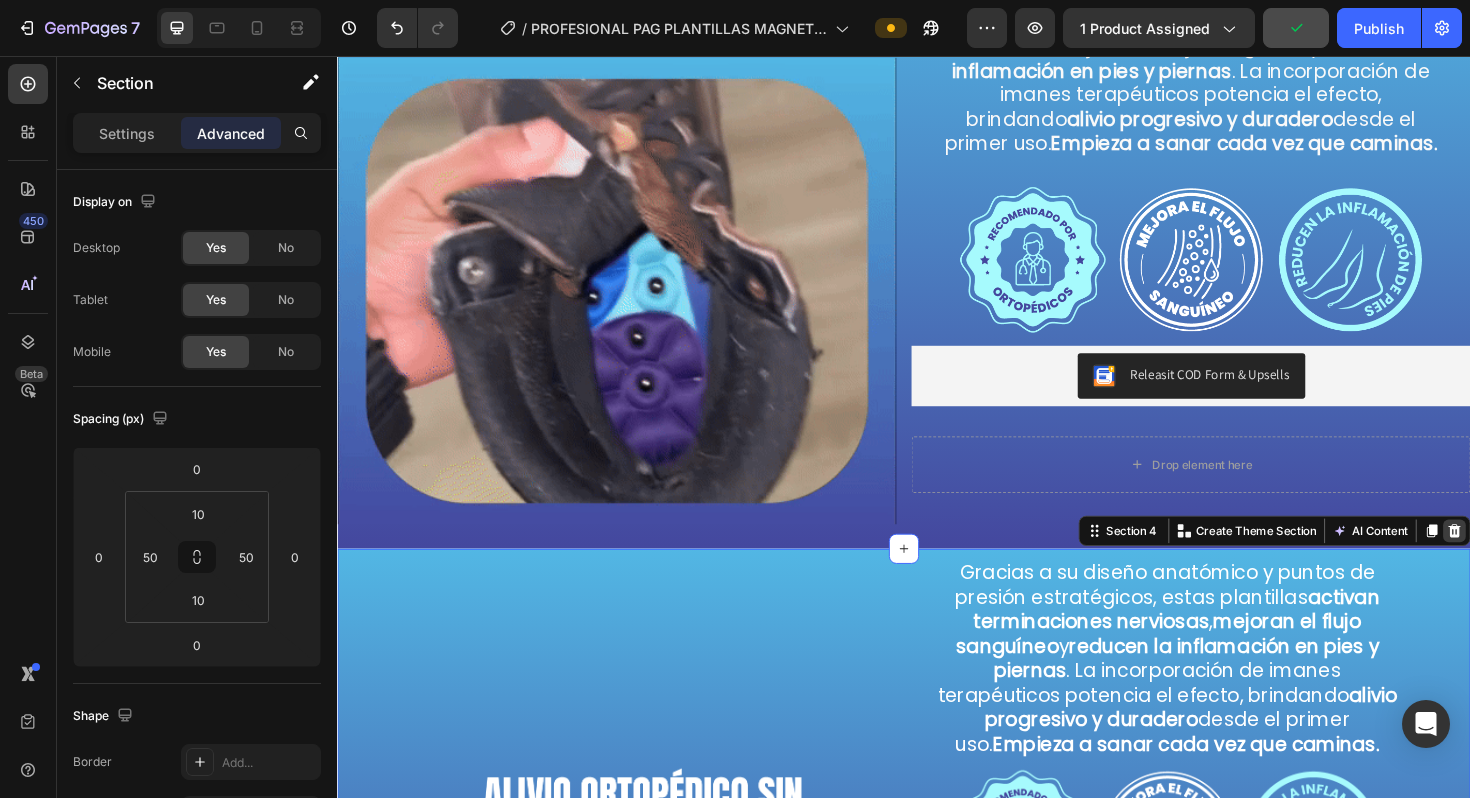 click 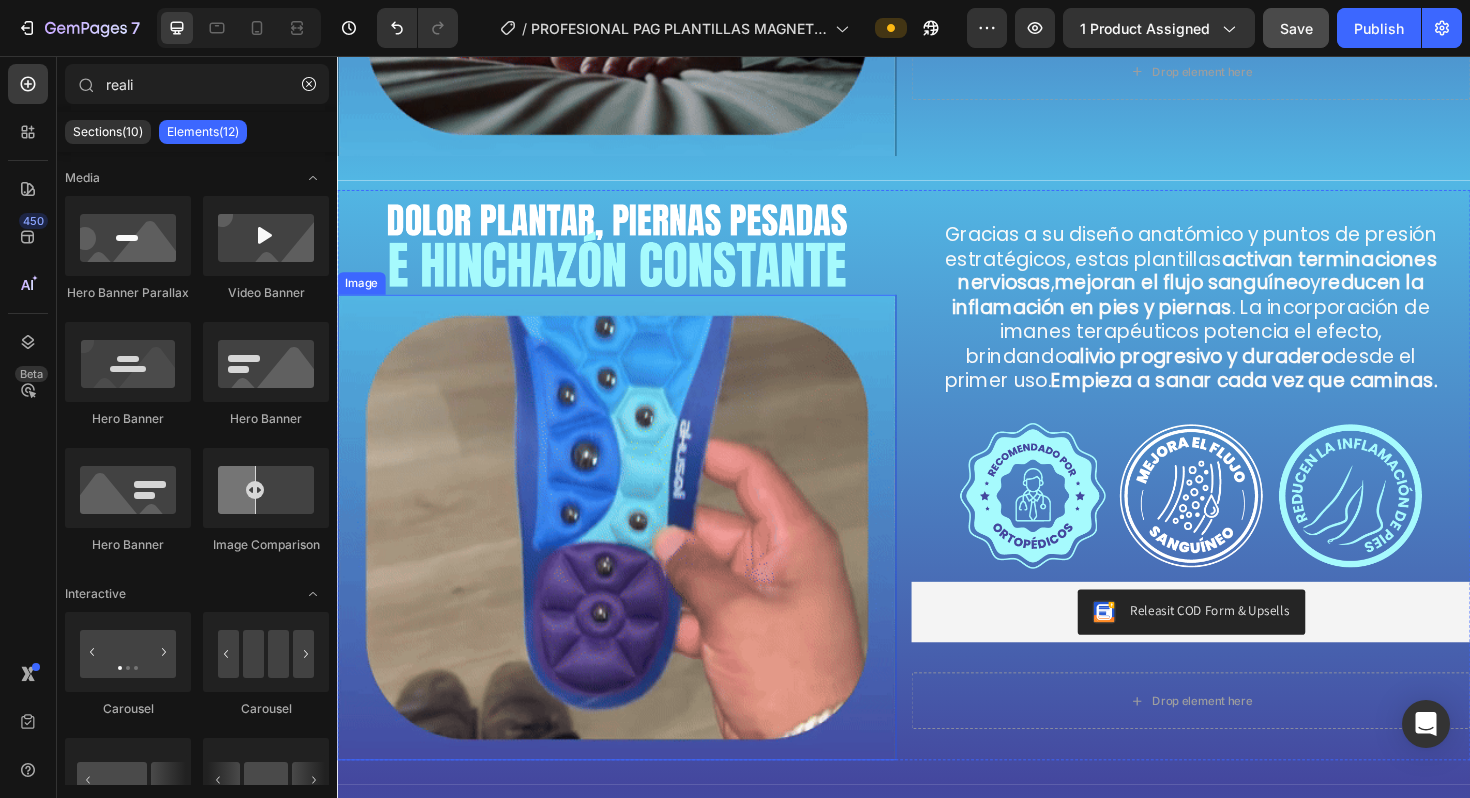 scroll, scrollTop: 1341, scrollLeft: 0, axis: vertical 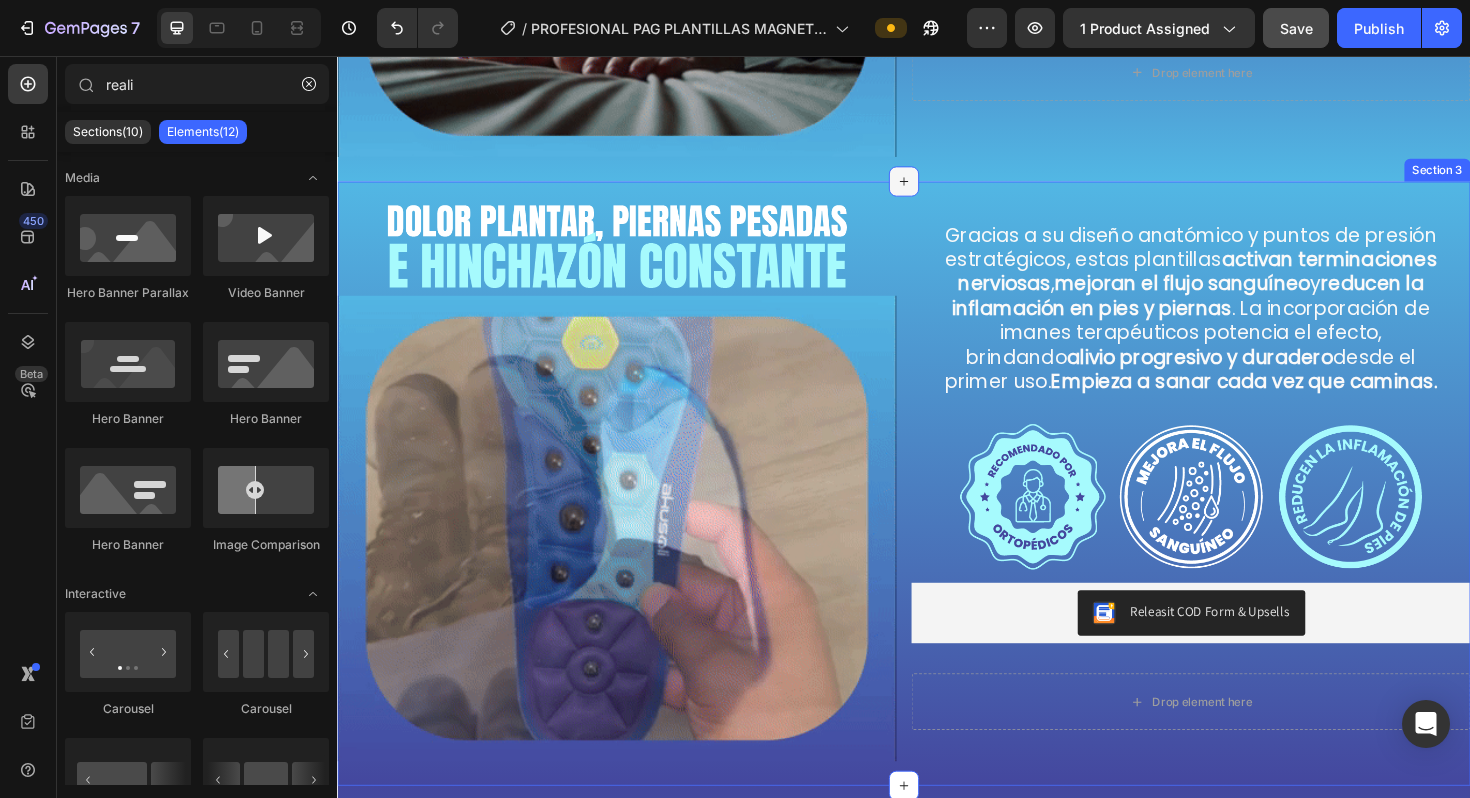 click at bounding box center [937, 189] 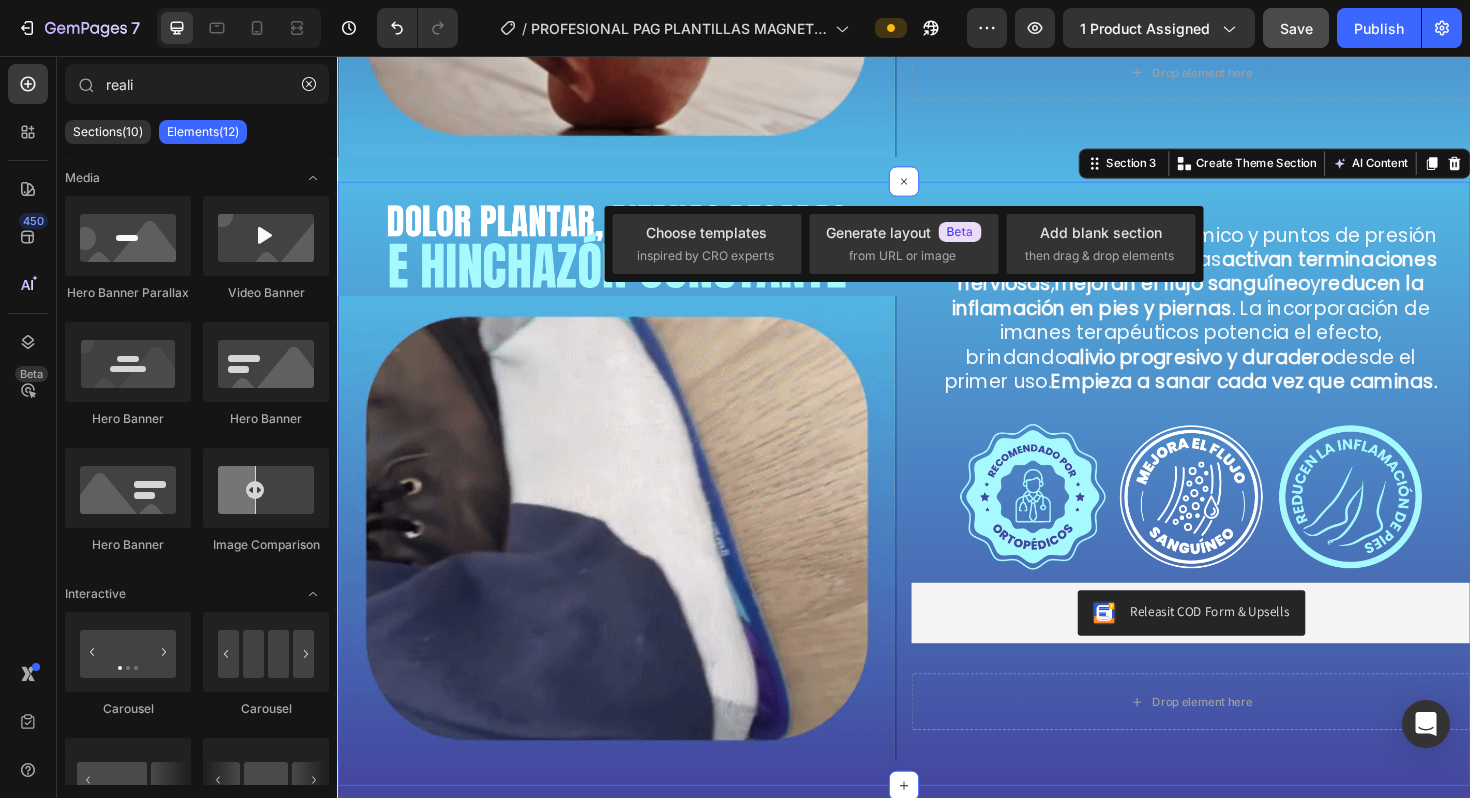 click on "Image Image Gracias a su diseño anatómico y puntos de presión estratégicos, estas plantillas  activan terminaciones nerviosas ,  mejoran el flujo sanguíneo  y  reducen la inflamación en pies y piernas . La incorporación de imanes terapéuticos potencia el efecto, brindando  alivio progresivo y duradero  desde el primer uso.  Empieza a sanar cada vez que caminas. Text Block Image Releasit COD Form & Upsells Releasit COD Form & Upsells
Drop element here Product Row Section 3   Create Theme Section AI Content Write with GemAI What would you like to describe here? Tone and Voice Persuasive Product Plantillas Magneticas ZenStep™ Show more Generate" at bounding box center (937, 509) 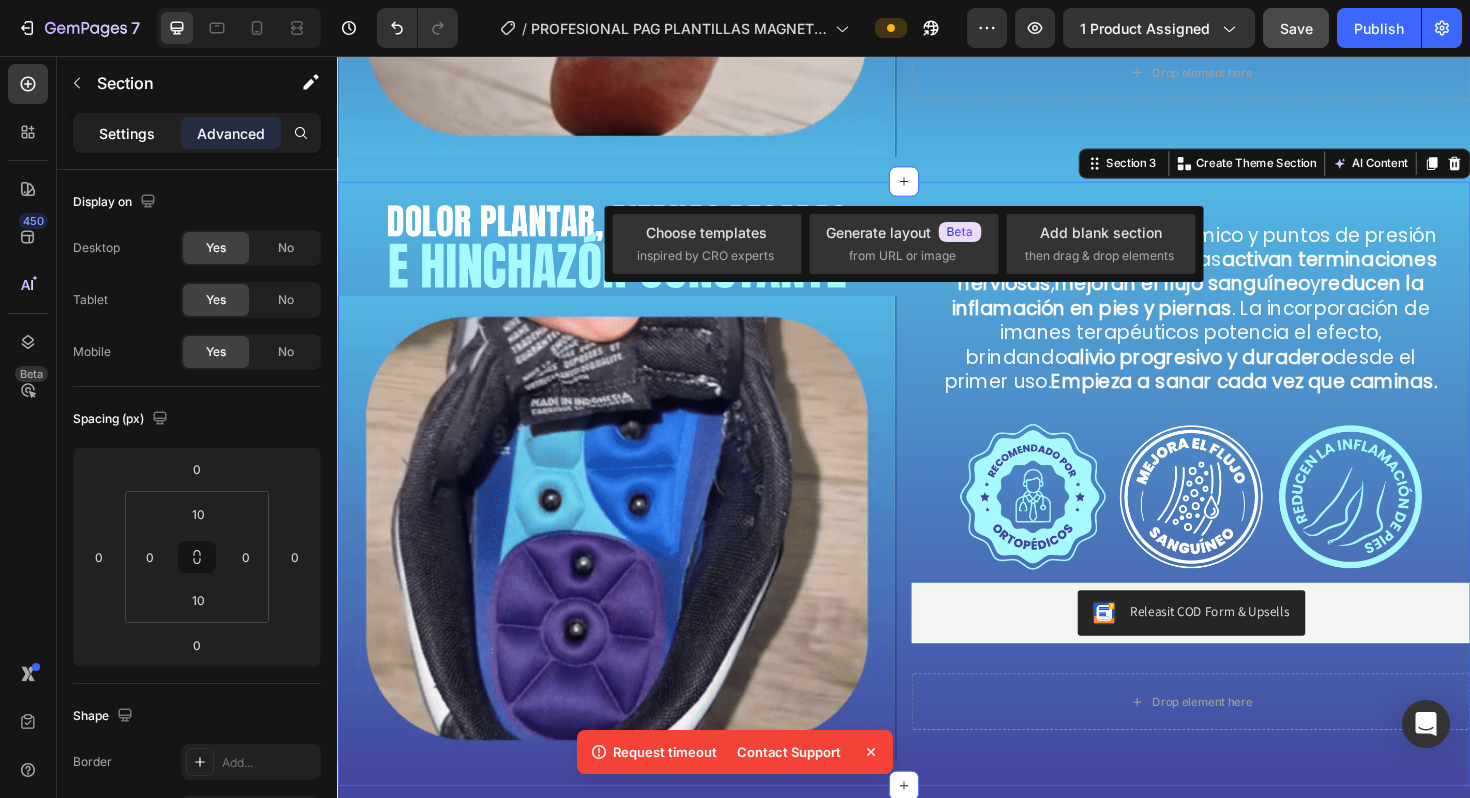 click on "Settings" at bounding box center (127, 133) 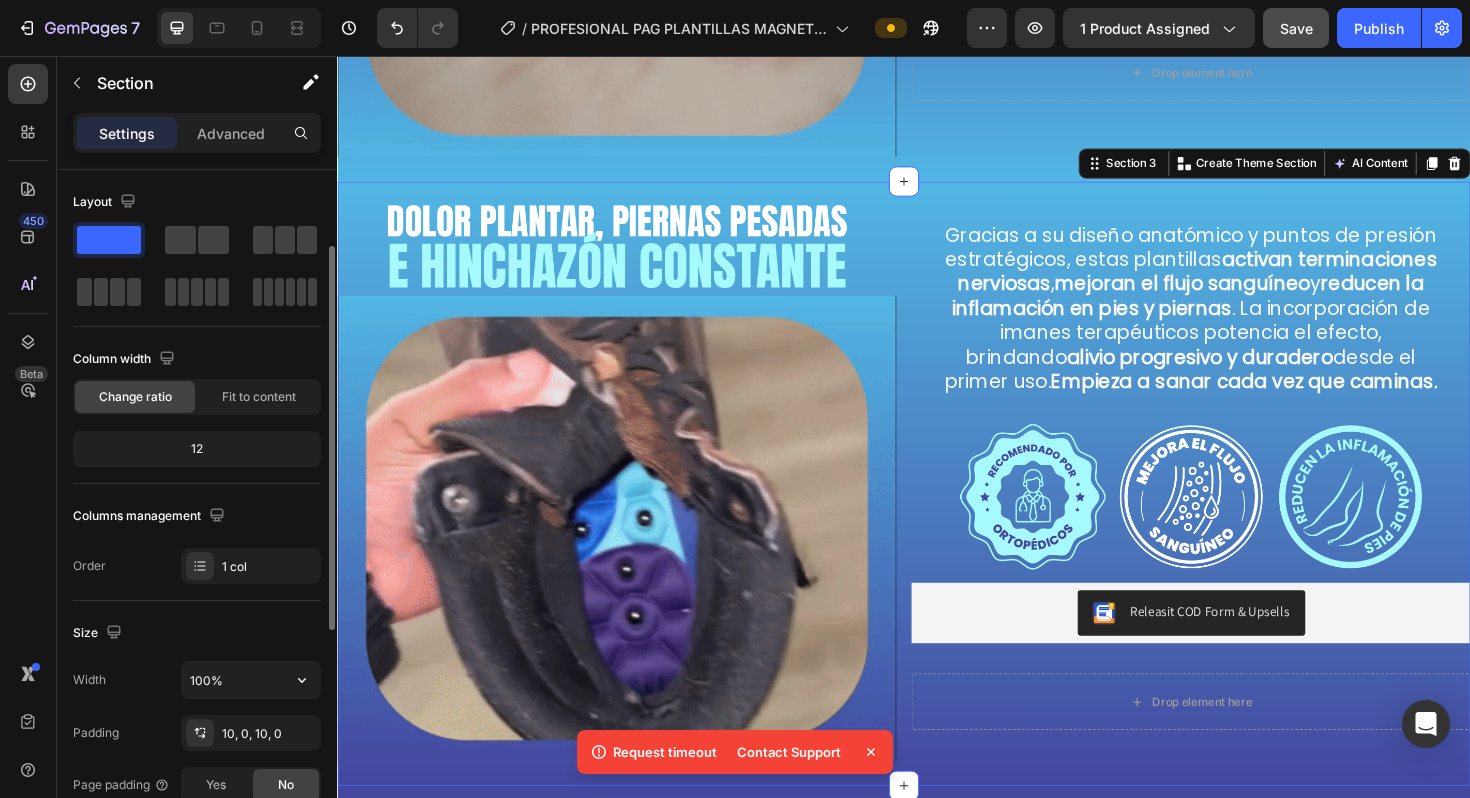 scroll, scrollTop: 535, scrollLeft: 0, axis: vertical 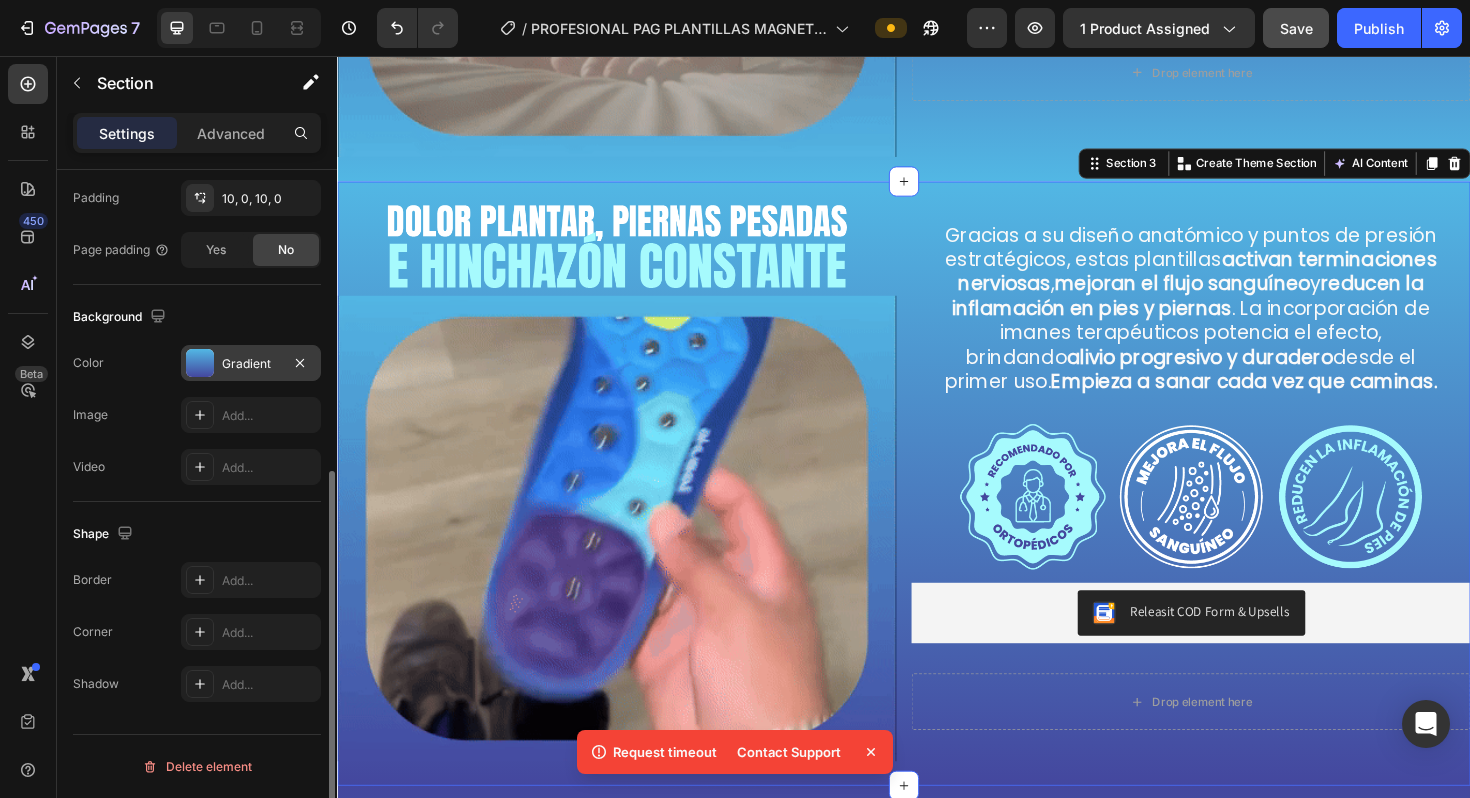 click on "Gradient" at bounding box center (251, 364) 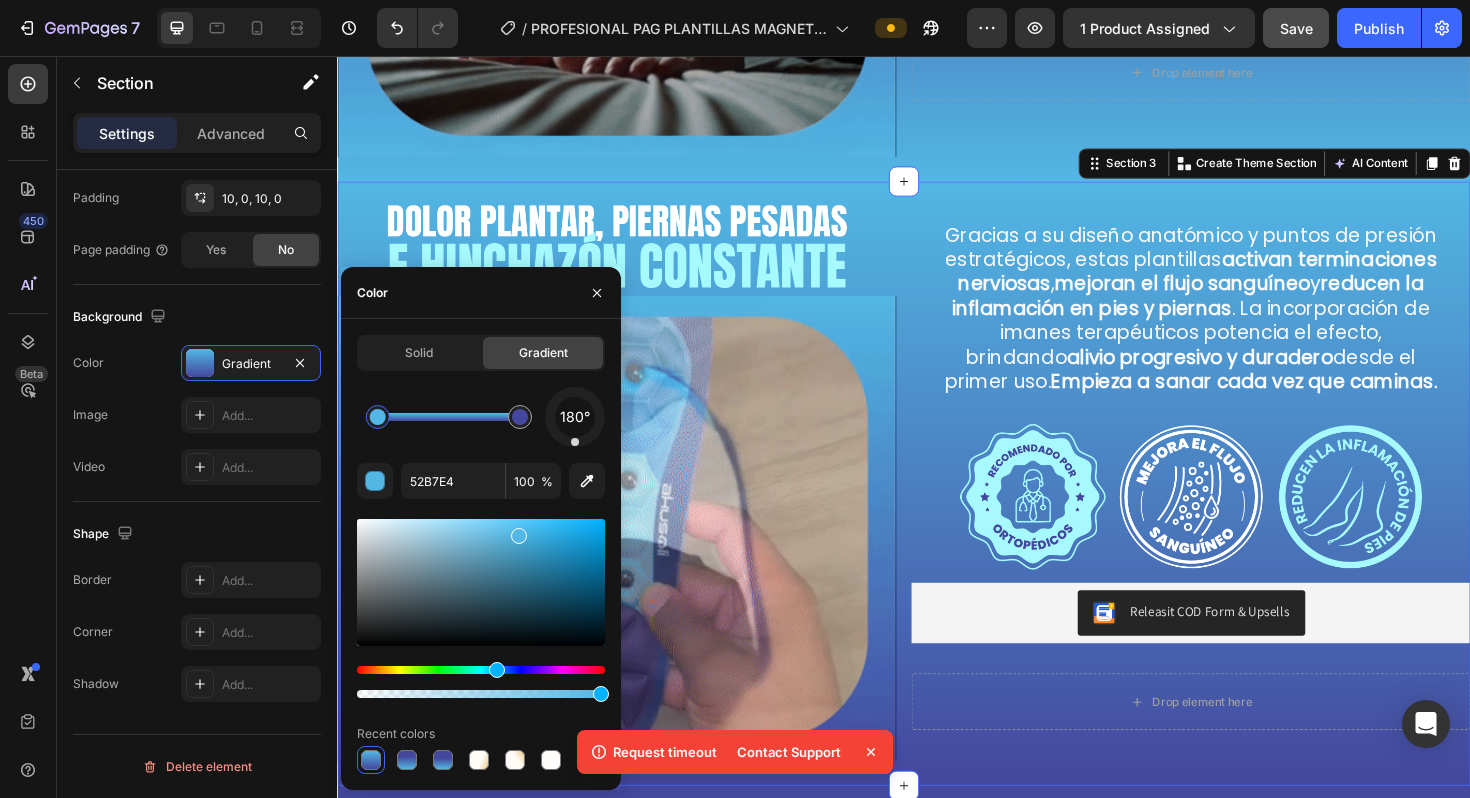 drag, startPoint x: 370, startPoint y: 428, endPoint x: 404, endPoint y: 427, distance: 34.0147 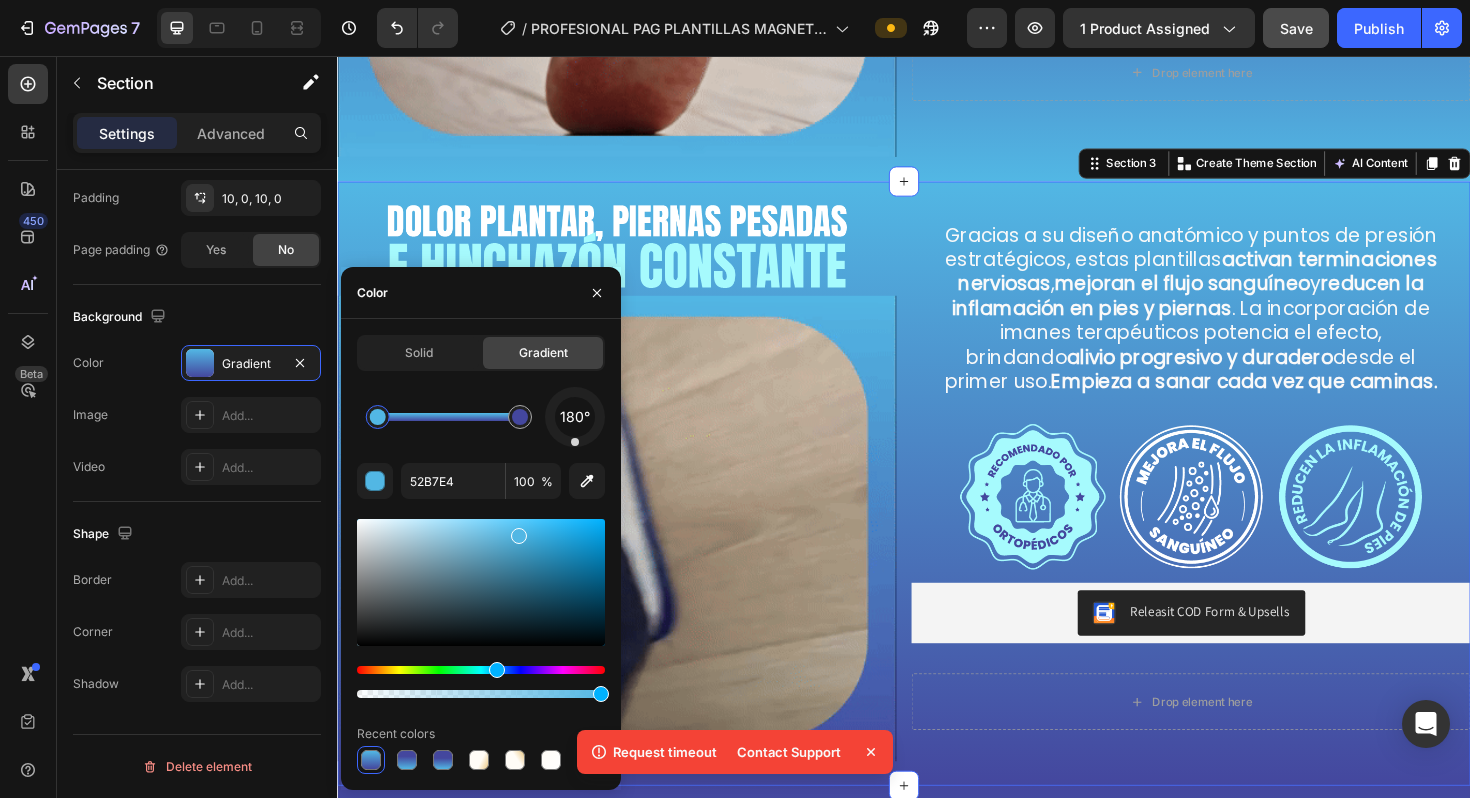 click at bounding box center [378, 417] 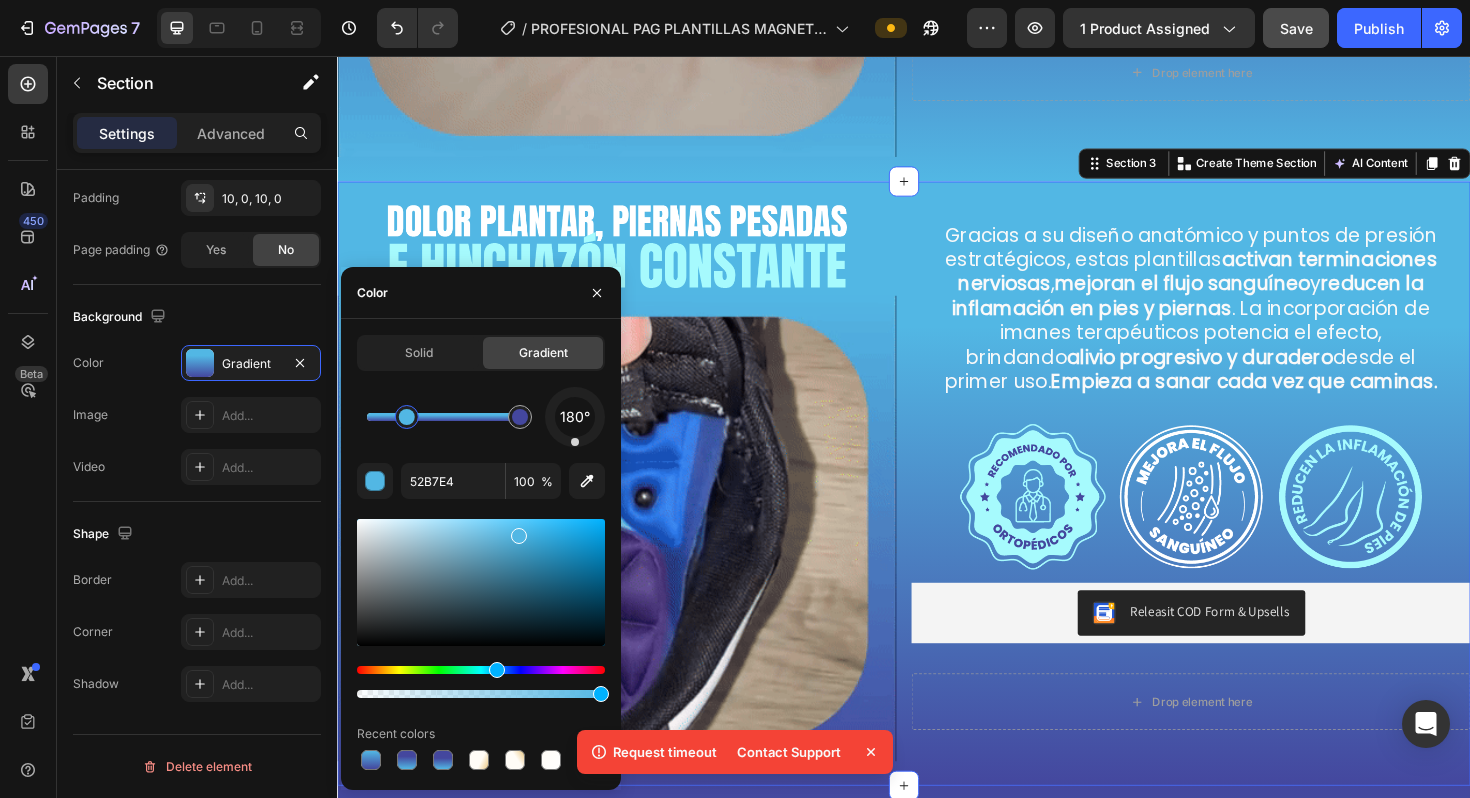 click at bounding box center (407, 417) 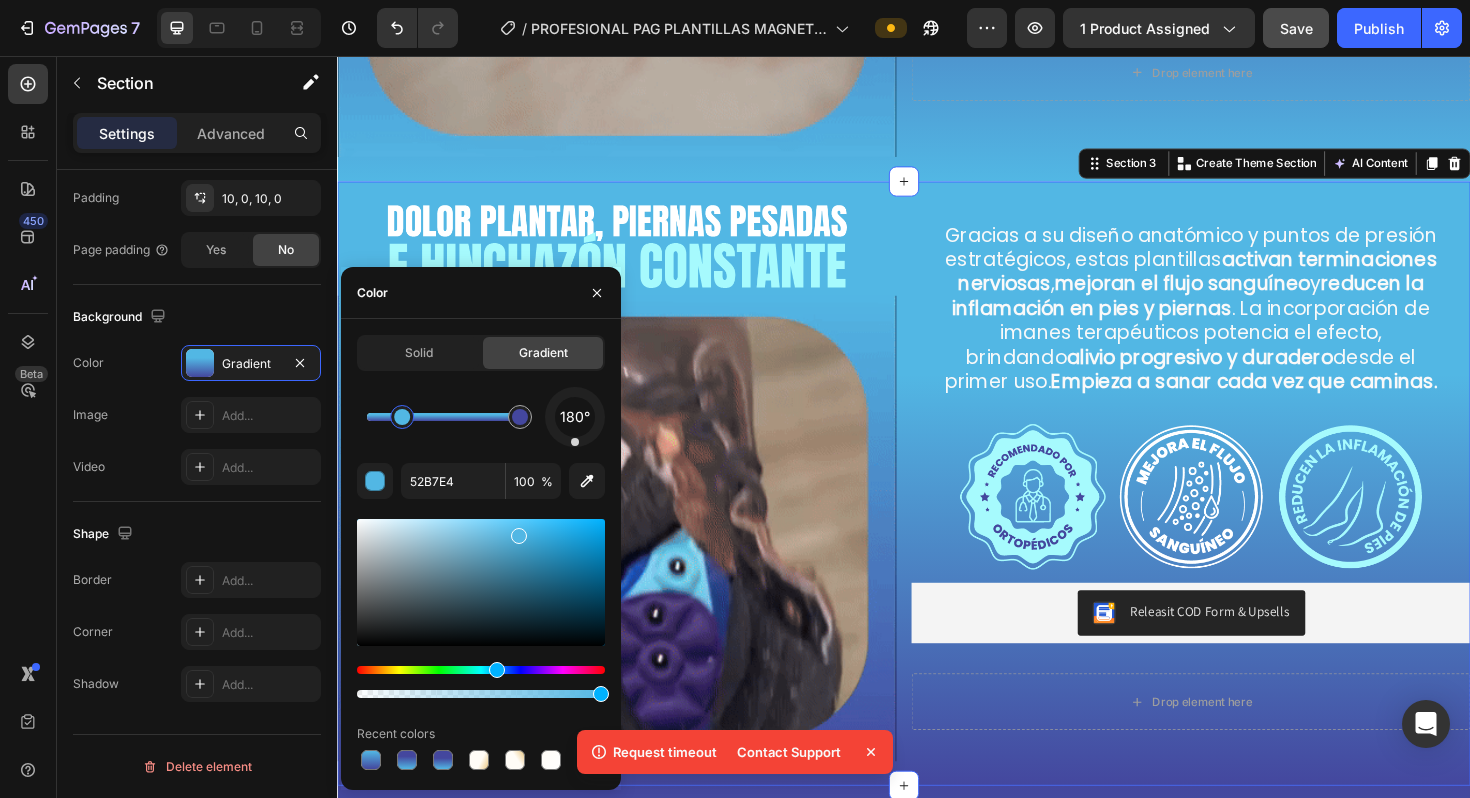 drag, startPoint x: 416, startPoint y: 423, endPoint x: 403, endPoint y: 424, distance: 13.038404 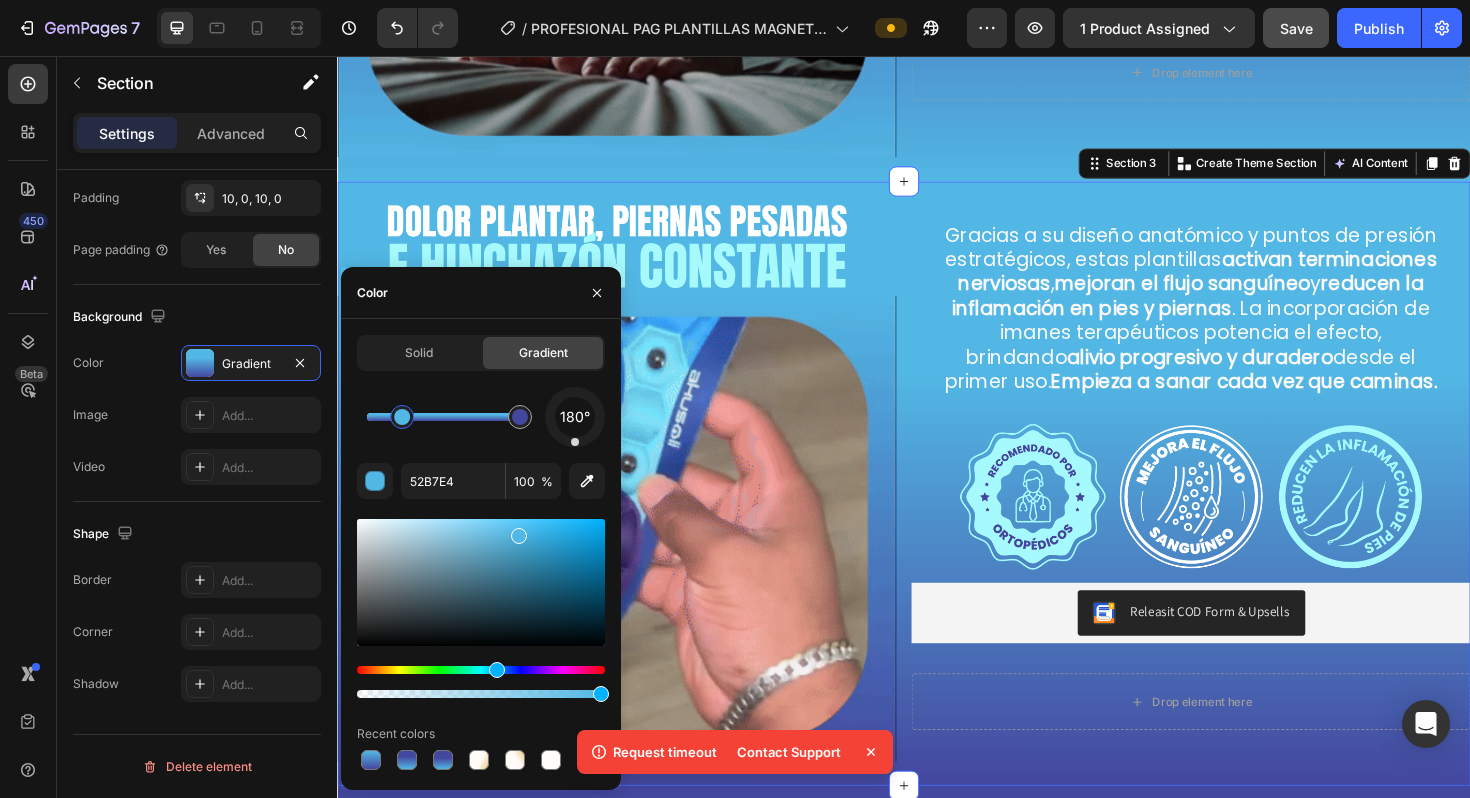 click at bounding box center (402, 417) 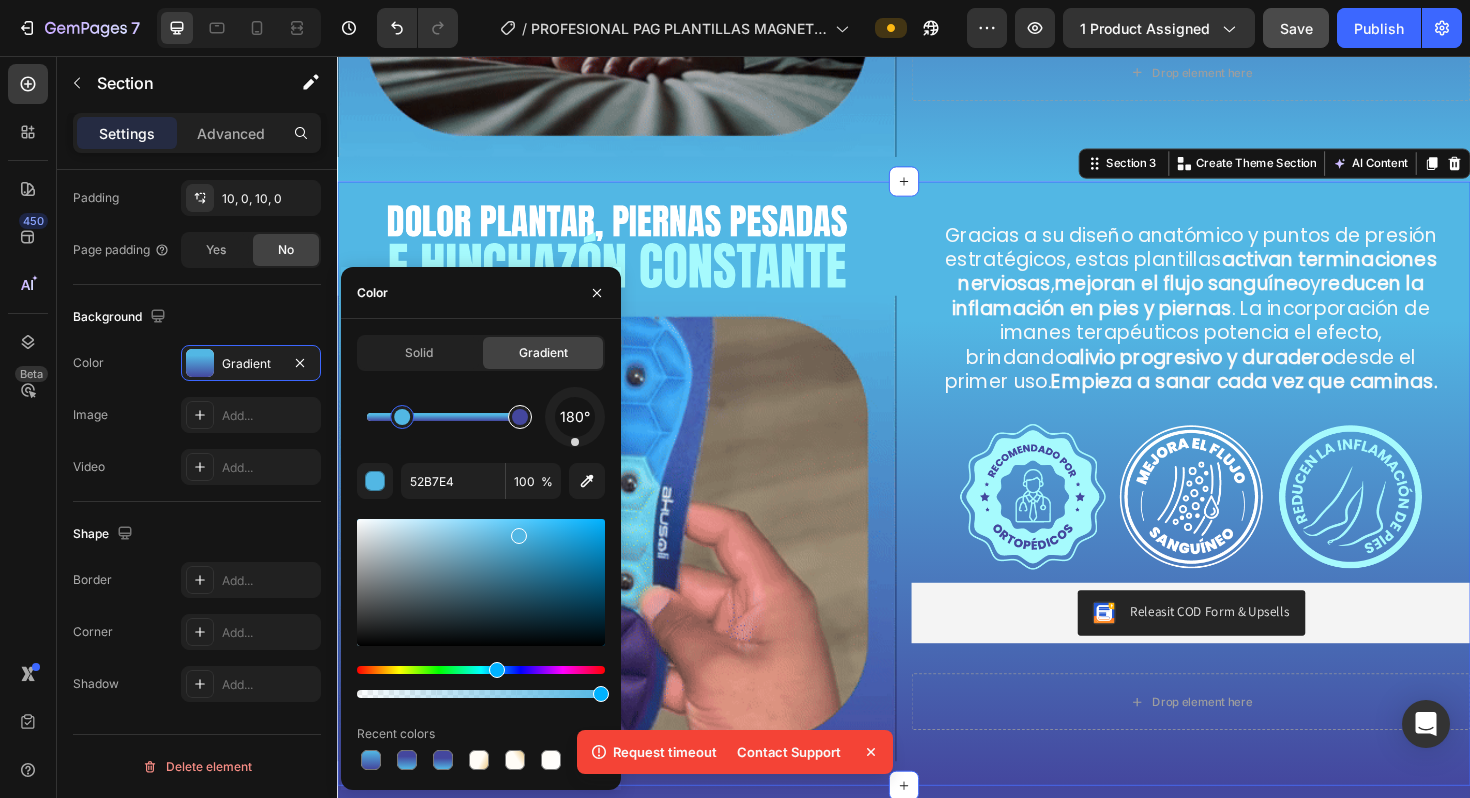 type on "44479E" 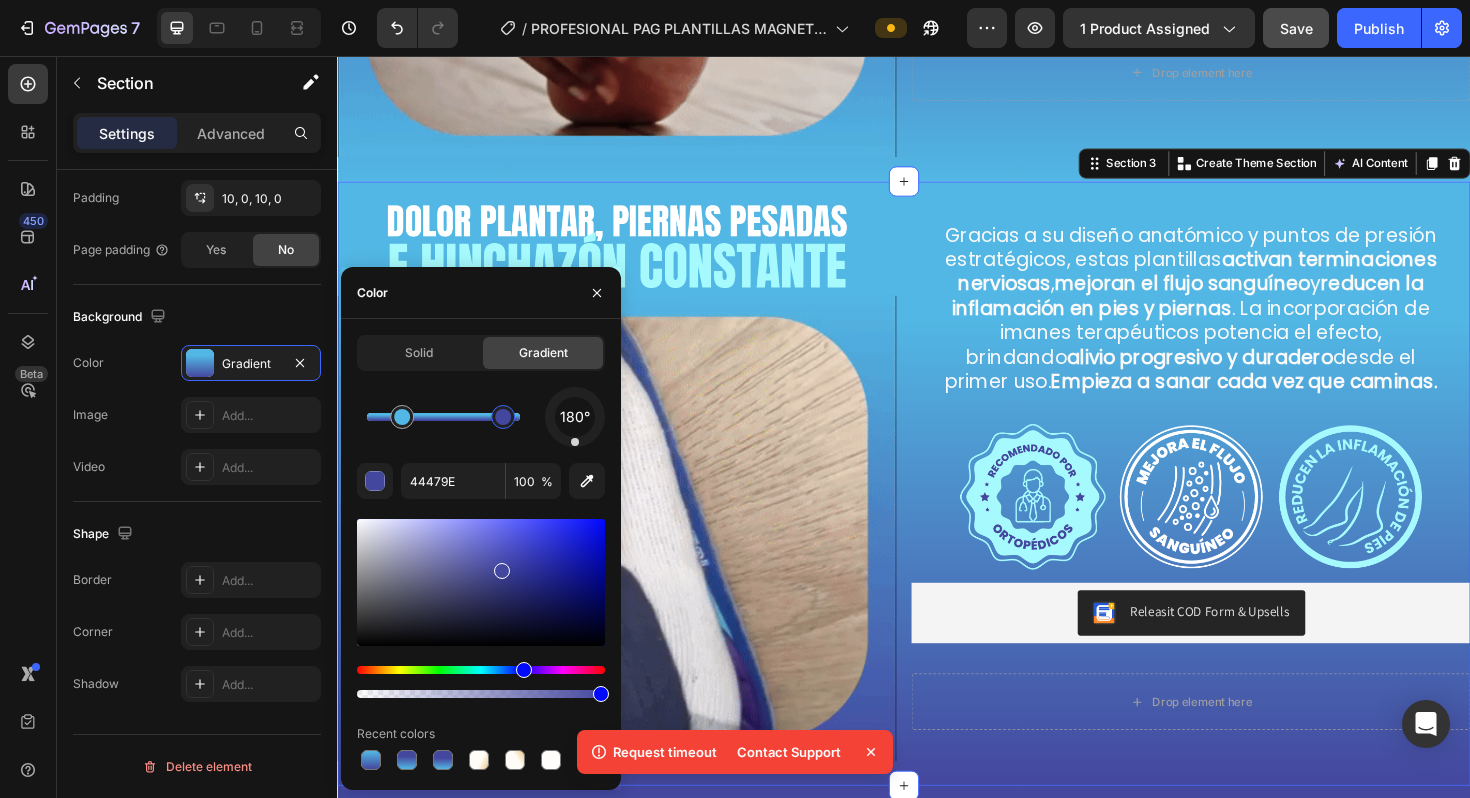 drag, startPoint x: 519, startPoint y: 425, endPoint x: 489, endPoint y: 425, distance: 30 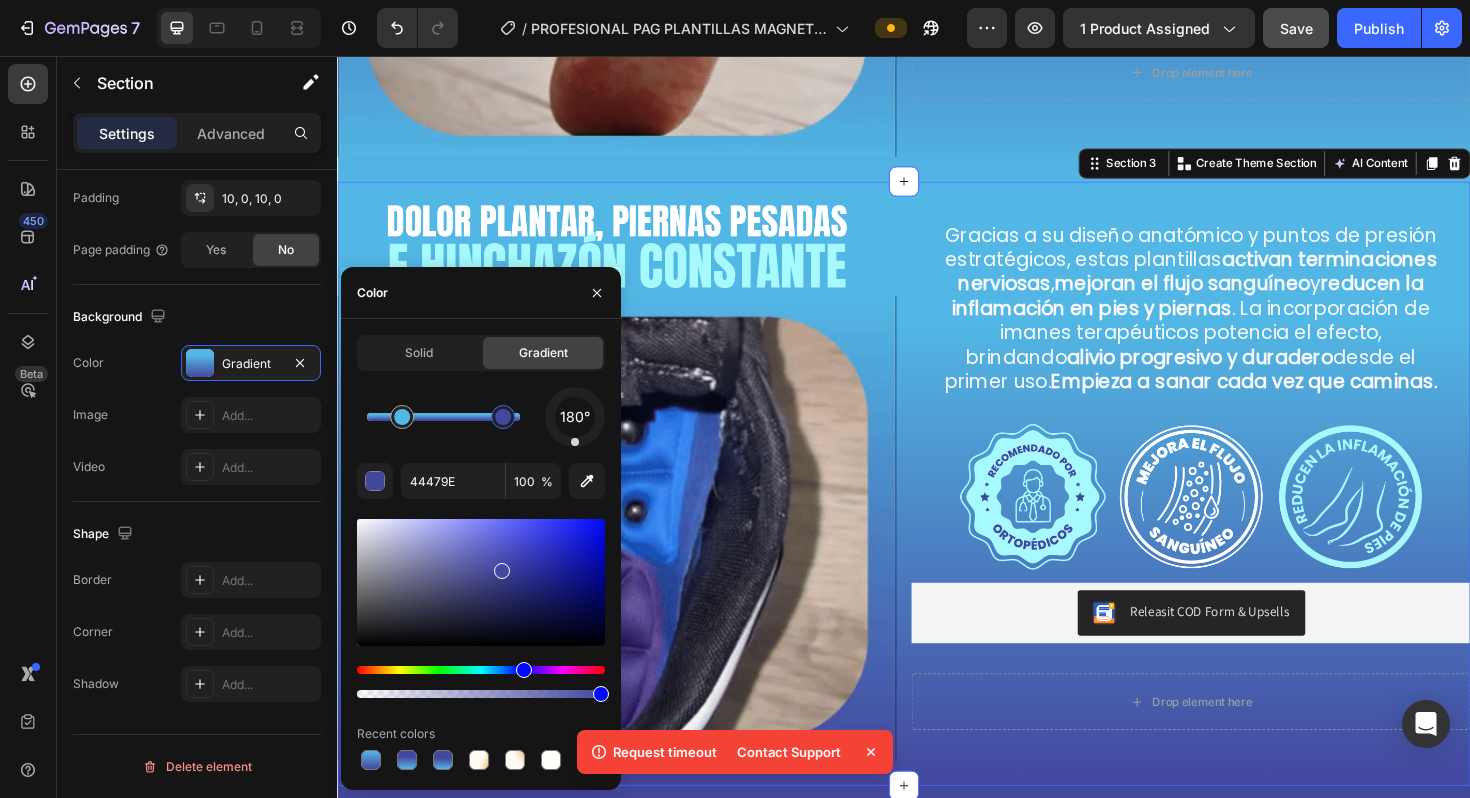 click at bounding box center [503, 417] 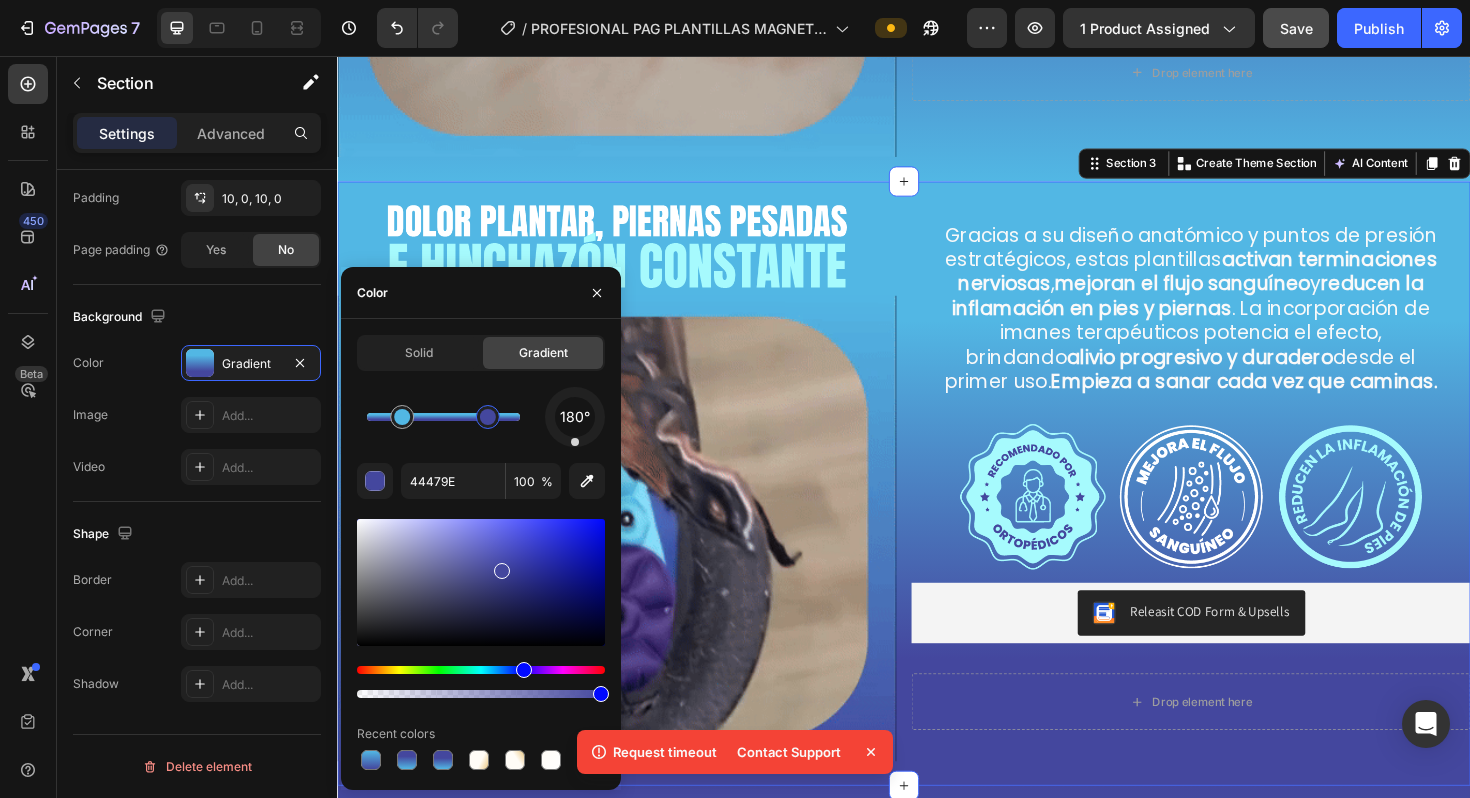 drag, startPoint x: 489, startPoint y: 425, endPoint x: 502, endPoint y: 425, distance: 13 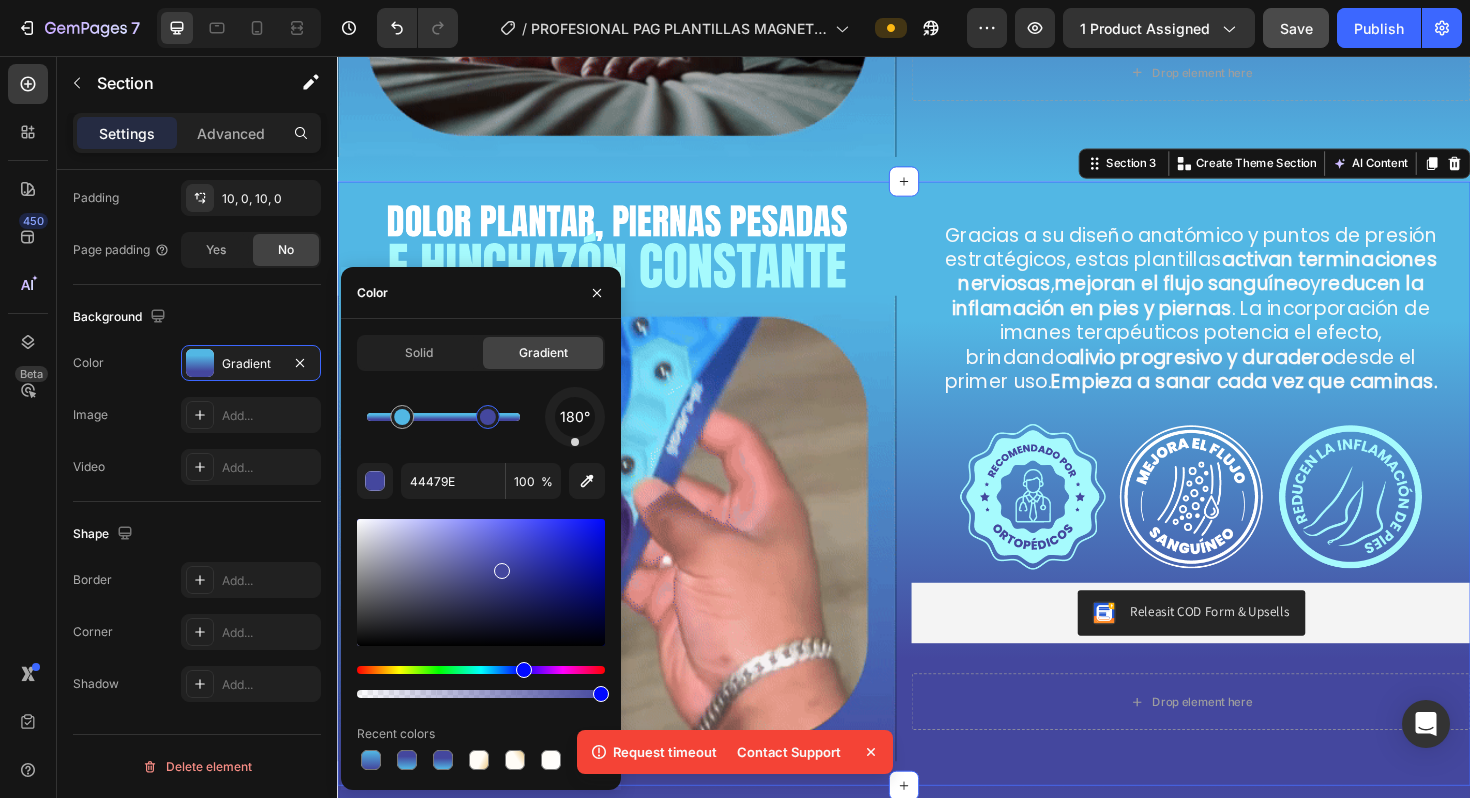 click at bounding box center (488, 417) 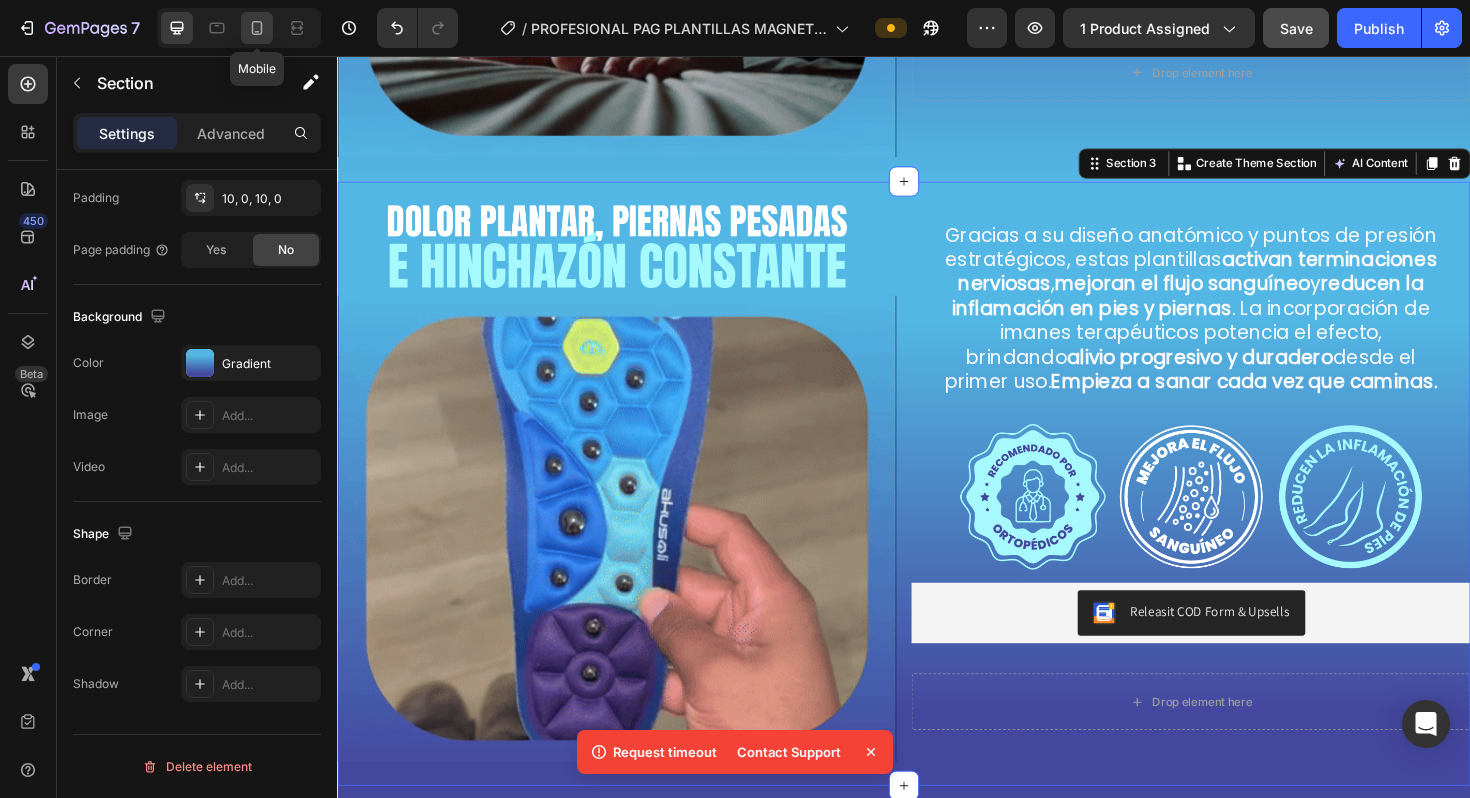click 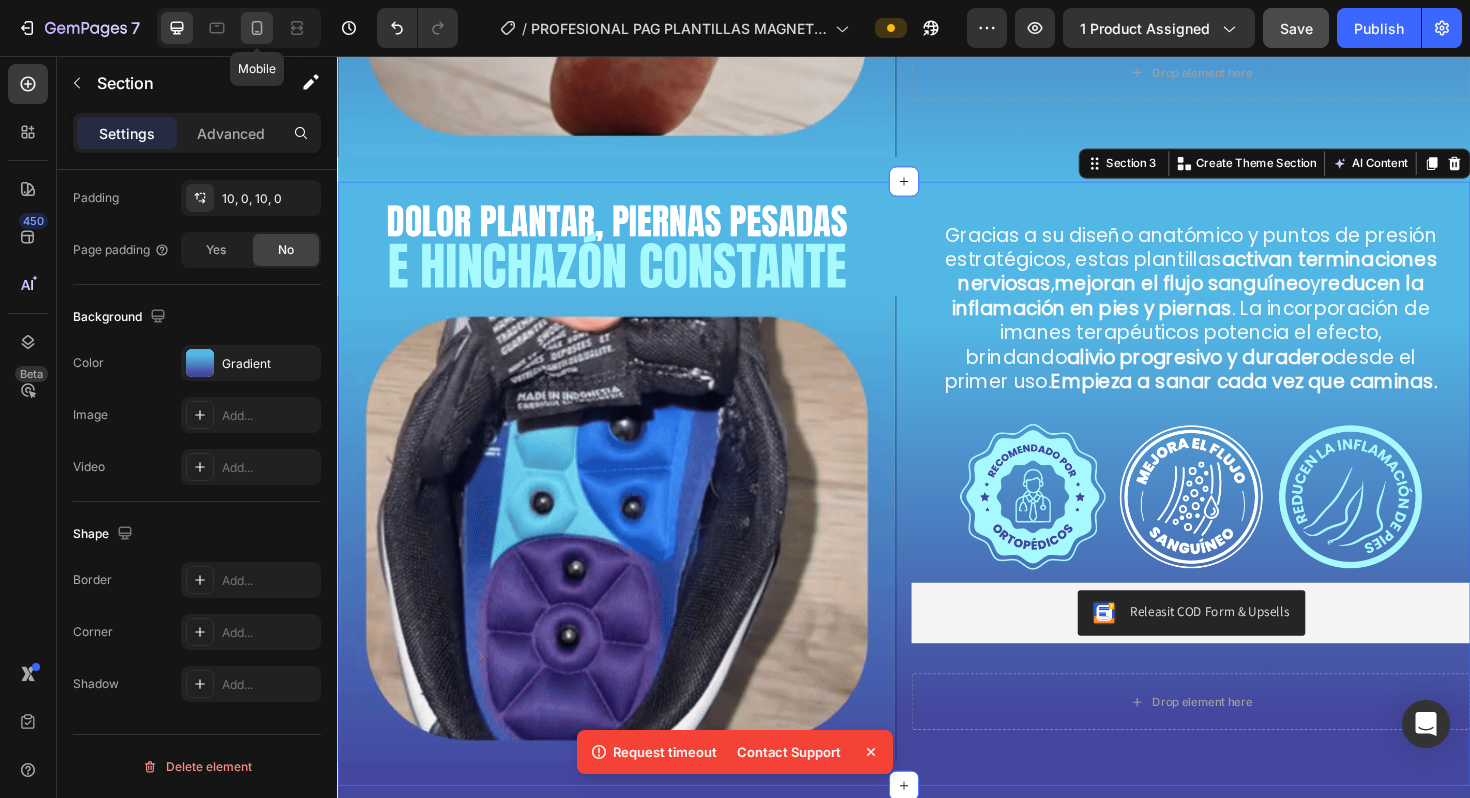 scroll, scrollTop: 483, scrollLeft: 0, axis: vertical 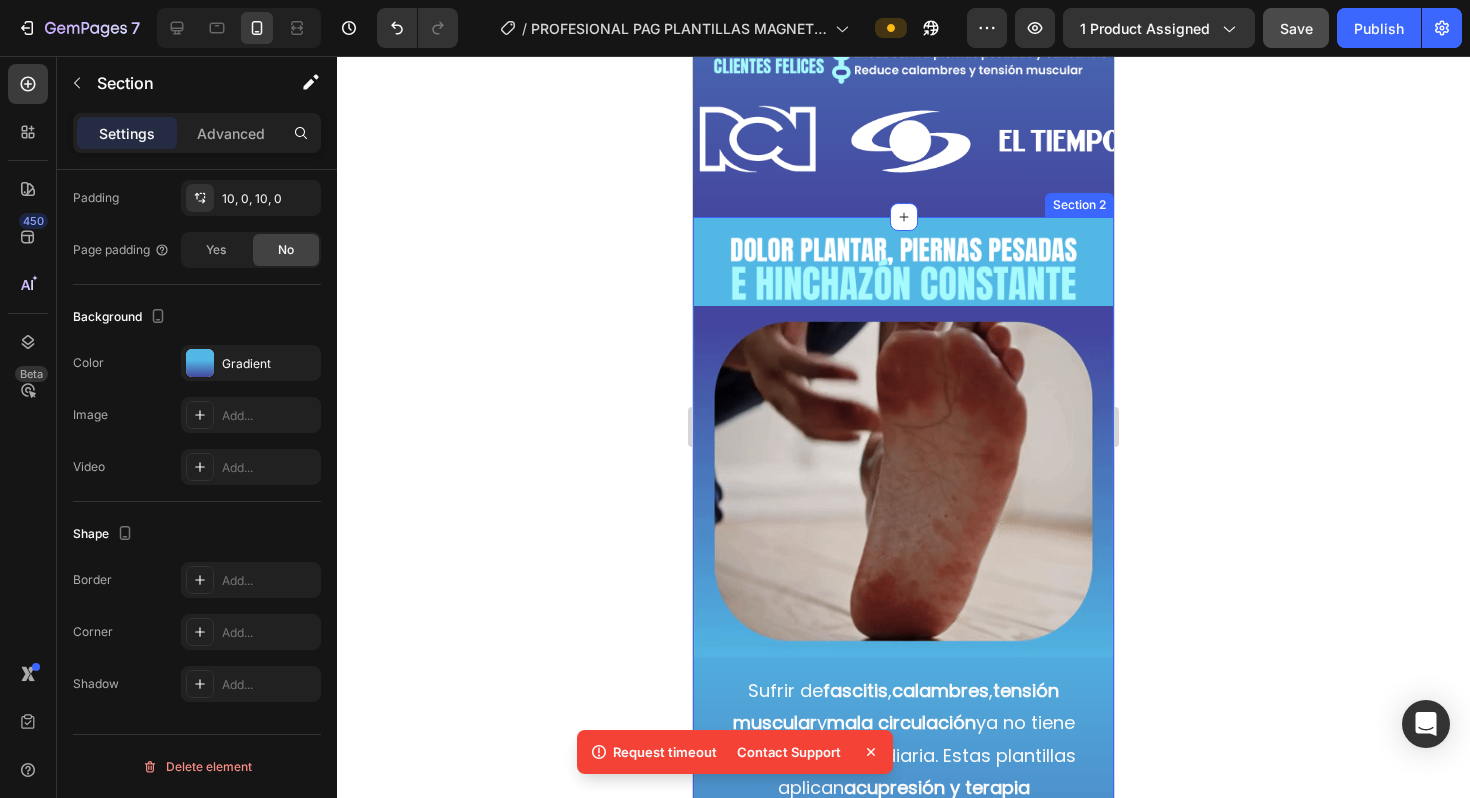 click on "Image Image Sufrir de  fascitis ,  calambres ,  tensión muscular  y  mala circulación  ya no tiene que ser tu rutina diaria. Estas plantillas aplican  acupresión y terapia magnética  para  aliviar desde la primera puesta  y  recuperar la ligereza al caminar . Text Block Image Releasit COD Form & Upsells Releasit COD Form & Upsells
Drop element here Product Row Section 2" at bounding box center (903, 699) 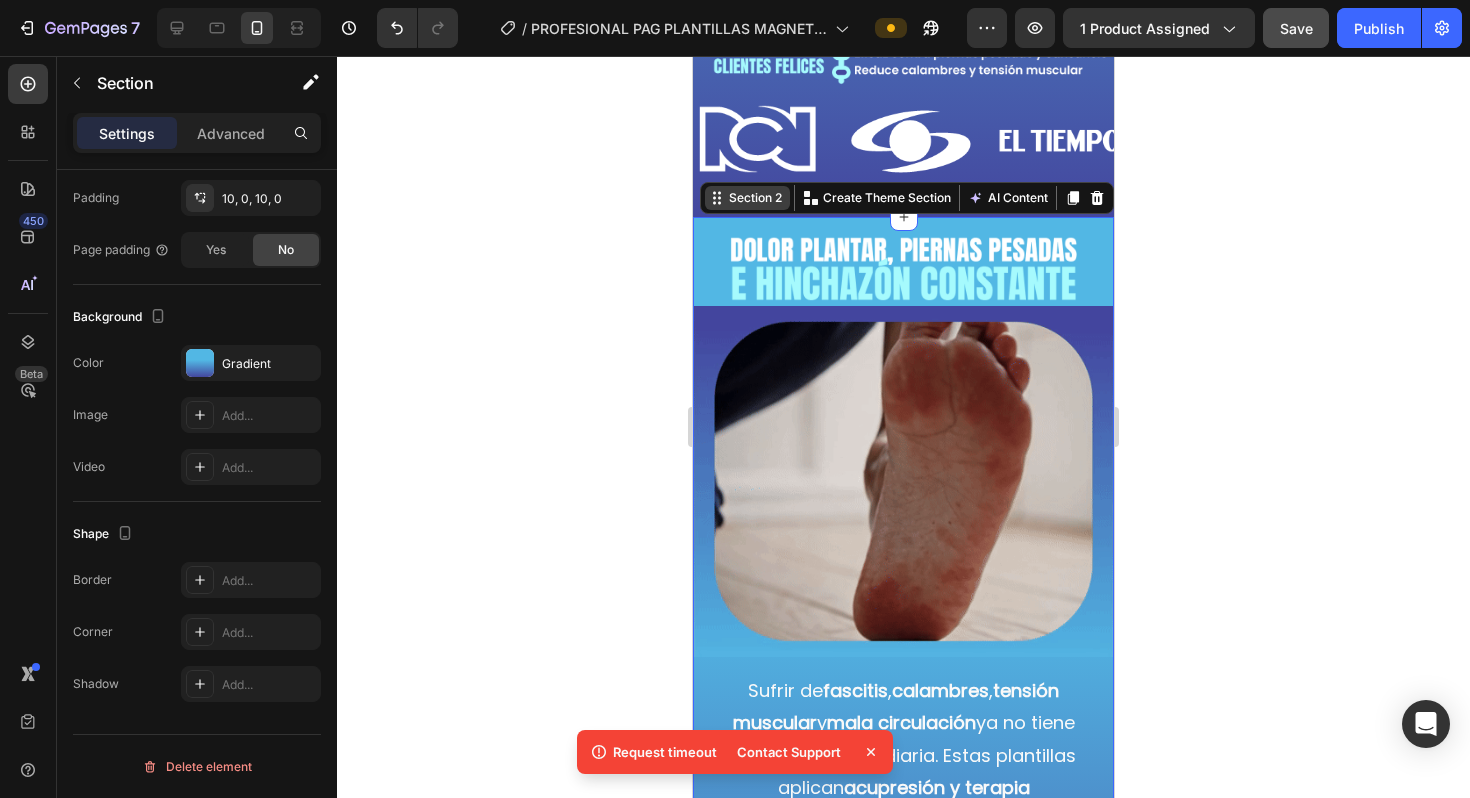 click on "Section 2" at bounding box center (755, 198) 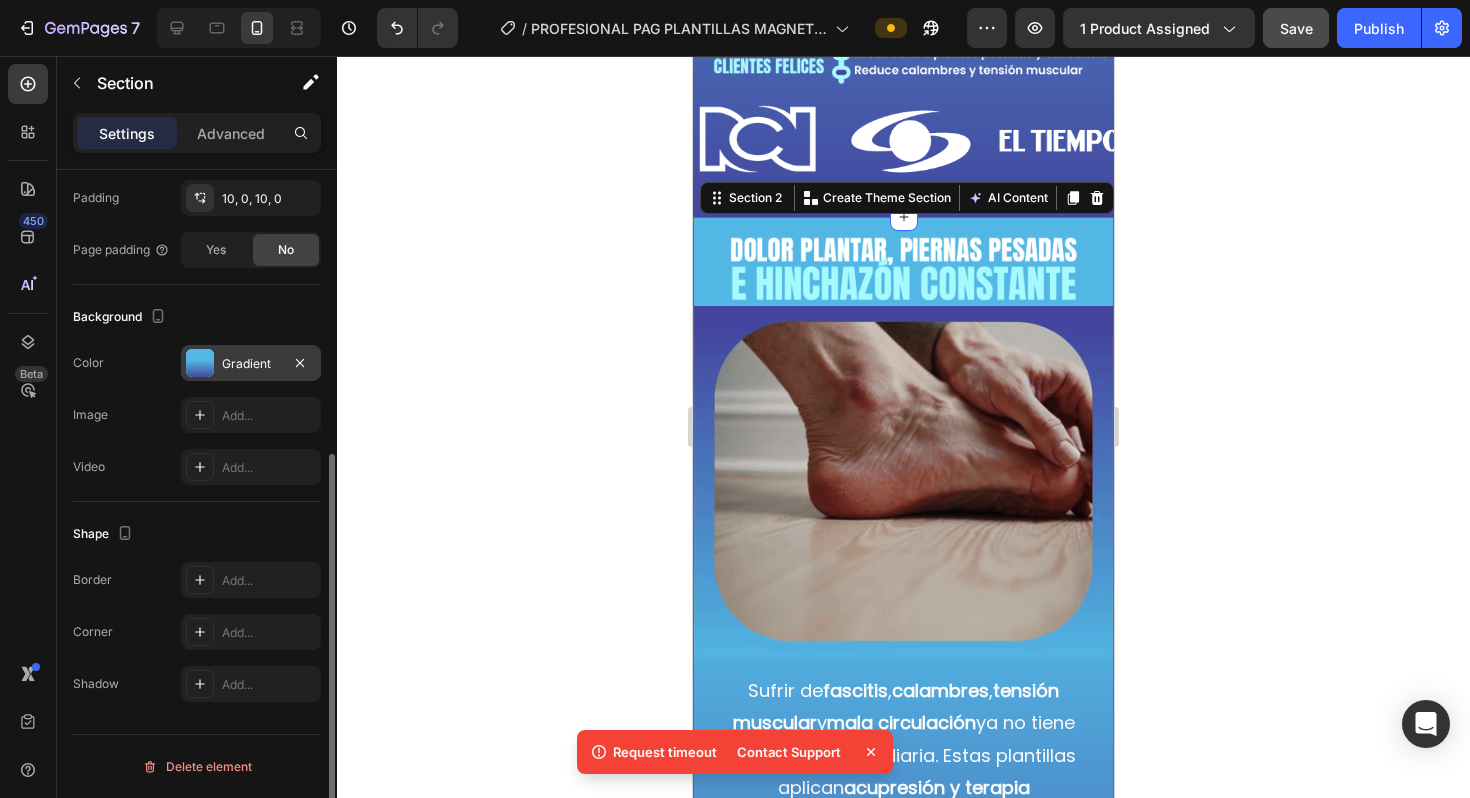 click on "Gradient" at bounding box center [251, 364] 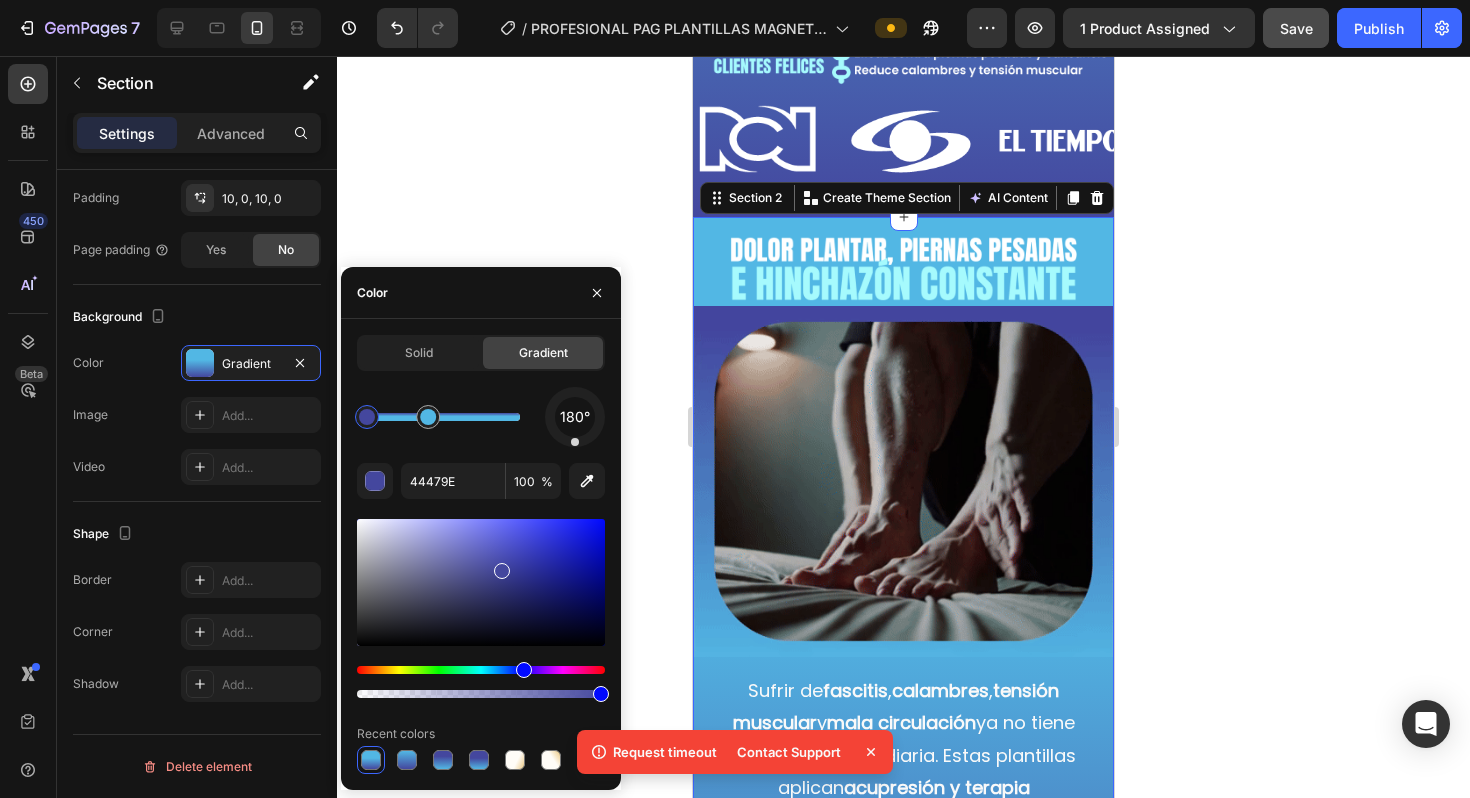 drag, startPoint x: 510, startPoint y: 416, endPoint x: 347, endPoint y: 422, distance: 163.1104 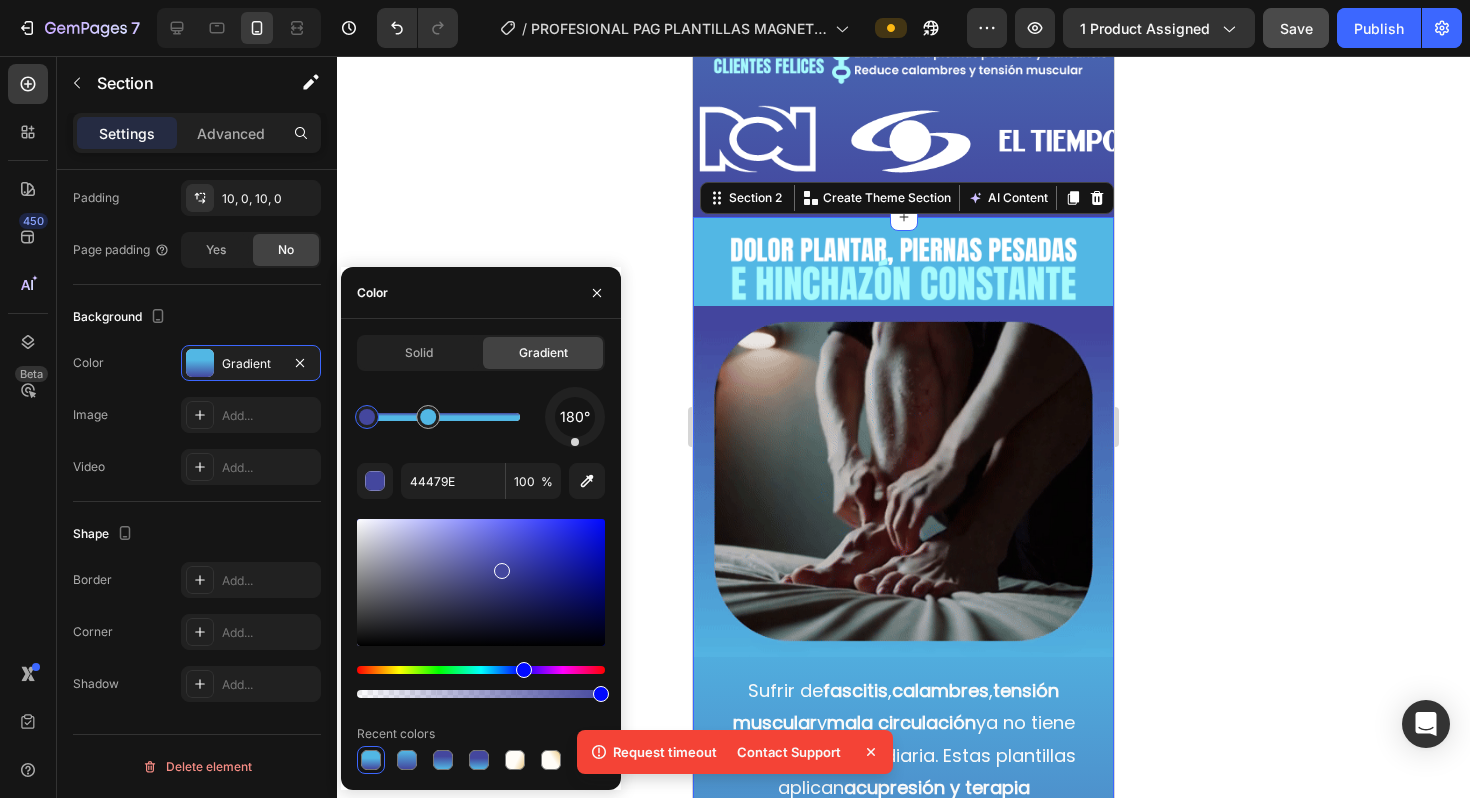 click on "Solid Gradient 180° 44479E 100 % Recent colors" at bounding box center [481, 554] 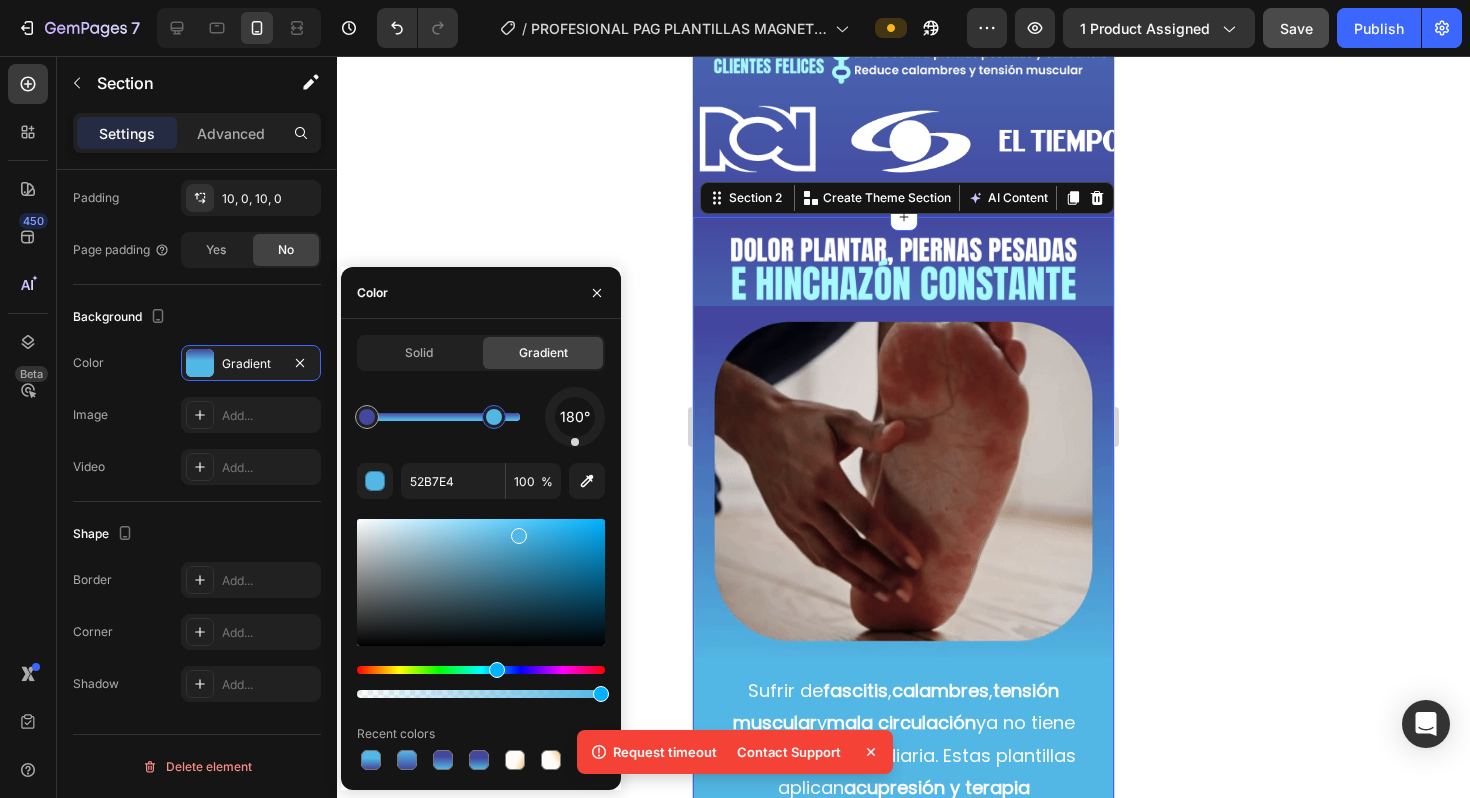 drag, startPoint x: 432, startPoint y: 420, endPoint x: 499, endPoint y: 422, distance: 67.02985 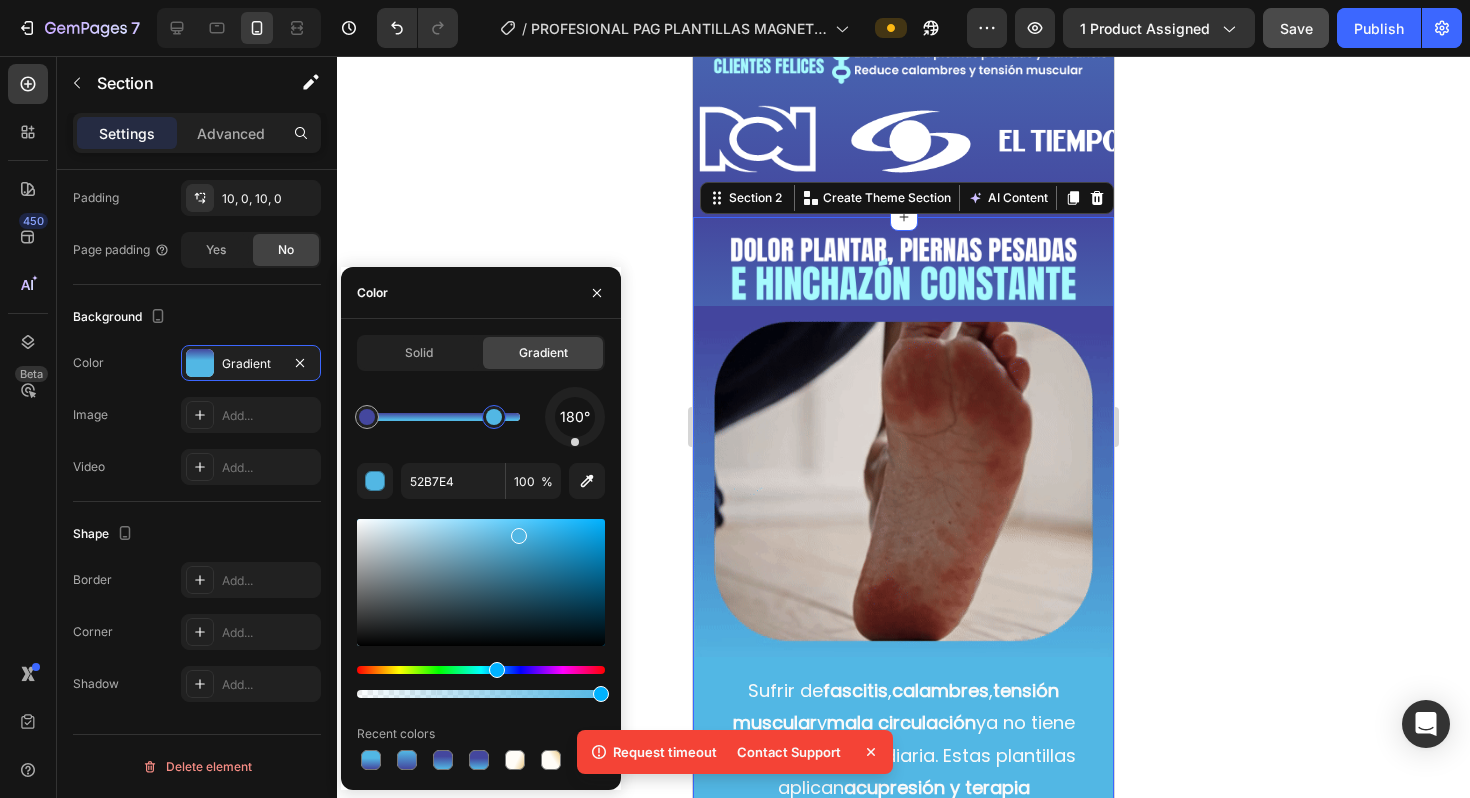 click at bounding box center [494, 417] 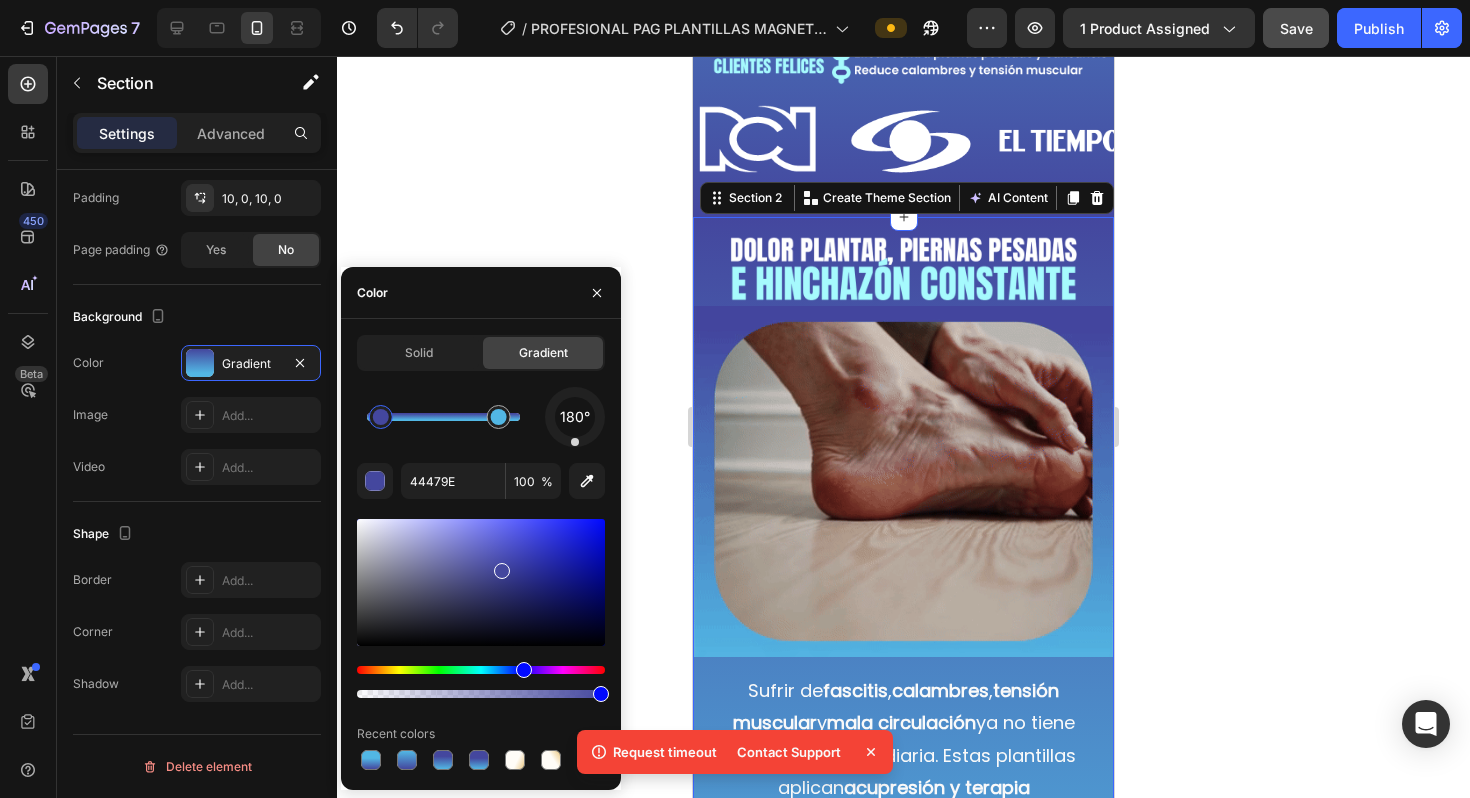 drag, startPoint x: 367, startPoint y: 419, endPoint x: 395, endPoint y: 419, distance: 28 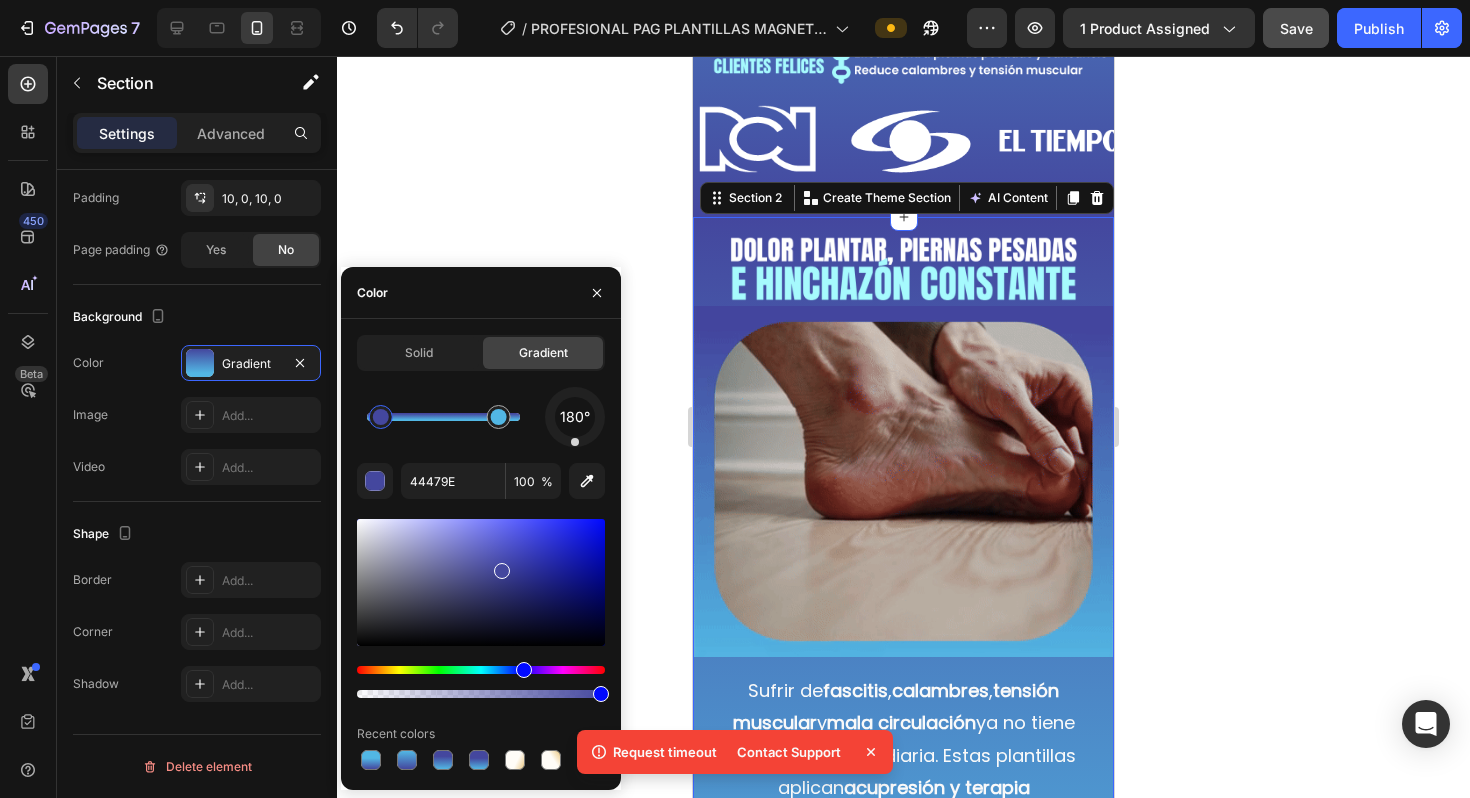 click at bounding box center (381, 417) 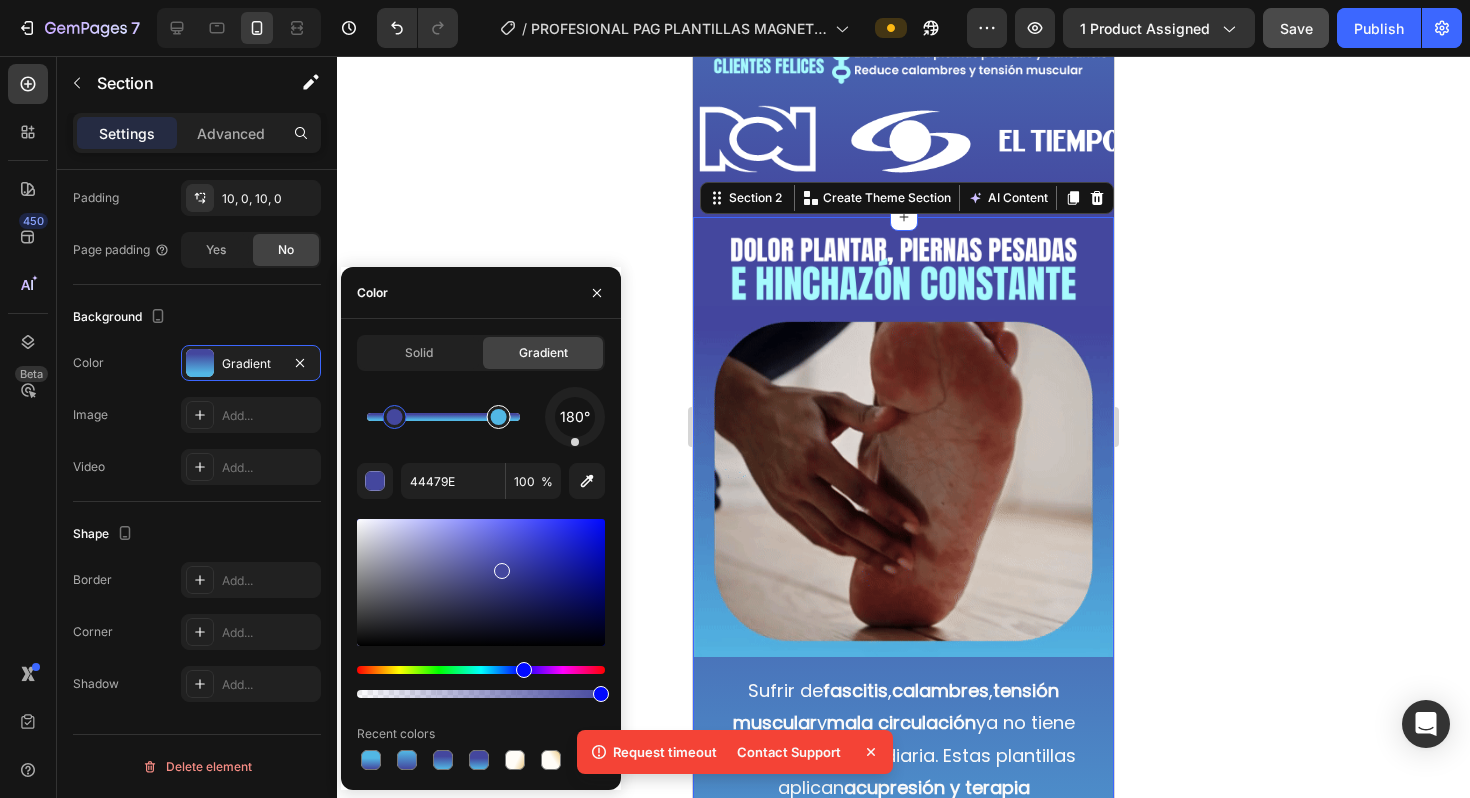 type on "52B7E4" 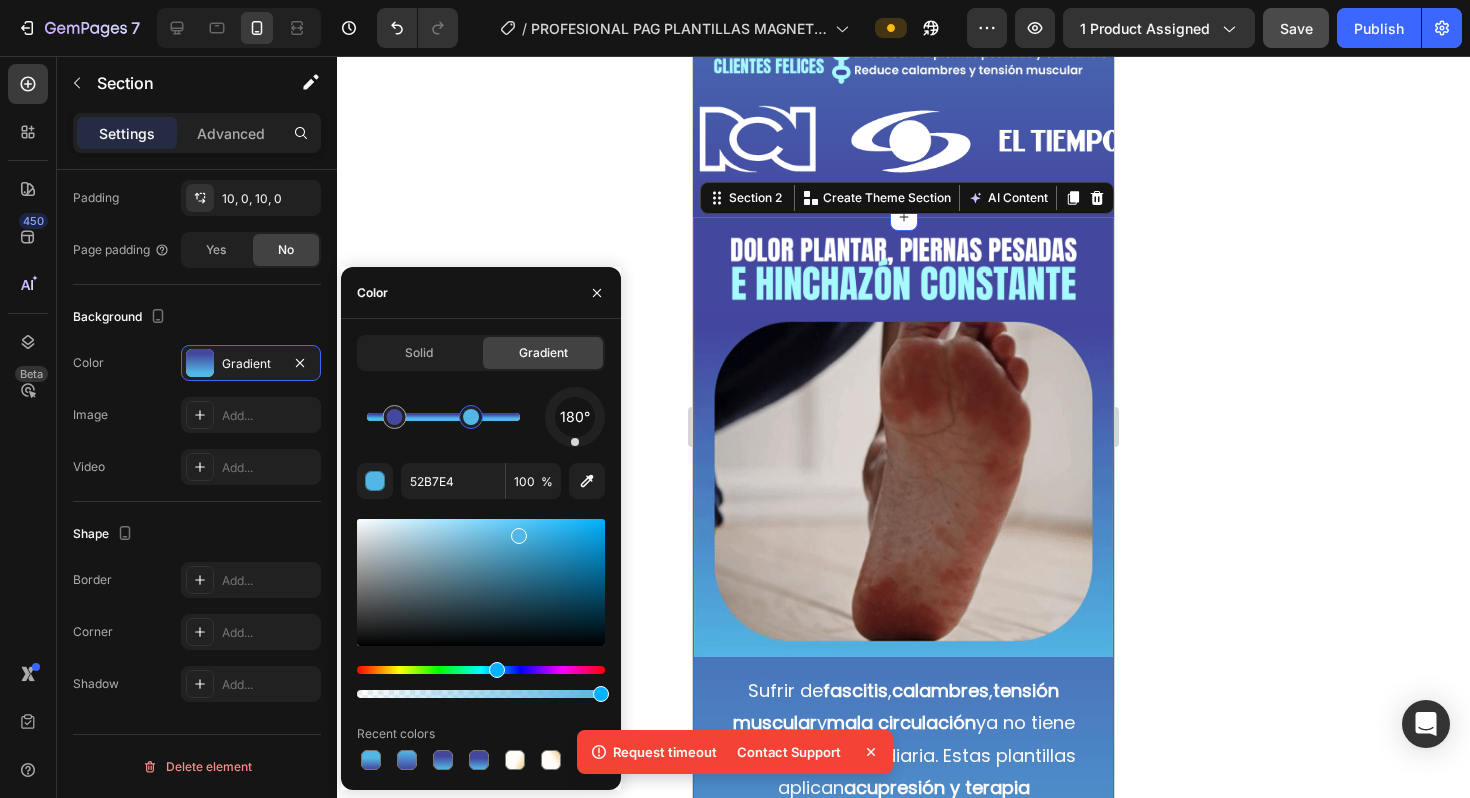 drag, startPoint x: 500, startPoint y: 418, endPoint x: 470, endPoint y: 418, distance: 30 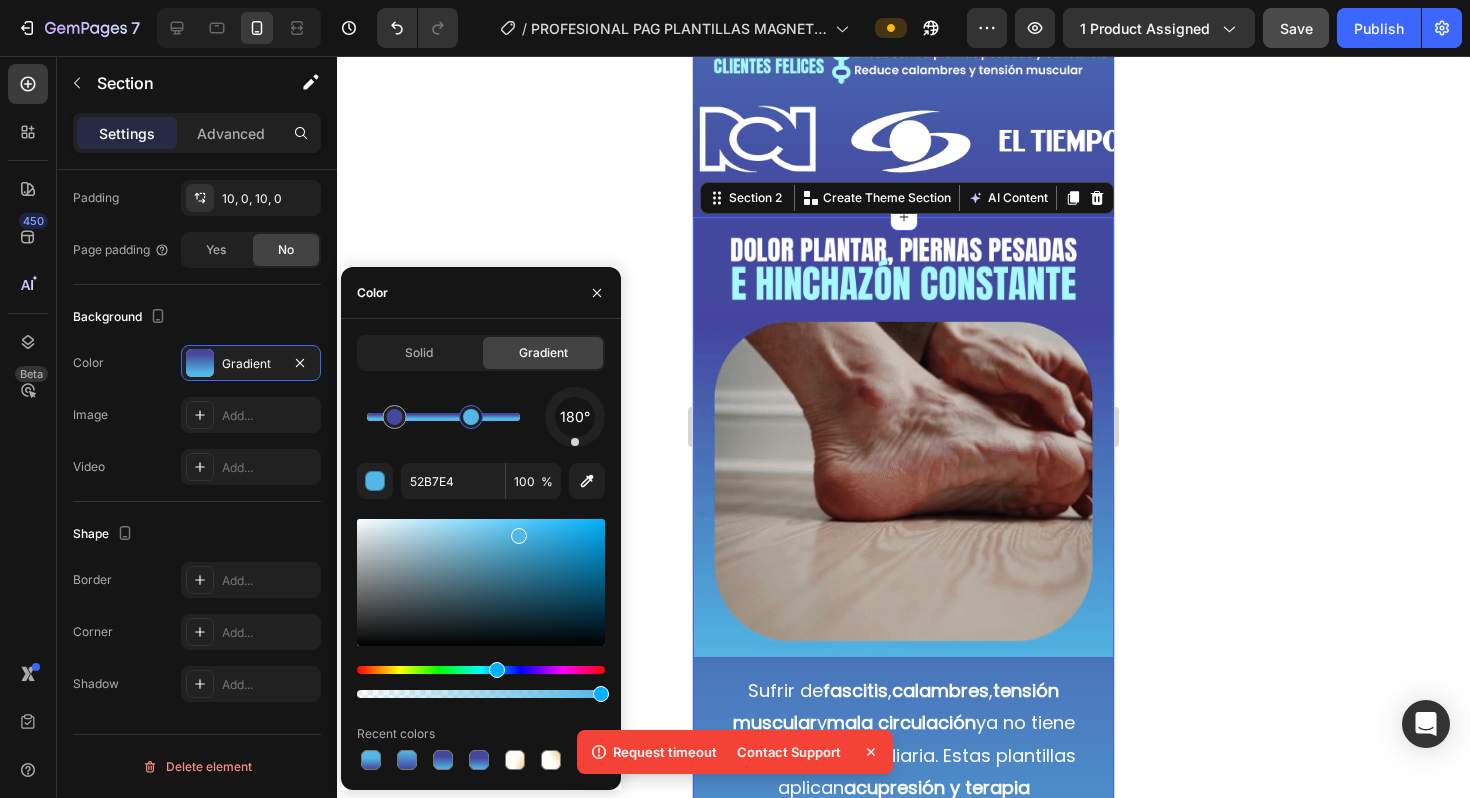 click at bounding box center (471, 417) 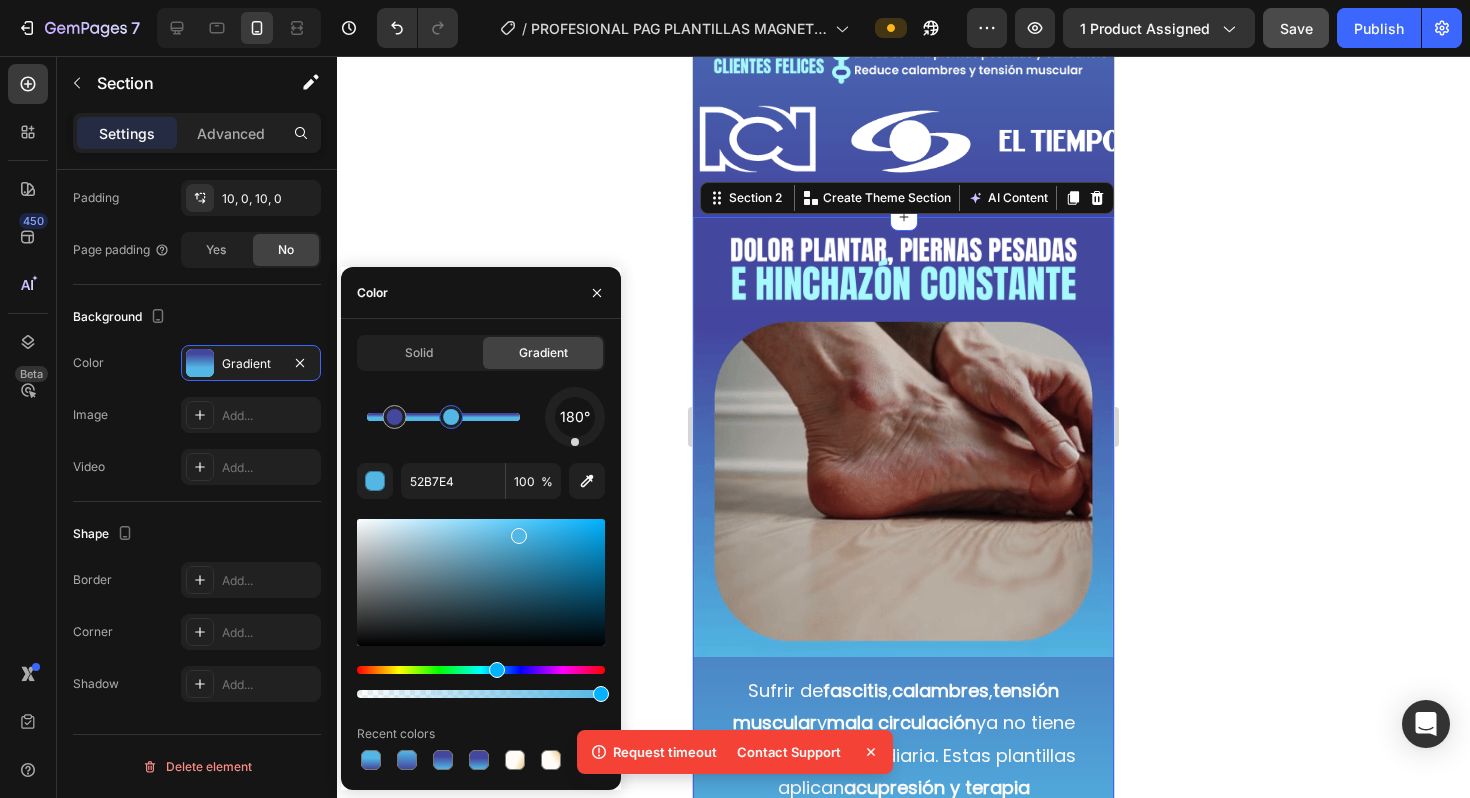 drag, startPoint x: 470, startPoint y: 418, endPoint x: 451, endPoint y: 419, distance: 19.026299 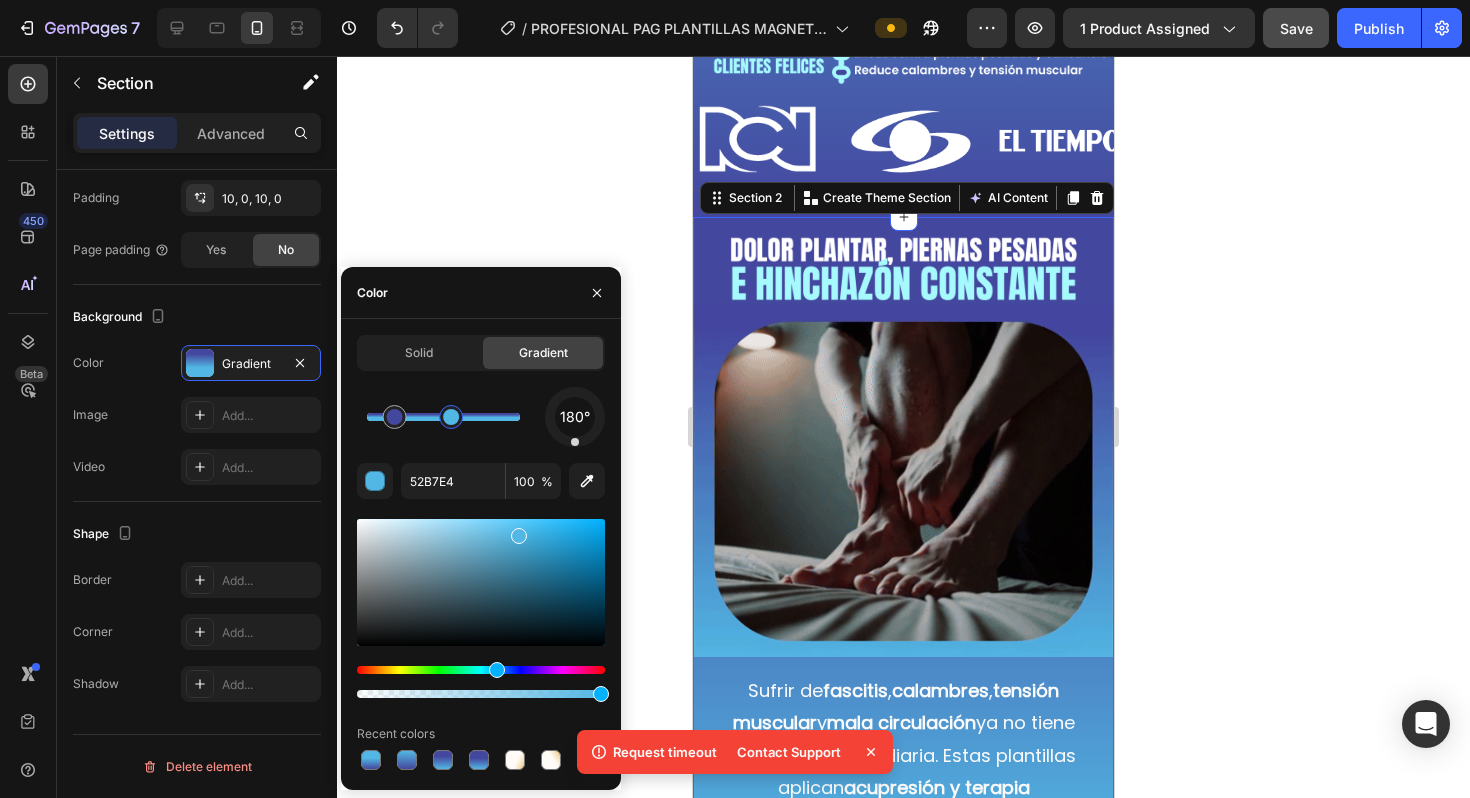 click at bounding box center (451, 417) 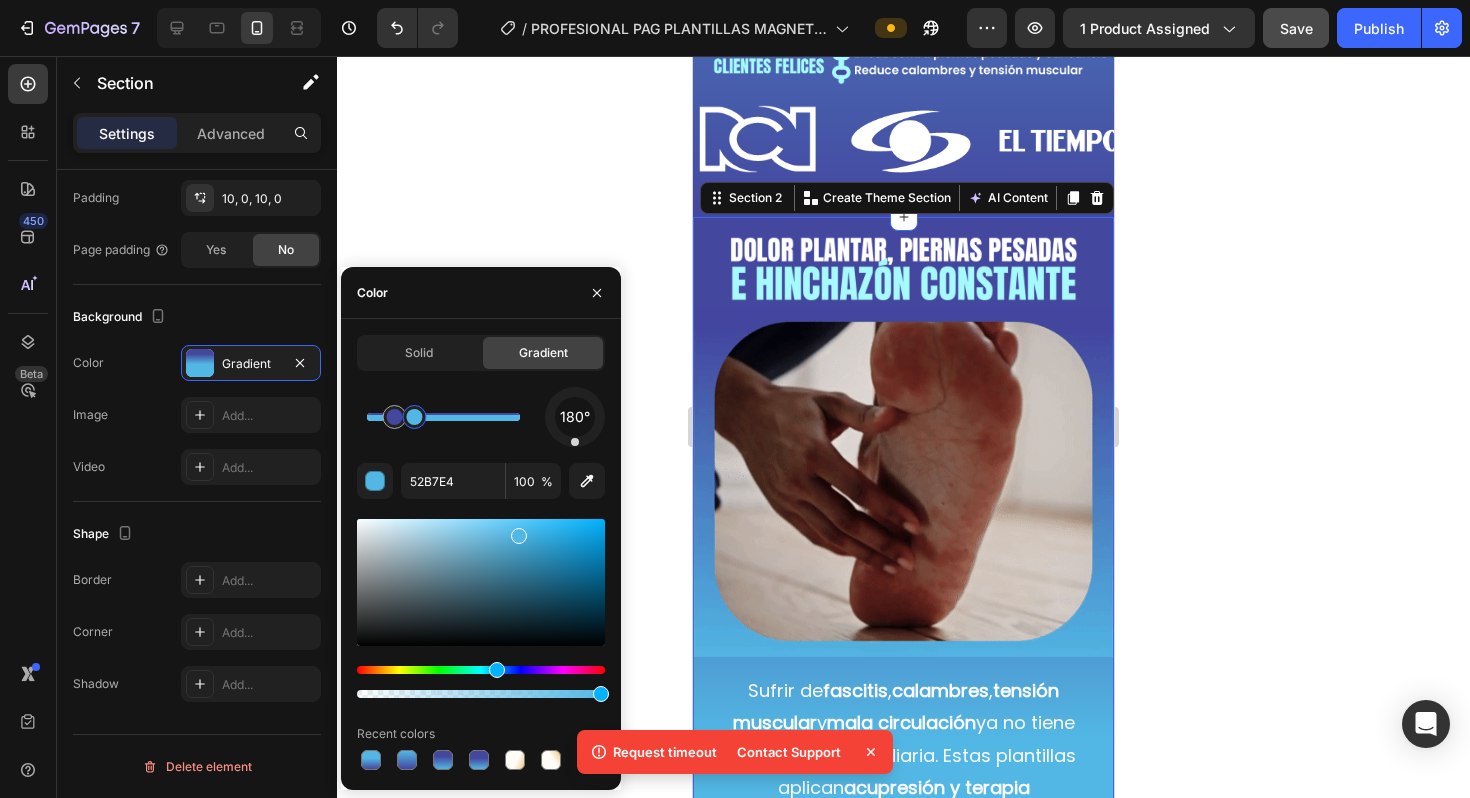 drag, startPoint x: 451, startPoint y: 419, endPoint x: 415, endPoint y: 422, distance: 36.124783 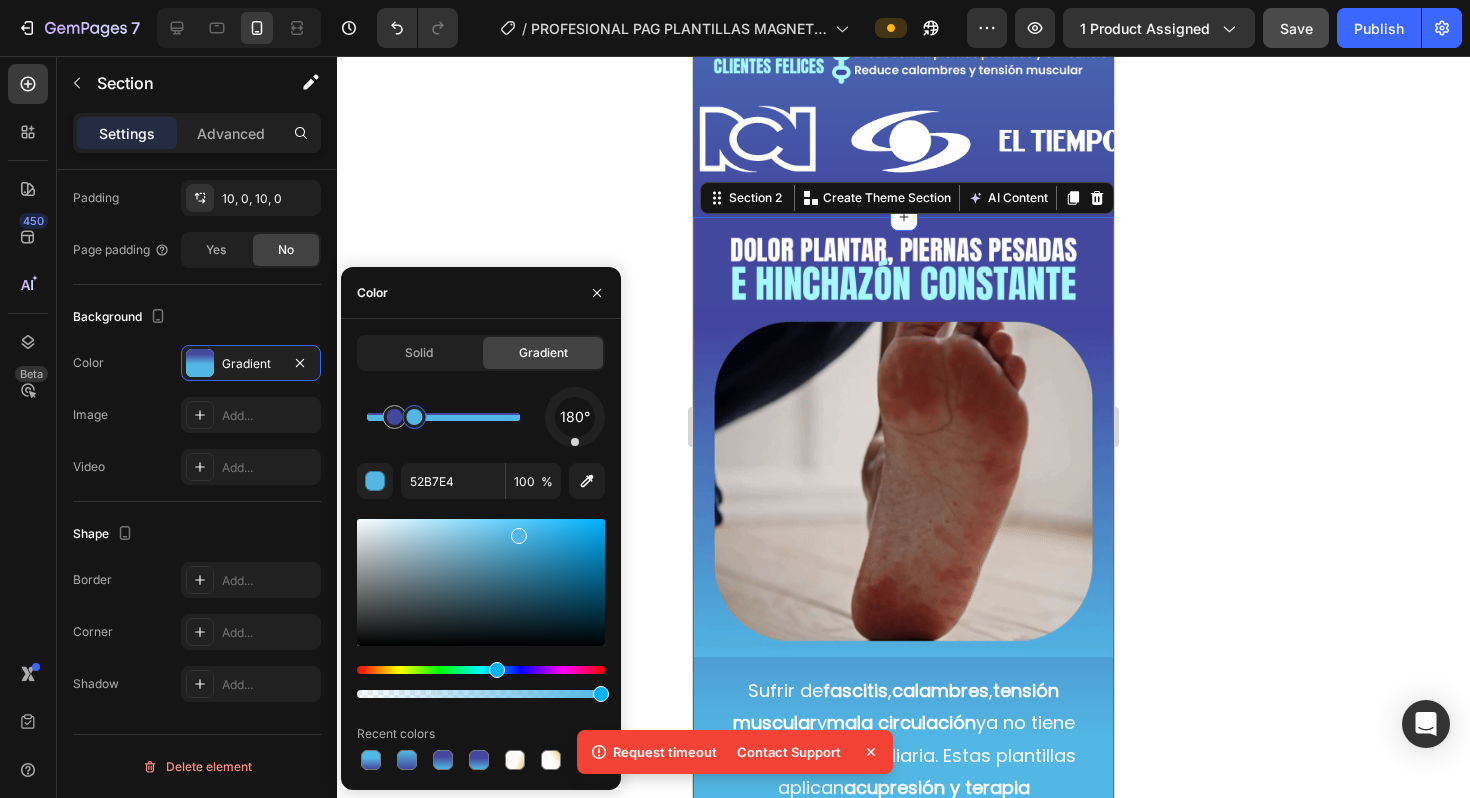 click at bounding box center (414, 417) 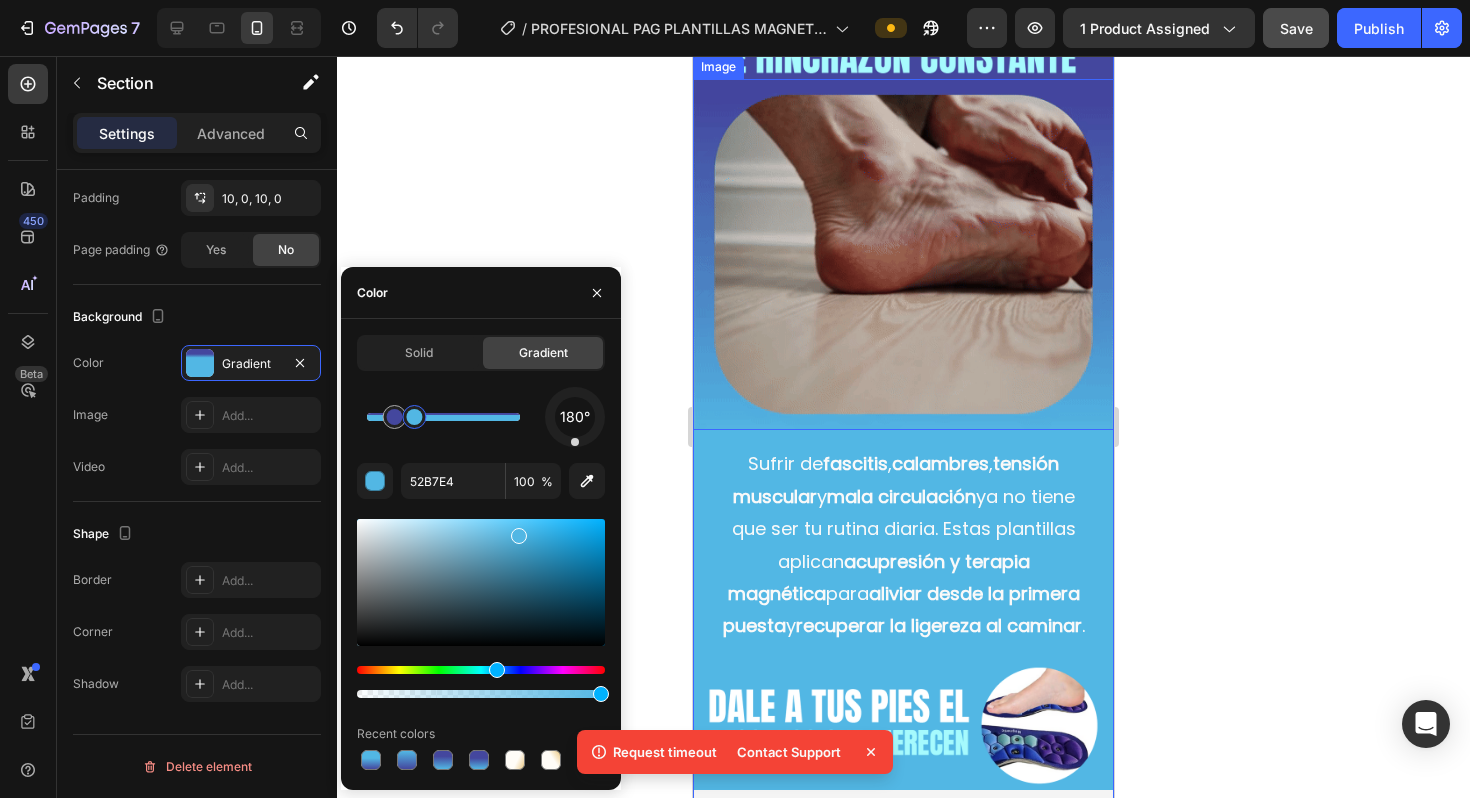scroll, scrollTop: 1178, scrollLeft: 0, axis: vertical 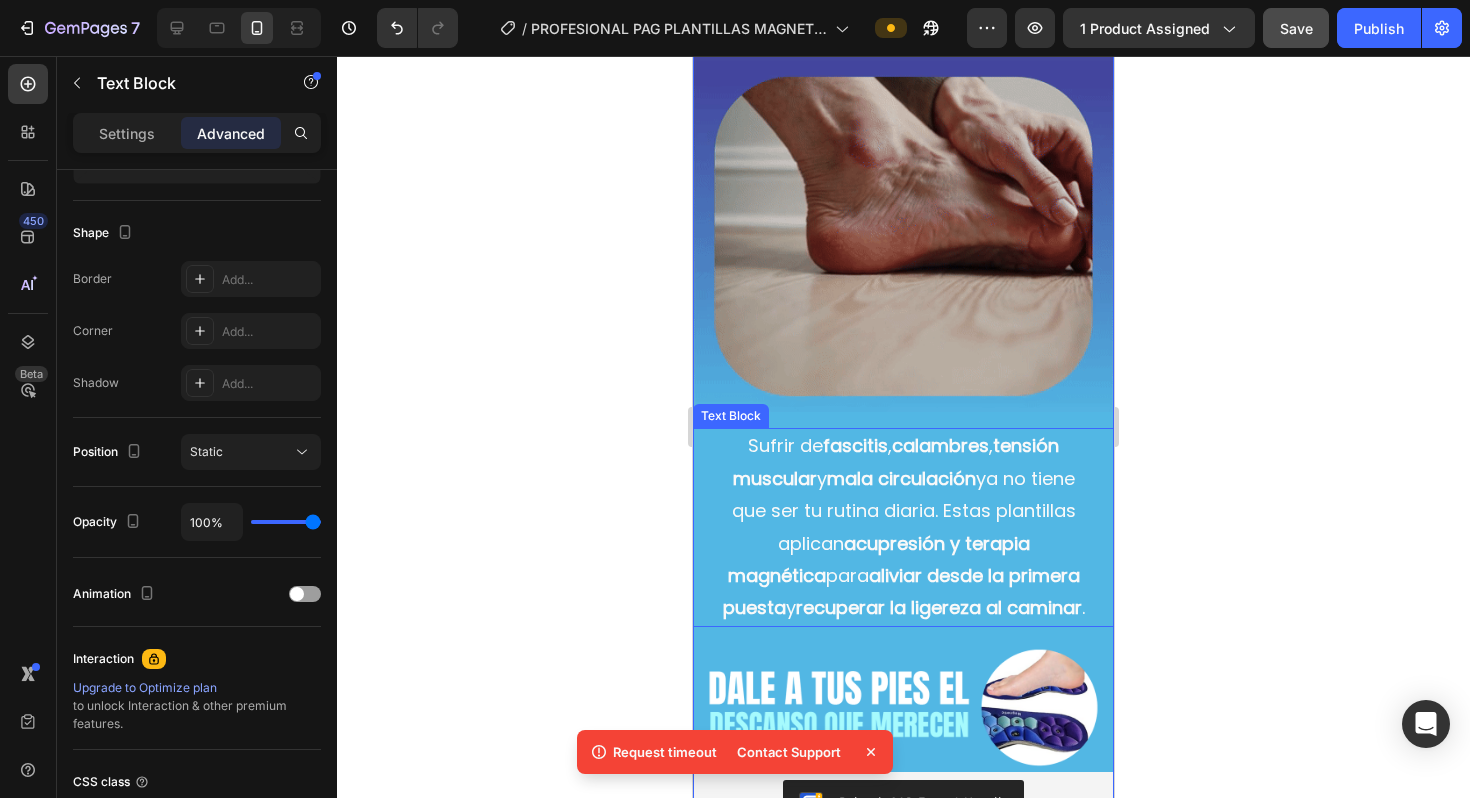 click on "acupresión y terapia magnética" at bounding box center [879, 559] 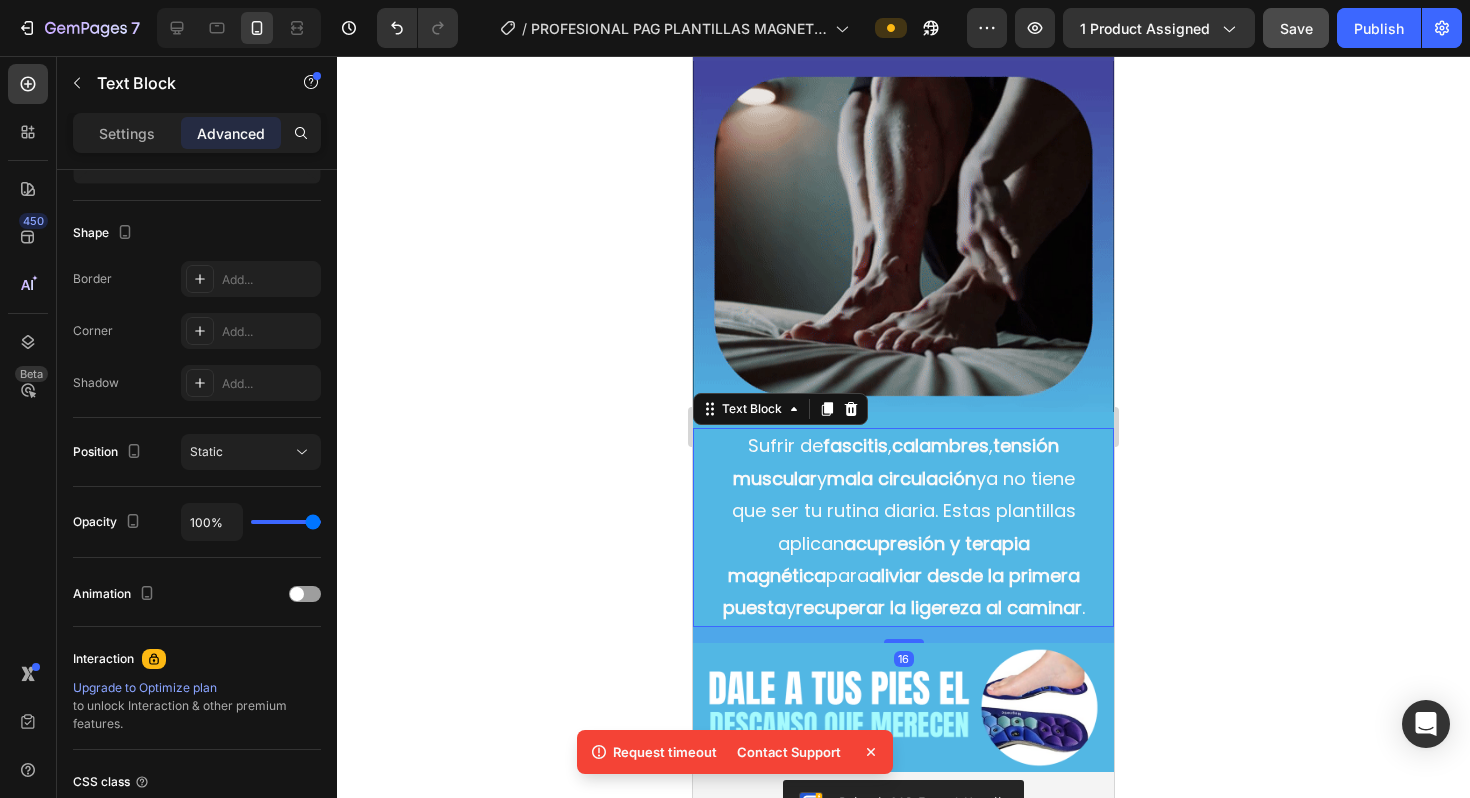 scroll, scrollTop: 0, scrollLeft: 0, axis: both 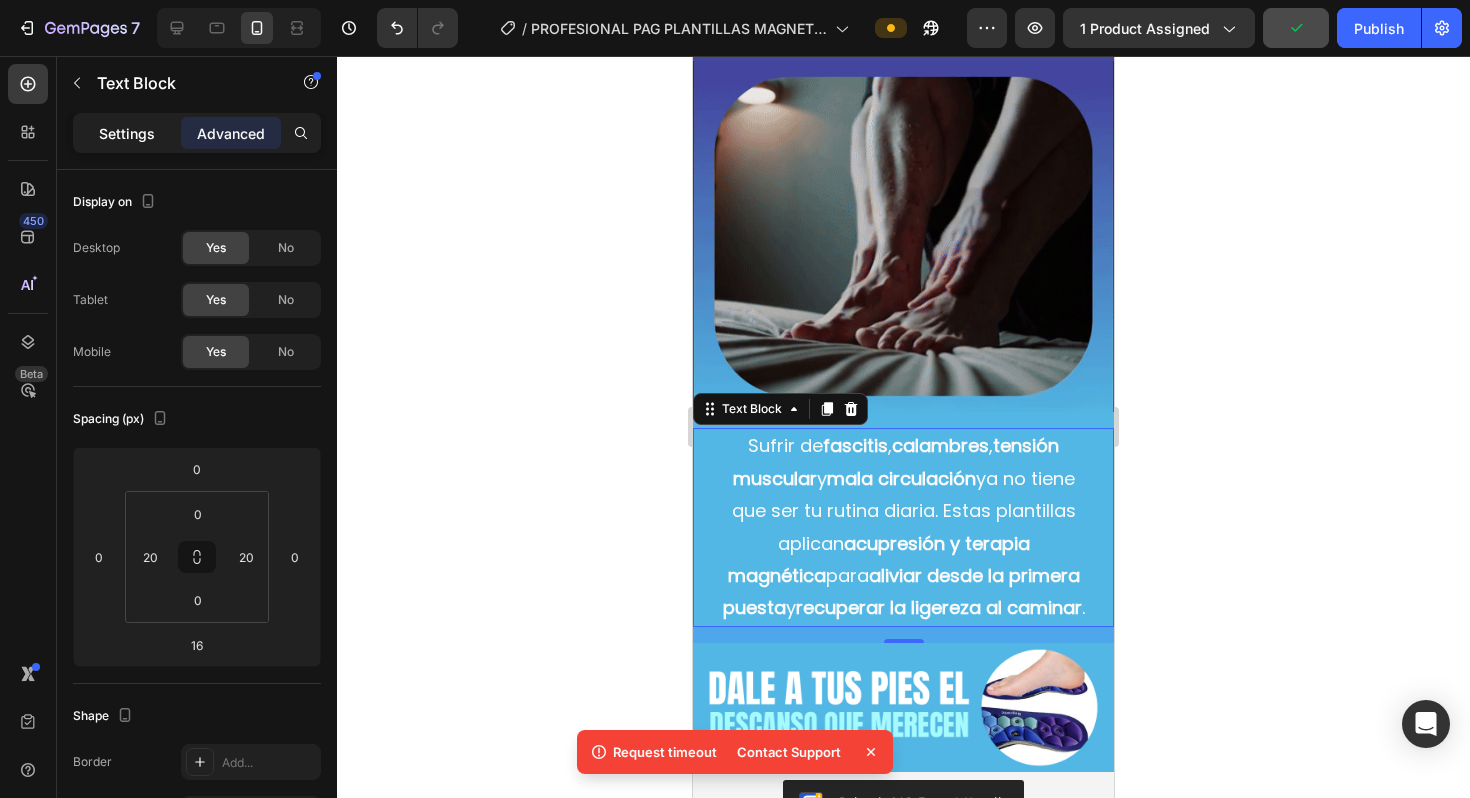 click on "Settings" at bounding box center (127, 133) 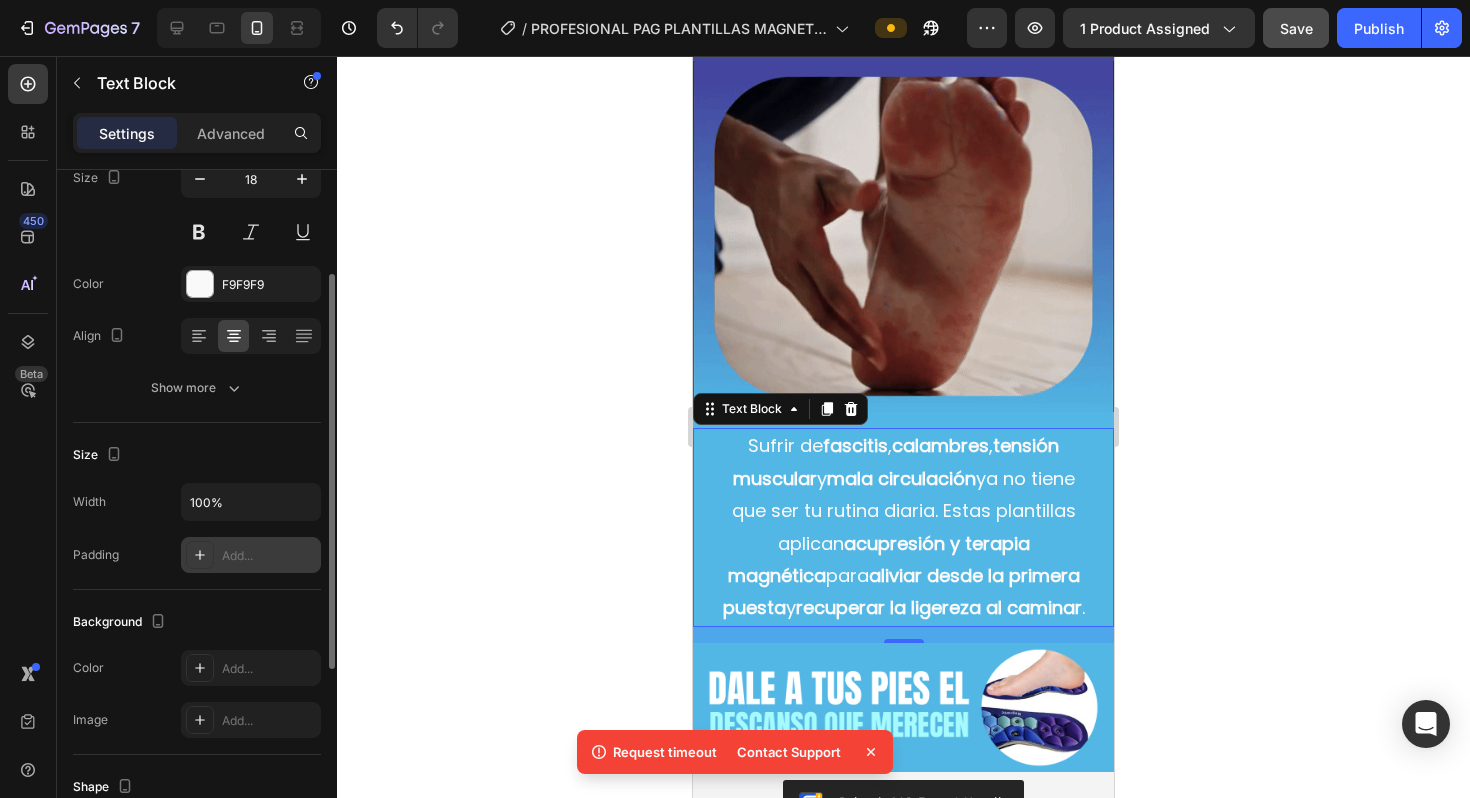 scroll, scrollTop: 145, scrollLeft: 0, axis: vertical 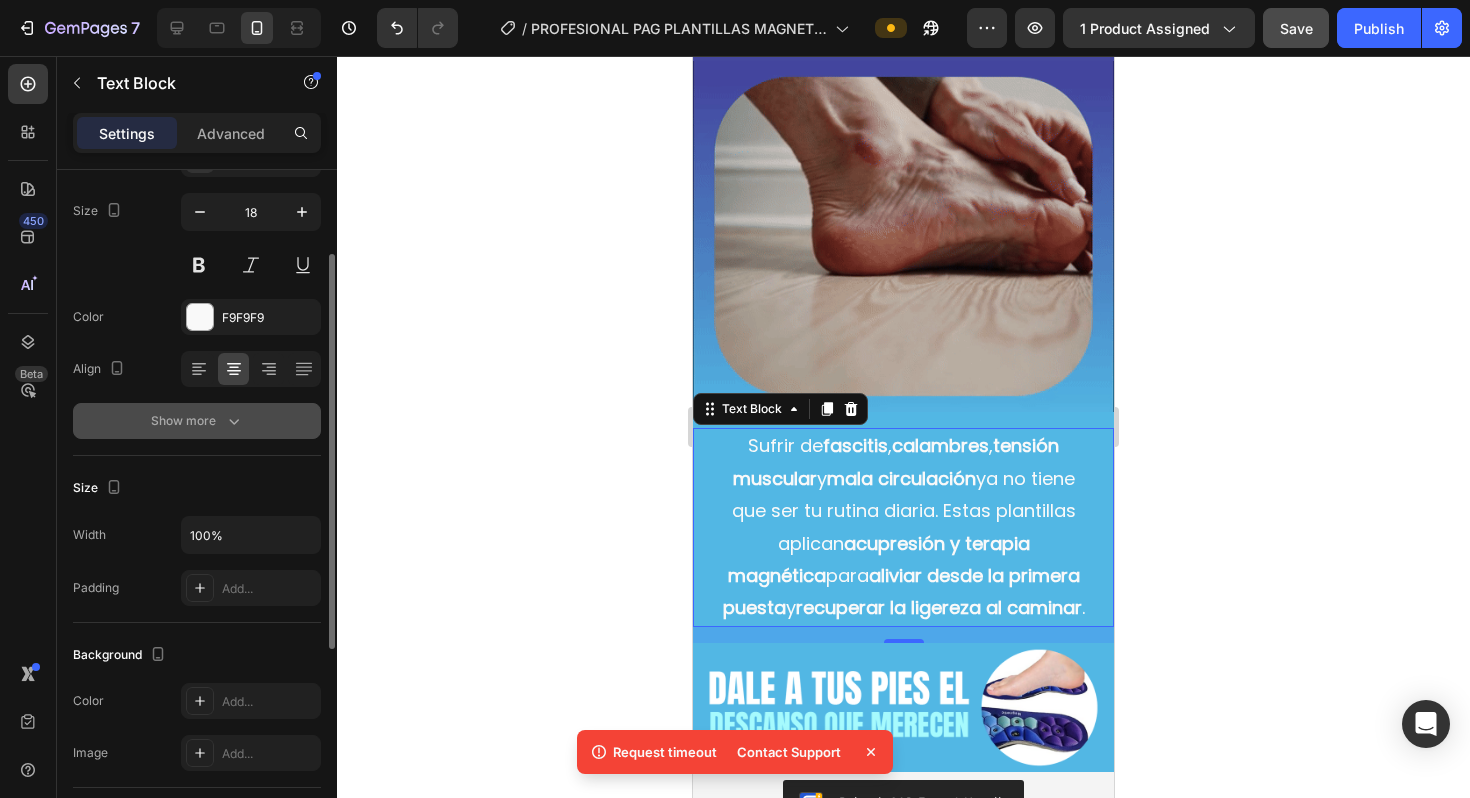 click on "Show more" at bounding box center (197, 421) 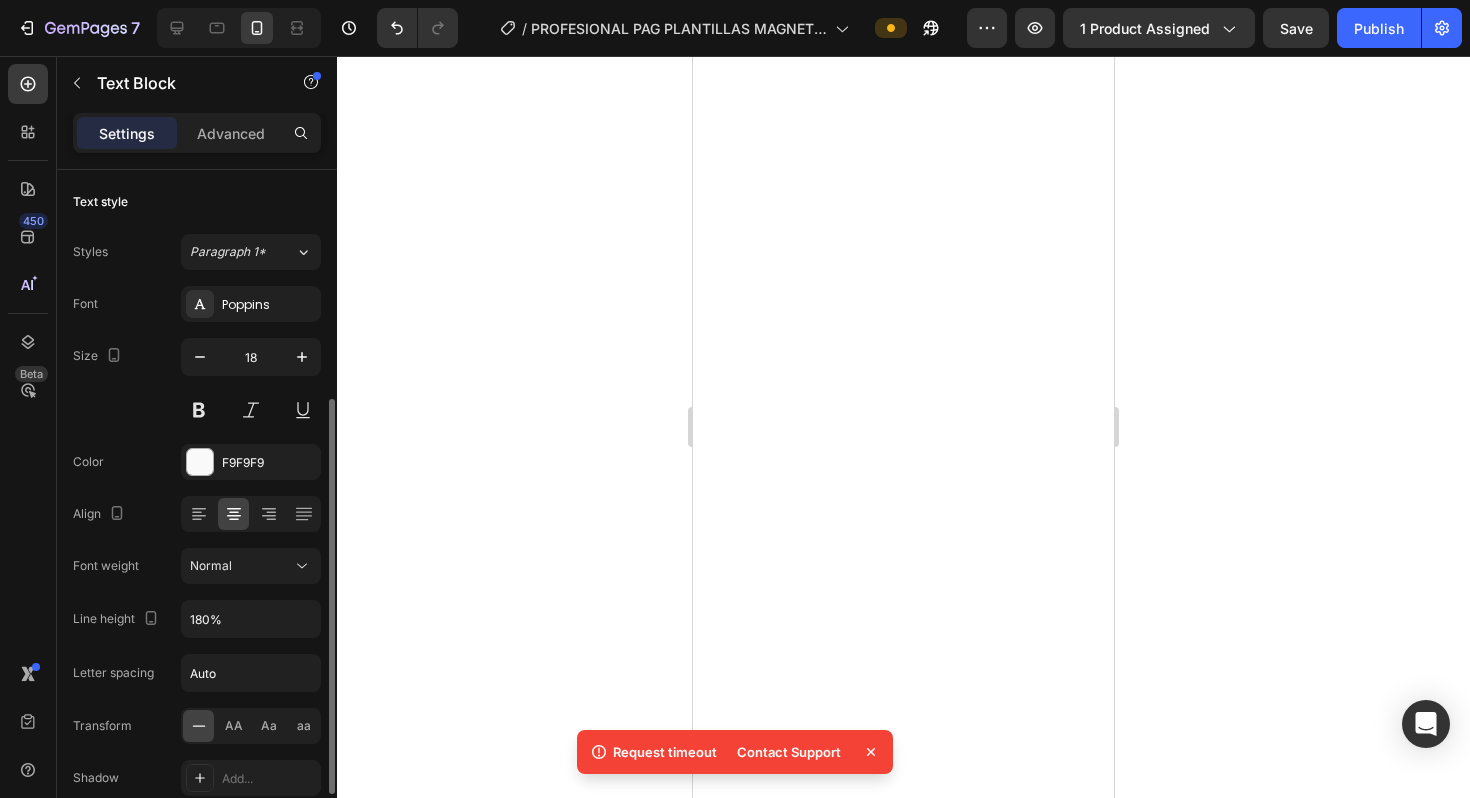 scroll, scrollTop: 0, scrollLeft: 0, axis: both 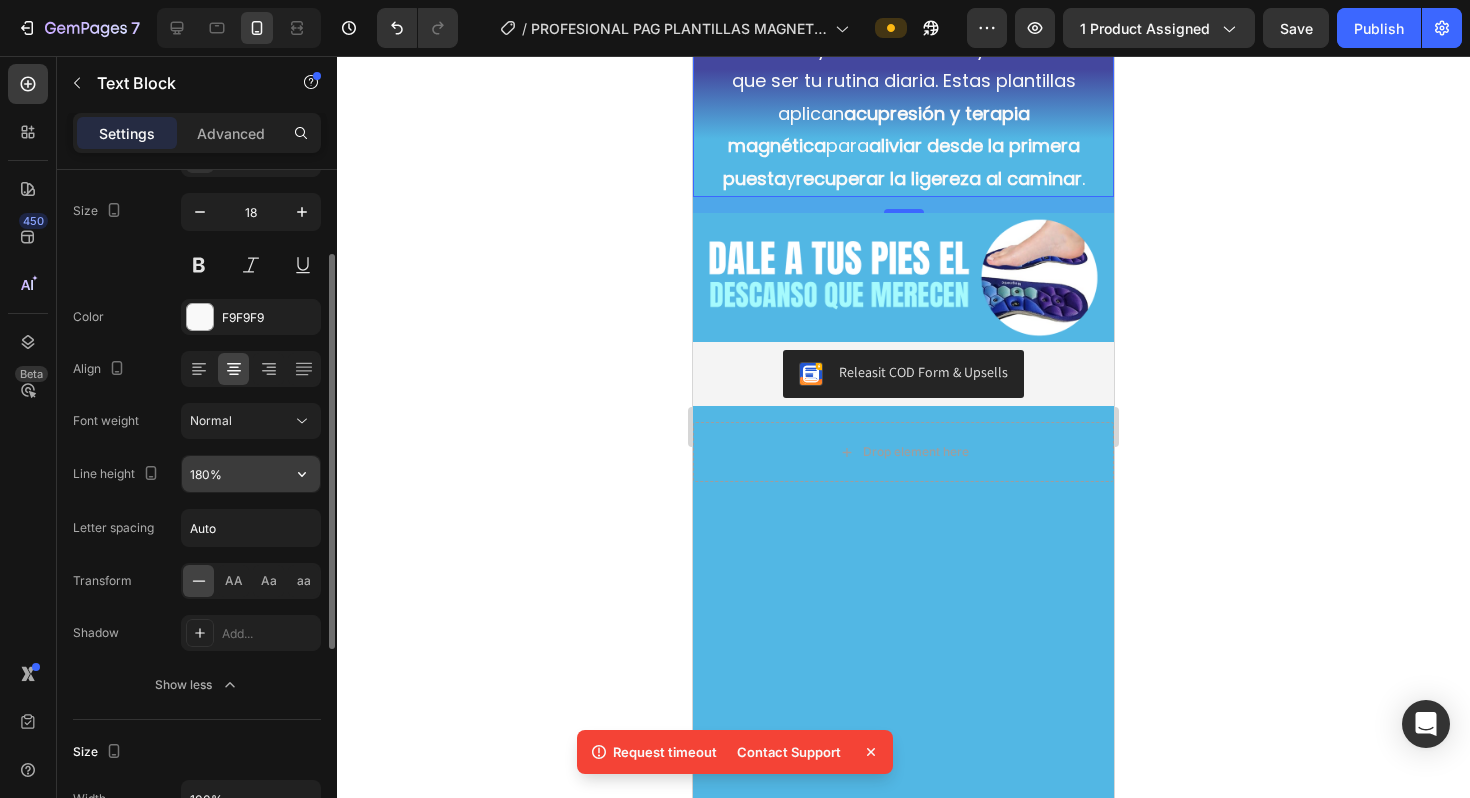 click on "180%" at bounding box center [251, 474] 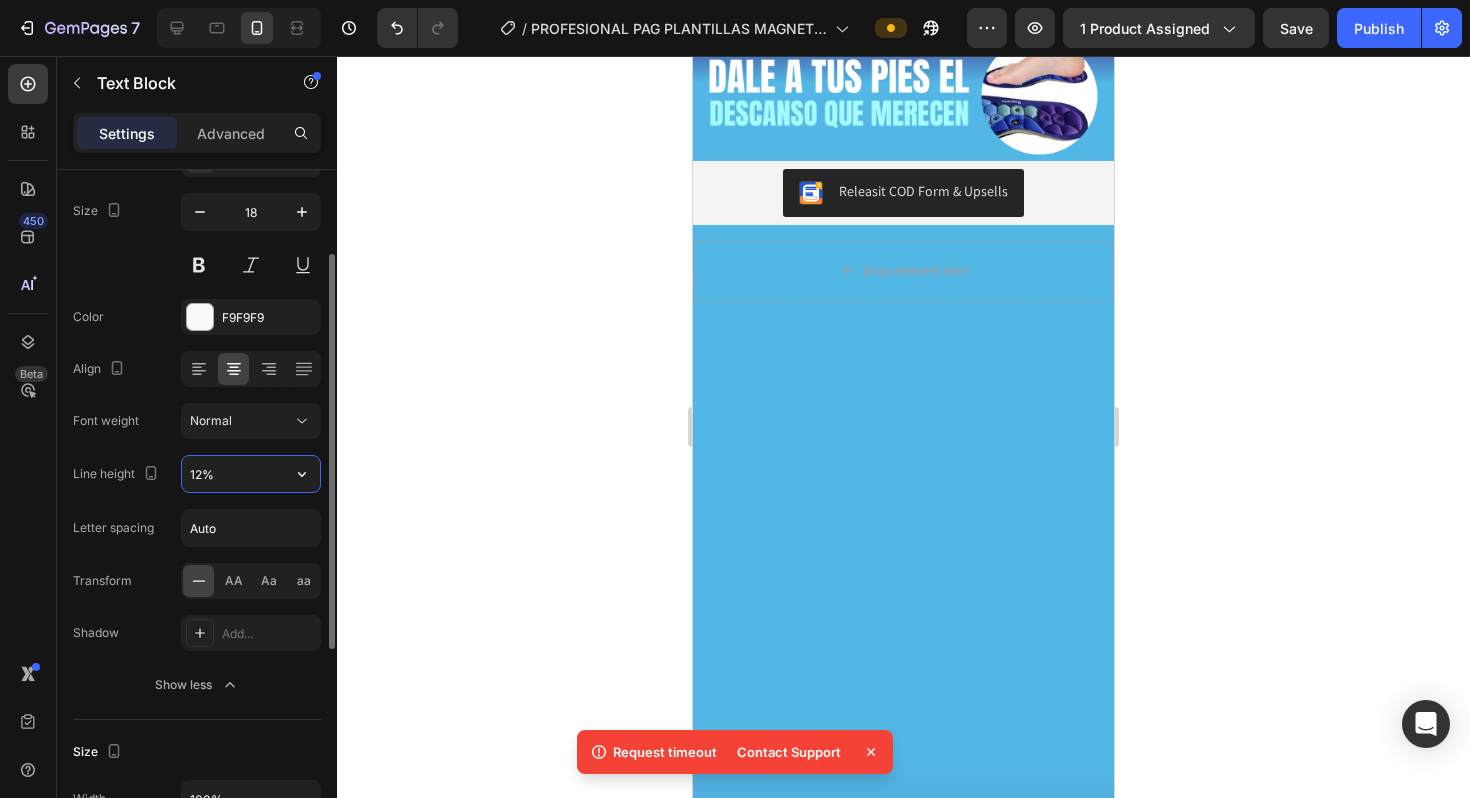 type on "120%" 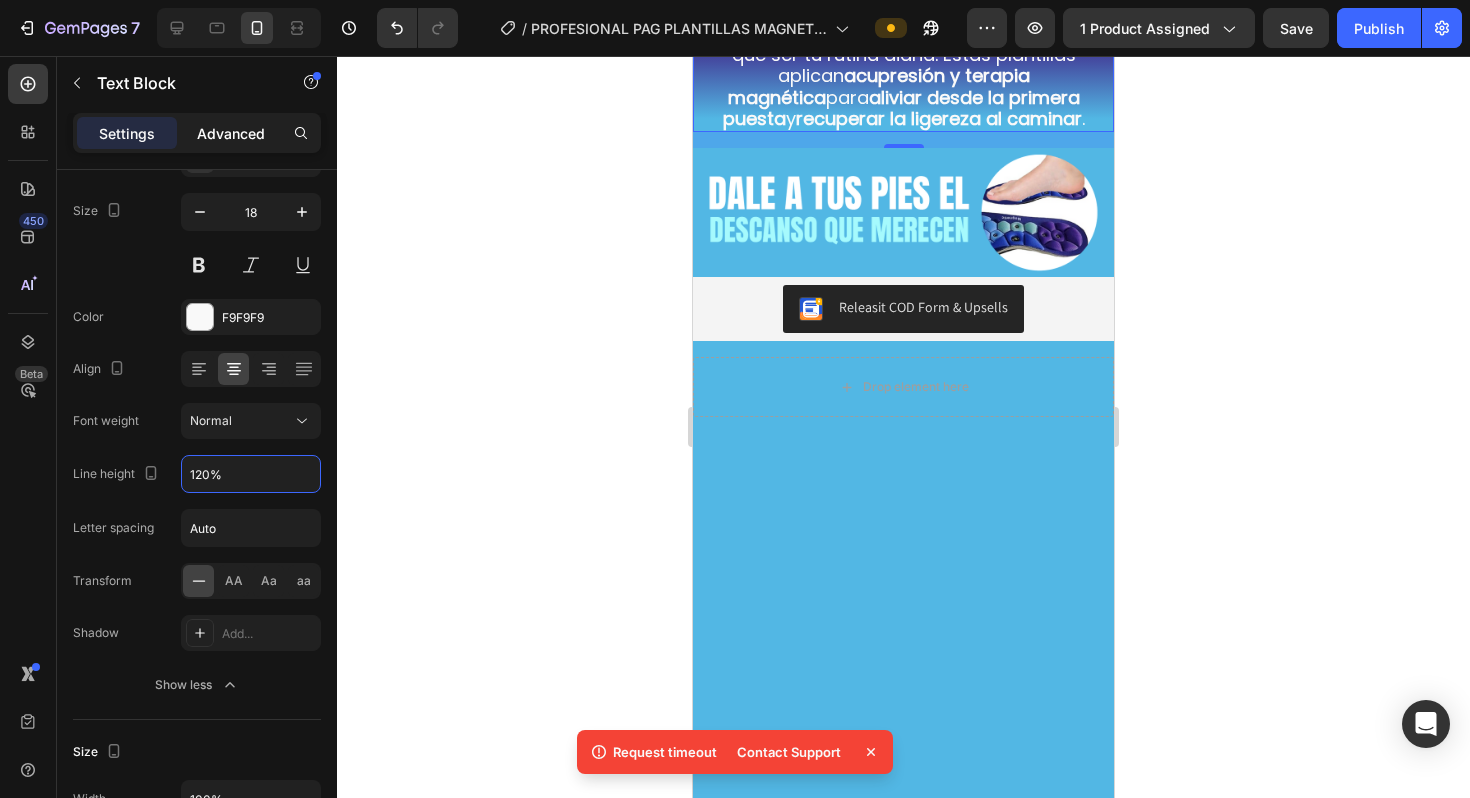 click on "Advanced" at bounding box center [231, 133] 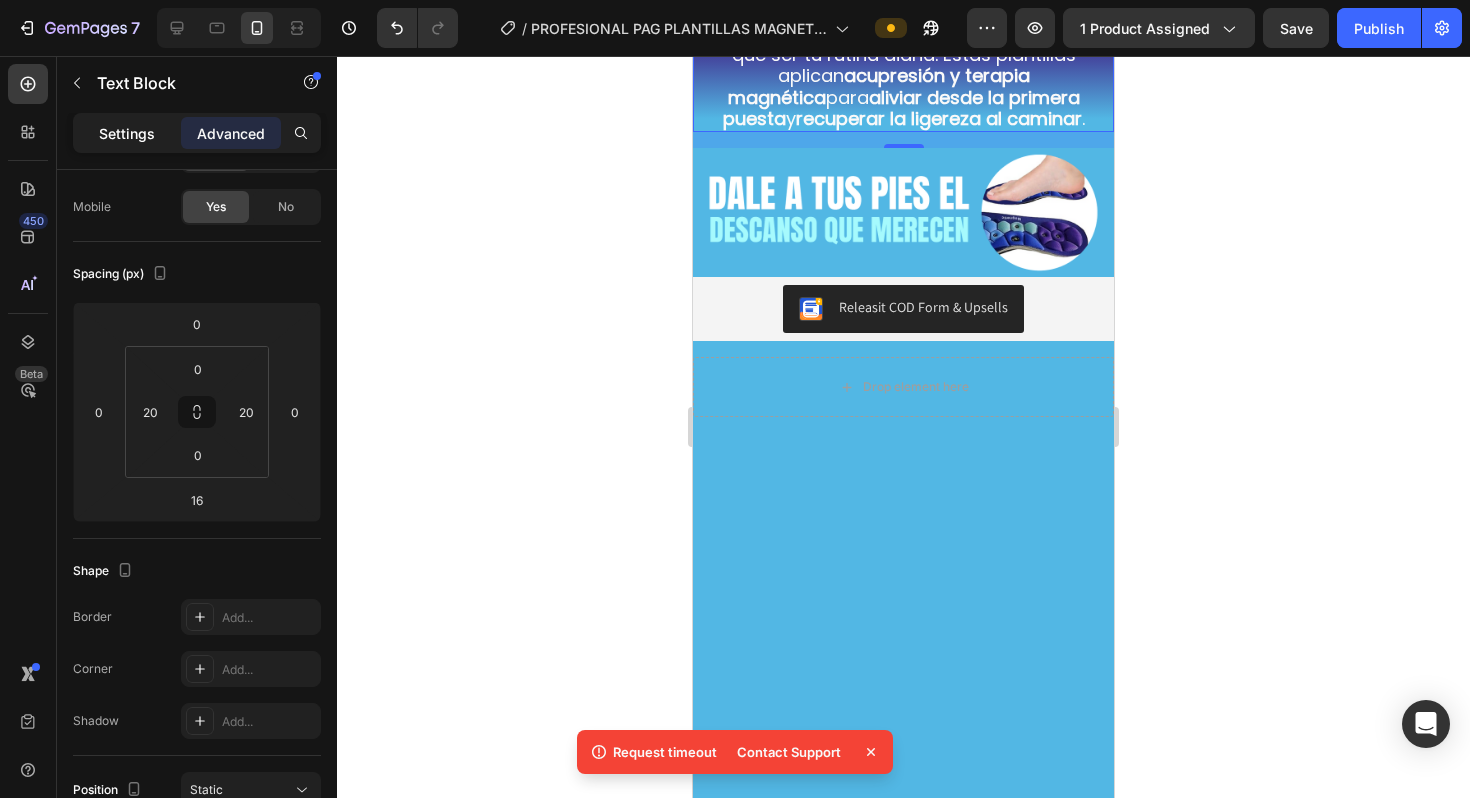 click on "Settings" at bounding box center (127, 133) 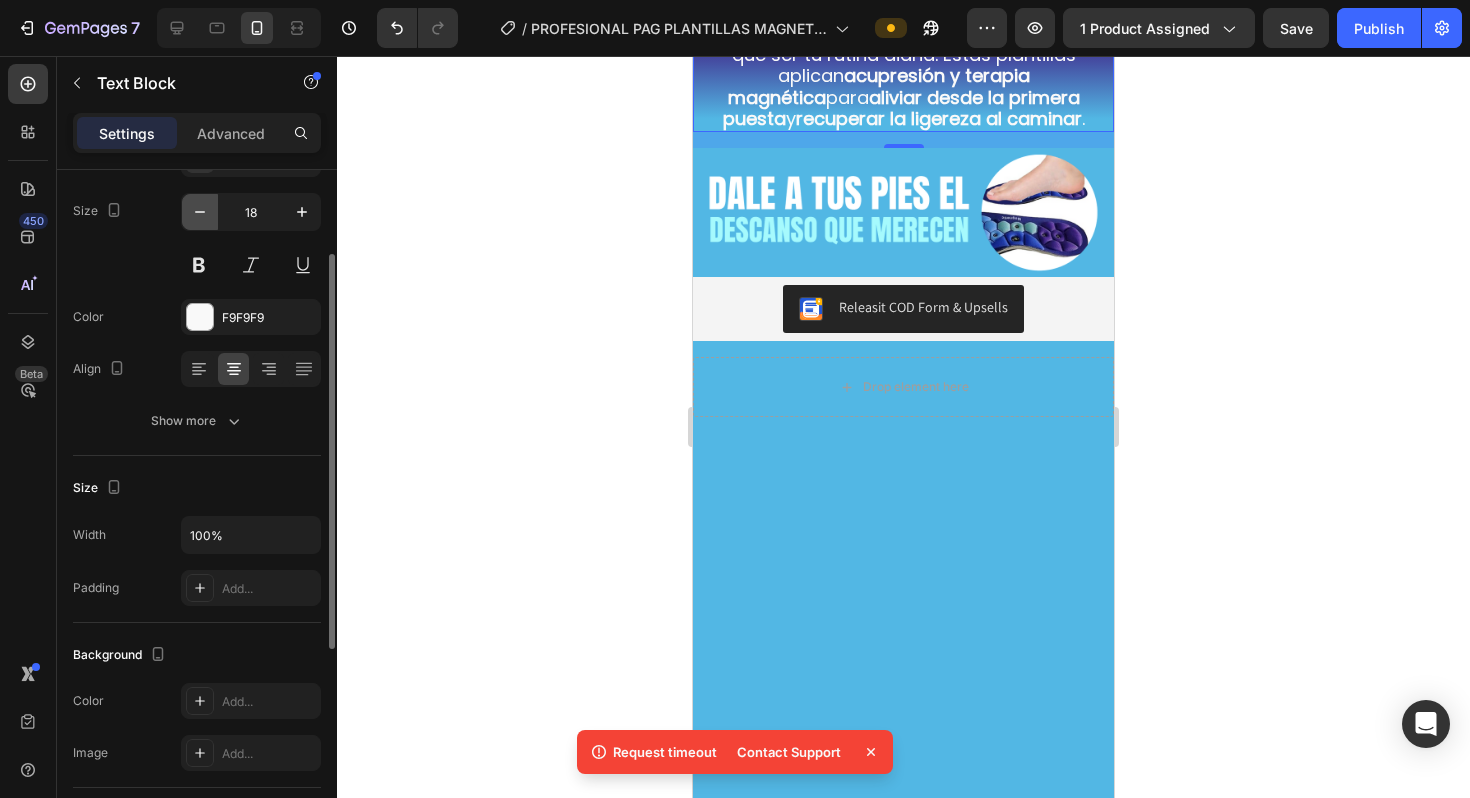 click 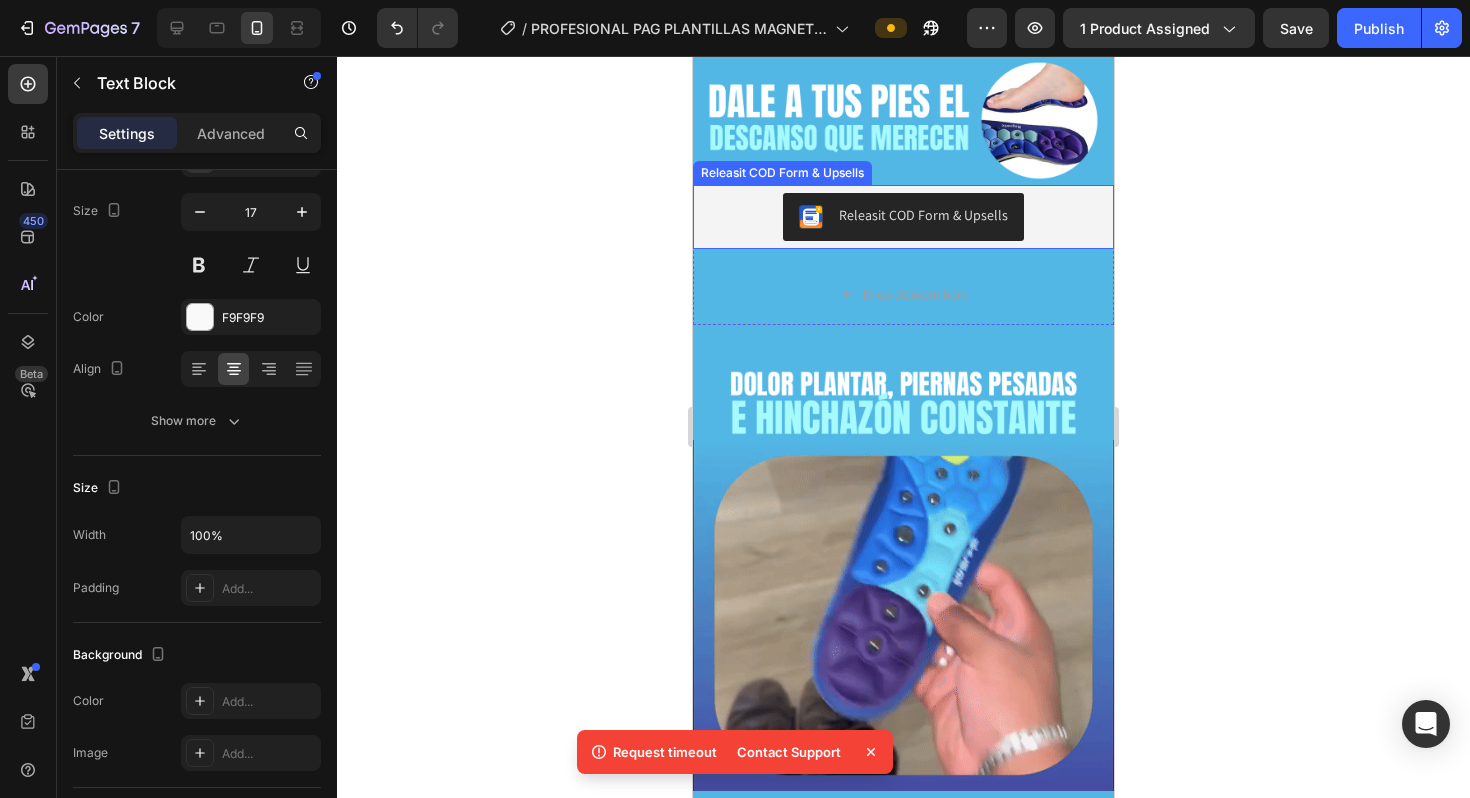 scroll, scrollTop: 1347, scrollLeft: 0, axis: vertical 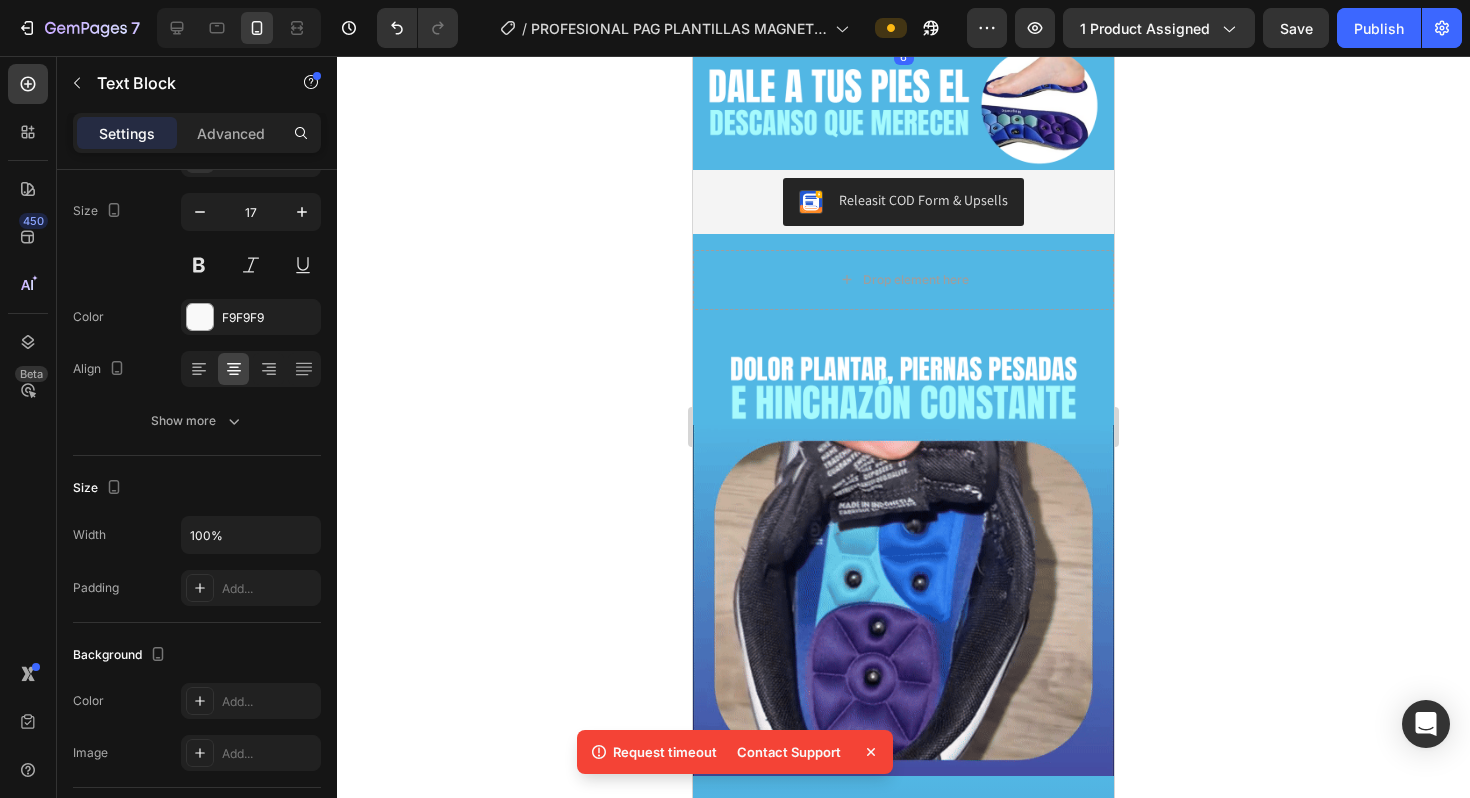 drag, startPoint x: 891, startPoint y: 385, endPoint x: 890, endPoint y: 375, distance: 10.049875 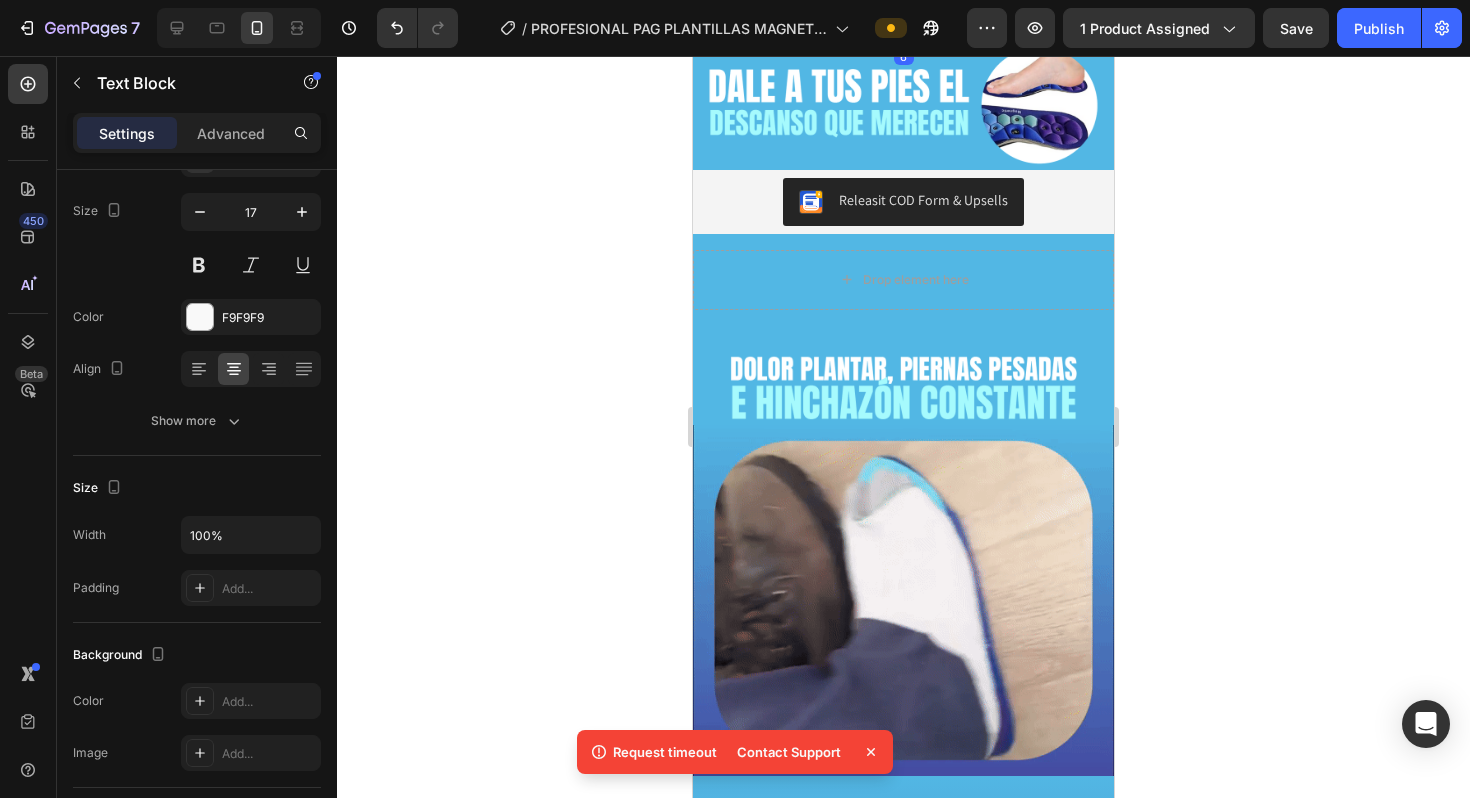 click at bounding box center (904, 38) 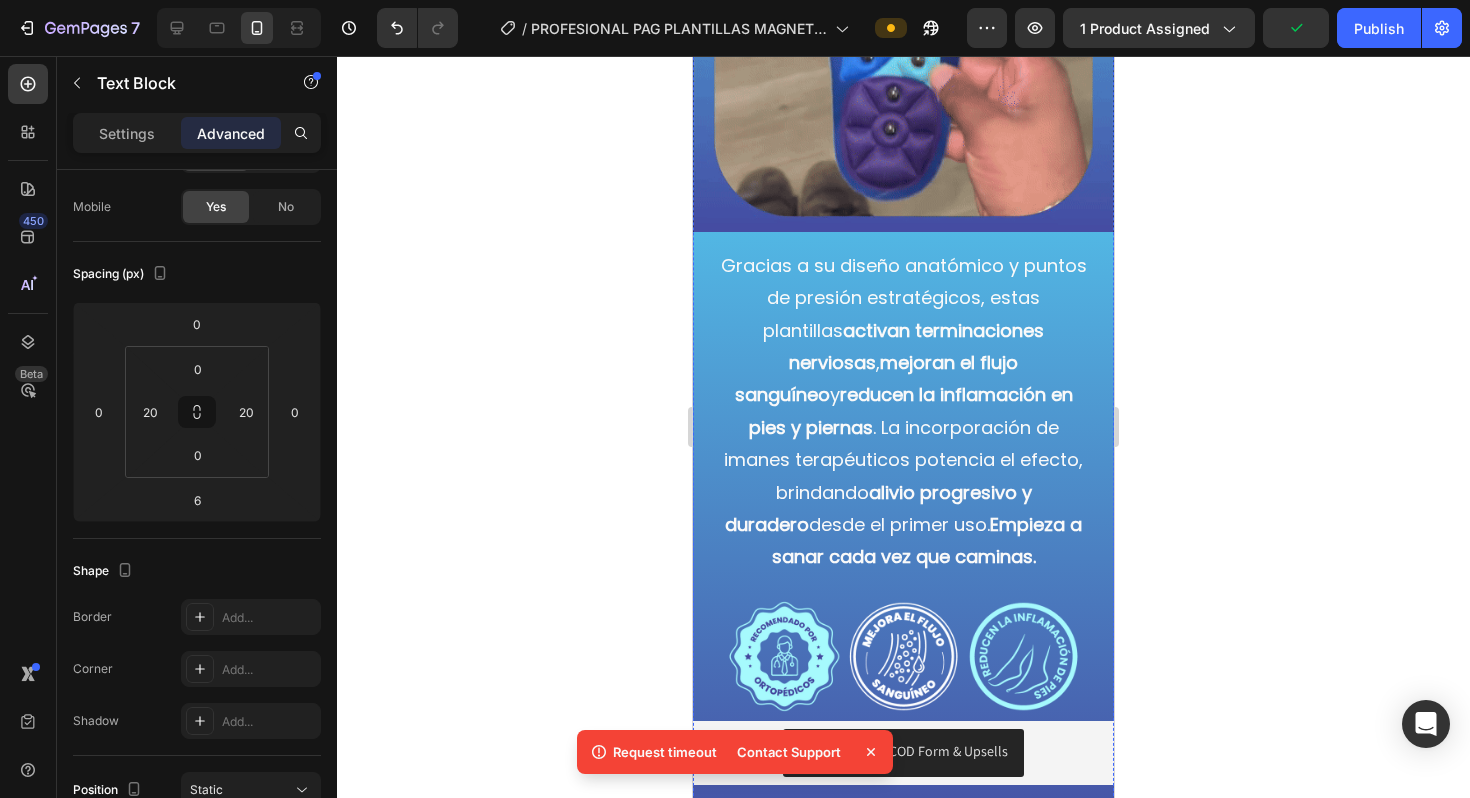 scroll, scrollTop: 1909, scrollLeft: 0, axis: vertical 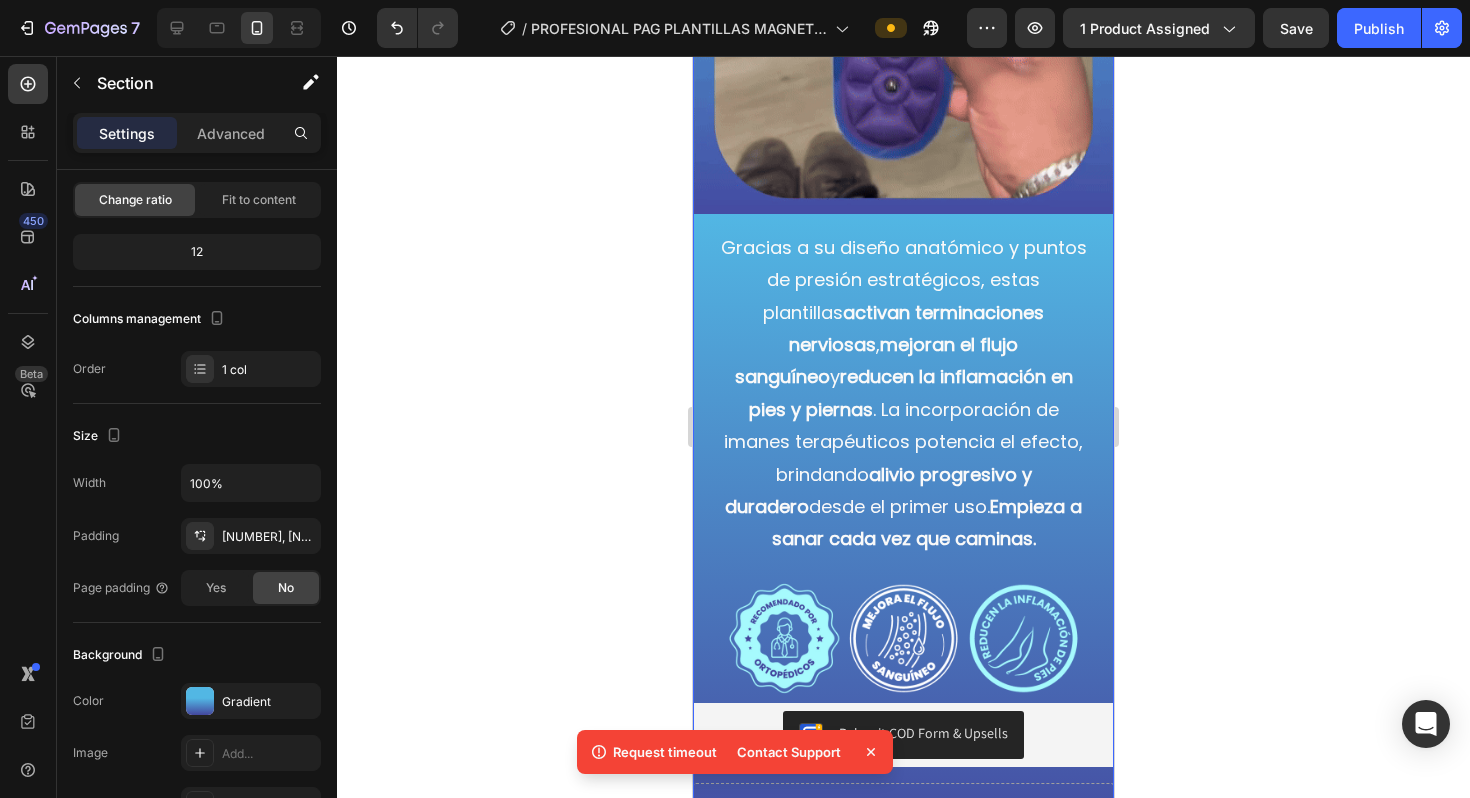 click on "Section 3   Create Theme Section AI Content Write with GemAI What would you like to describe here? Tone and Voice Persuasive Product Plantillas Magneticas ZenStep™ Show more Generate" at bounding box center [906, -206] 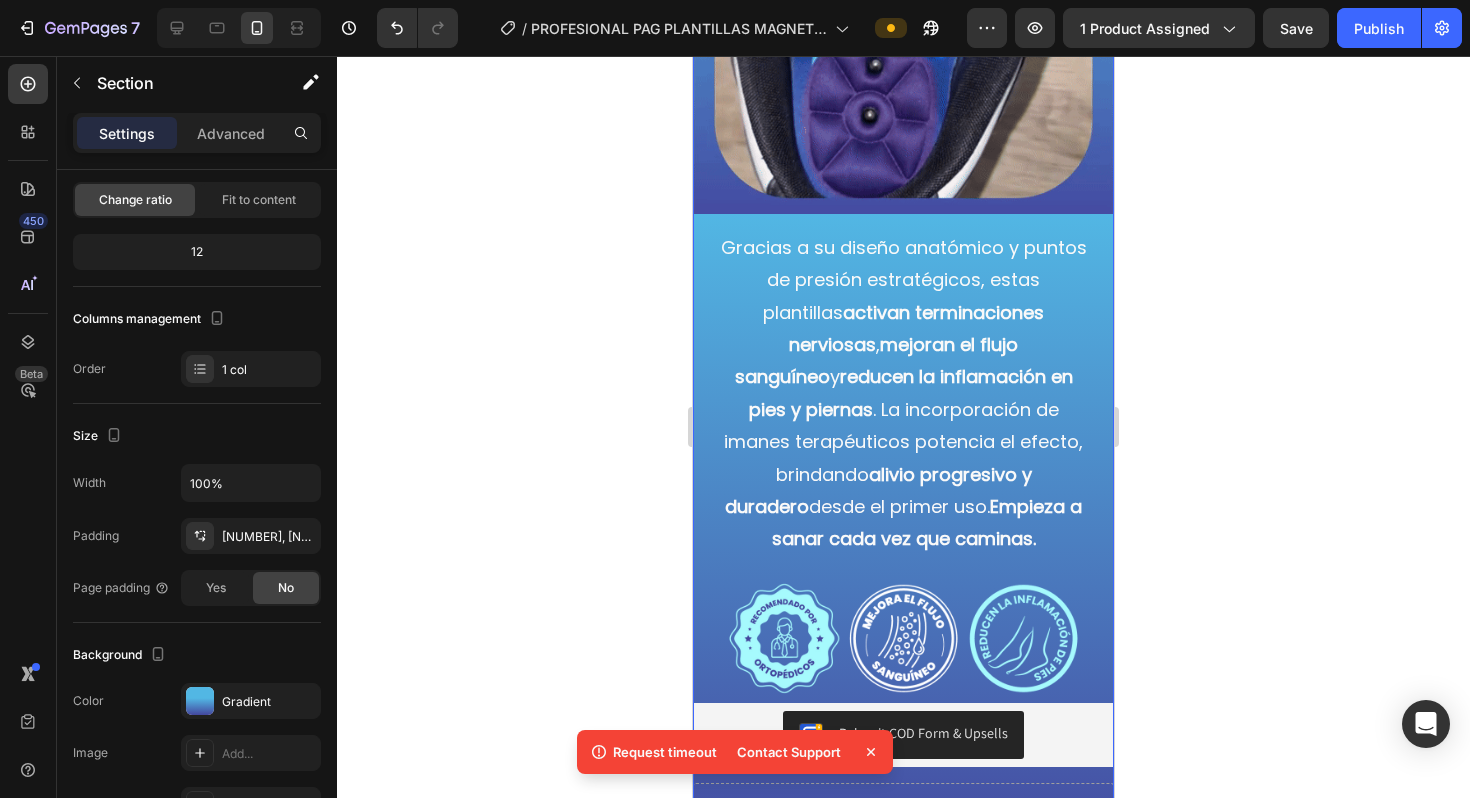 scroll, scrollTop: 0, scrollLeft: 0, axis: both 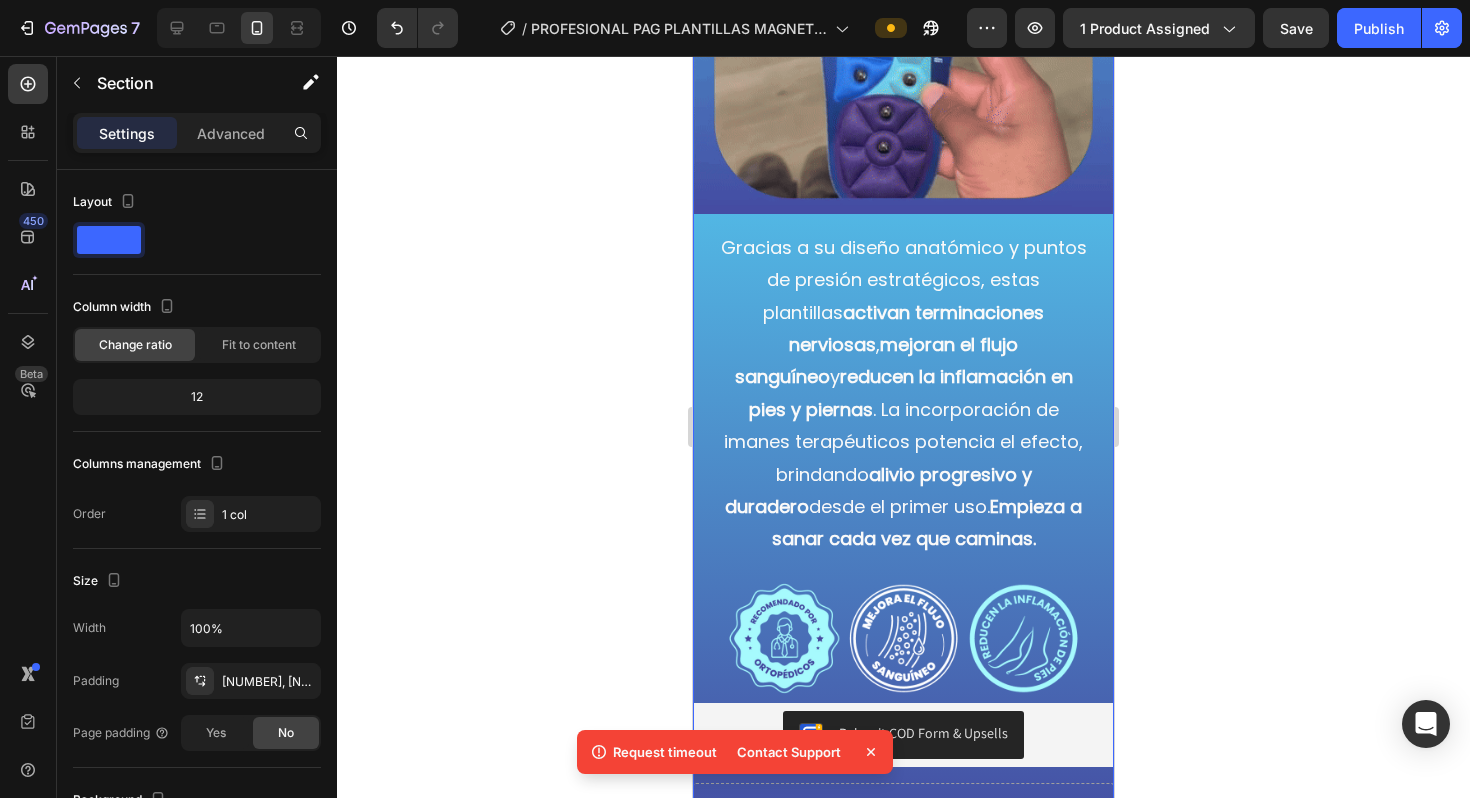 click on "Section 3" at bounding box center (755, -206) 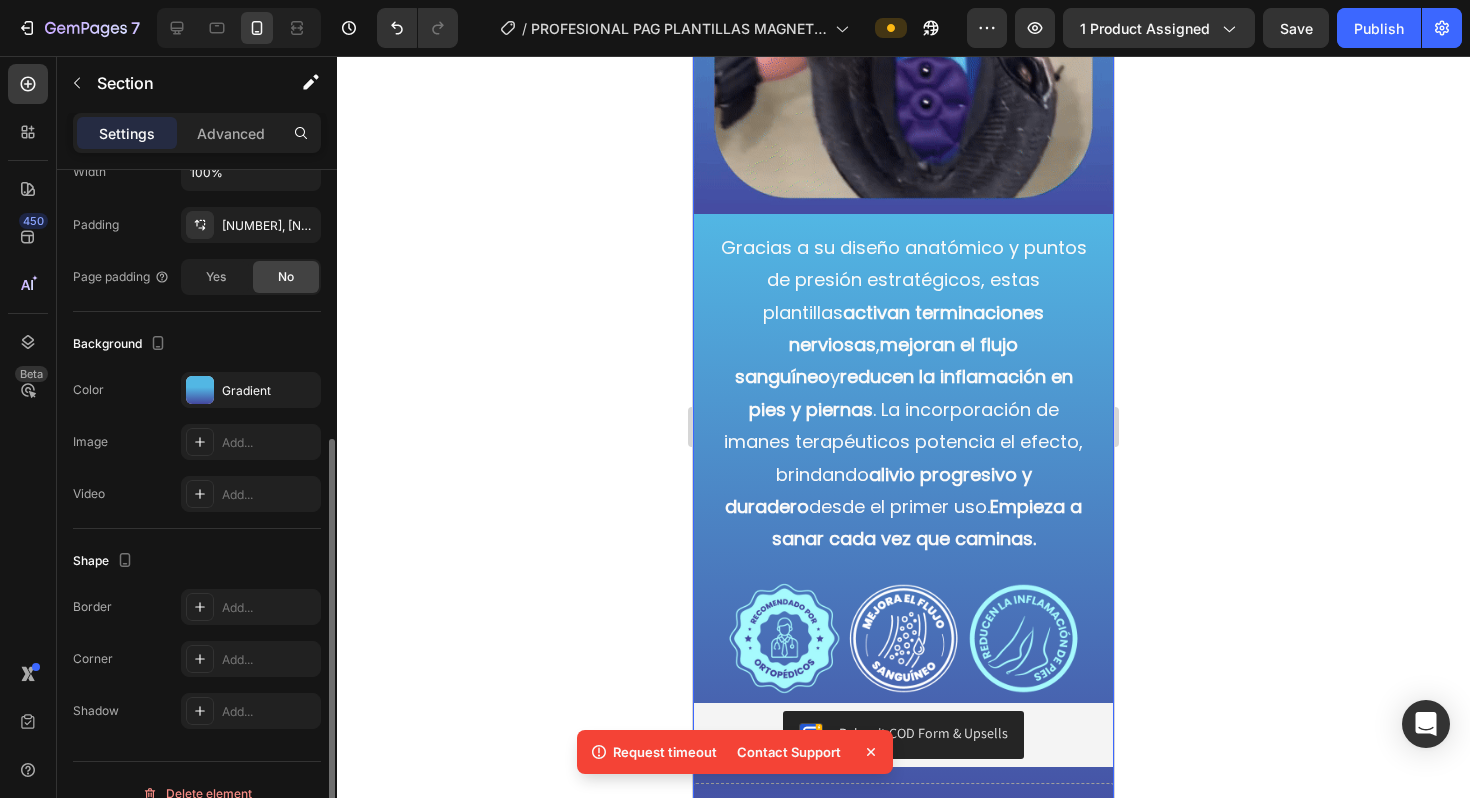 scroll, scrollTop: 458, scrollLeft: 0, axis: vertical 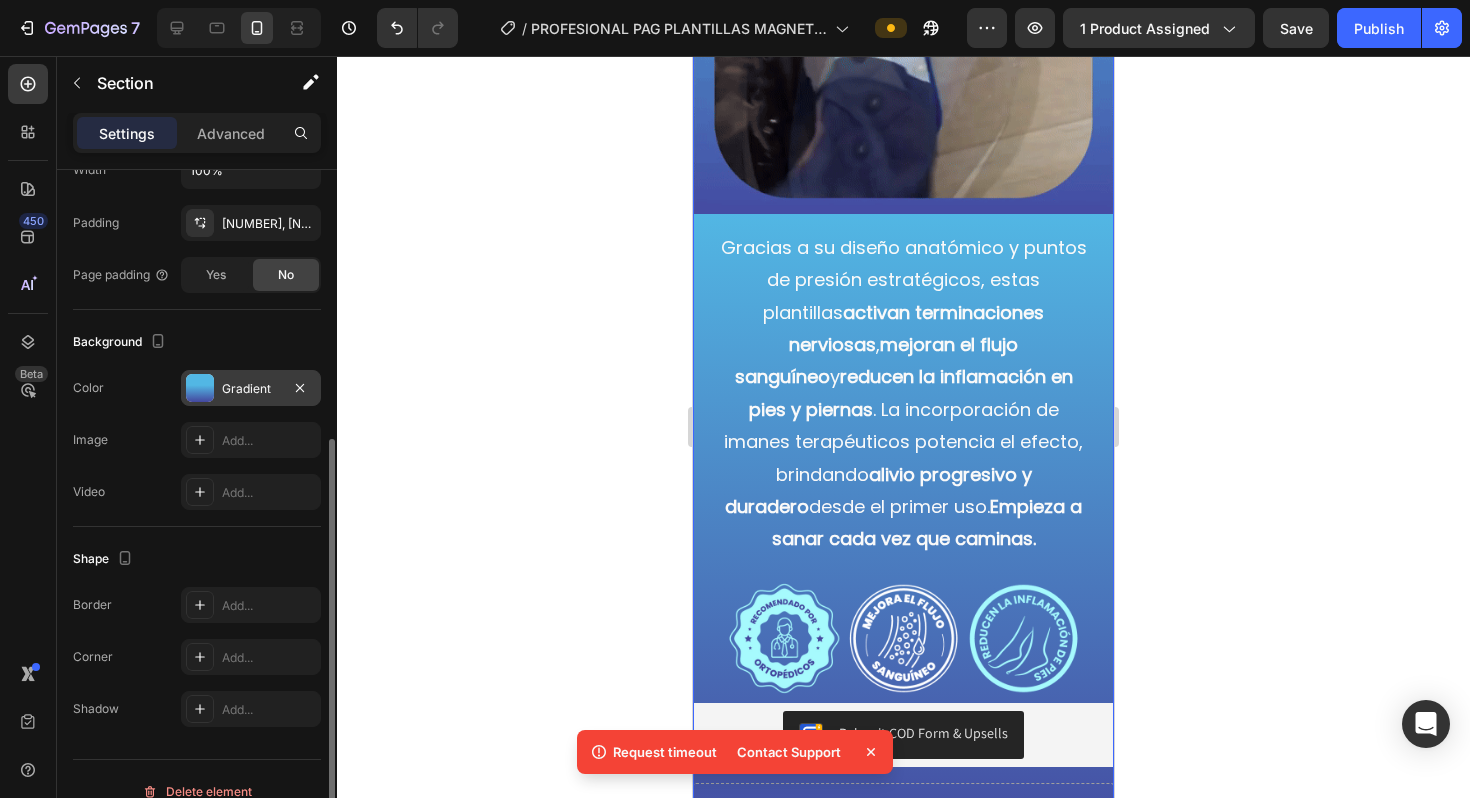 click on "Gradient" at bounding box center (251, 389) 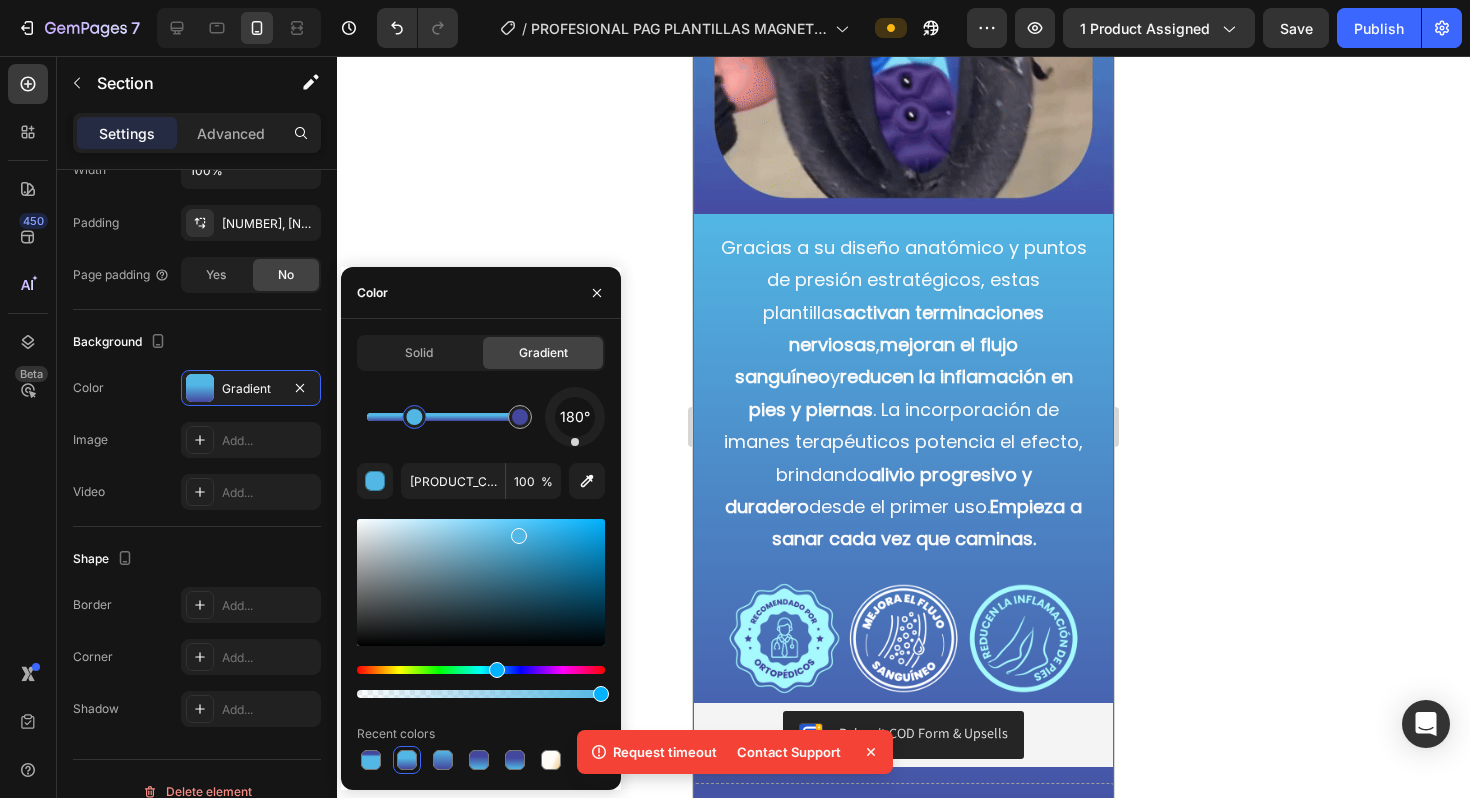 drag, startPoint x: 428, startPoint y: 424, endPoint x: 415, endPoint y: 424, distance: 13 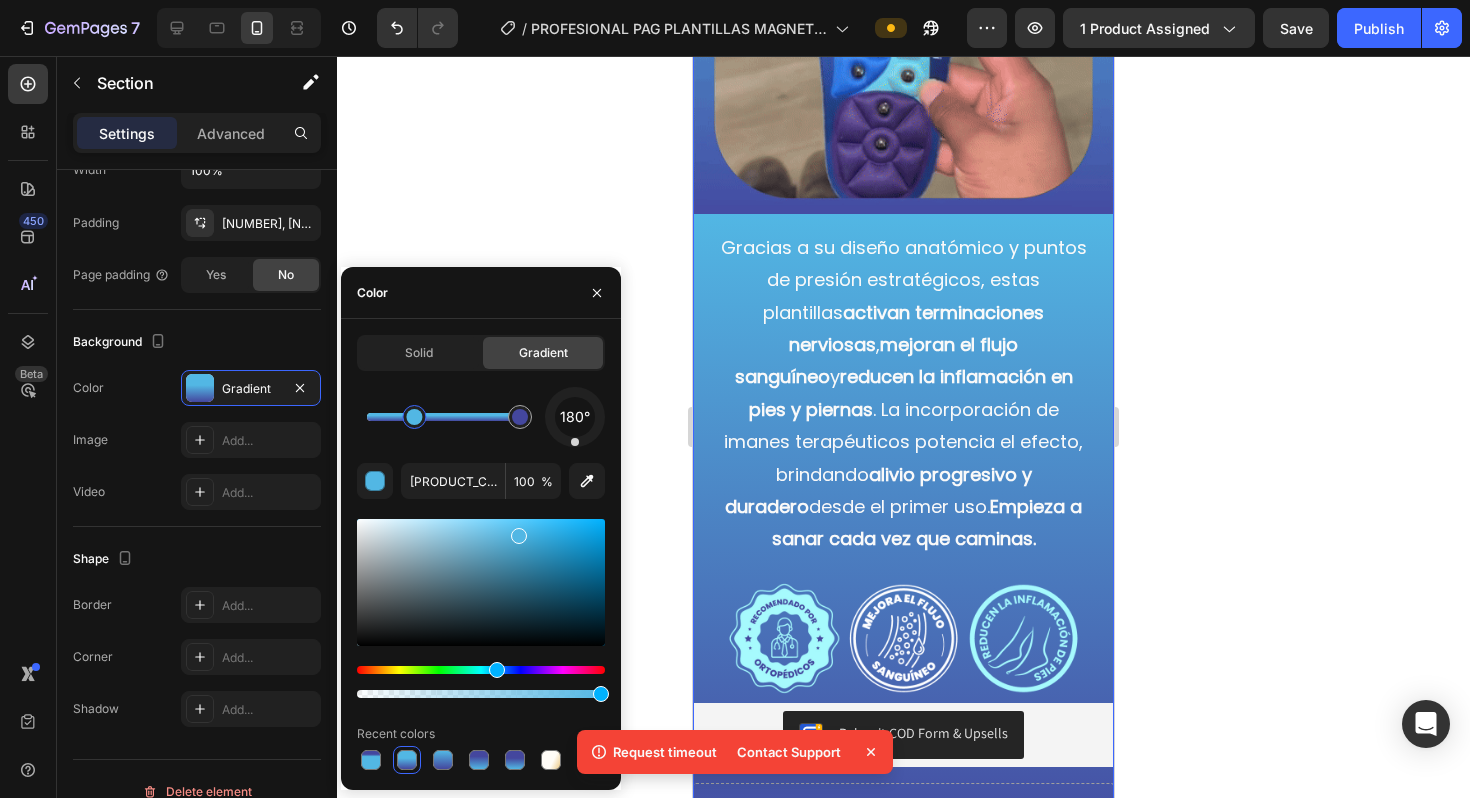 click at bounding box center (414, 417) 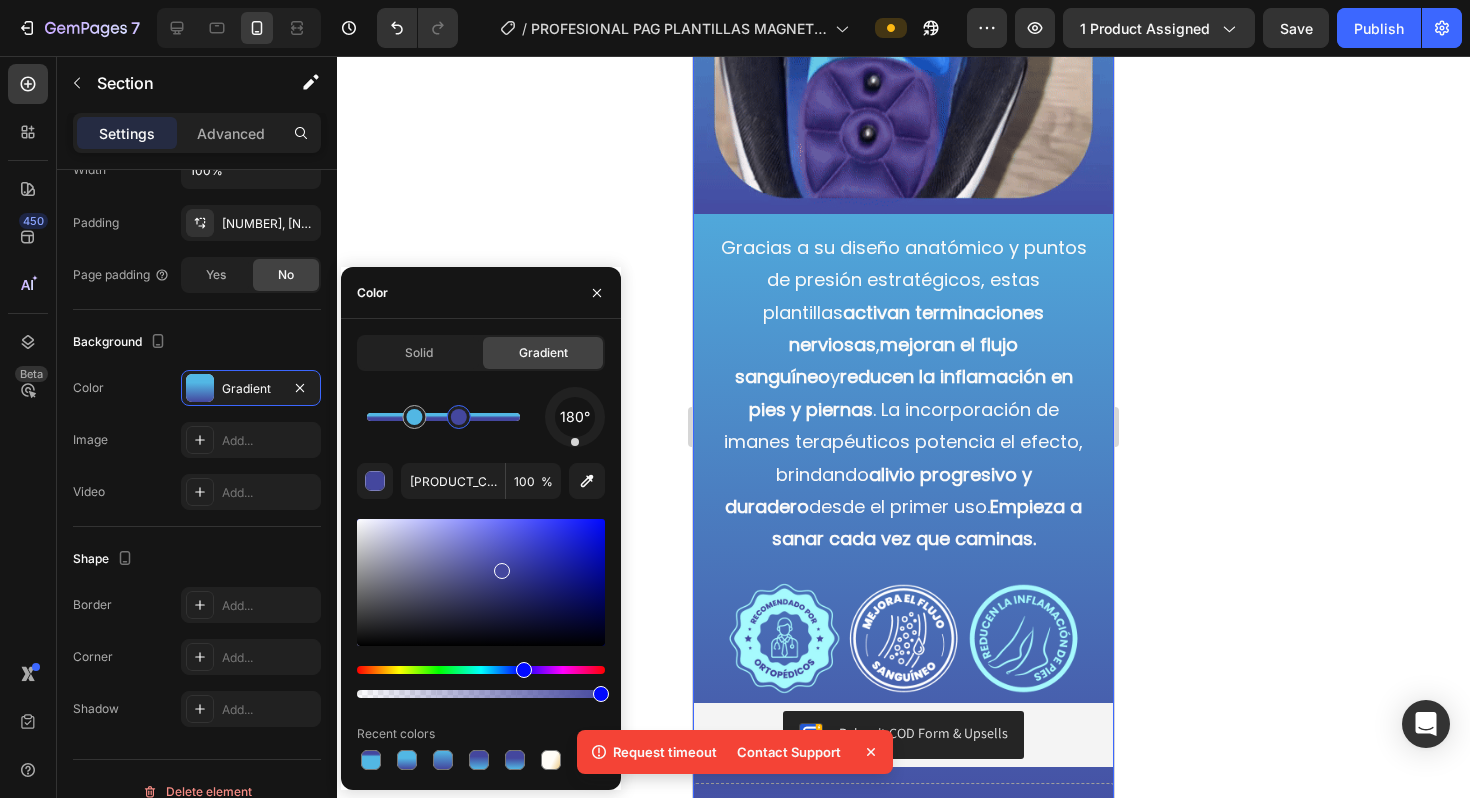 drag, startPoint x: 519, startPoint y: 415, endPoint x: 455, endPoint y: 413, distance: 64.03124 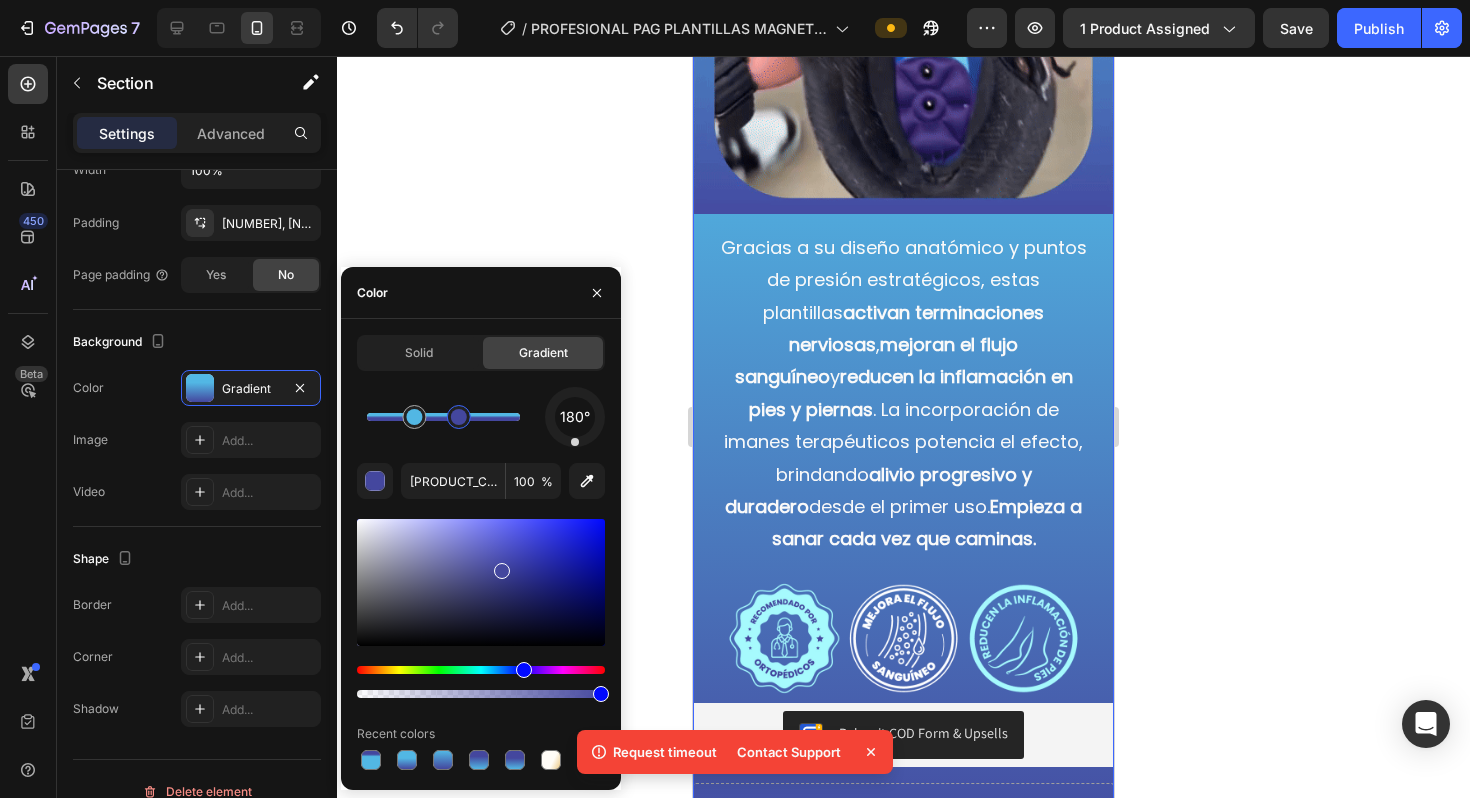 click at bounding box center (459, 417) 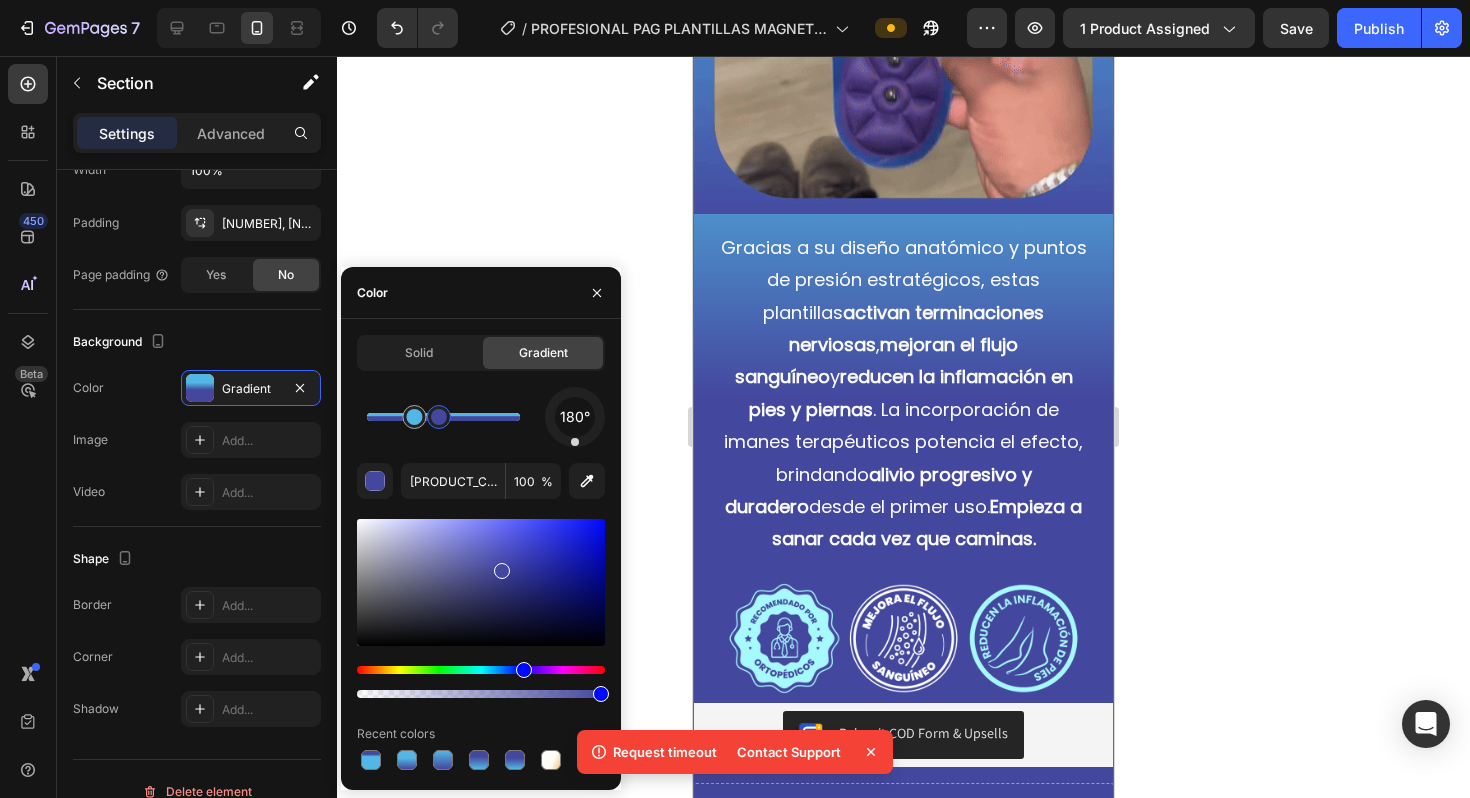 drag, startPoint x: 455, startPoint y: 413, endPoint x: 438, endPoint y: 413, distance: 17 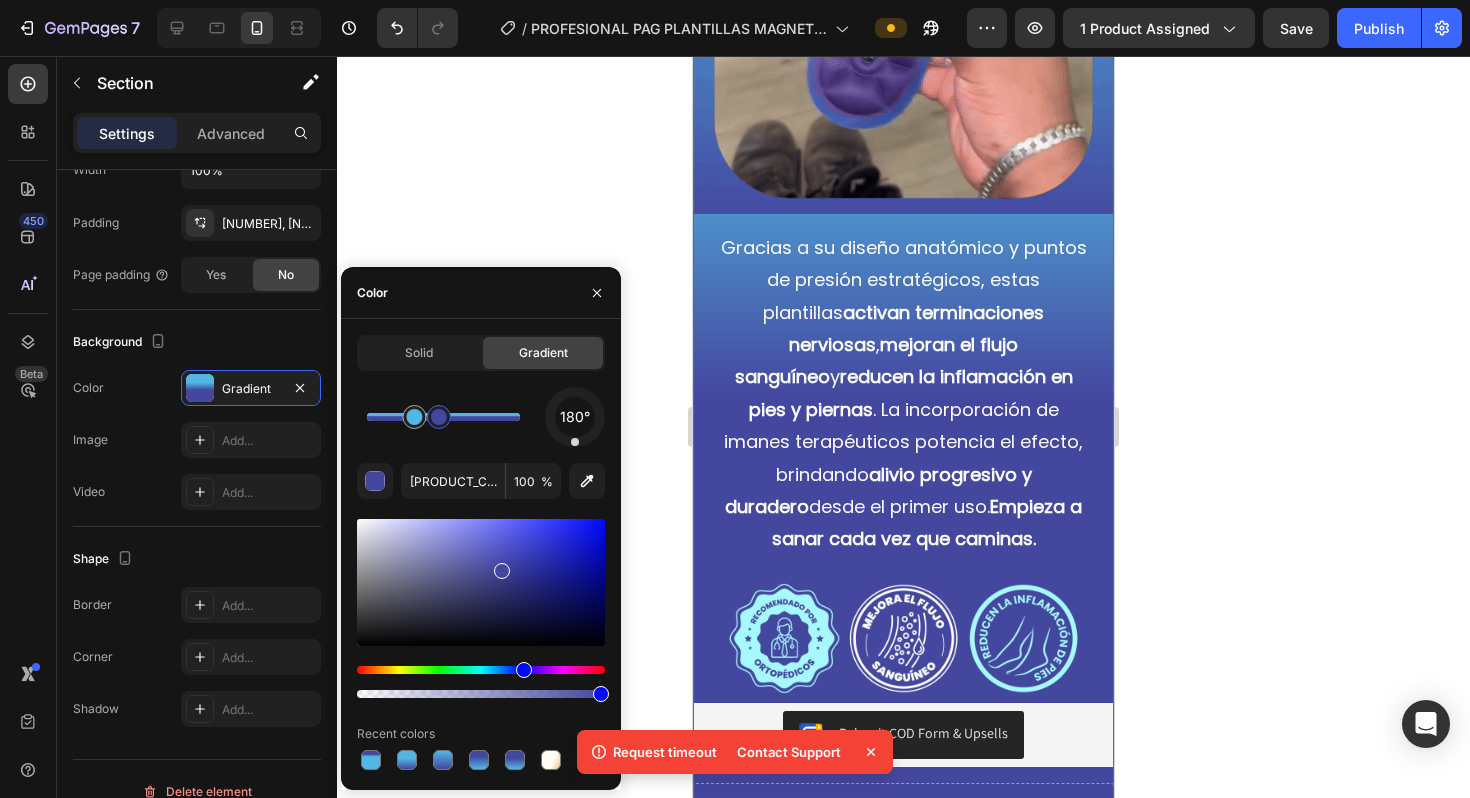 click at bounding box center [439, 417] 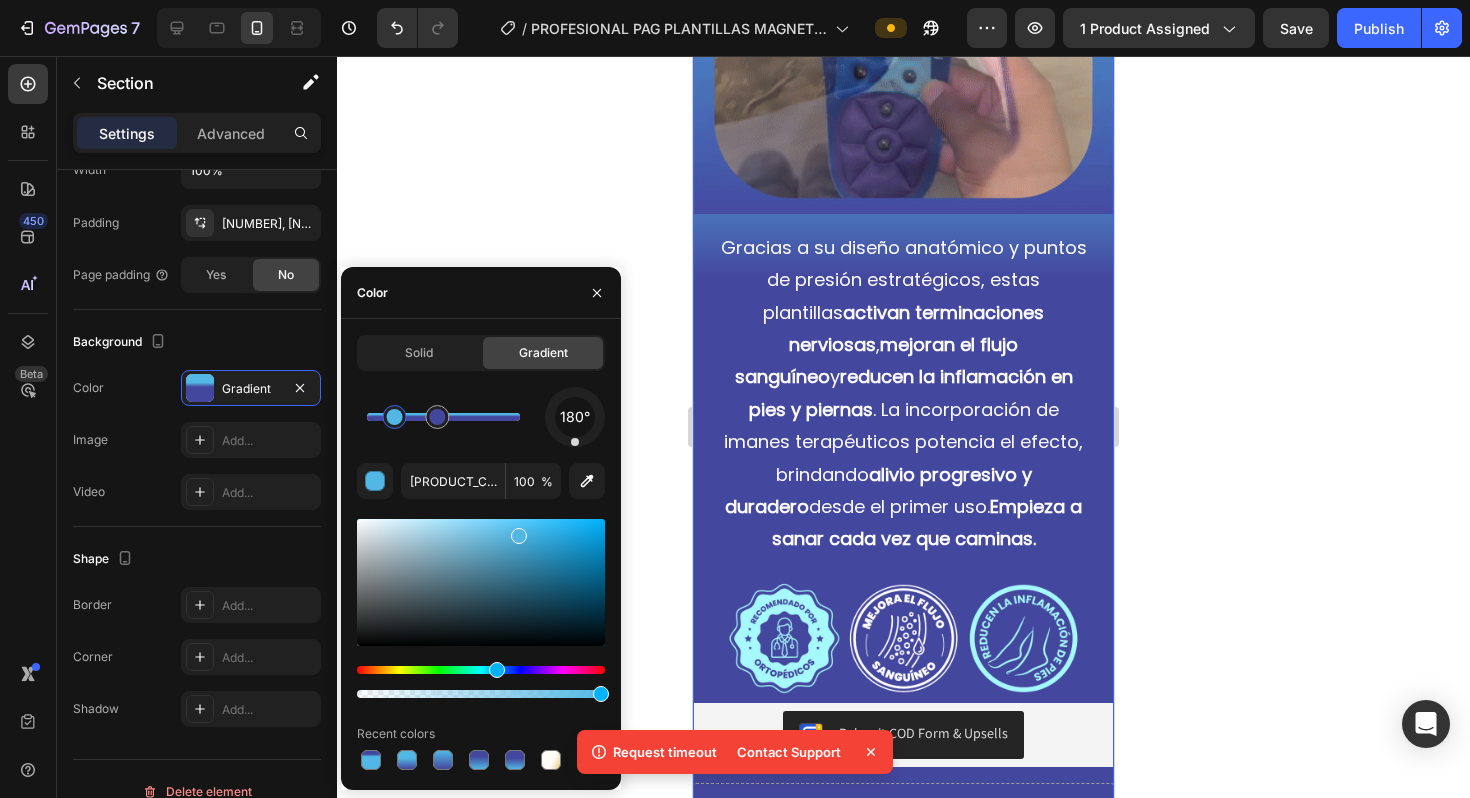 drag, startPoint x: 409, startPoint y: 416, endPoint x: 390, endPoint y: 417, distance: 19.026299 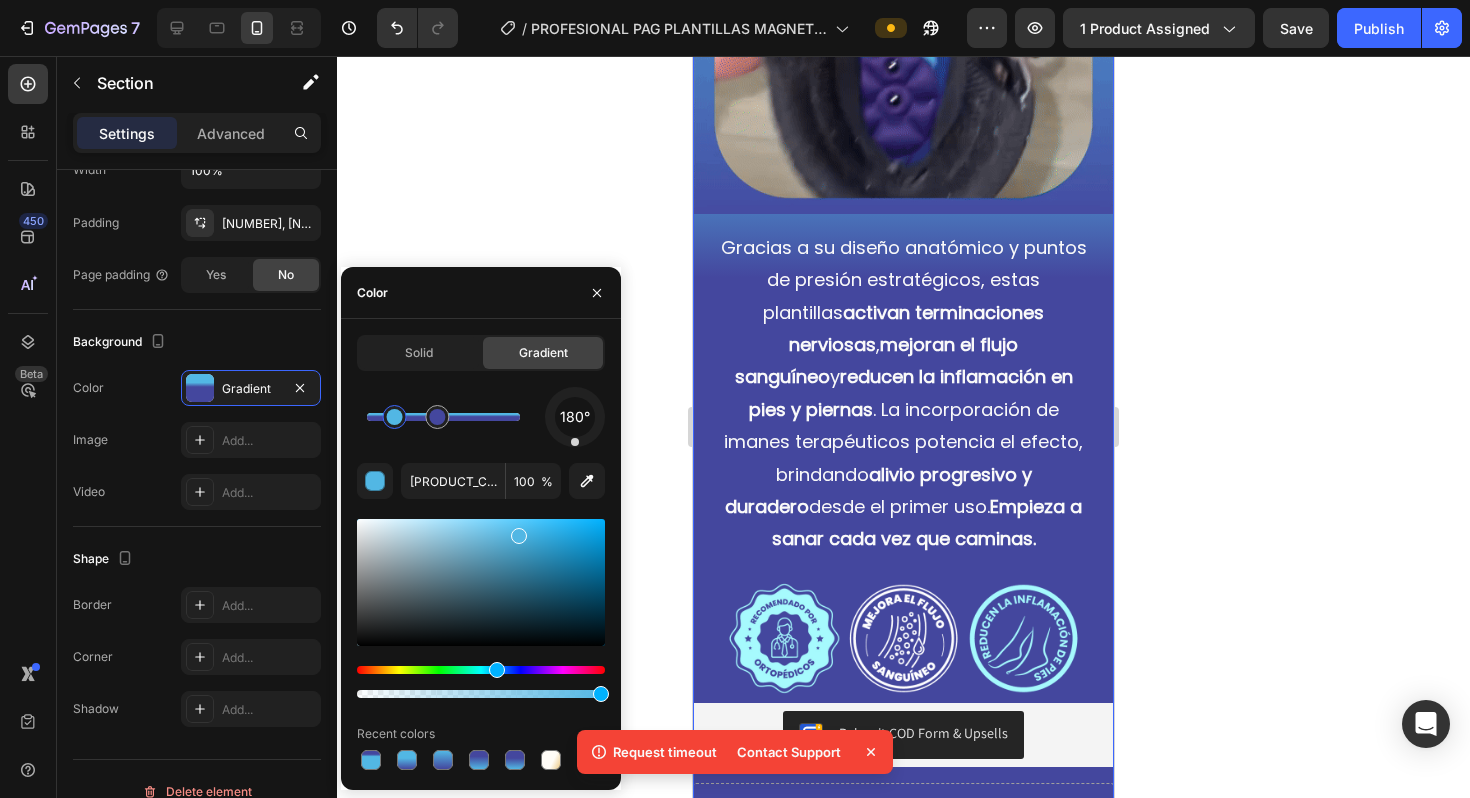 click at bounding box center (395, 417) 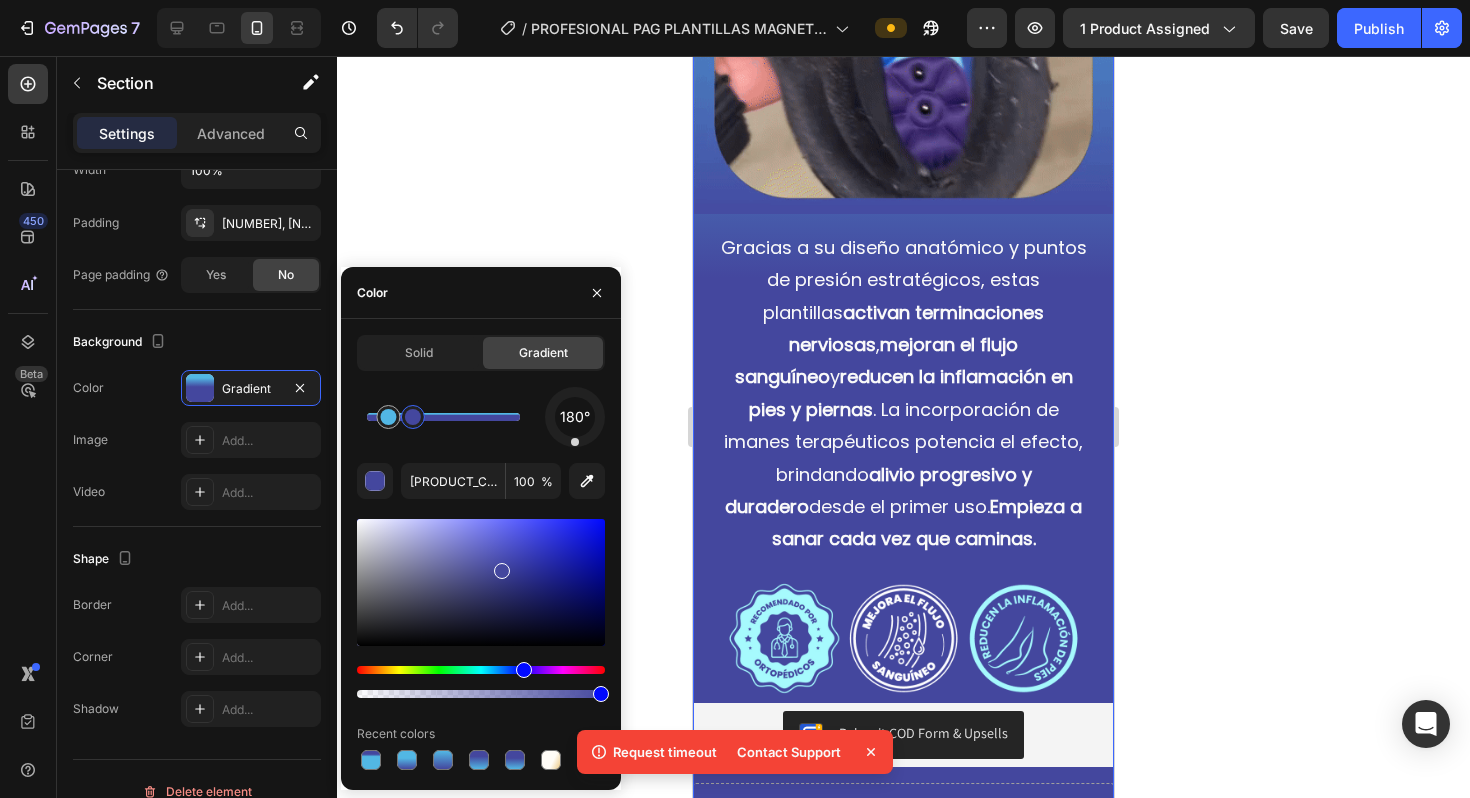 drag, startPoint x: 426, startPoint y: 424, endPoint x: 408, endPoint y: 424, distance: 18 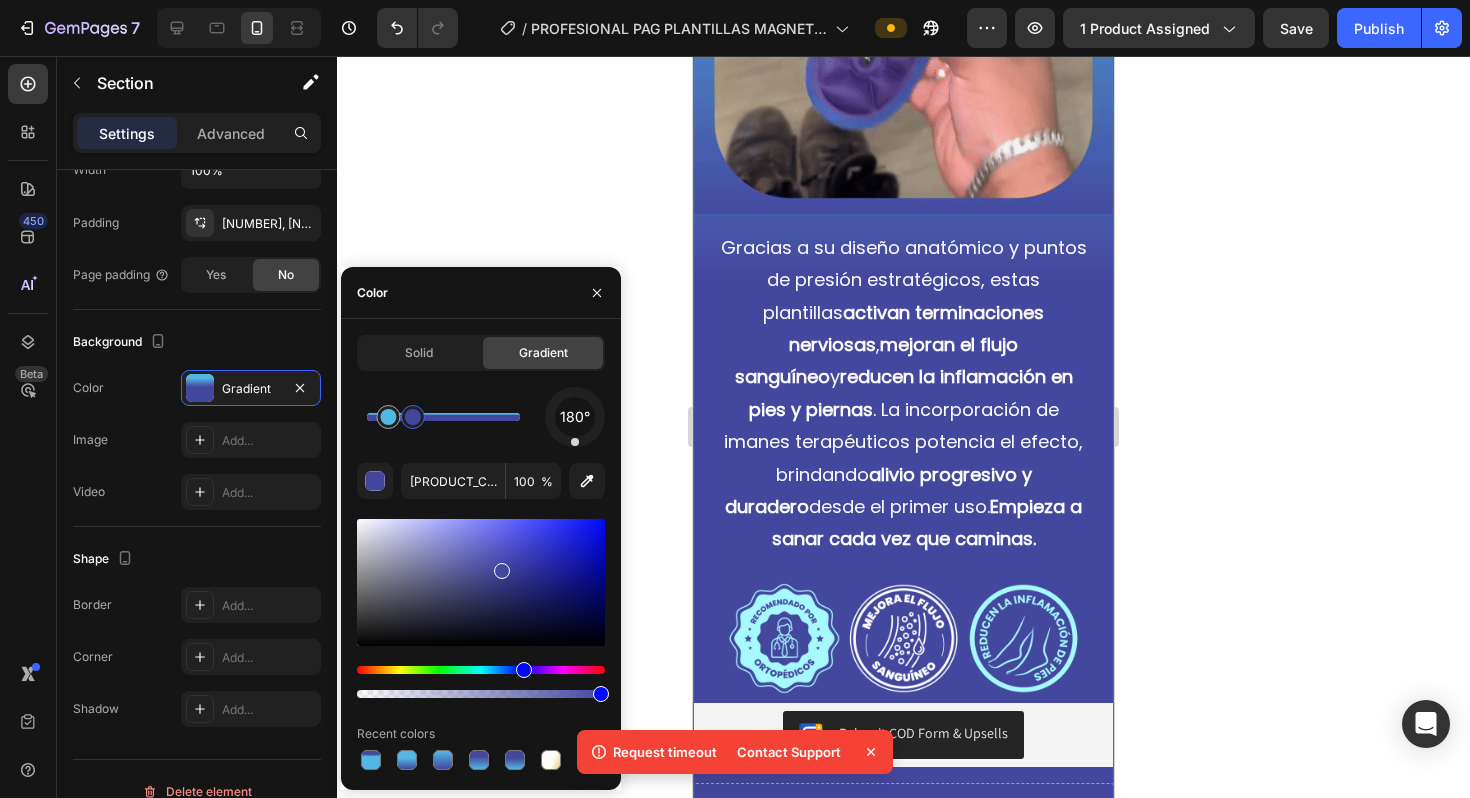 click at bounding box center (413, 417) 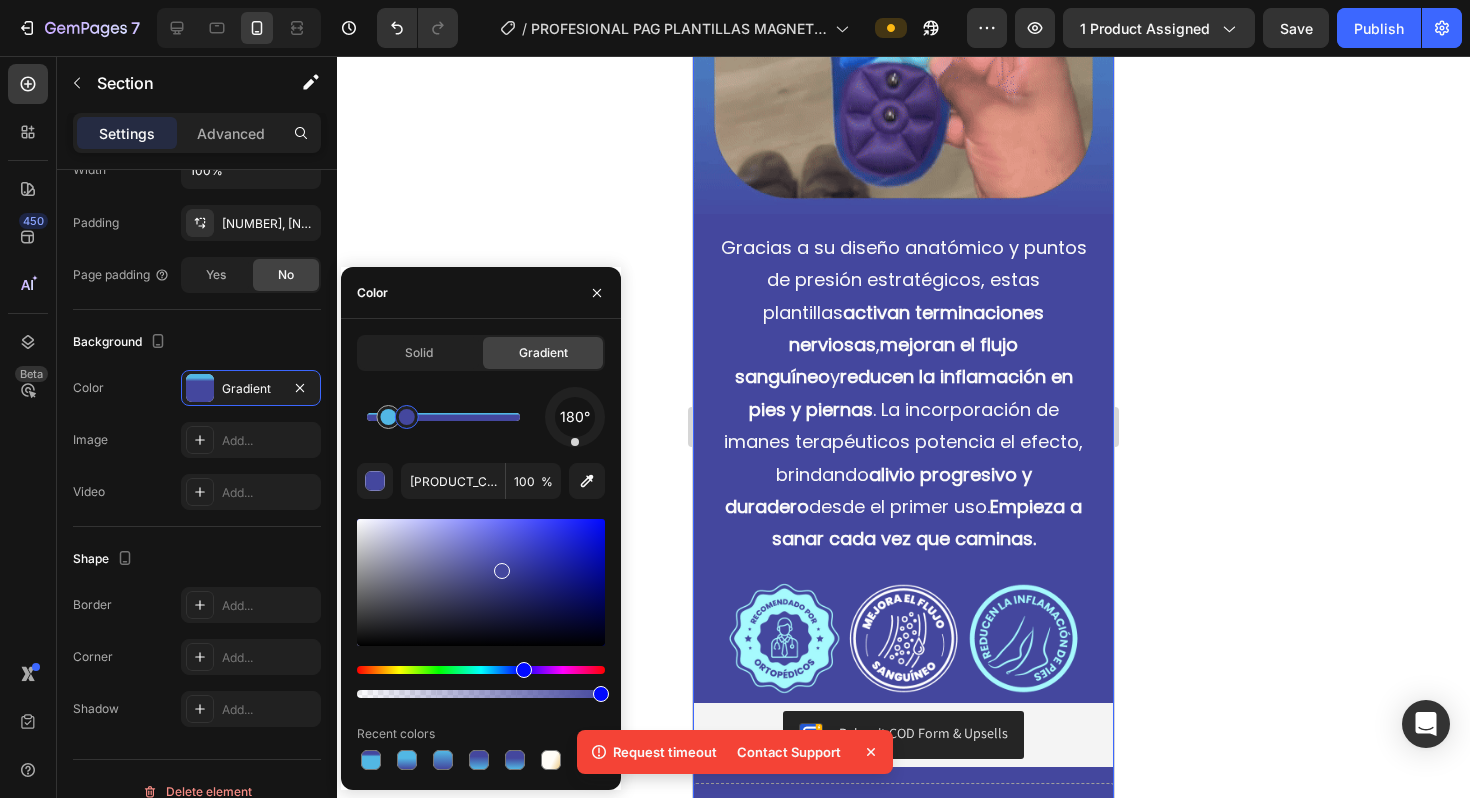 click at bounding box center [407, 417] 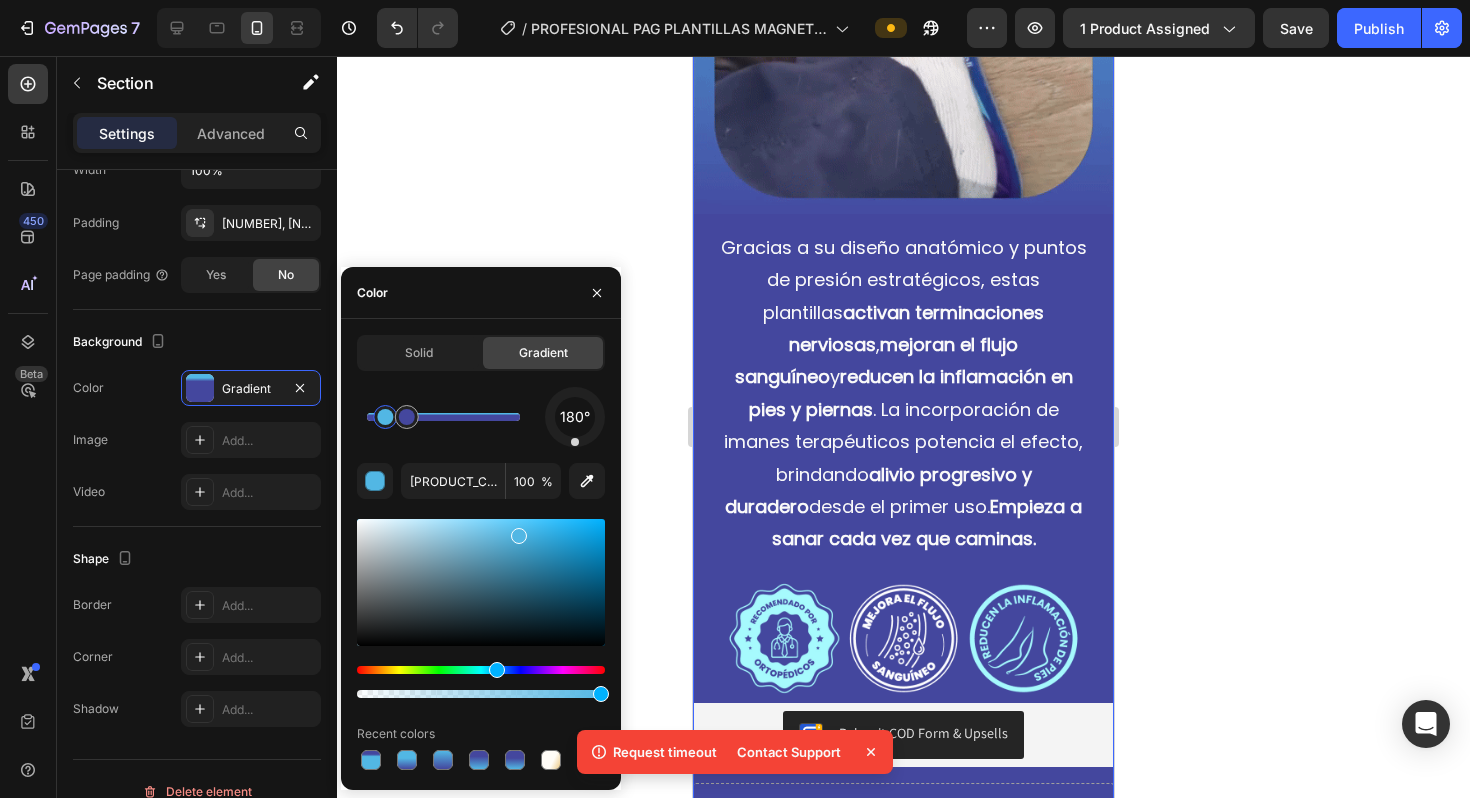 drag, startPoint x: 386, startPoint y: 421, endPoint x: 359, endPoint y: 422, distance: 27.018513 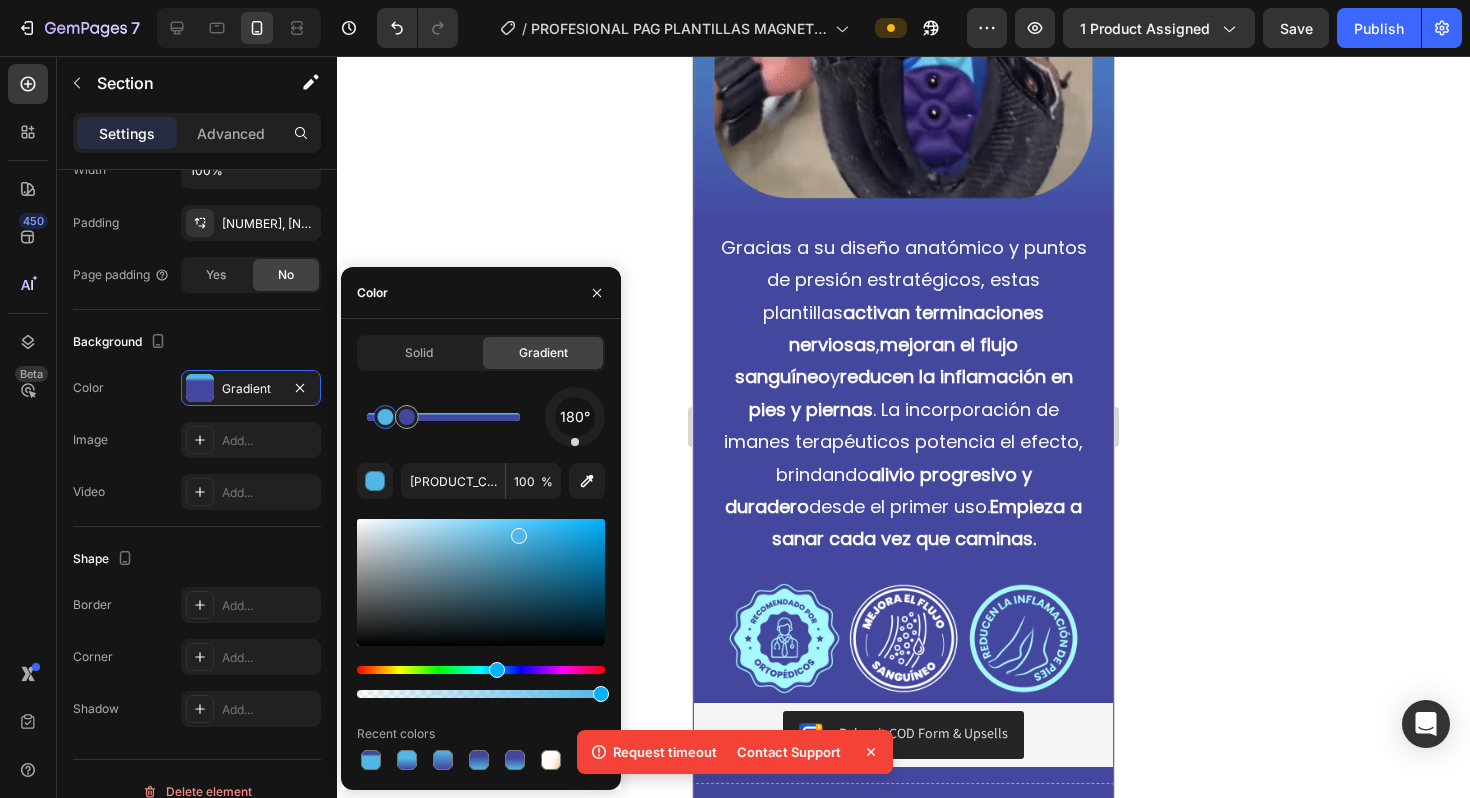 click at bounding box center [385, 417] 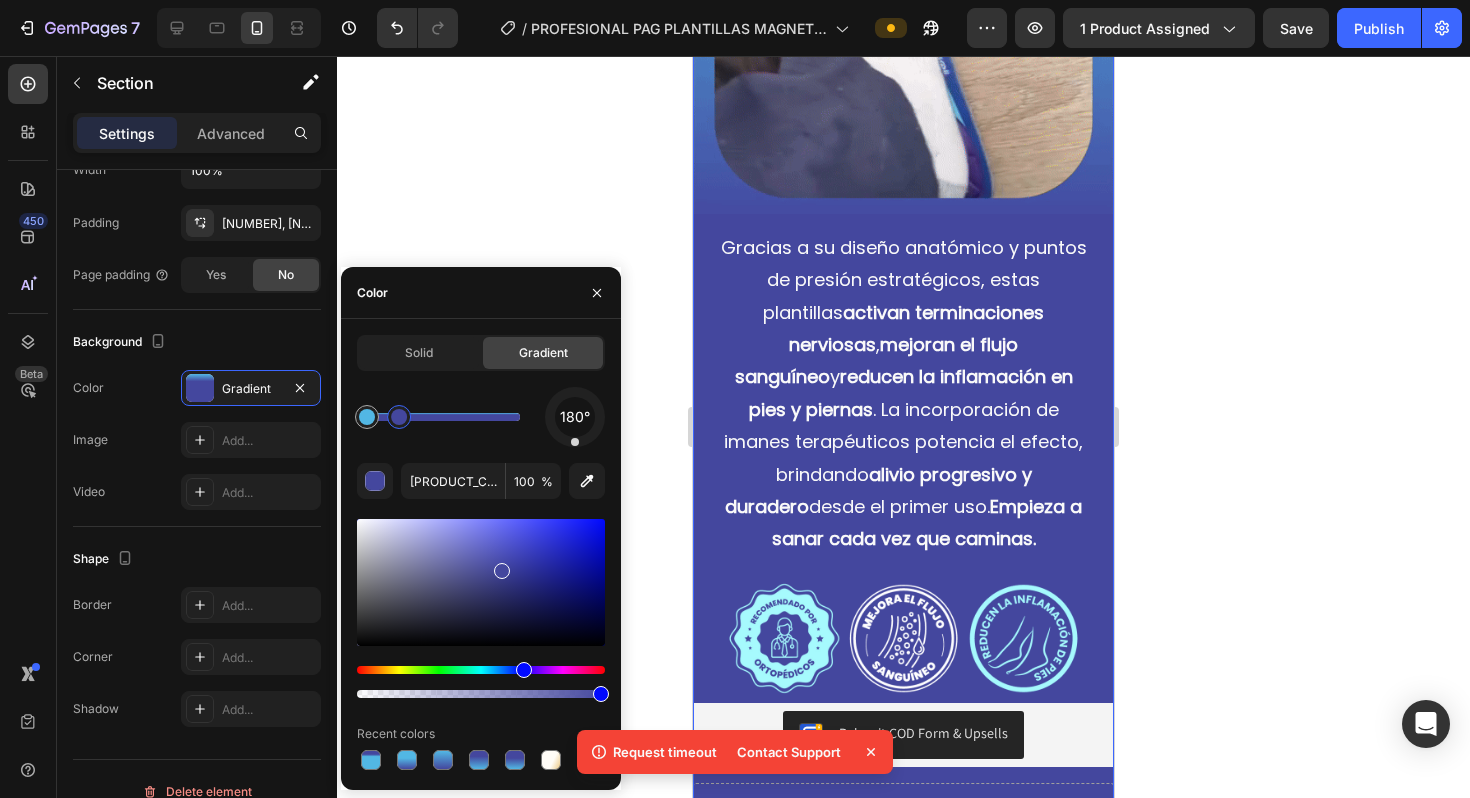click at bounding box center (399, 417) 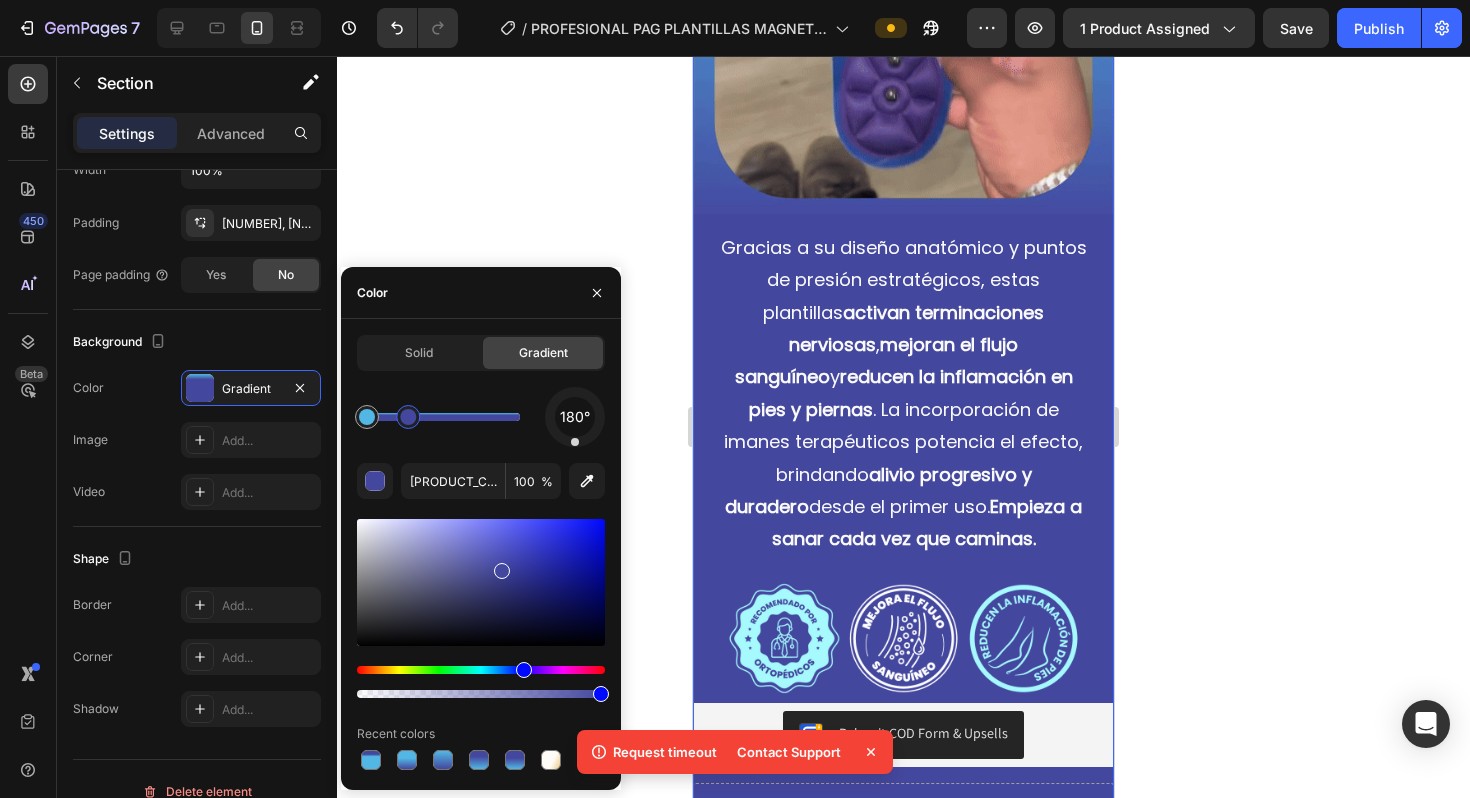 drag, startPoint x: 399, startPoint y: 420, endPoint x: 411, endPoint y: 420, distance: 12 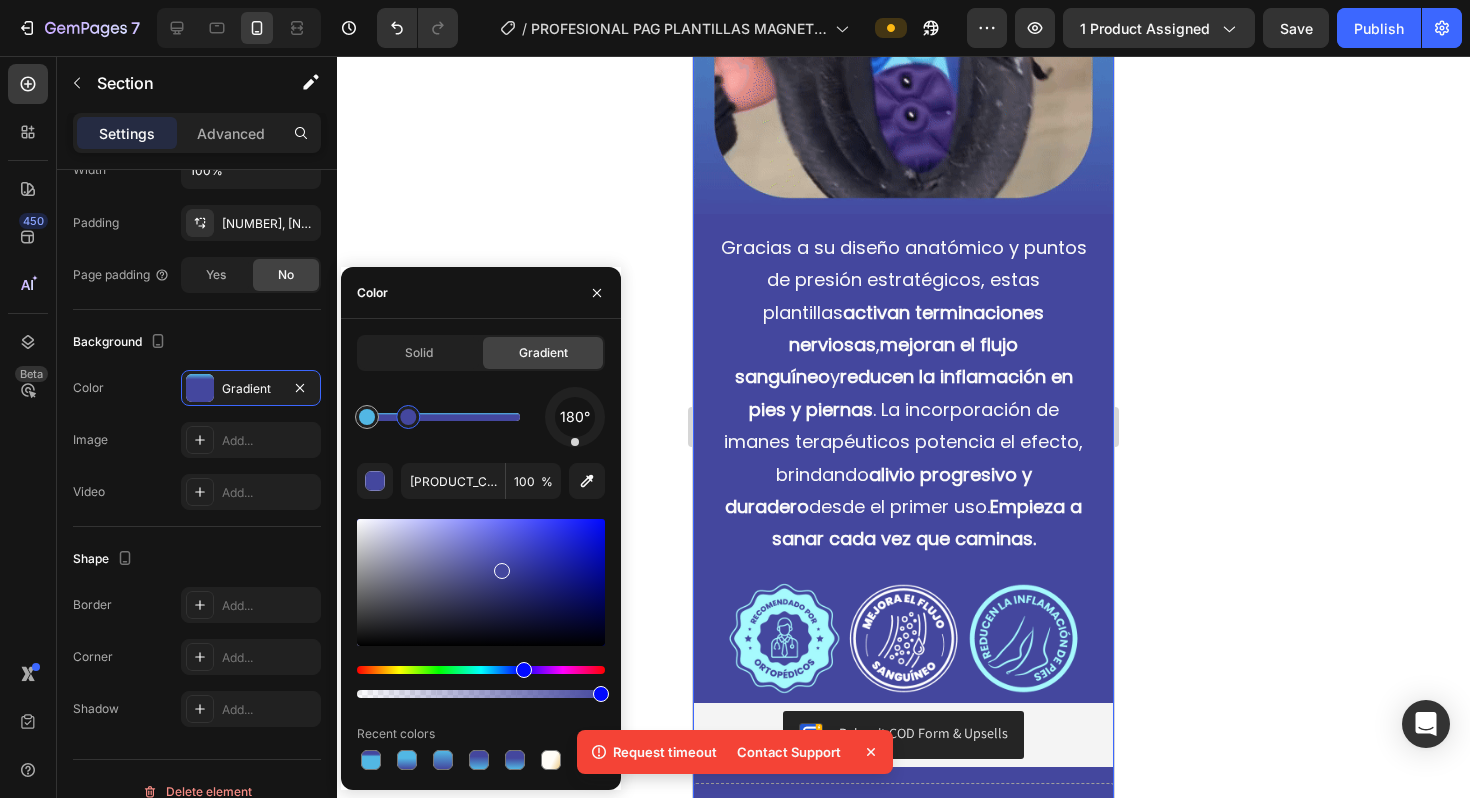 click at bounding box center (408, 417) 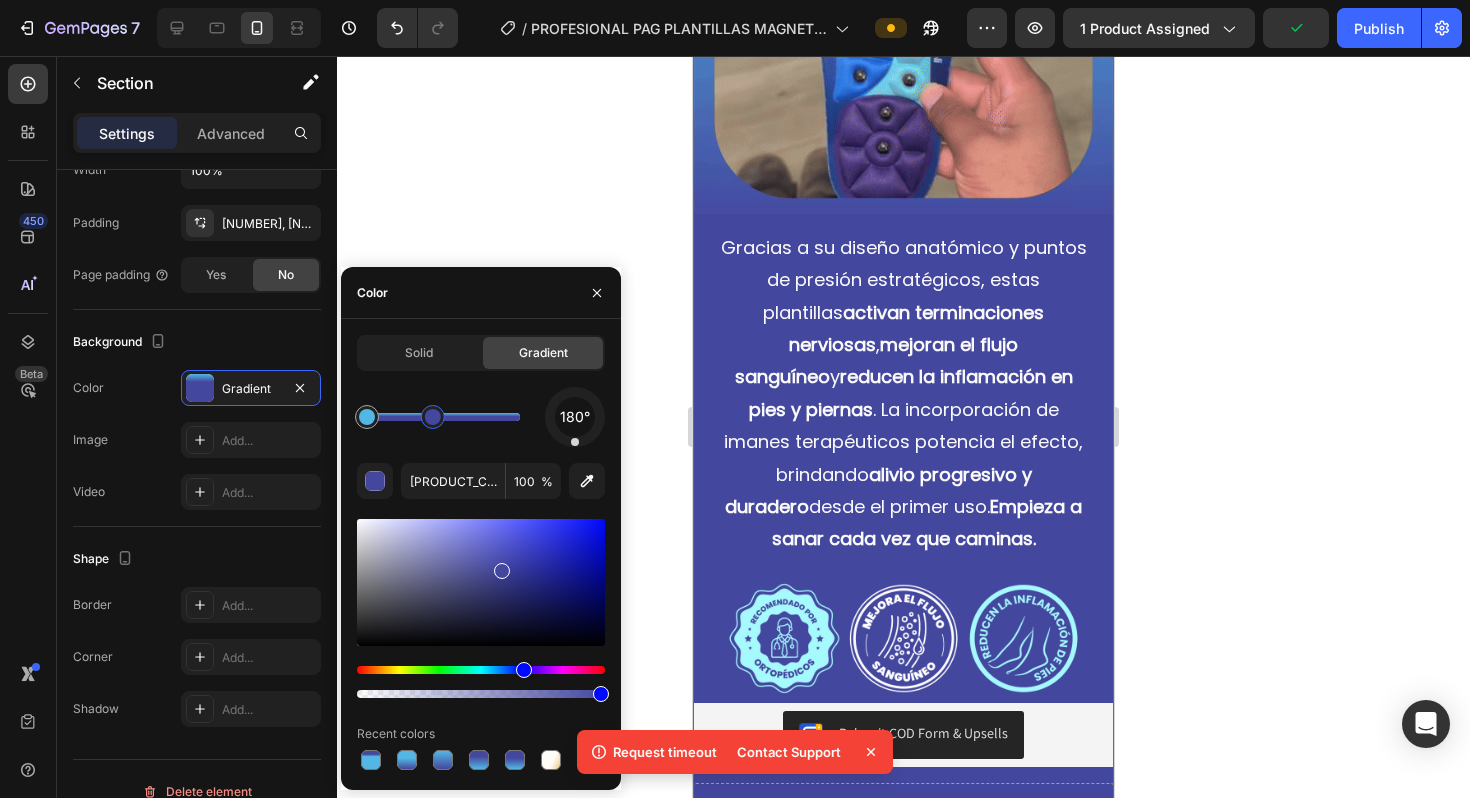 drag, startPoint x: 411, startPoint y: 420, endPoint x: 438, endPoint y: 420, distance: 27 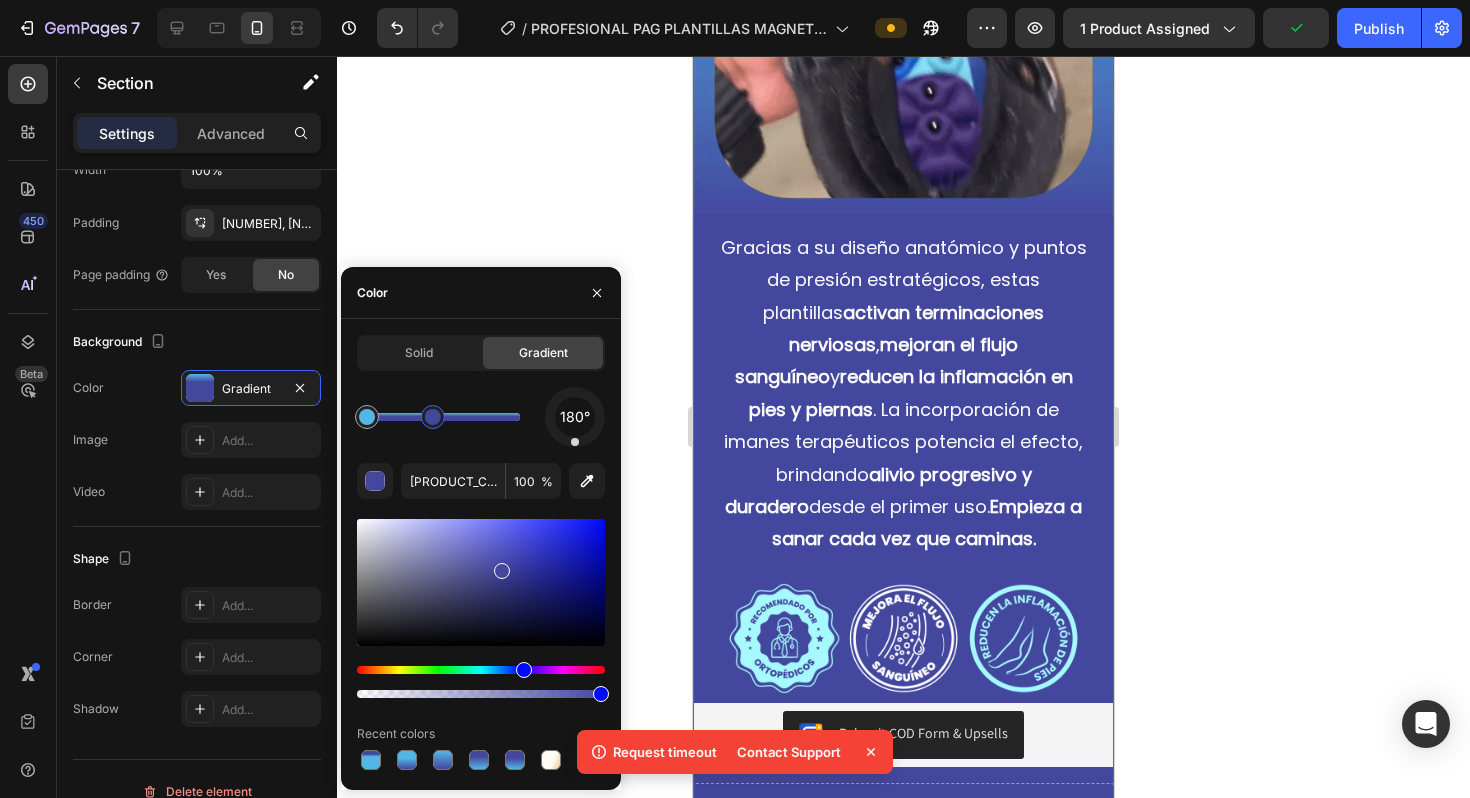 click at bounding box center (433, 417) 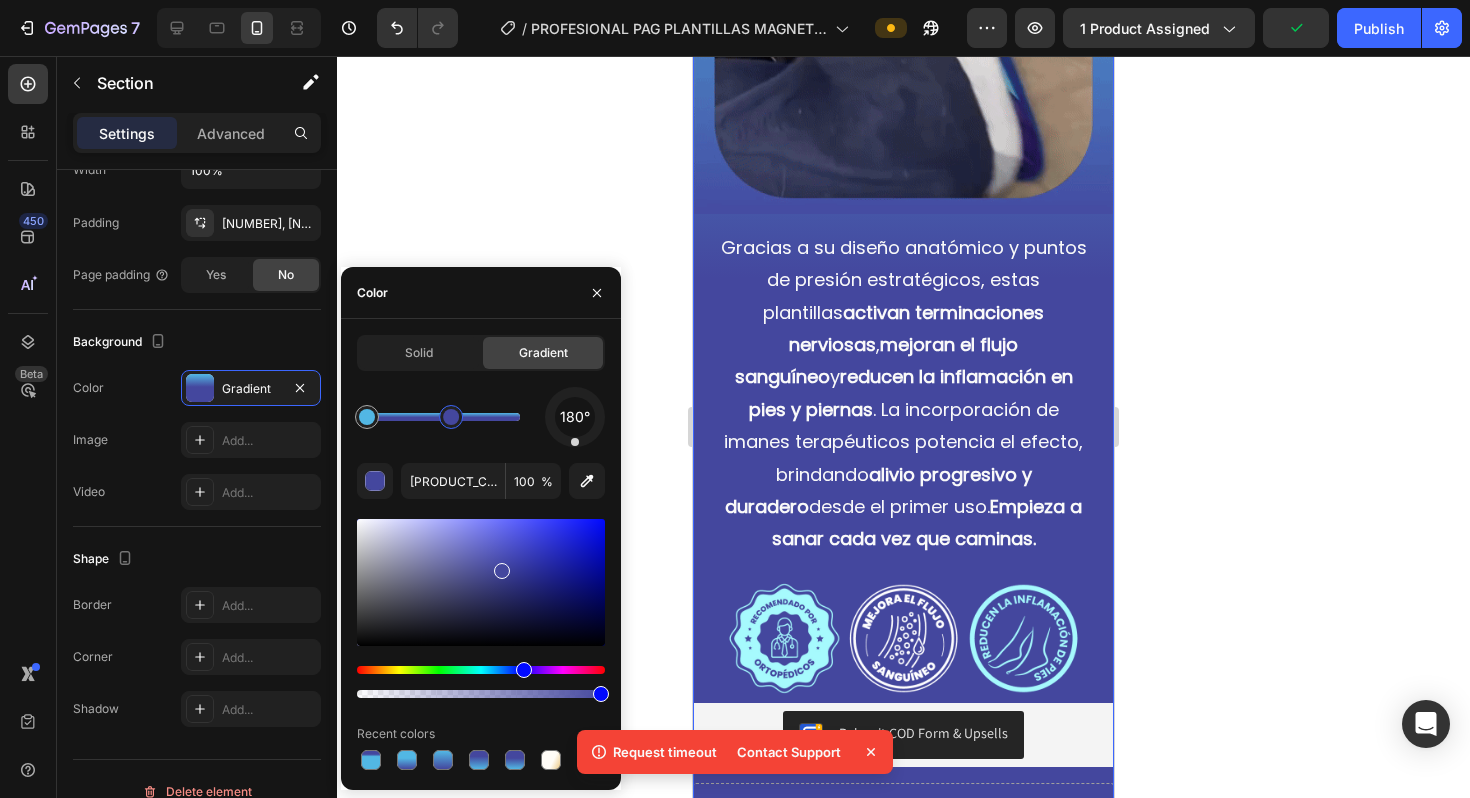 drag, startPoint x: 438, startPoint y: 420, endPoint x: 453, endPoint y: 420, distance: 15 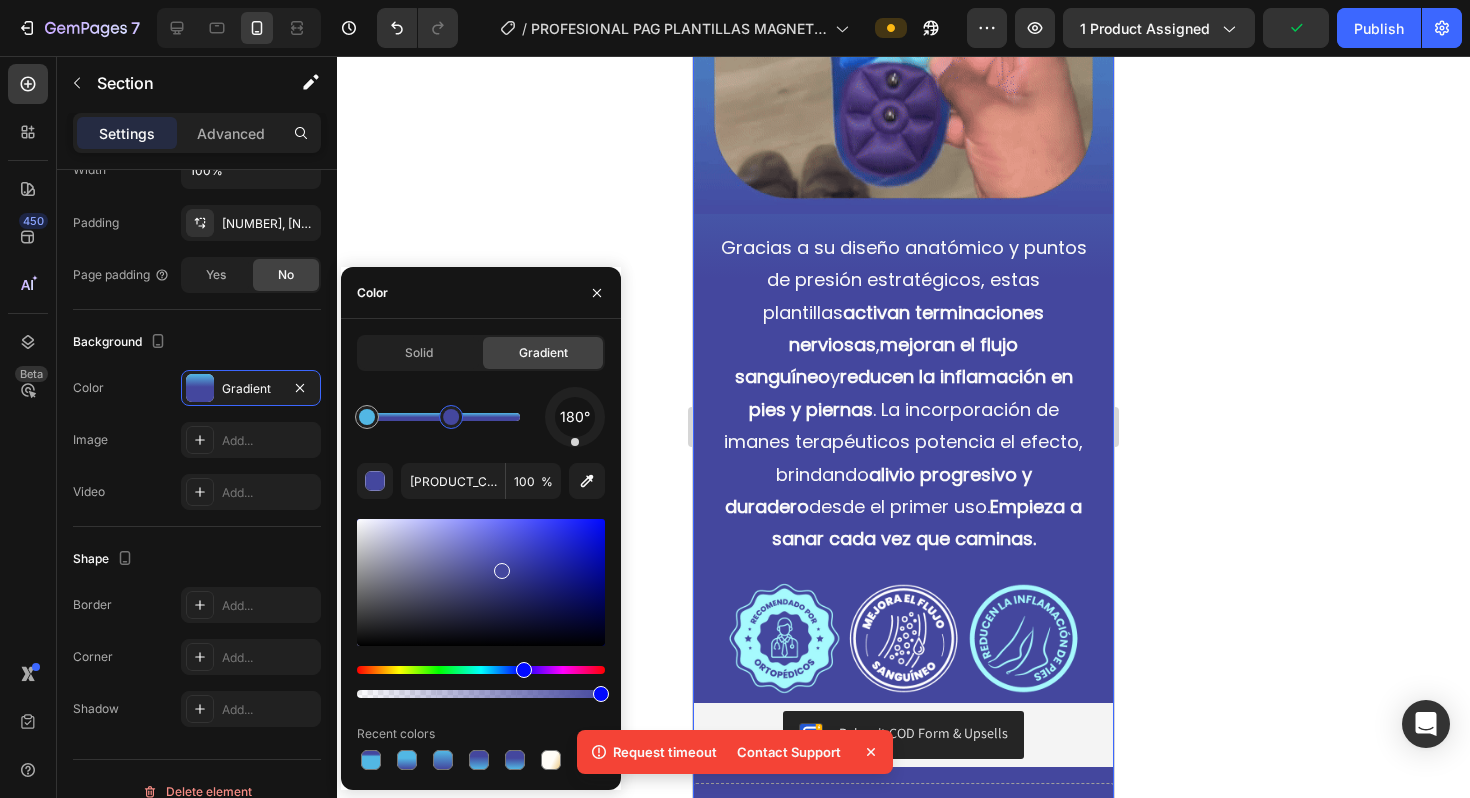 click at bounding box center (451, 417) 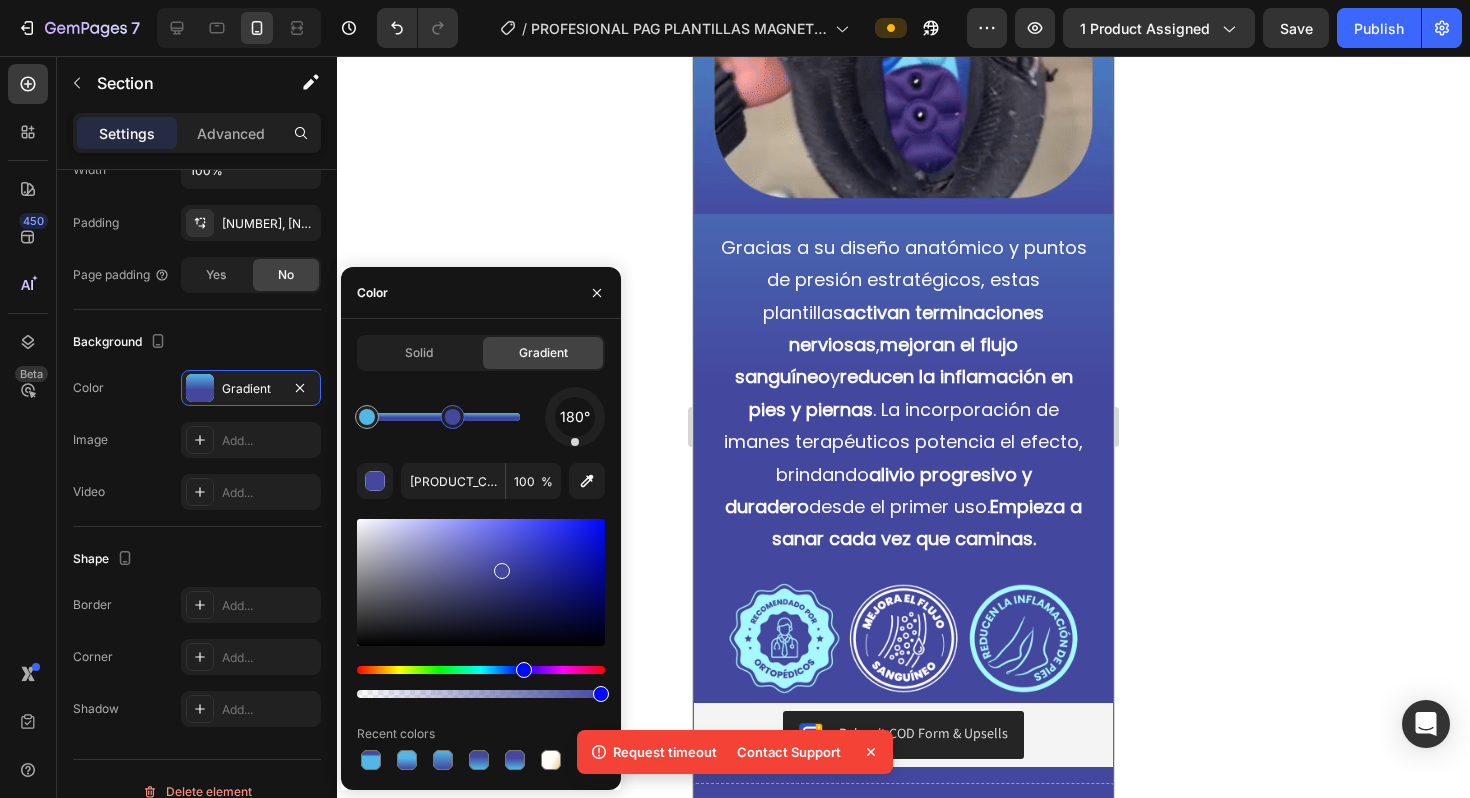 click at bounding box center [453, 417] 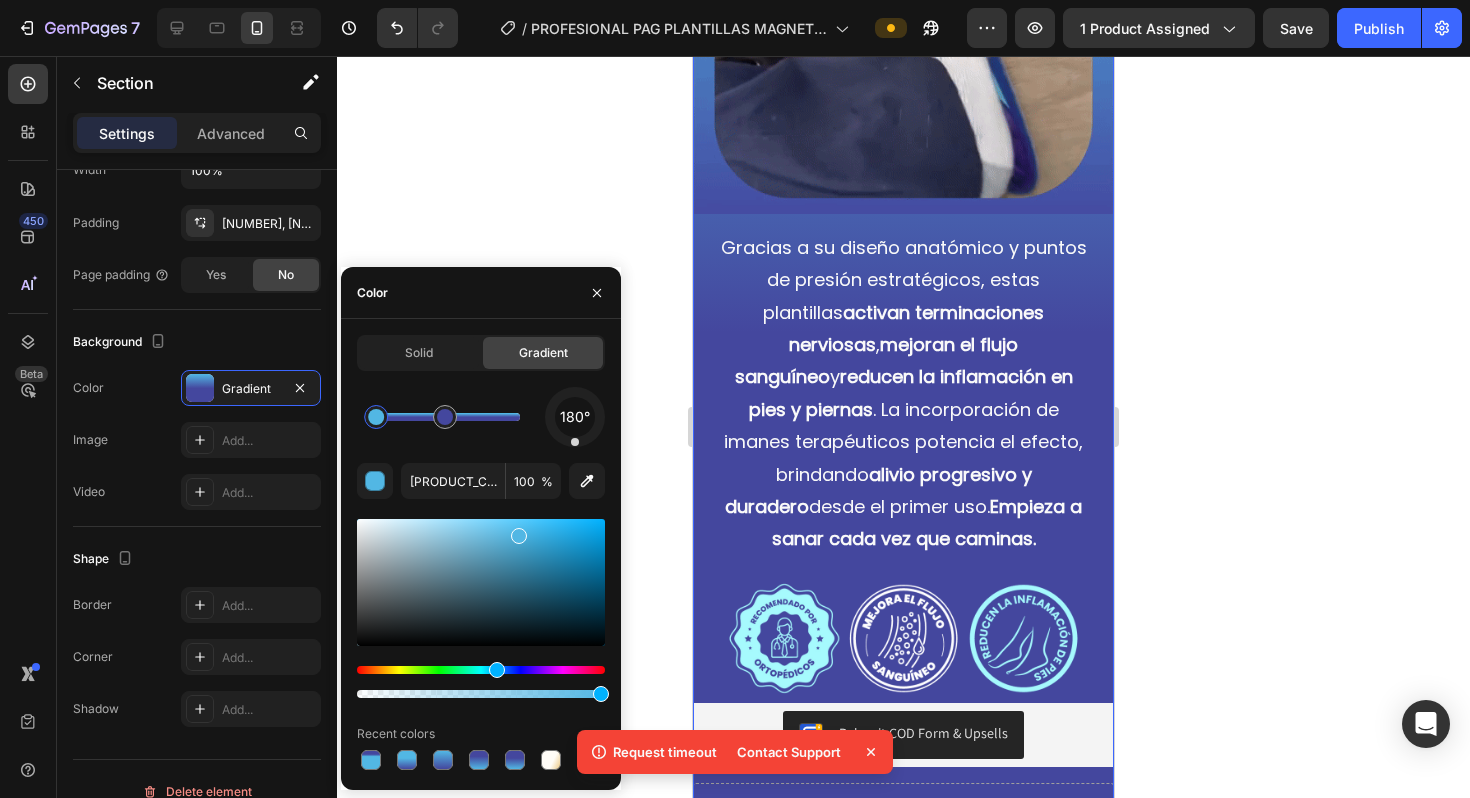 drag, startPoint x: 376, startPoint y: 420, endPoint x: 388, endPoint y: 420, distance: 12 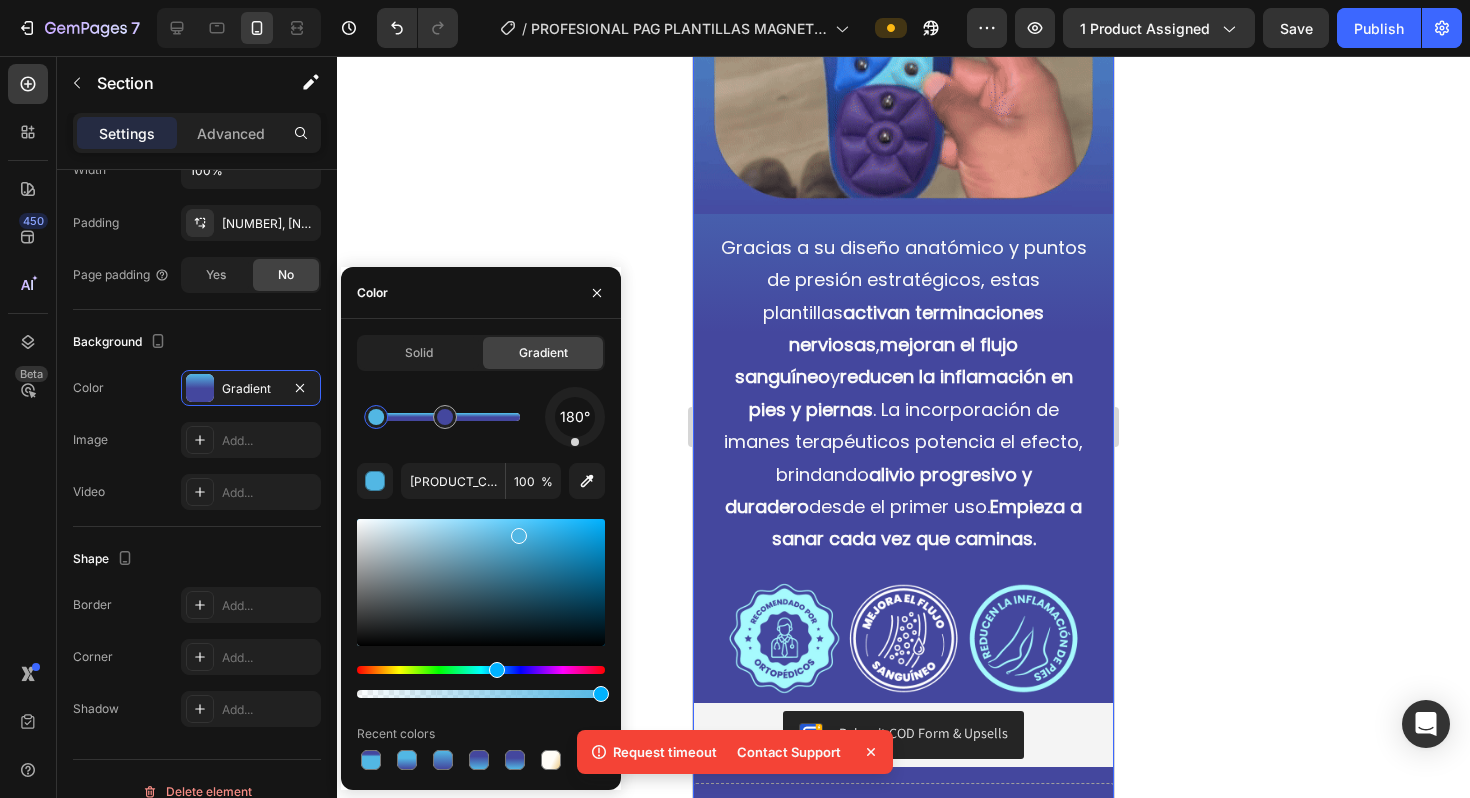 click at bounding box center (376, 417) 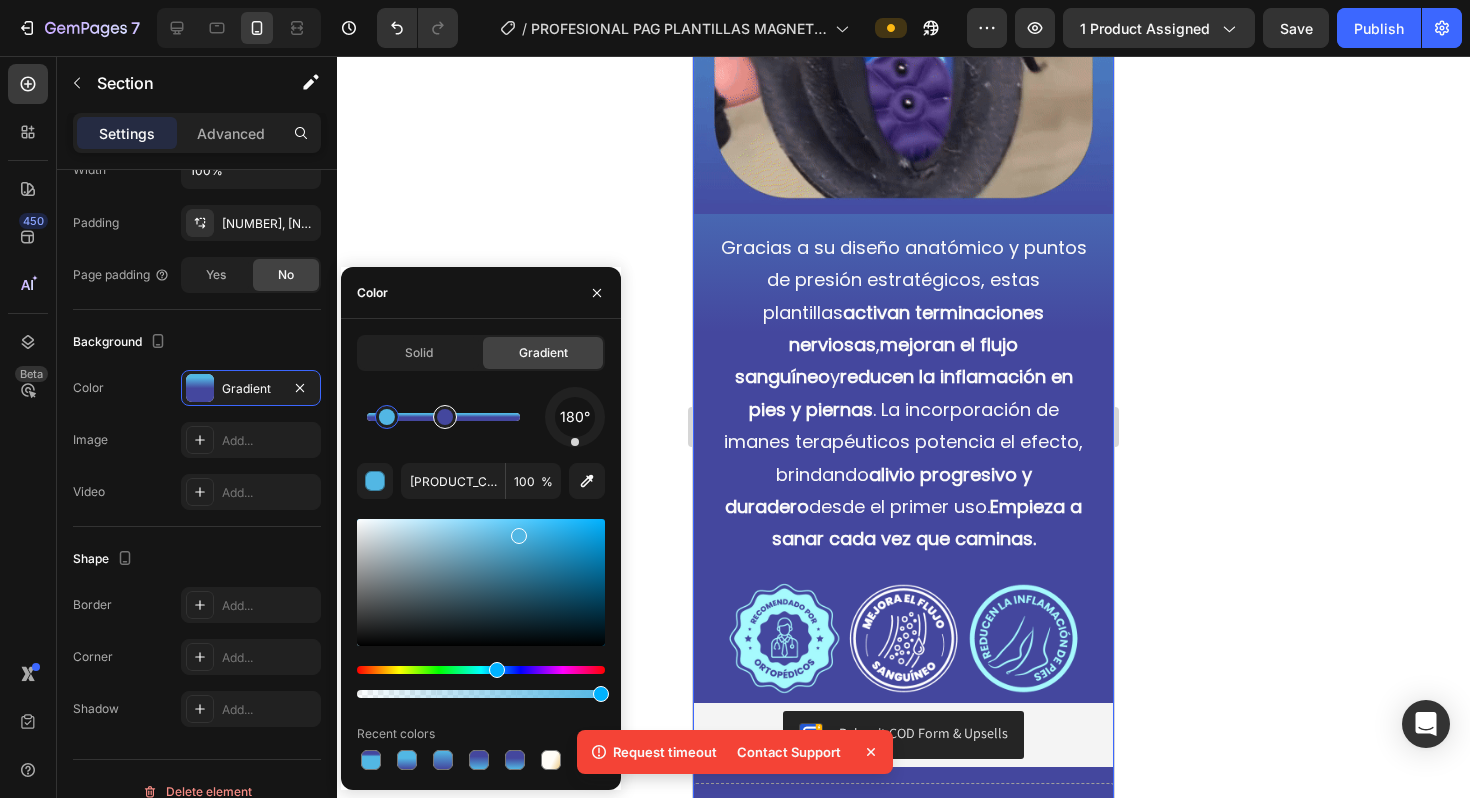 type on "44479E" 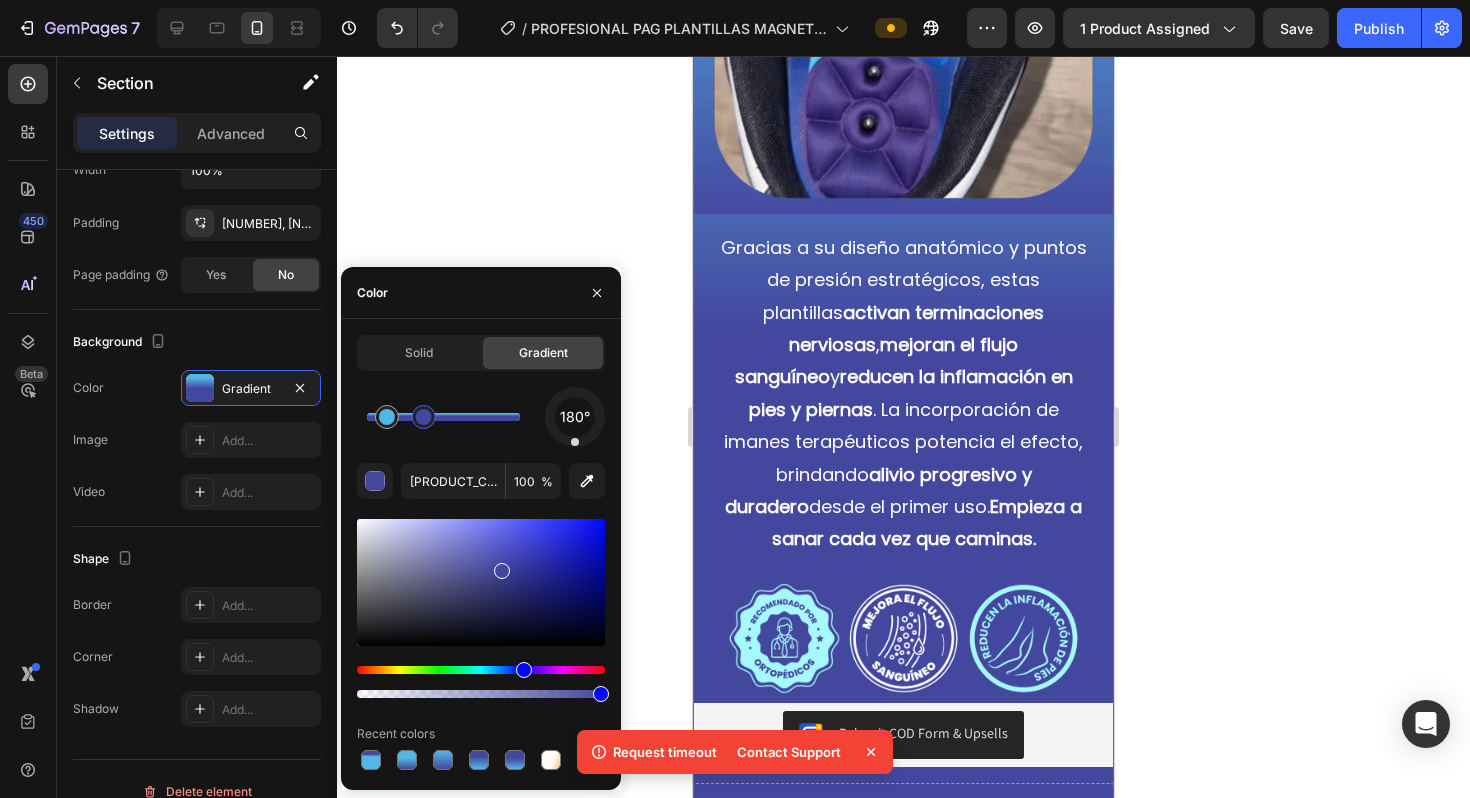 drag, startPoint x: 442, startPoint y: 416, endPoint x: 422, endPoint y: 416, distance: 20 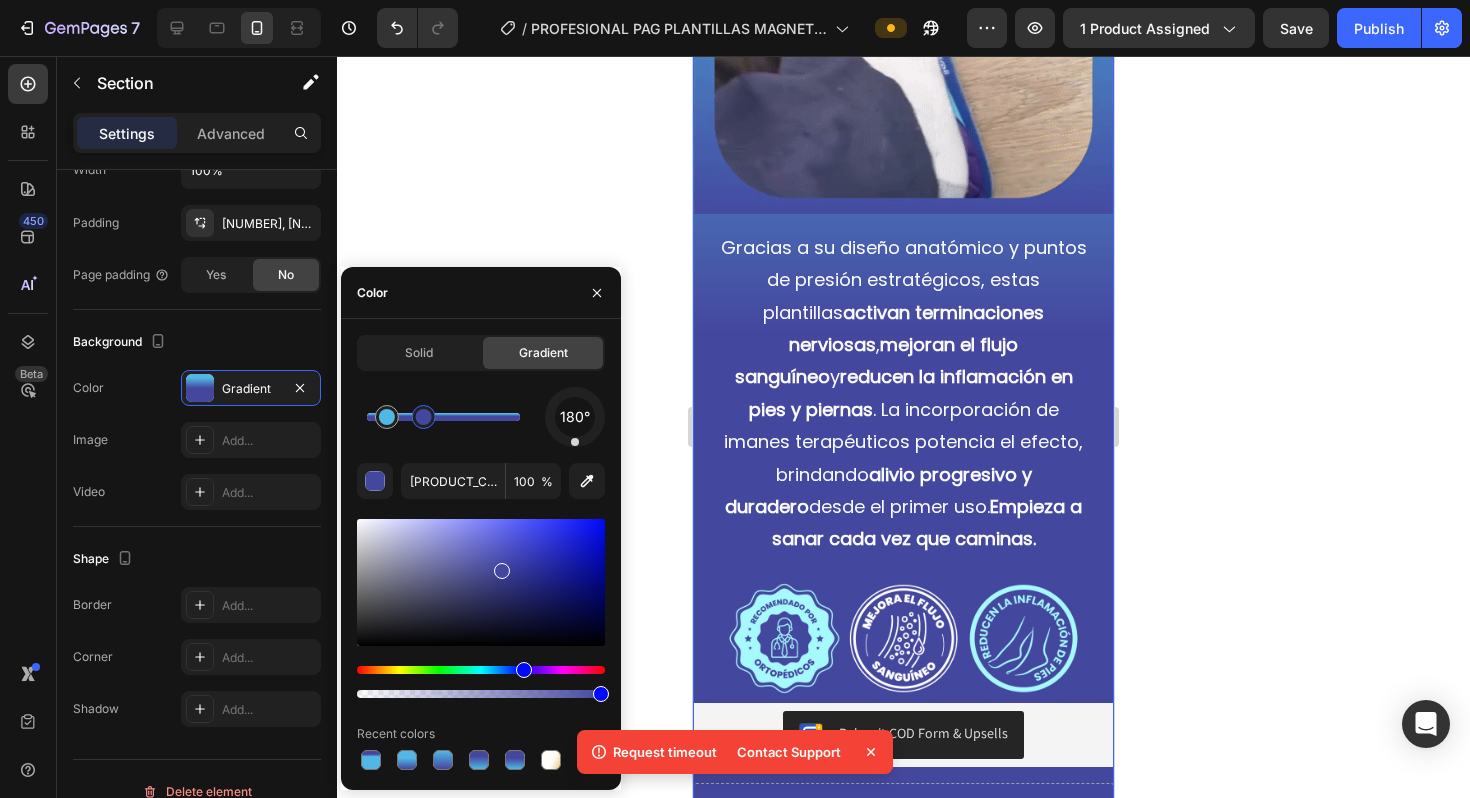 click at bounding box center (424, 417) 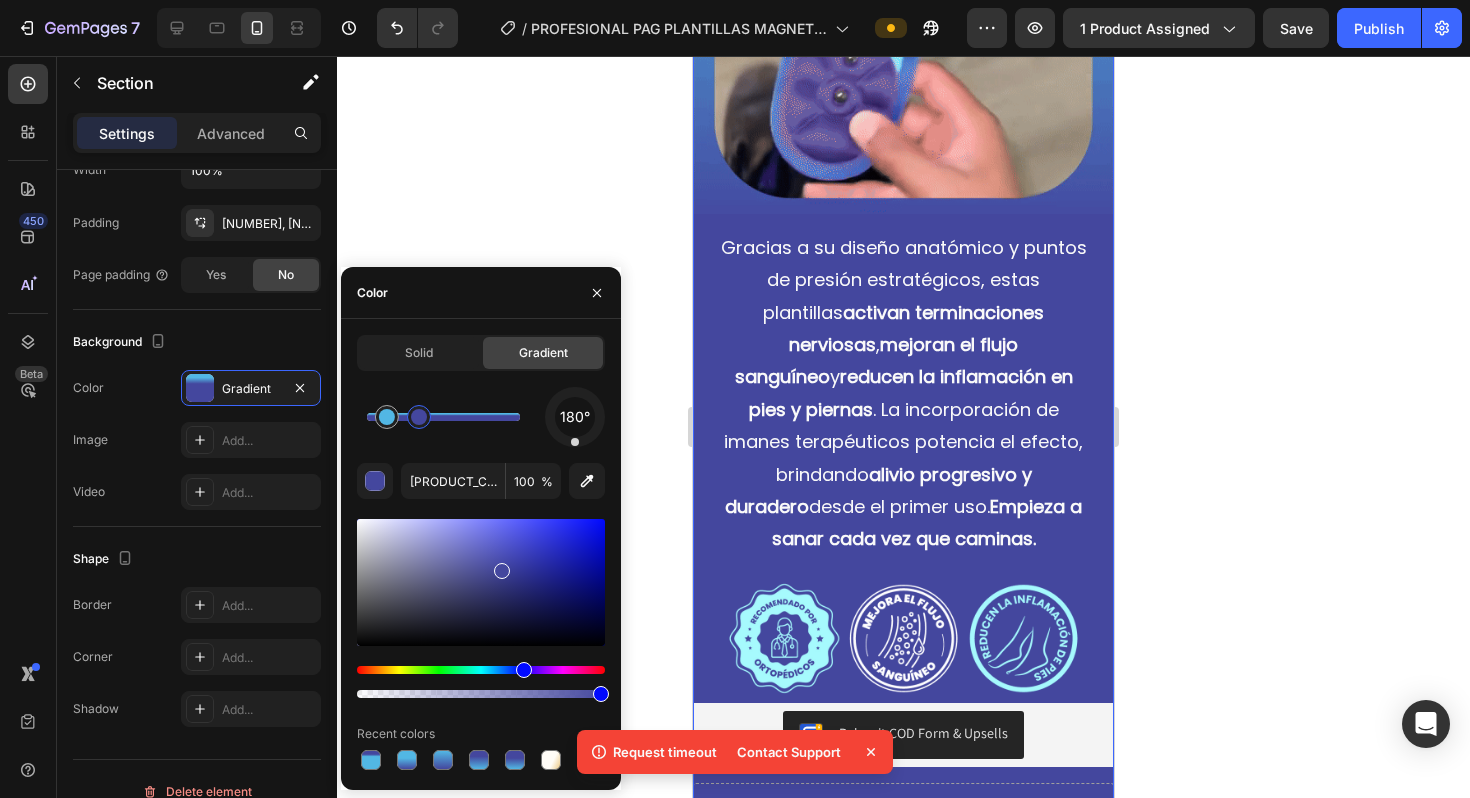 click at bounding box center (419, 417) 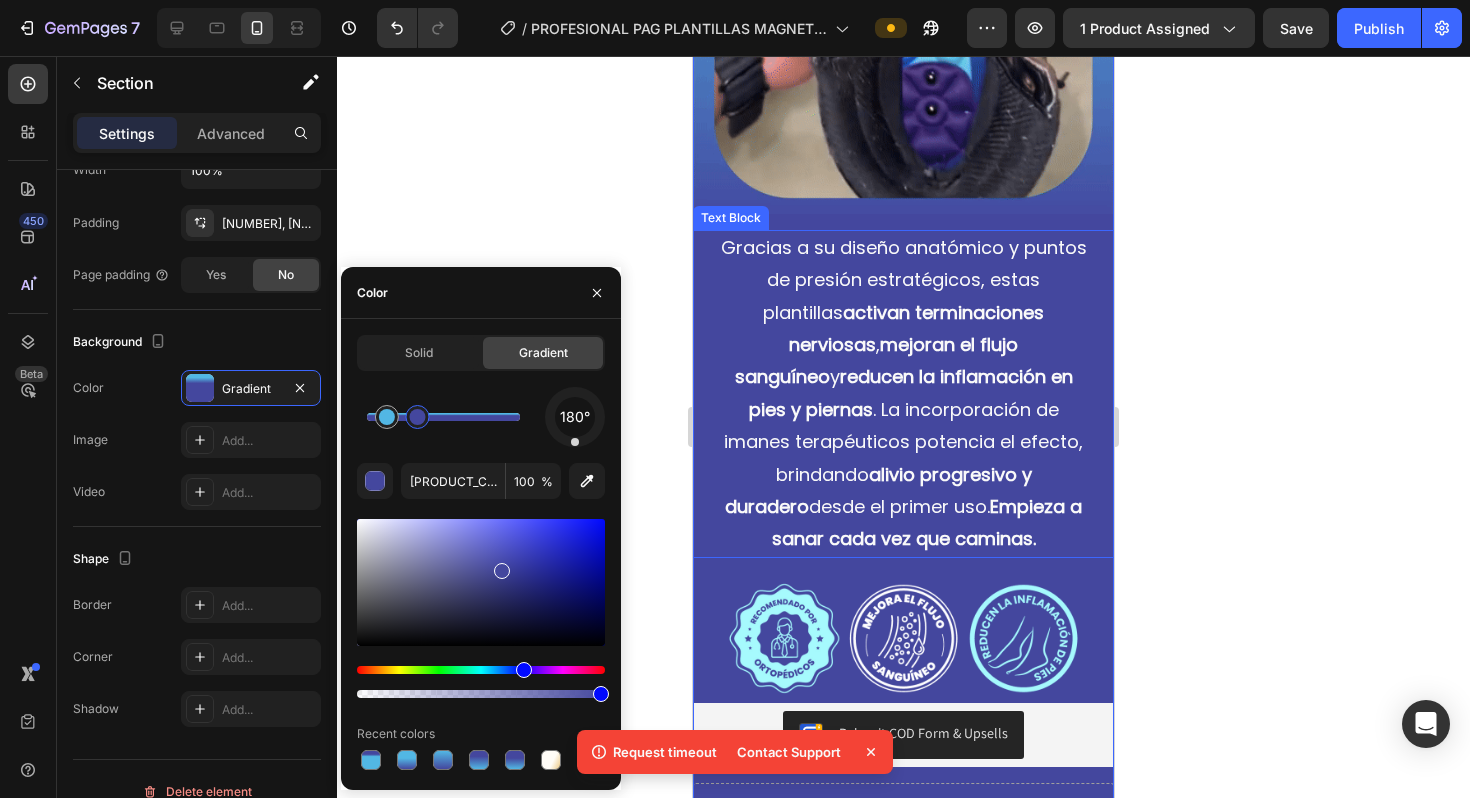 click on "Gracias a su diseño anatómico y puntos de presión estratégicos, estas plantillas  activan terminaciones nerviosas ,  mejoran el flujo sanguíneo  y  reducen la inflamación en pies y piernas . La incorporación de imanes terapéuticos potencia el efecto, brindando  alivio progresivo y duradero  desde el primer uso.  Empieza a sanar cada vez que caminas." at bounding box center (903, 394) 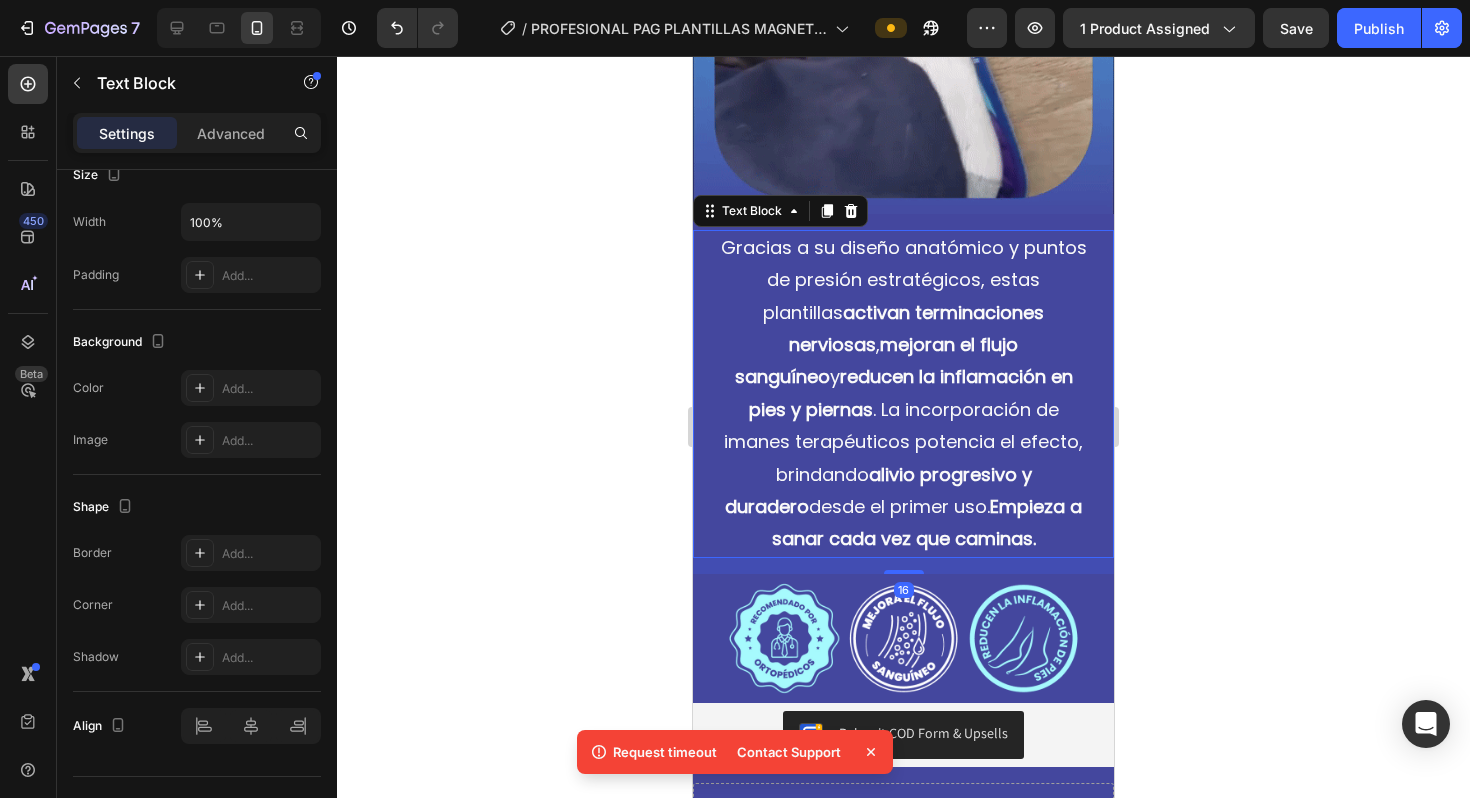 scroll, scrollTop: 0, scrollLeft: 0, axis: both 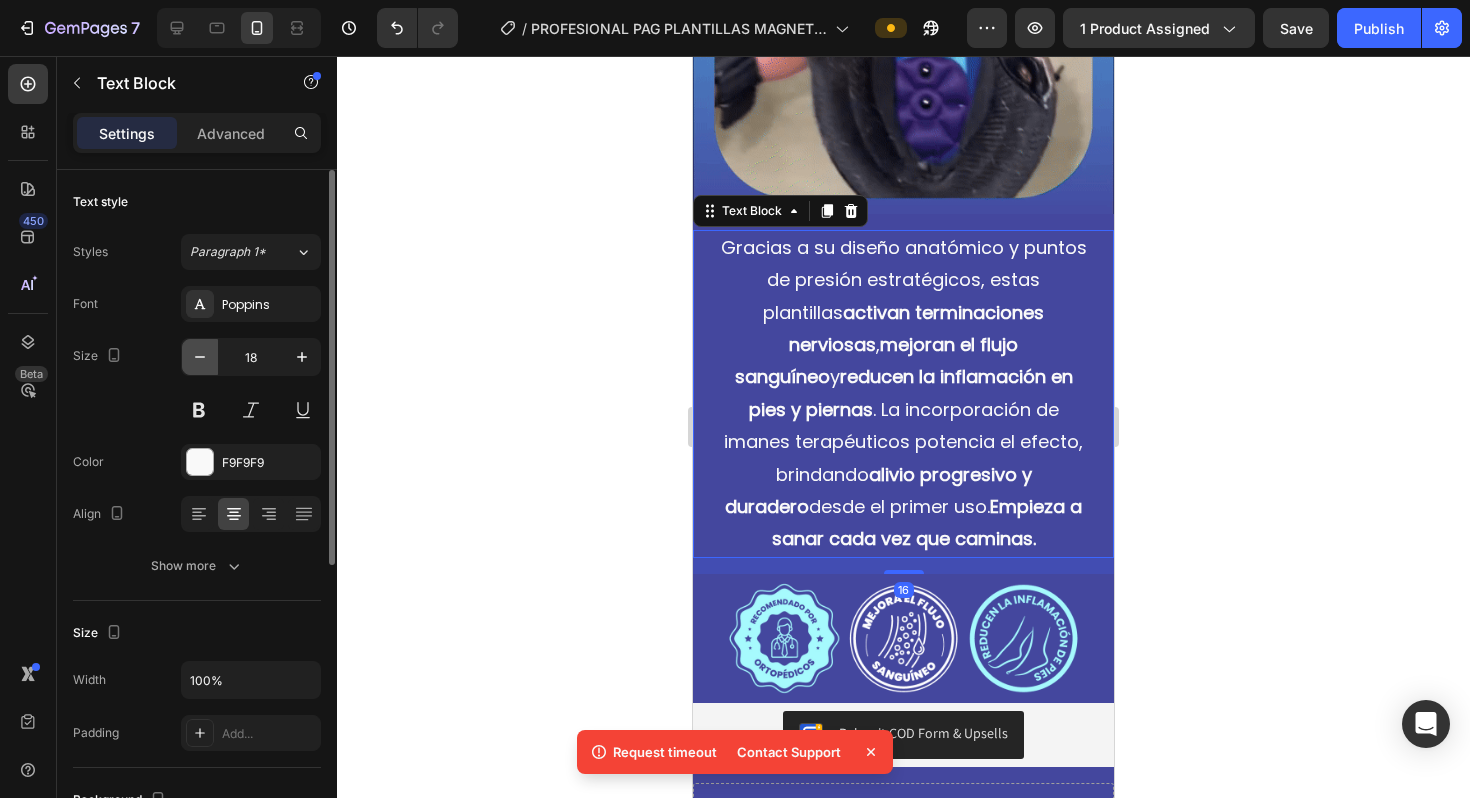 click at bounding box center (200, 357) 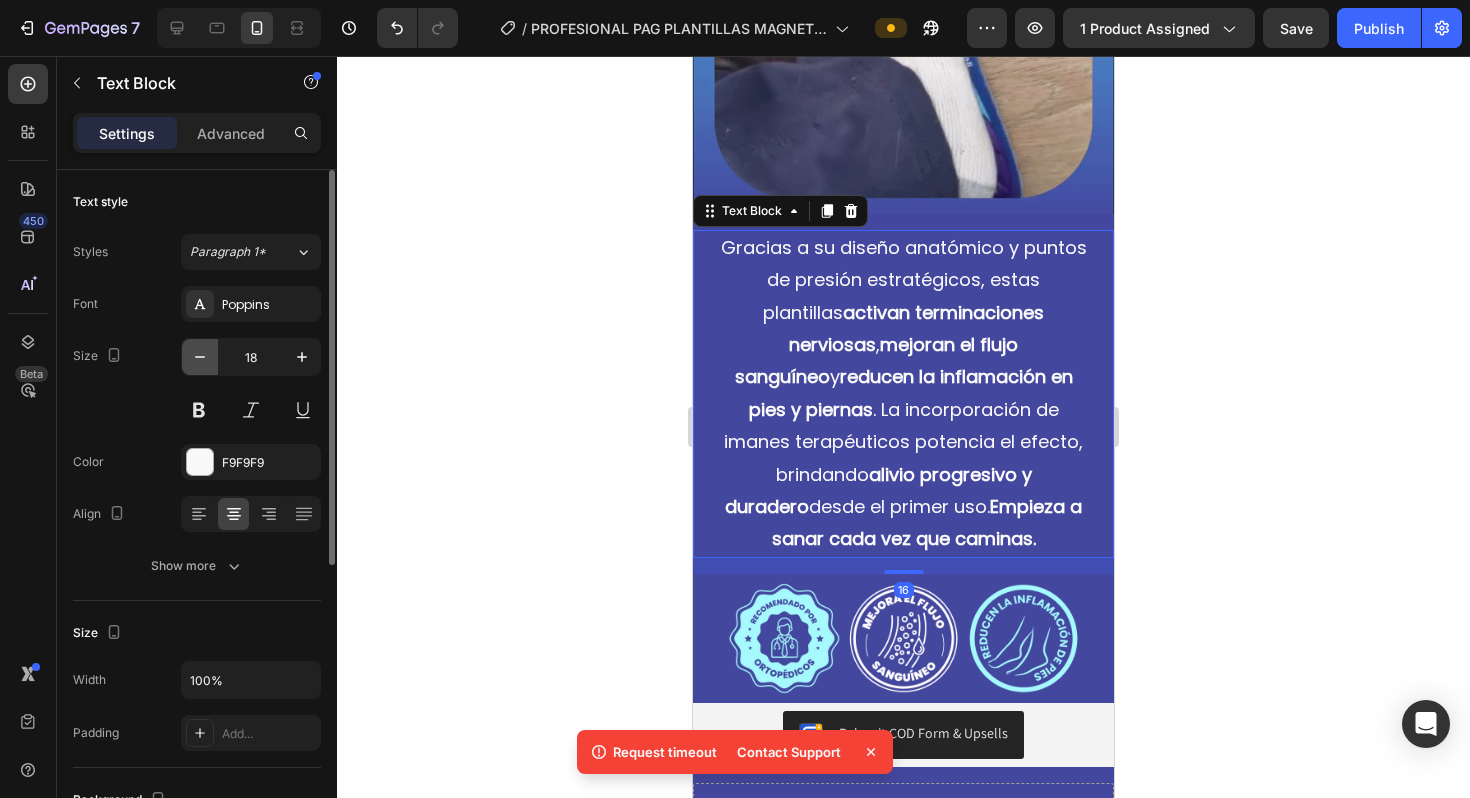 type on "17" 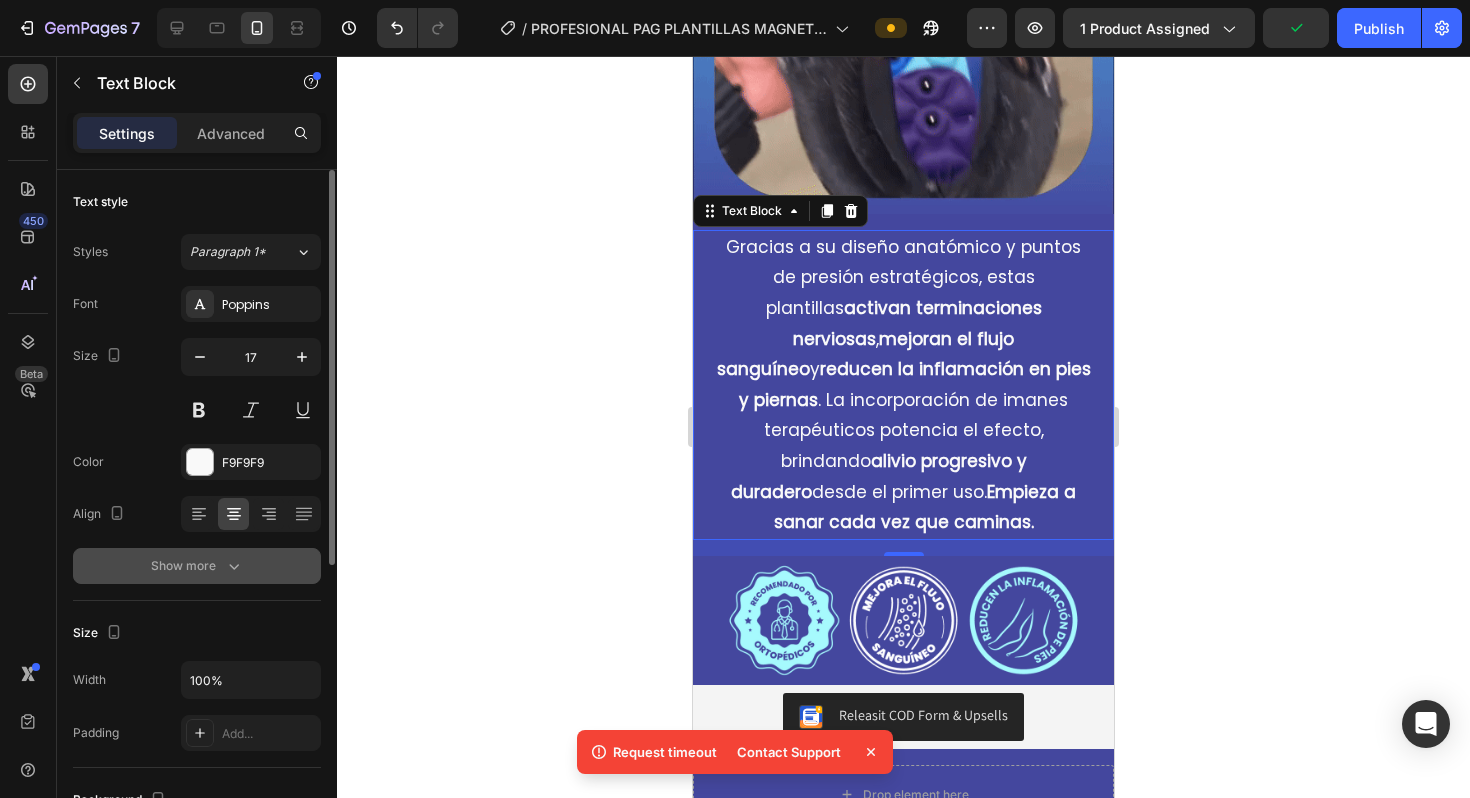 click 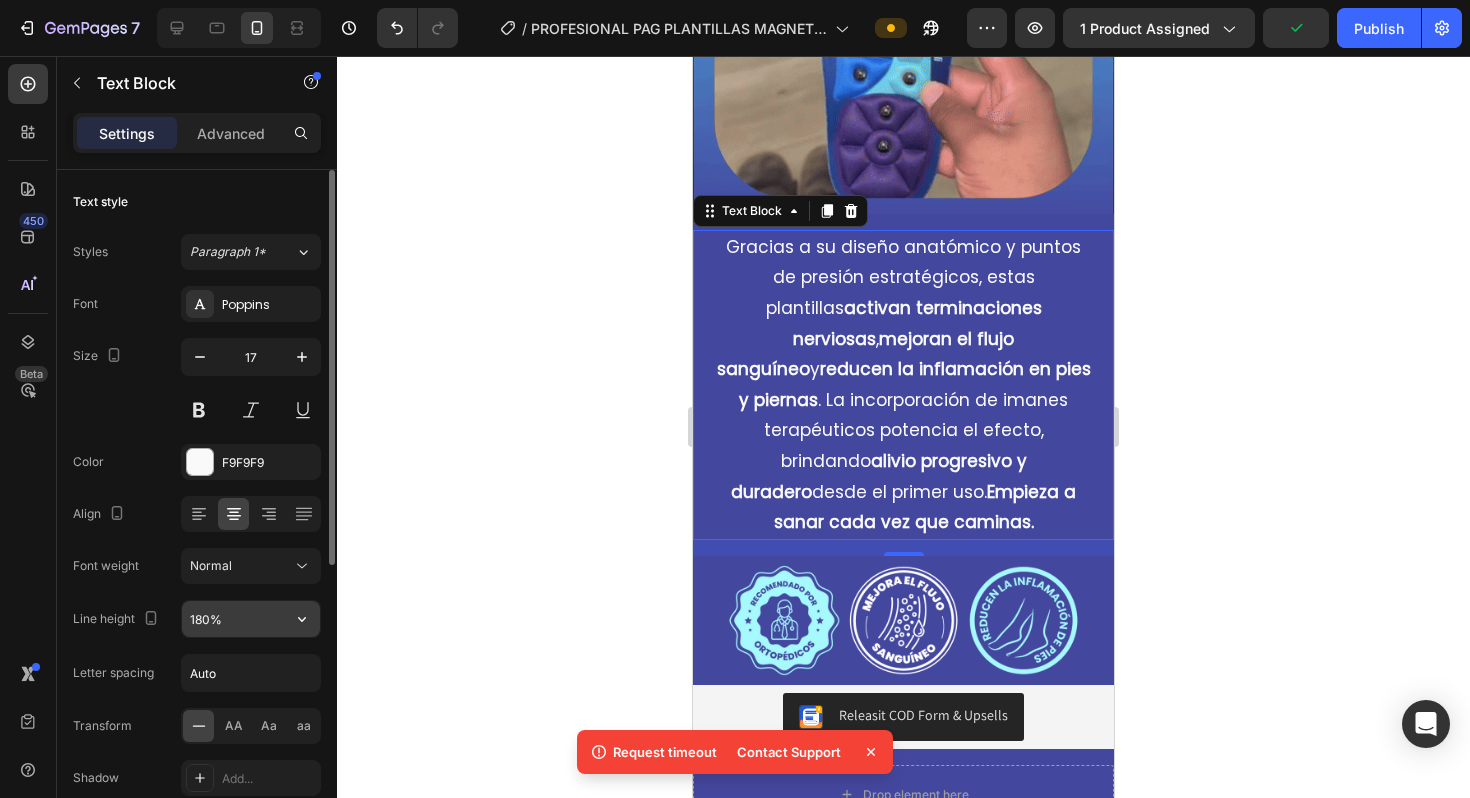 click on "180%" at bounding box center [251, 619] 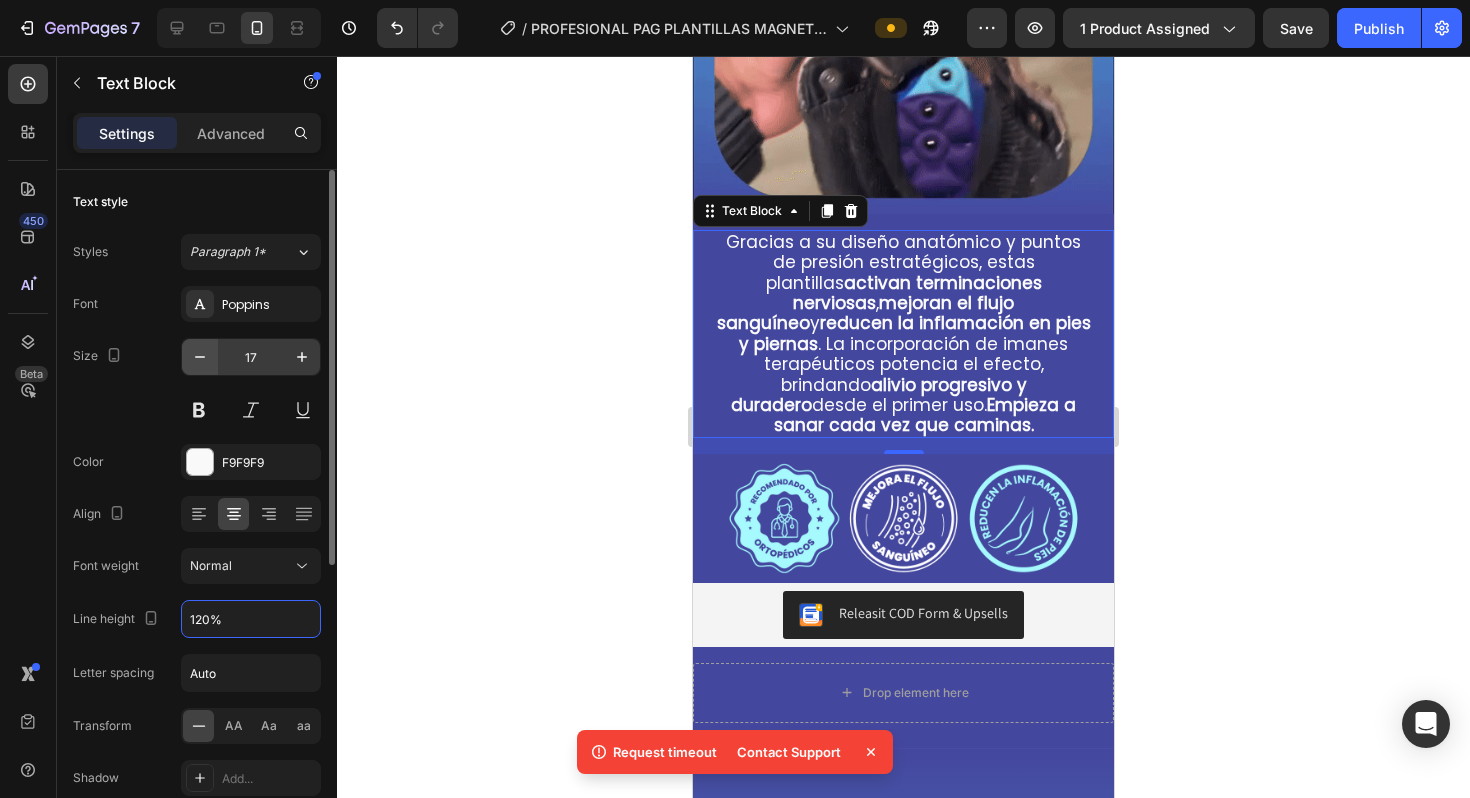 type on "120%" 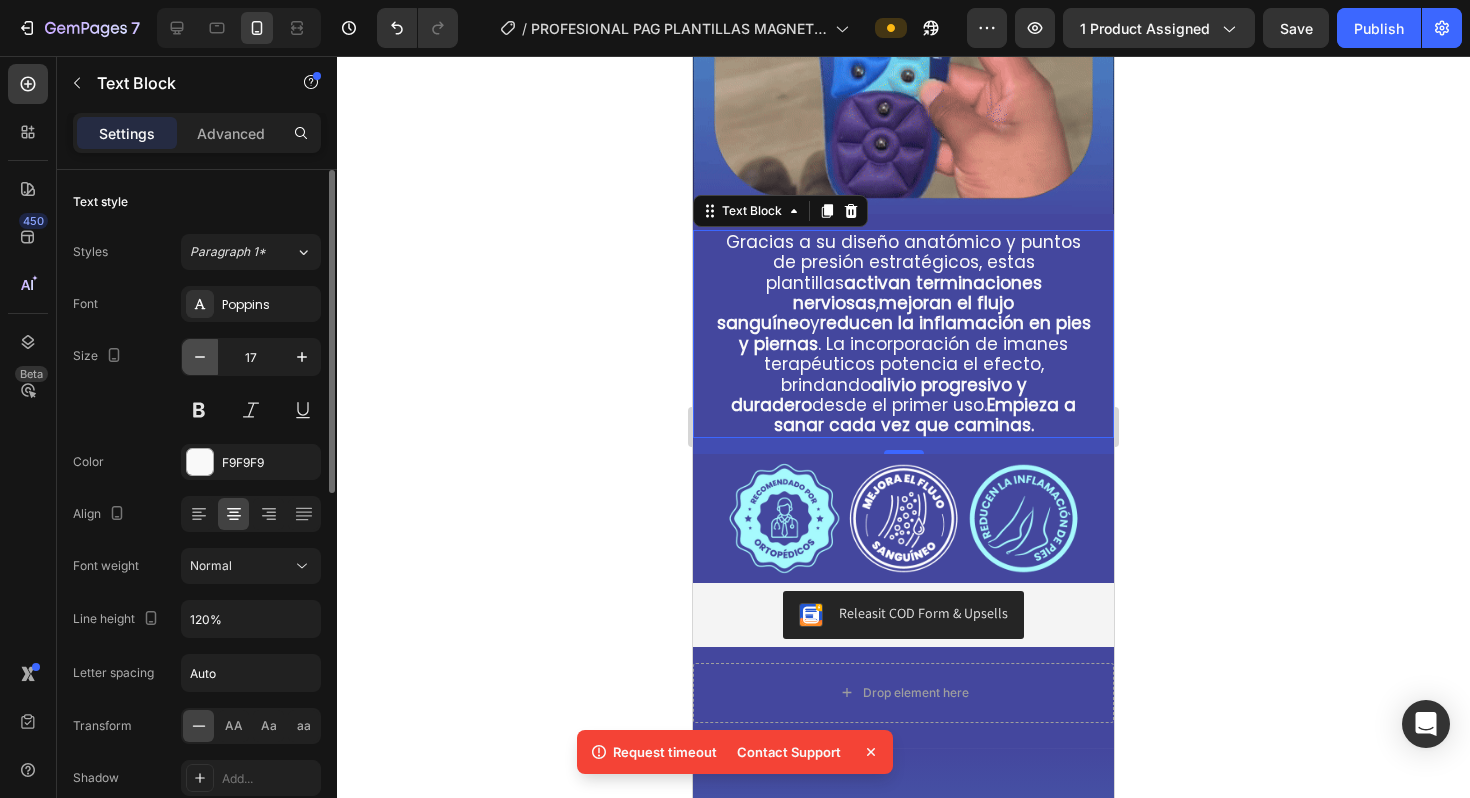 click at bounding box center [200, 357] 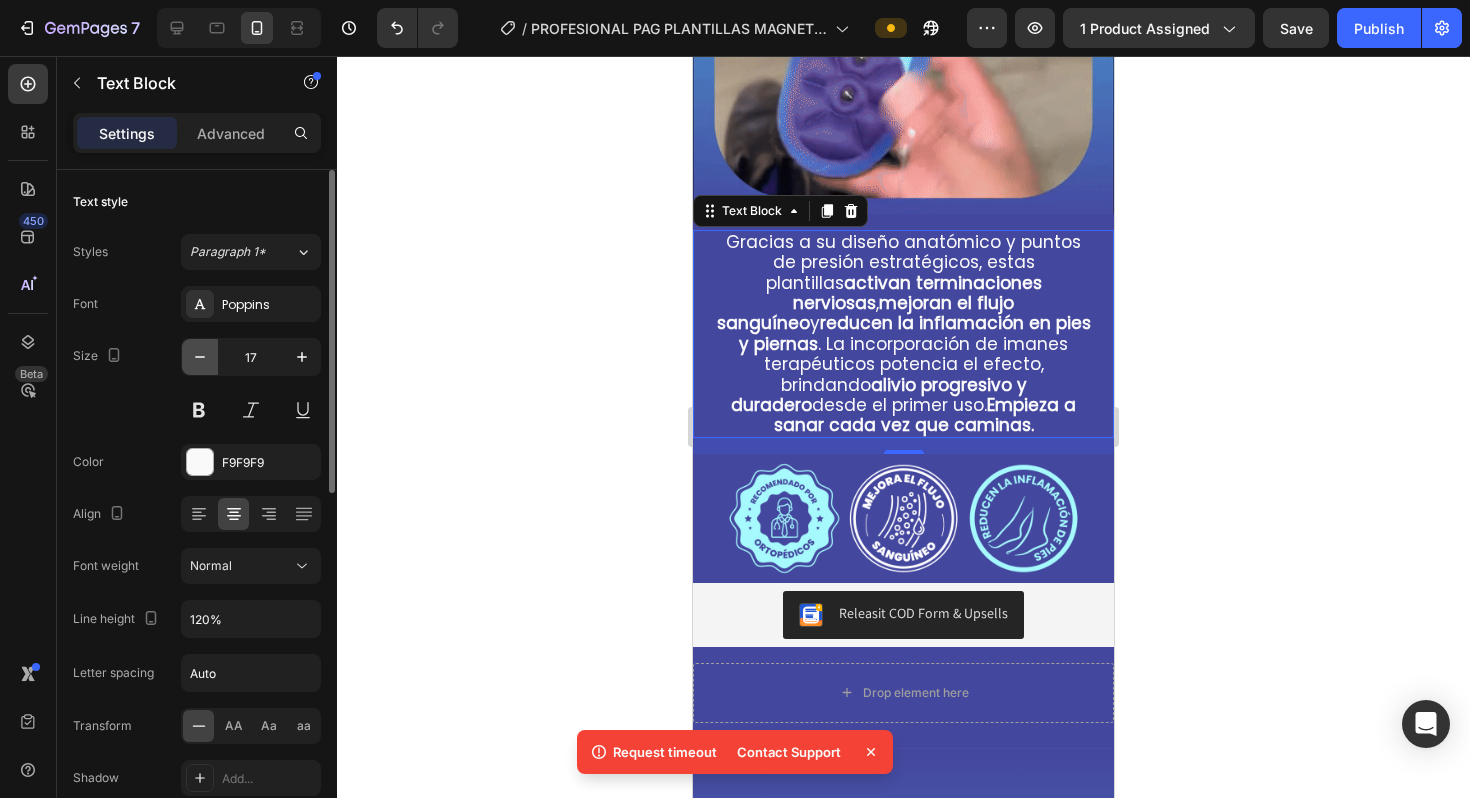 type on "16" 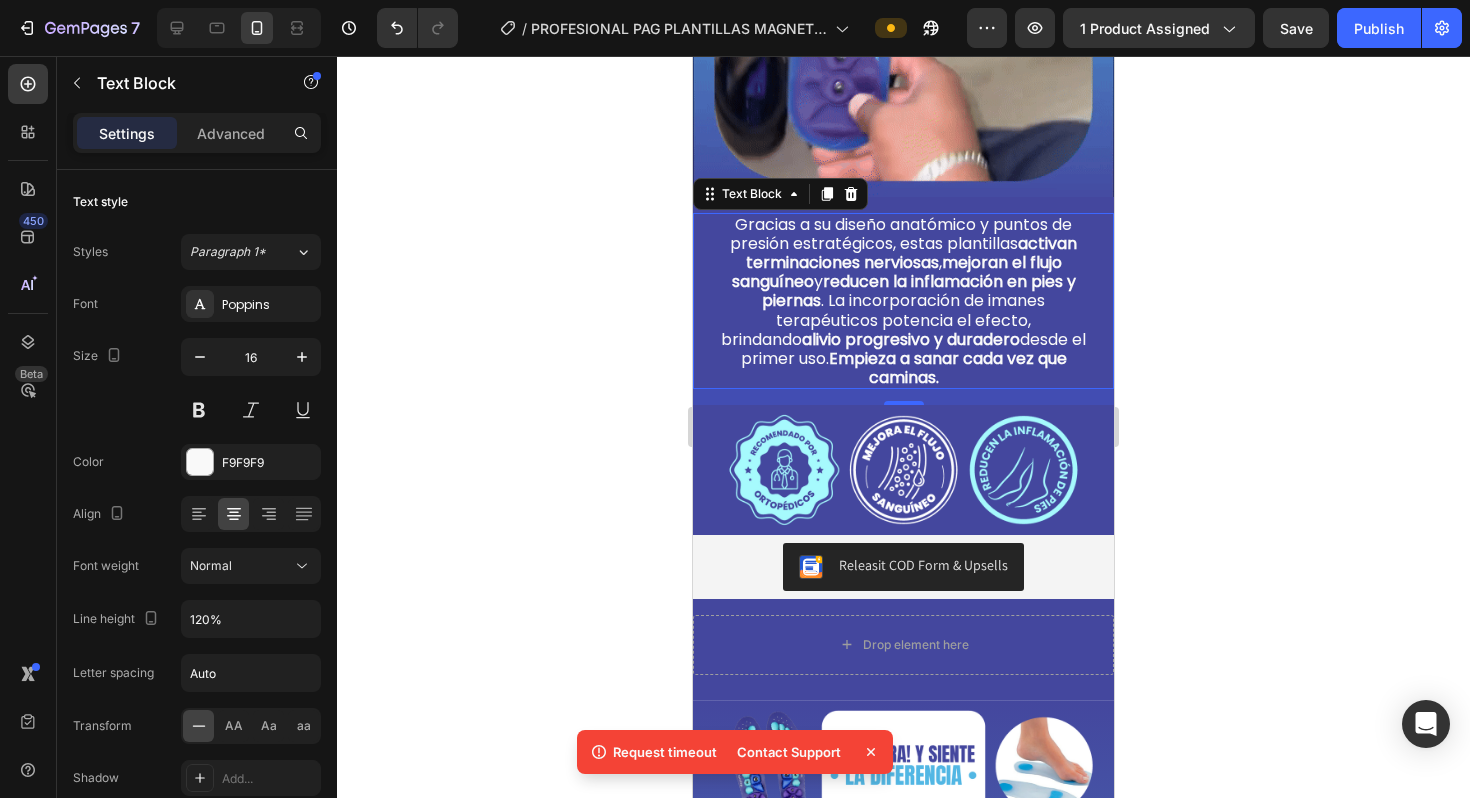 scroll, scrollTop: 2259, scrollLeft: 0, axis: vertical 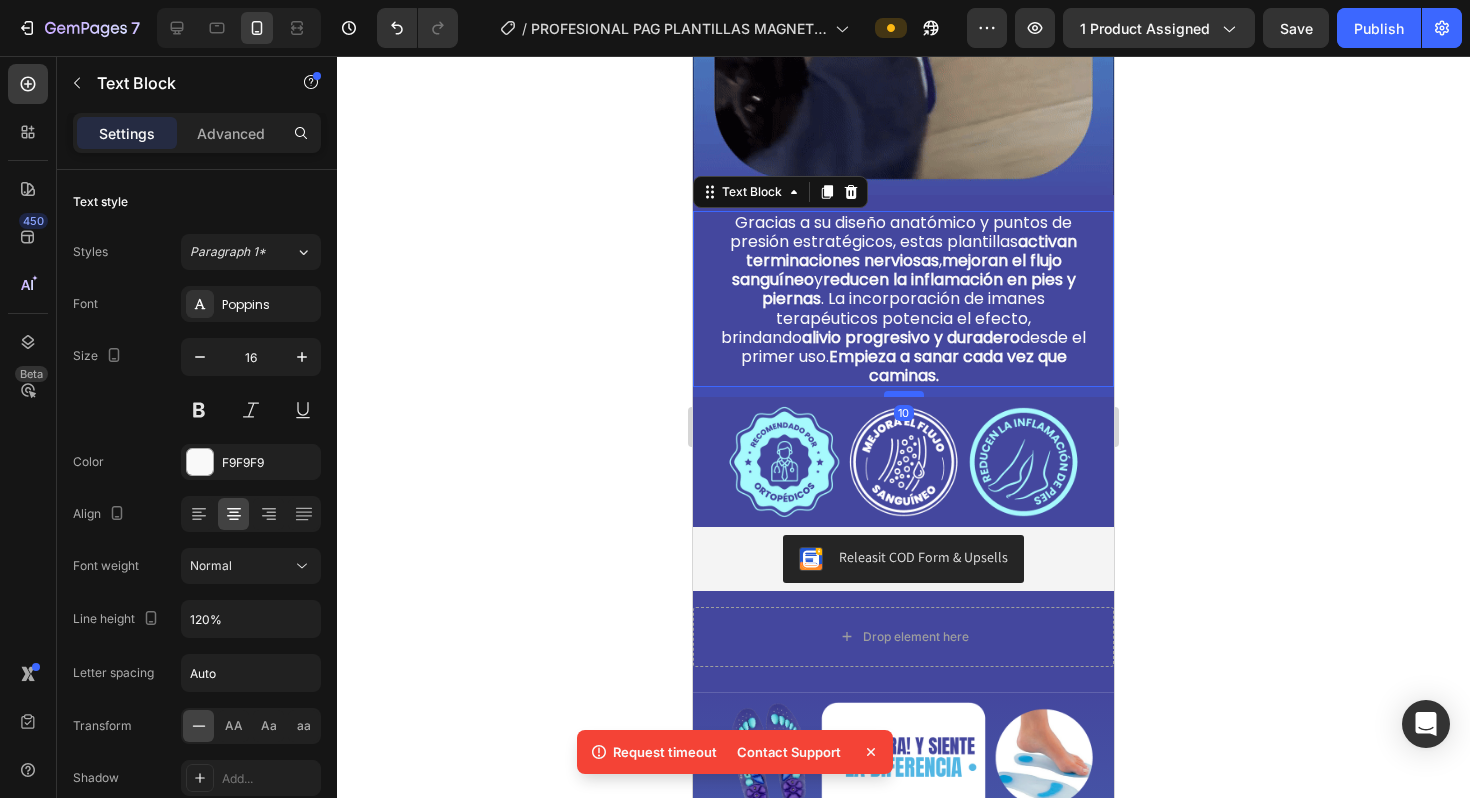 click at bounding box center (904, 394) 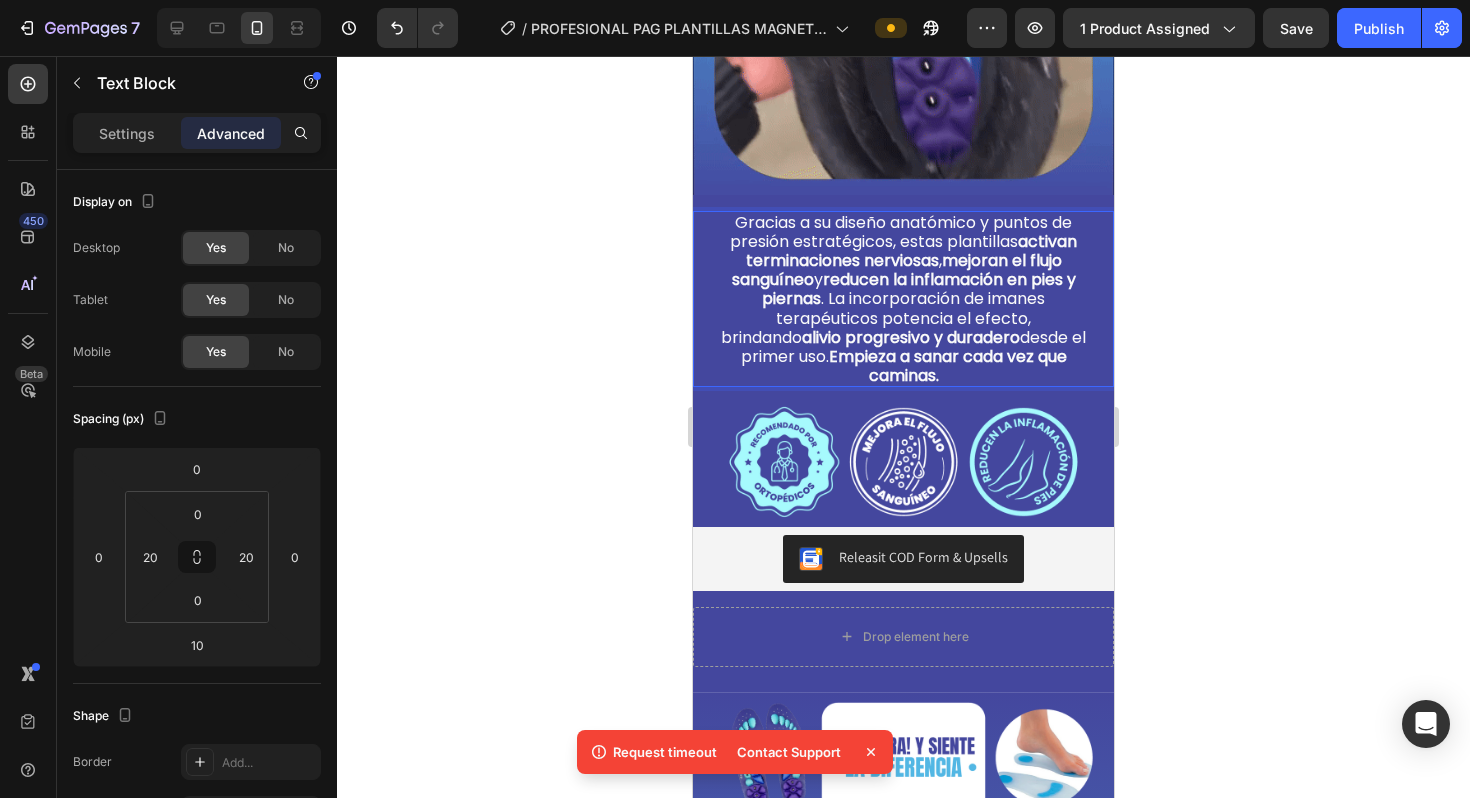 click on "alivio progresivo y duradero" at bounding box center (911, 337) 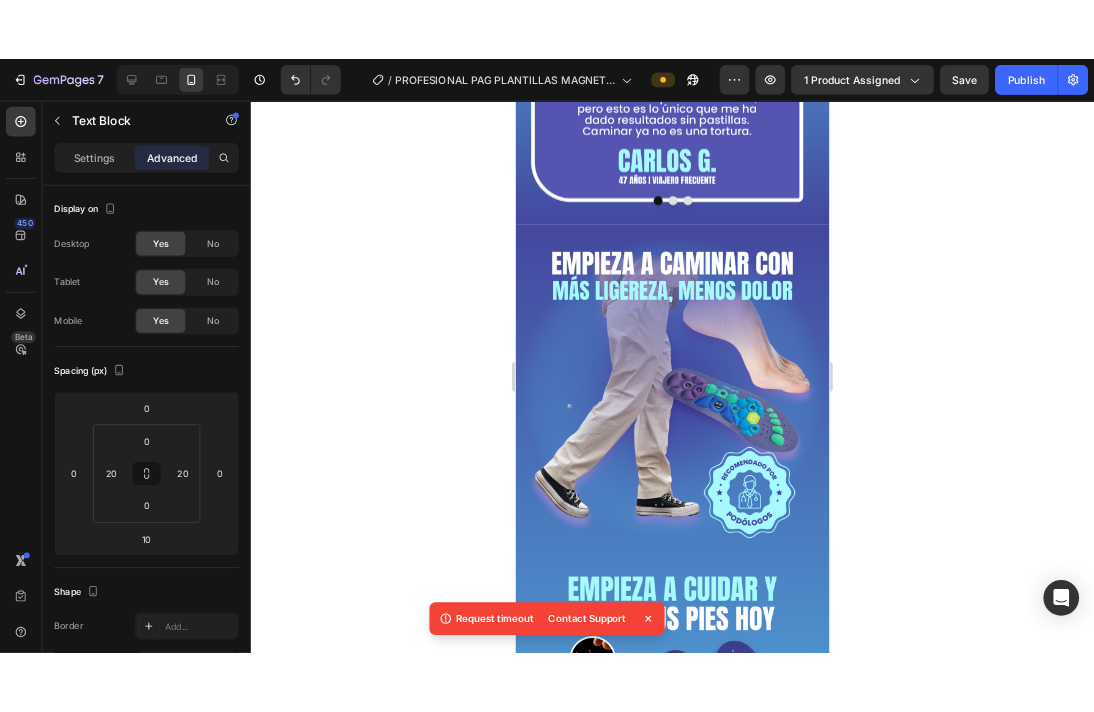 scroll, scrollTop: 4214, scrollLeft: 0, axis: vertical 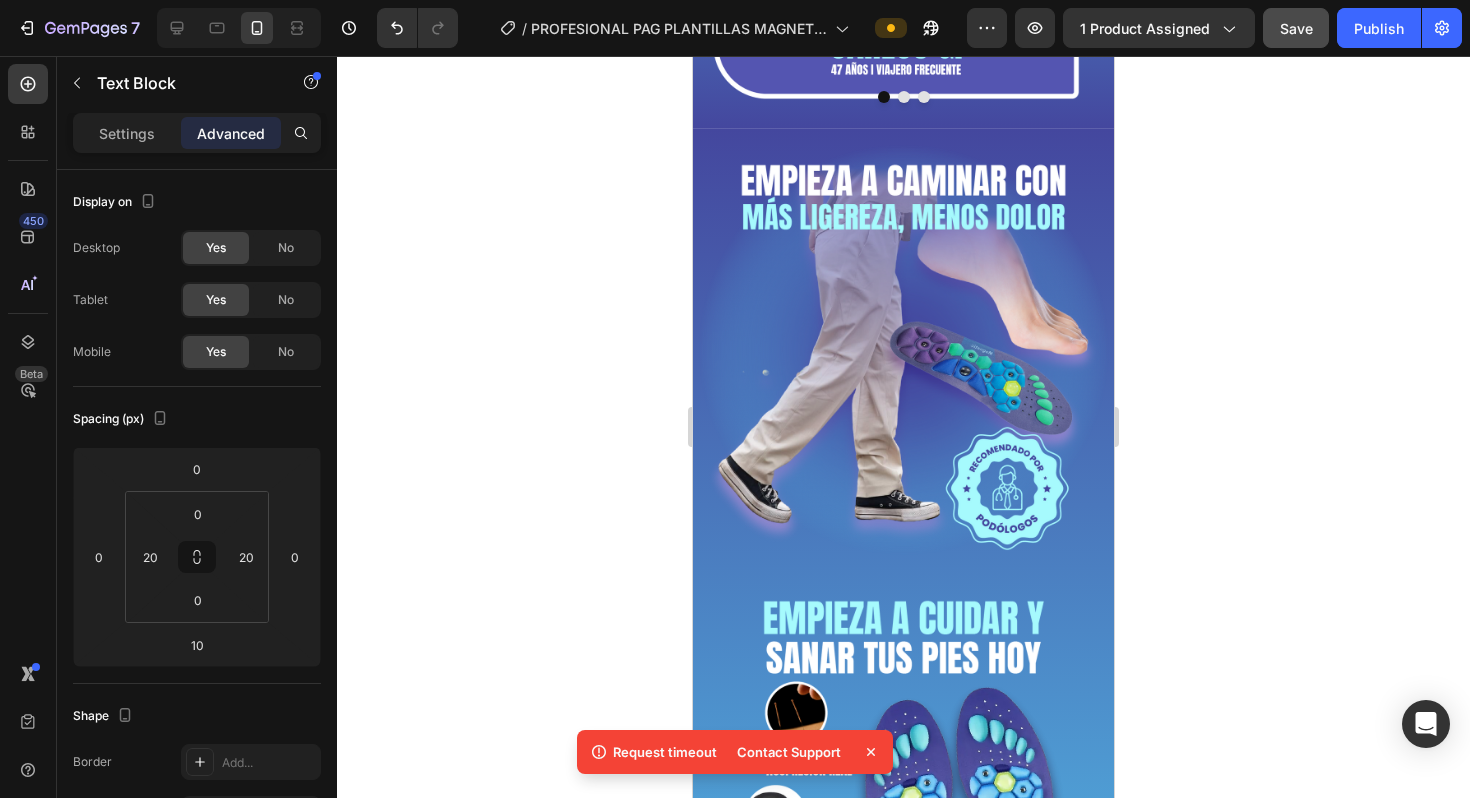 click on "Save" at bounding box center (1296, 28) 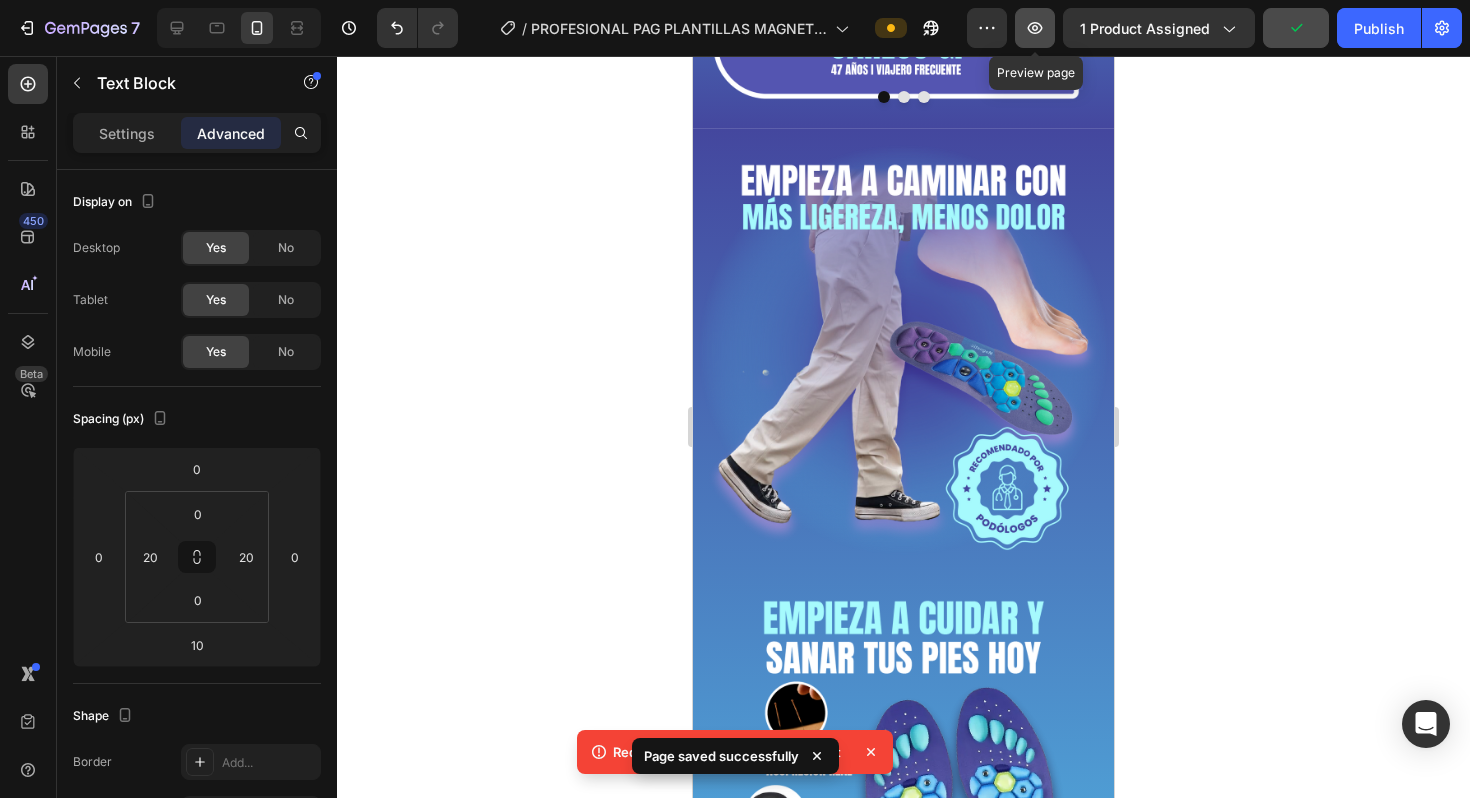 click 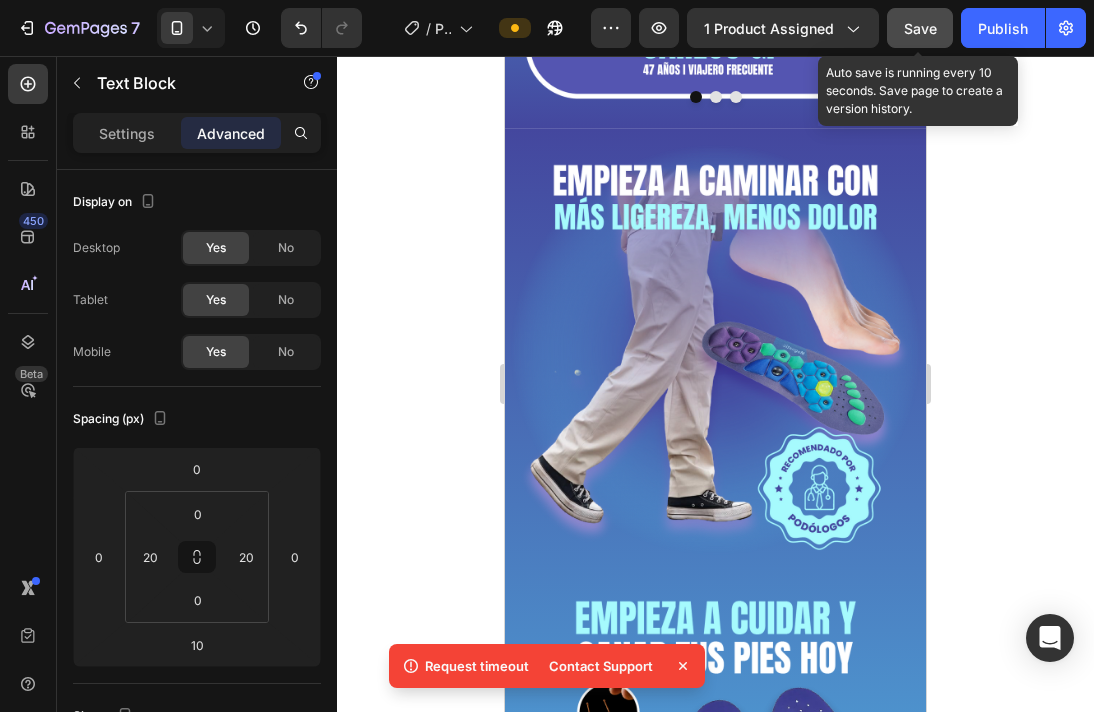 click on "Save" at bounding box center (920, 28) 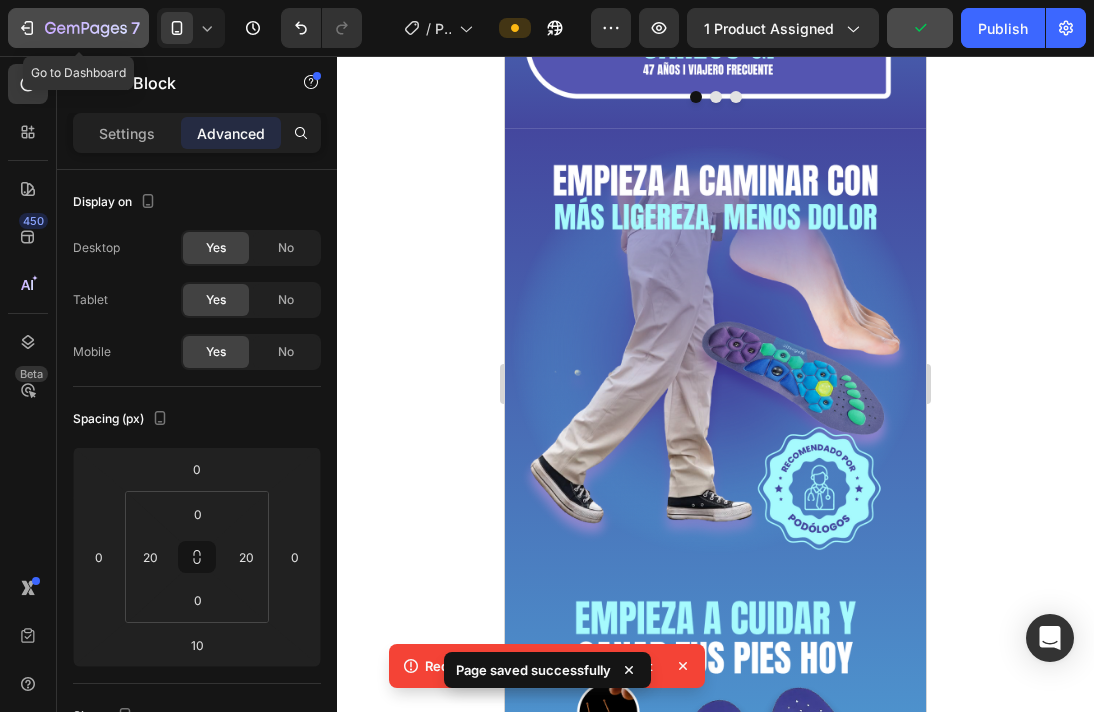 click 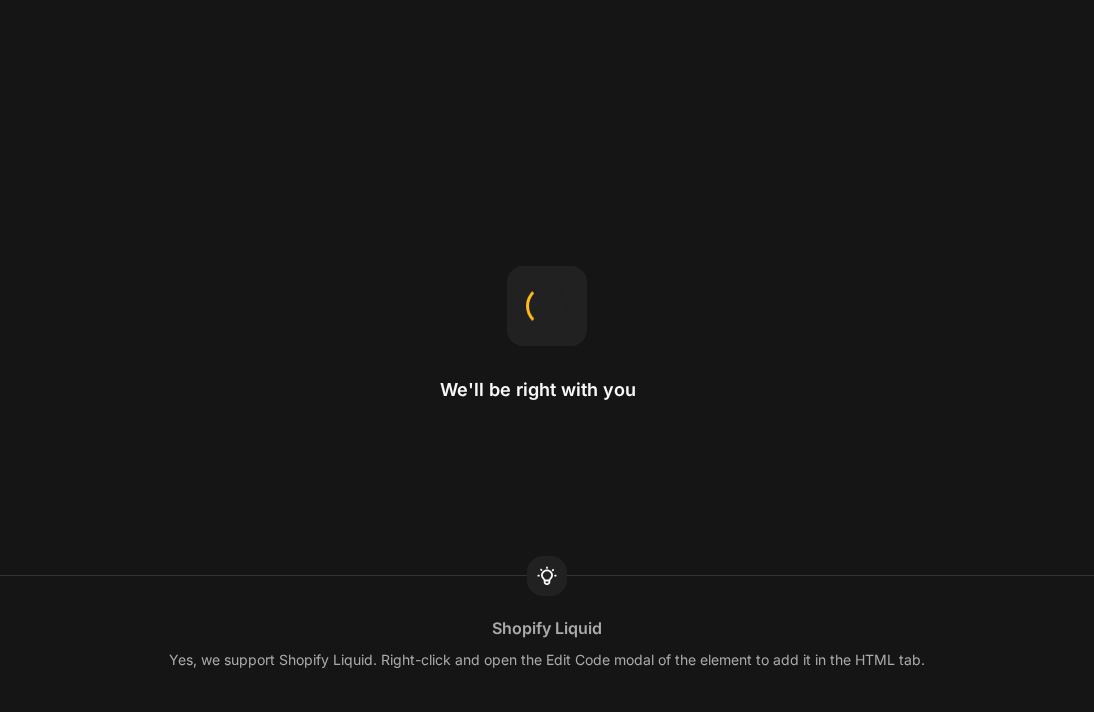 scroll, scrollTop: 0, scrollLeft: 0, axis: both 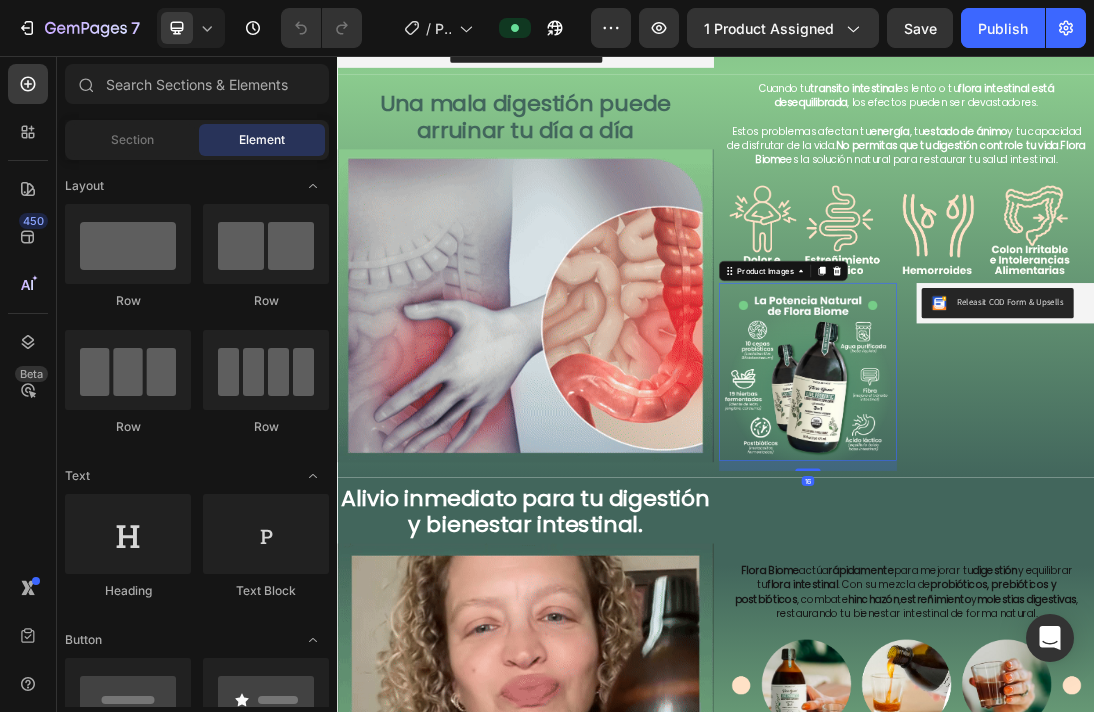 click at bounding box center (1082, 557) 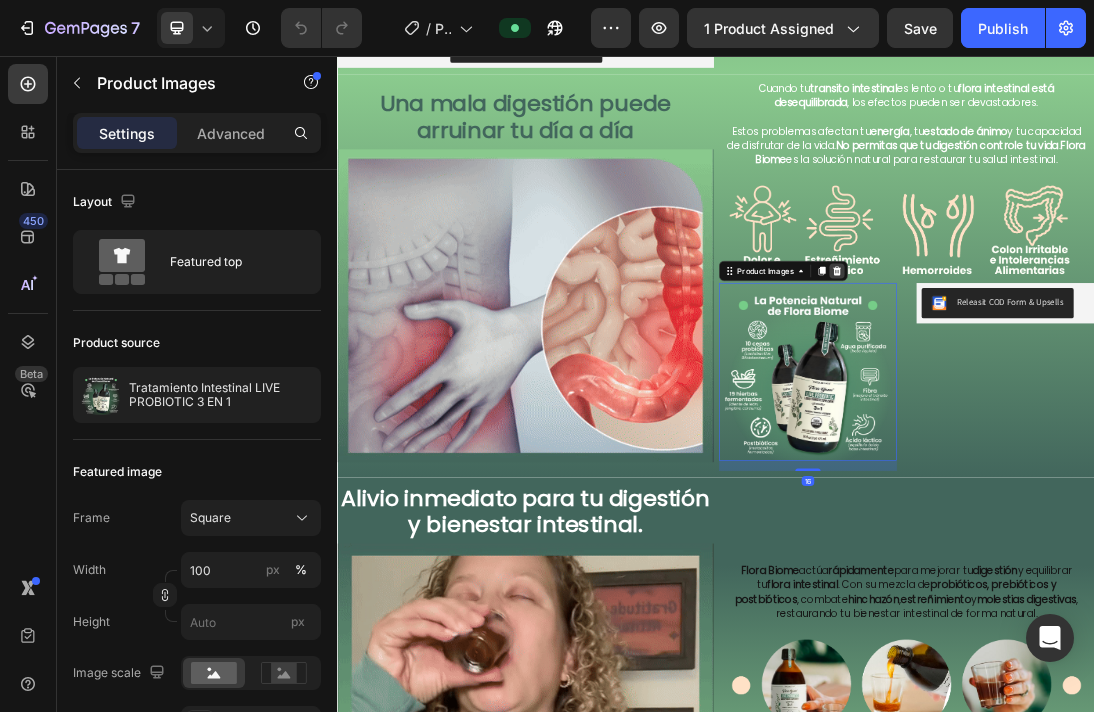 click 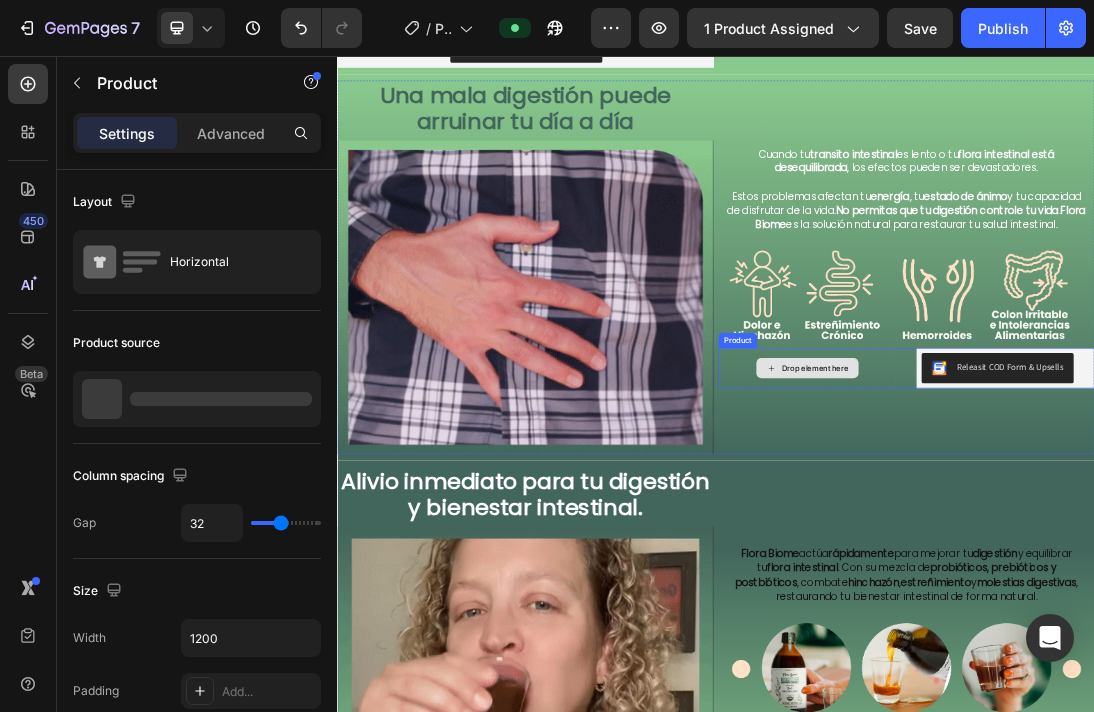 click on "Drop element here" at bounding box center (1082, 551) 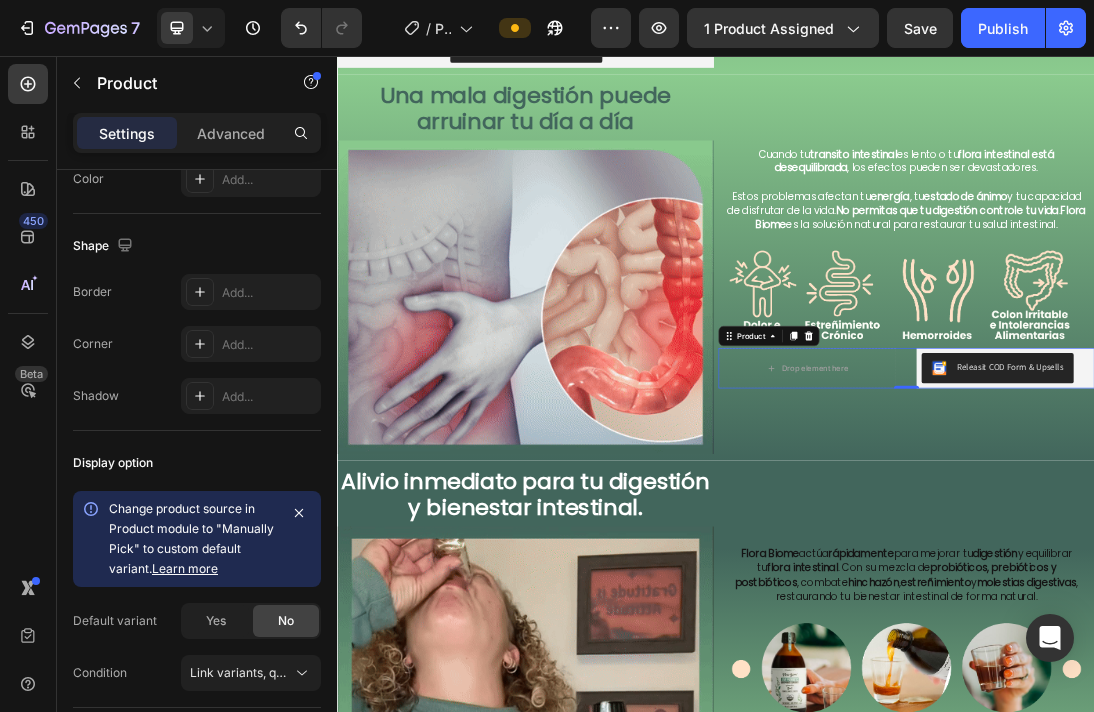 scroll, scrollTop: 0, scrollLeft: 0, axis: both 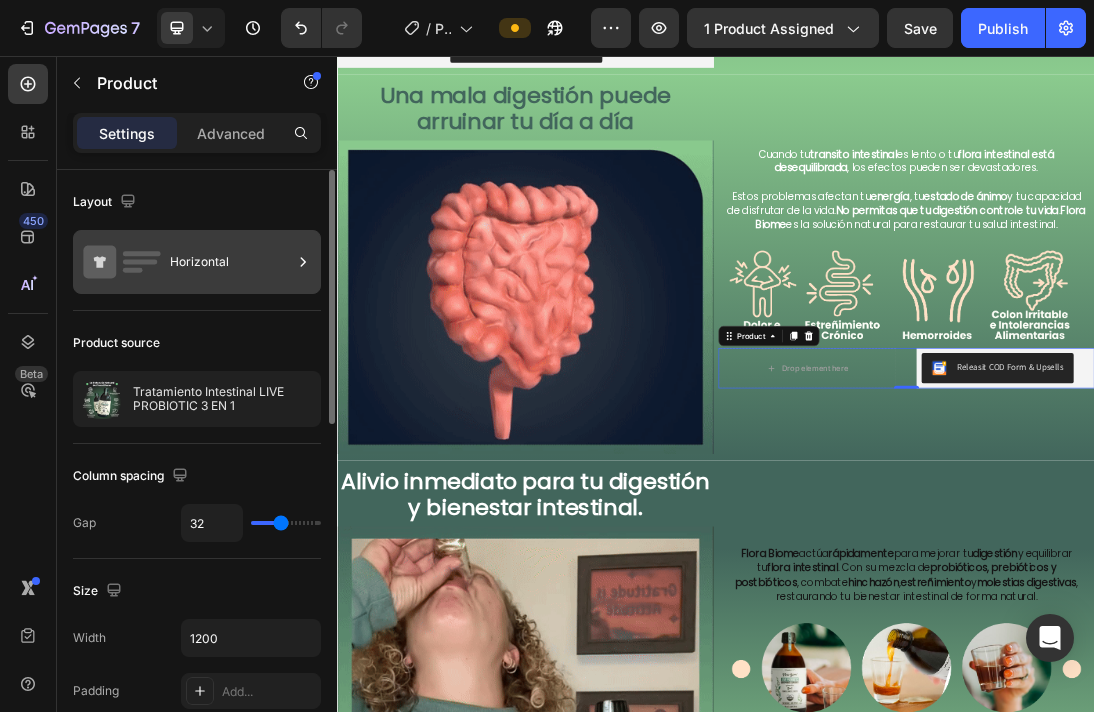 click on "Horizontal" at bounding box center [231, 262] 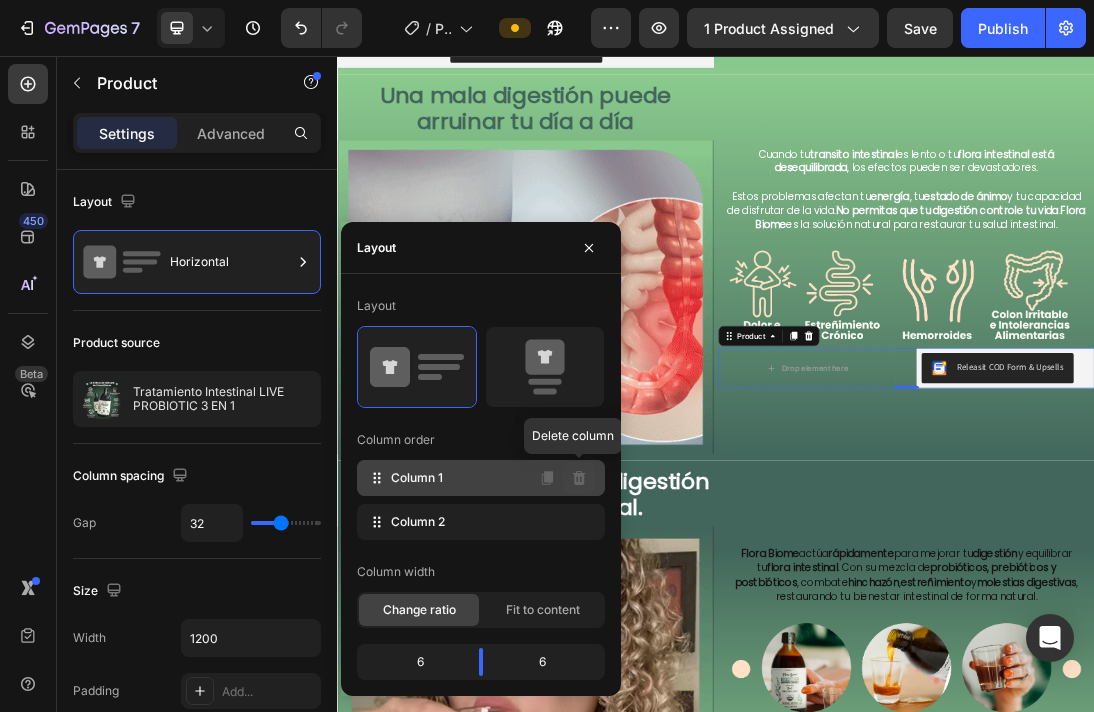click 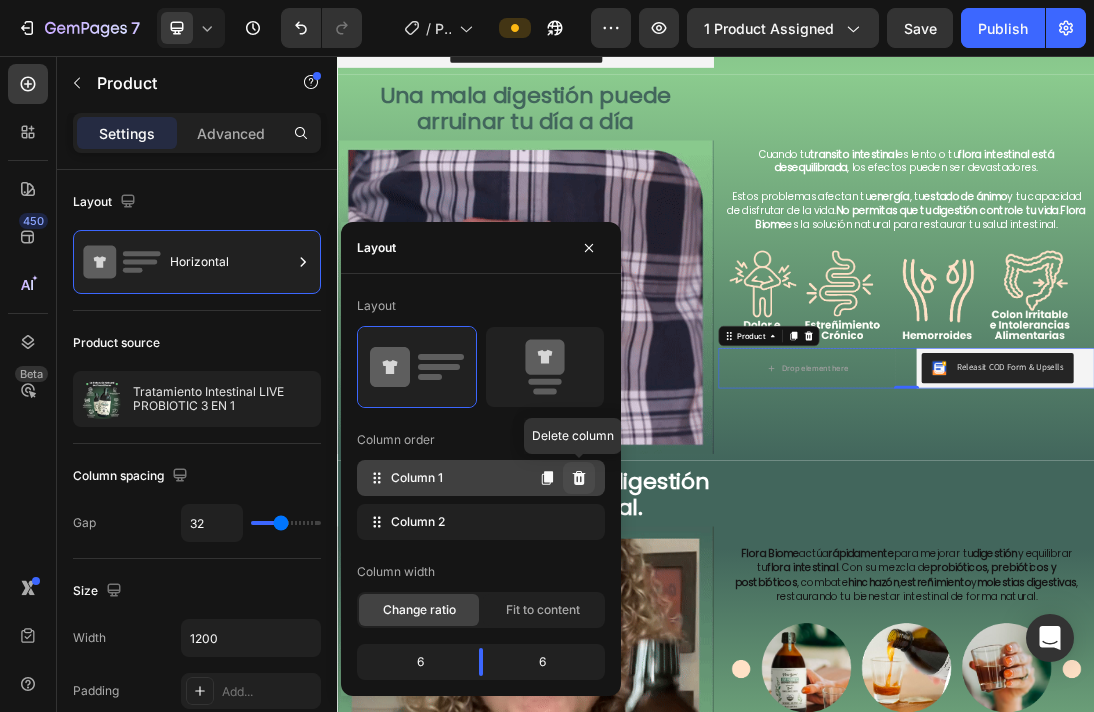 click 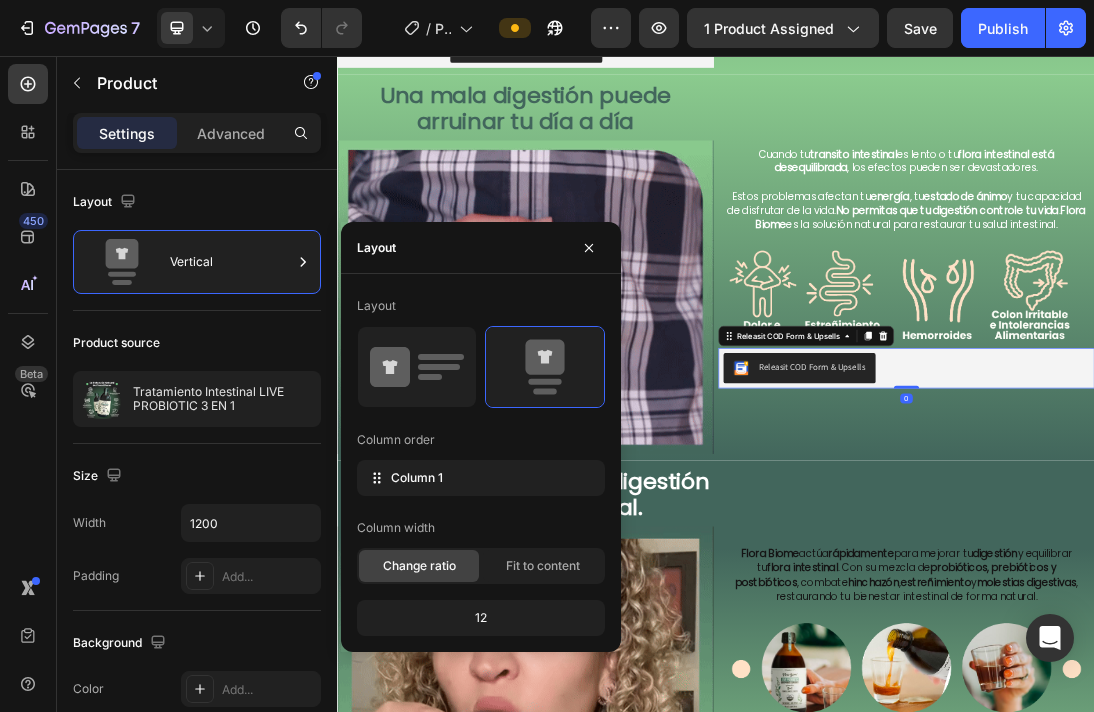 click on "Releasit COD Form & Upsells" at bounding box center (1239, 551) 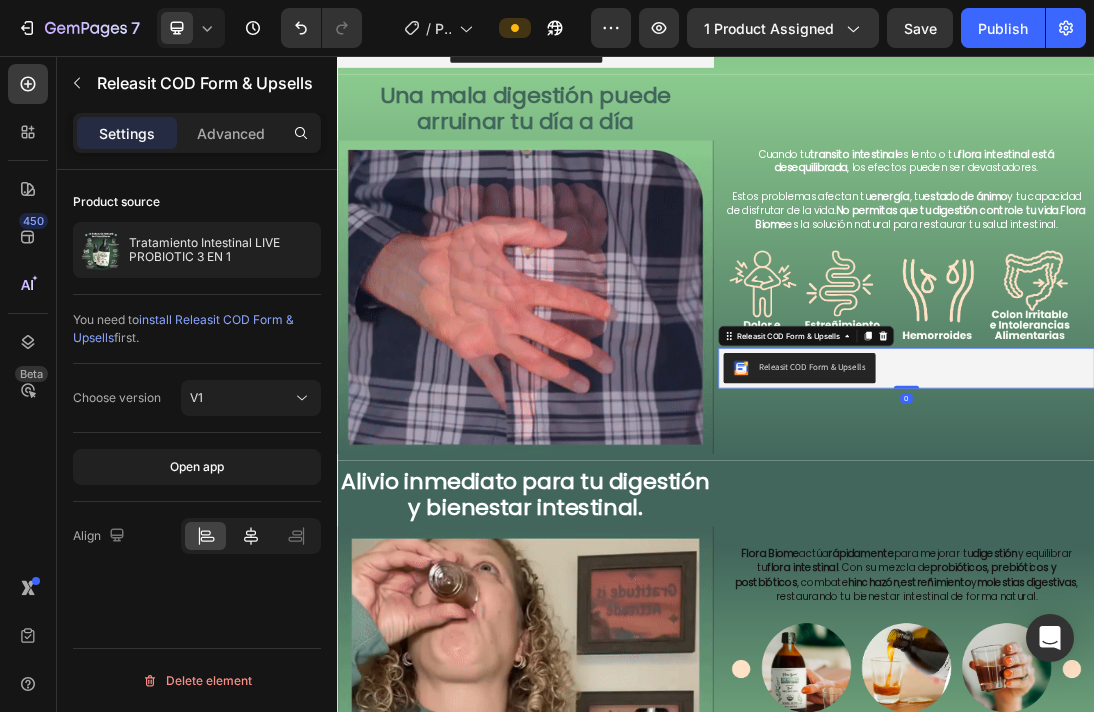 click 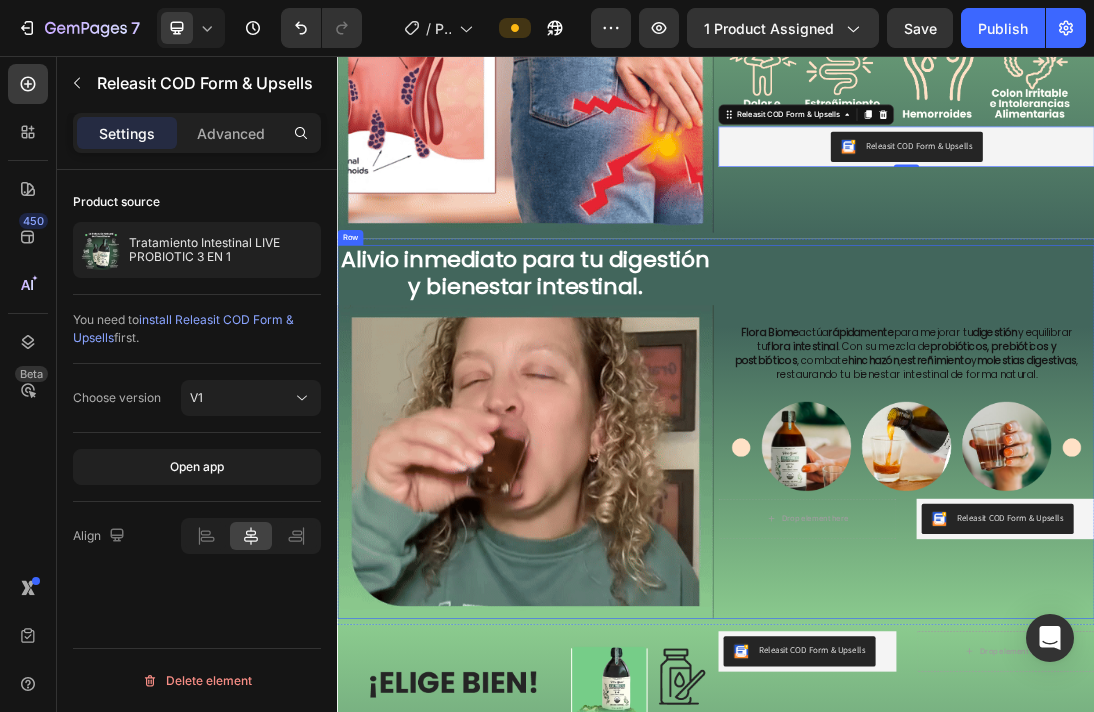 scroll, scrollTop: 1100, scrollLeft: 0, axis: vertical 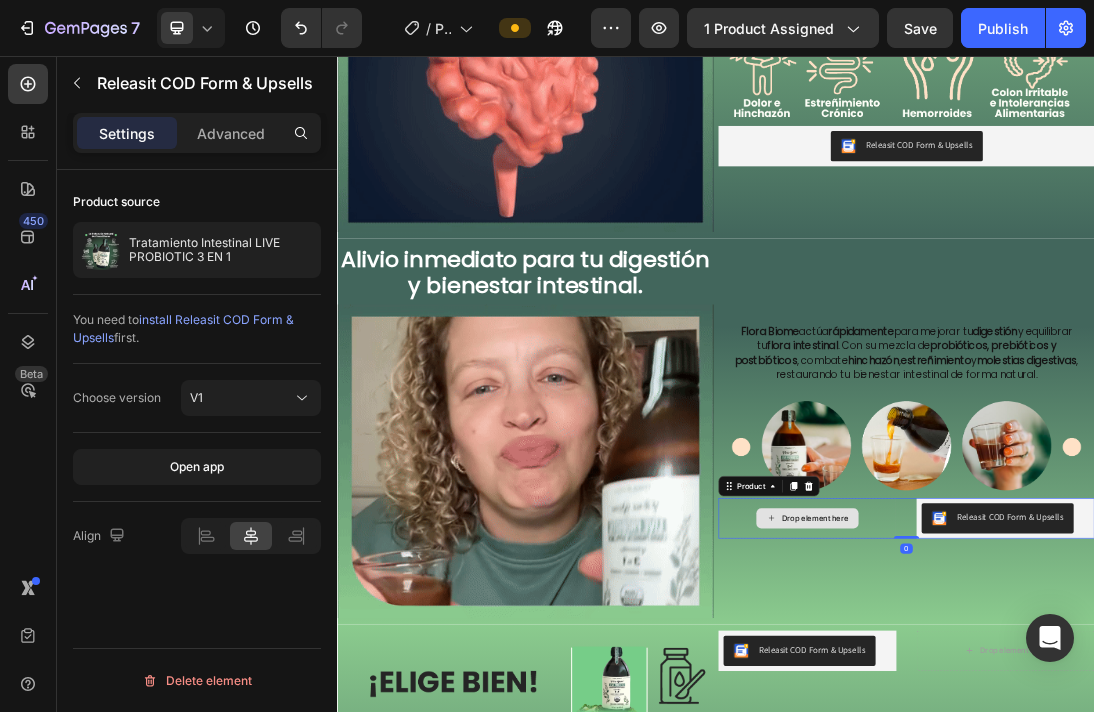 click on "Drop element here" at bounding box center [1082, 789] 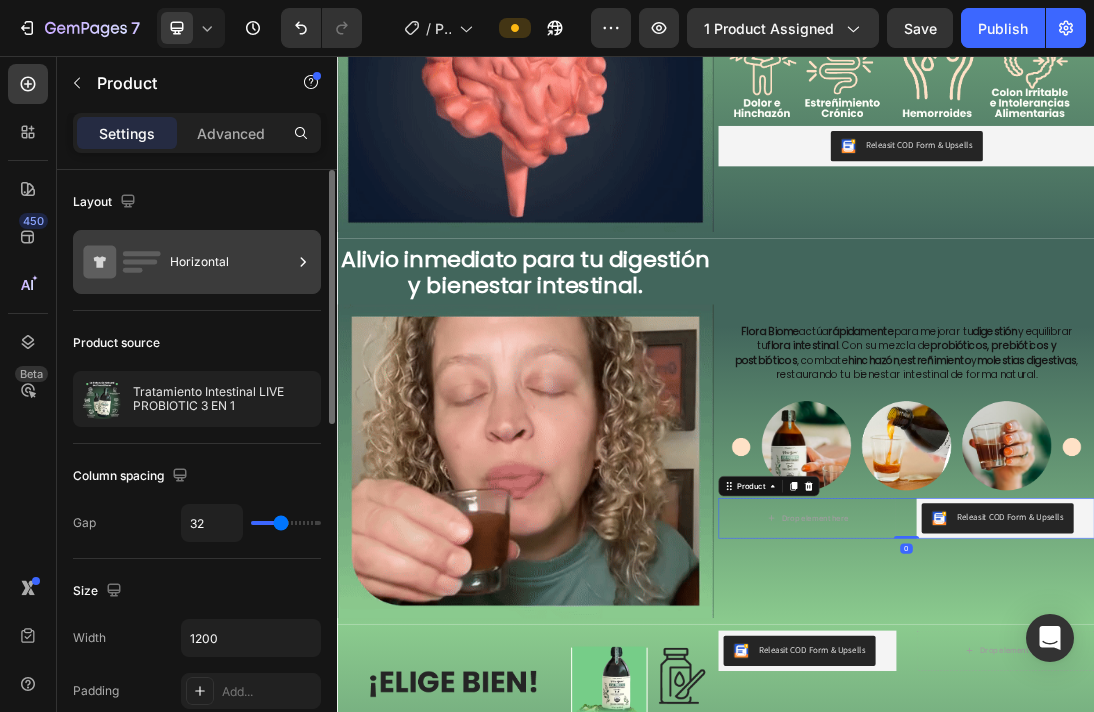 click on "Horizontal" at bounding box center [231, 262] 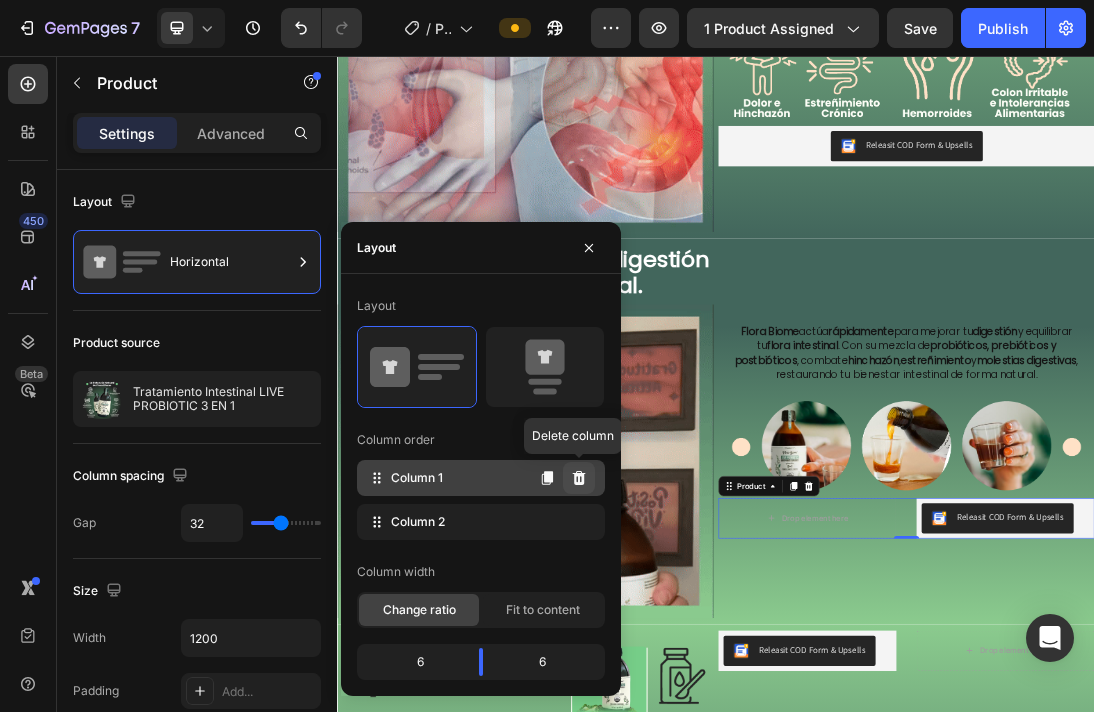 click 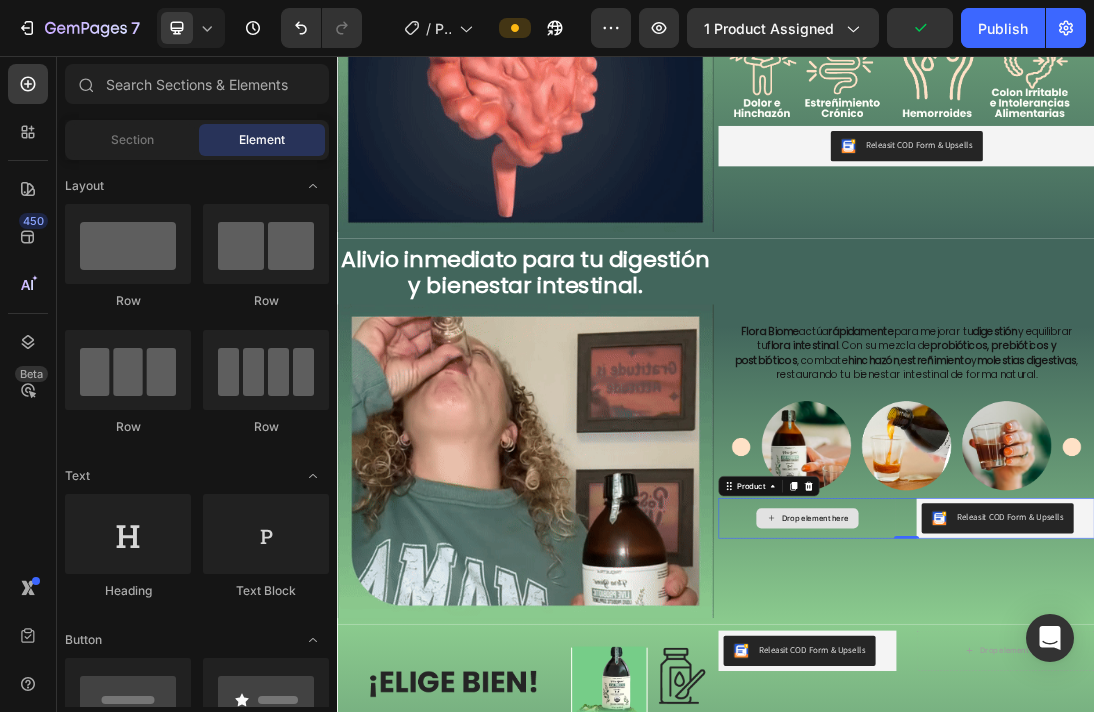 click on "Drop element here" at bounding box center (1082, 789) 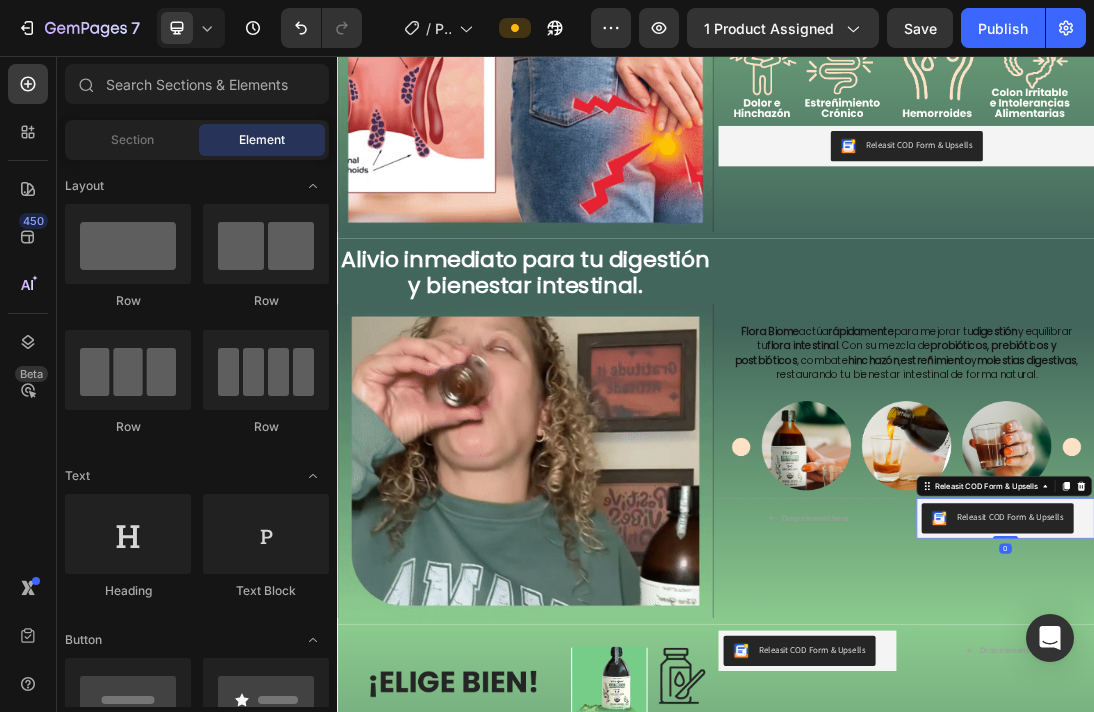 click on "Releasit COD Form & Upsells" at bounding box center [1396, 789] 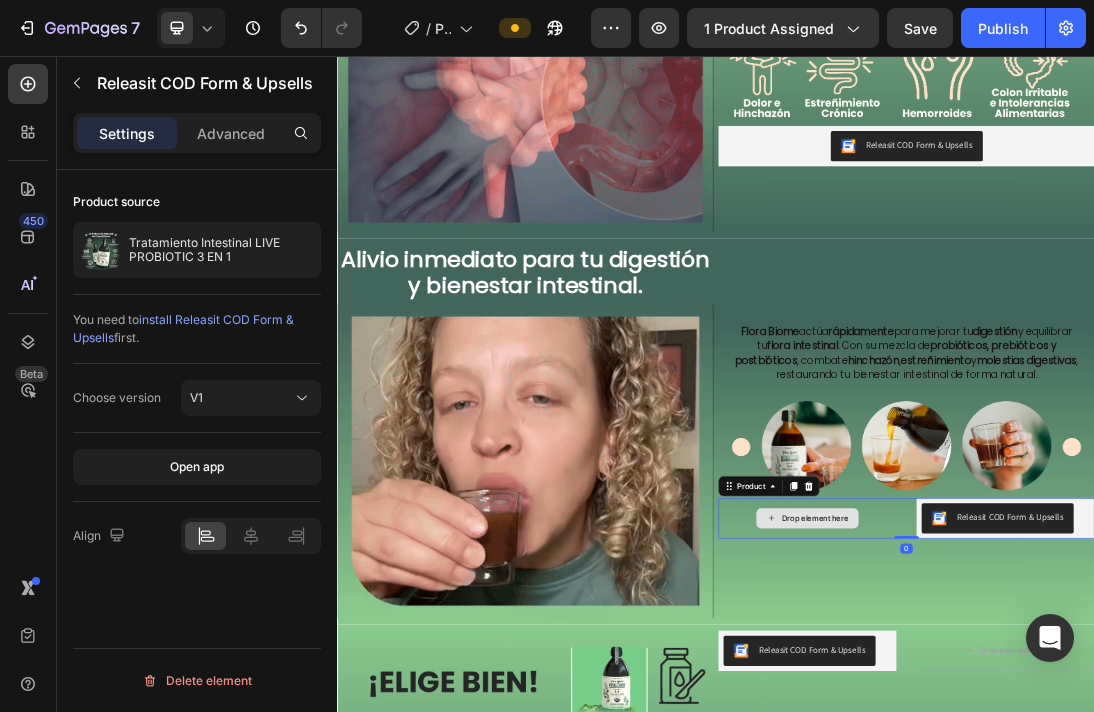 click on "Drop element here" at bounding box center (1082, 789) 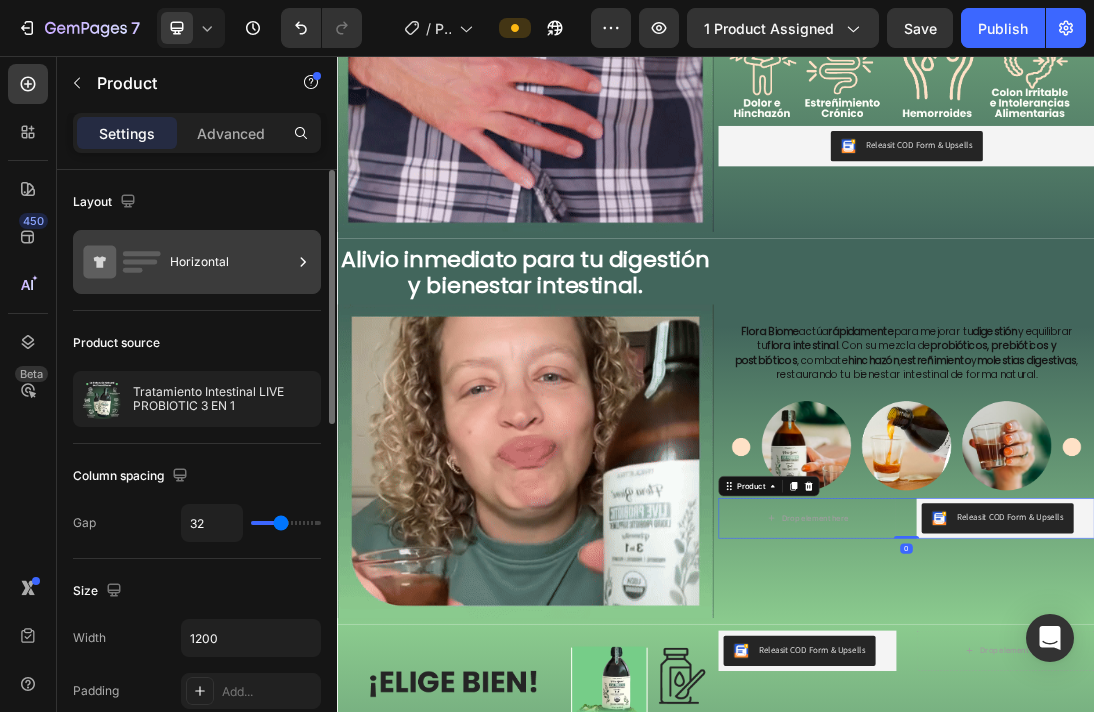 click 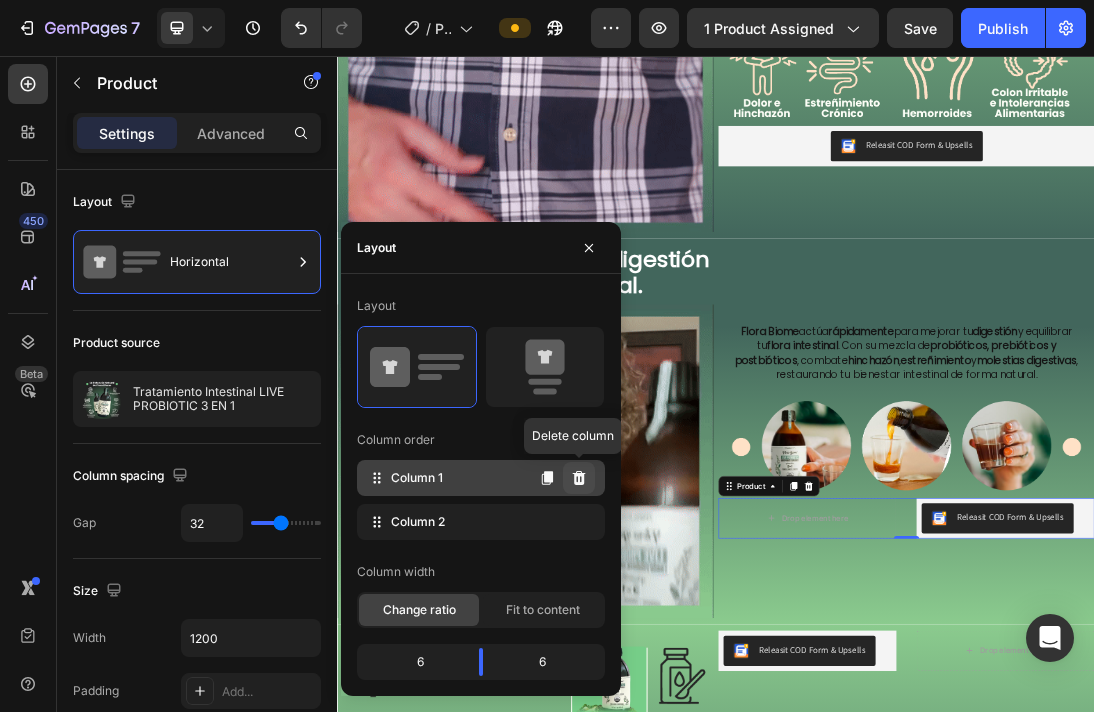 click 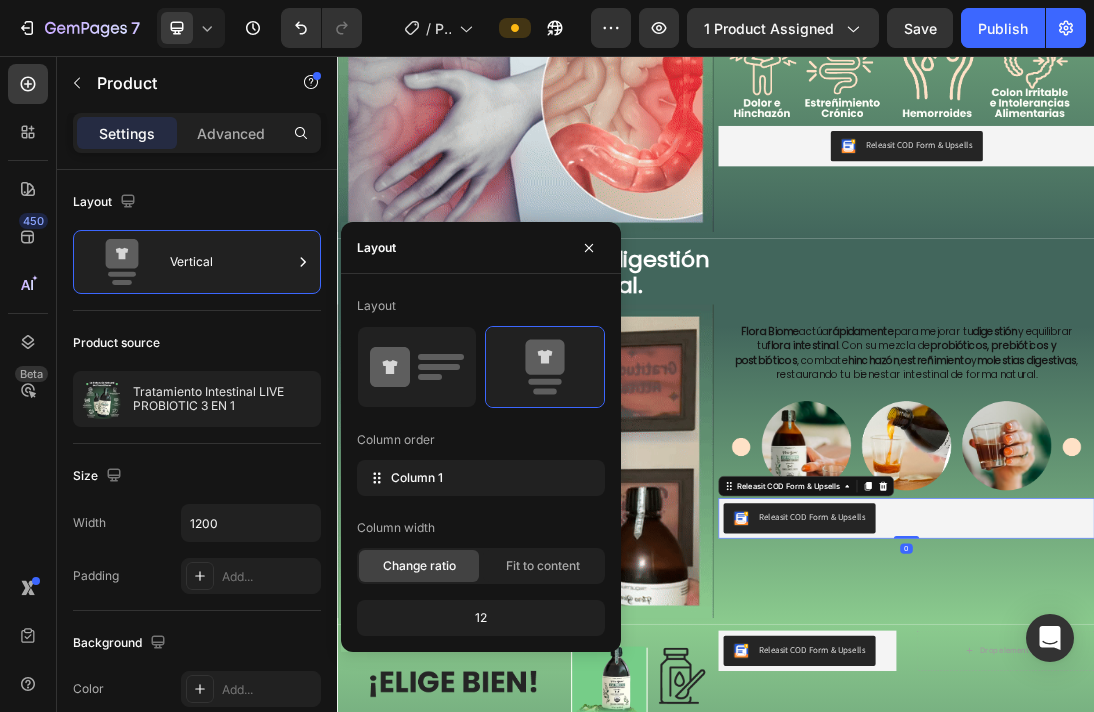 click on "Releasit COD Form & Upsells" at bounding box center (1239, 789) 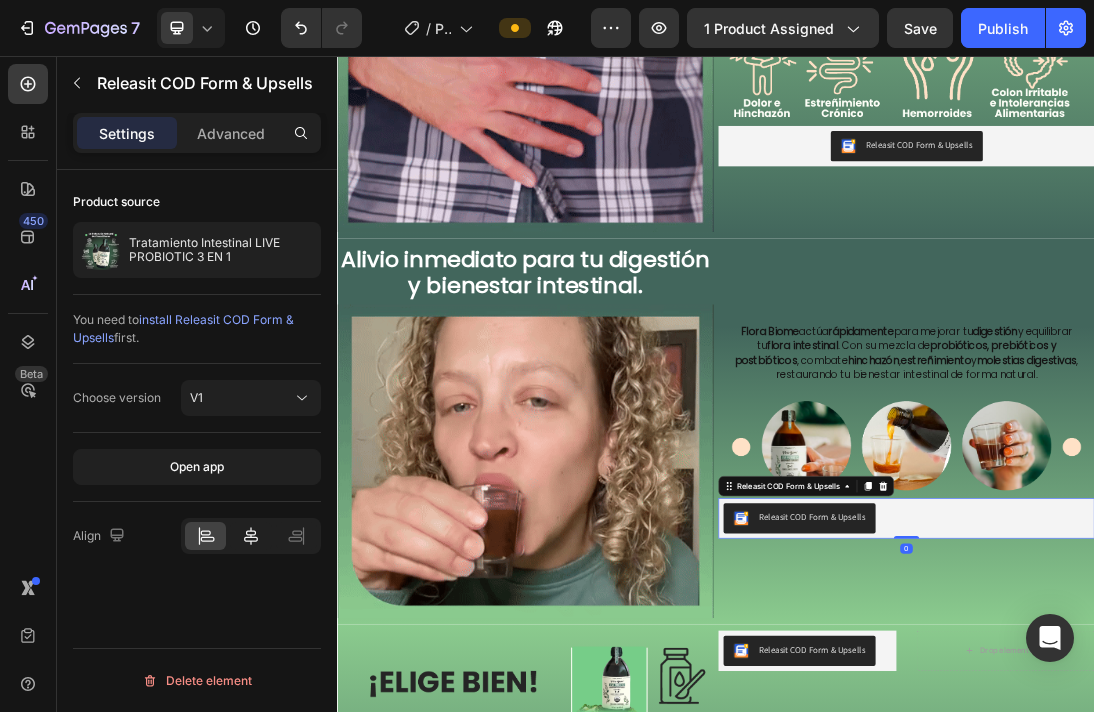 click 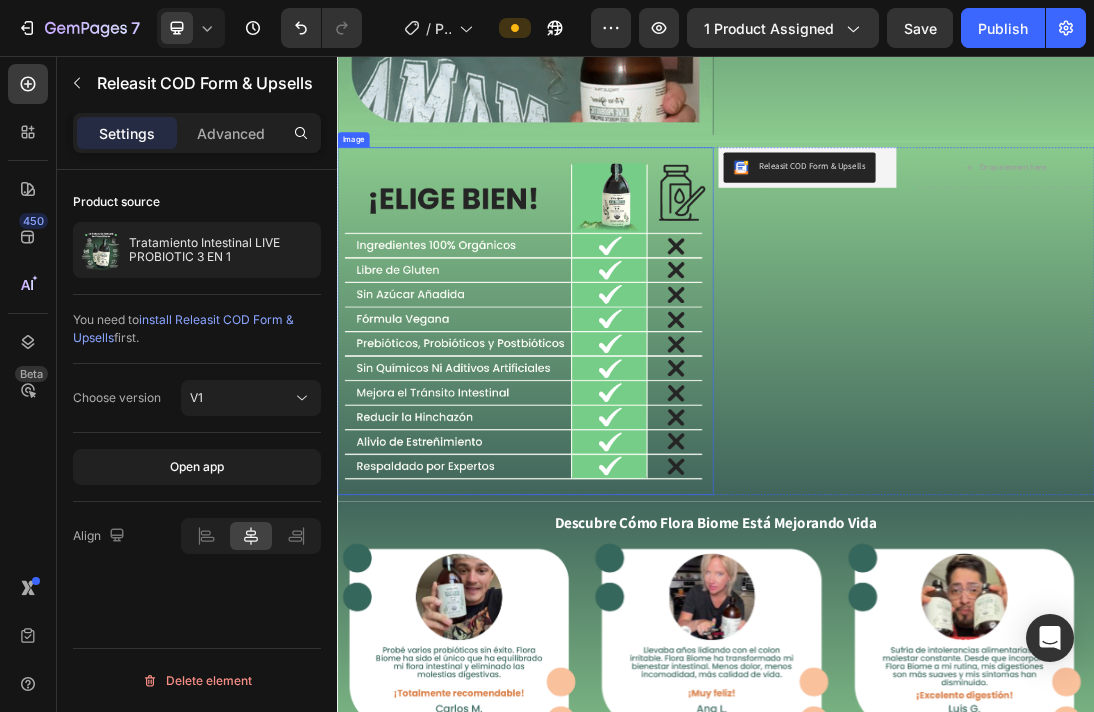 scroll, scrollTop: 1857, scrollLeft: 0, axis: vertical 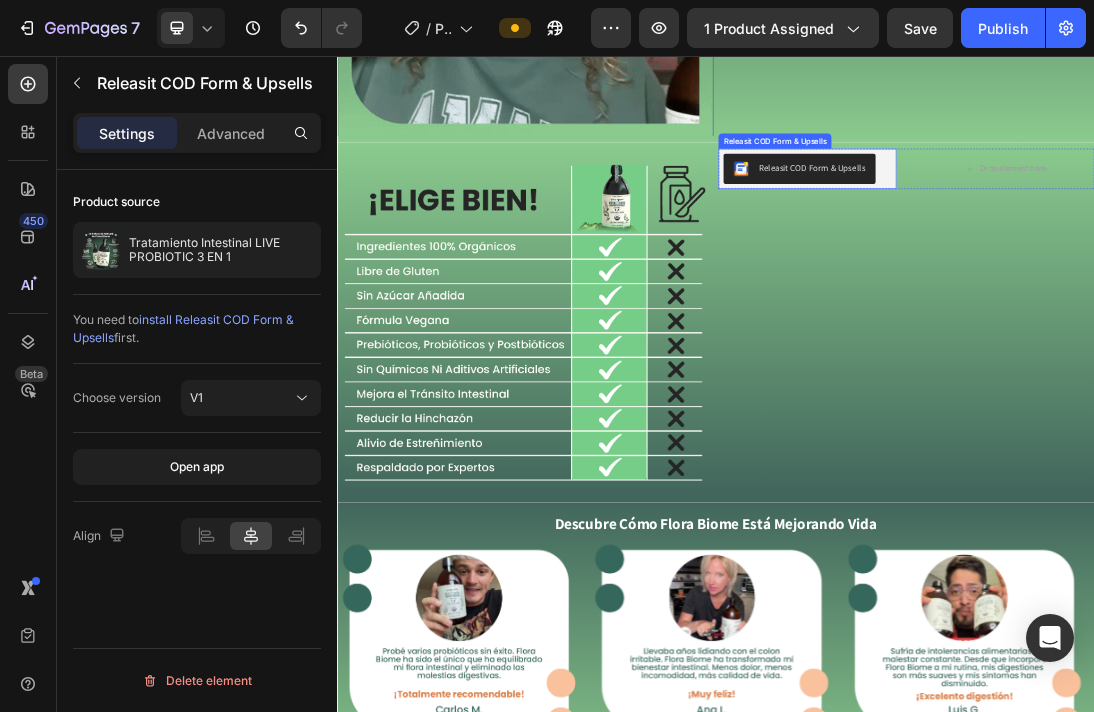 click on "Releasit COD Form & Upsells" at bounding box center (1082, 235) 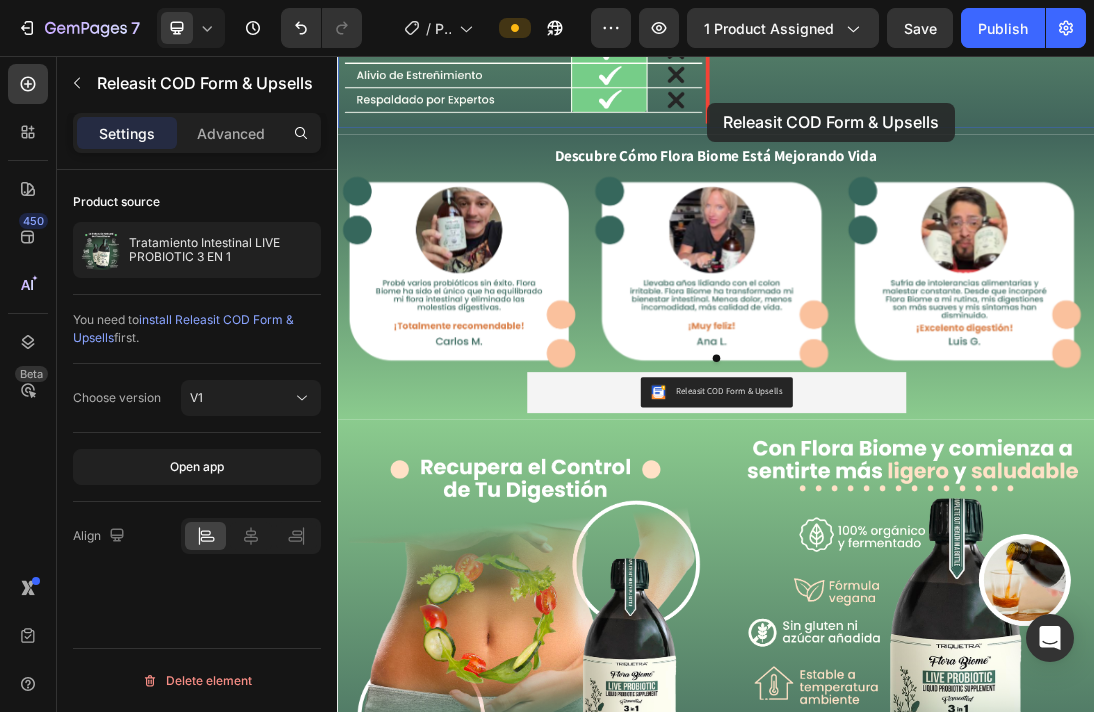 scroll, scrollTop: 2387, scrollLeft: 0, axis: vertical 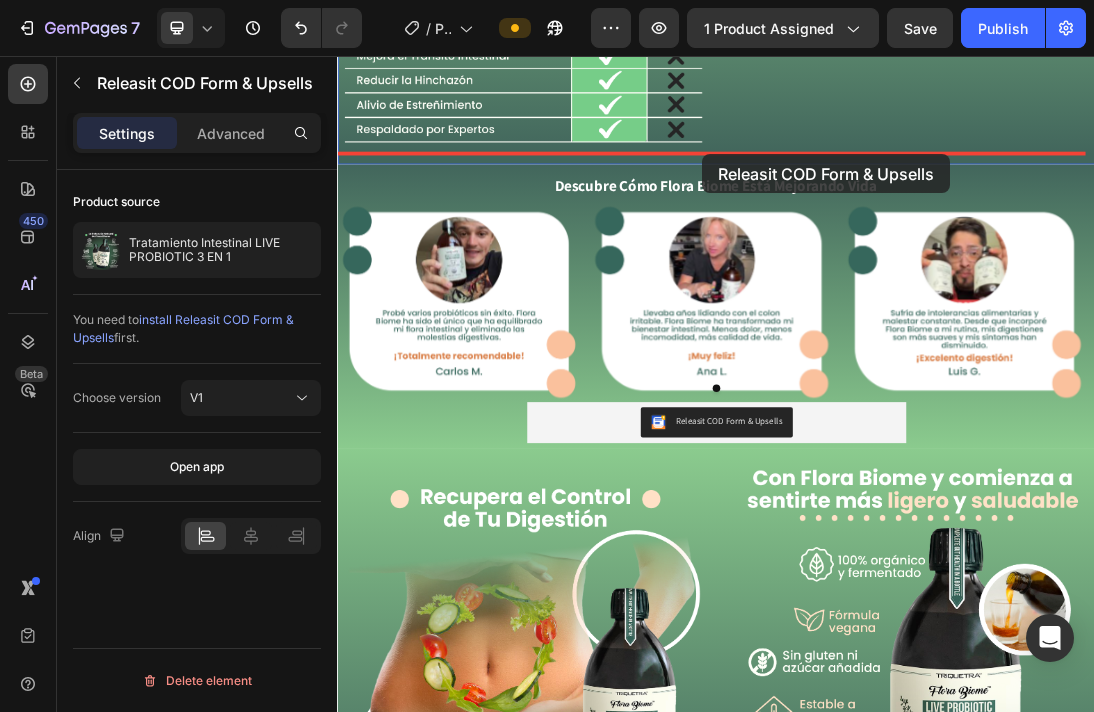 drag, startPoint x: 1191, startPoint y: 220, endPoint x: 916, endPoint y: 212, distance: 275.11633 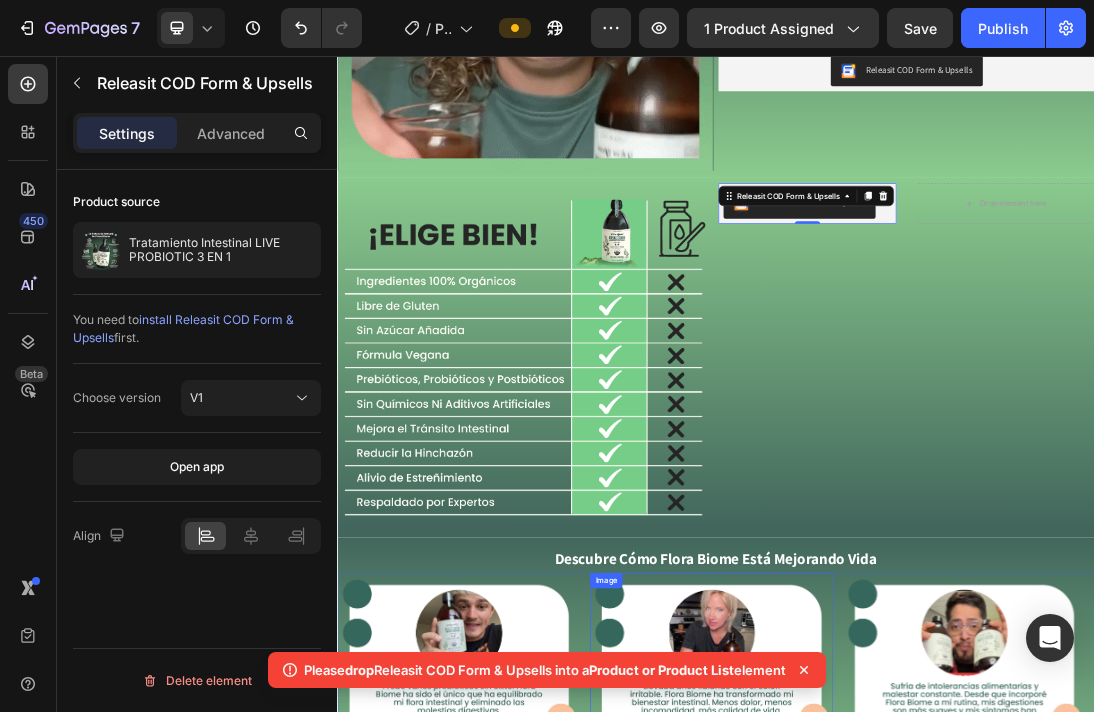 scroll, scrollTop: 1800, scrollLeft: 0, axis: vertical 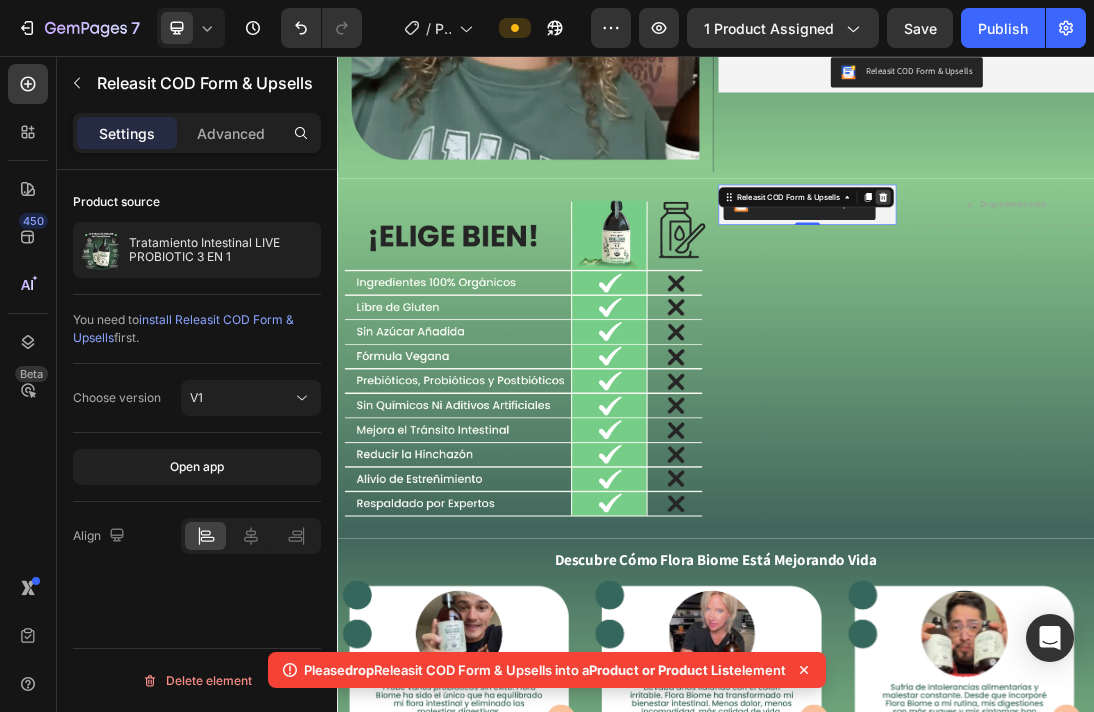 click 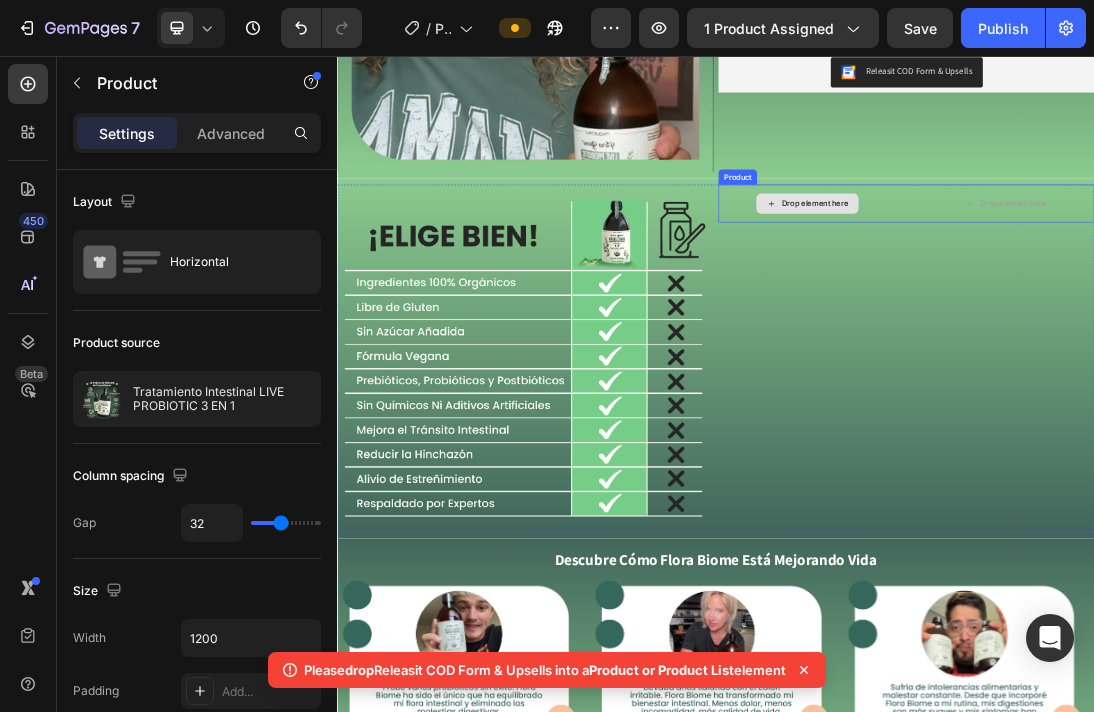 click on "Drop element here" at bounding box center (1082, 290) 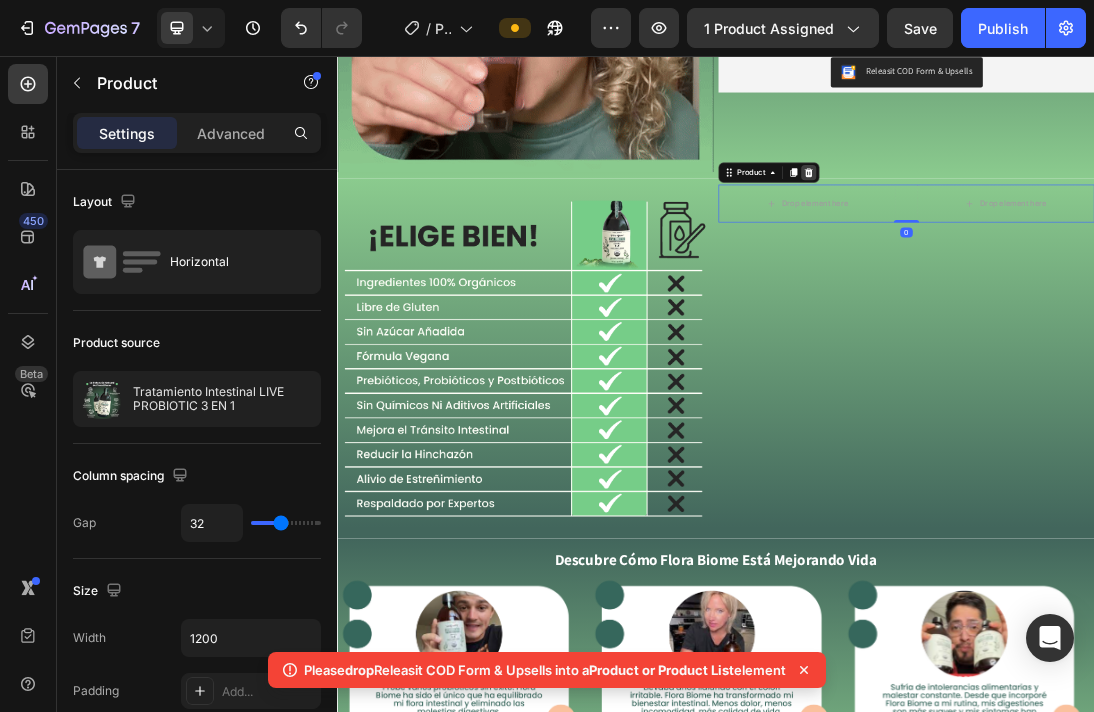 click 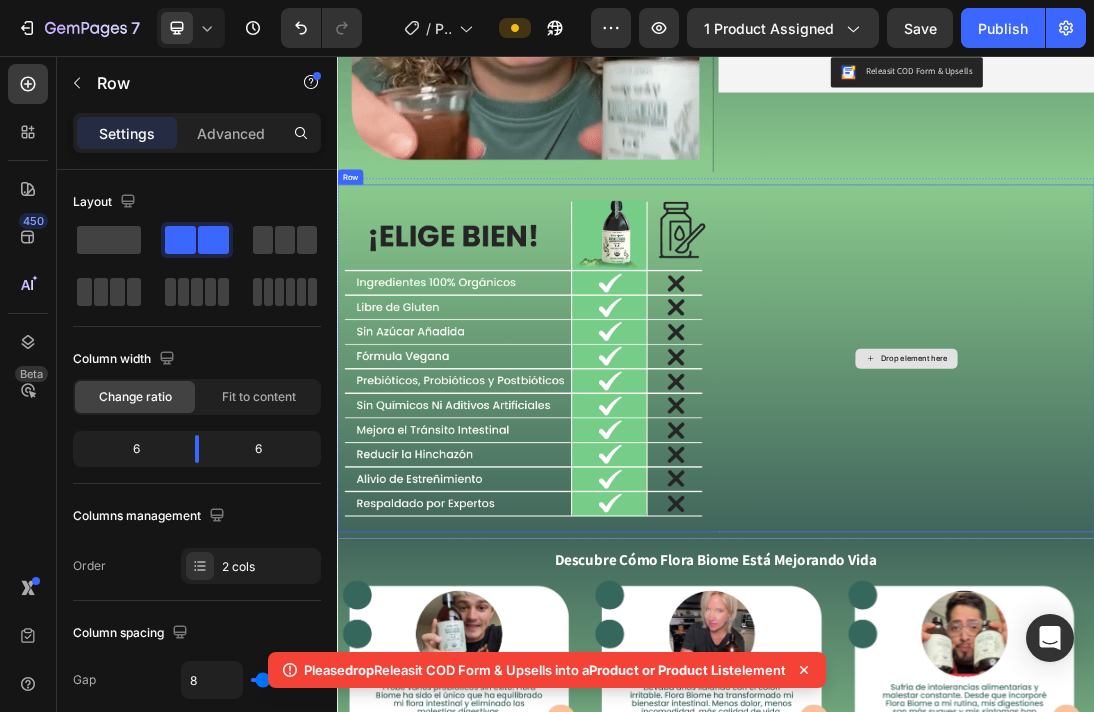 click on "Drop element here" at bounding box center [1239, 535] 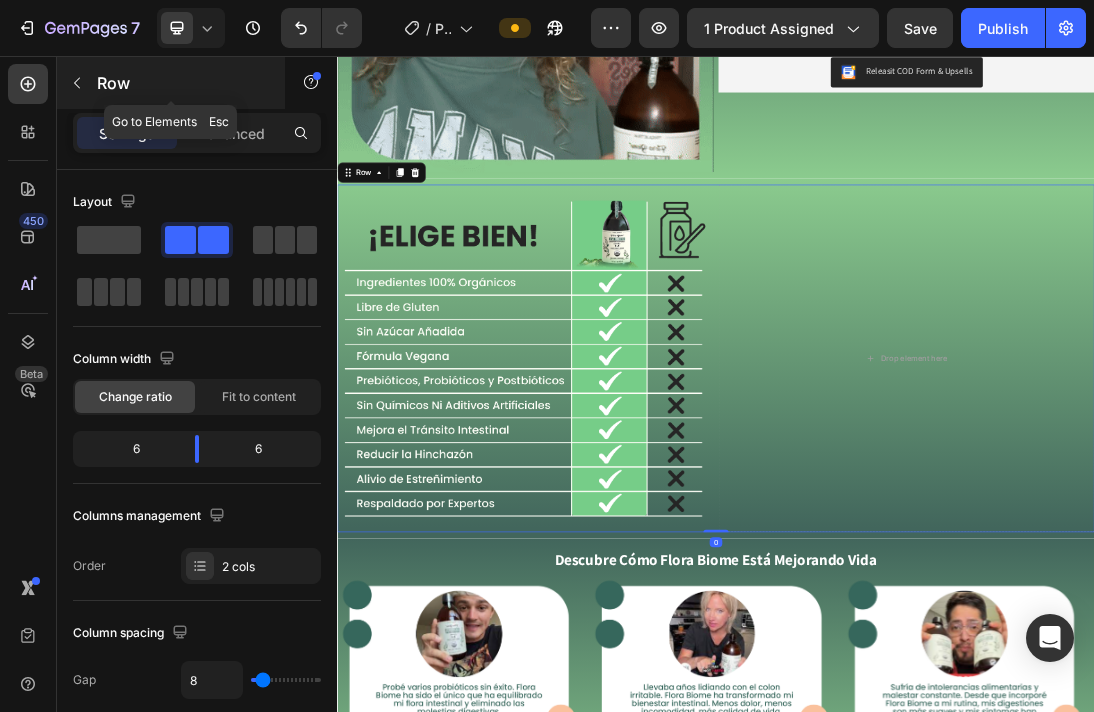click on "Row" at bounding box center [182, 83] 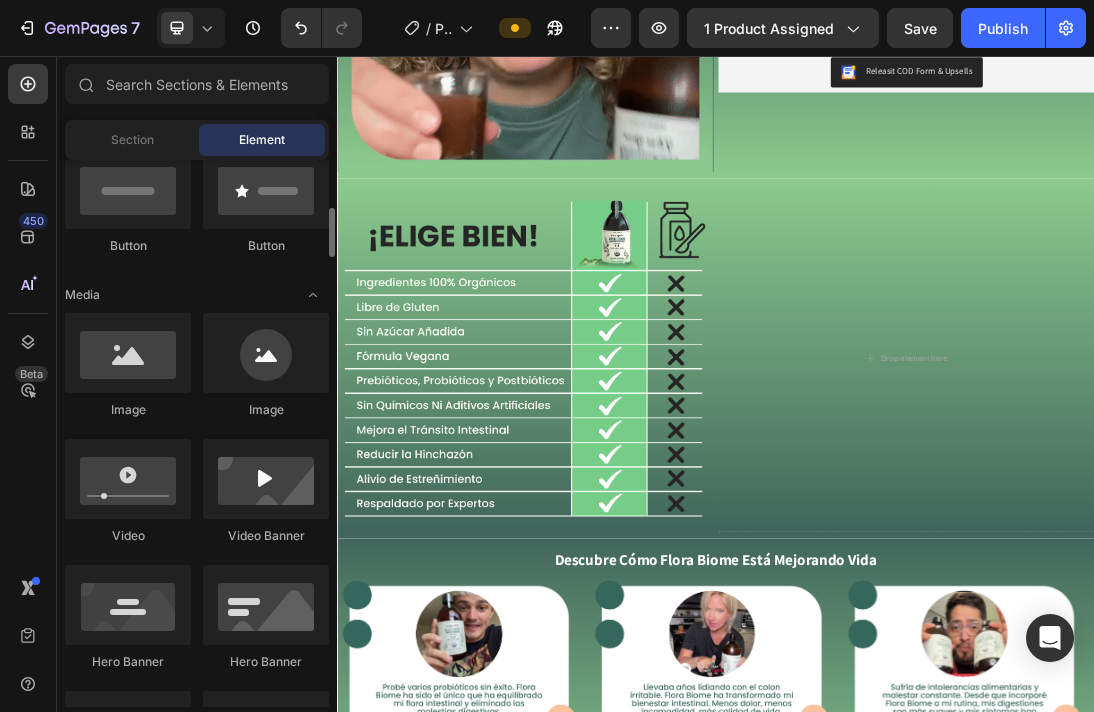 scroll, scrollTop: 511, scrollLeft: 0, axis: vertical 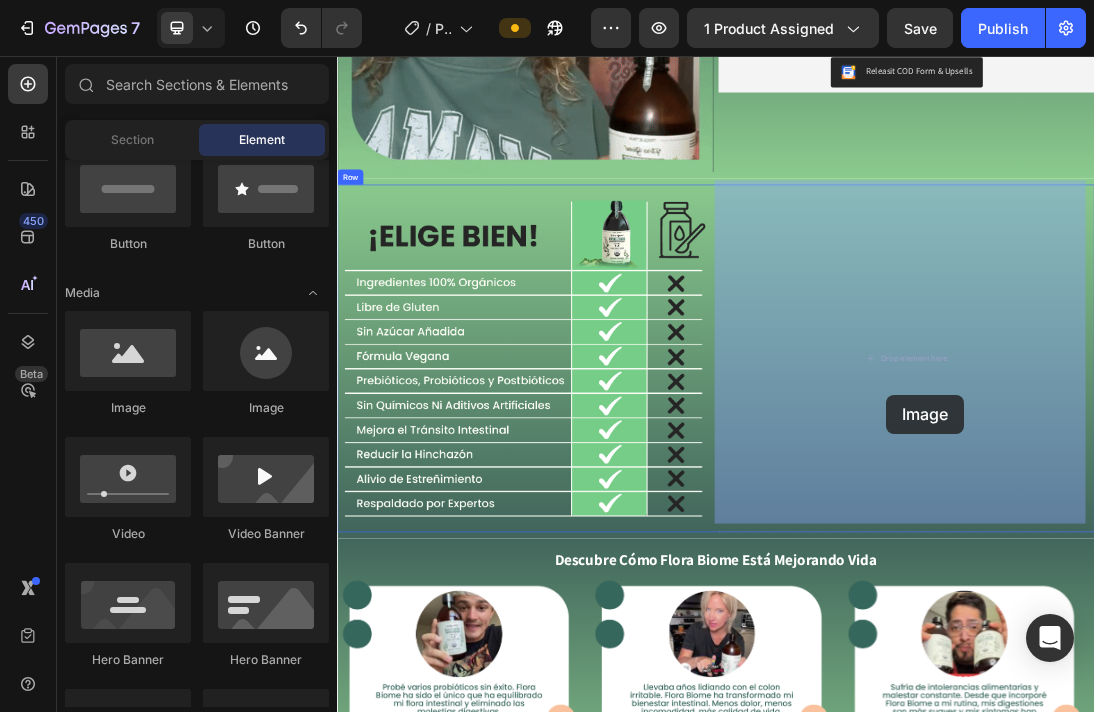 drag, startPoint x: 482, startPoint y: 421, endPoint x: 1220, endPoint y: 579, distance: 754.7238 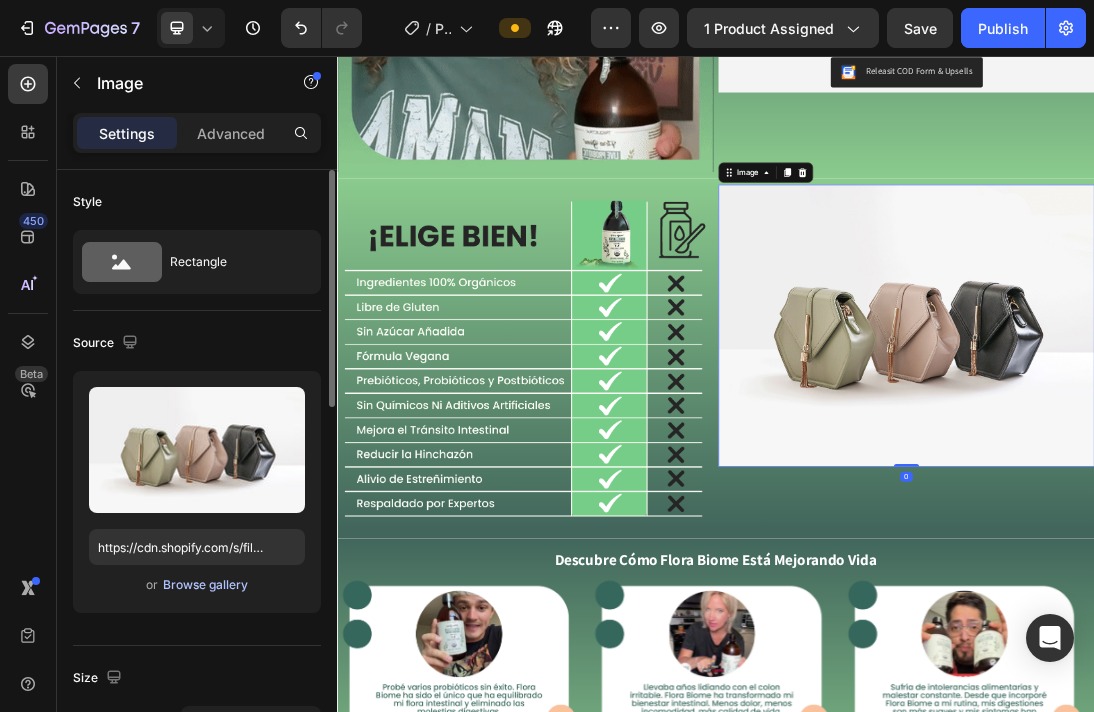 click on "Browse gallery" at bounding box center (205, 585) 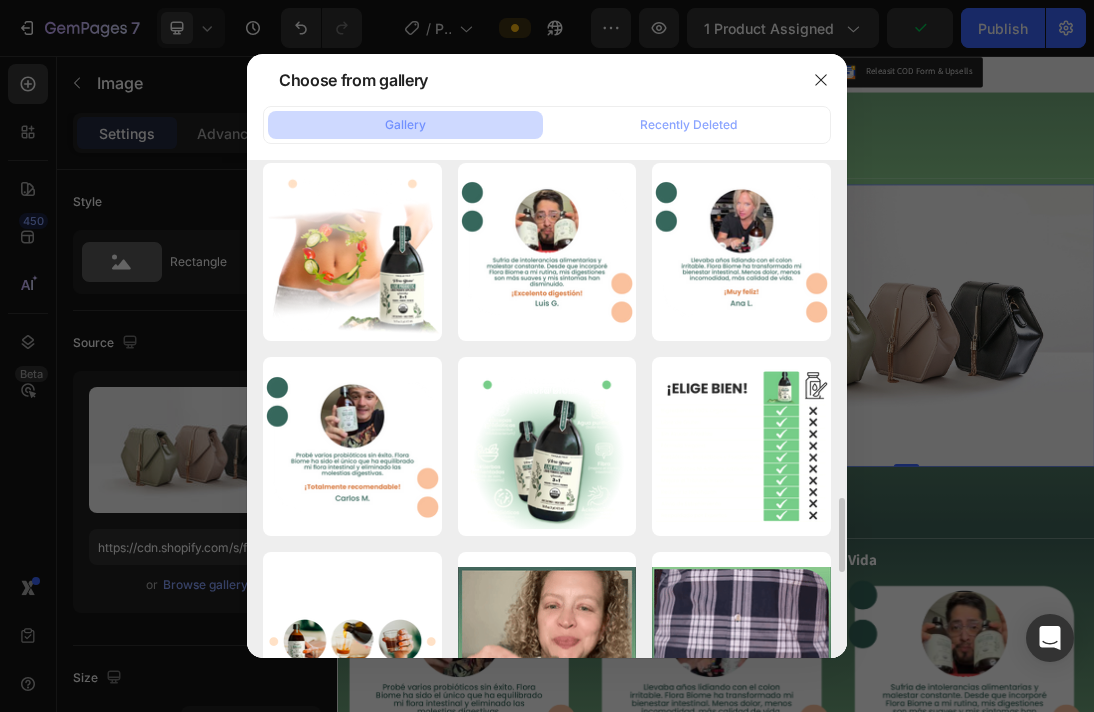 scroll, scrollTop: 2000, scrollLeft: 0, axis: vertical 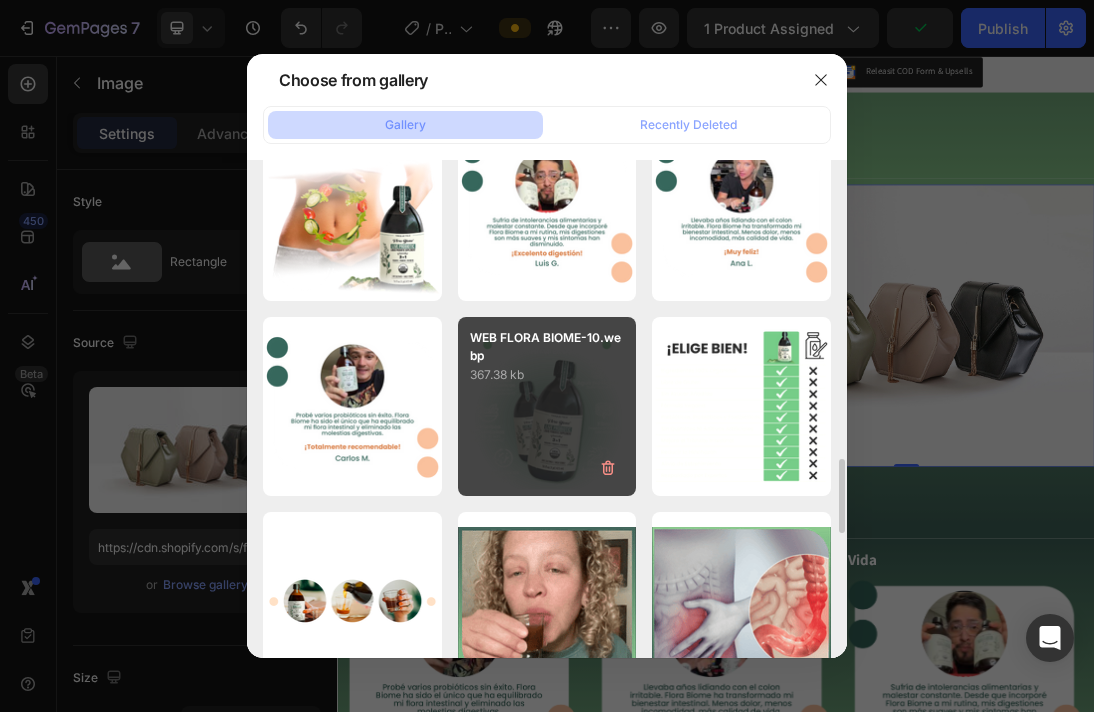 click on "WEB FLORA BIOME-10.webp 367.38 kb" at bounding box center (547, 406) 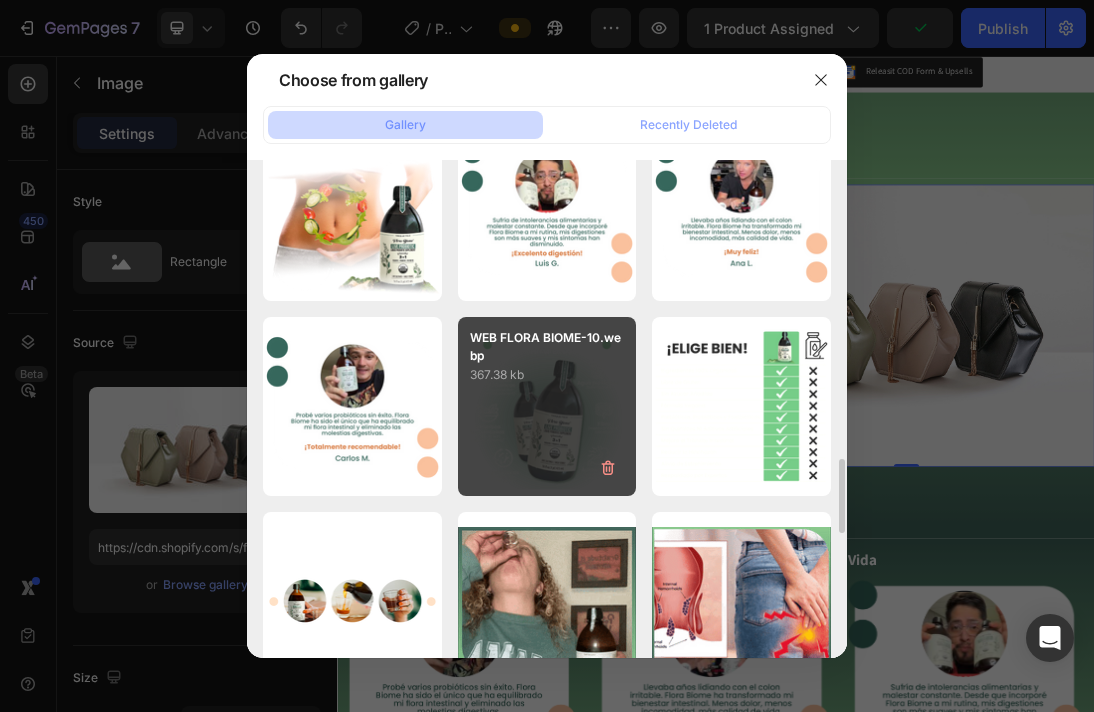 type on "https://cdn.shopify.com/s/files/1/0684/5536/6907/files/gempages_501248660210713830-8d1face9-eedc-480d-8d45-995774a2d085.webp" 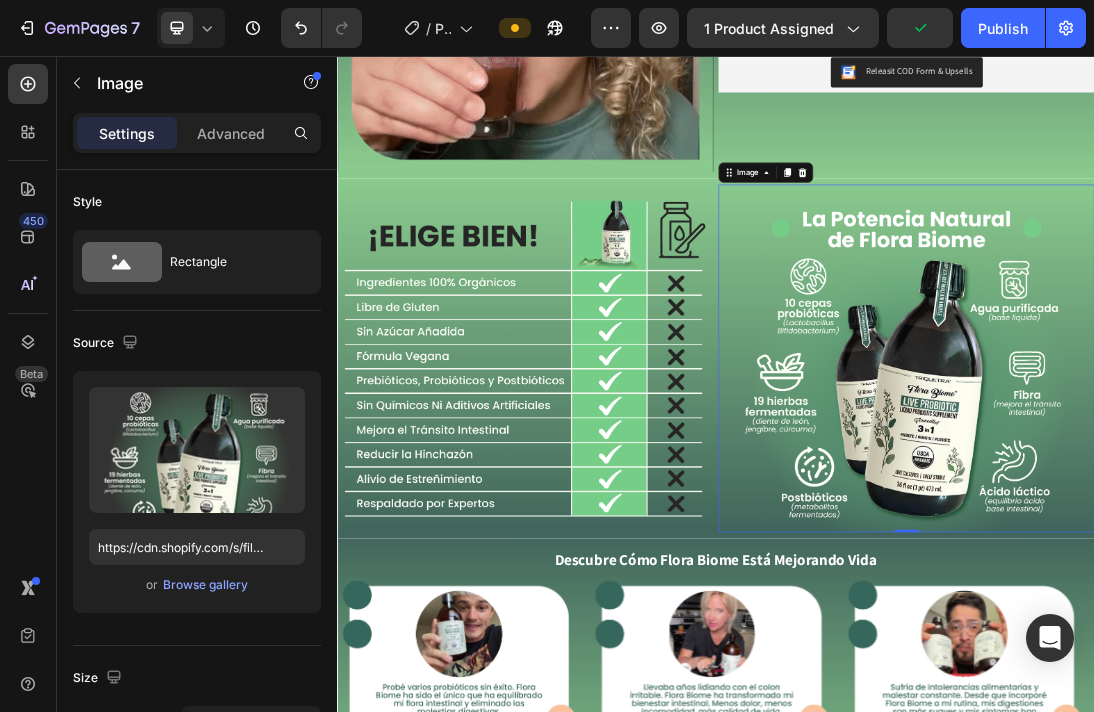 click at bounding box center [1239, 535] 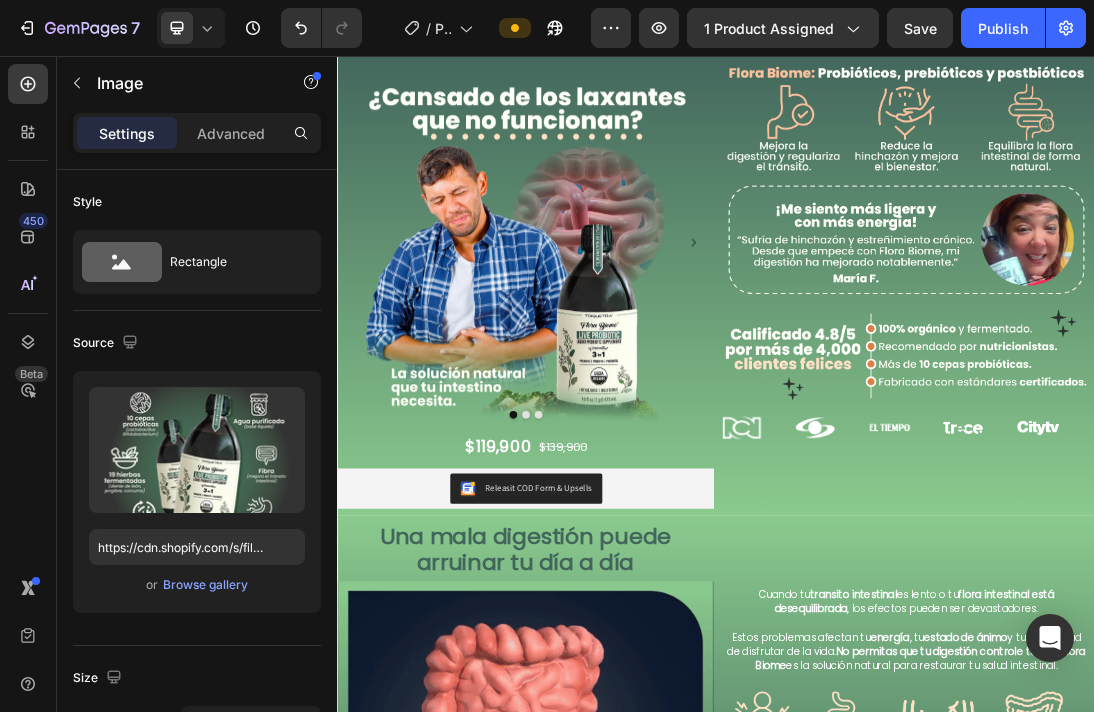 scroll, scrollTop: 0, scrollLeft: 0, axis: both 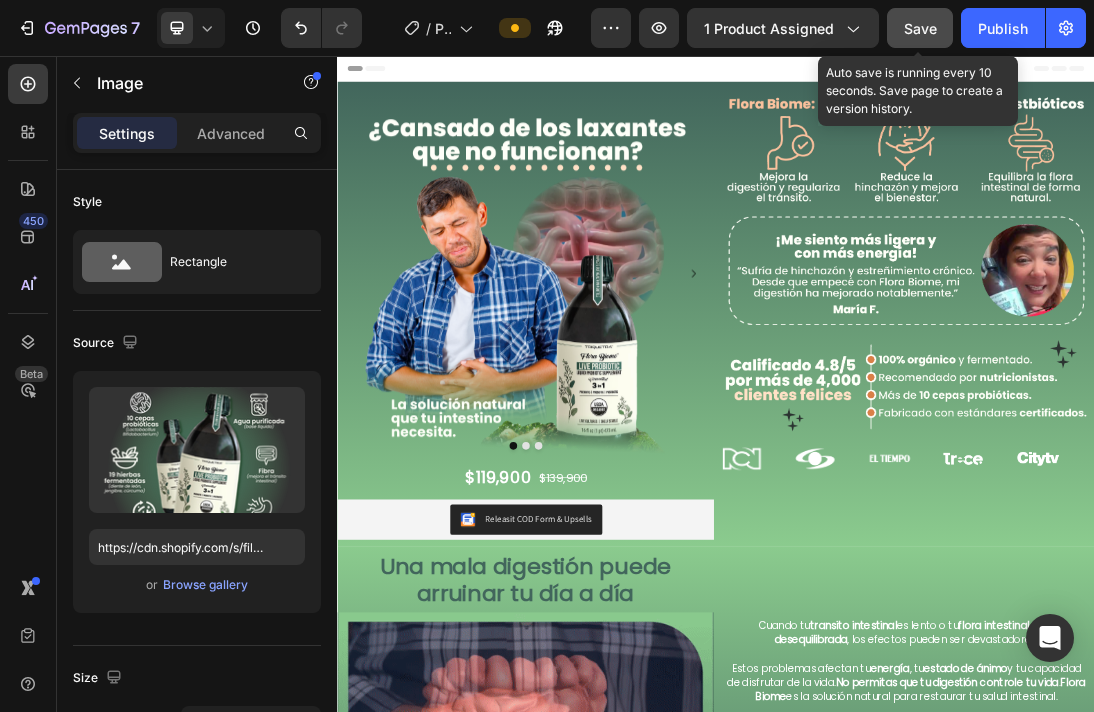 click on "Save" 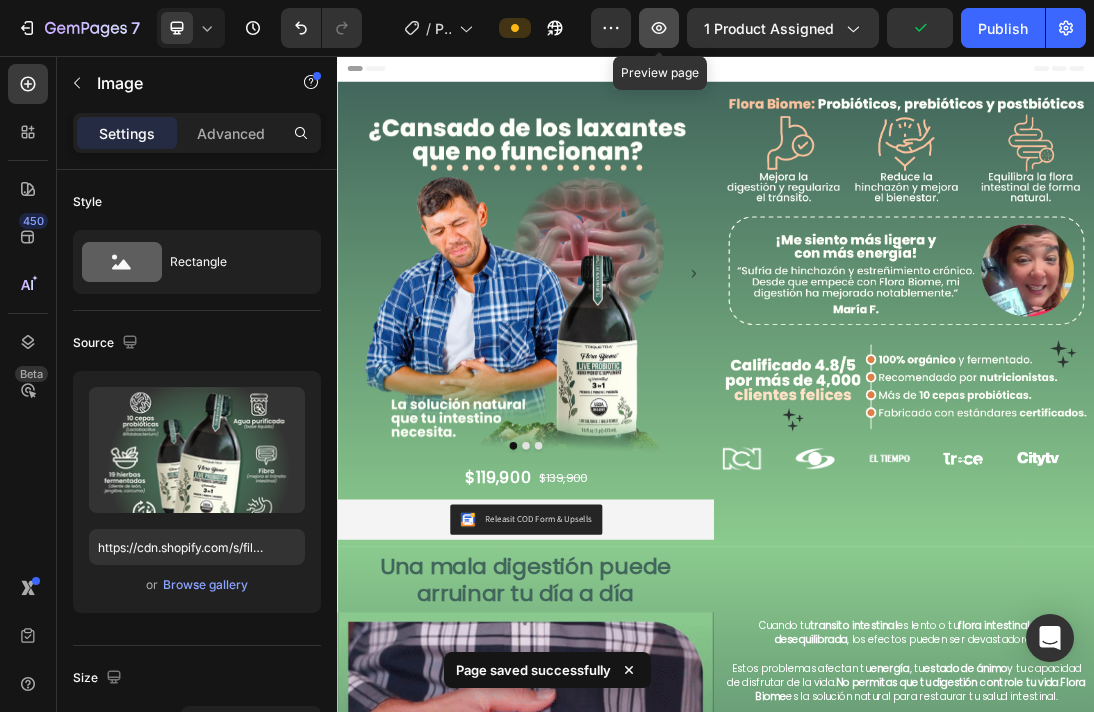 click 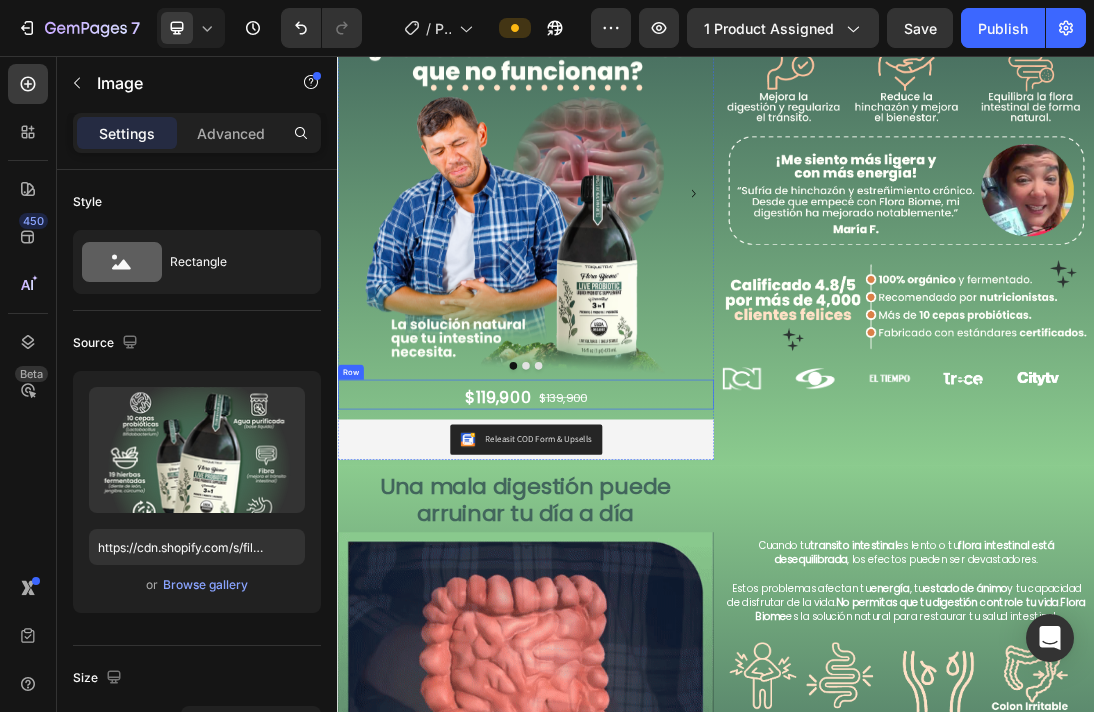 scroll, scrollTop: 166, scrollLeft: 0, axis: vertical 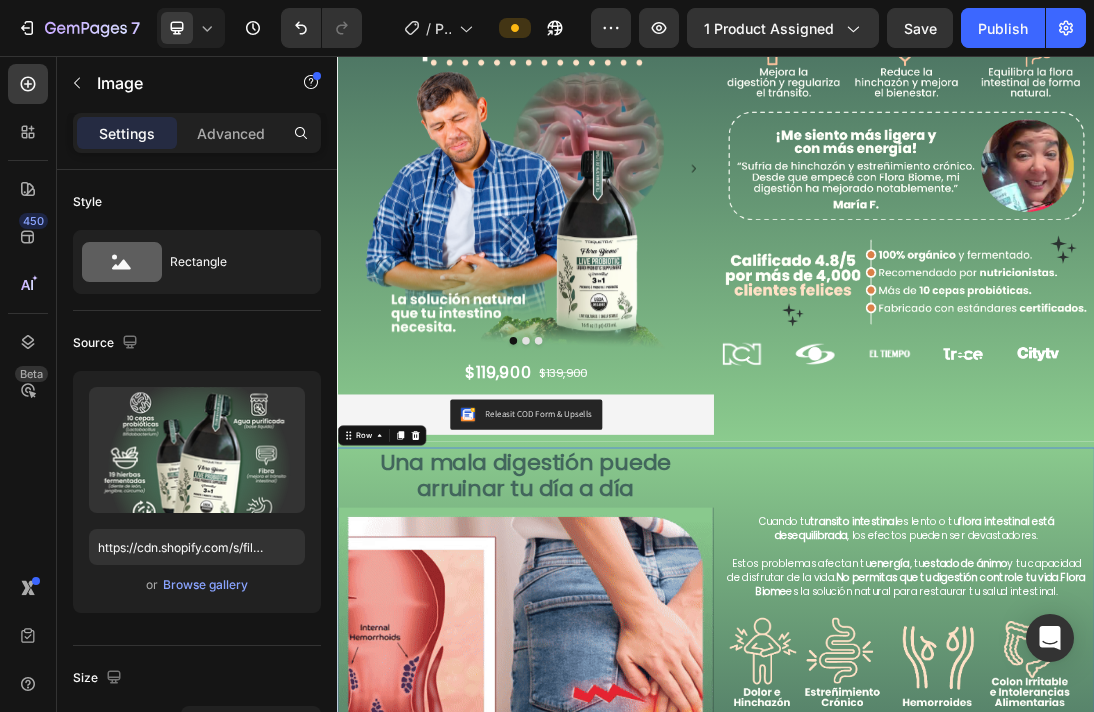 click on "Cuando tu  transito intestinal  es lento o tu  flora intestinal está desequilibrada , los efectos pueden ser devastadores.   Estos problemas afectan tu  energía , tu  estado de ánimo  y tu capacidad de disfrutar de la vida.  No permitas que tu digestión controle tu vida .  Flora Biome  es la solución natural para restaurar tu salud intestinal. Text Block Image Releasit COD Form & Upsells Releasit COD Form & Upsells Product" at bounding box center (1239, 973) 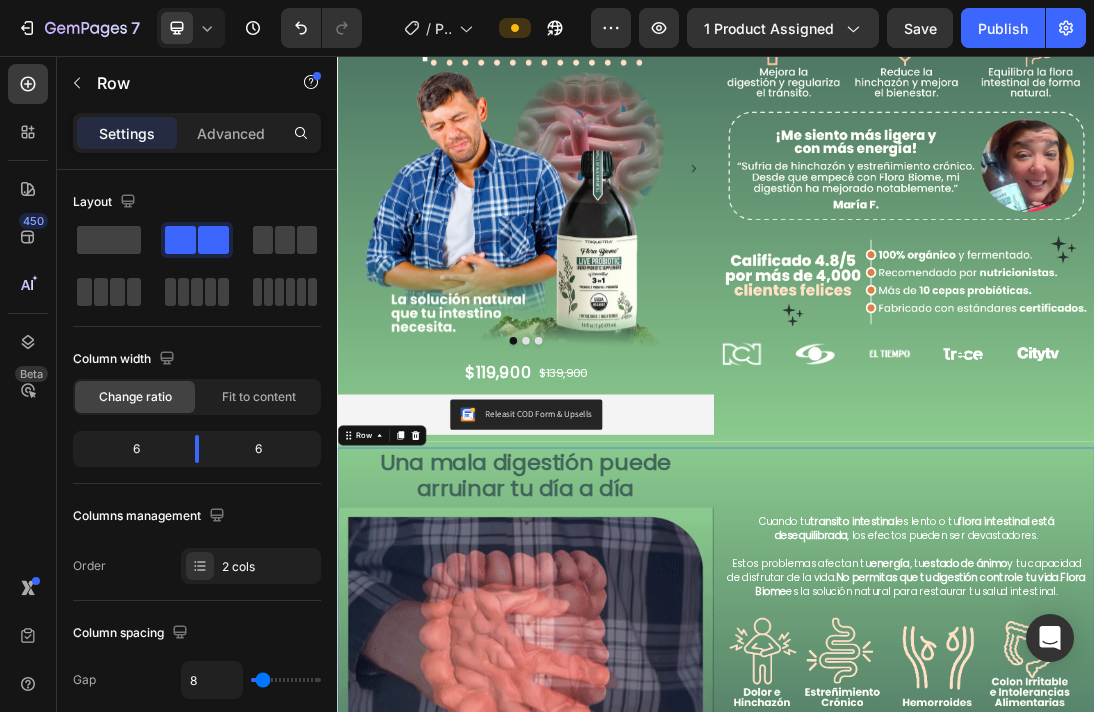 click on "Settings Advanced" at bounding box center [197, 133] 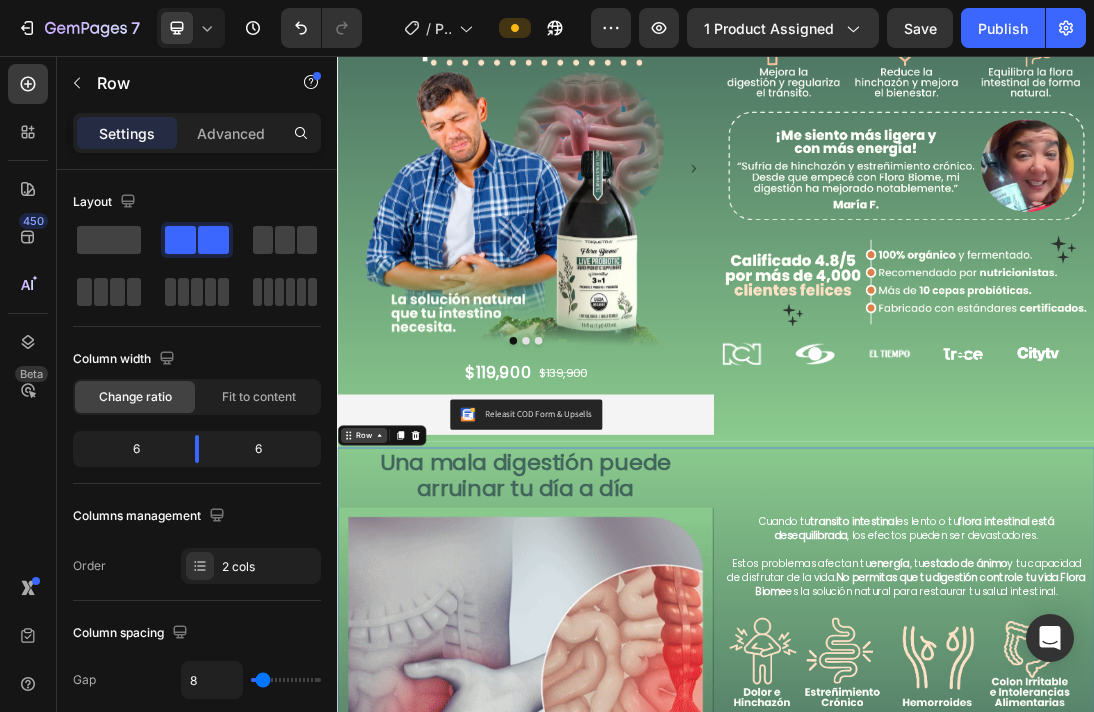 click on "Row" at bounding box center (378, 658) 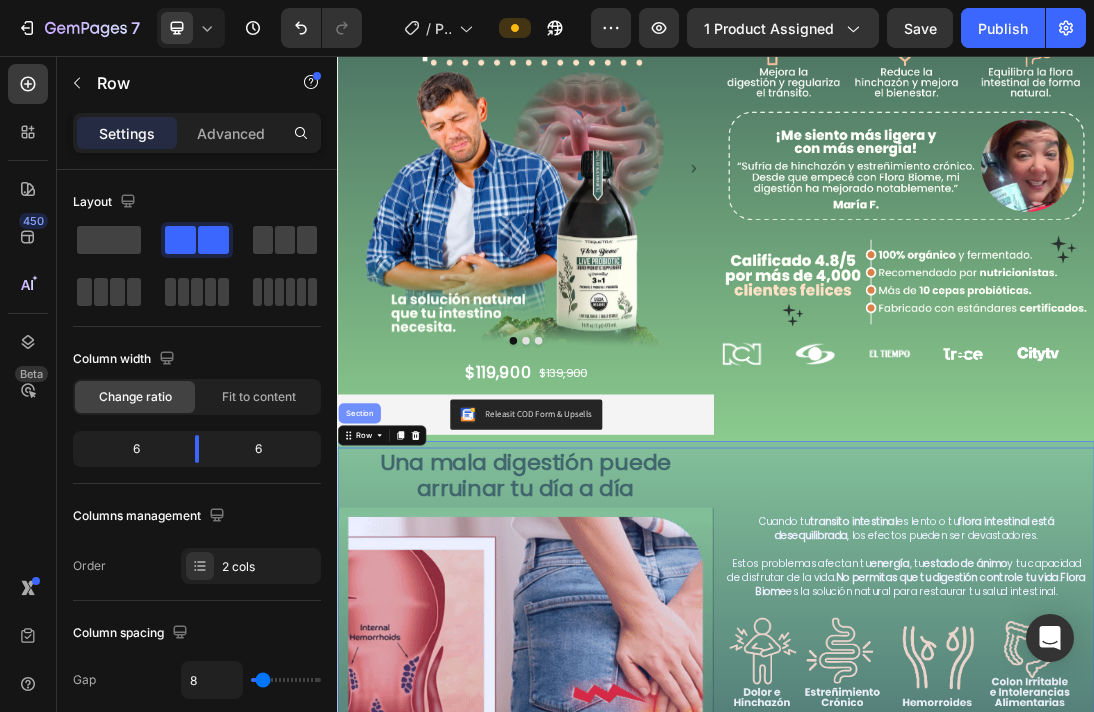 click on "Section" at bounding box center (371, 623) 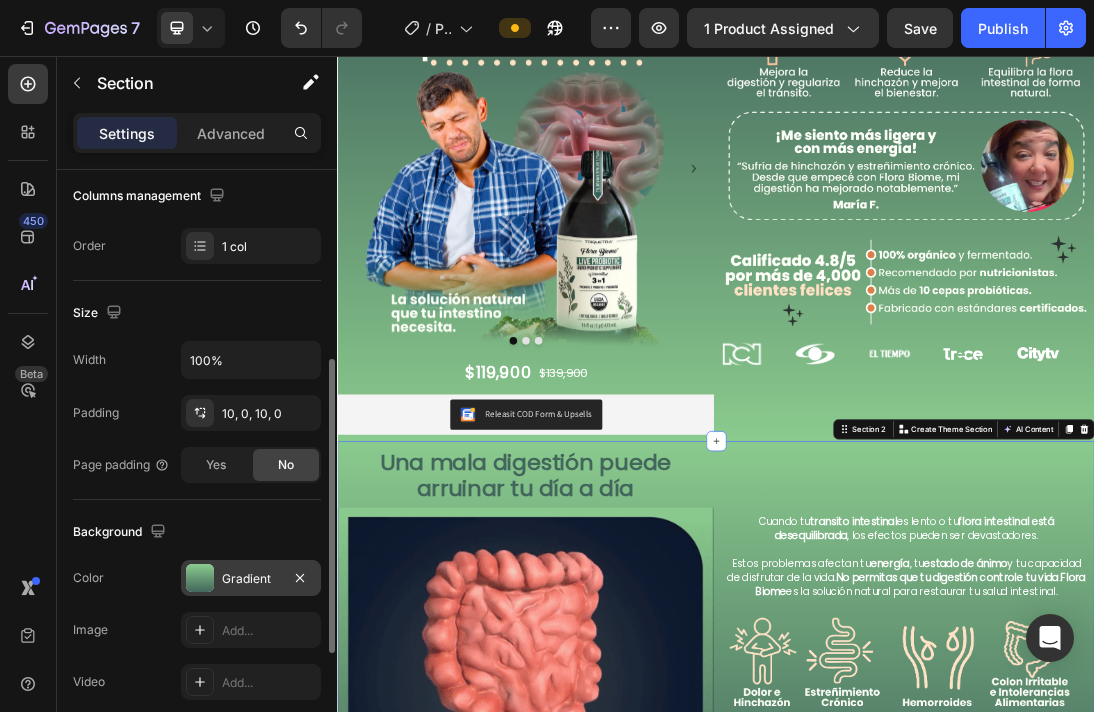scroll, scrollTop: 348, scrollLeft: 0, axis: vertical 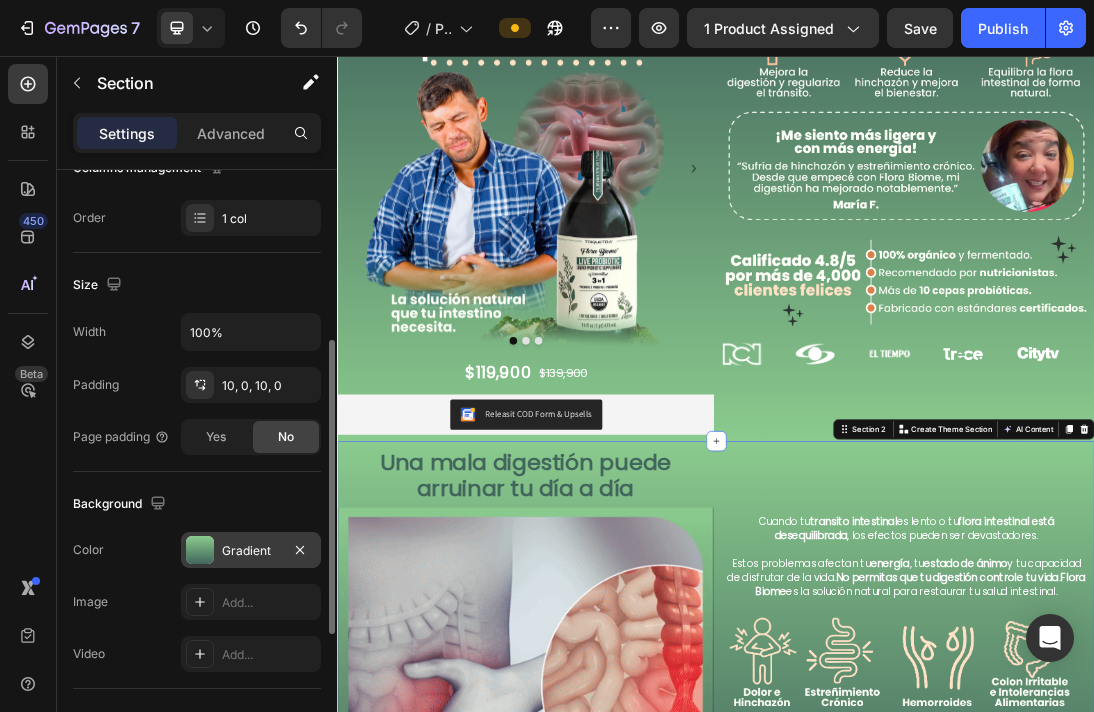 click on "Gradient" at bounding box center [251, 551] 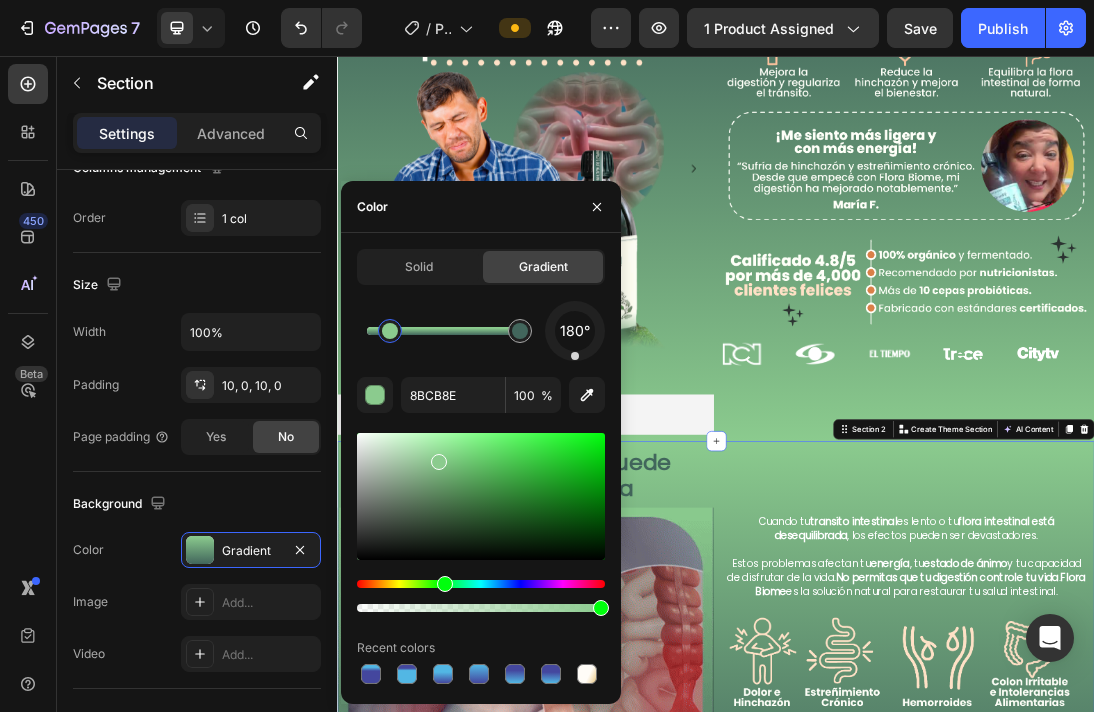 drag, startPoint x: 365, startPoint y: 329, endPoint x: 391, endPoint y: 330, distance: 26.019224 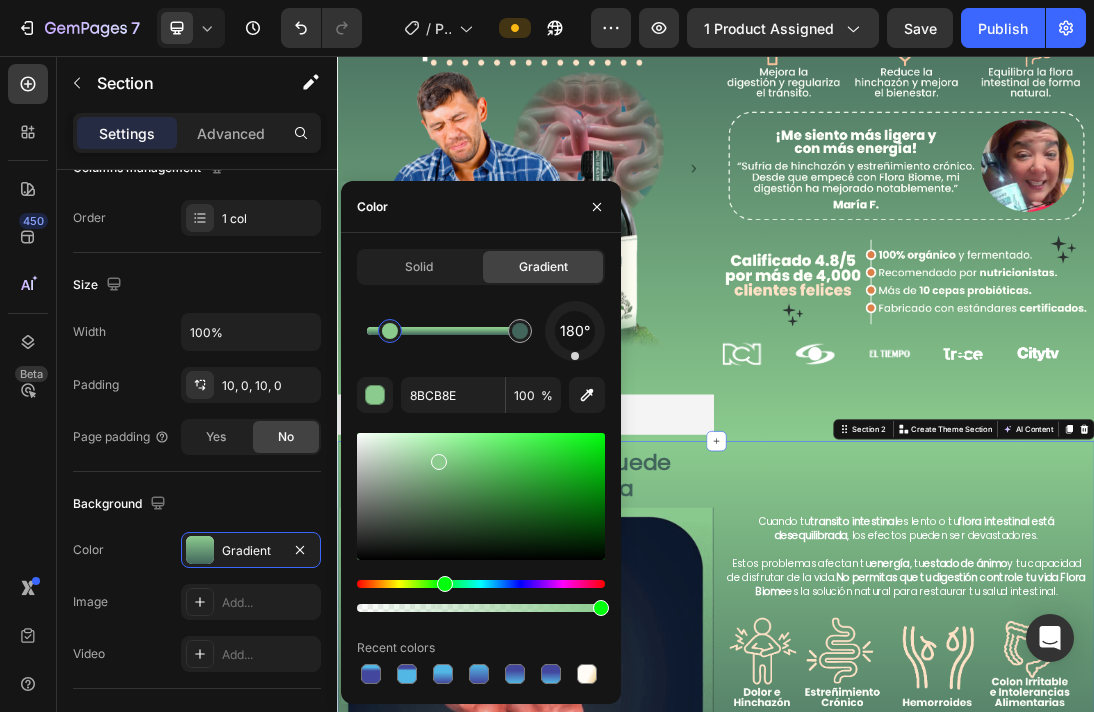 click at bounding box center [390, 331] 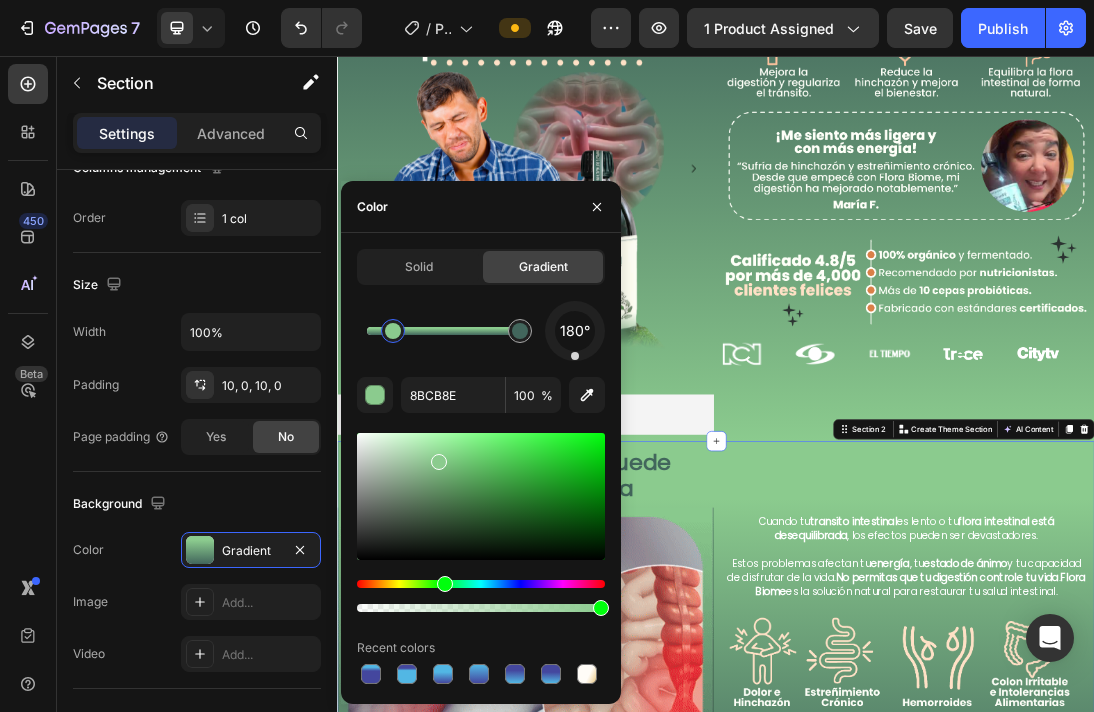 click at bounding box center (393, 331) 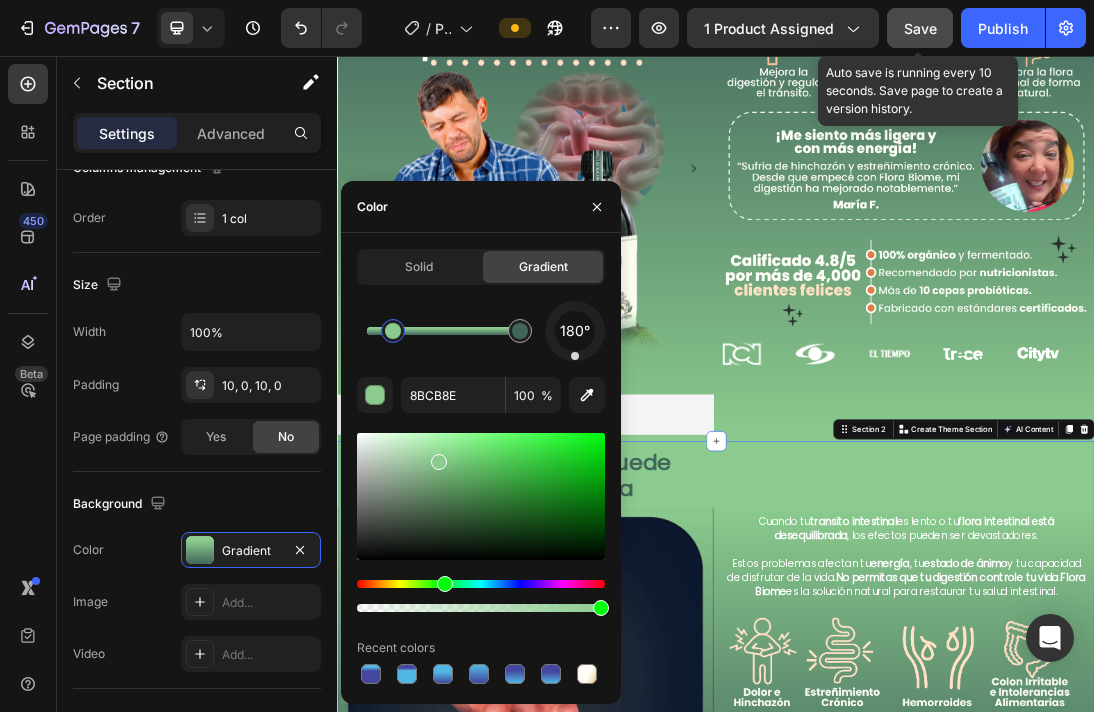 click on "Save" at bounding box center [920, 28] 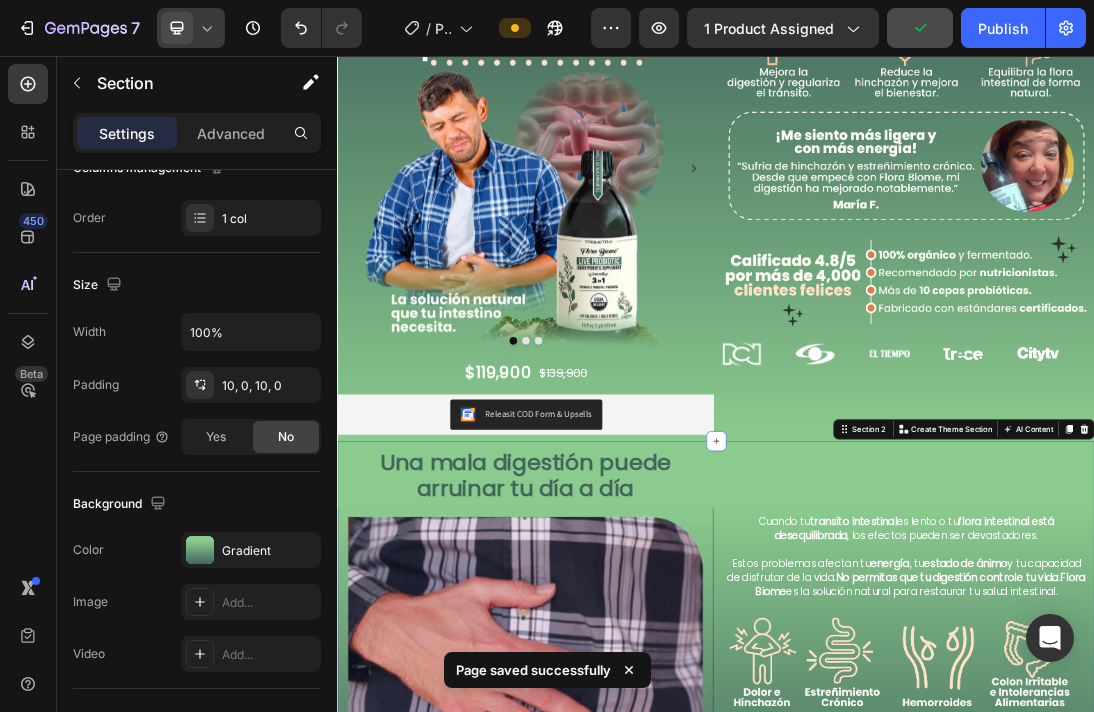 click 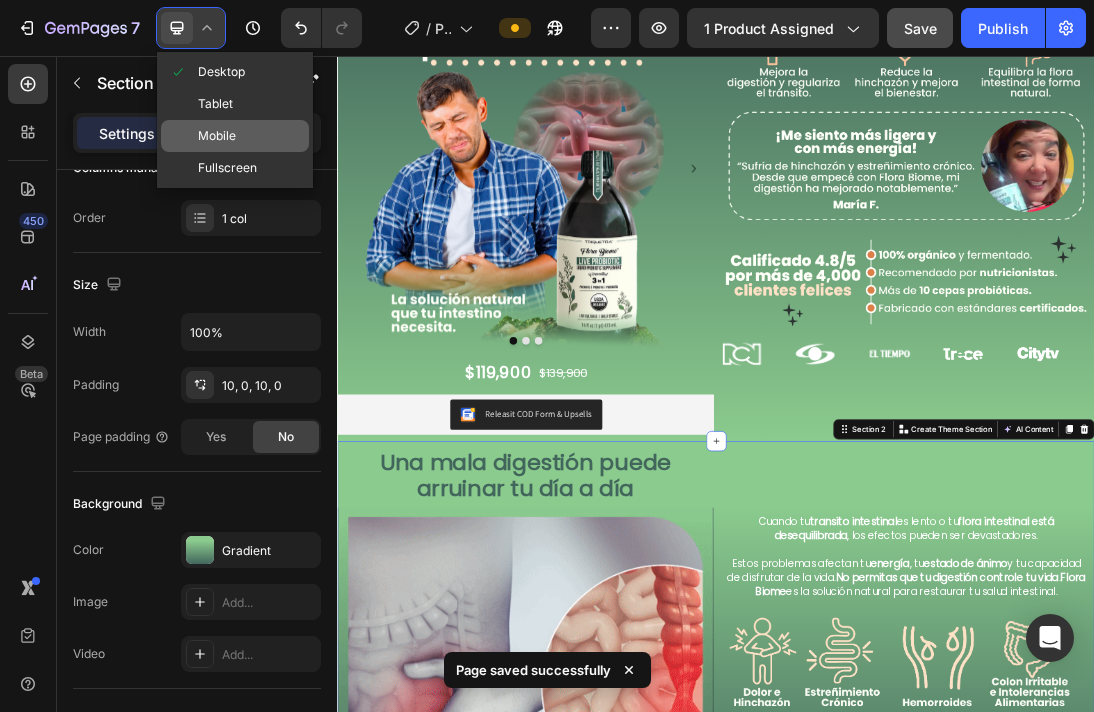 click on "Mobile" at bounding box center [217, 136] 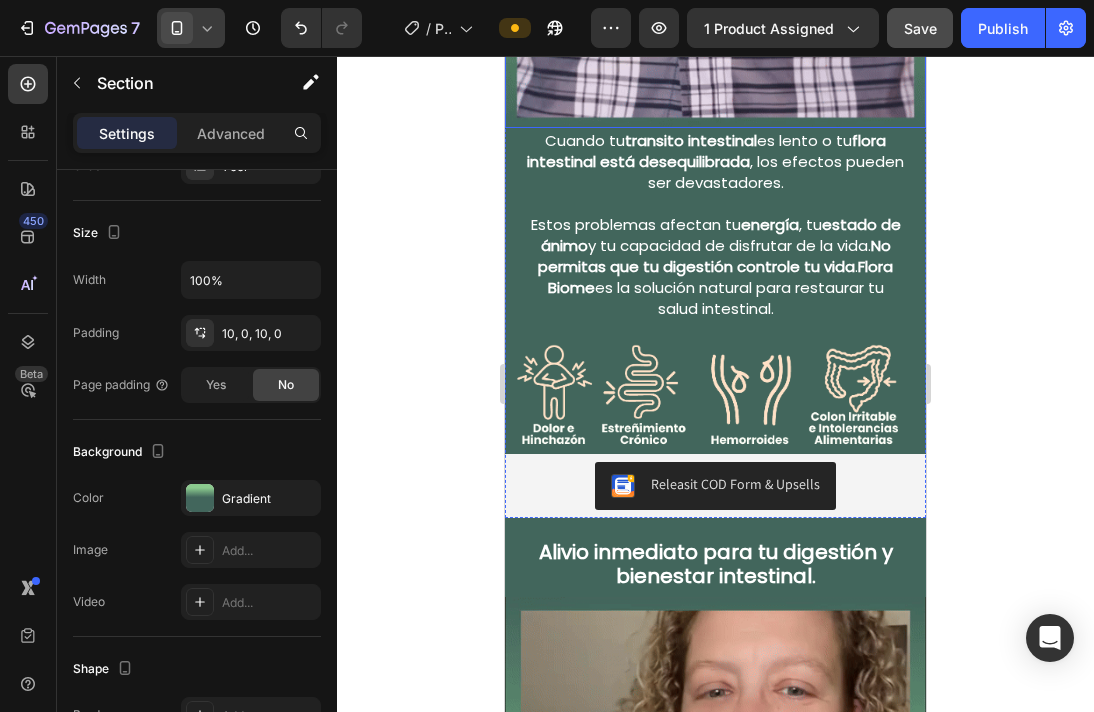 scroll, scrollTop: 1403, scrollLeft: 0, axis: vertical 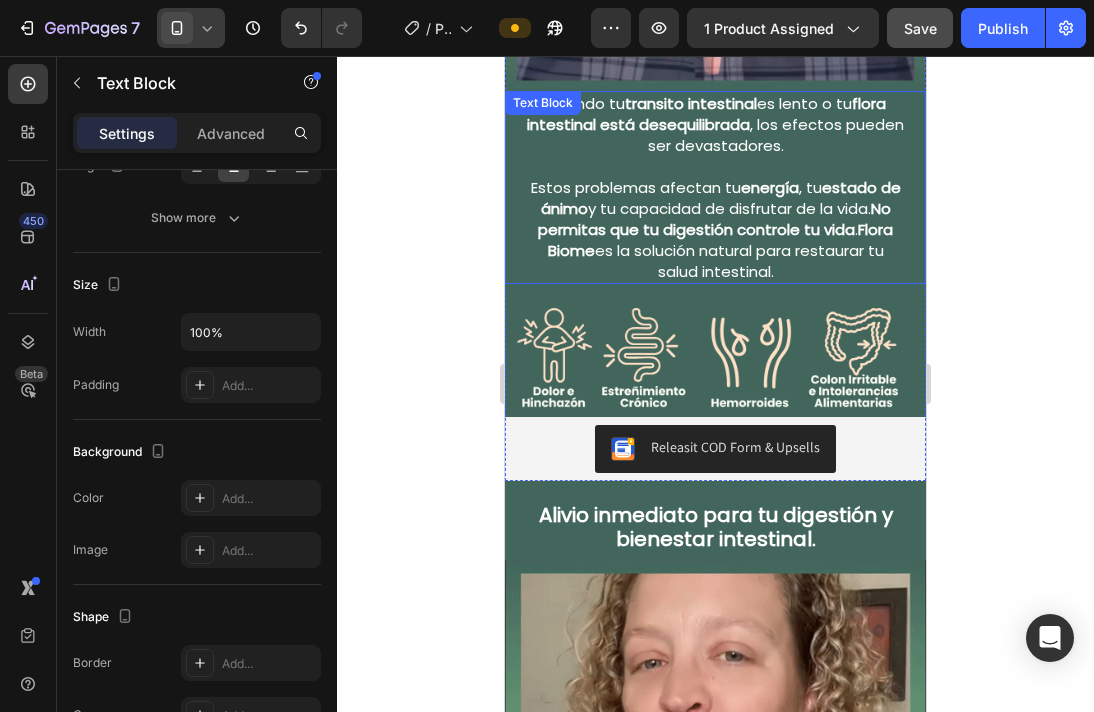 click on "No permitas que tu digestión controle tu vida" at bounding box center (714, 219) 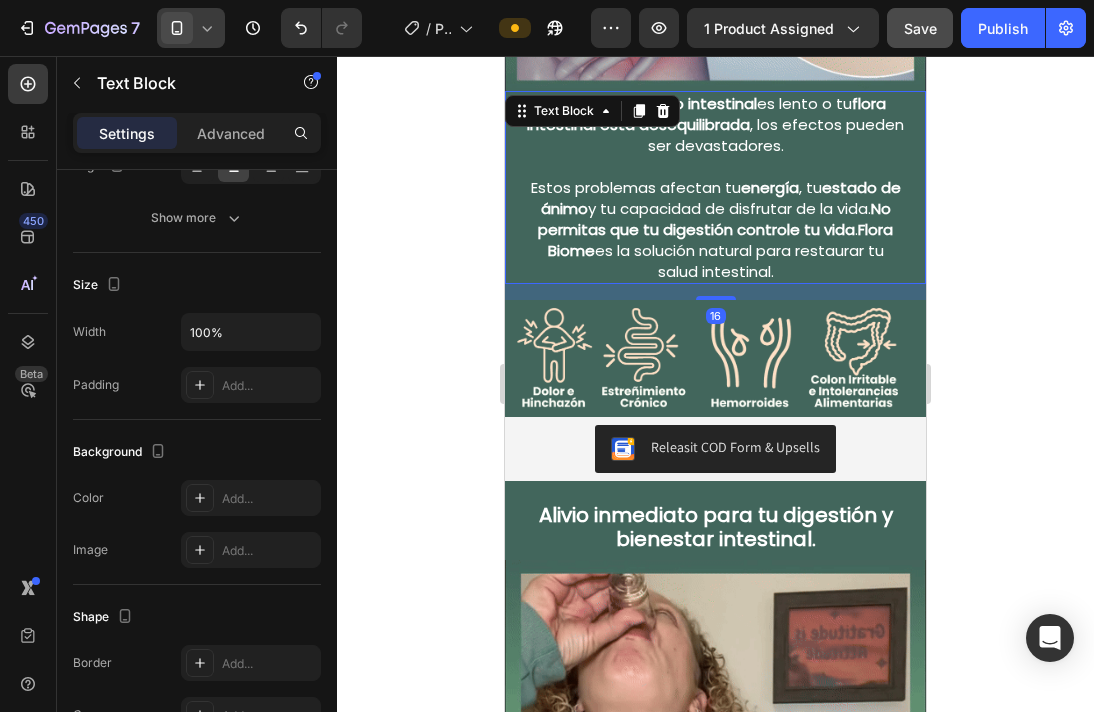 scroll, scrollTop: 0, scrollLeft: 0, axis: both 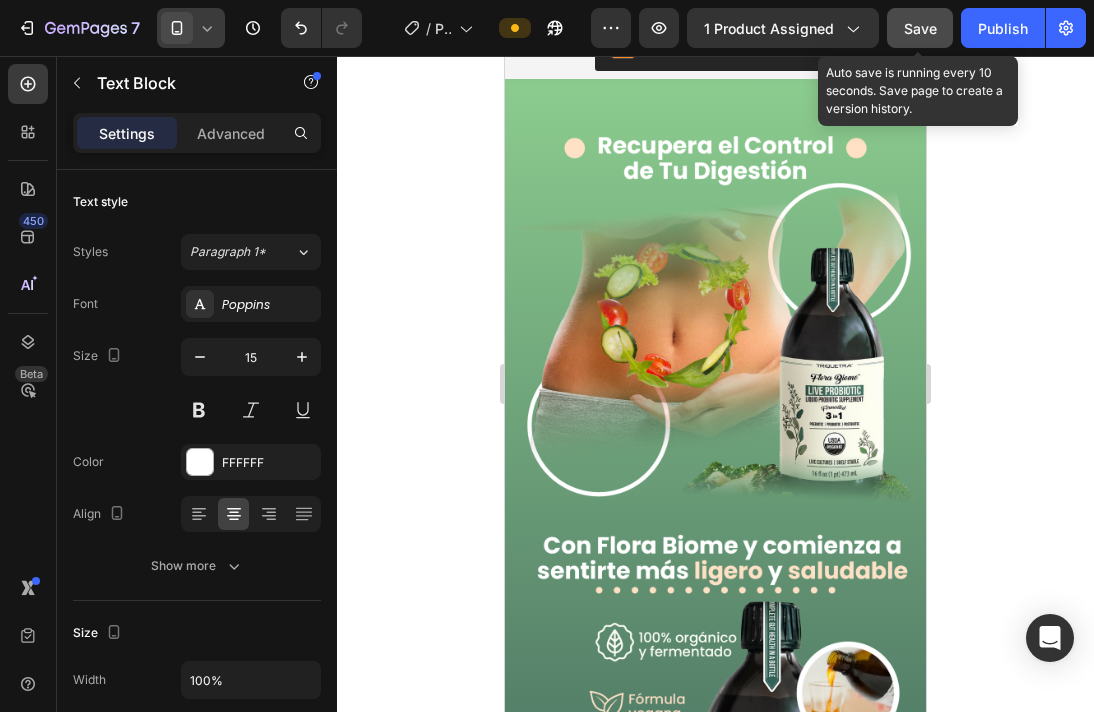 click on "Save" 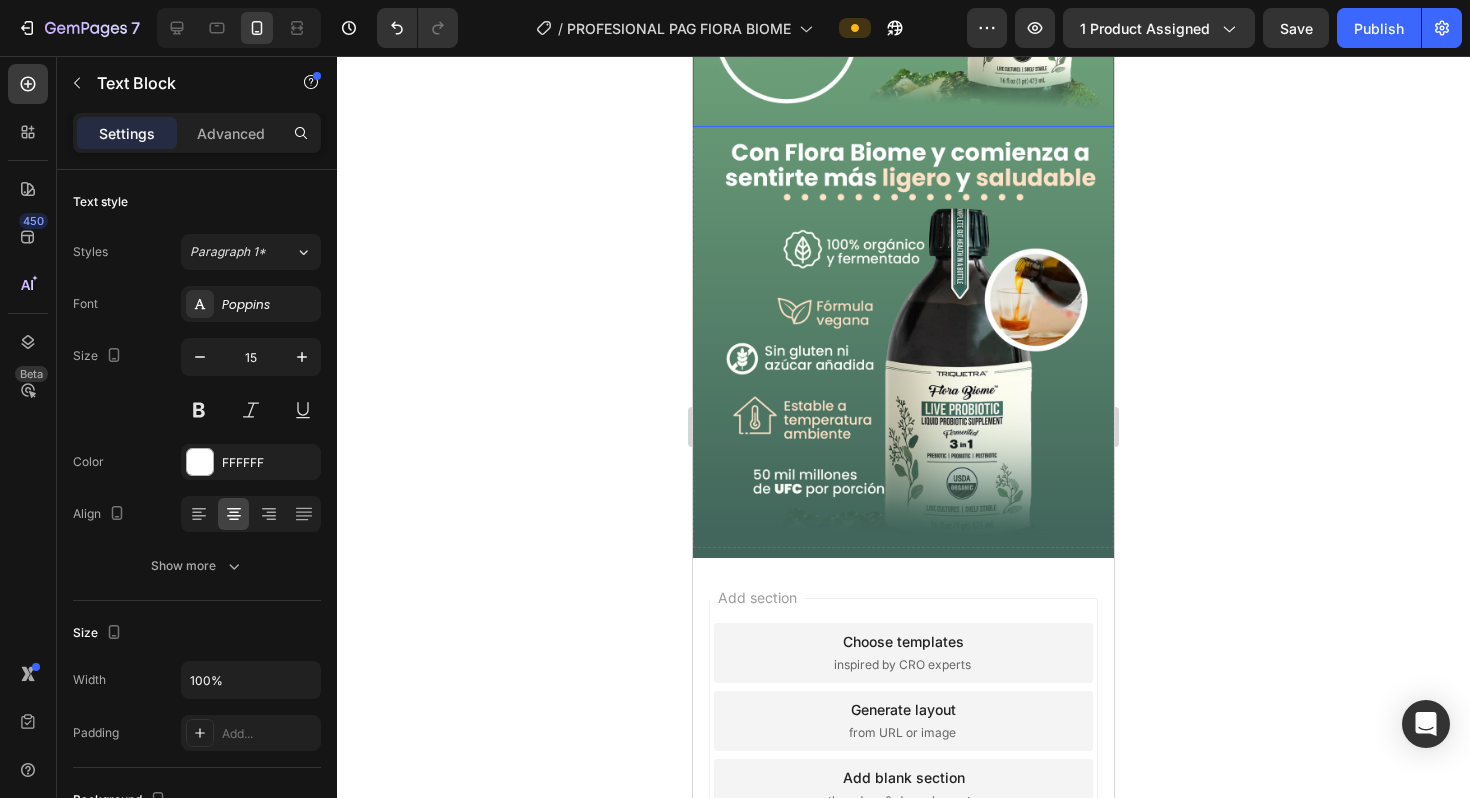 scroll, scrollTop: 4076, scrollLeft: 0, axis: vertical 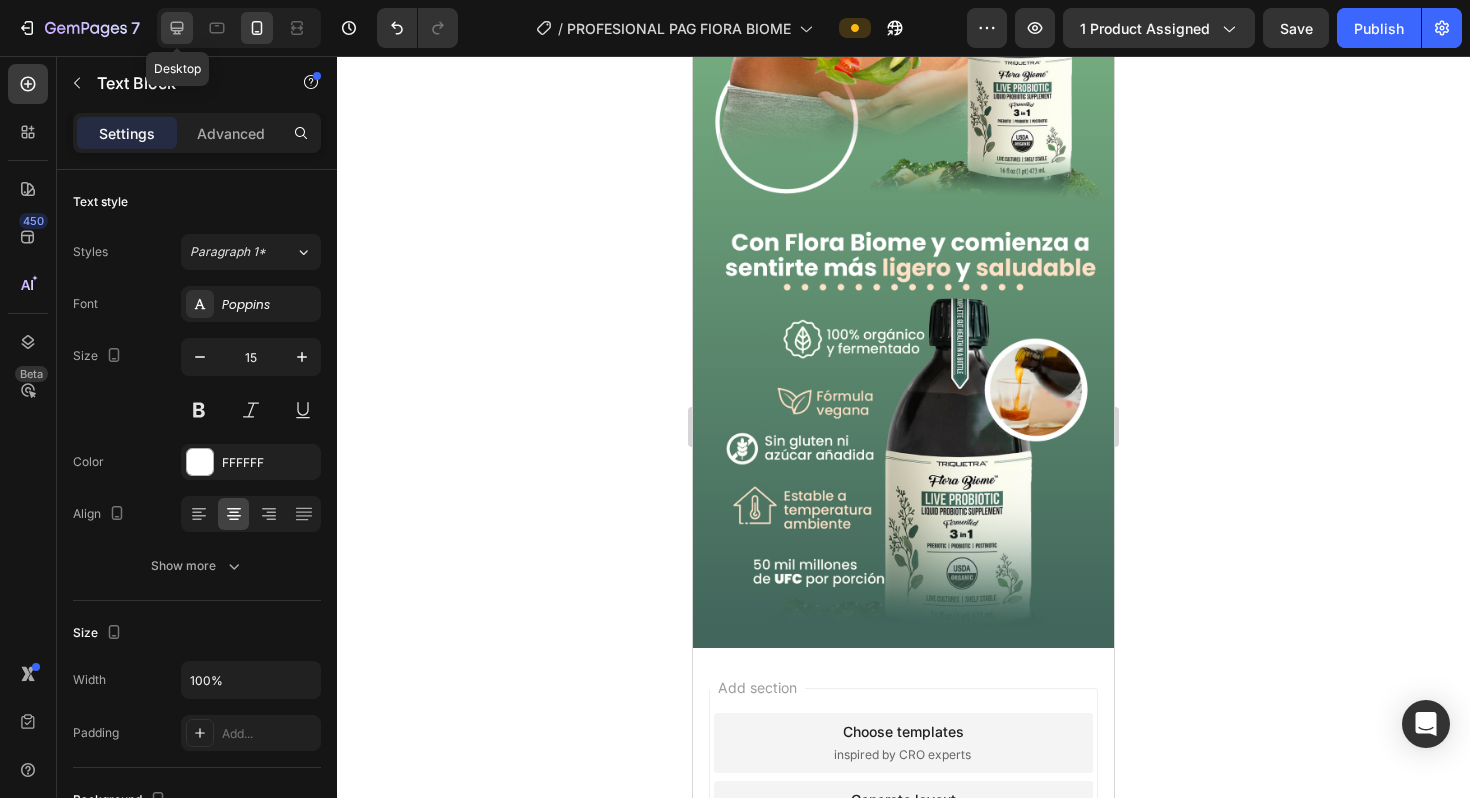 click 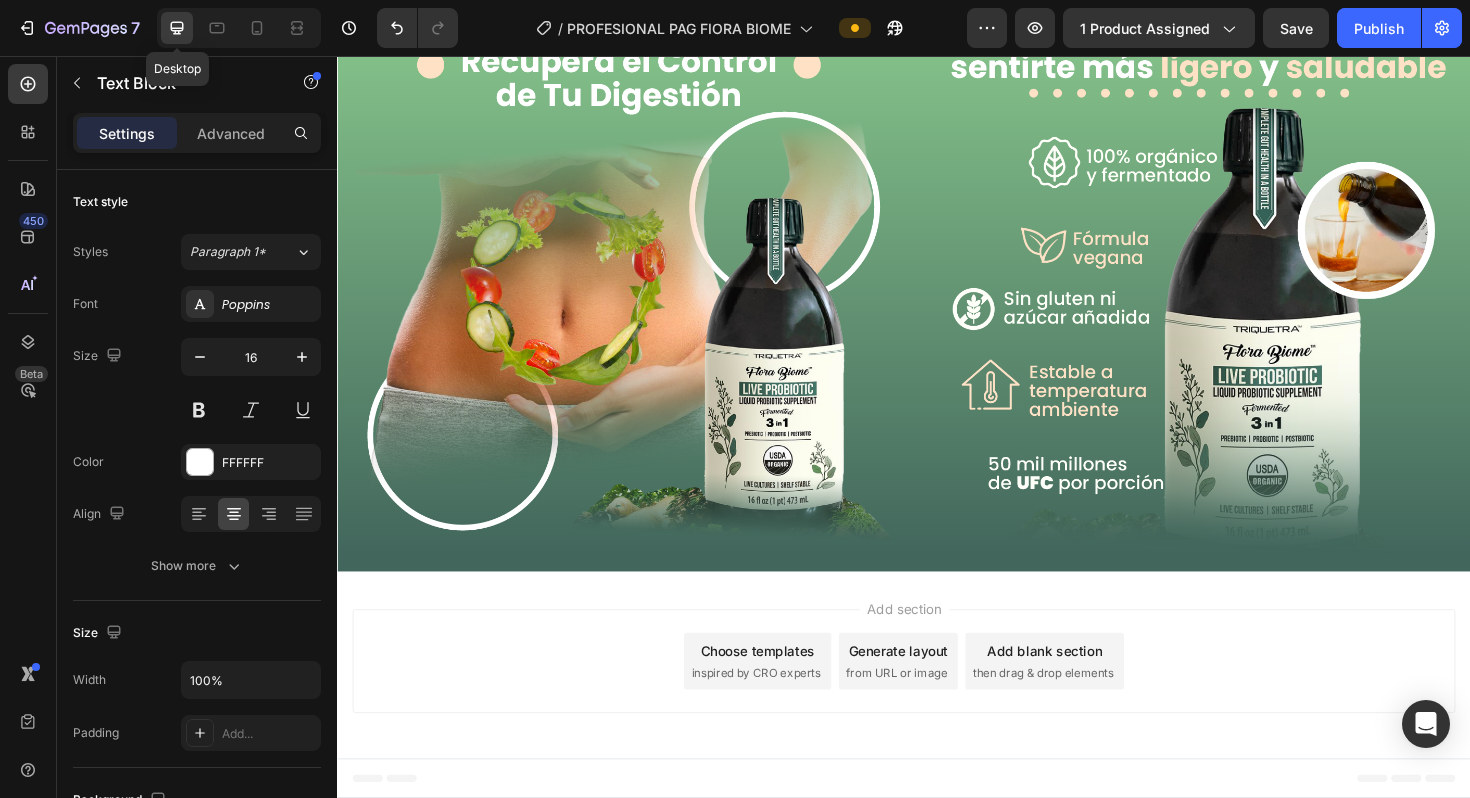 scroll, scrollTop: 3769, scrollLeft: 0, axis: vertical 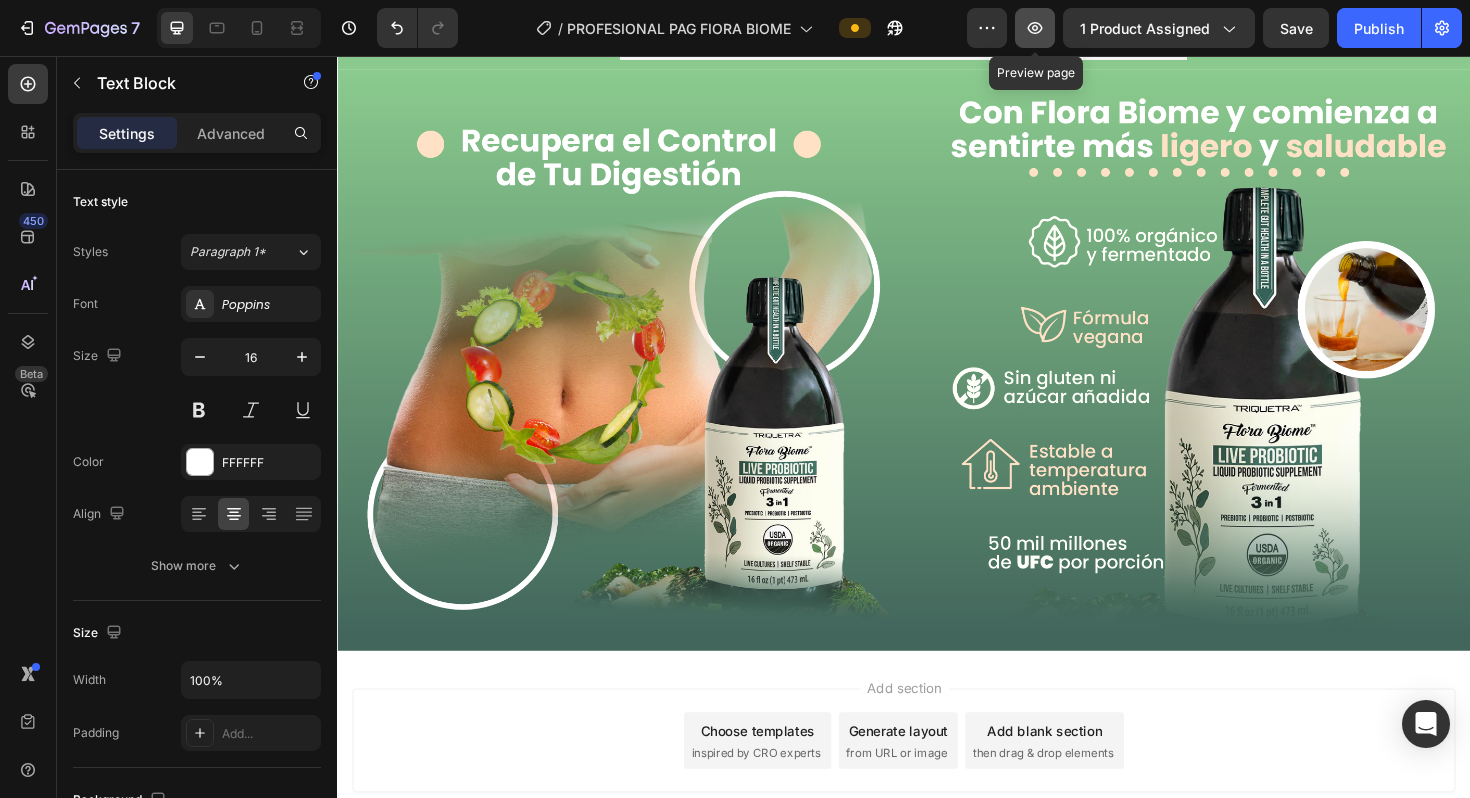 click 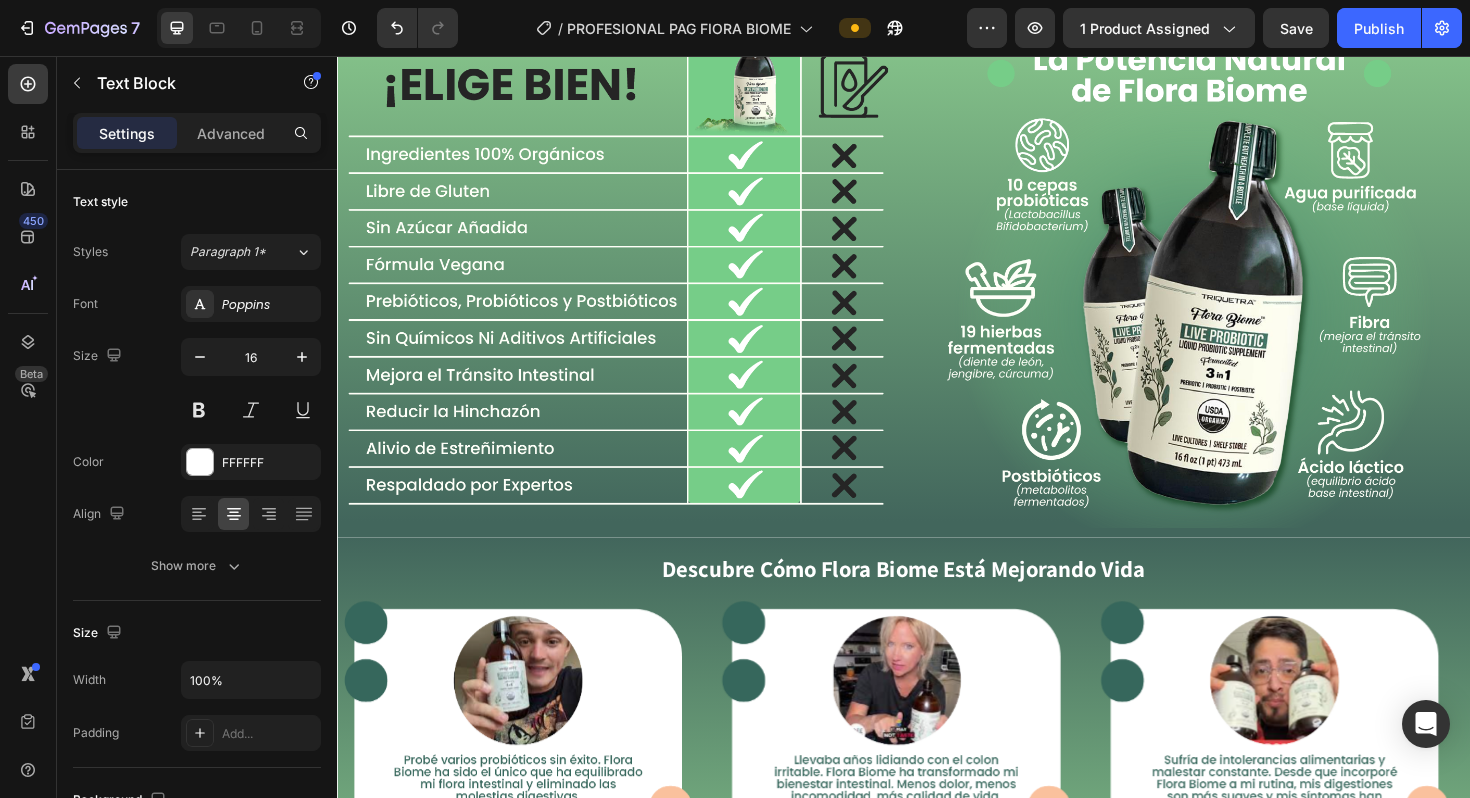 scroll, scrollTop: 2465, scrollLeft: 0, axis: vertical 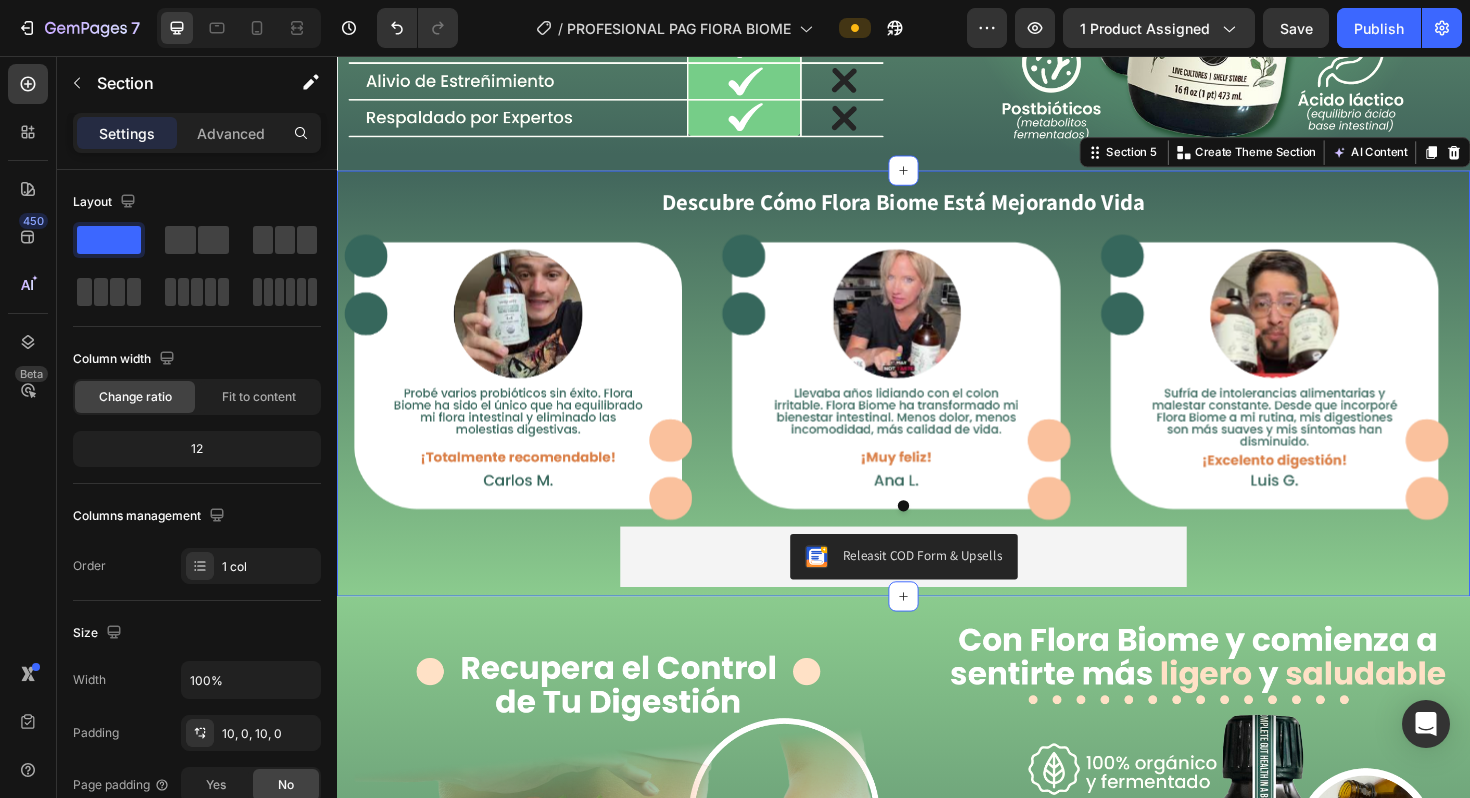 click on "Descubre Cómo Flora Biome Está Mejorando Vida Text Block
Image Image Image
Carousel Releasit COD Form & Upsells Releasit COD Form & Upsells Product Section 5   Create Theme Section AI Content Write with GemAI What would you like to describe here? Tone and Voice Persuasive Product Plantillas Magneticas ZenStep™ Show more Generate" at bounding box center [937, 403] 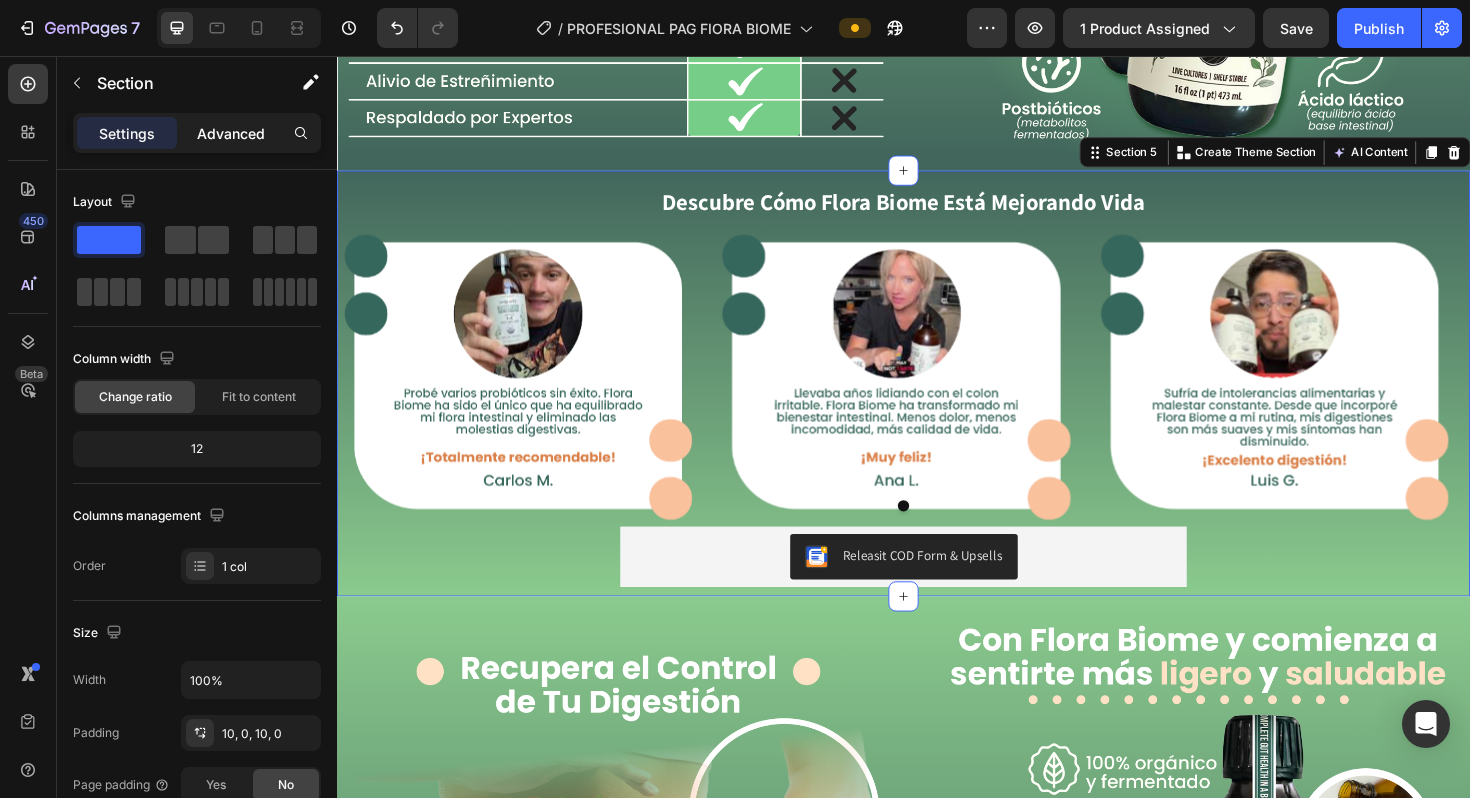 click on "Advanced" at bounding box center [231, 133] 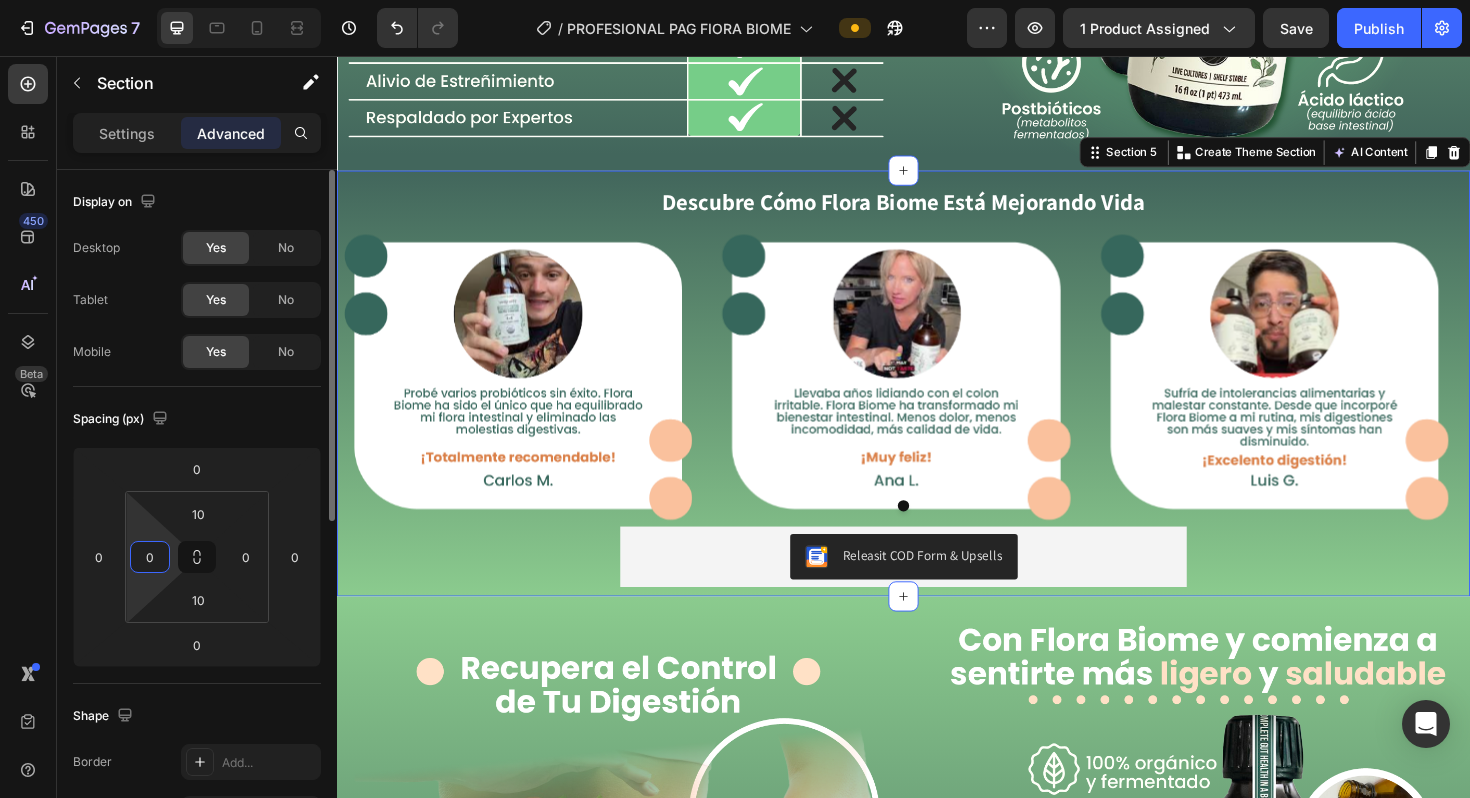 click on "0" at bounding box center (150, 557) 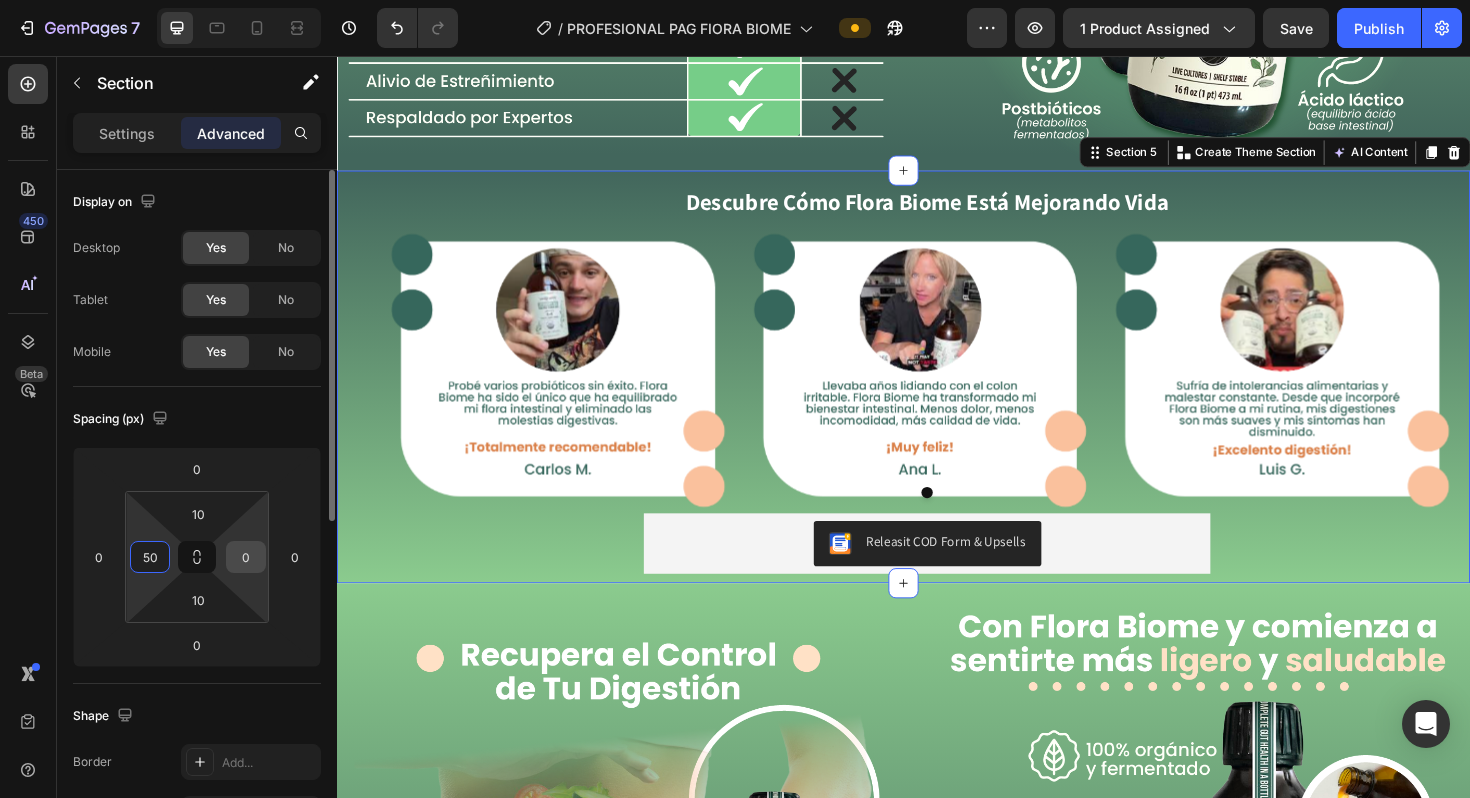 type on "50" 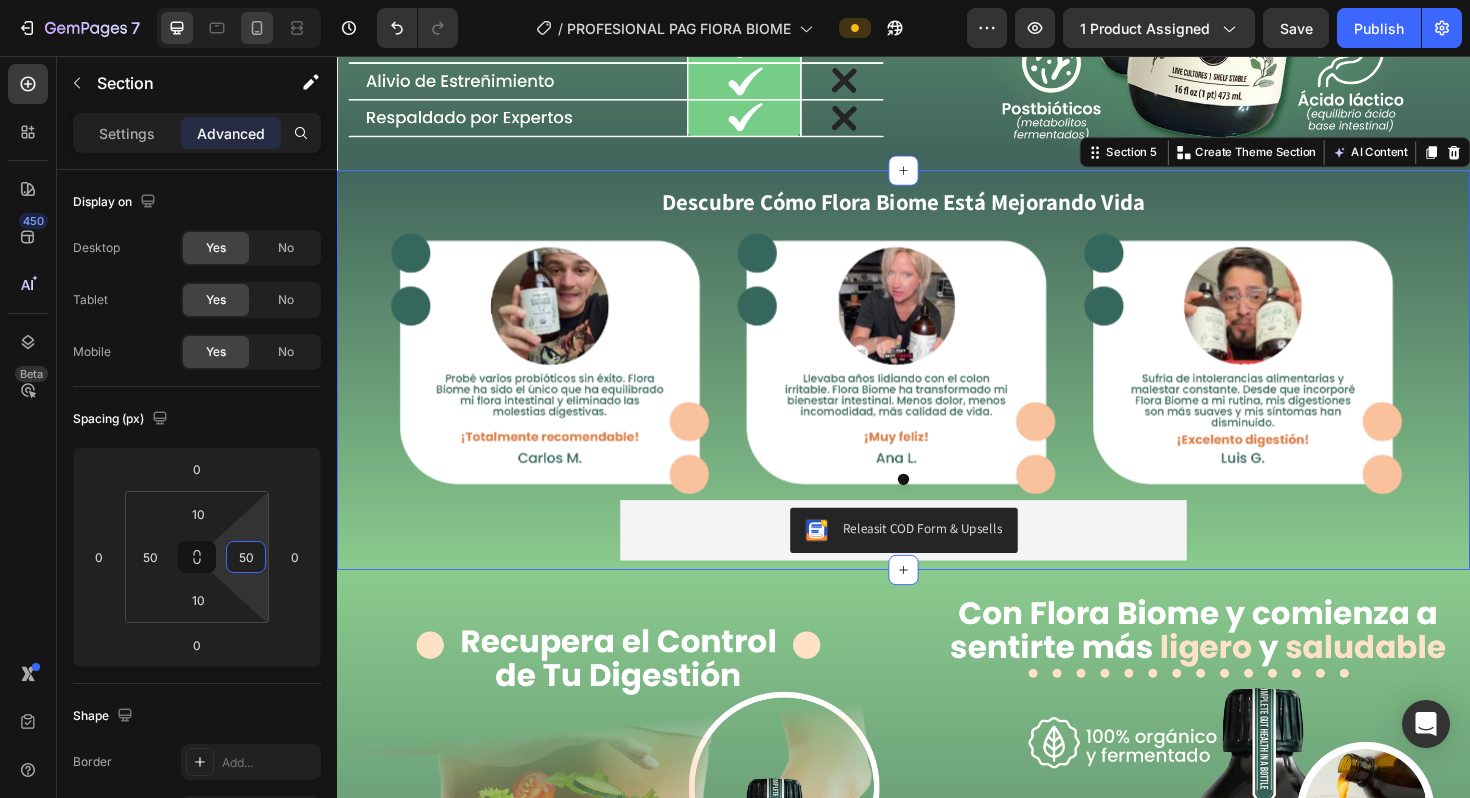 type on "50" 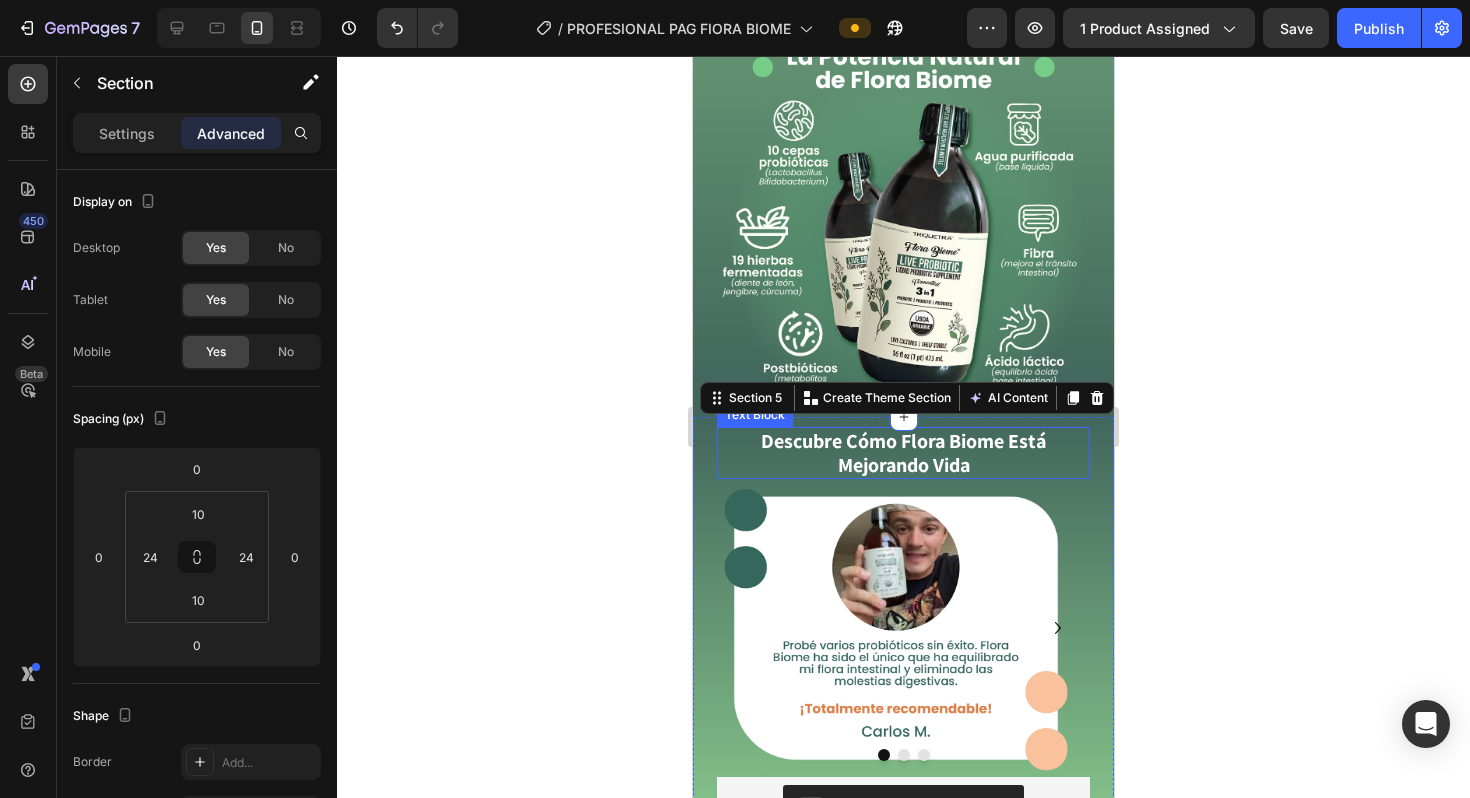 scroll, scrollTop: 2467, scrollLeft: 0, axis: vertical 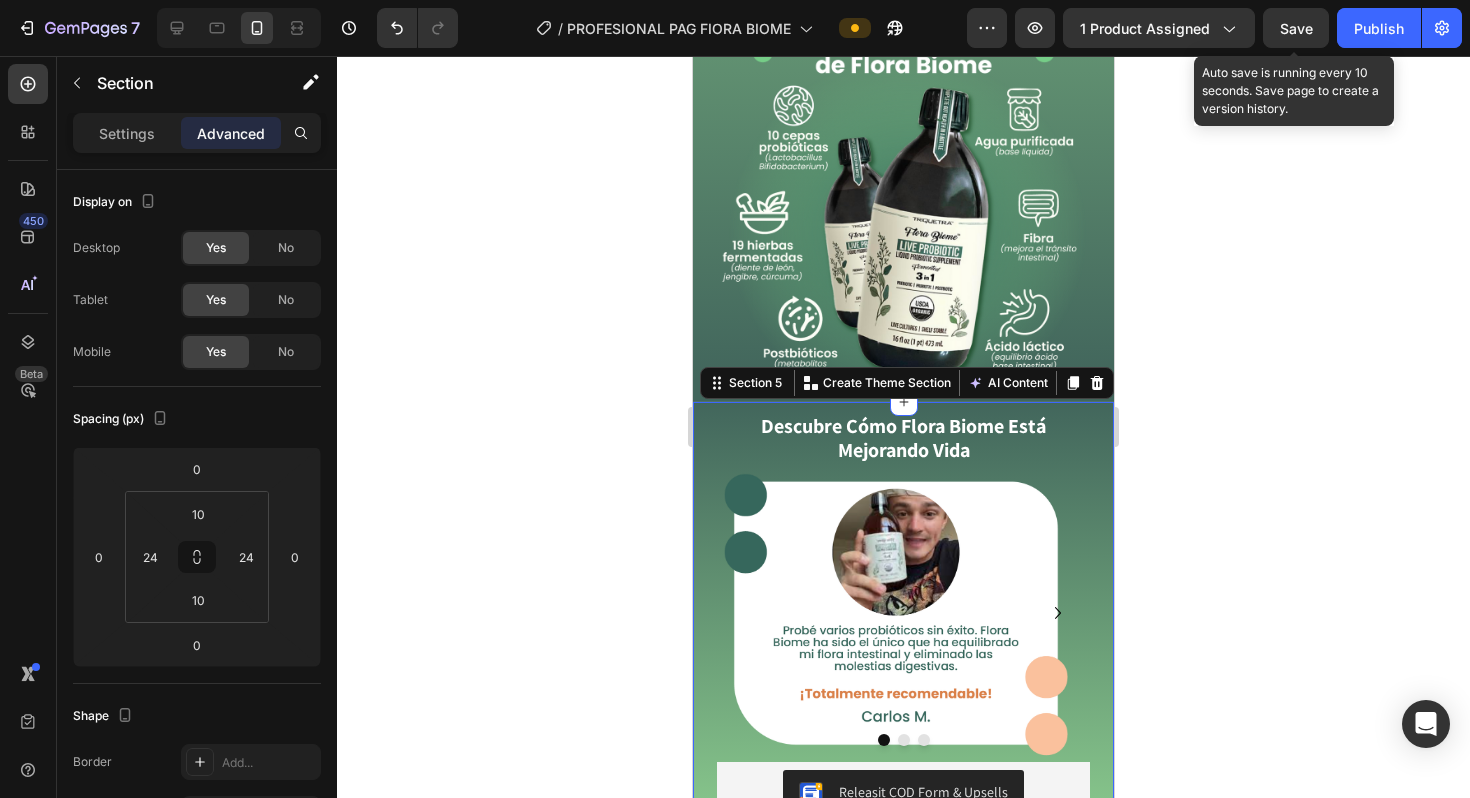 click on "Save" at bounding box center (1296, 28) 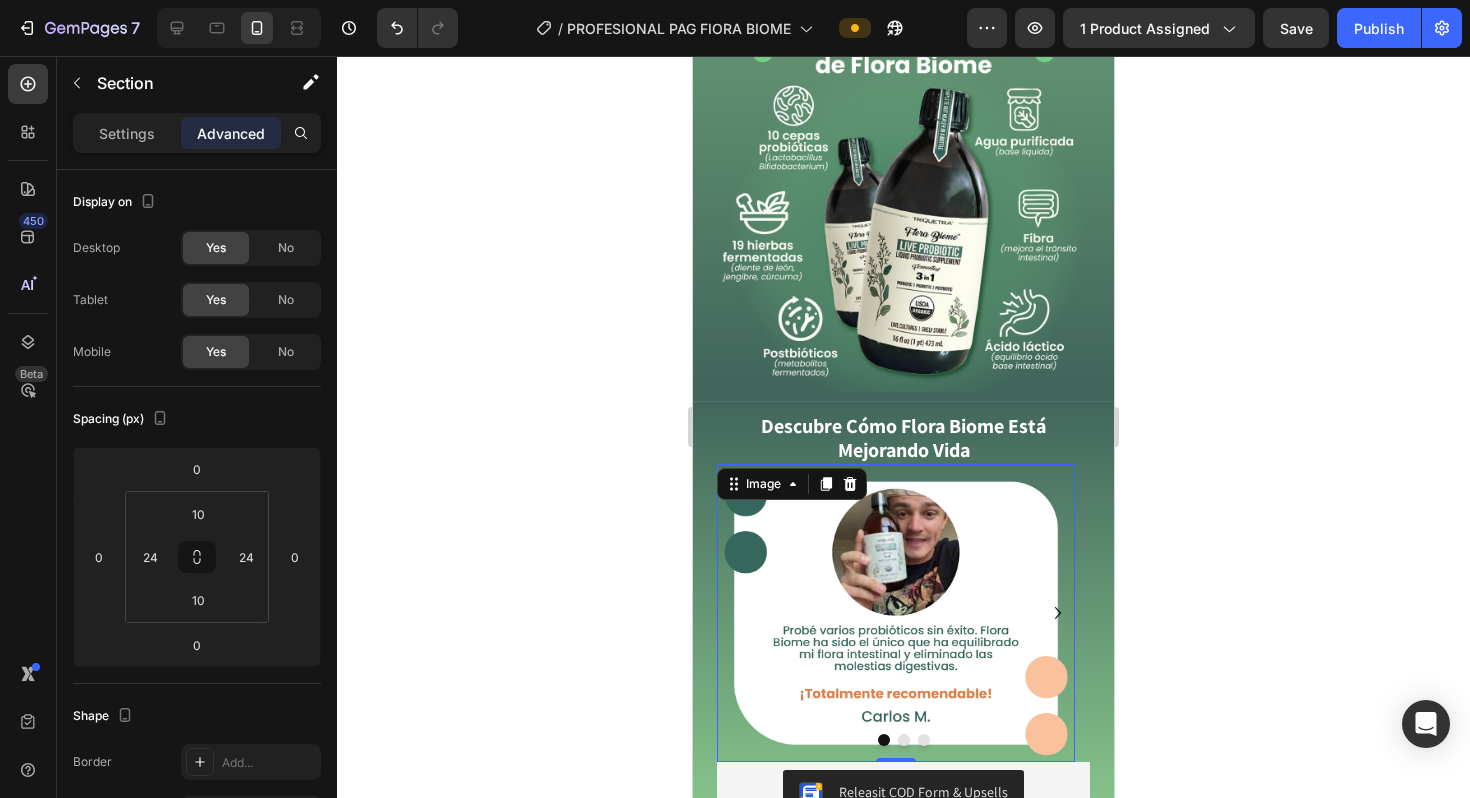 click at bounding box center (896, 613) 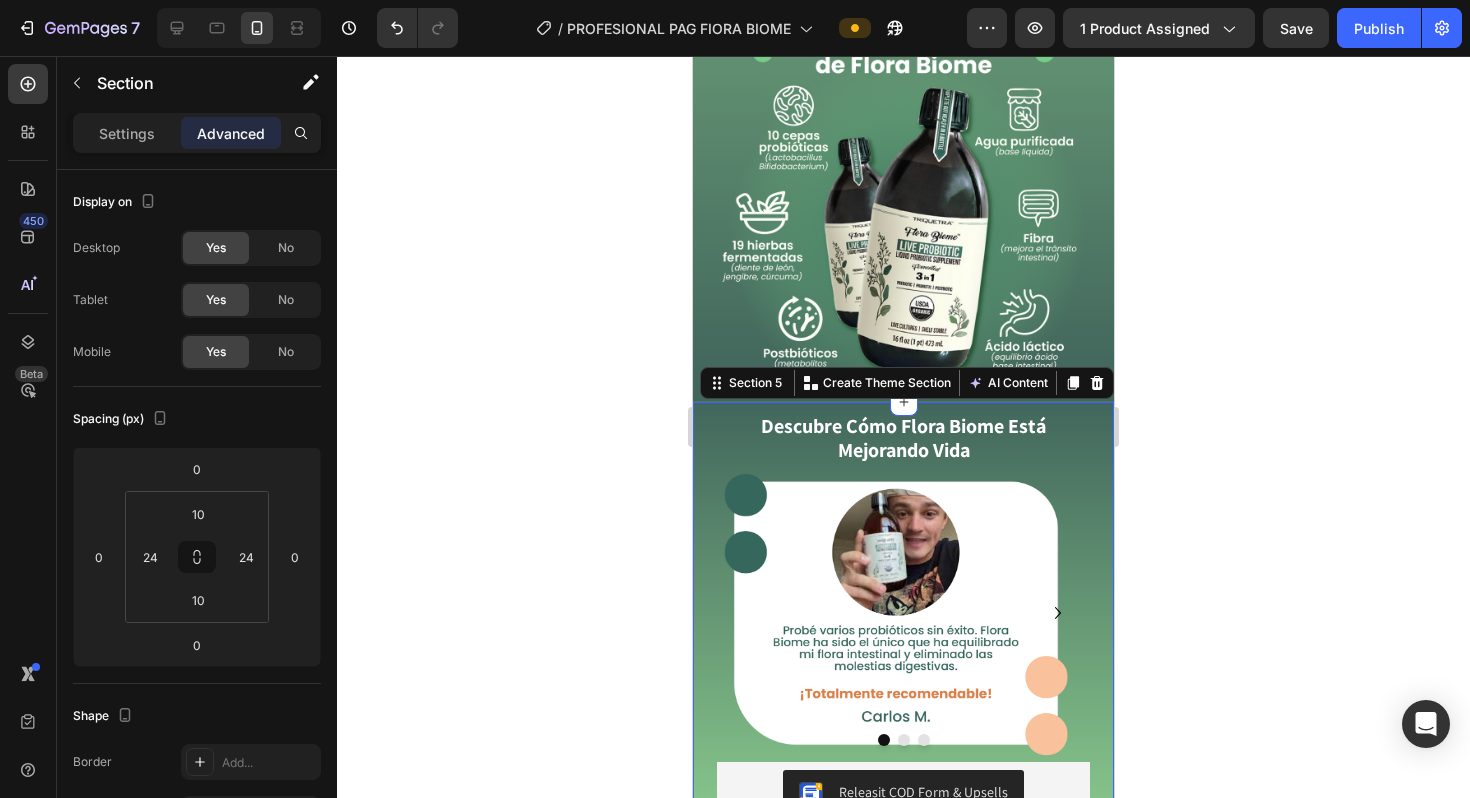 click on "Descubre Cómo Flora Biome Está Mejorando Vida Text Block
Image Image Image
Carousel Releasit COD Form & Upsells Releasit COD Form & Upsells Product Section 5   Create Theme Section AI Content Write with GemAI What would you like to describe here? Tone and Voice Persuasive Product Plantillas Magneticas ZenStep™ Show more Generate" at bounding box center [903, 619] 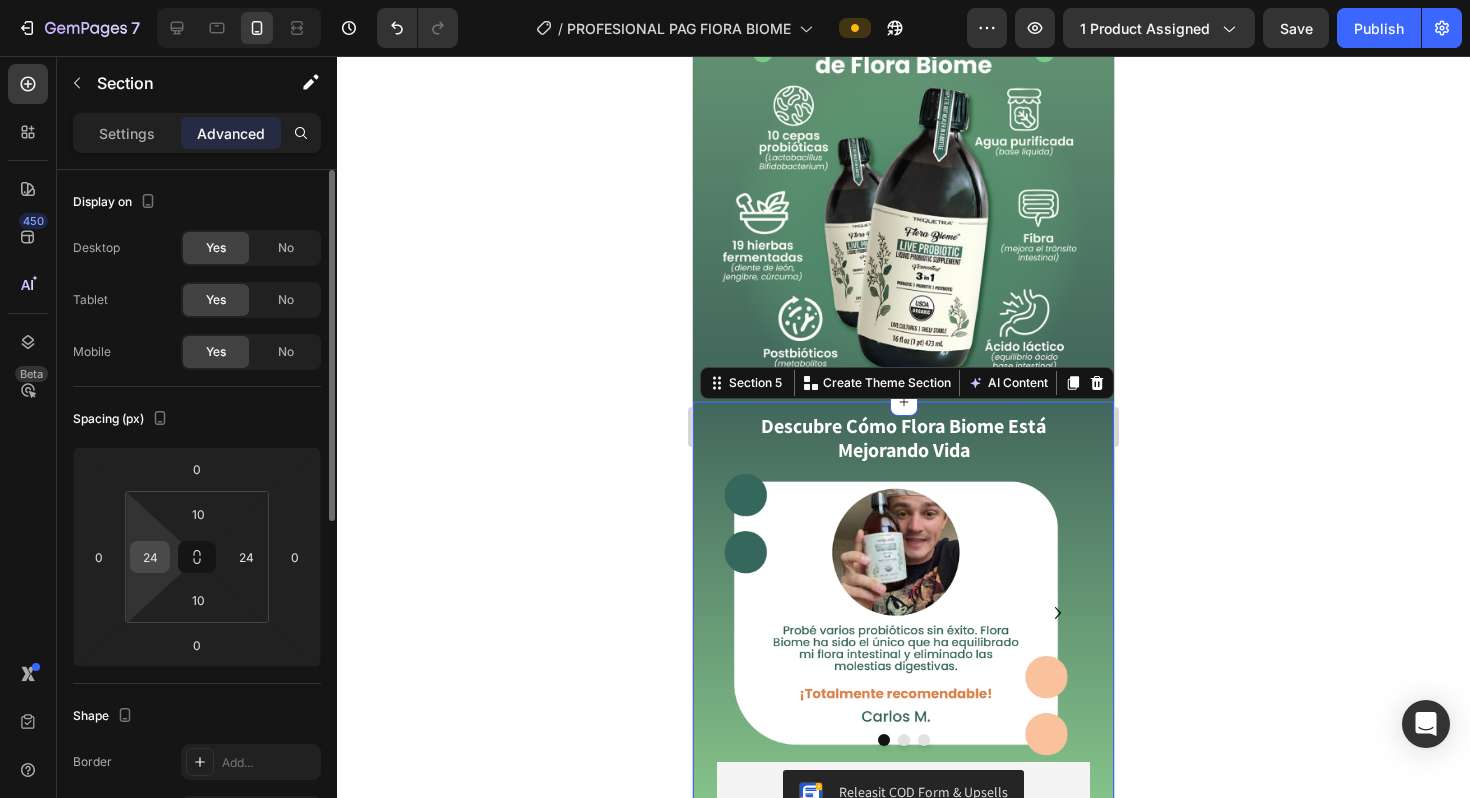 click on "24" at bounding box center (150, 557) 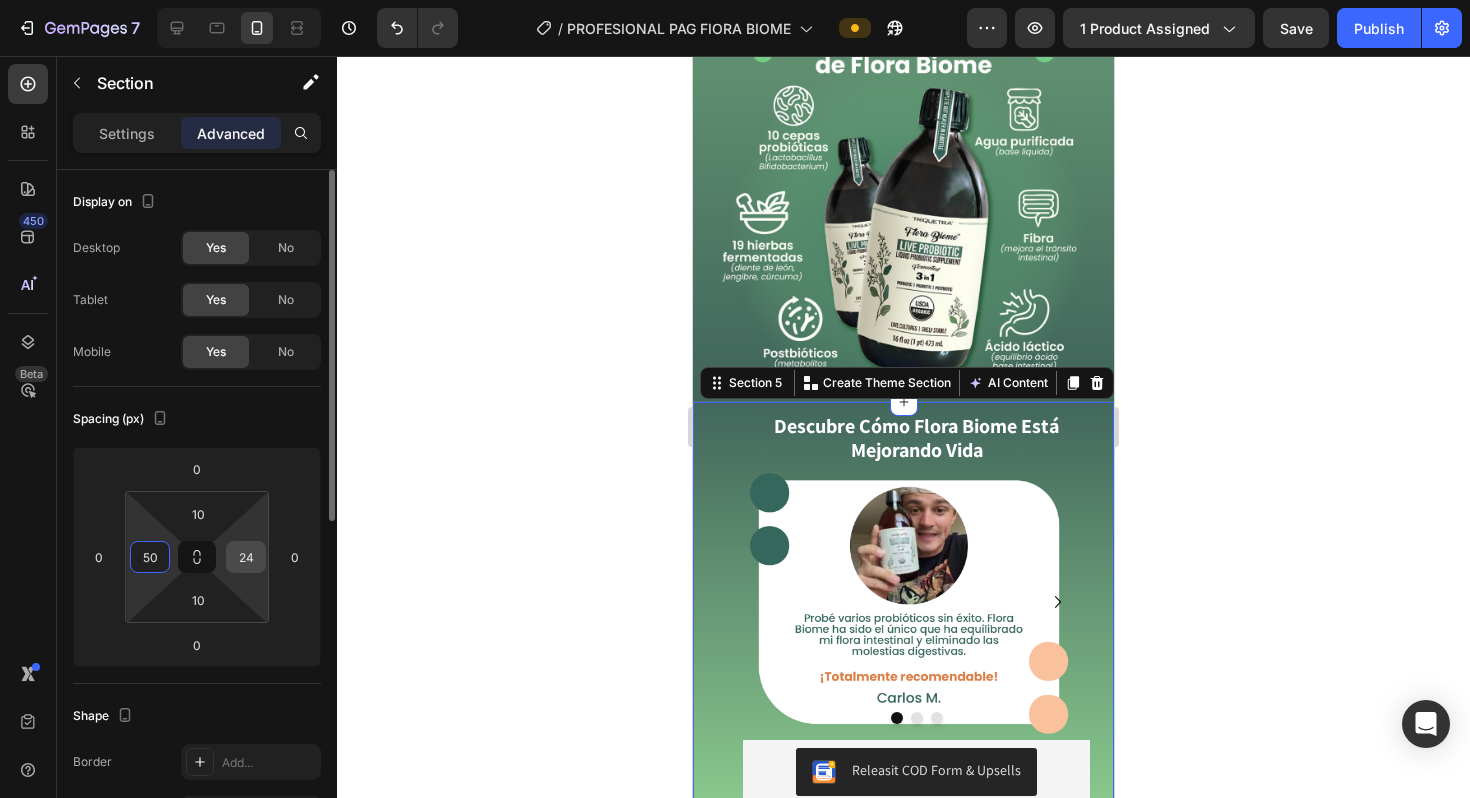 type on "50" 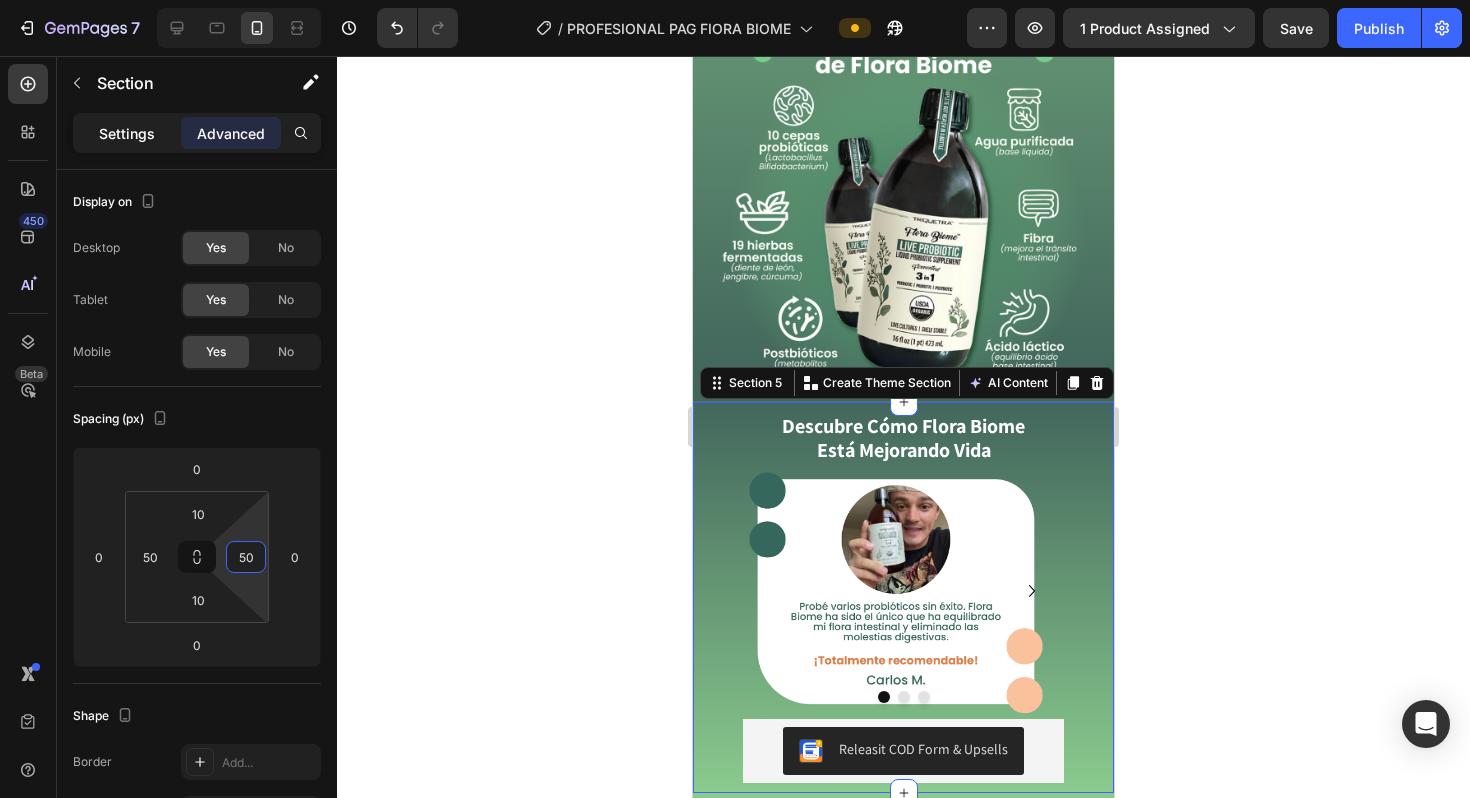 type on "50" 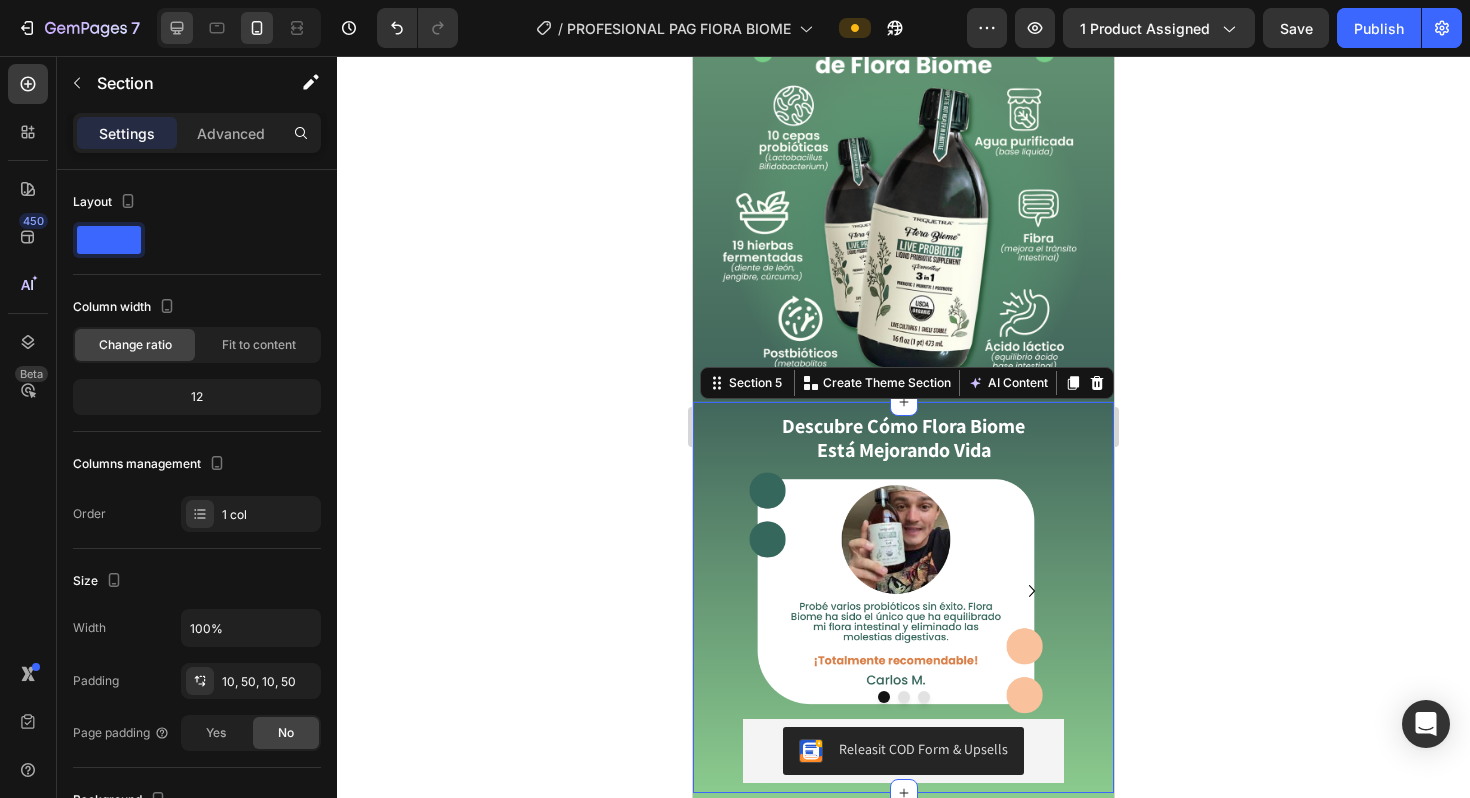 click 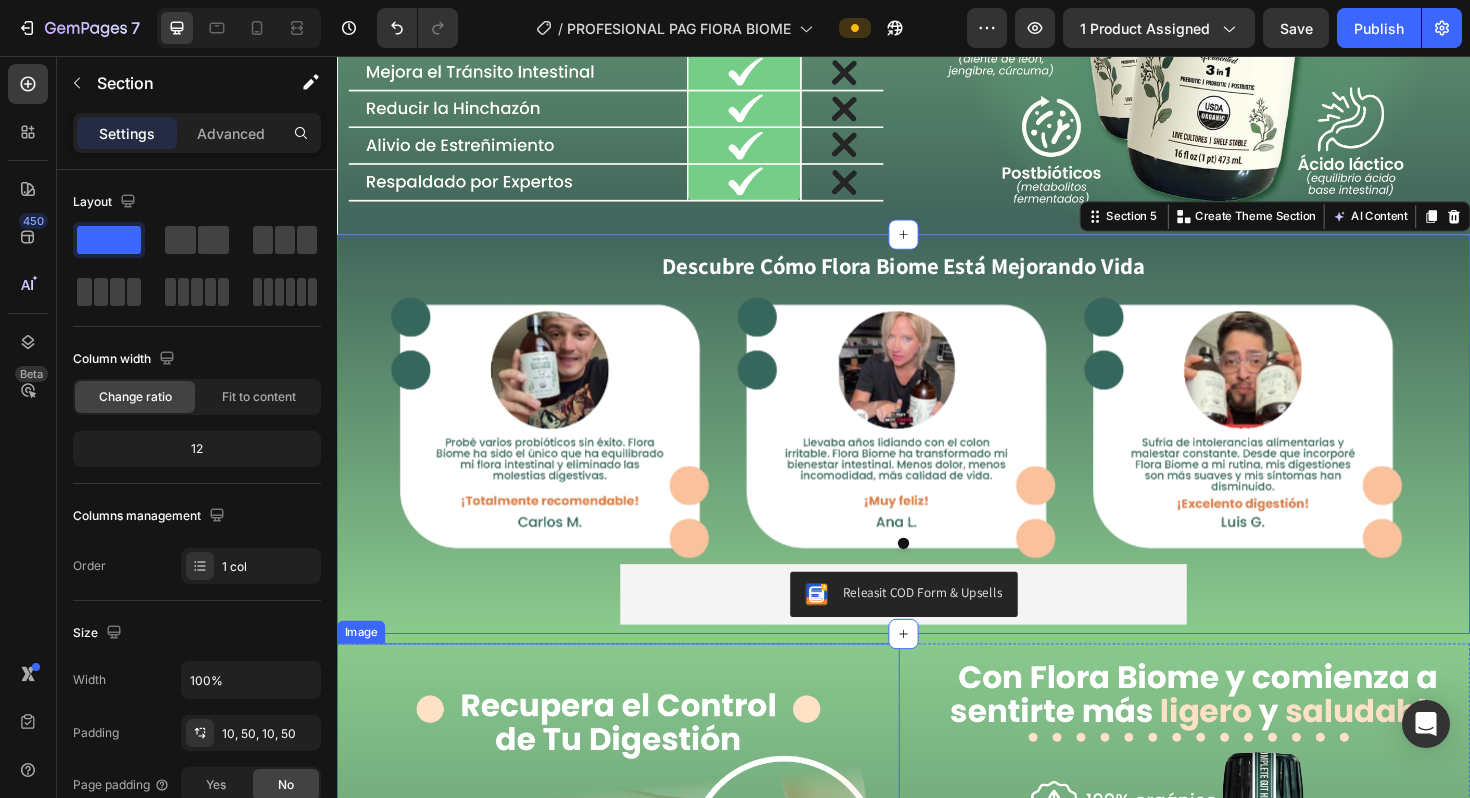 scroll, scrollTop: 2476, scrollLeft: 0, axis: vertical 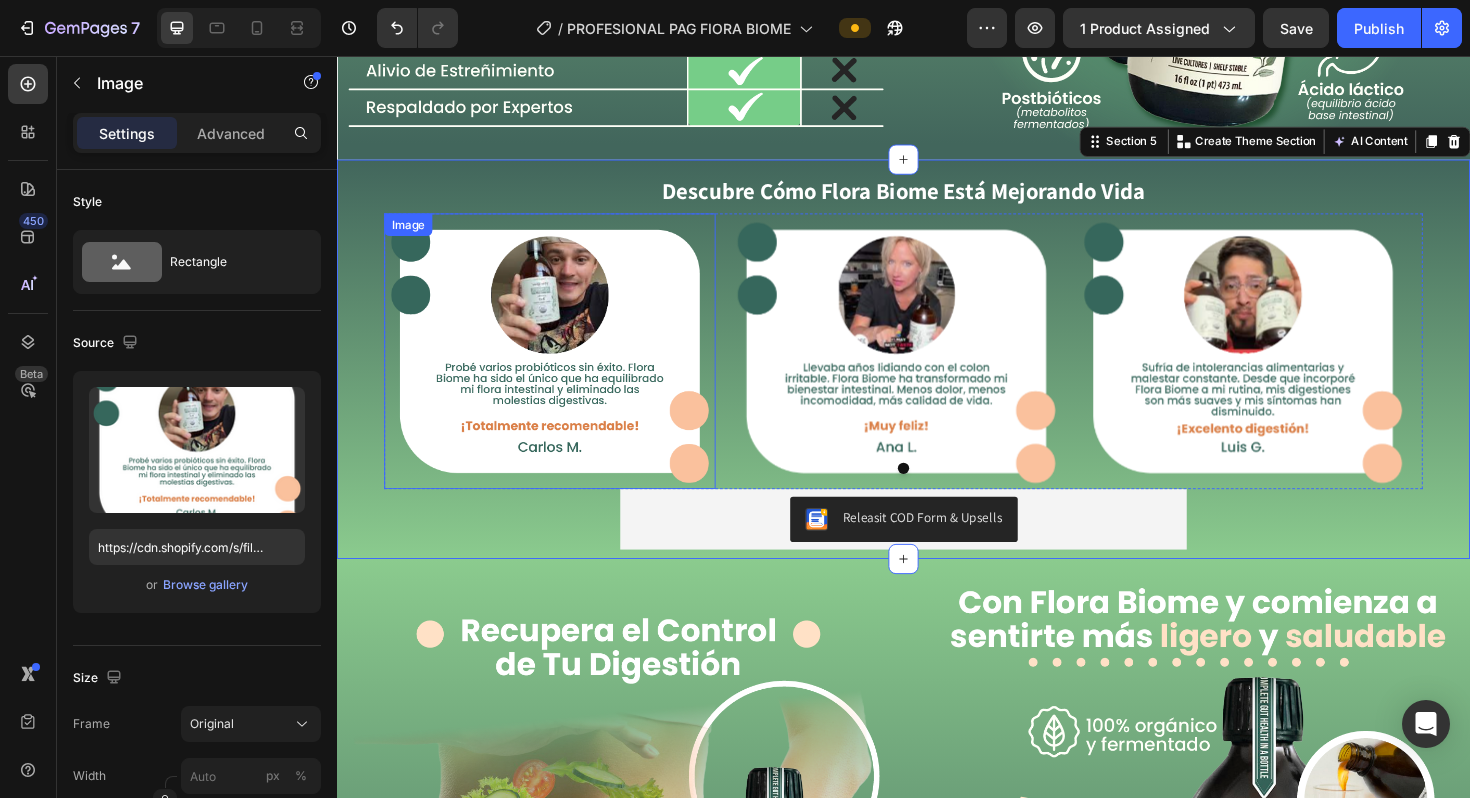 click at bounding box center (562, 369) 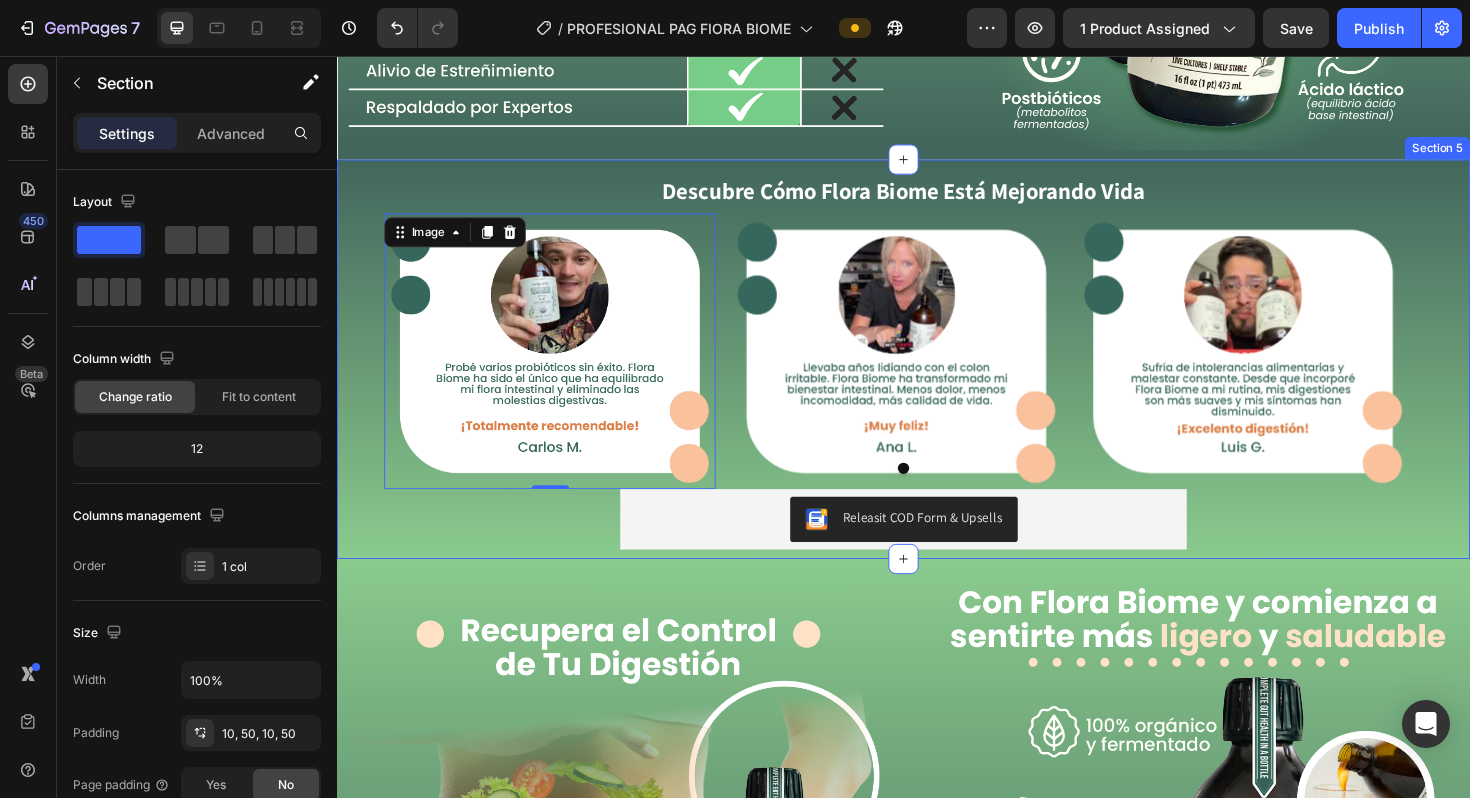 click on "Descubre Cómo Flora Biome Está Mejorando Vida Text Block
Image   0 Image Image
Carousel Releasit COD Form & Upsells Releasit COD Form & Upsells Product Section 5" at bounding box center [937, 378] 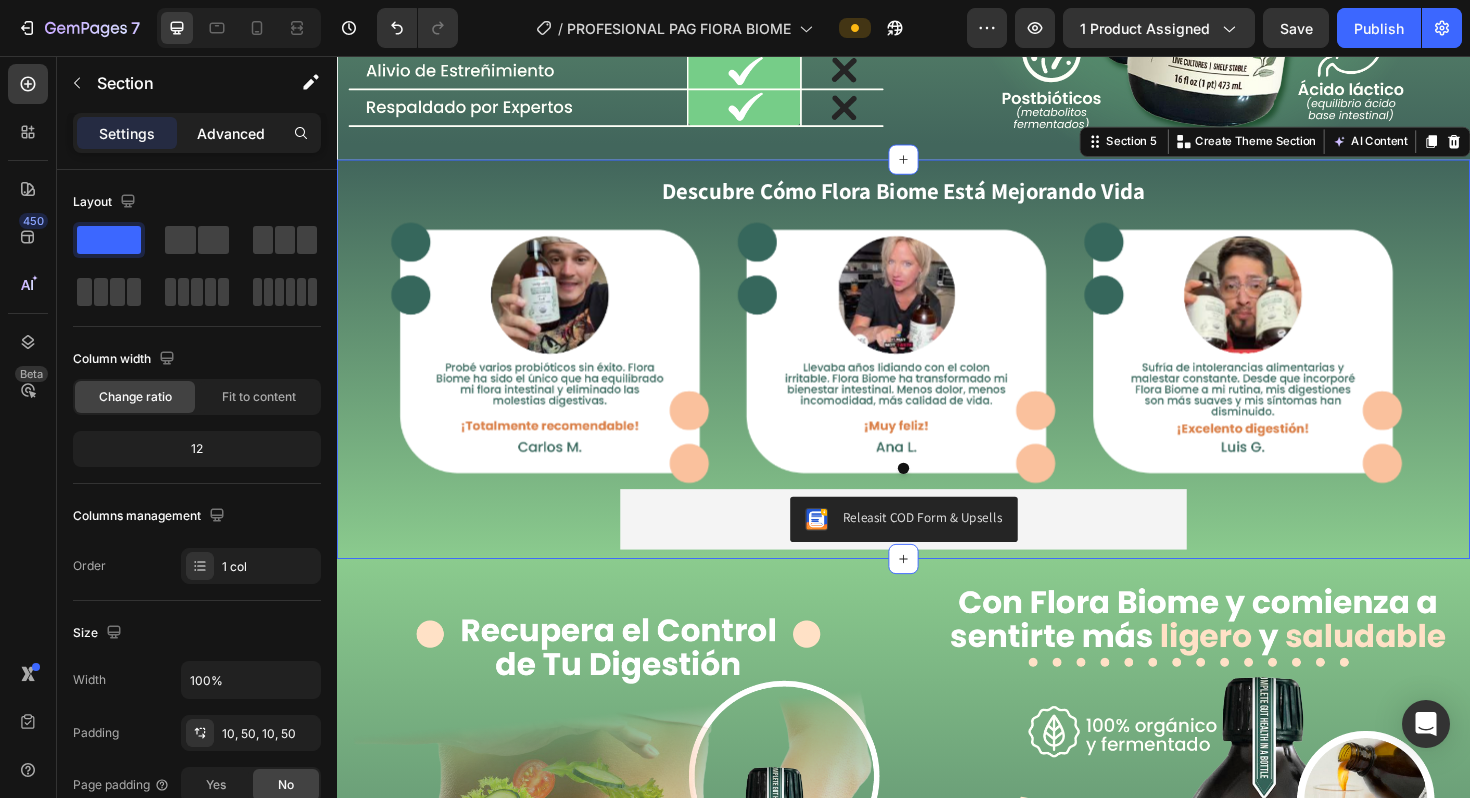 click on "Advanced" at bounding box center (231, 133) 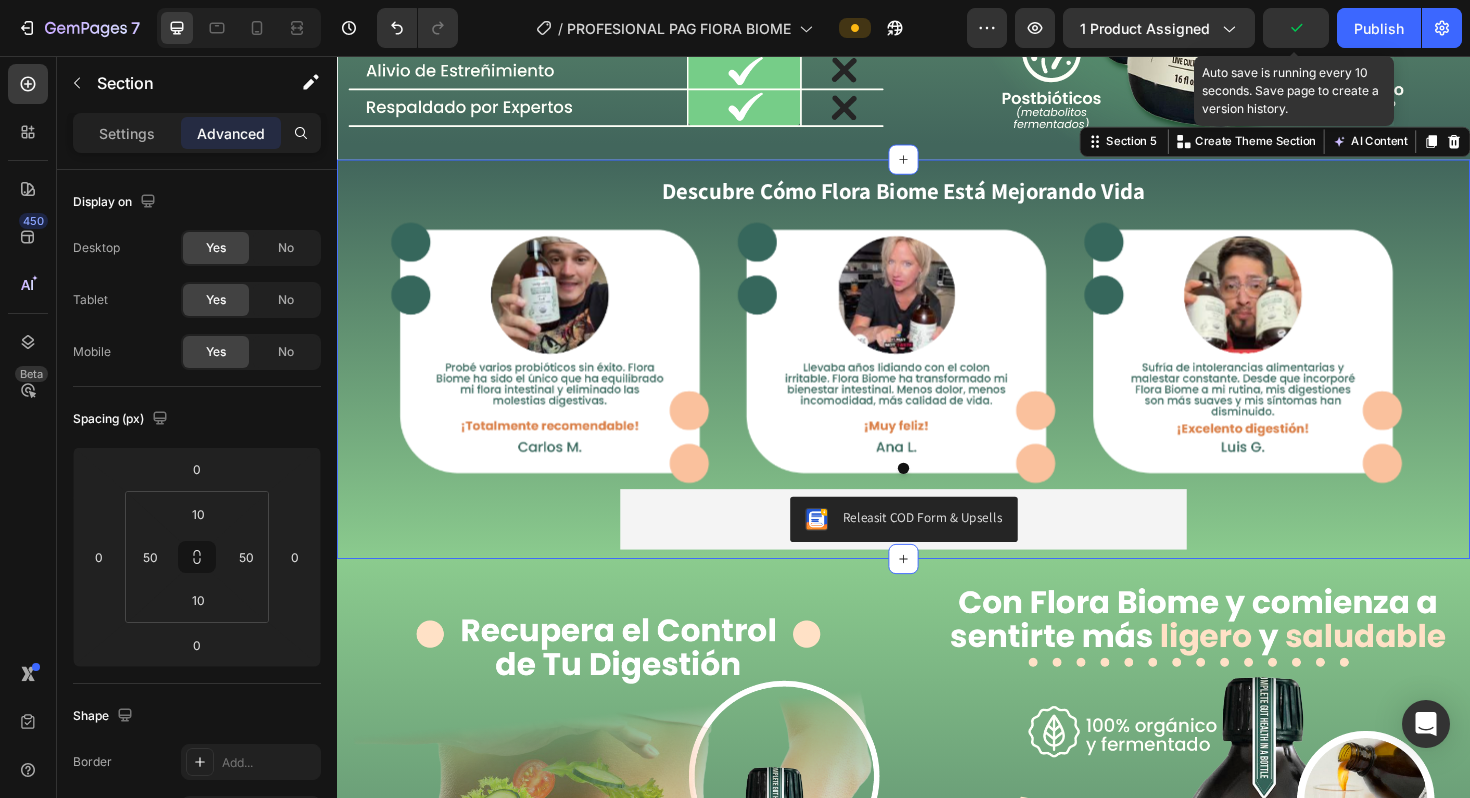 click 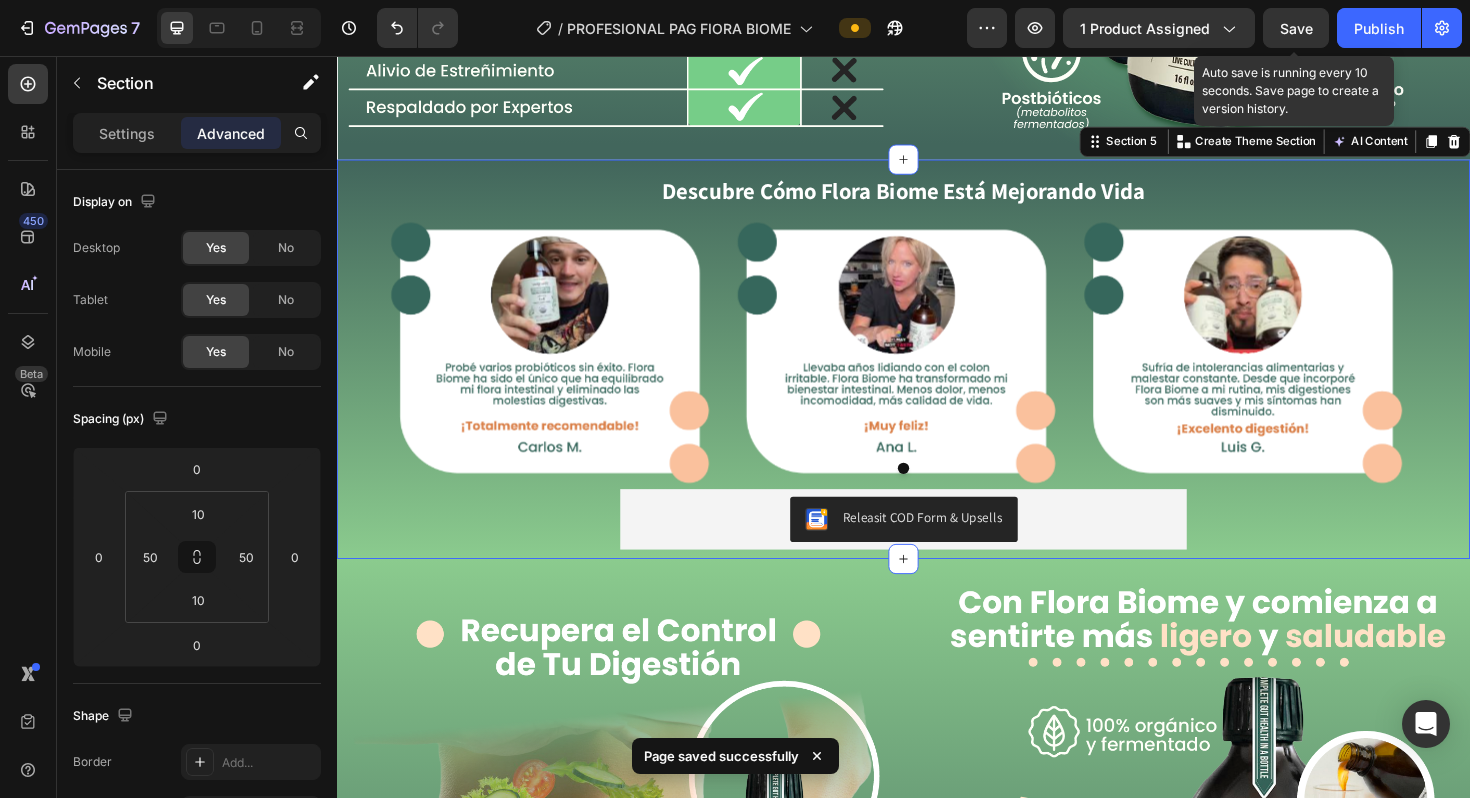 click on "Save" at bounding box center [1296, 28] 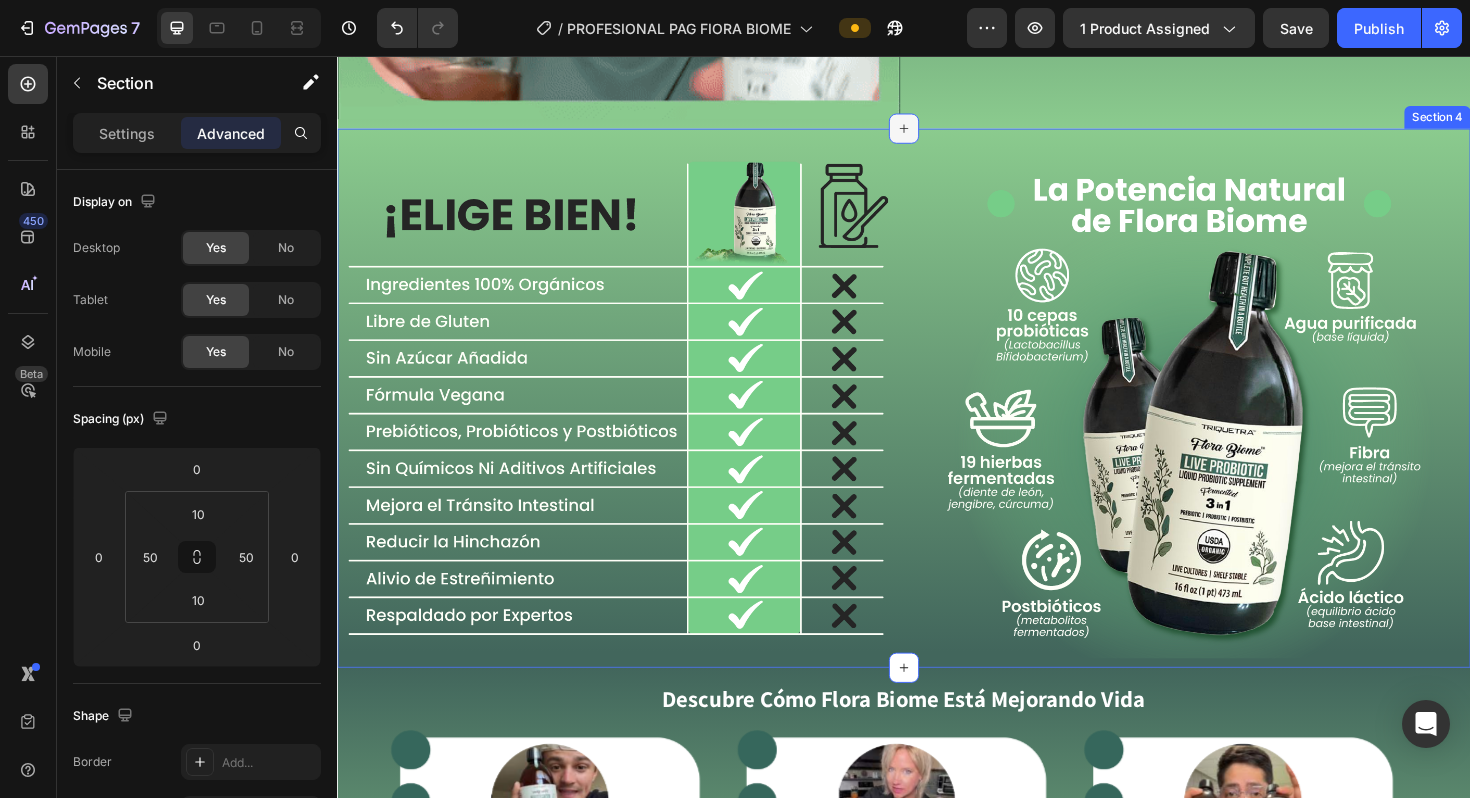scroll, scrollTop: 2433, scrollLeft: 0, axis: vertical 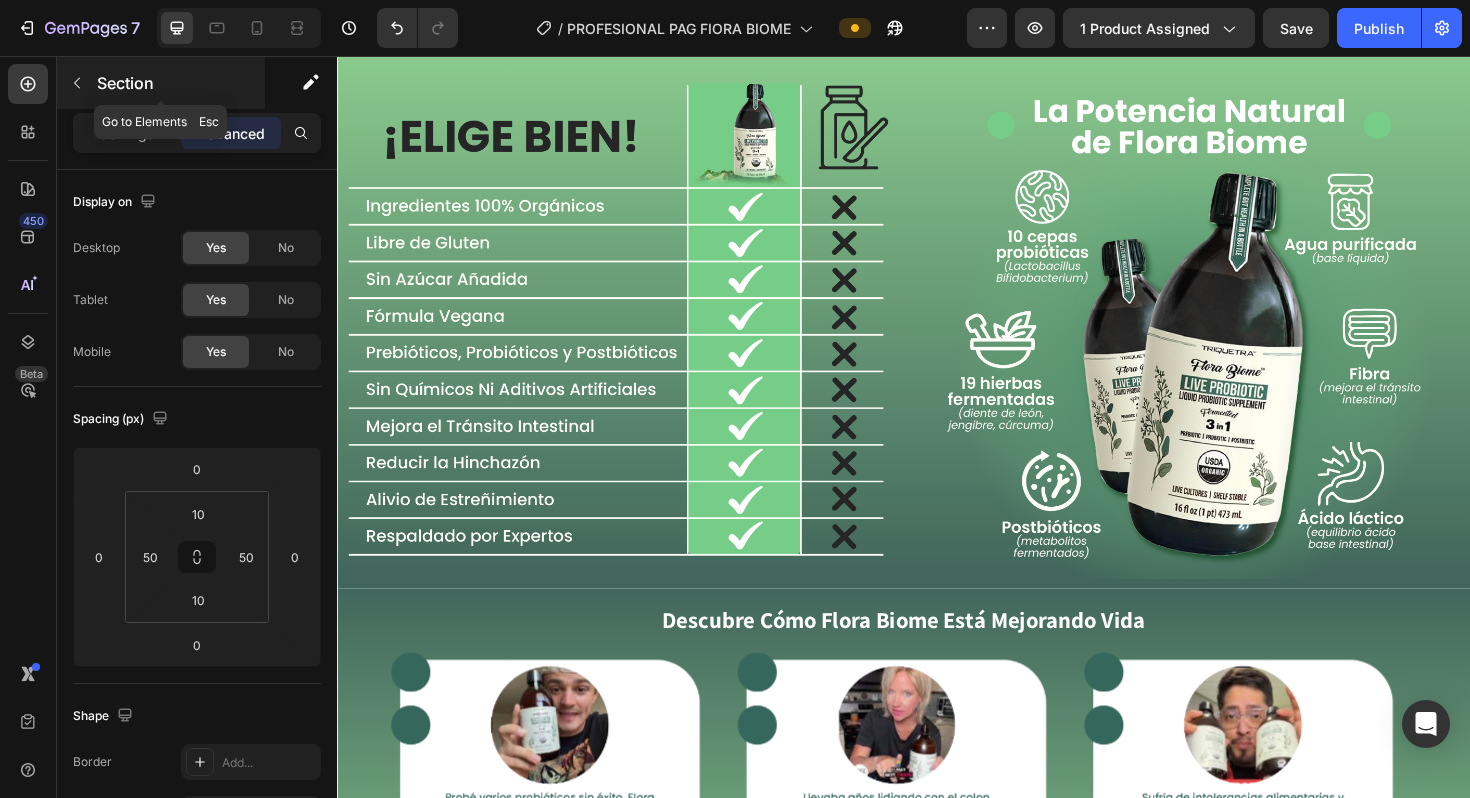 click on "Section" at bounding box center (161, 83) 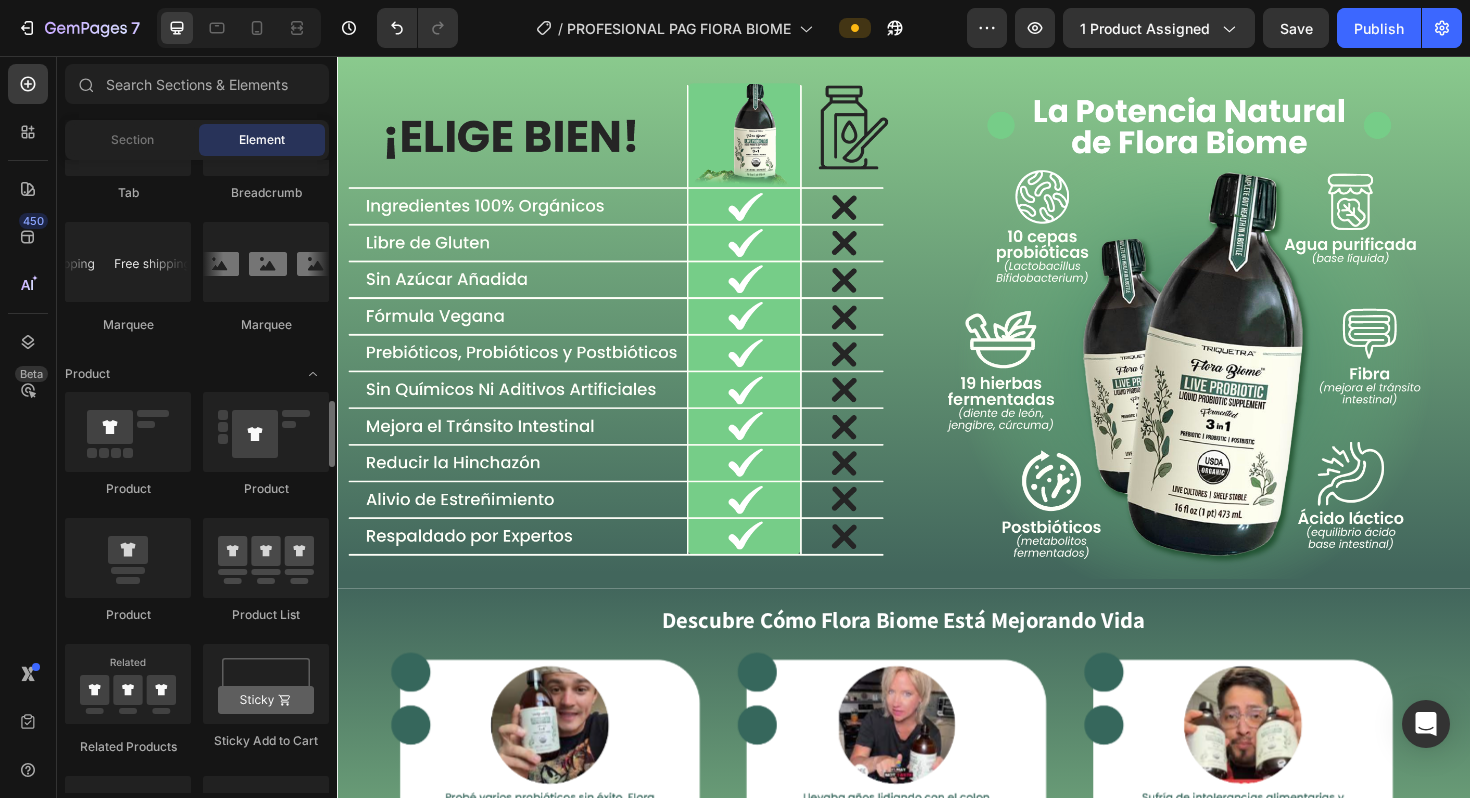 scroll, scrollTop: 2385, scrollLeft: 0, axis: vertical 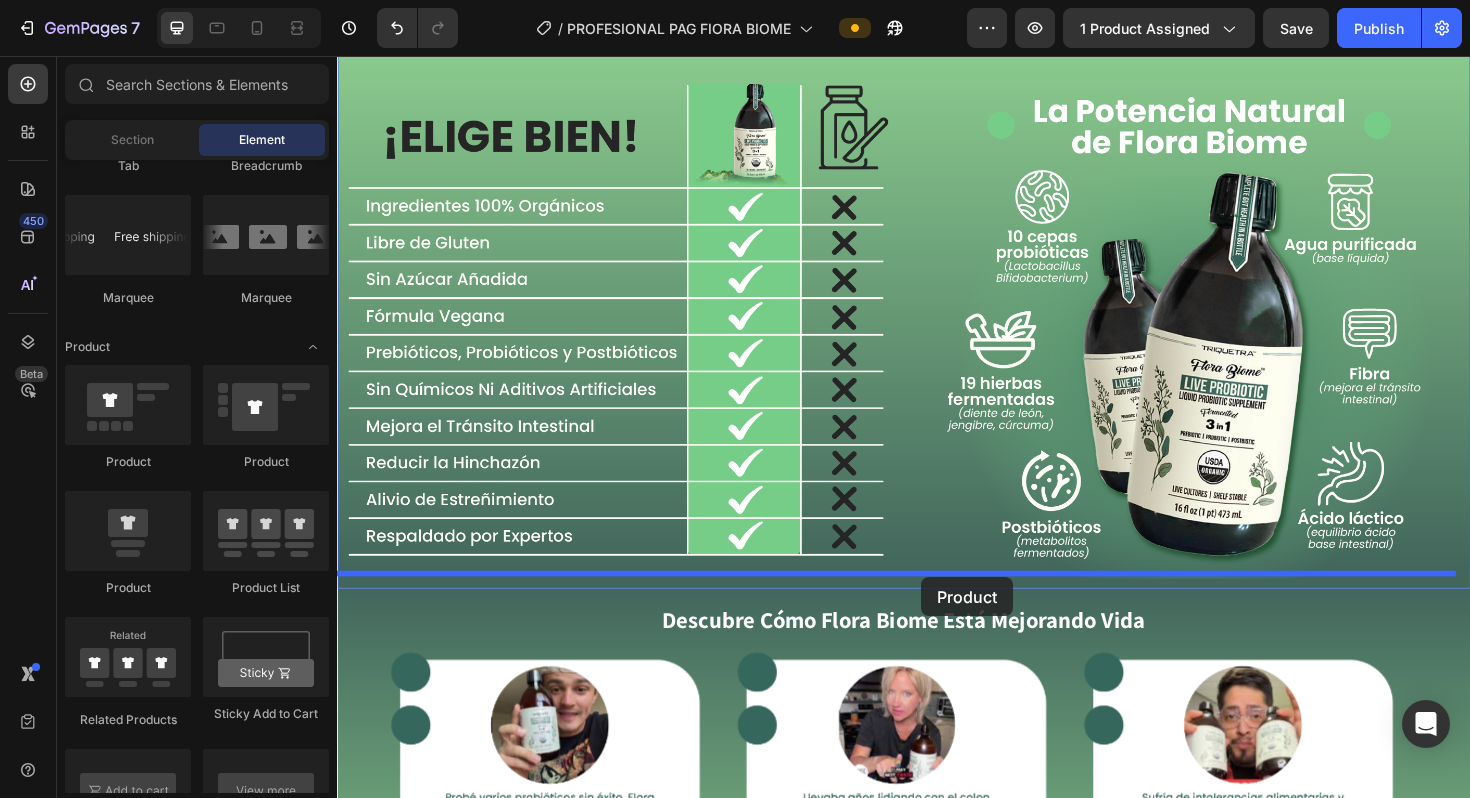 drag, startPoint x: 466, startPoint y: 594, endPoint x: 956, endPoint y: 608, distance: 490.19995 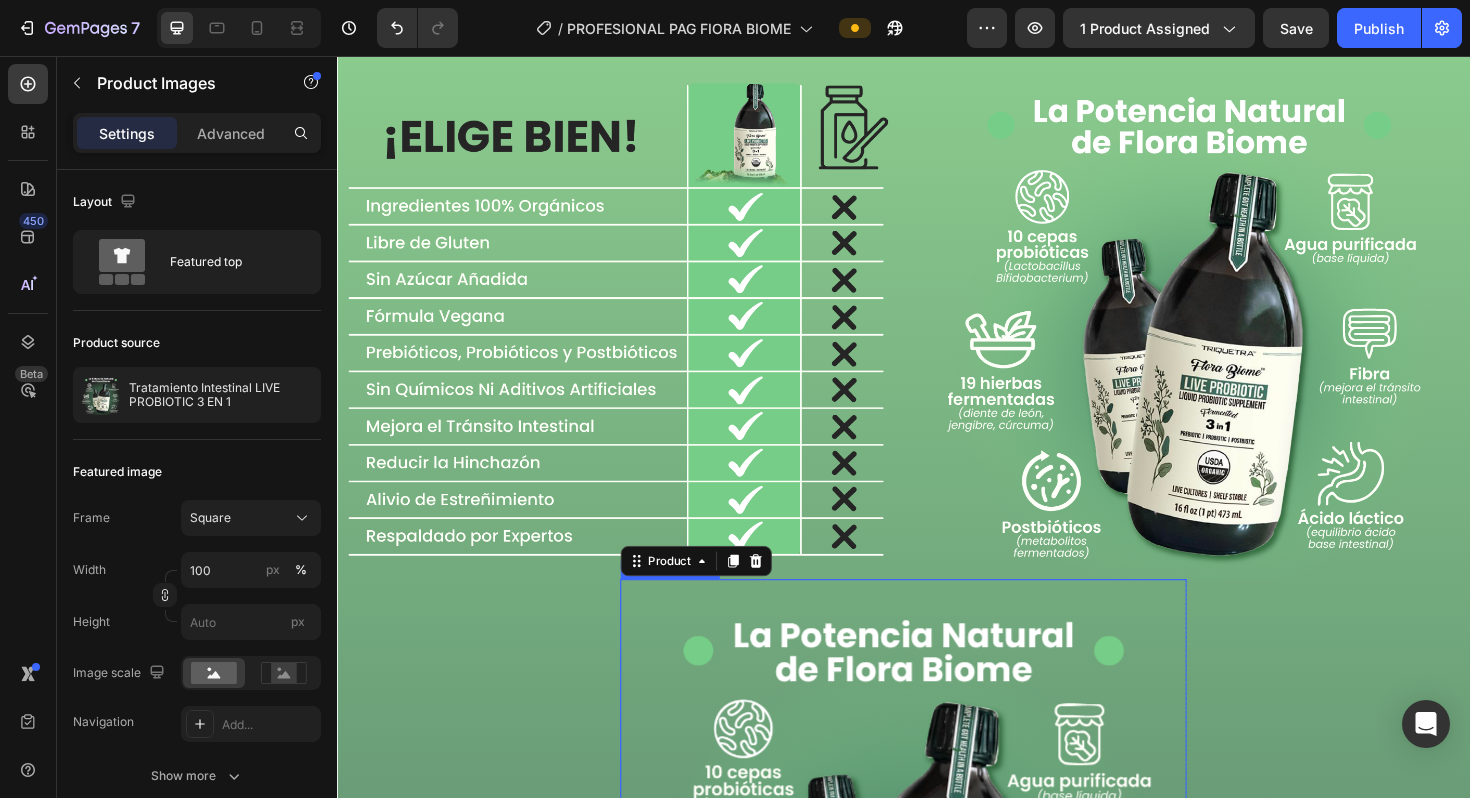click at bounding box center [937, 910] 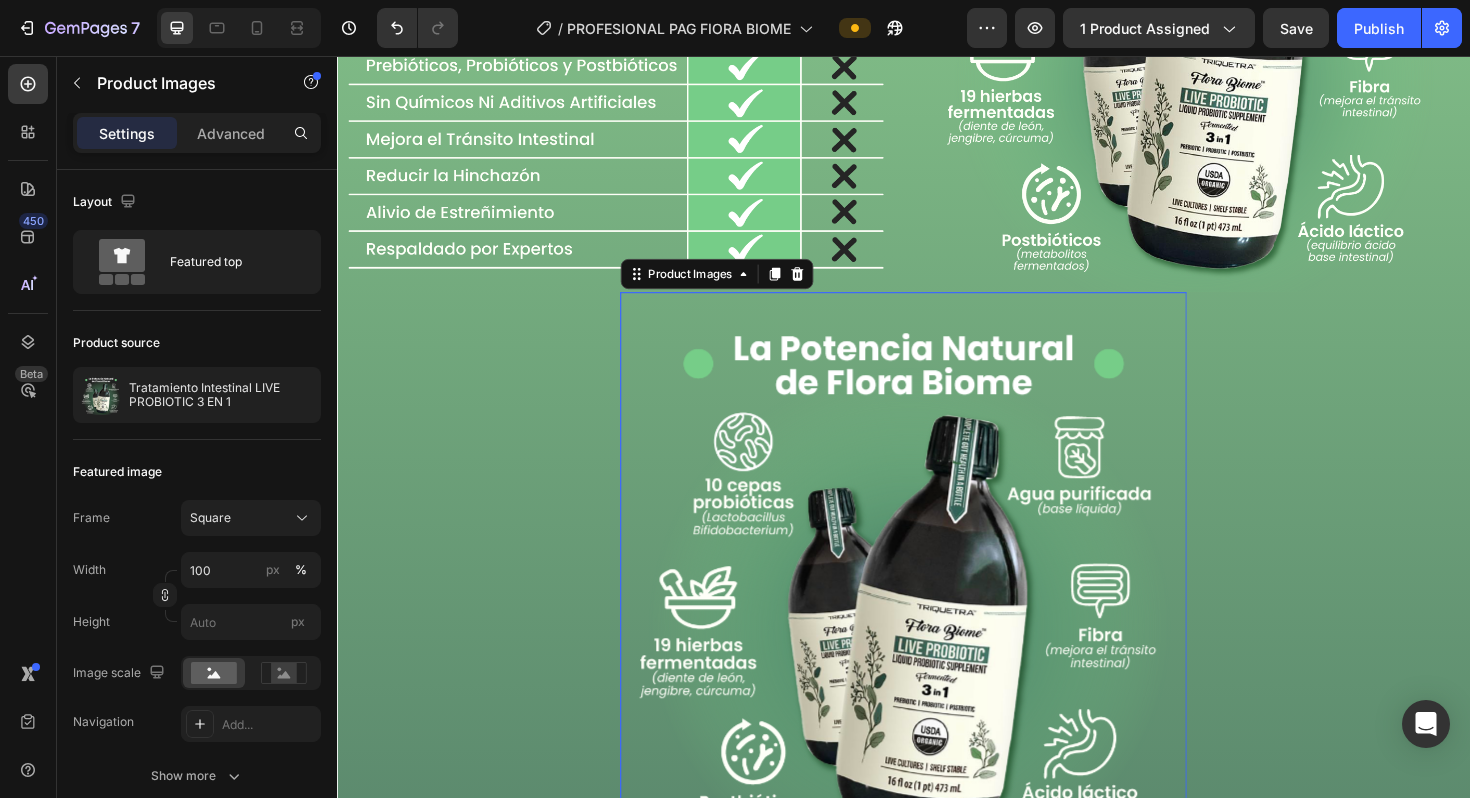 scroll, scrollTop: 2742, scrollLeft: 0, axis: vertical 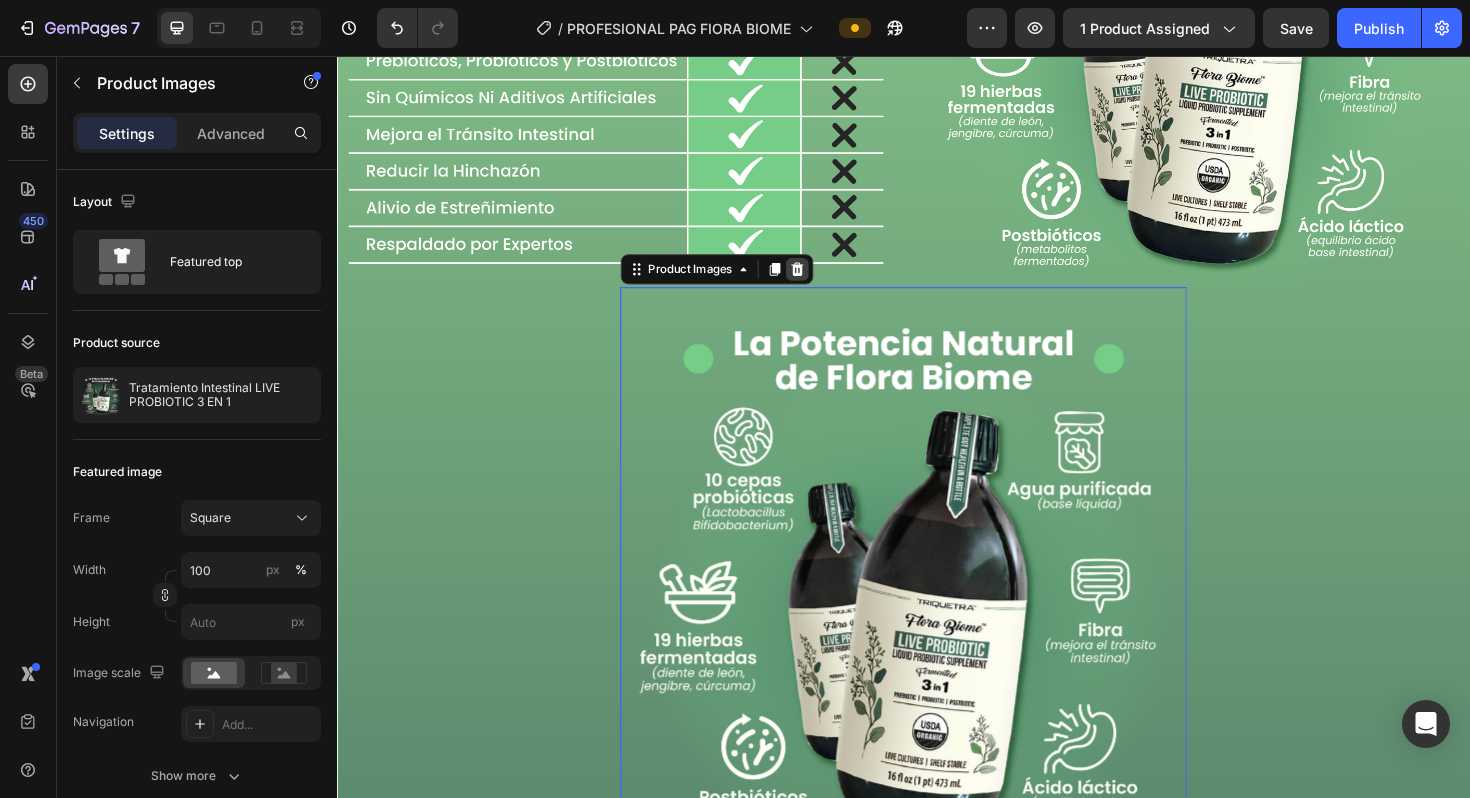 click 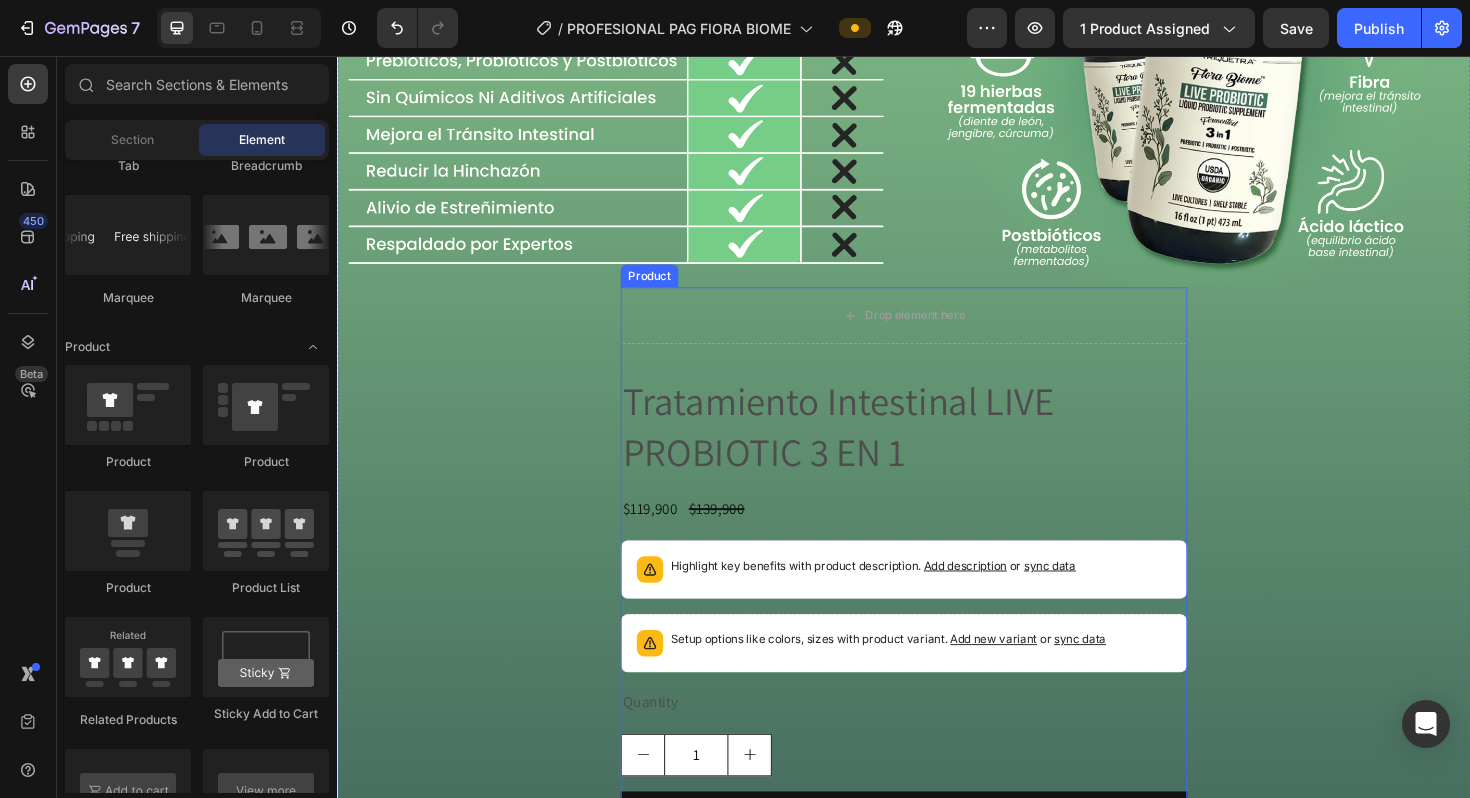 click on "Drop element here Tratamiento Intestinal LIVE PROBIOTIC 3 EN 1 Product Title $119,900 Product Price Product Price $139,900 Product Price Product Price Row Highlight key benefits with product description.       Add description   or   sync data Product Description Setup options like colors, sizes with product variant.       Add new variant   or   sync data Product Variants & Swatches Quantity Text Block
1
Product Quantity
Add to cart Add to Cart Buy it now Dynamic Checkout Product" at bounding box center (937, 636) 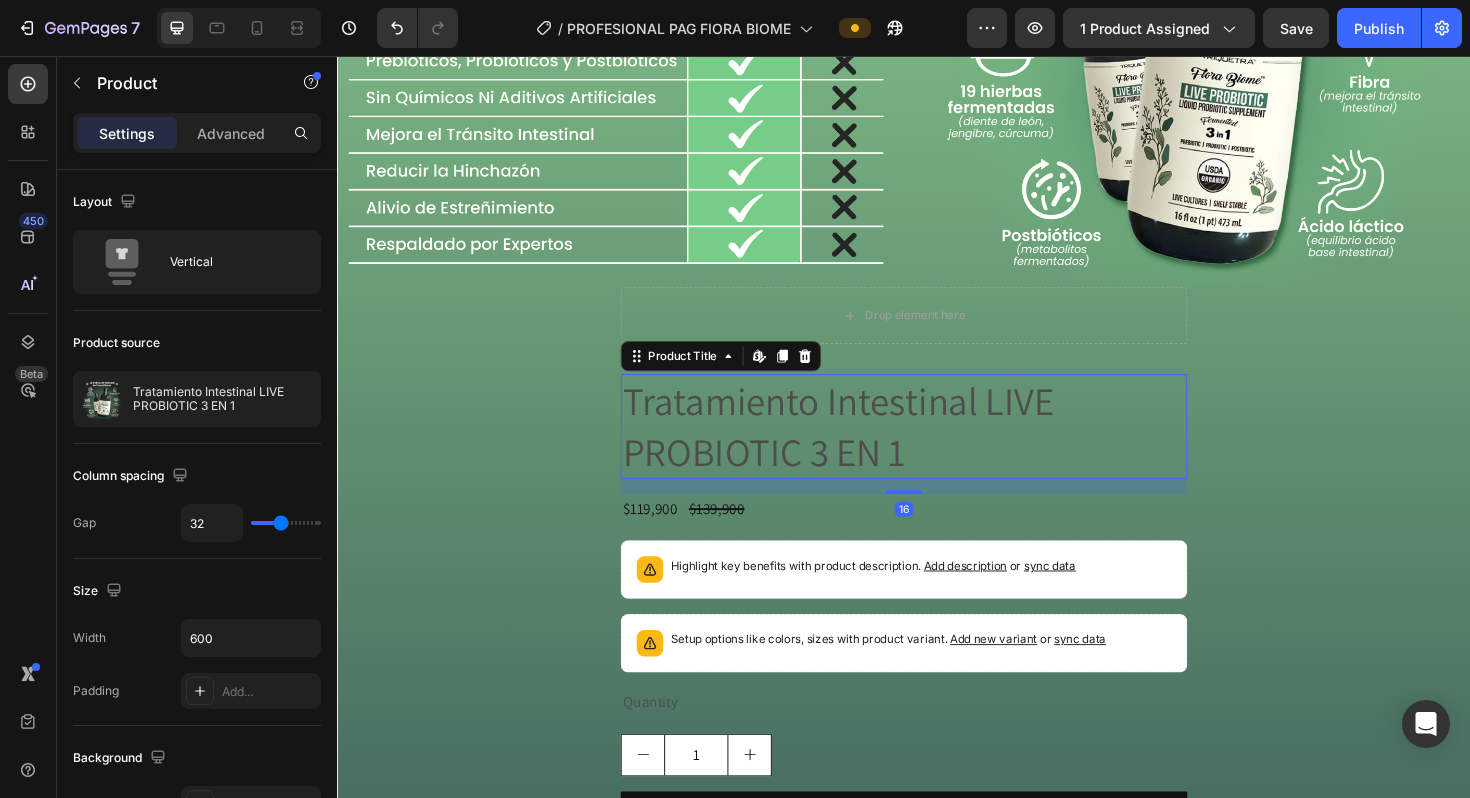 click on "Tratamiento Intestinal LIVE PROBIOTIC 3 EN 1" at bounding box center [937, 448] 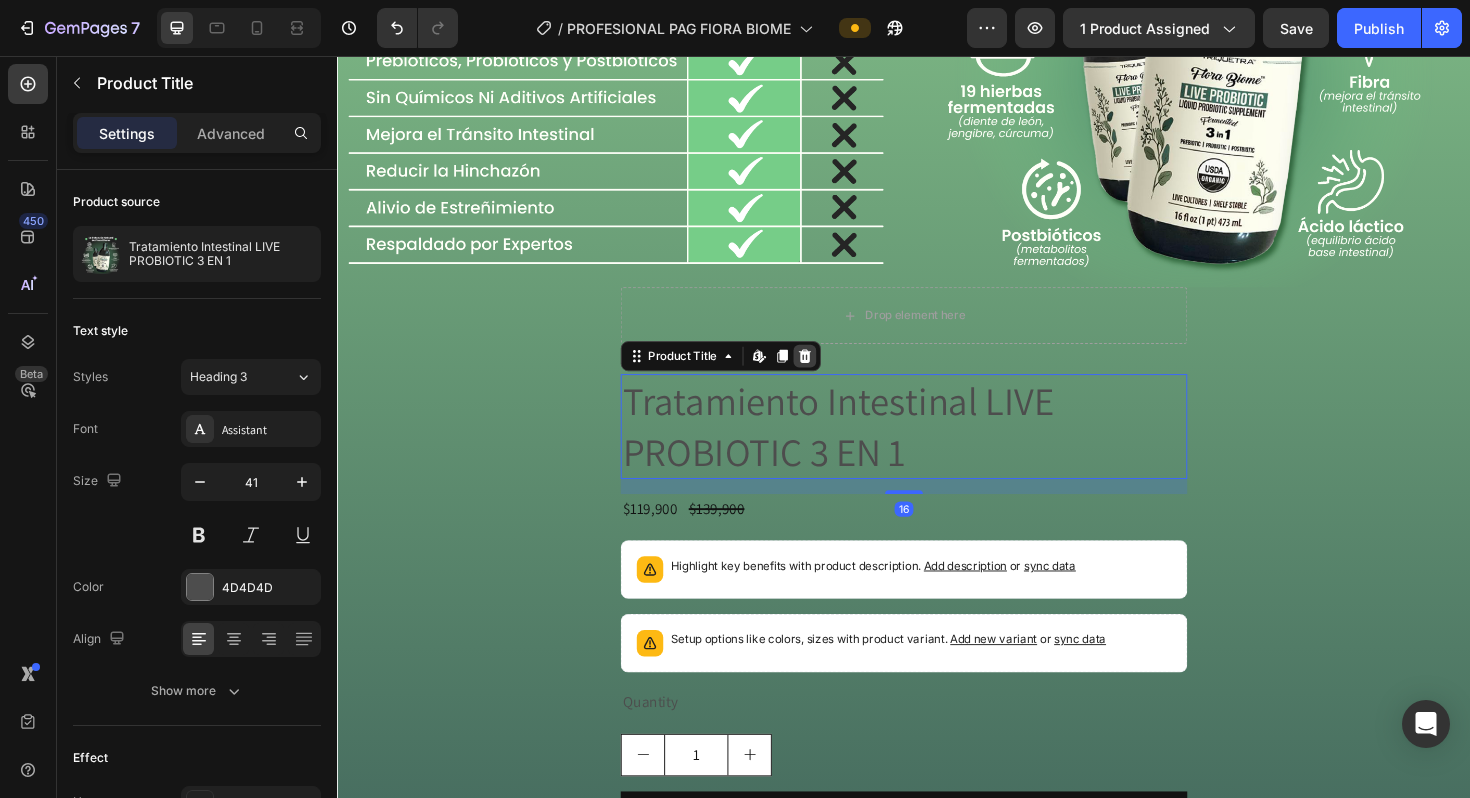 click 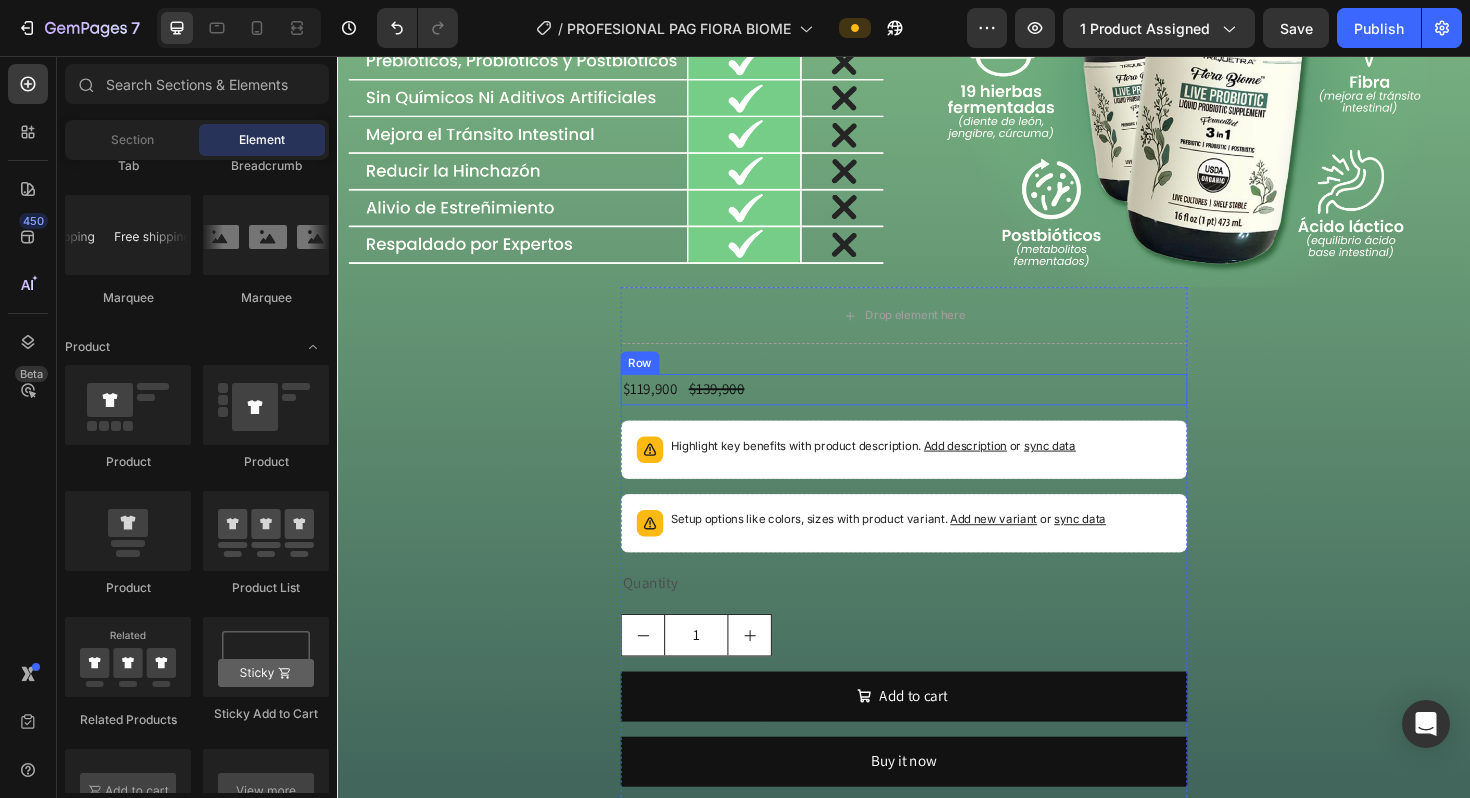 click on "$119,900 Product Price Product Price $139,900 Product Price Product Price Row" at bounding box center [937, 409] 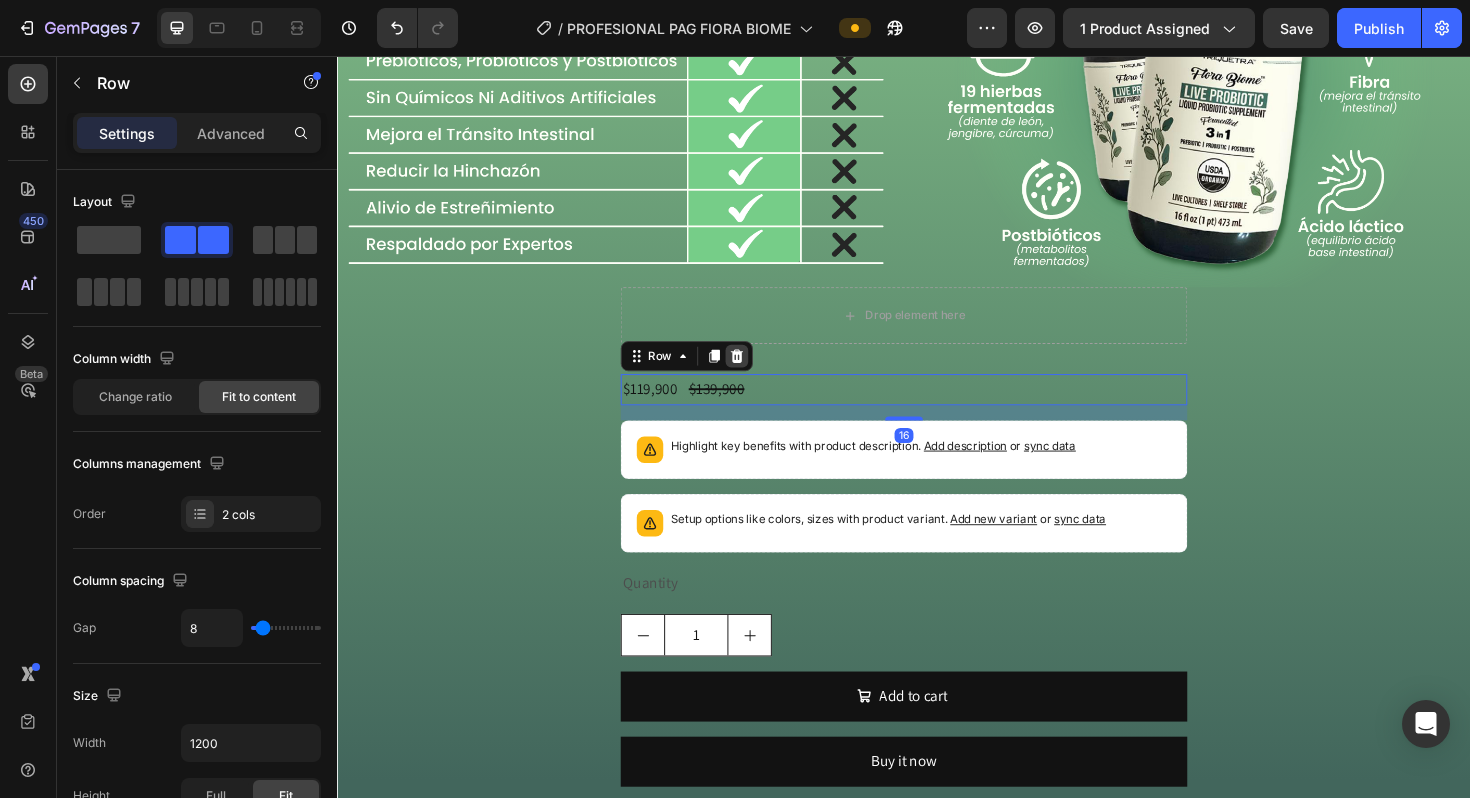 click 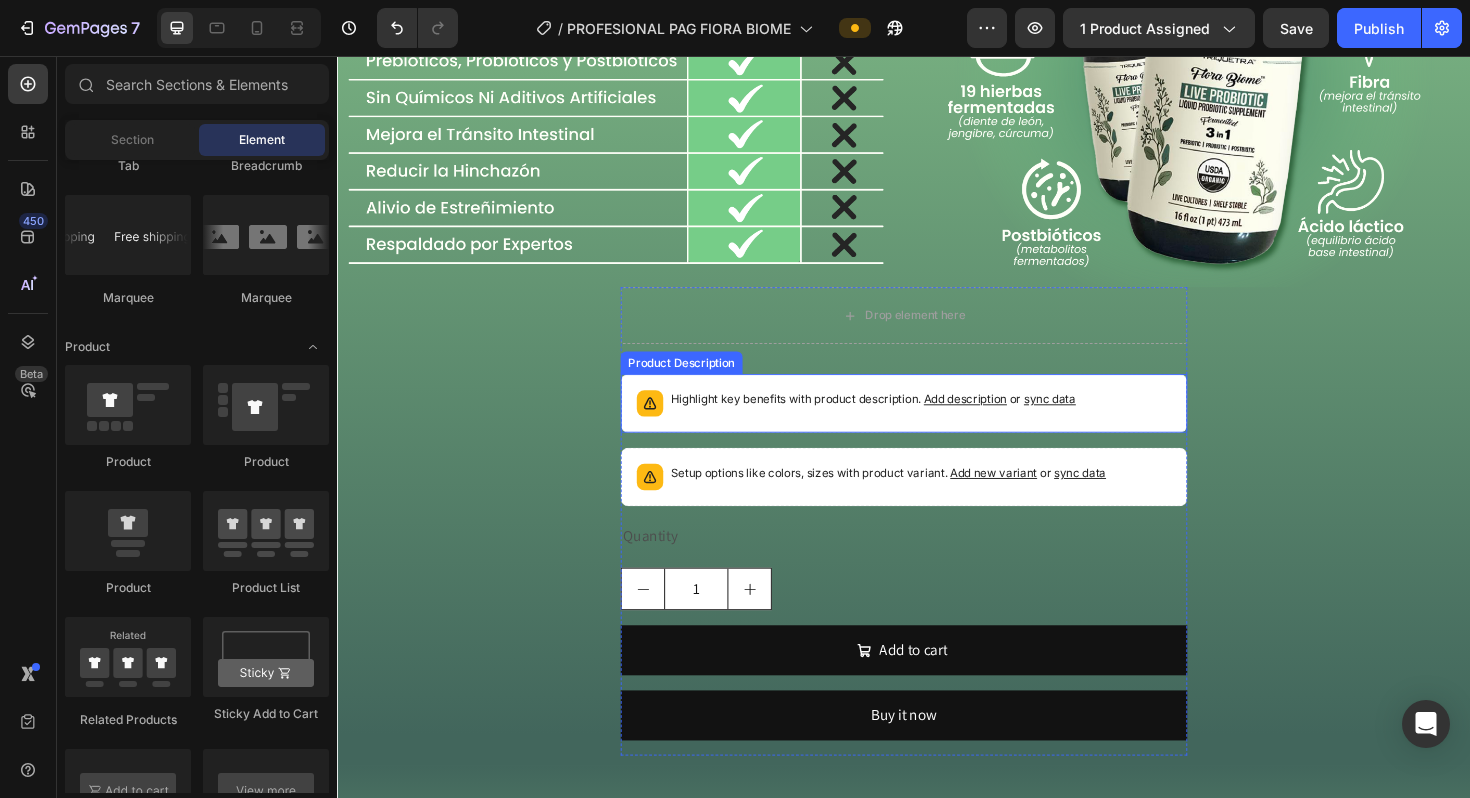 click on "Highlight key benefits with product description.       Add description   or   sync data" at bounding box center [904, 420] 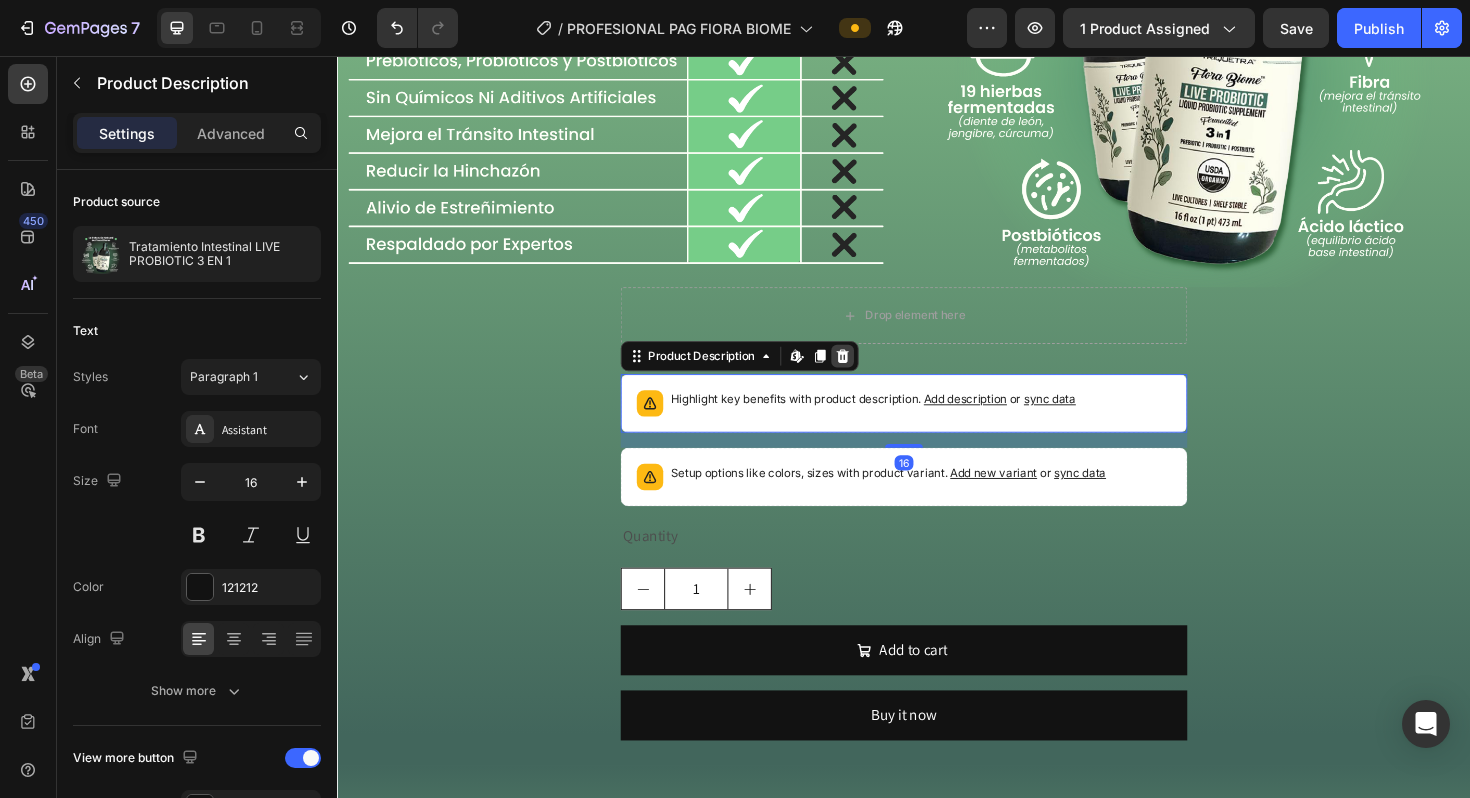 click at bounding box center (872, 374) 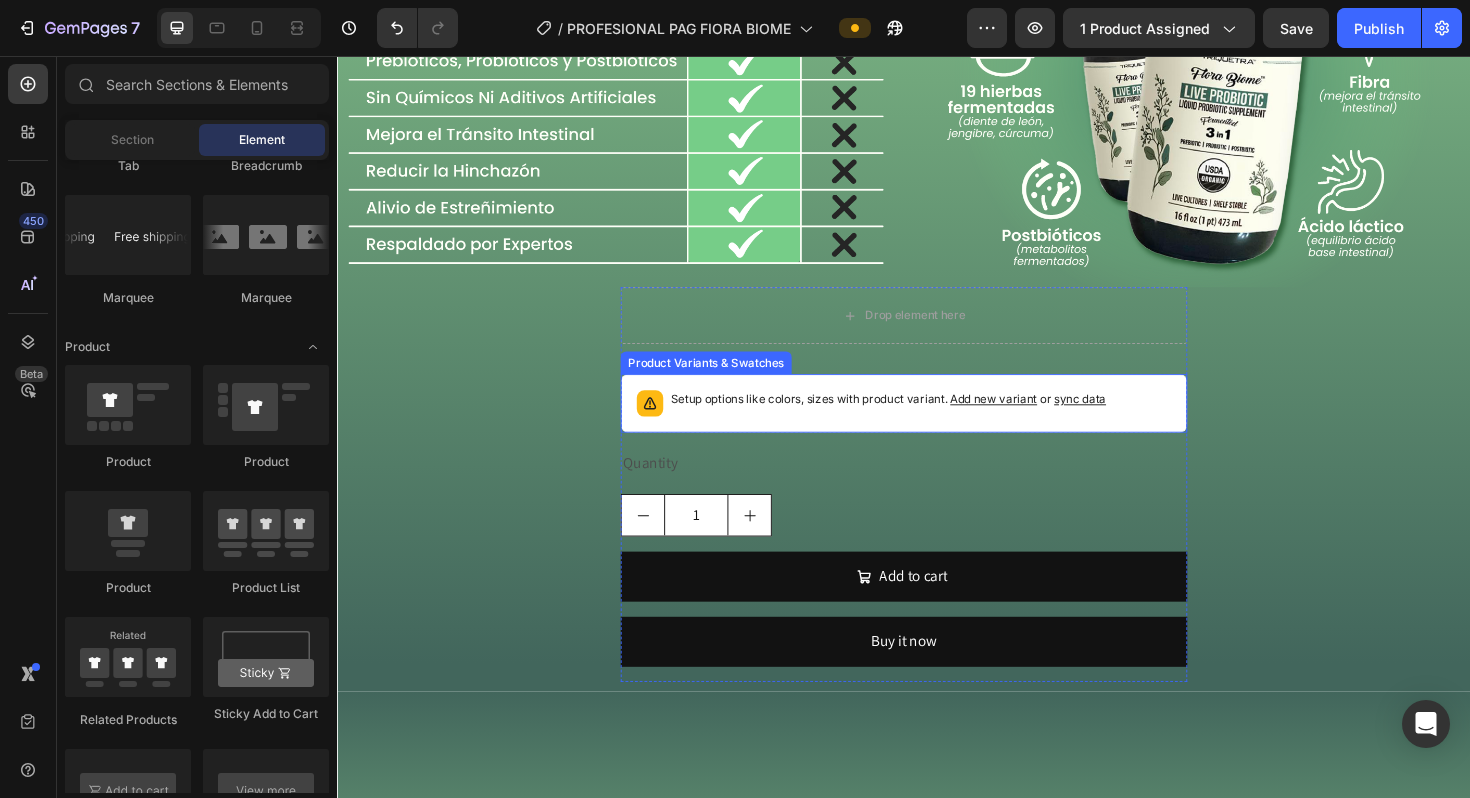 click on "Setup options like colors, sizes with product variant.       Add new variant   or   sync data" at bounding box center [920, 420] 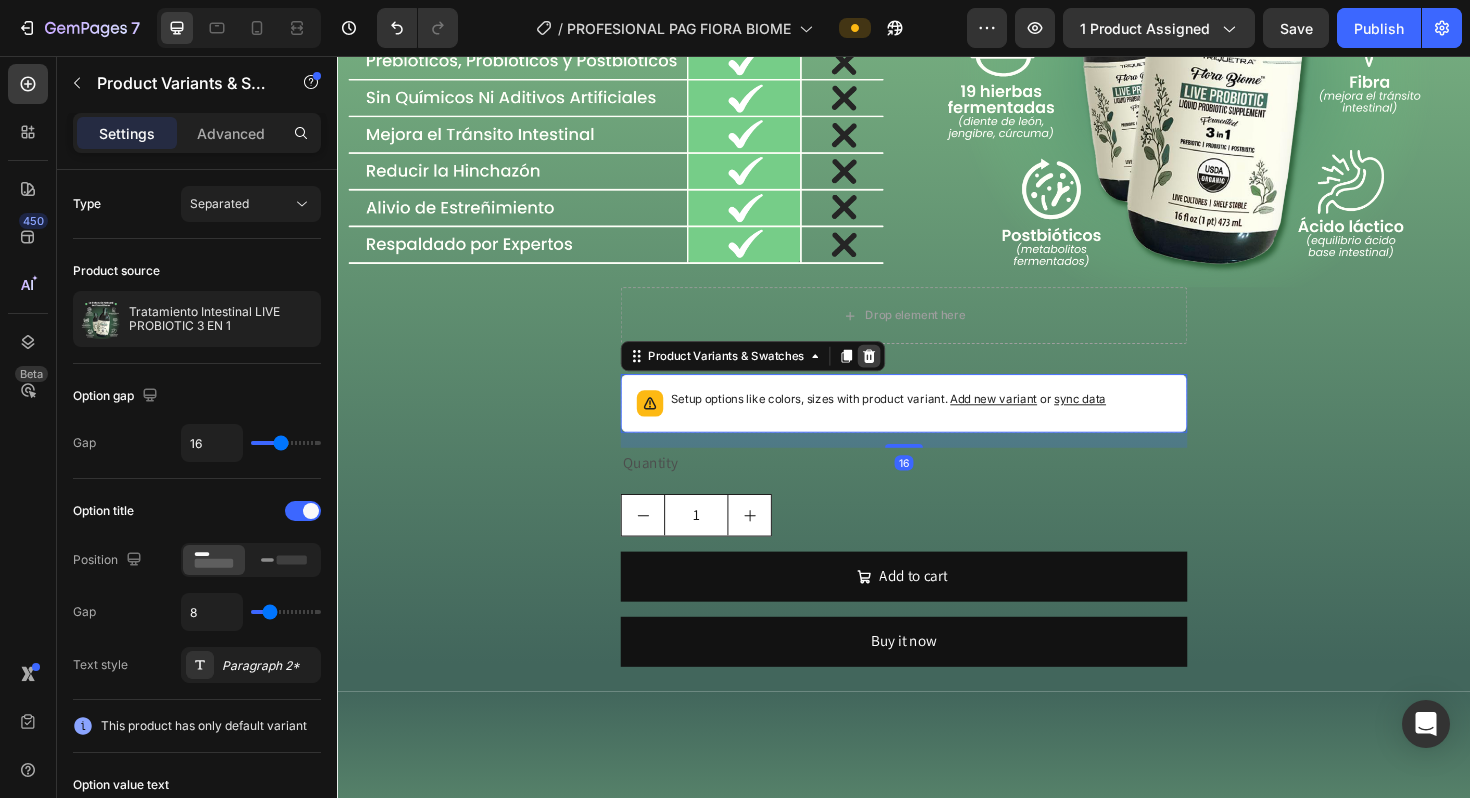 click 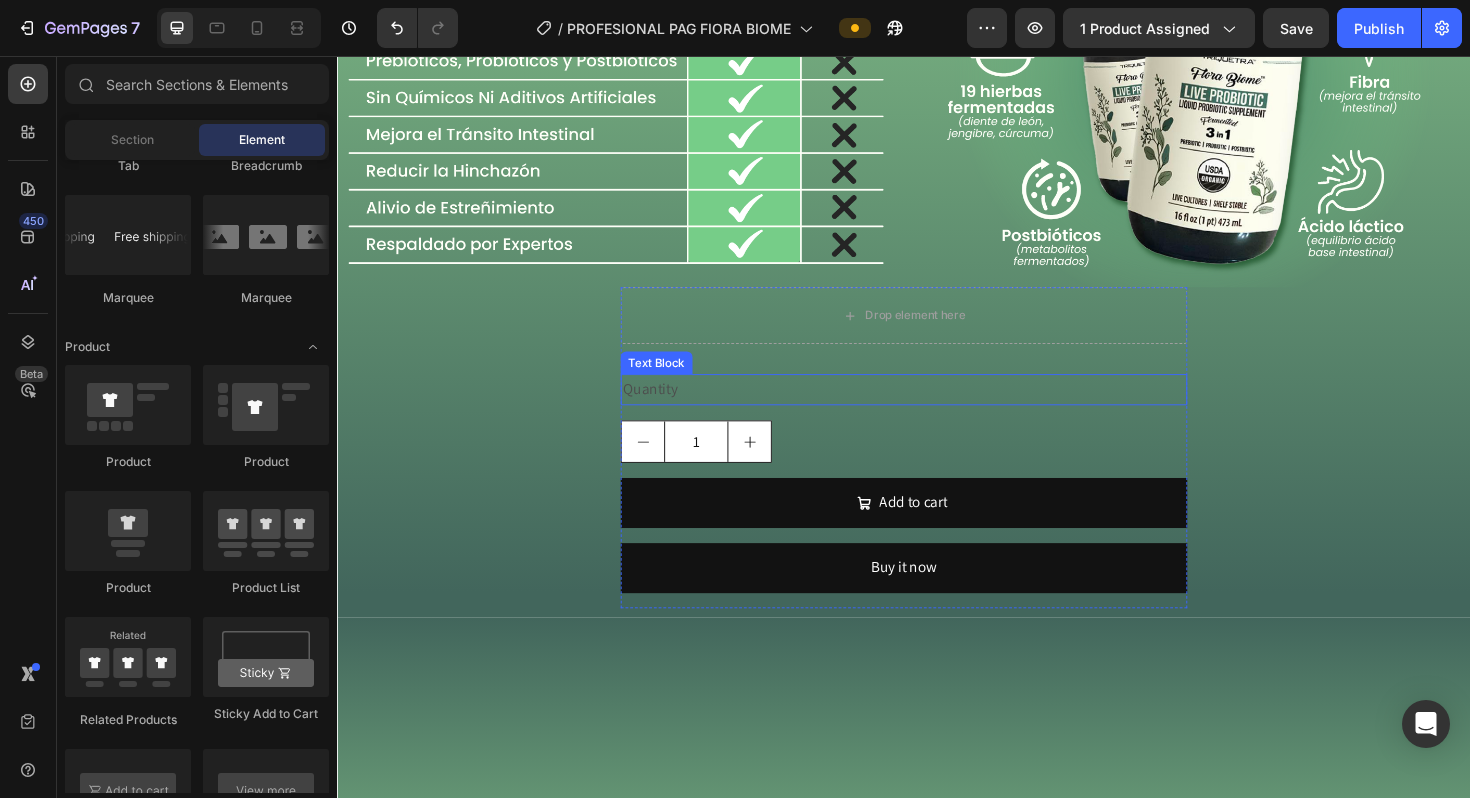 click on "Quantity" at bounding box center (937, 409) 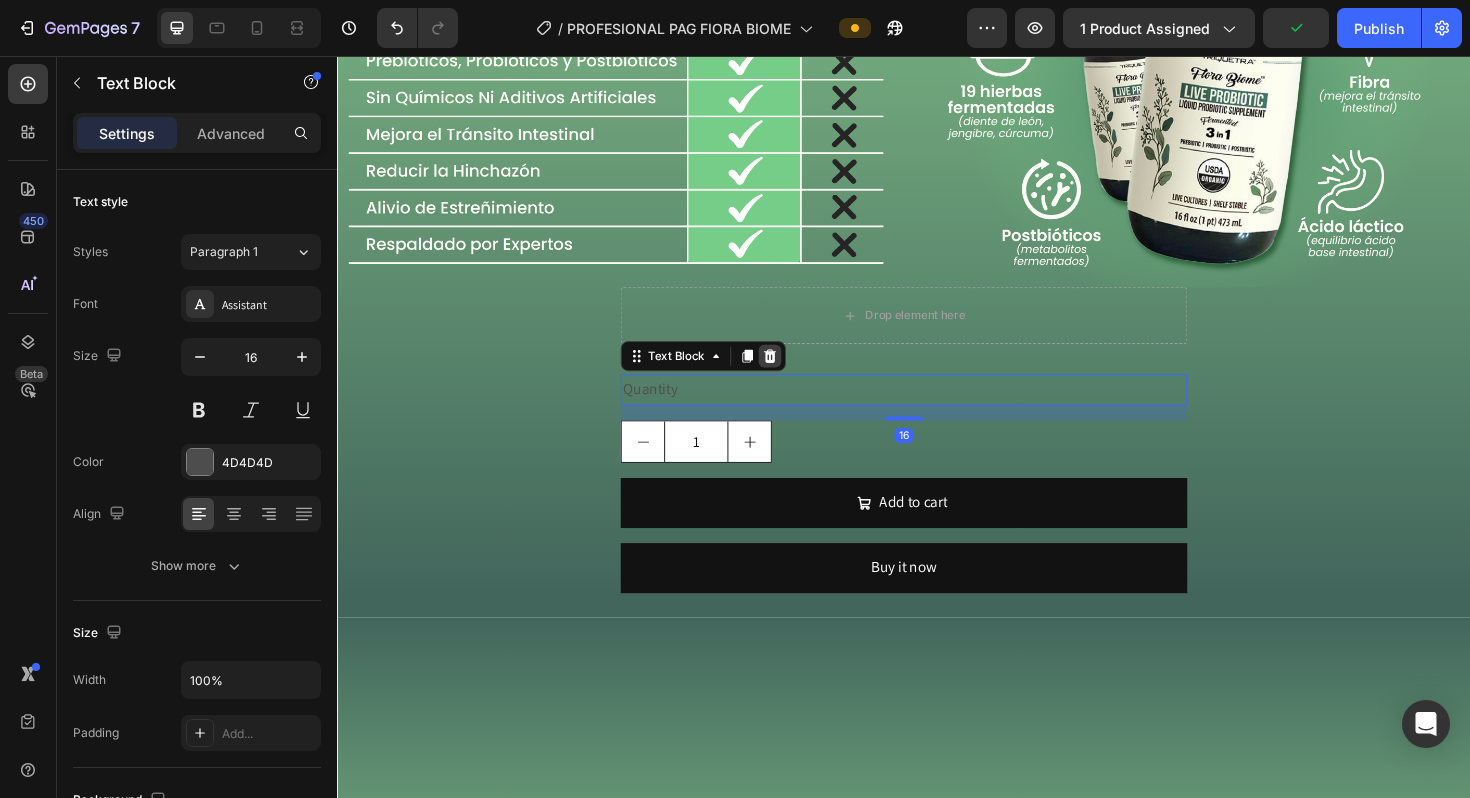 click 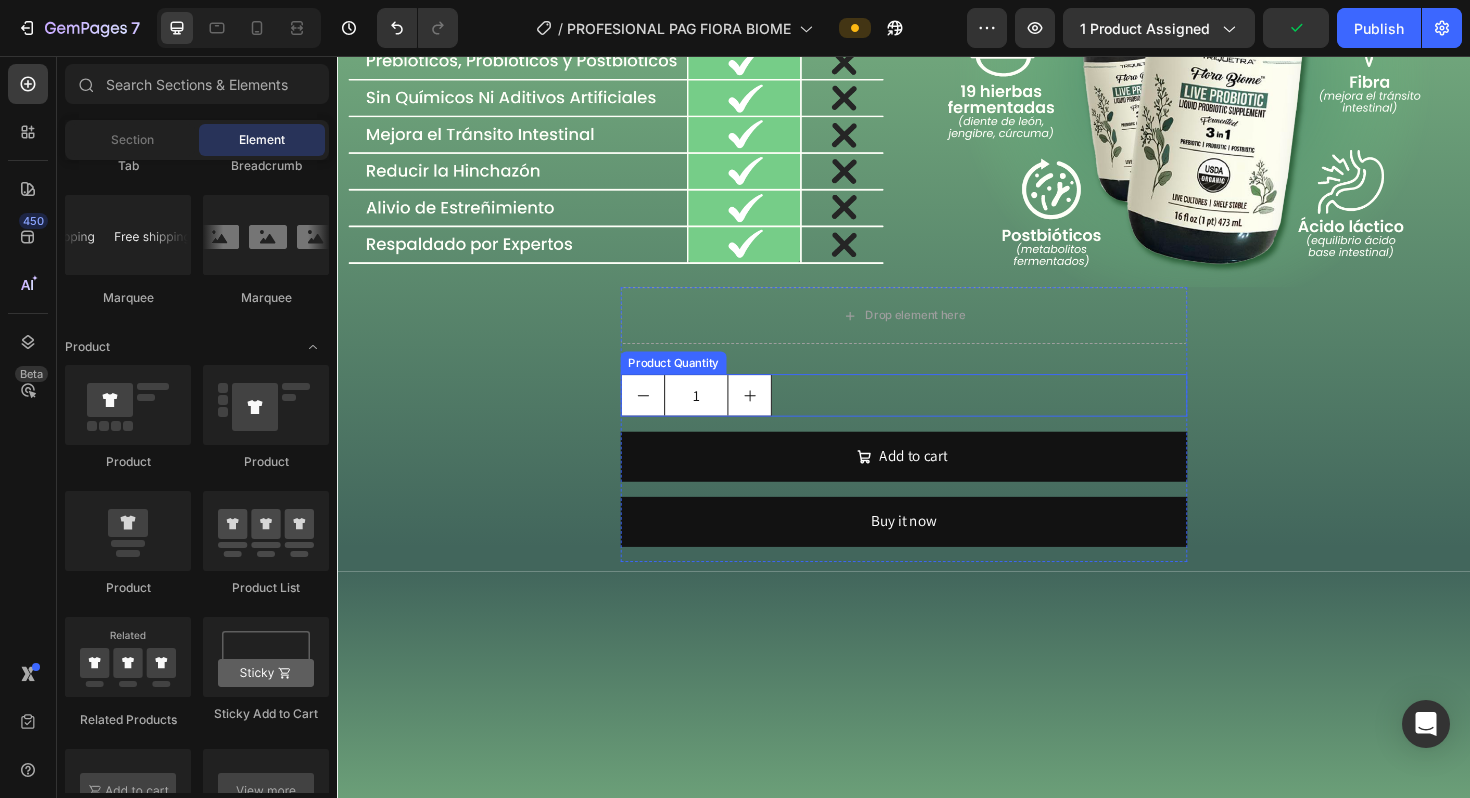 click on "1" at bounding box center (937, 415) 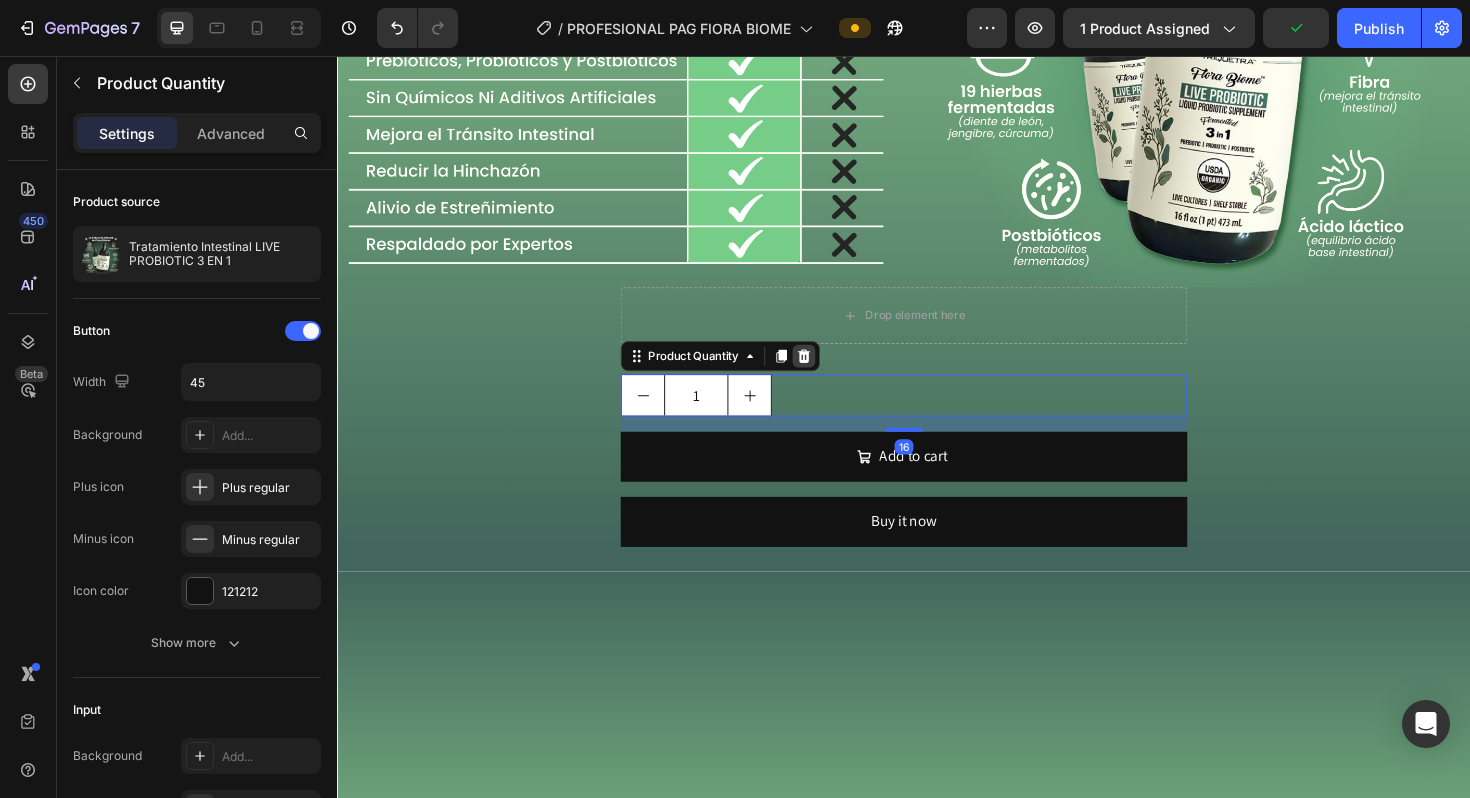 click 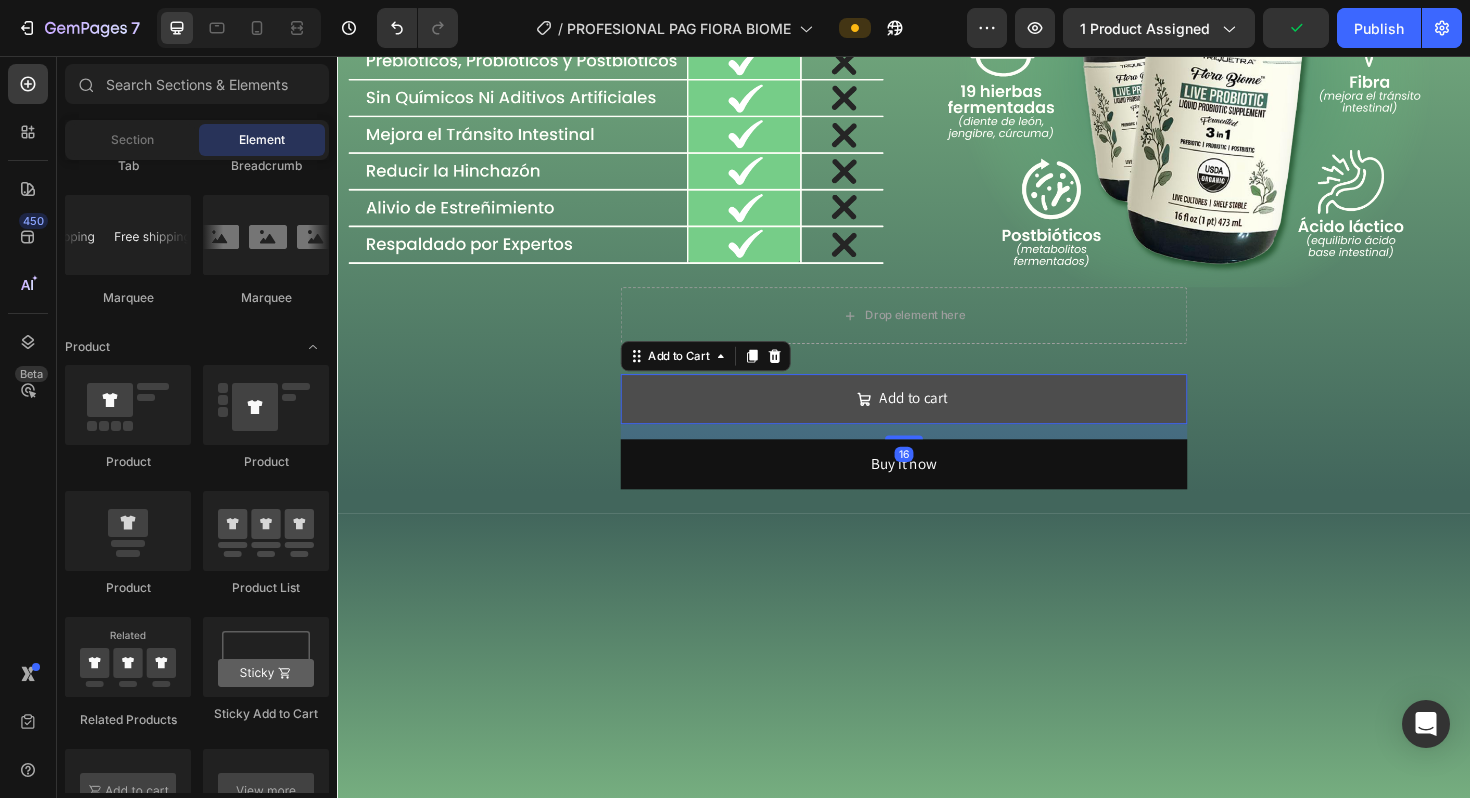 click on "Add to cart" at bounding box center [937, 419] 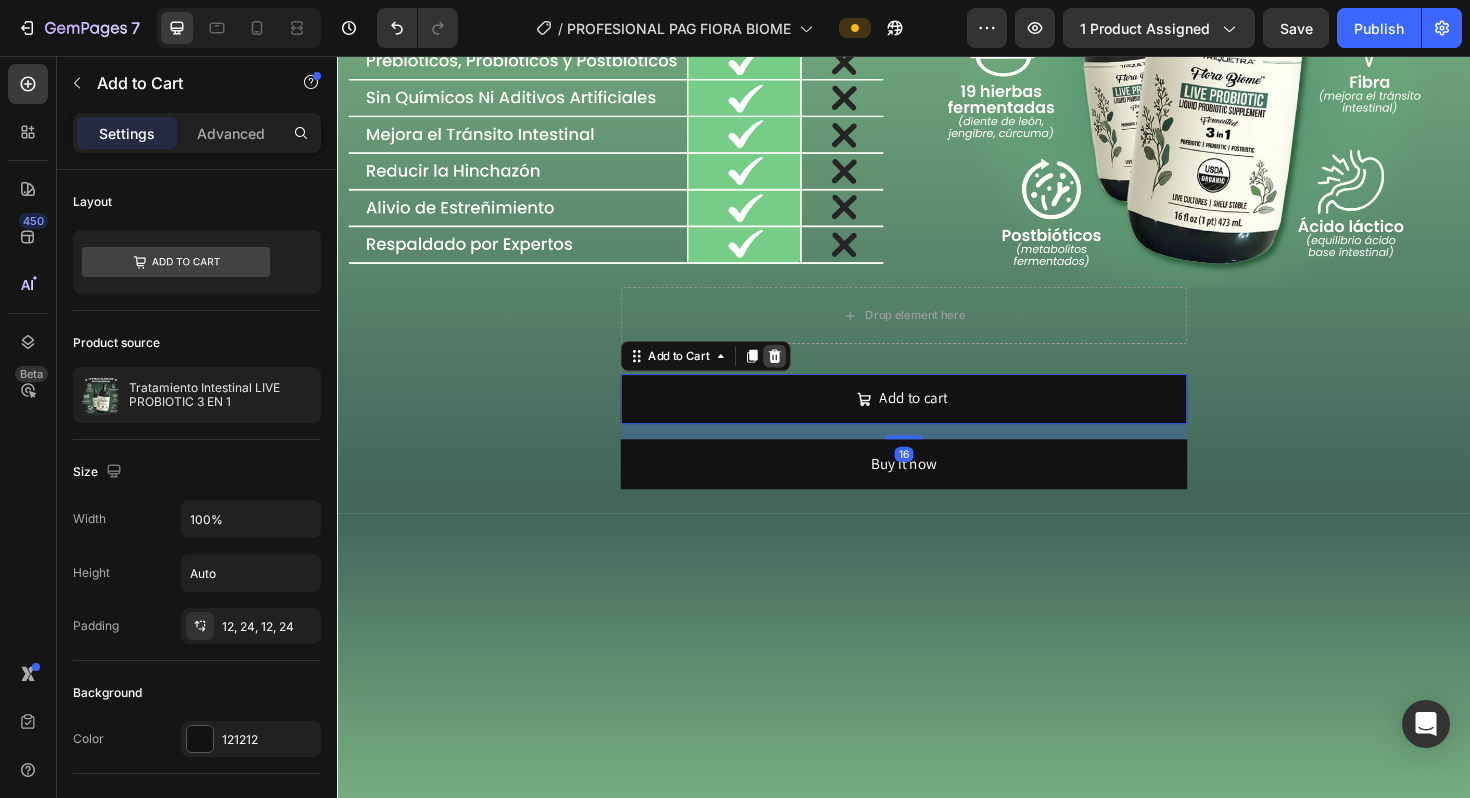 click 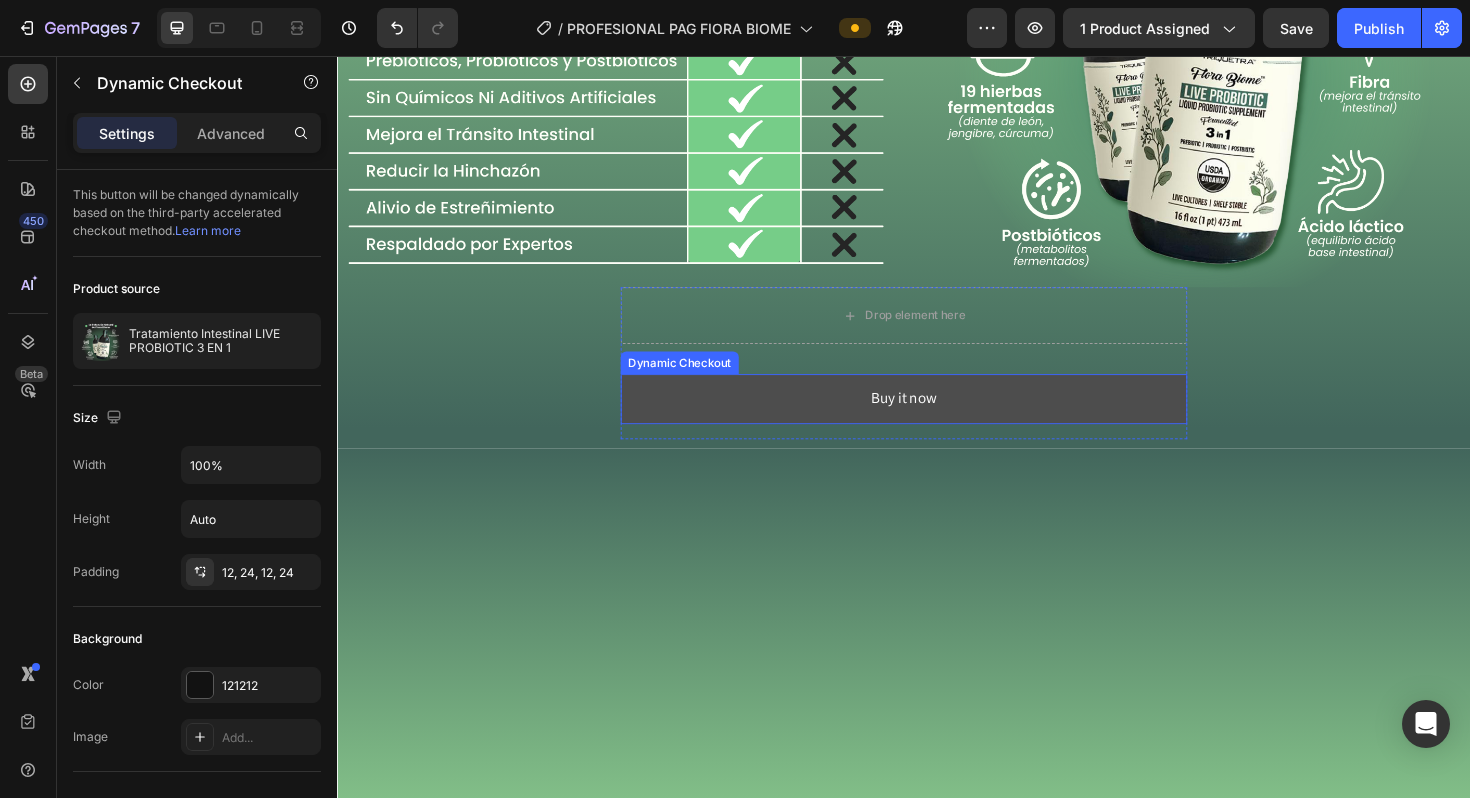 click on "Buy it now" at bounding box center (937, 419) 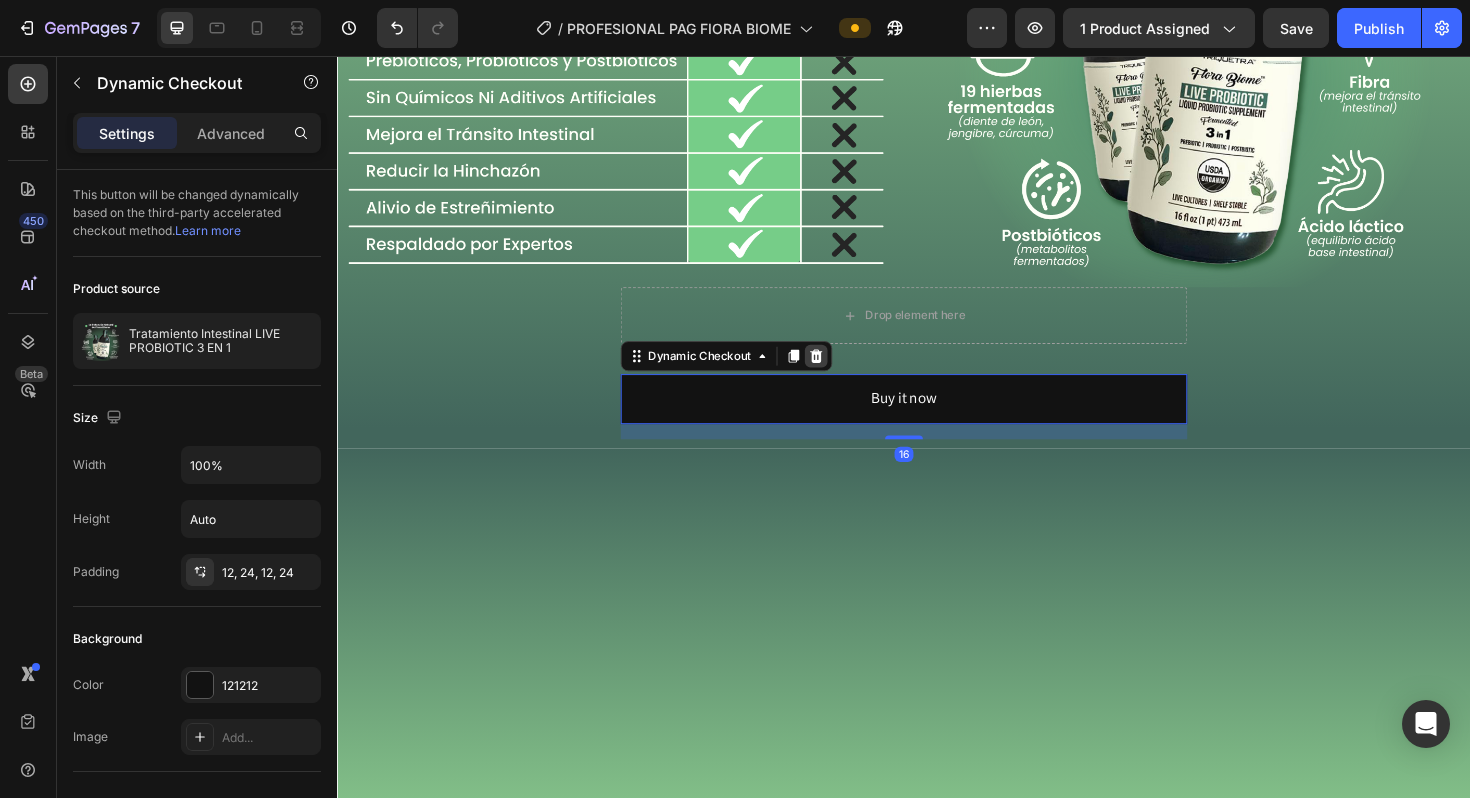 click at bounding box center [844, 374] 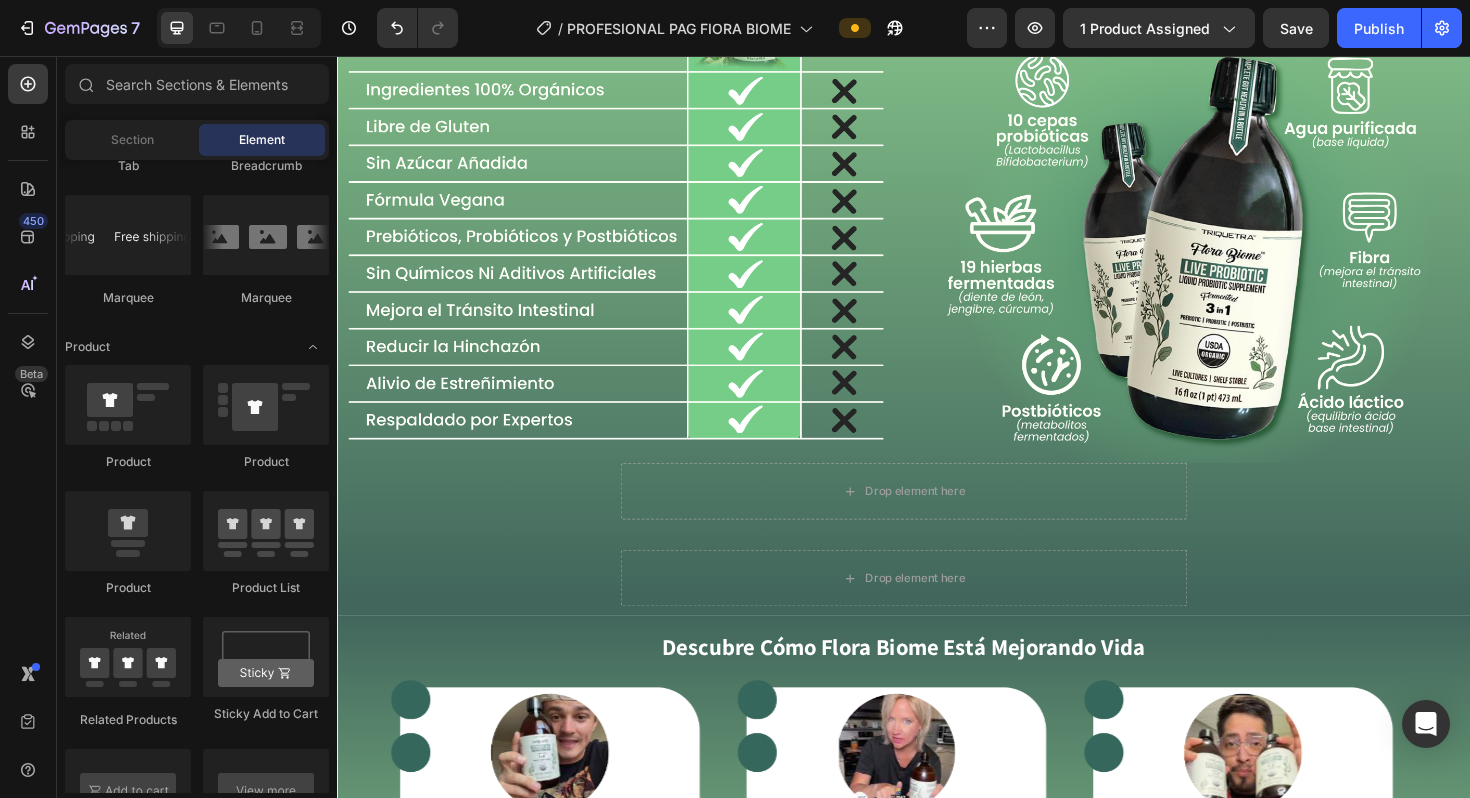 scroll, scrollTop: 2554, scrollLeft: 0, axis: vertical 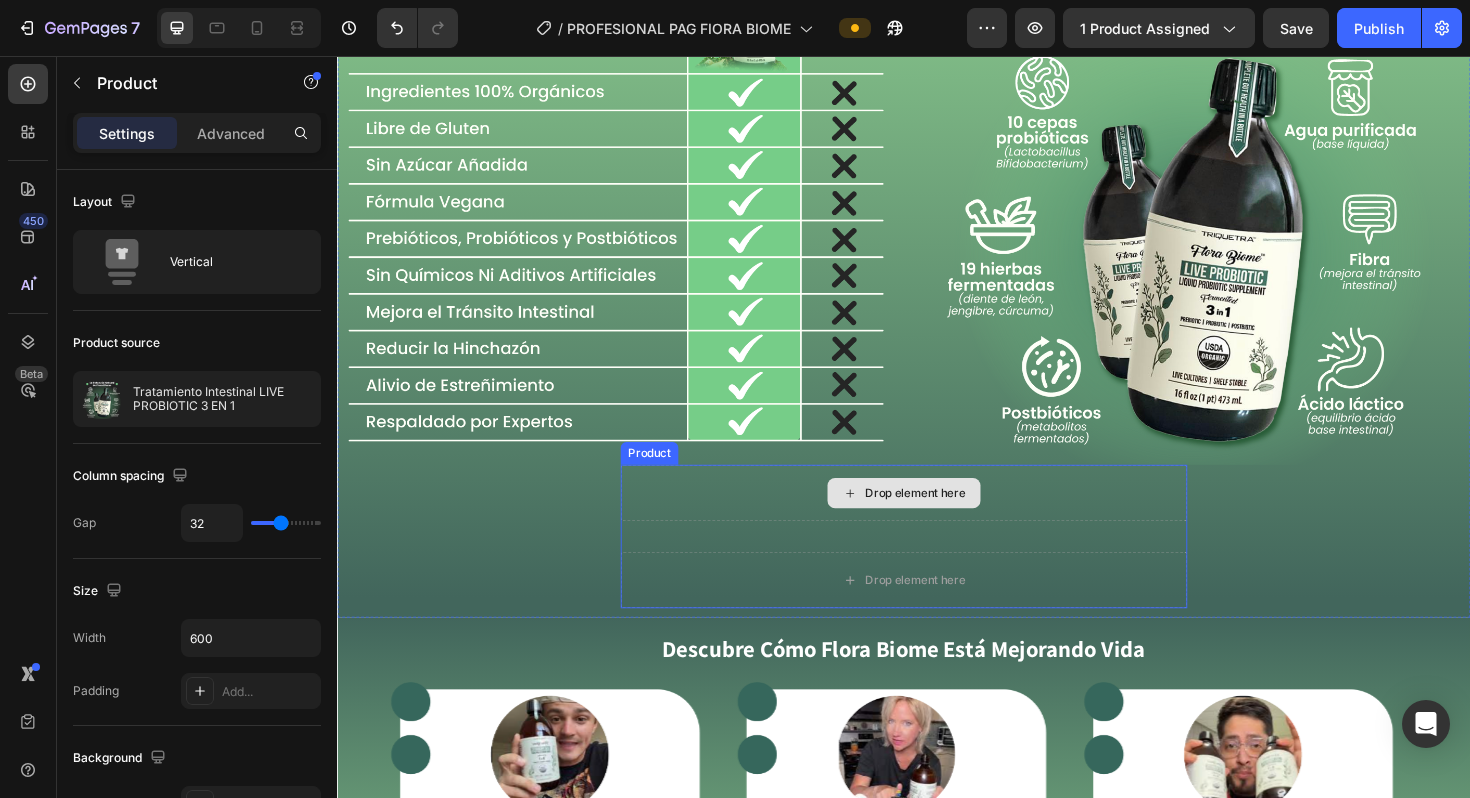 click on "Drop element here" at bounding box center (937, 519) 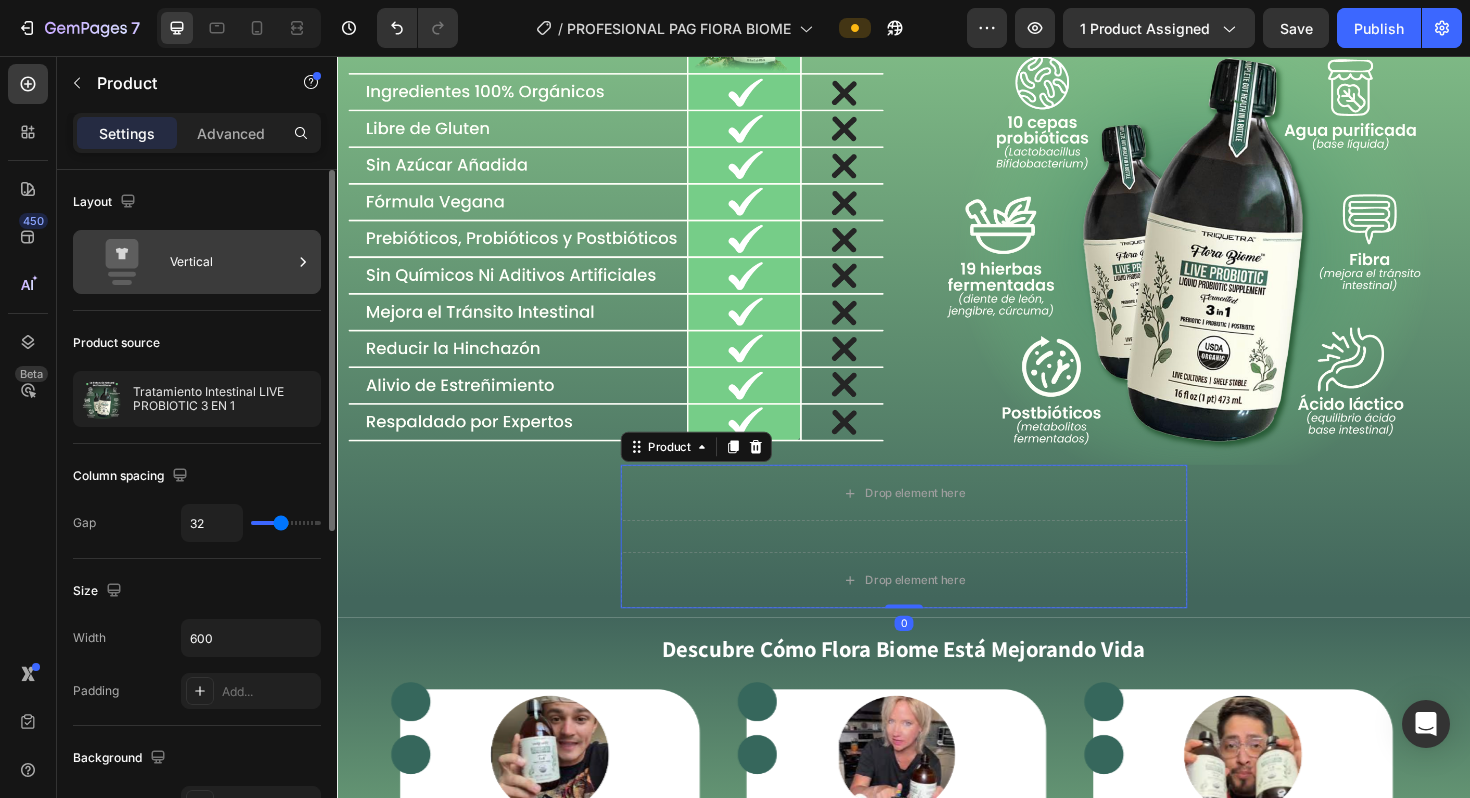 click 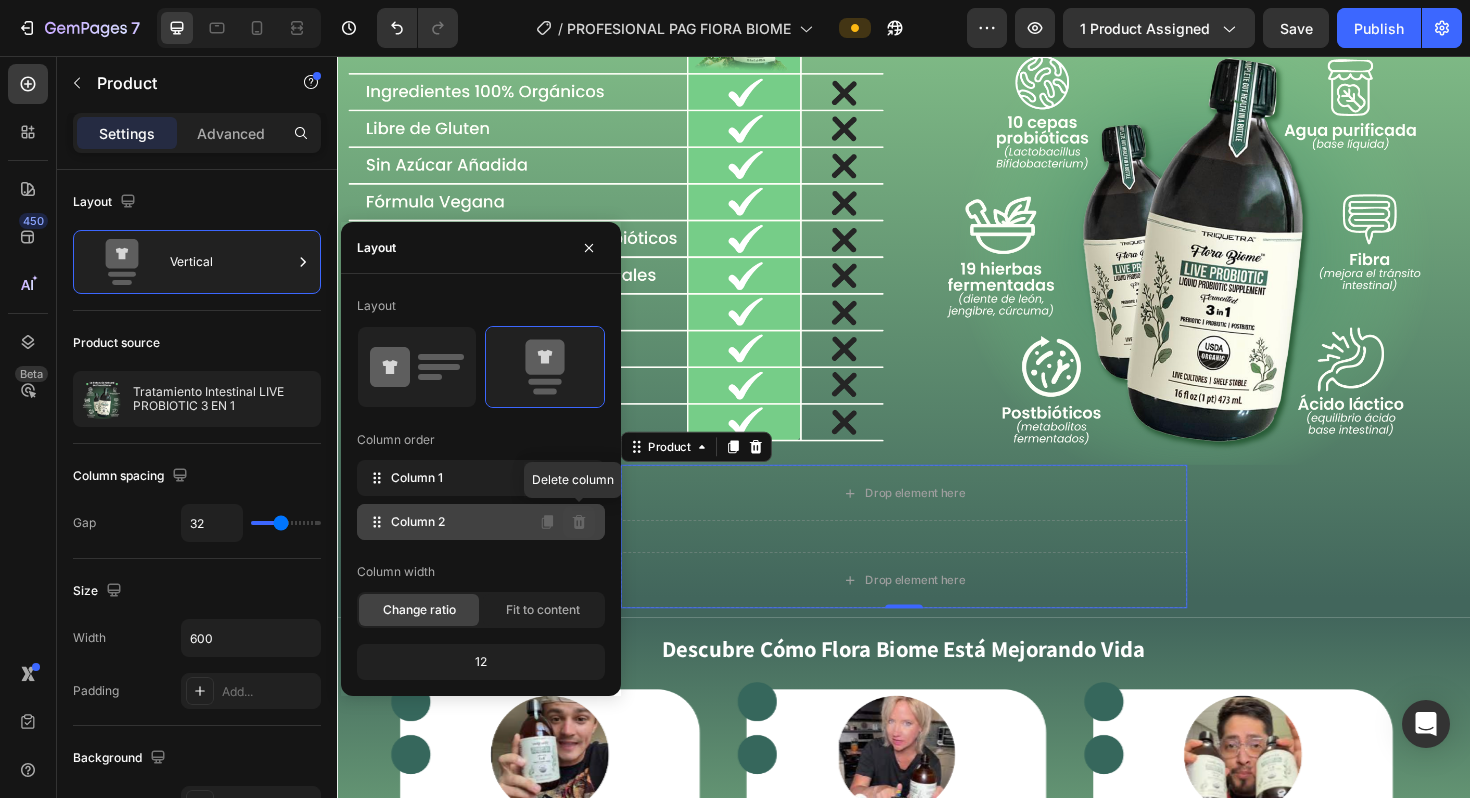 click 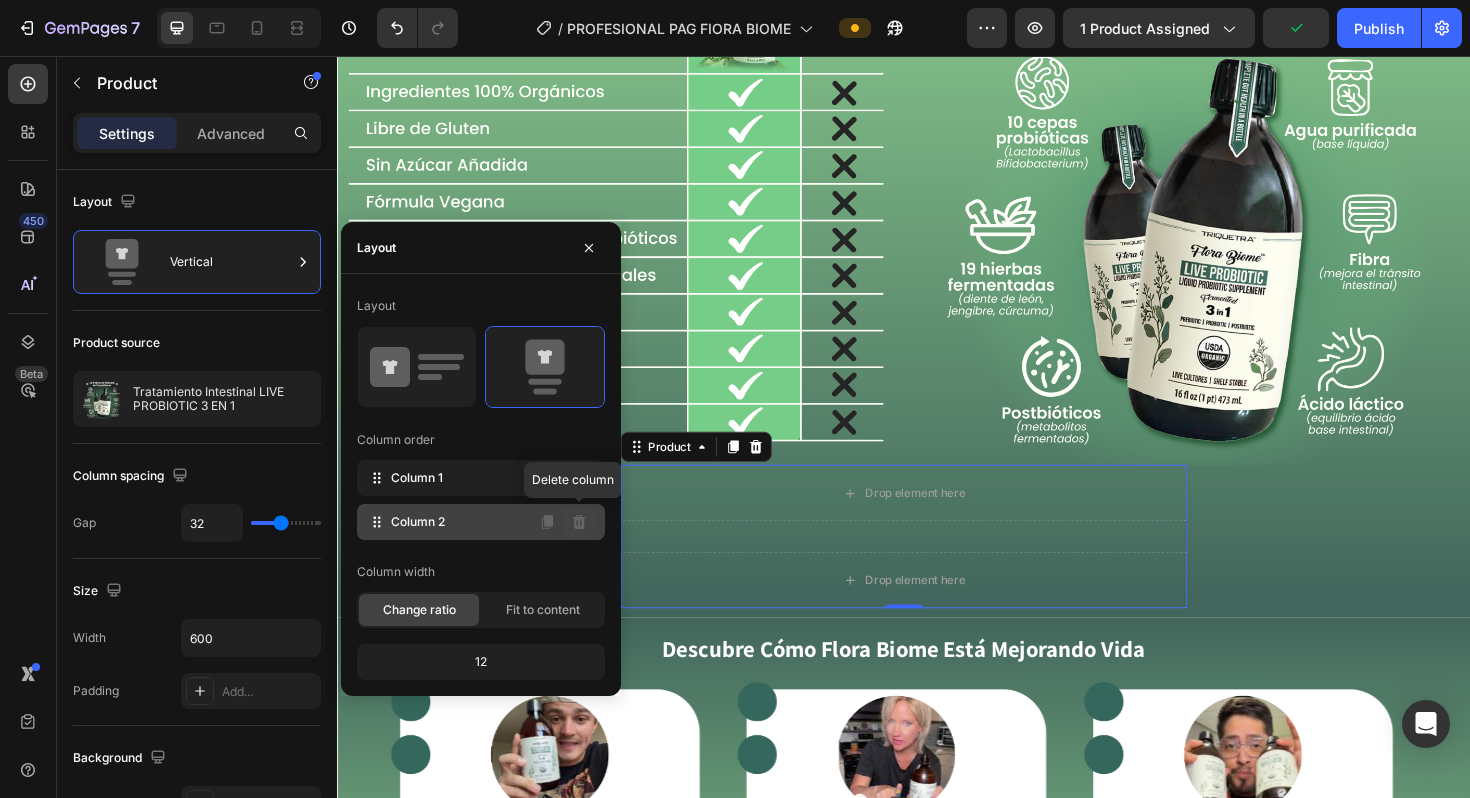 click 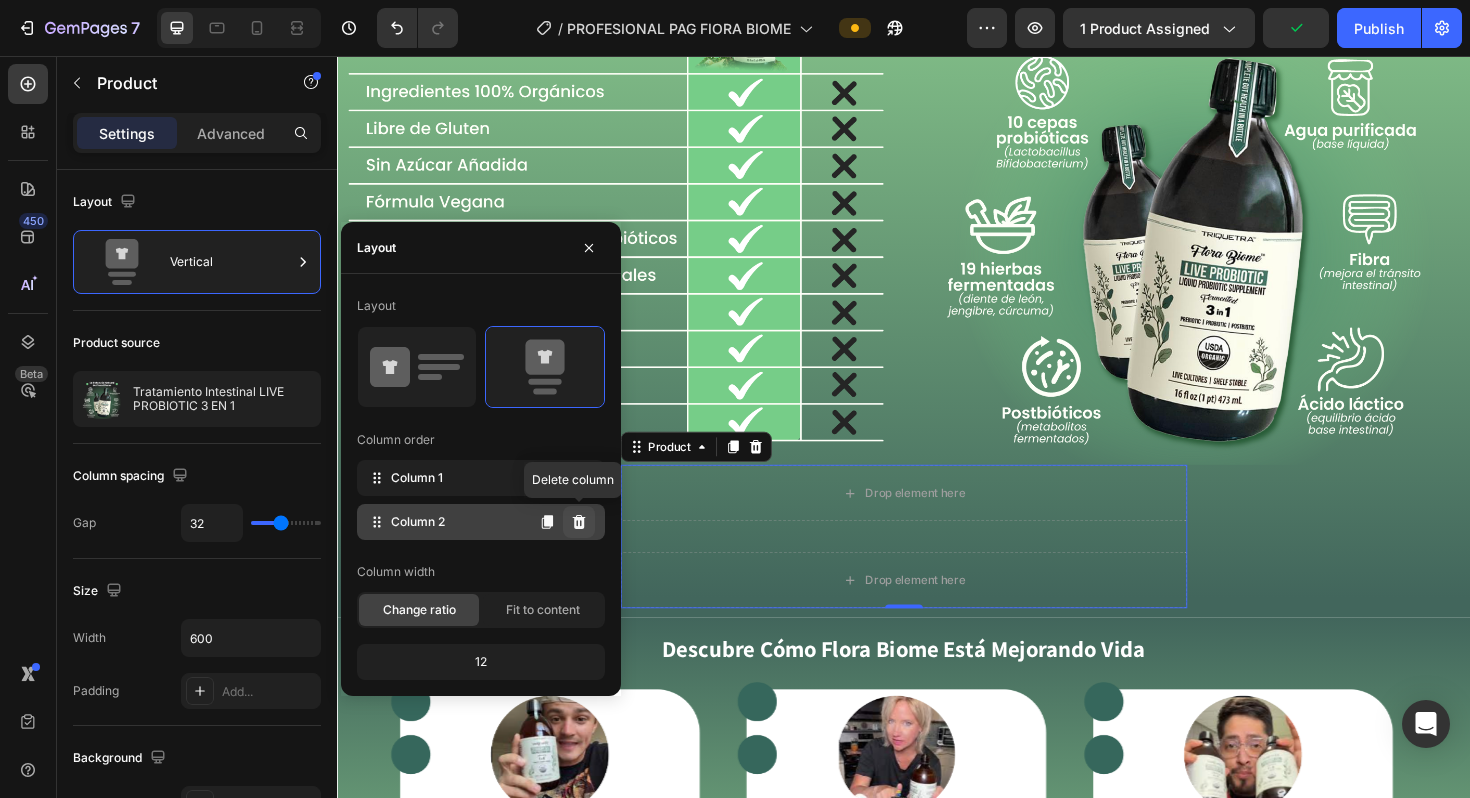 click 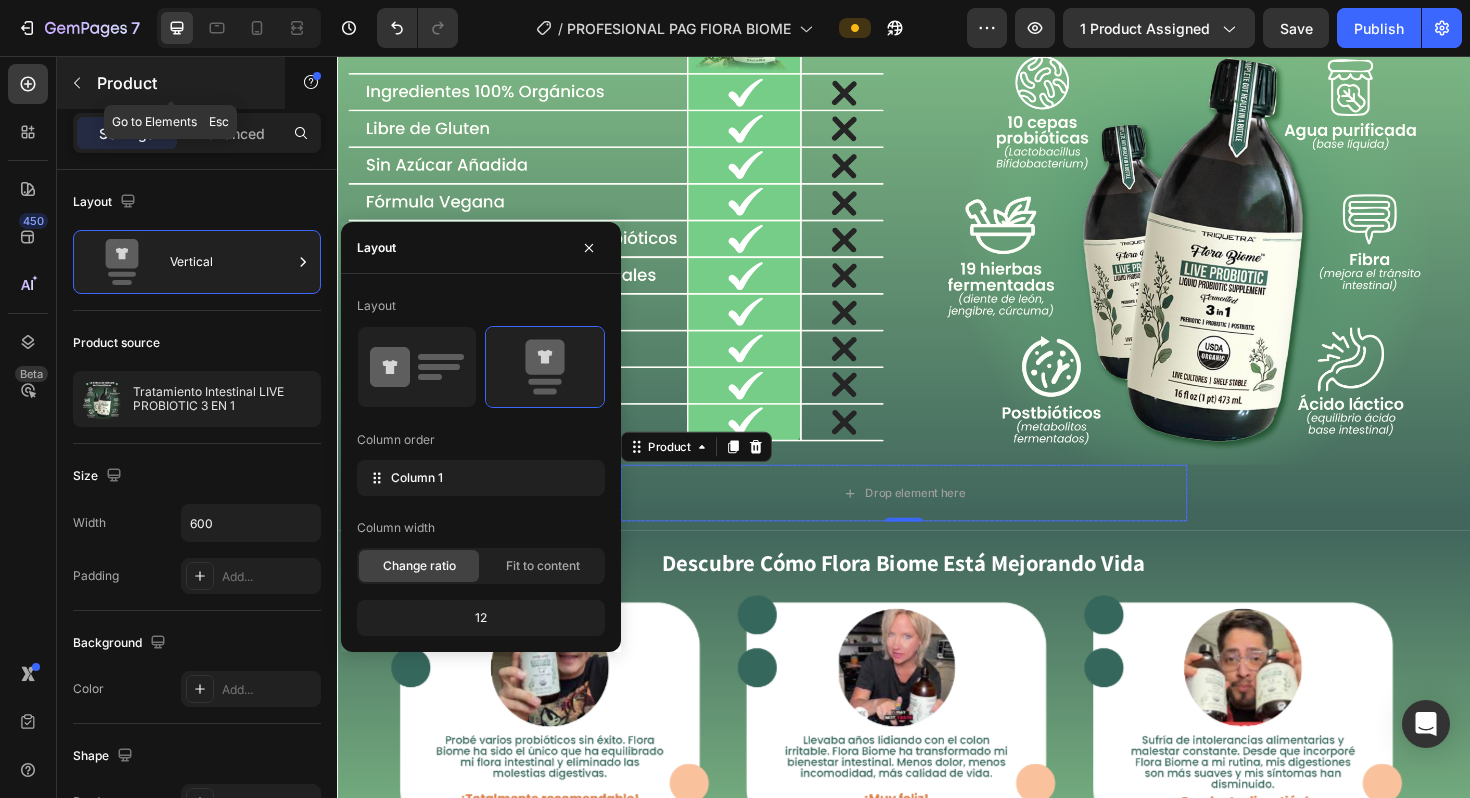 click on "Product" at bounding box center [182, 83] 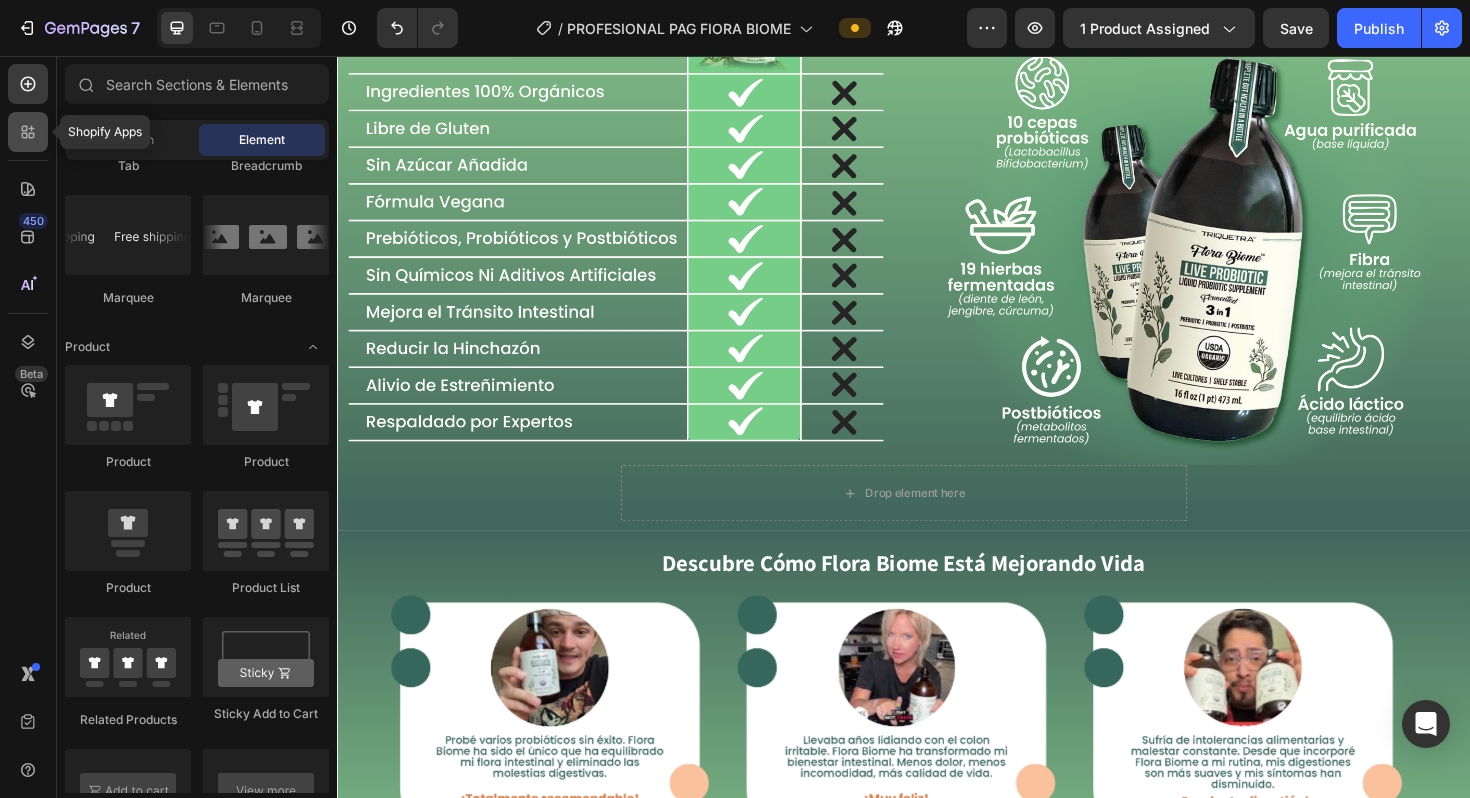 click 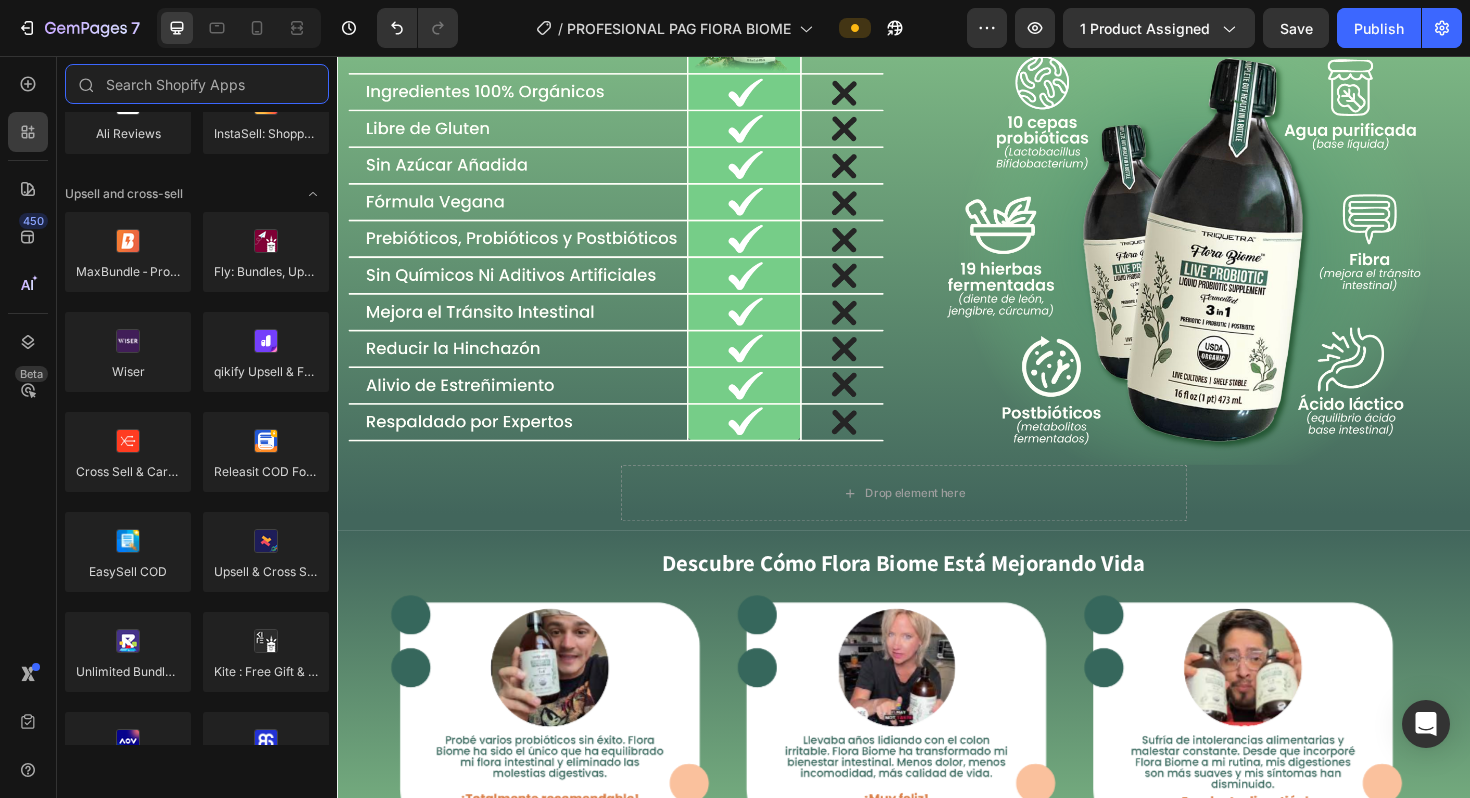 scroll, scrollTop: 0, scrollLeft: 0, axis: both 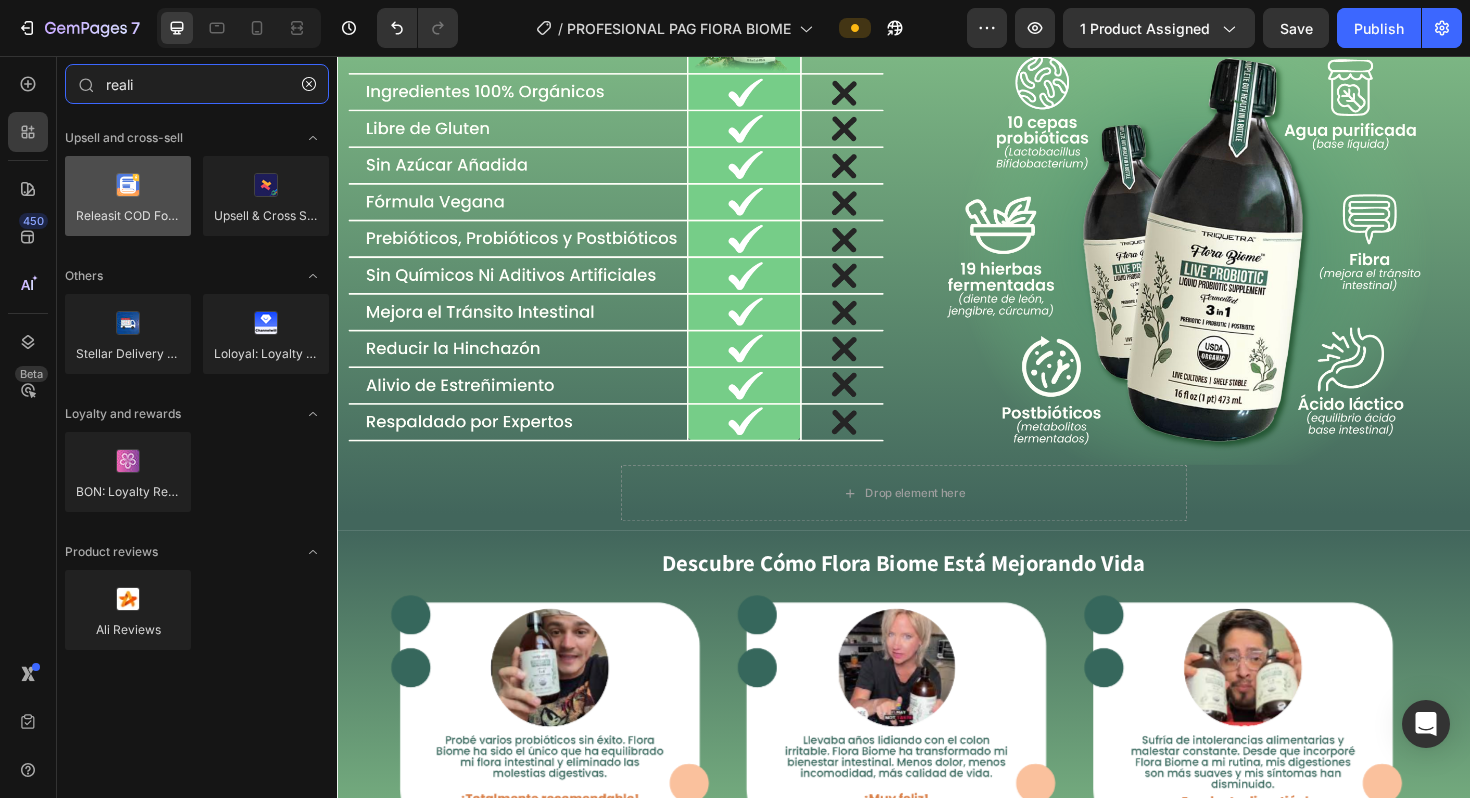 type on "reali" 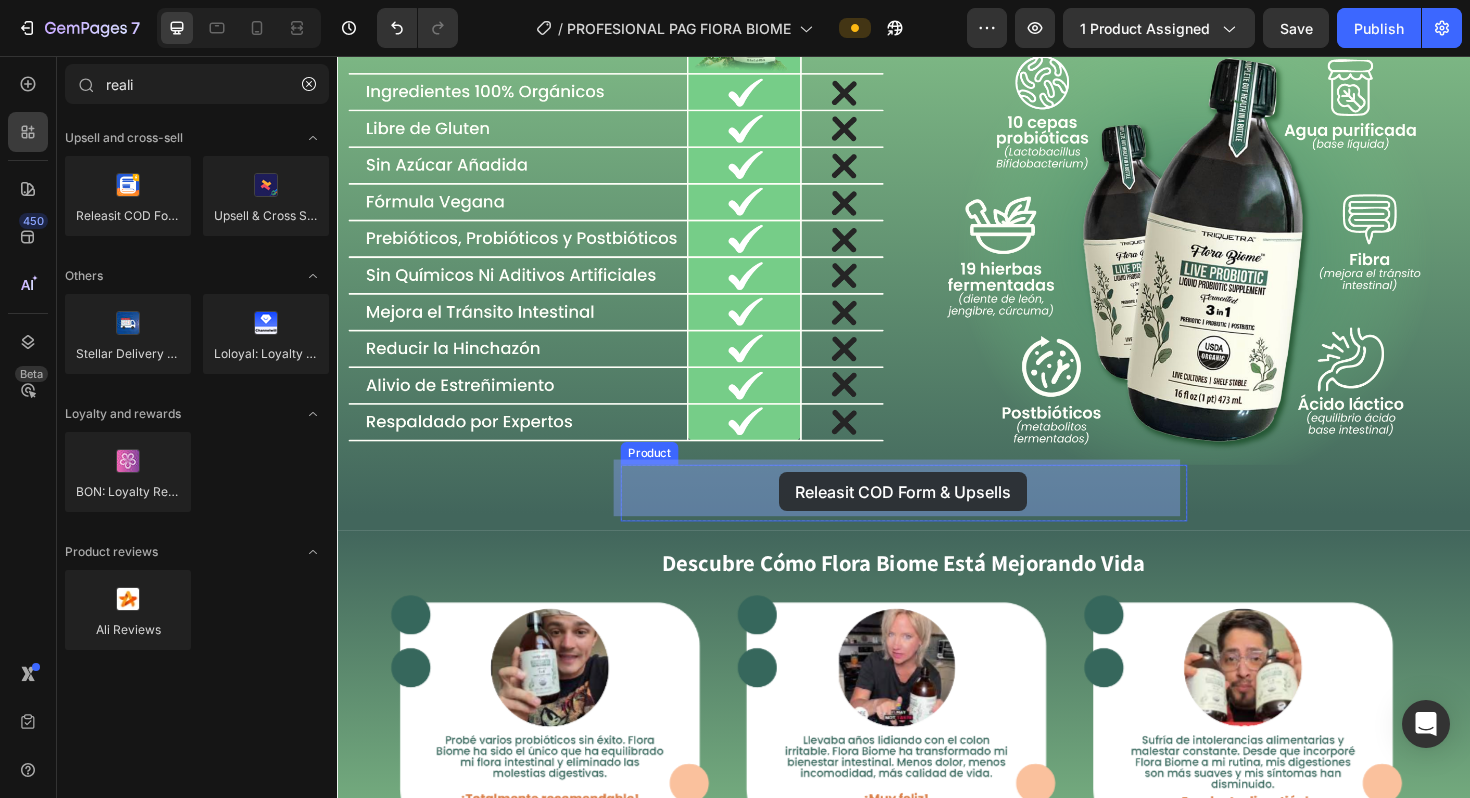 drag, startPoint x: 474, startPoint y: 234, endPoint x: 805, endPoint y: 497, distance: 422.7647 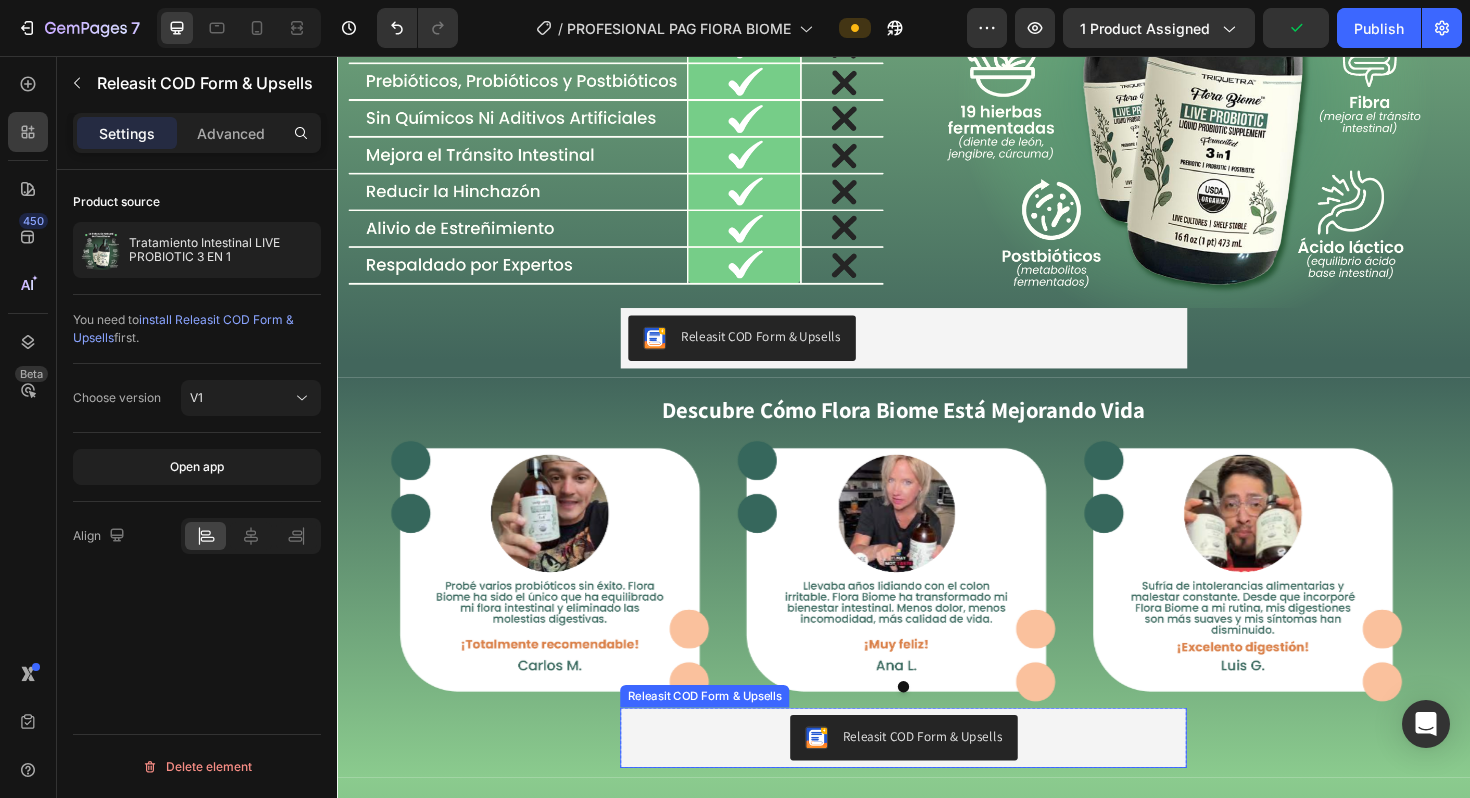 scroll, scrollTop: 2305, scrollLeft: 0, axis: vertical 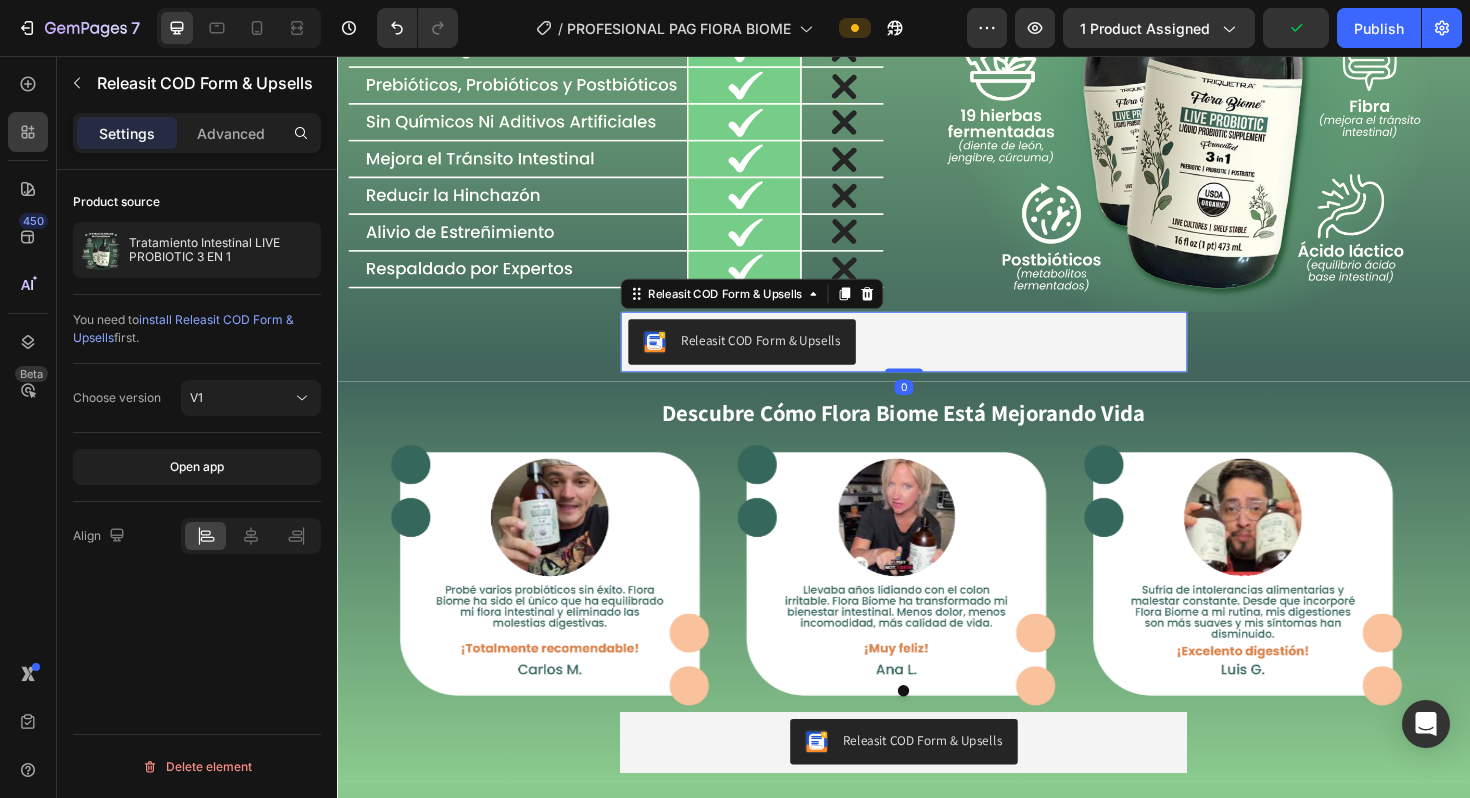 click on "Releasit COD Form & Upsells" at bounding box center [937, 359] 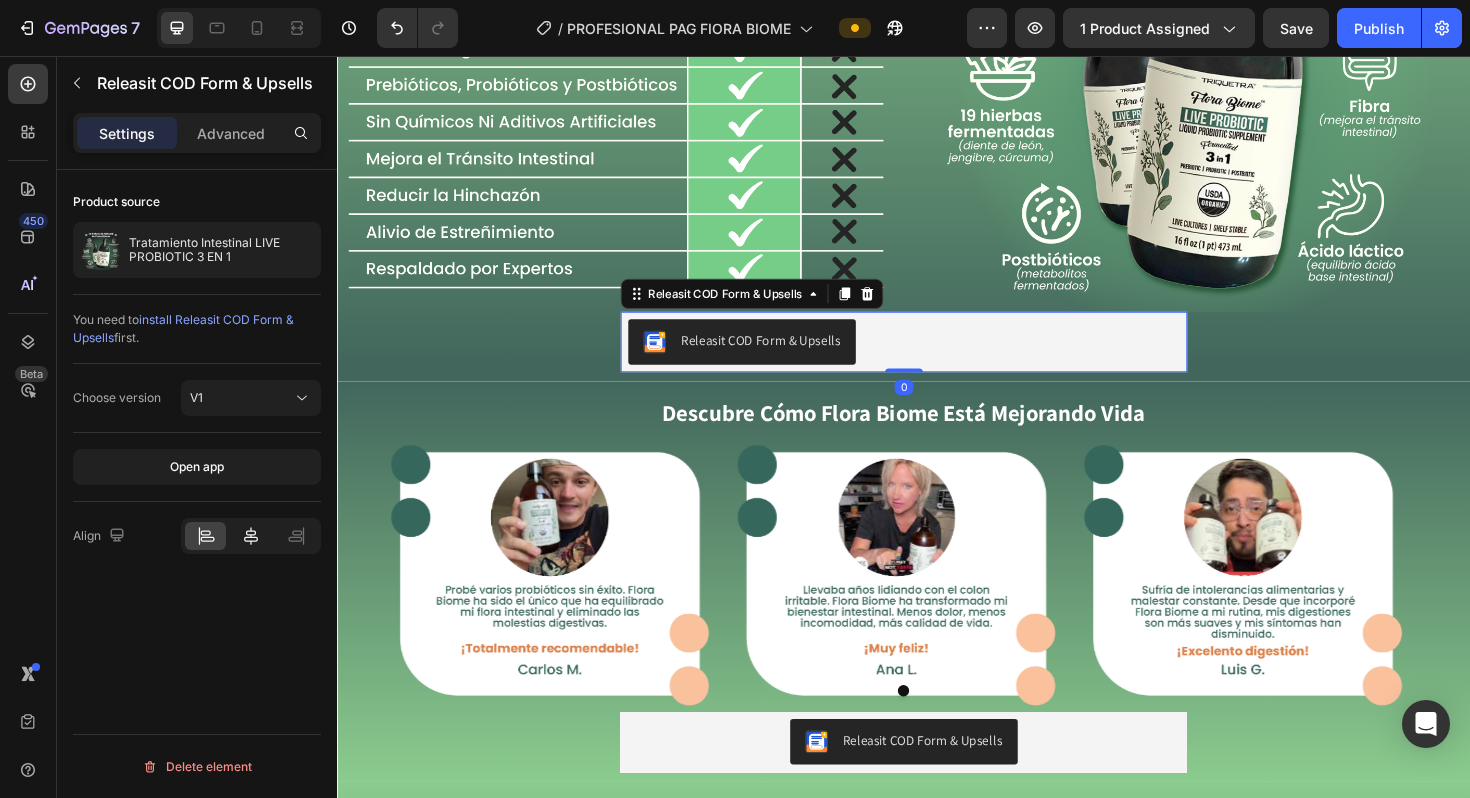 click 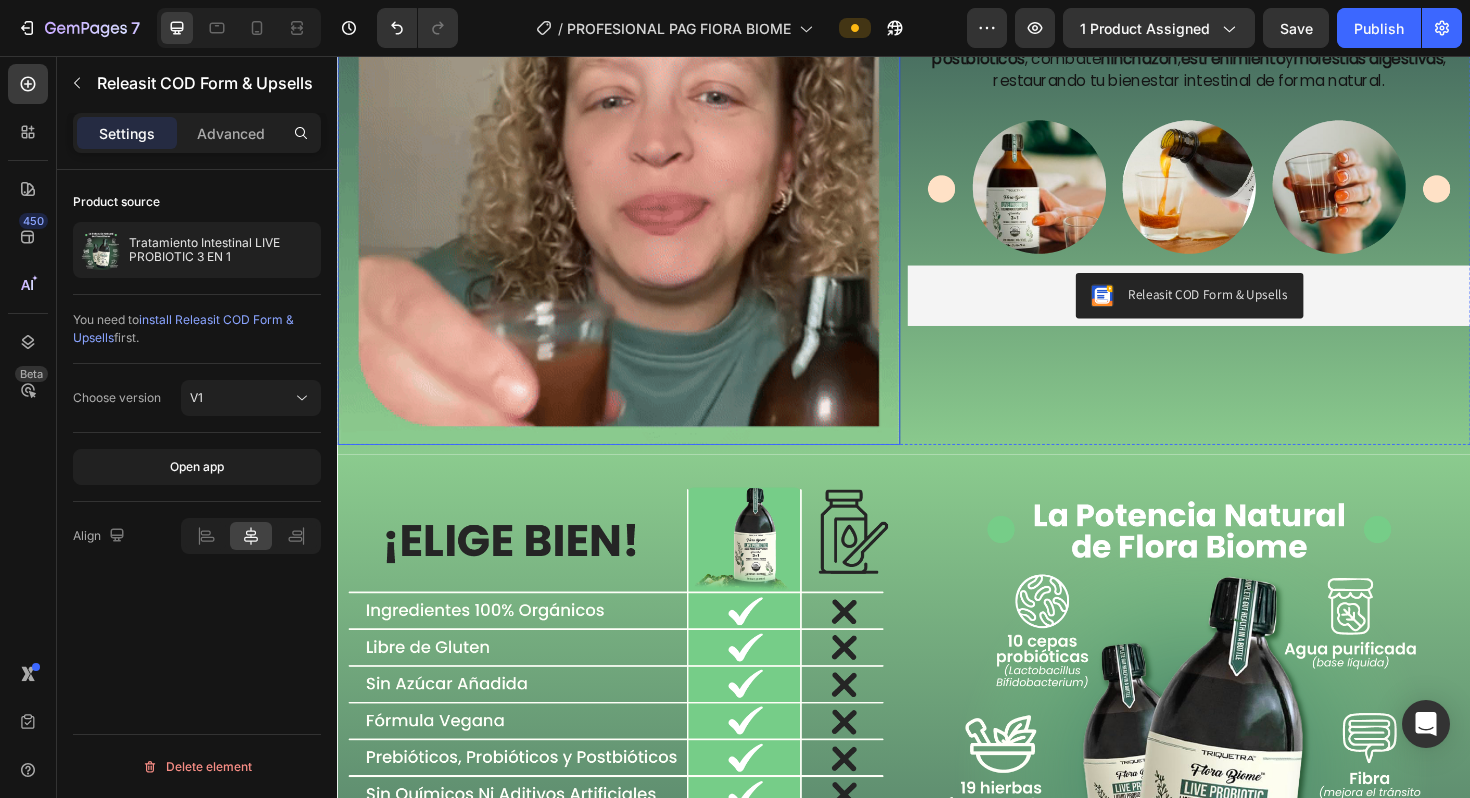 scroll, scrollTop: 2035, scrollLeft: 0, axis: vertical 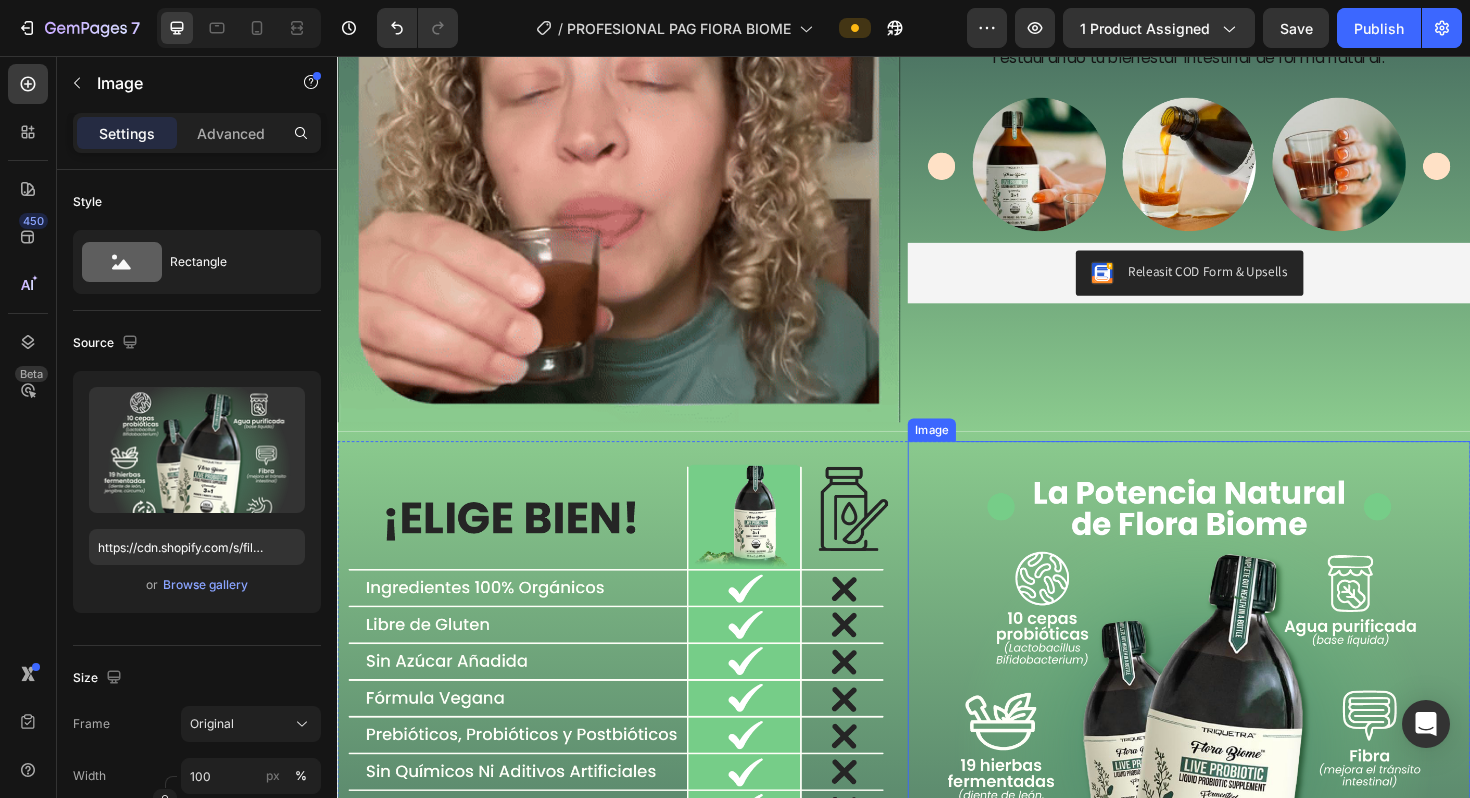 click at bounding box center [1239, 739] 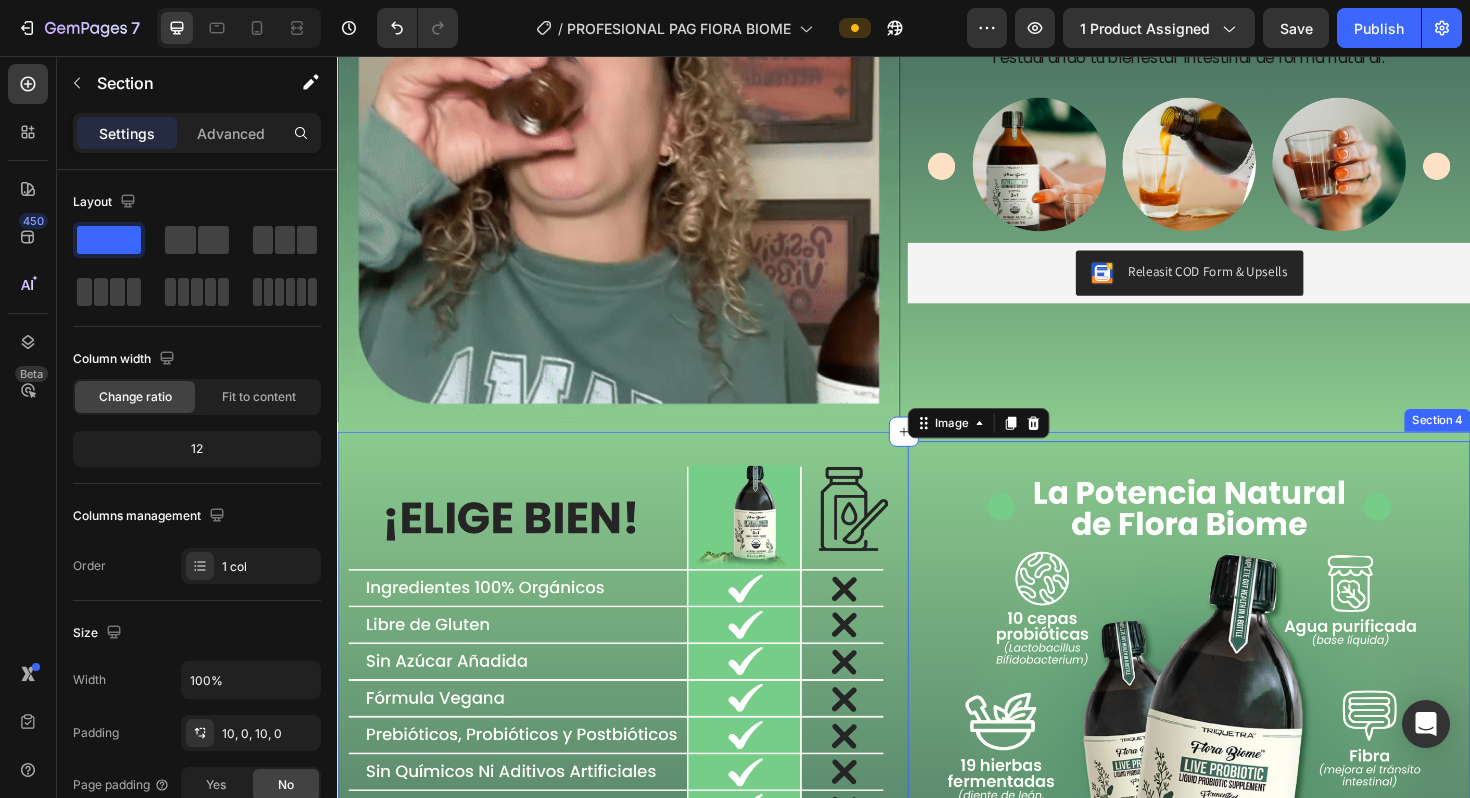 click on "Image Image   0 Row Releasit COD Form & Upsells Releasit COD Form & Upsells Product Section 4" at bounding box center (937, 771) 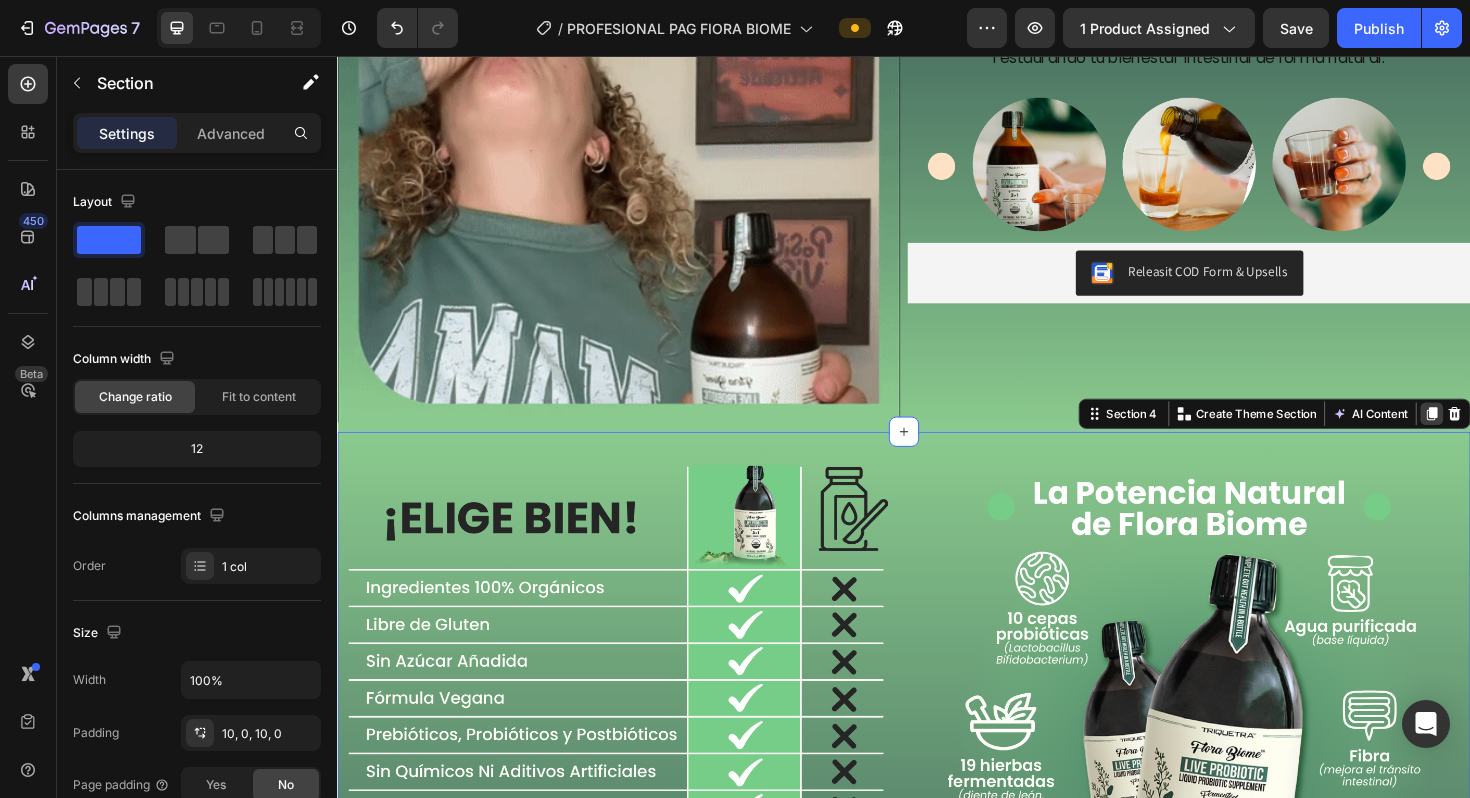 click 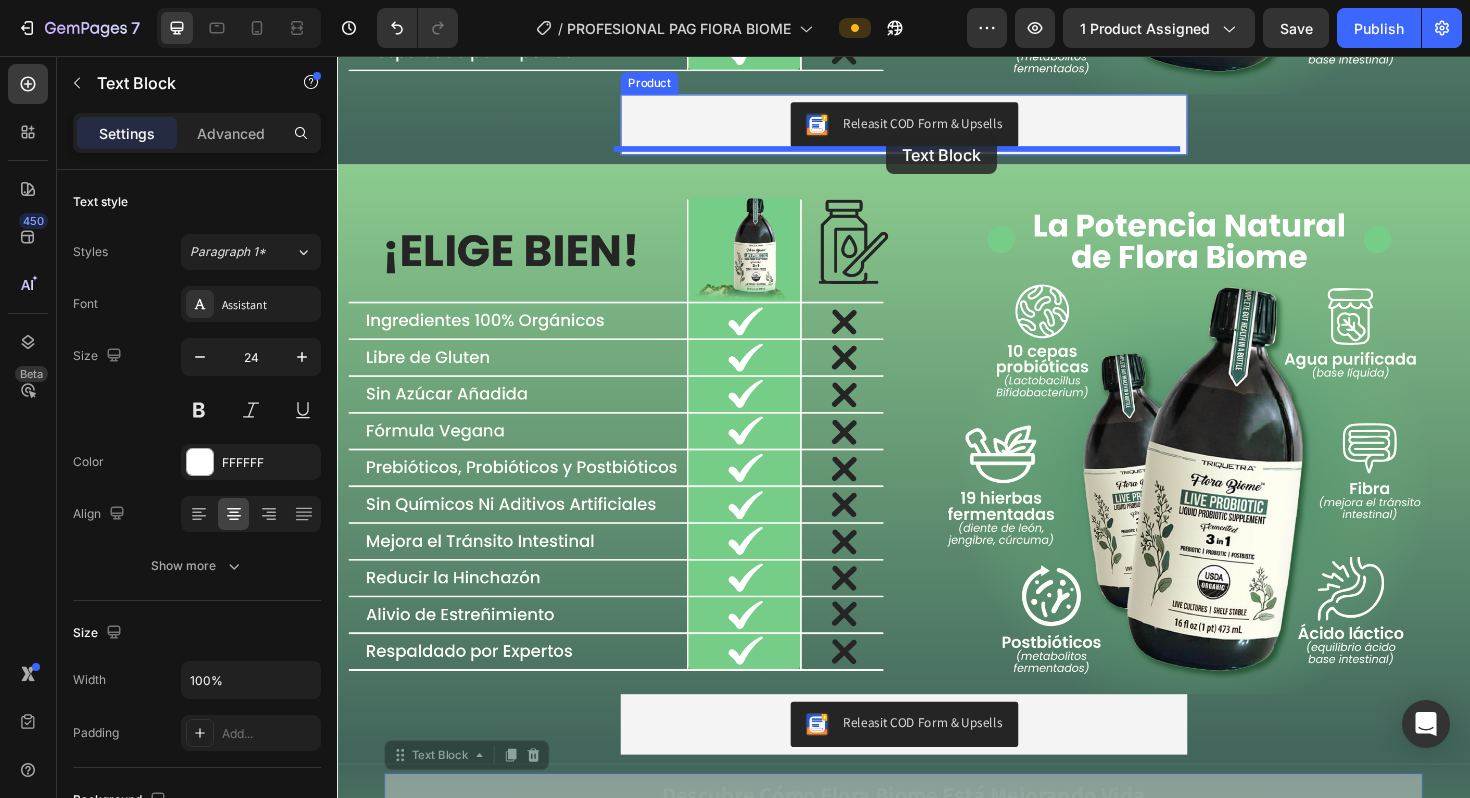 scroll, scrollTop: 2931, scrollLeft: 0, axis: vertical 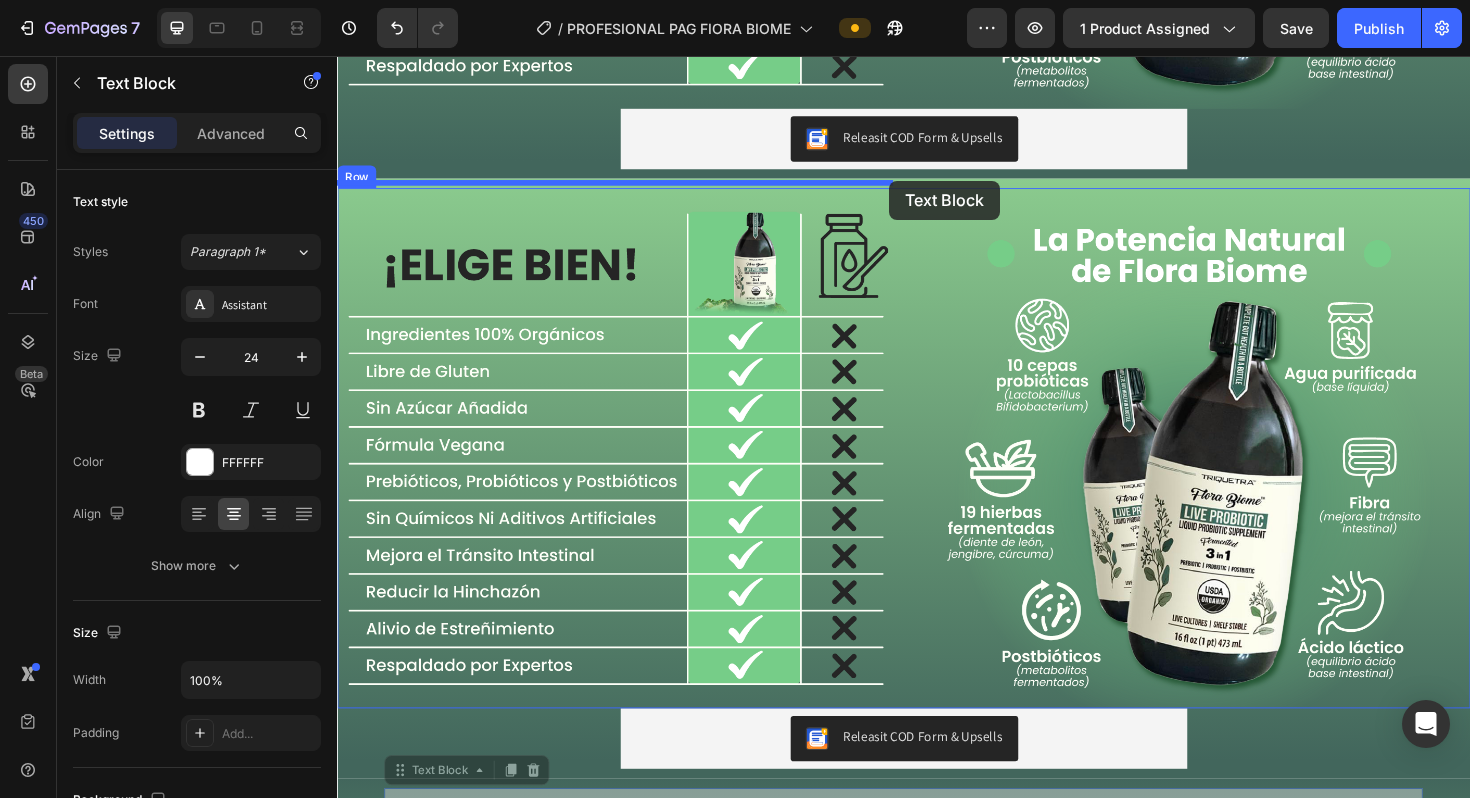 drag, startPoint x: 925, startPoint y: 785, endPoint x: 922, endPoint y: 188, distance: 597.0075 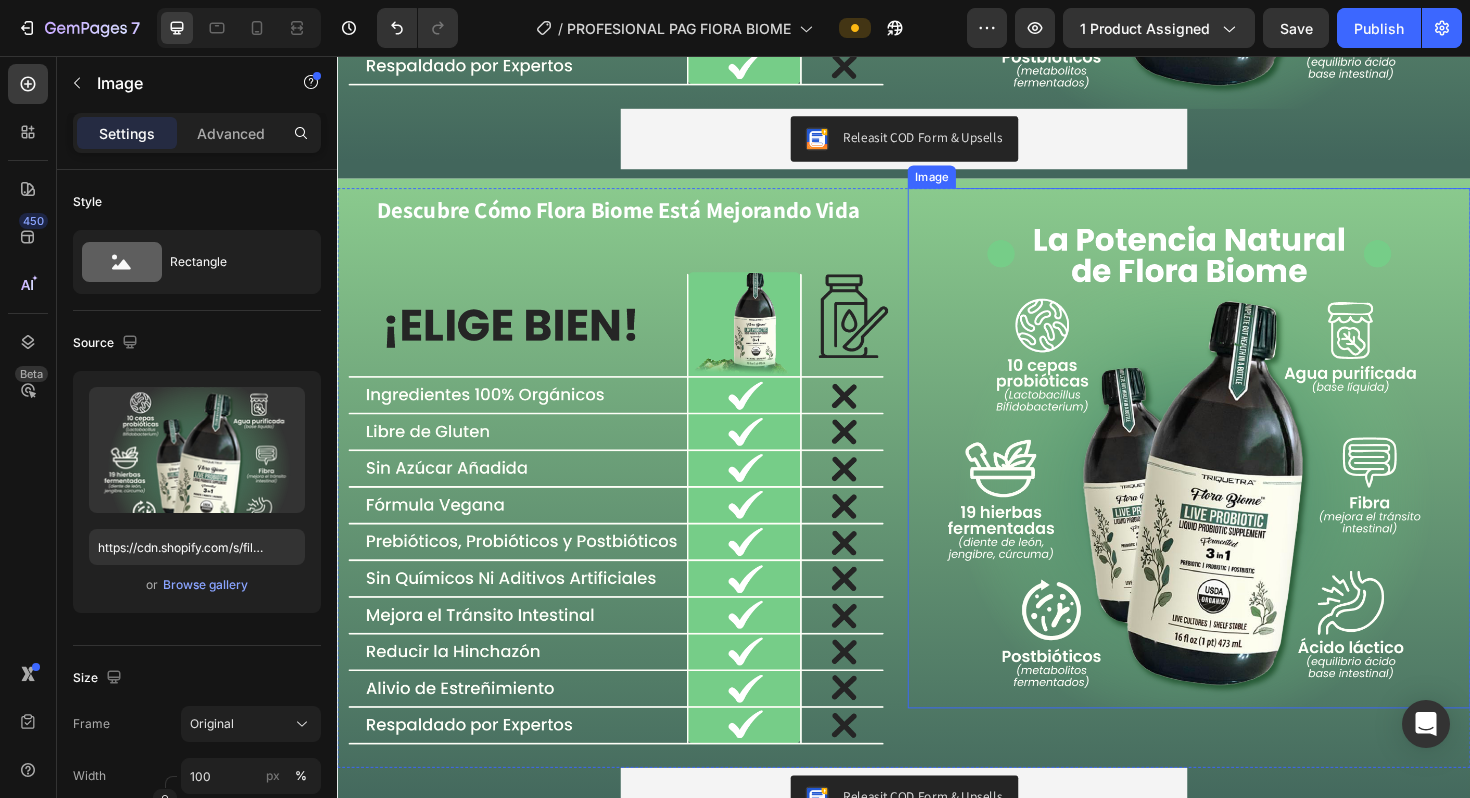 click at bounding box center (1239, 471) 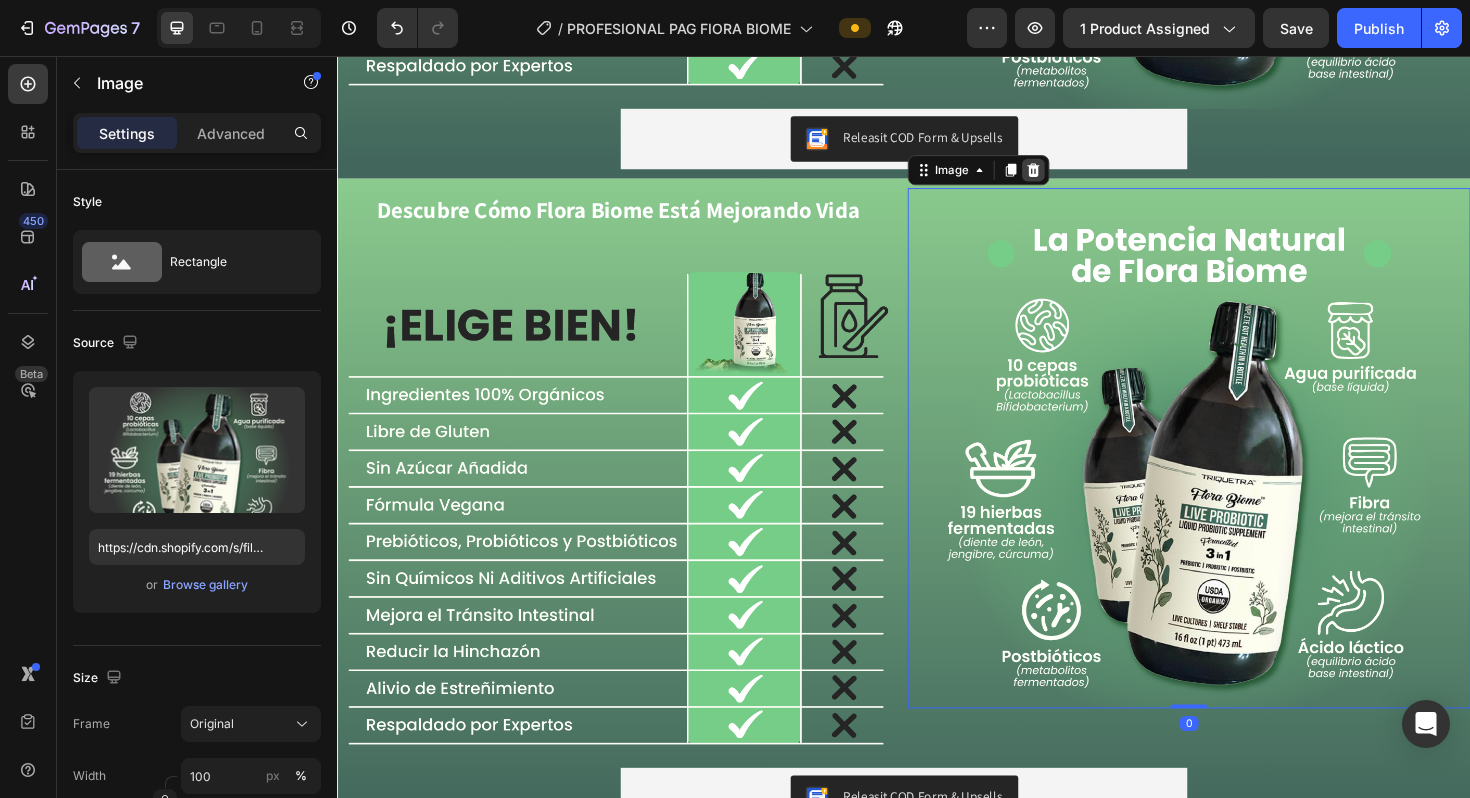 click 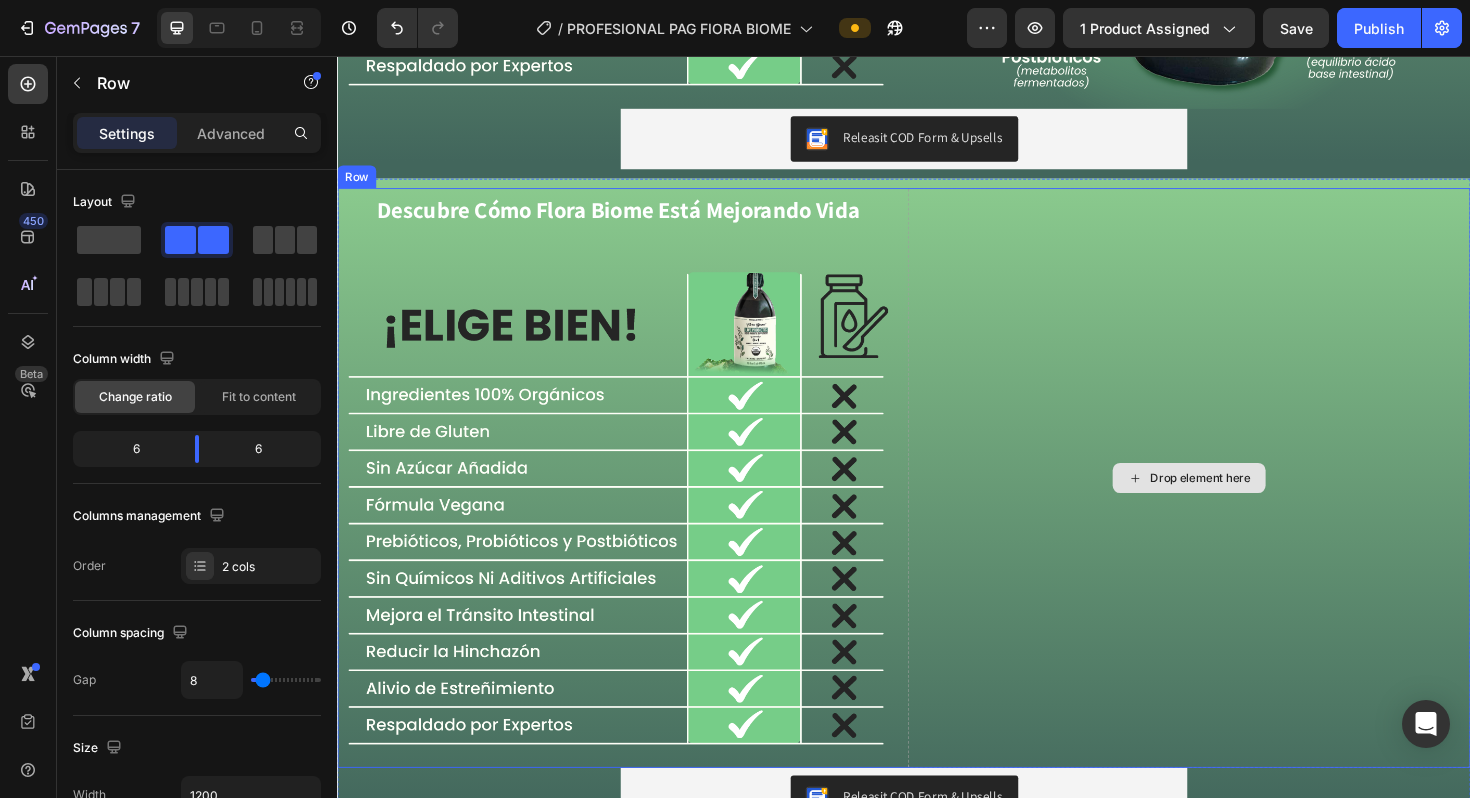 click on "Drop element here" at bounding box center (1239, 503) 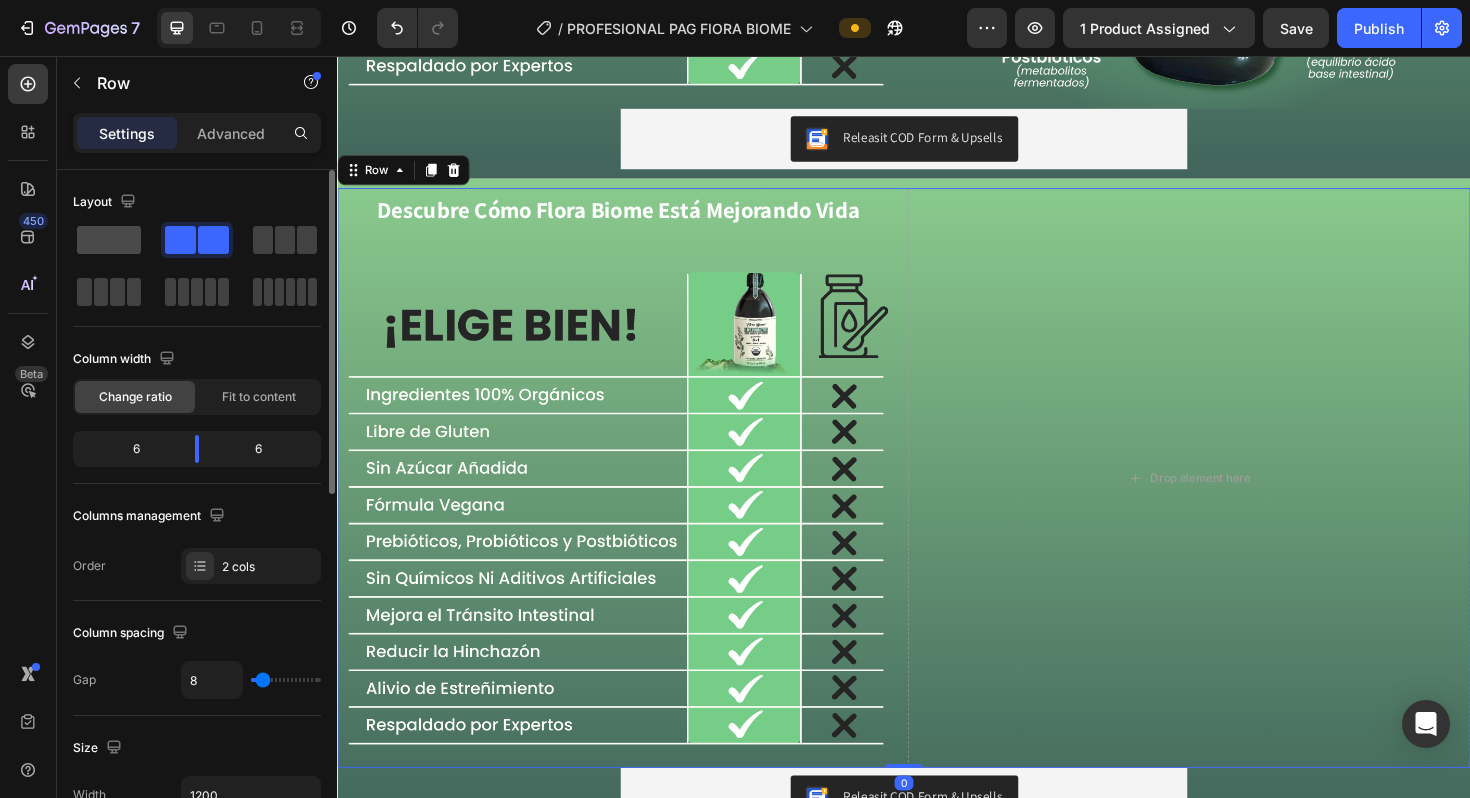 click 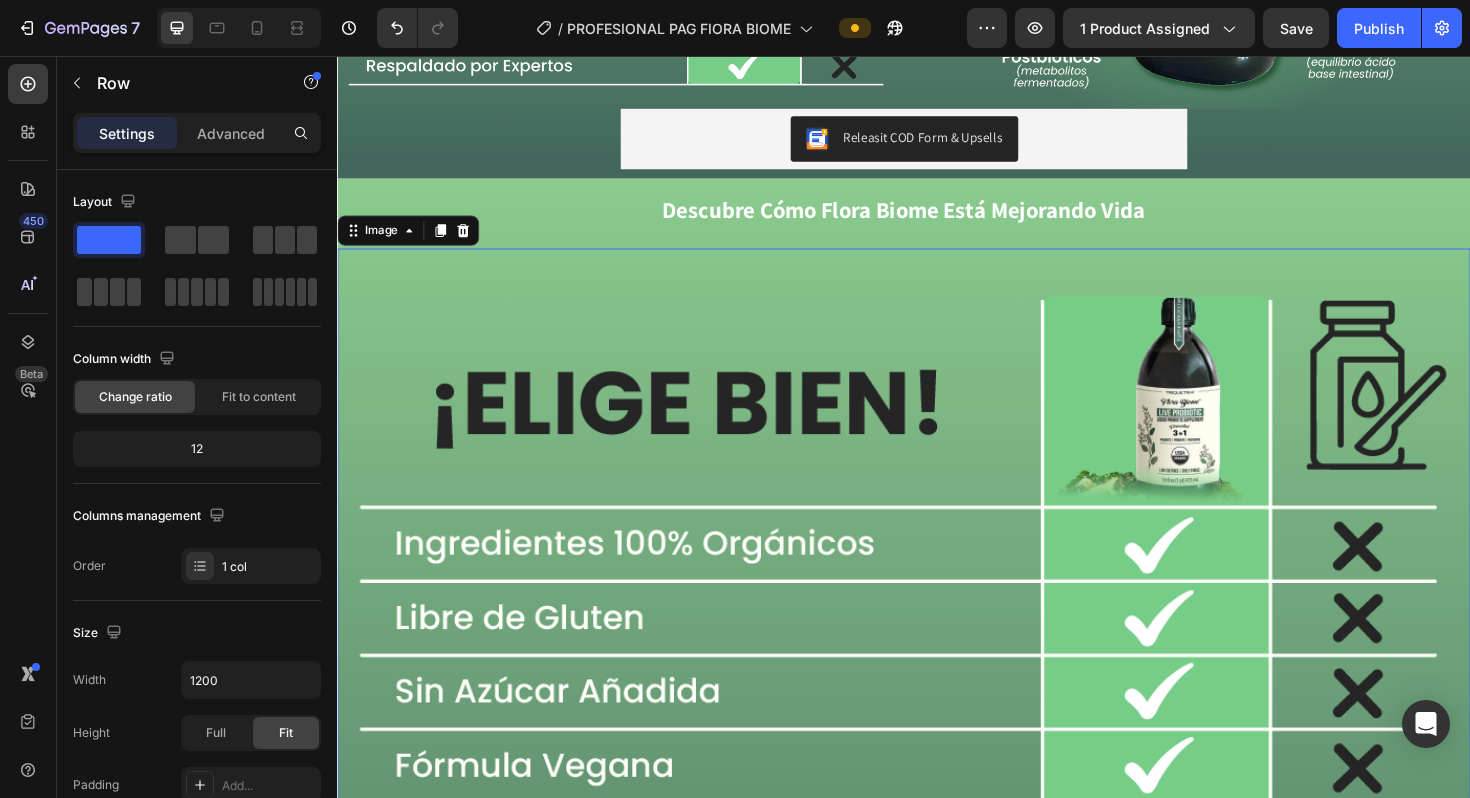 click at bounding box center (937, 814) 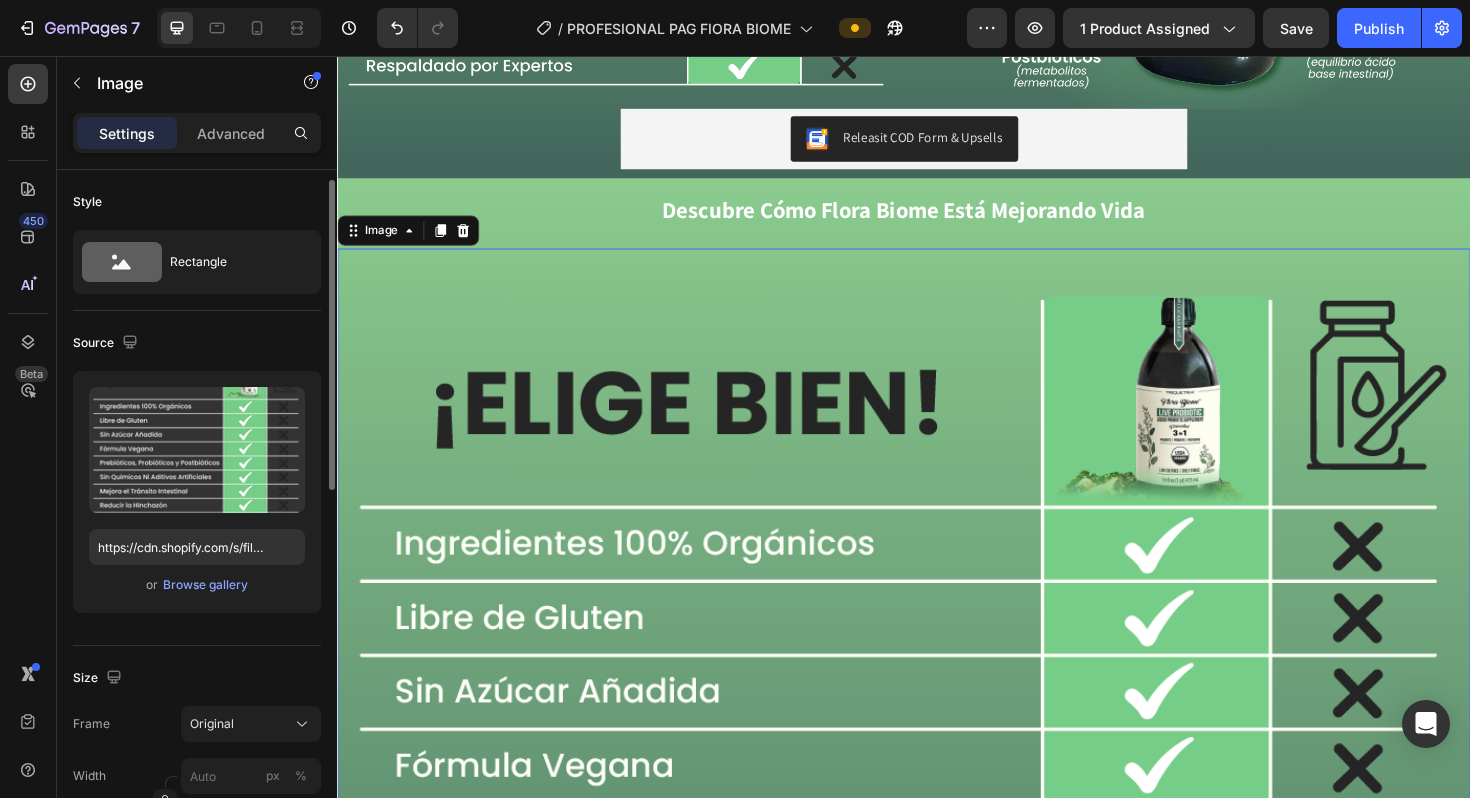 scroll, scrollTop: 35, scrollLeft: 0, axis: vertical 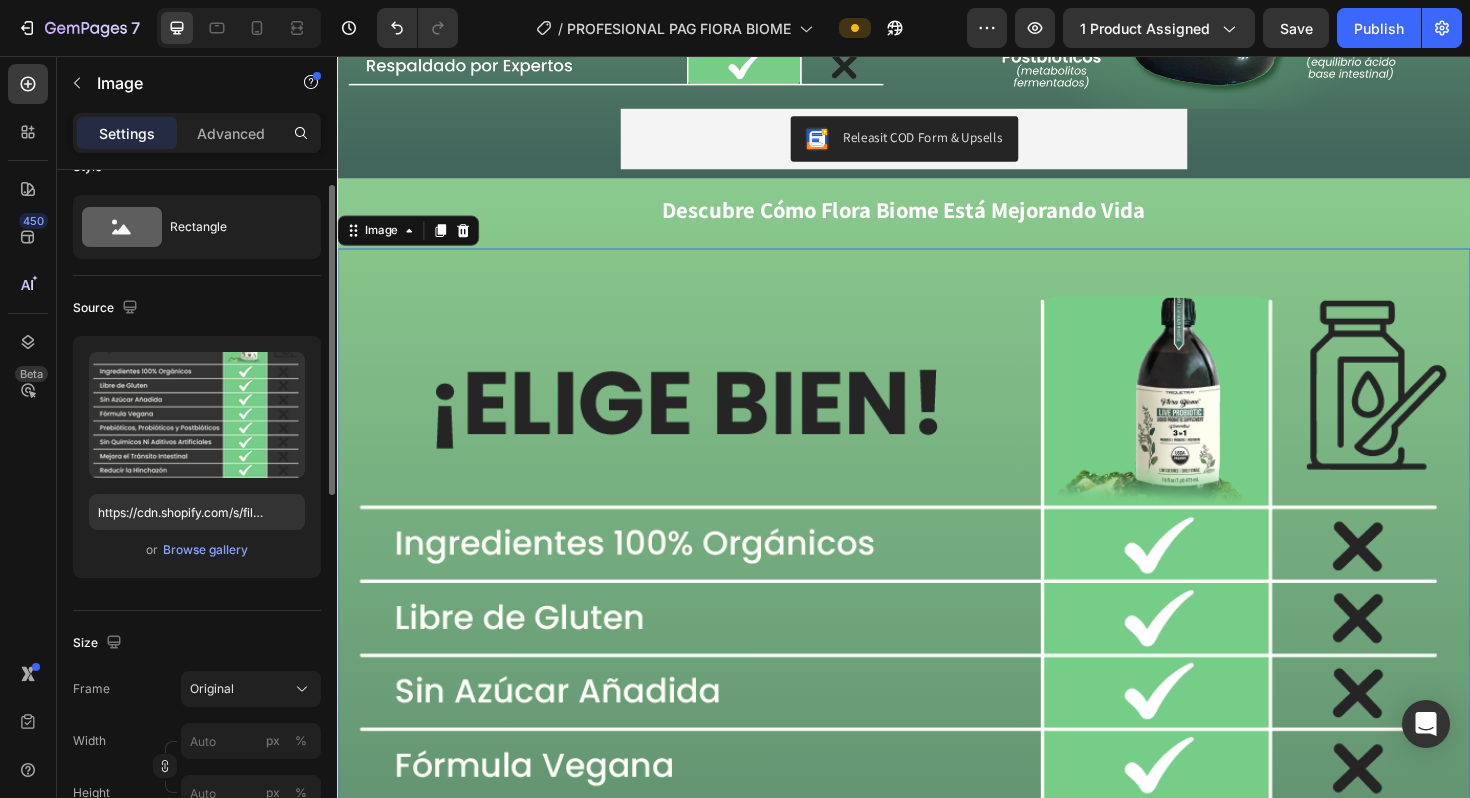 click at bounding box center (937, 814) 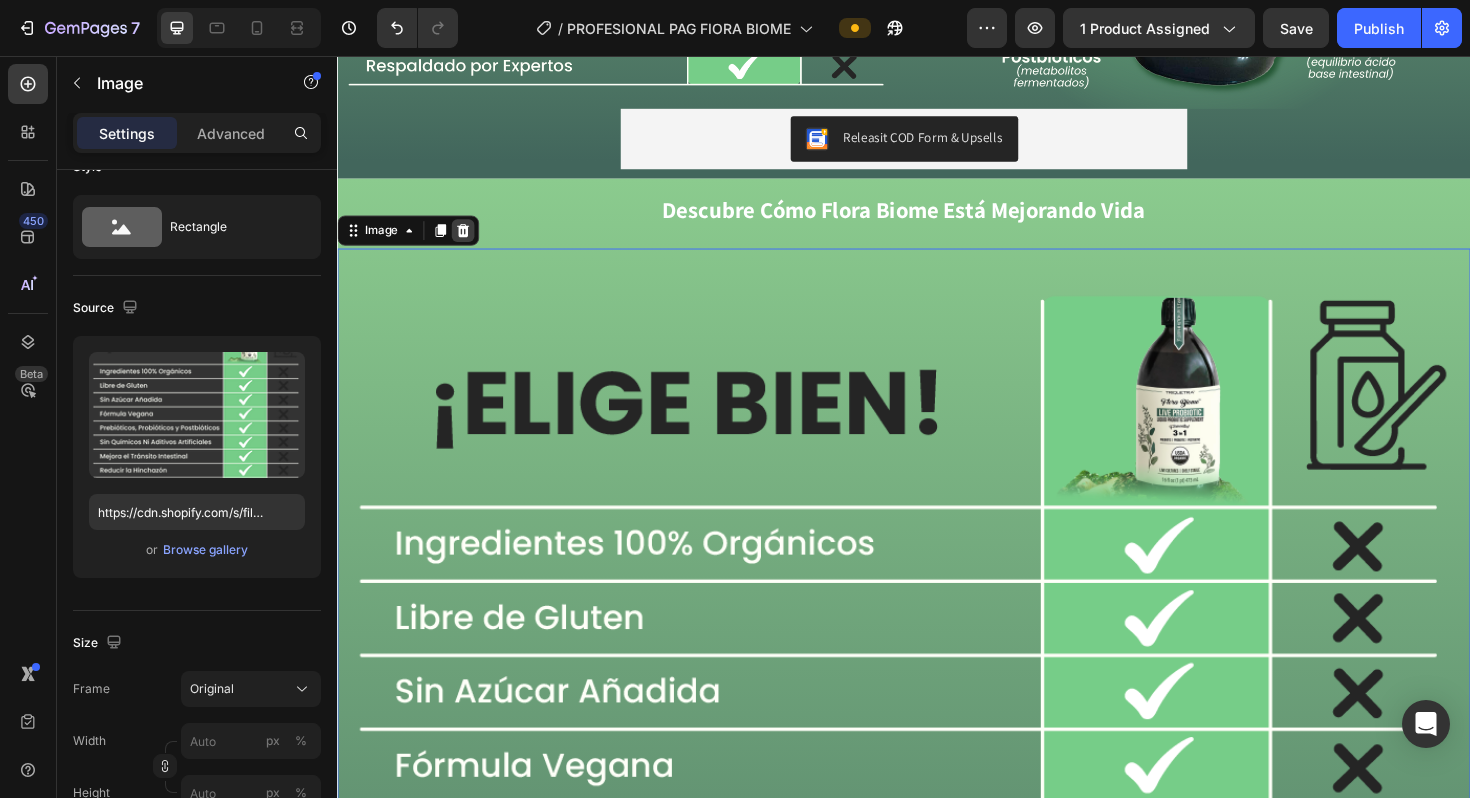 click 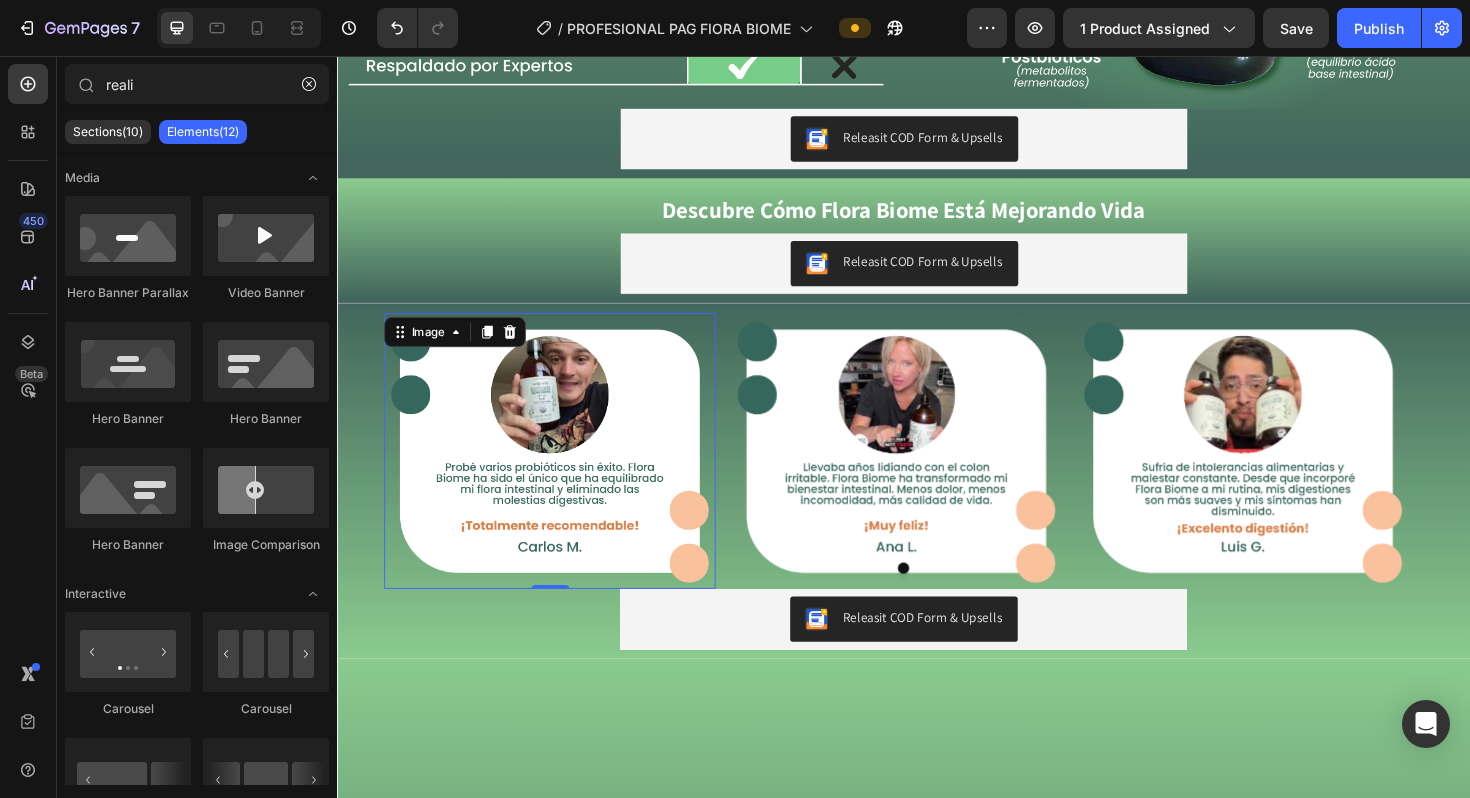 click at bounding box center (562, 474) 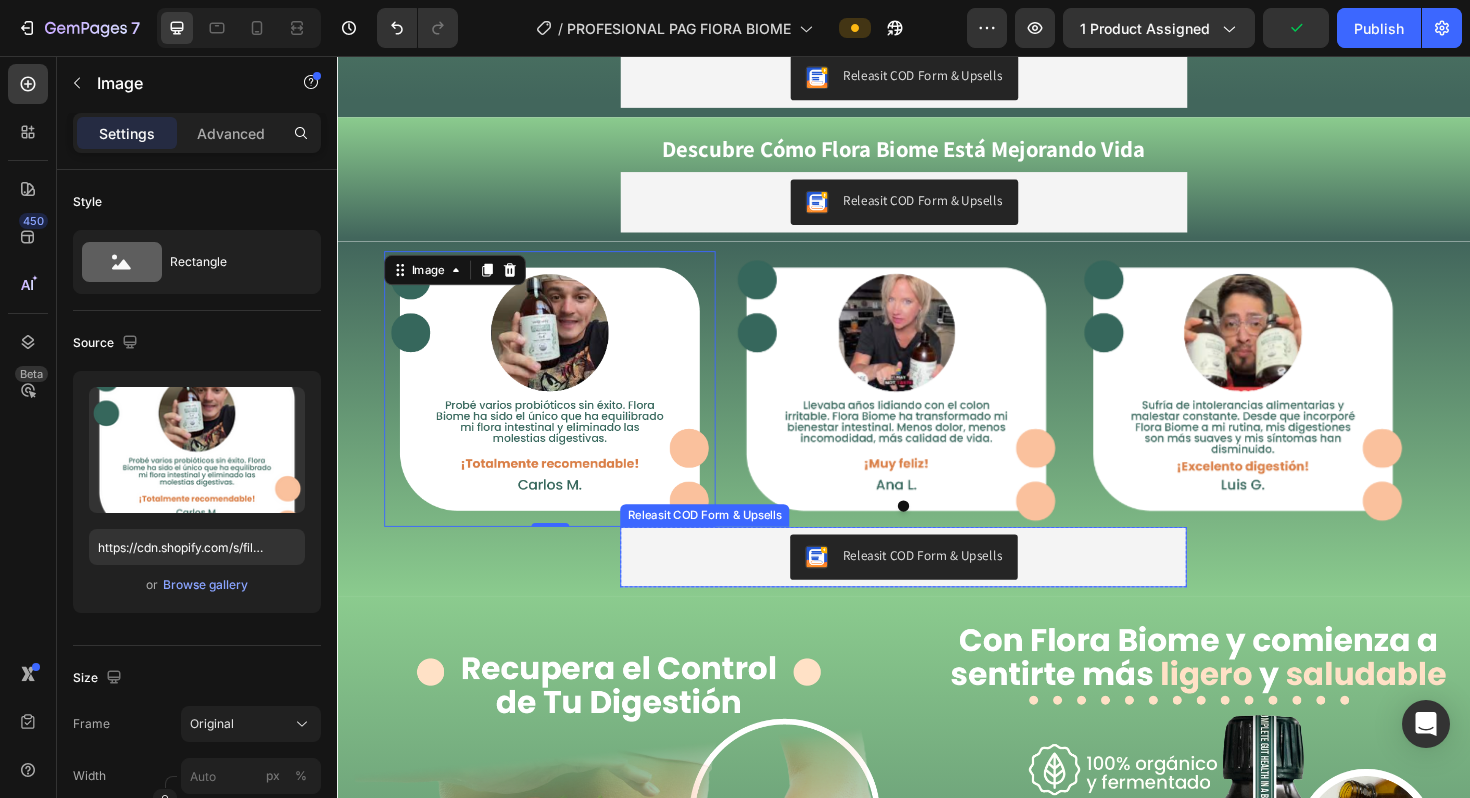 scroll, scrollTop: 2995, scrollLeft: 0, axis: vertical 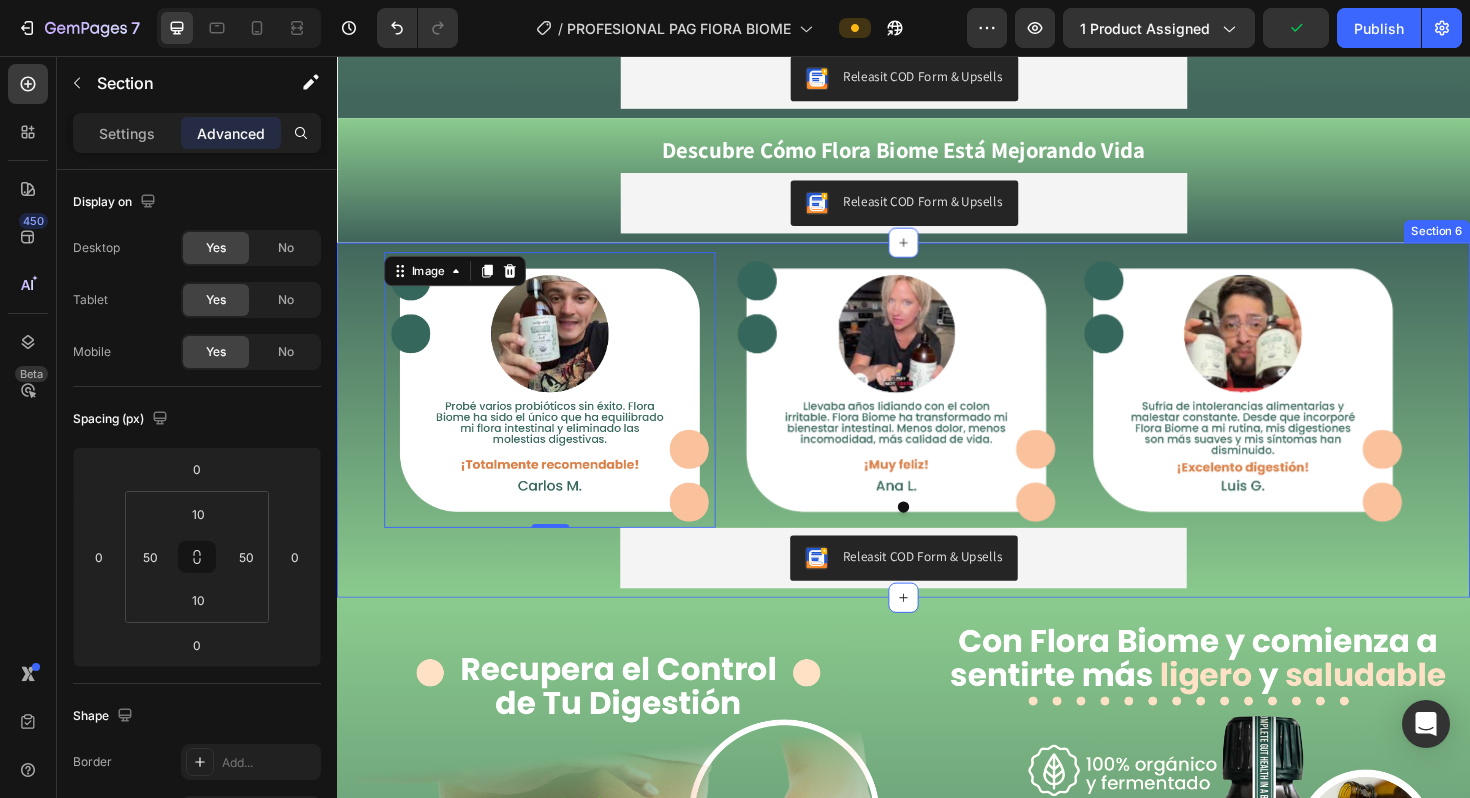 click on "Image   0 Image Image
Carousel Releasit COD Form & Upsells Releasit COD Form & Upsells Product Section 6" at bounding box center [937, 442] 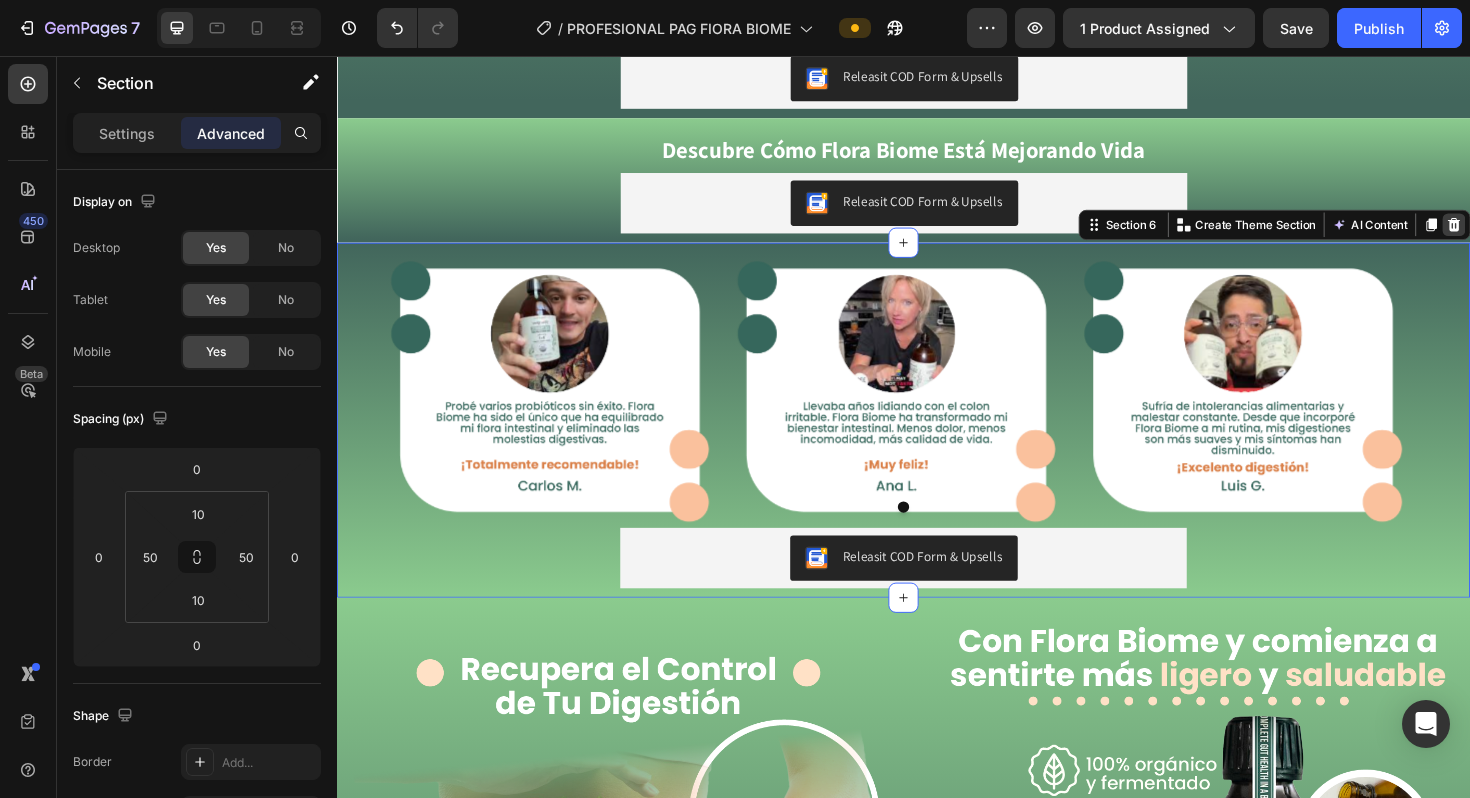 click 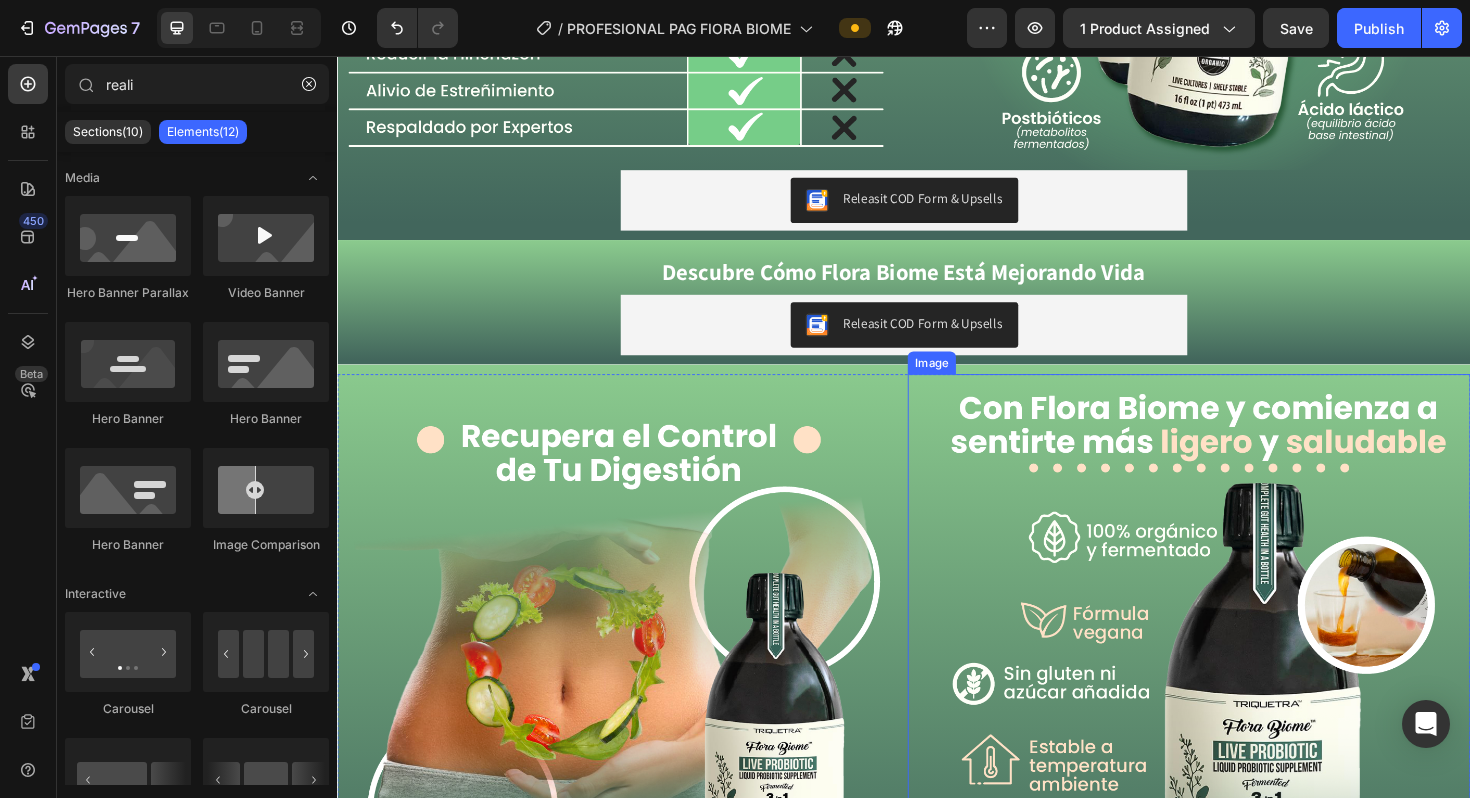 scroll, scrollTop: 2862, scrollLeft: 0, axis: vertical 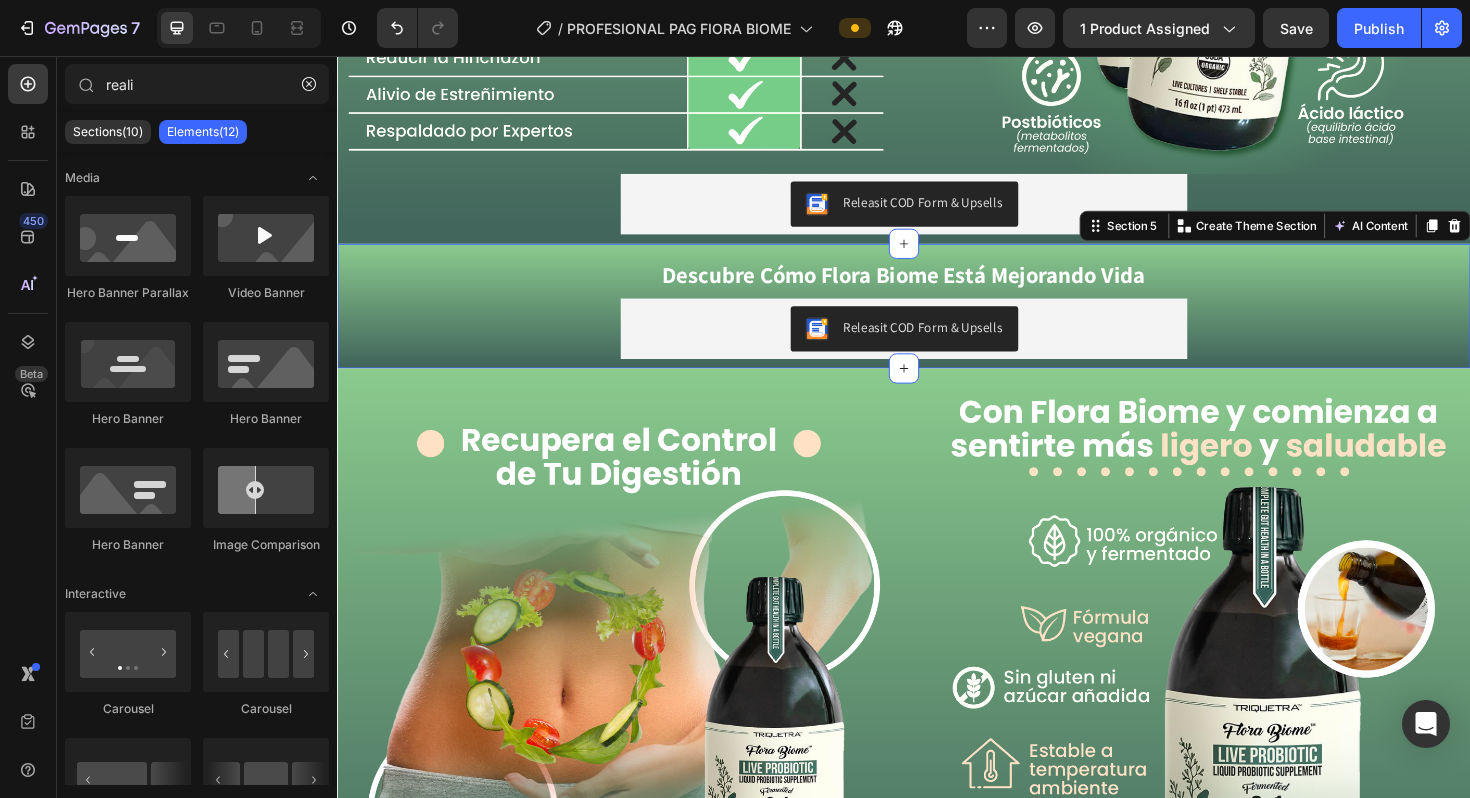 click on "Descubre Cómo Flora Biome Está Mejorando Vida Text Block Row Releasit COD Form & Upsells Releasit COD Form & Upsells Product Section 5   Create Theme Section AI Content Write with GemAI What would you like to describe here? Tone and Voice Persuasive Product Plantillas Magneticas ZenStep™ Show more Generate" at bounding box center (937, 320) 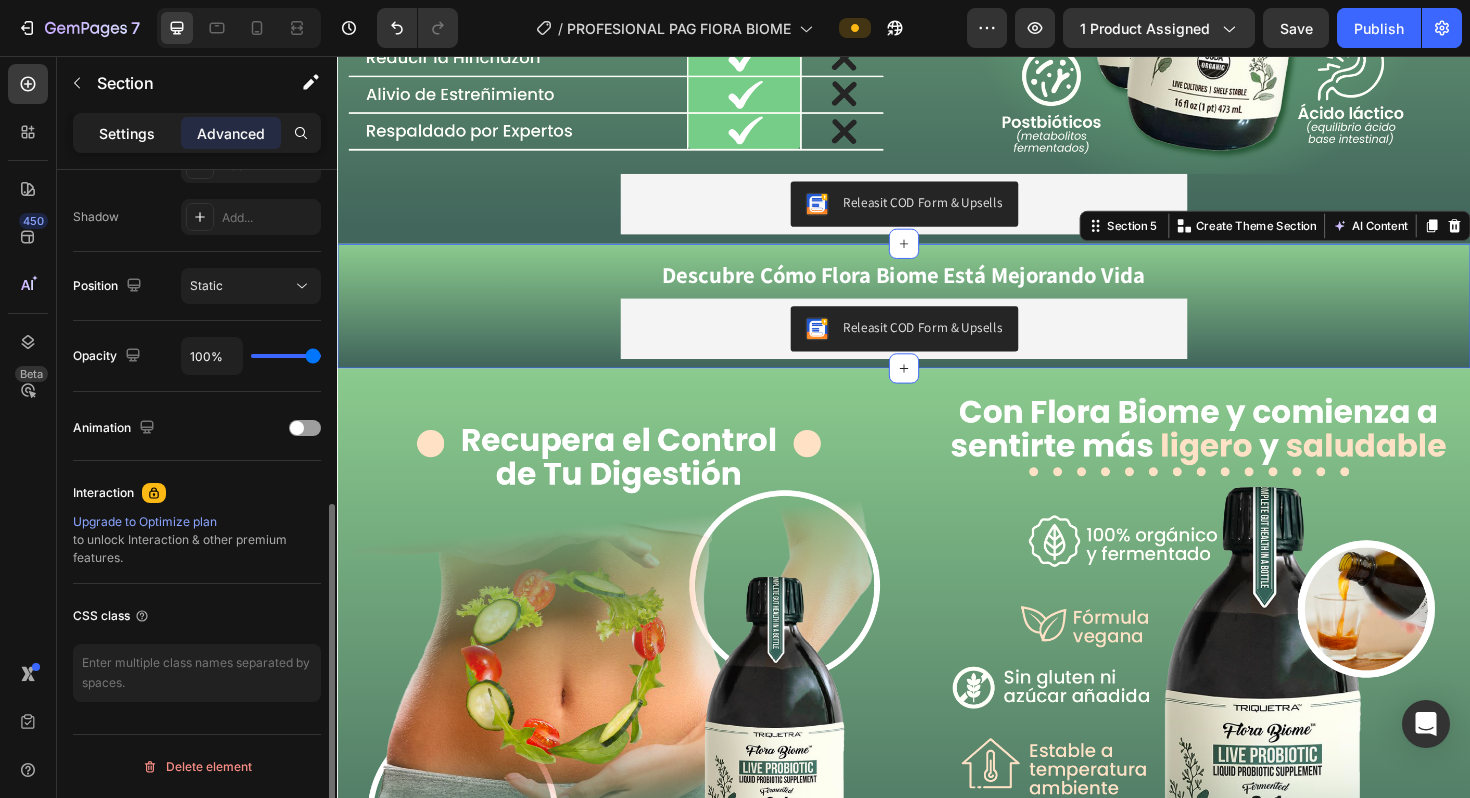 click on "Settings" at bounding box center [127, 133] 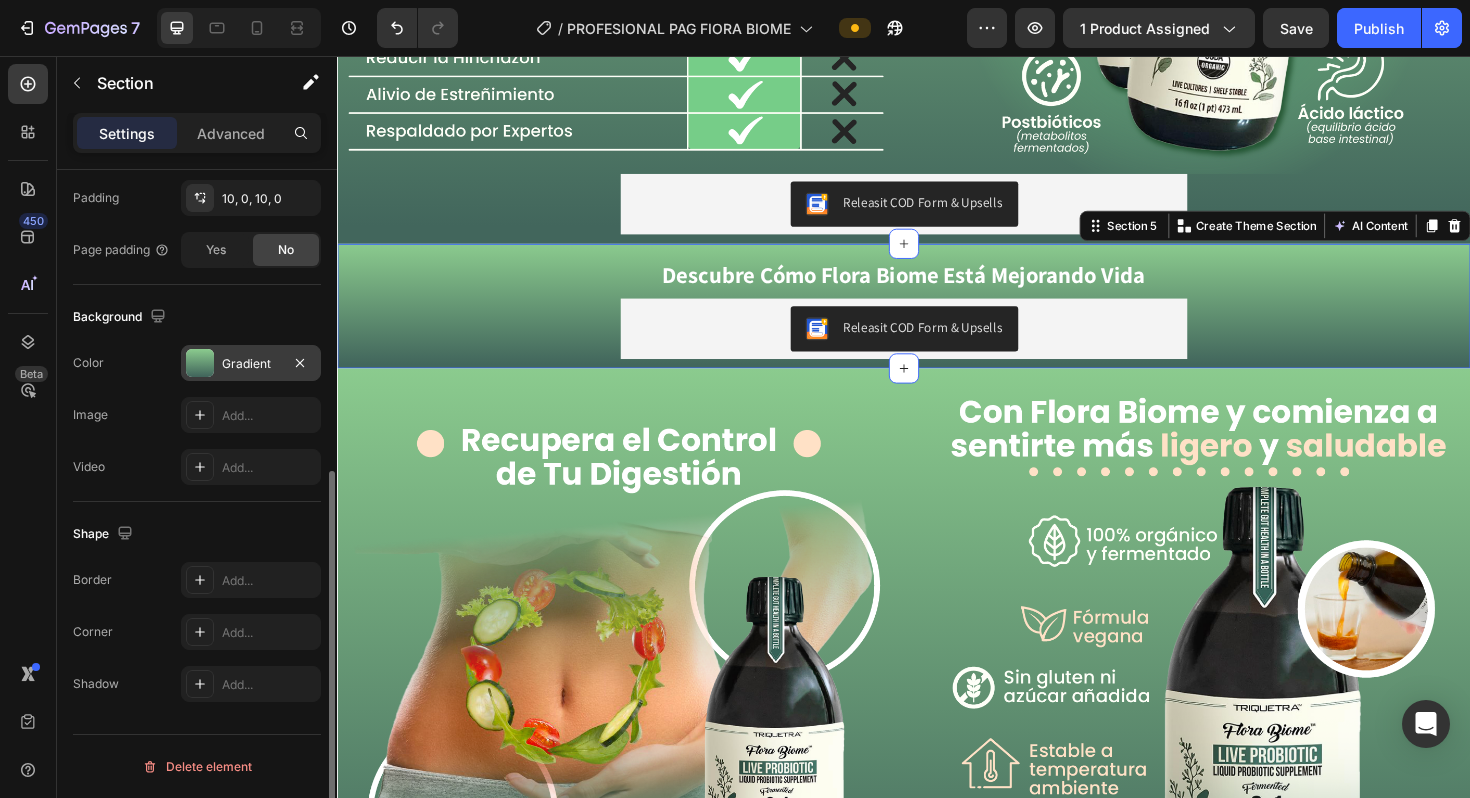 click on "Gradient" at bounding box center [251, 364] 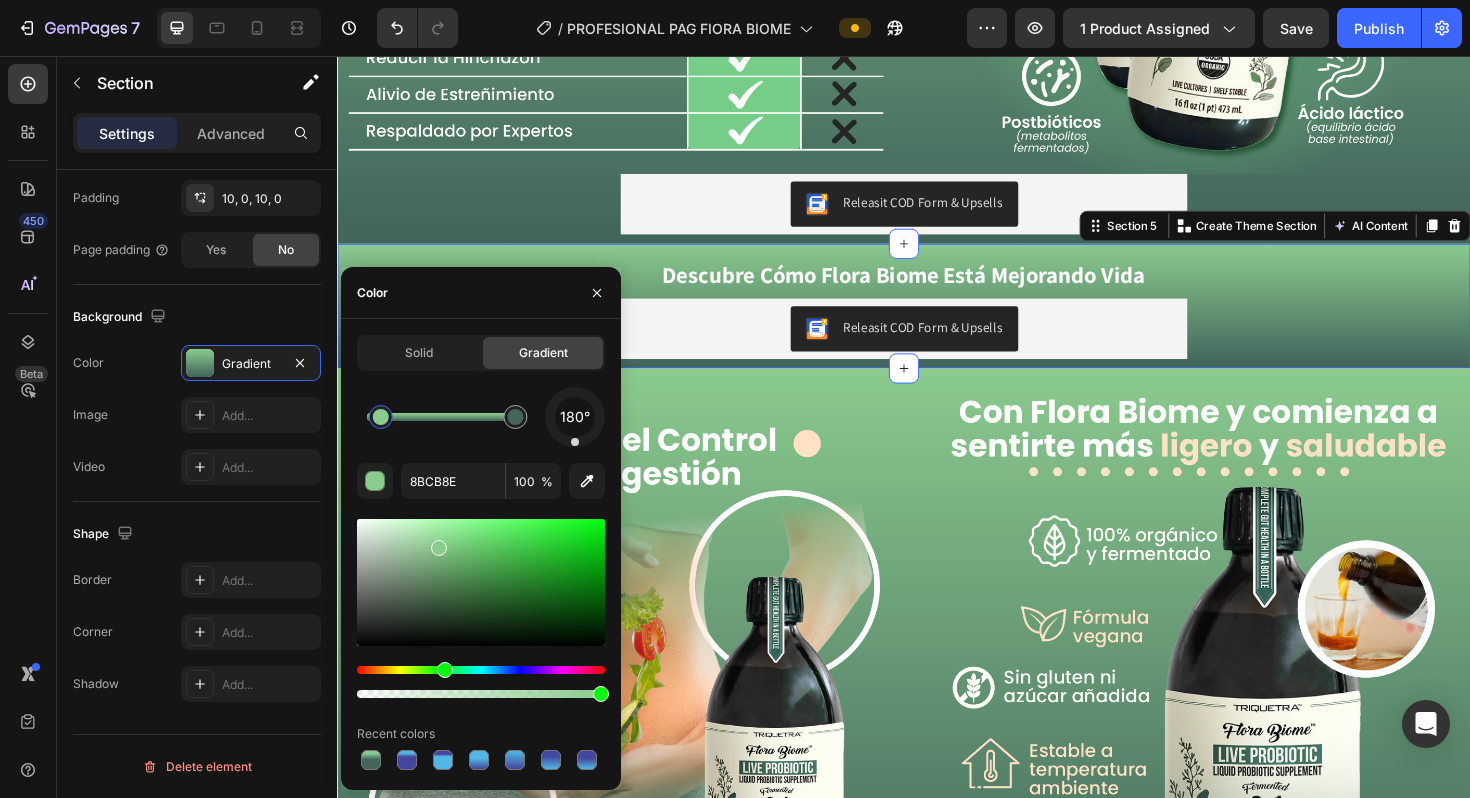 drag, startPoint x: 372, startPoint y: 416, endPoint x: 424, endPoint y: 416, distance: 52 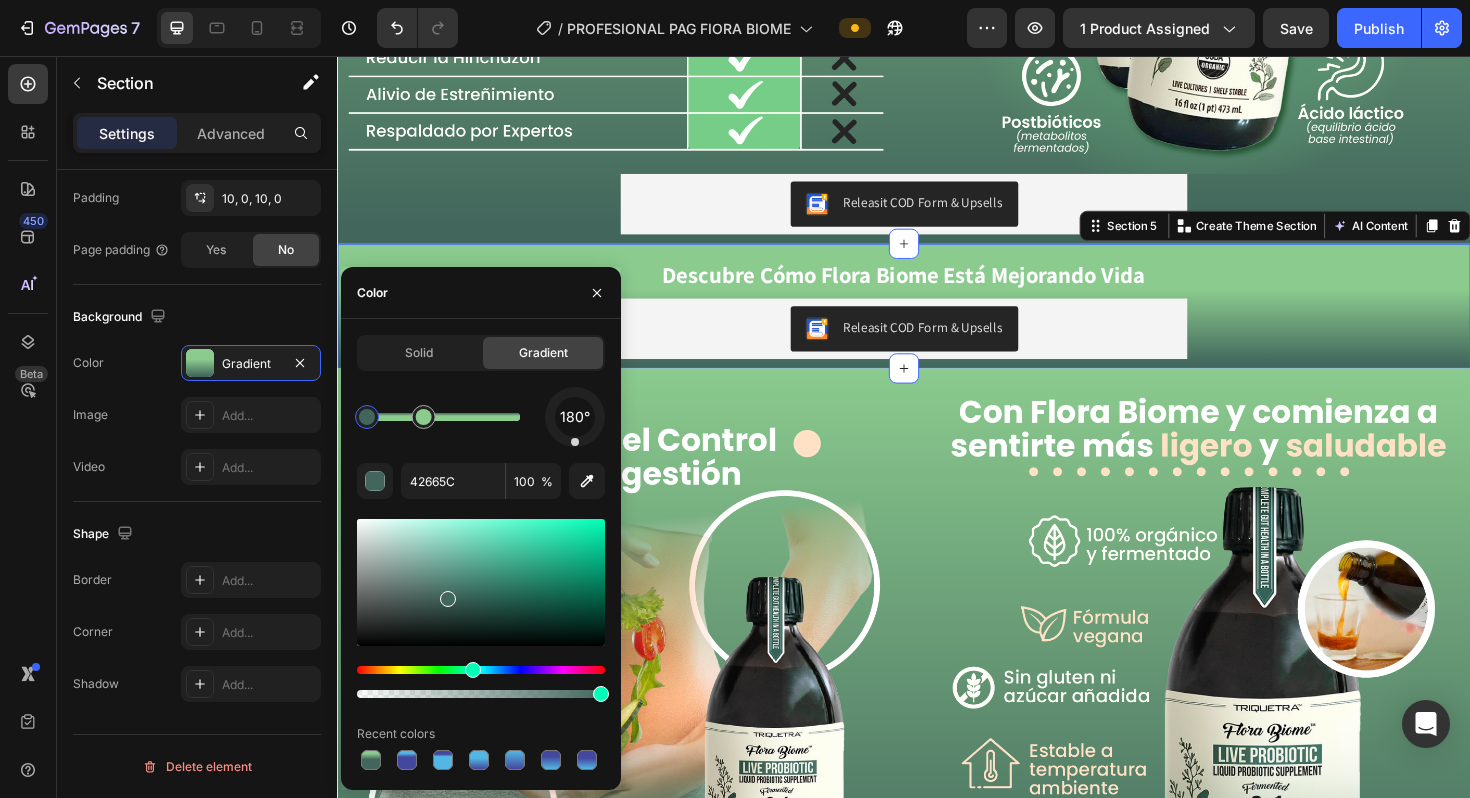 drag, startPoint x: 514, startPoint y: 424, endPoint x: 354, endPoint y: 423, distance: 160.00313 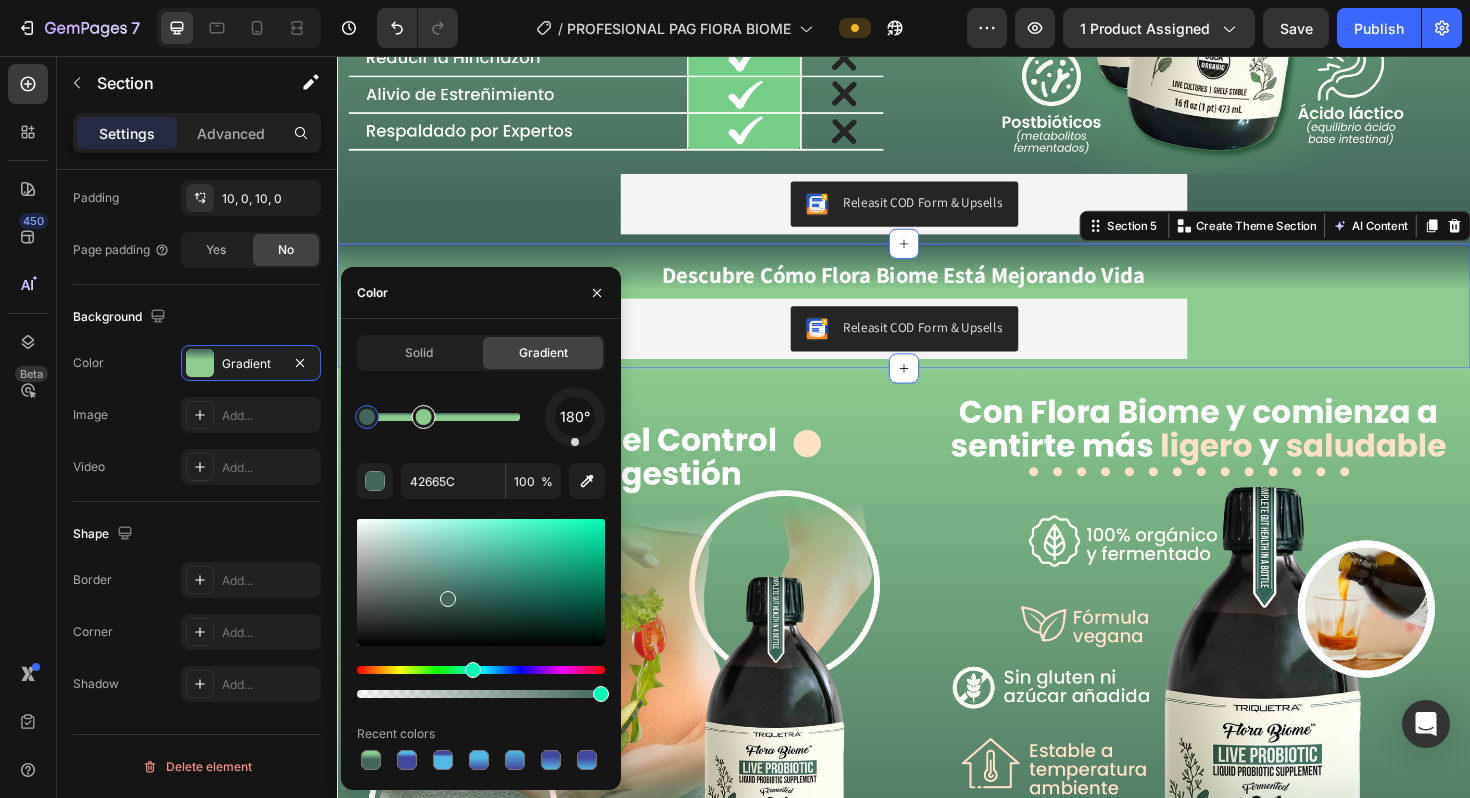 type on "8BCB8E" 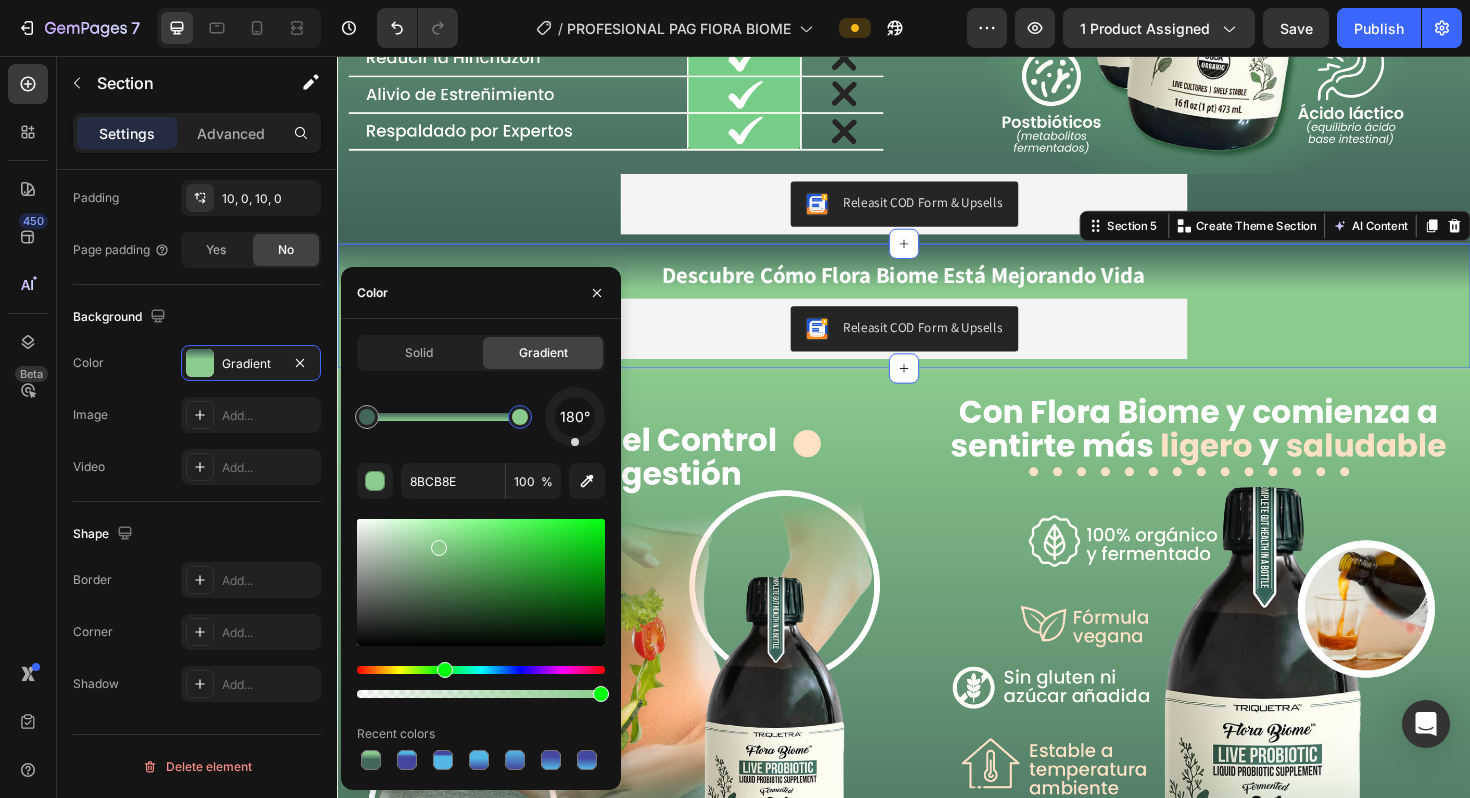 drag, startPoint x: 431, startPoint y: 415, endPoint x: 563, endPoint y: 415, distance: 132 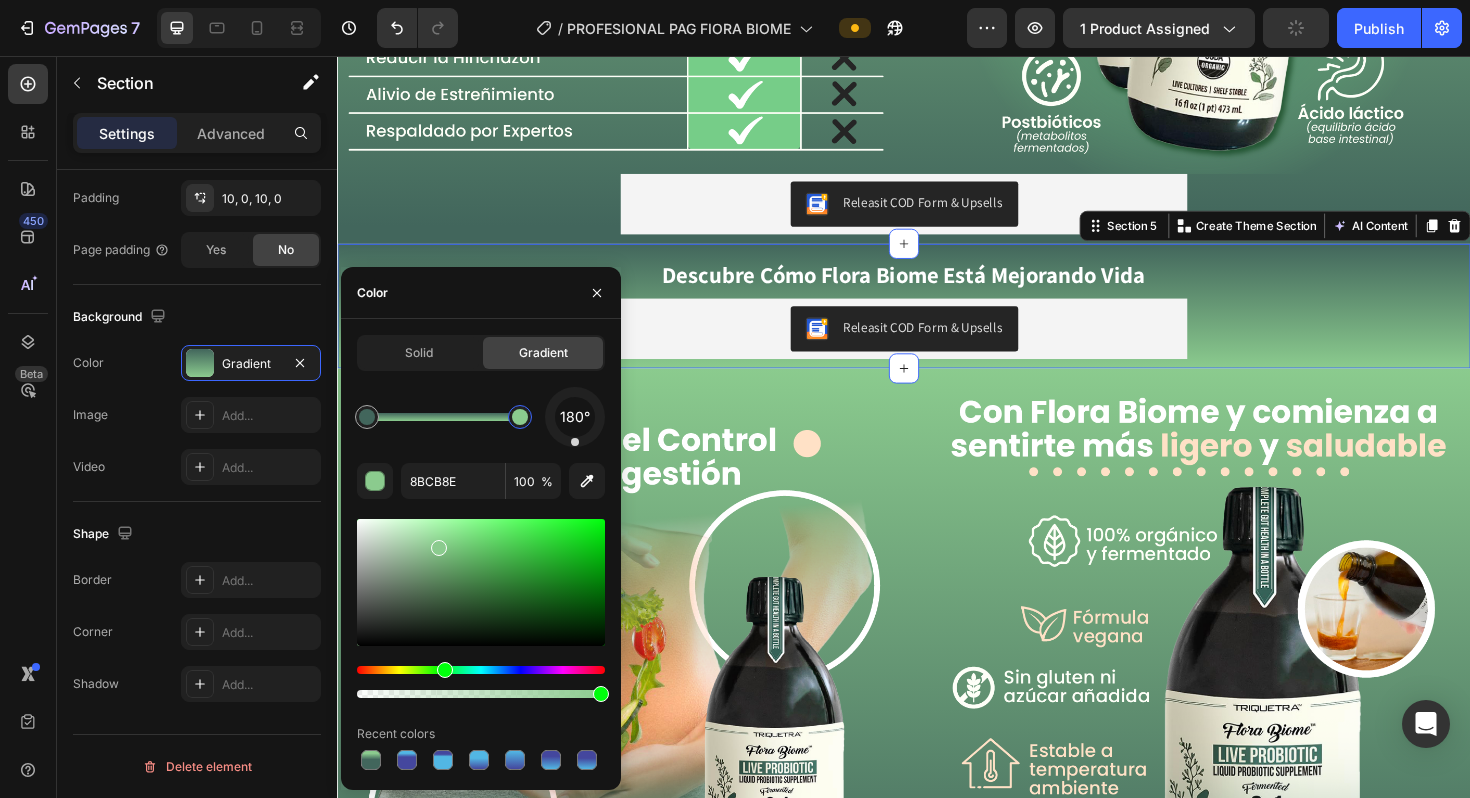 click on "Descubre Cómo Flora Biome Está Mejorando Vida Text Block Row Releasit COD Form & Upsells Releasit COD Form & Upsells Product Section 5   Create Theme Section AI Content Write with GemAI What would you like to describe here? Tone and Voice Persuasive Product Plantillas Magneticas ZenStep™ Show more Generate" at bounding box center [937, 320] 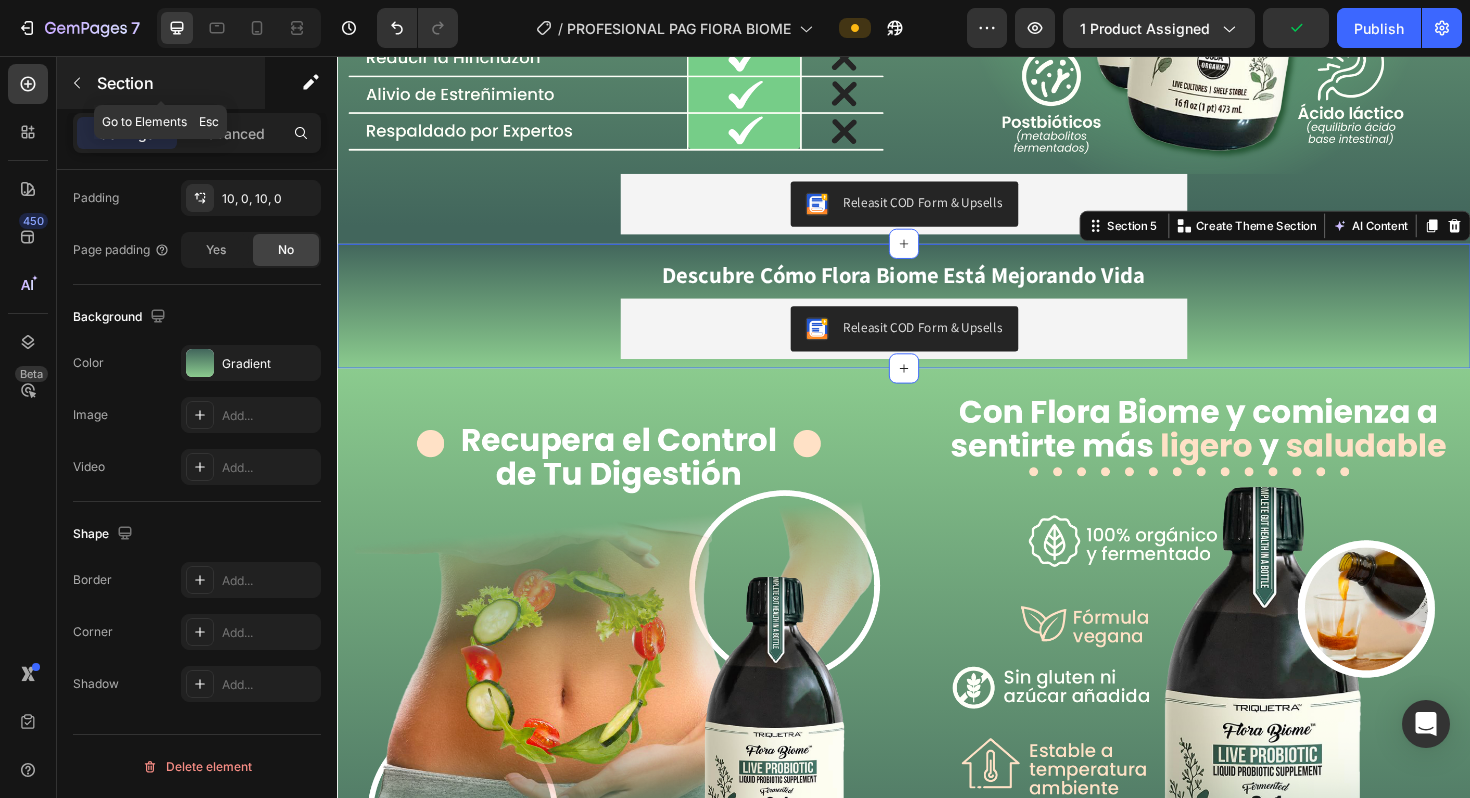 click on "Section" at bounding box center (179, 83) 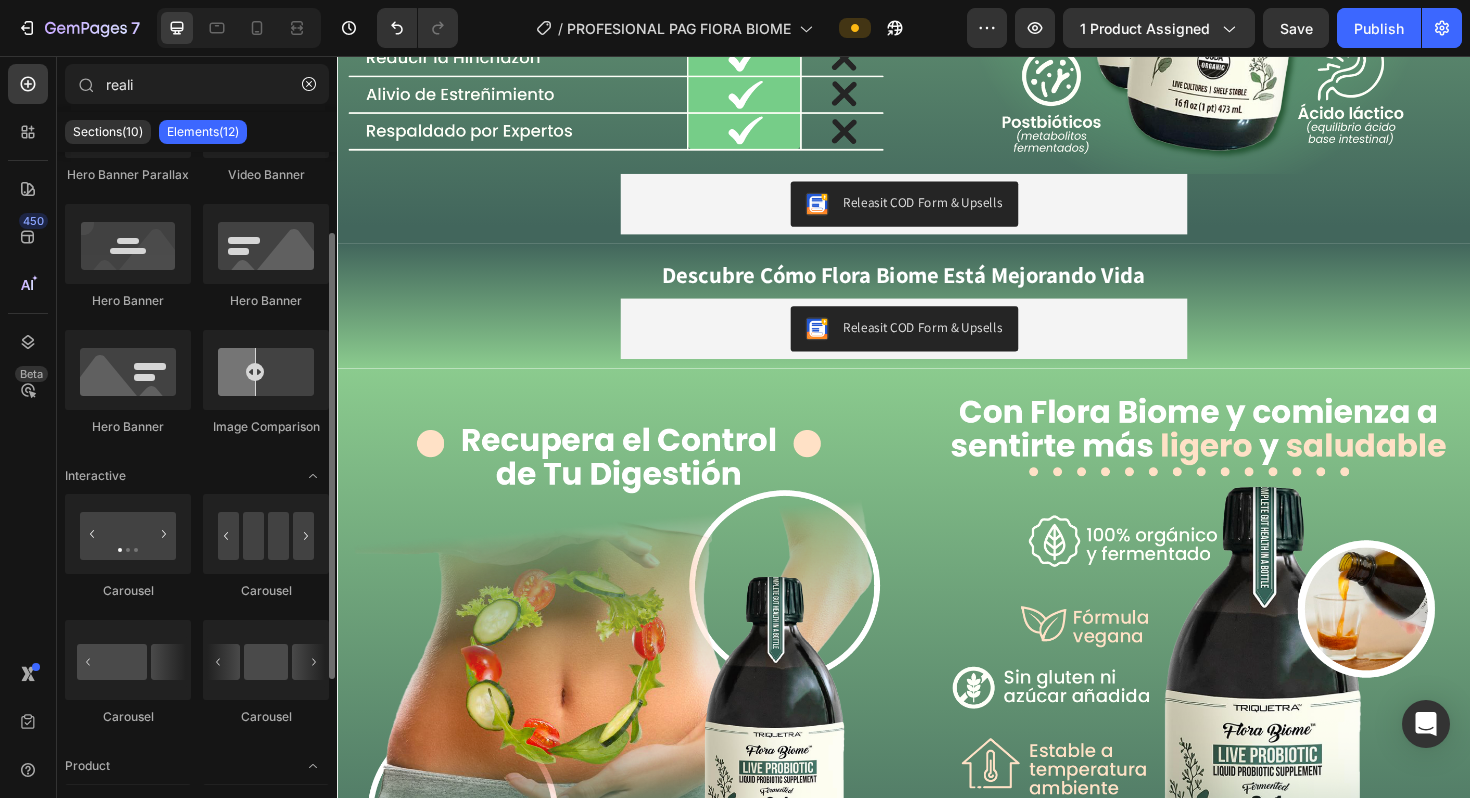scroll, scrollTop: 117, scrollLeft: 0, axis: vertical 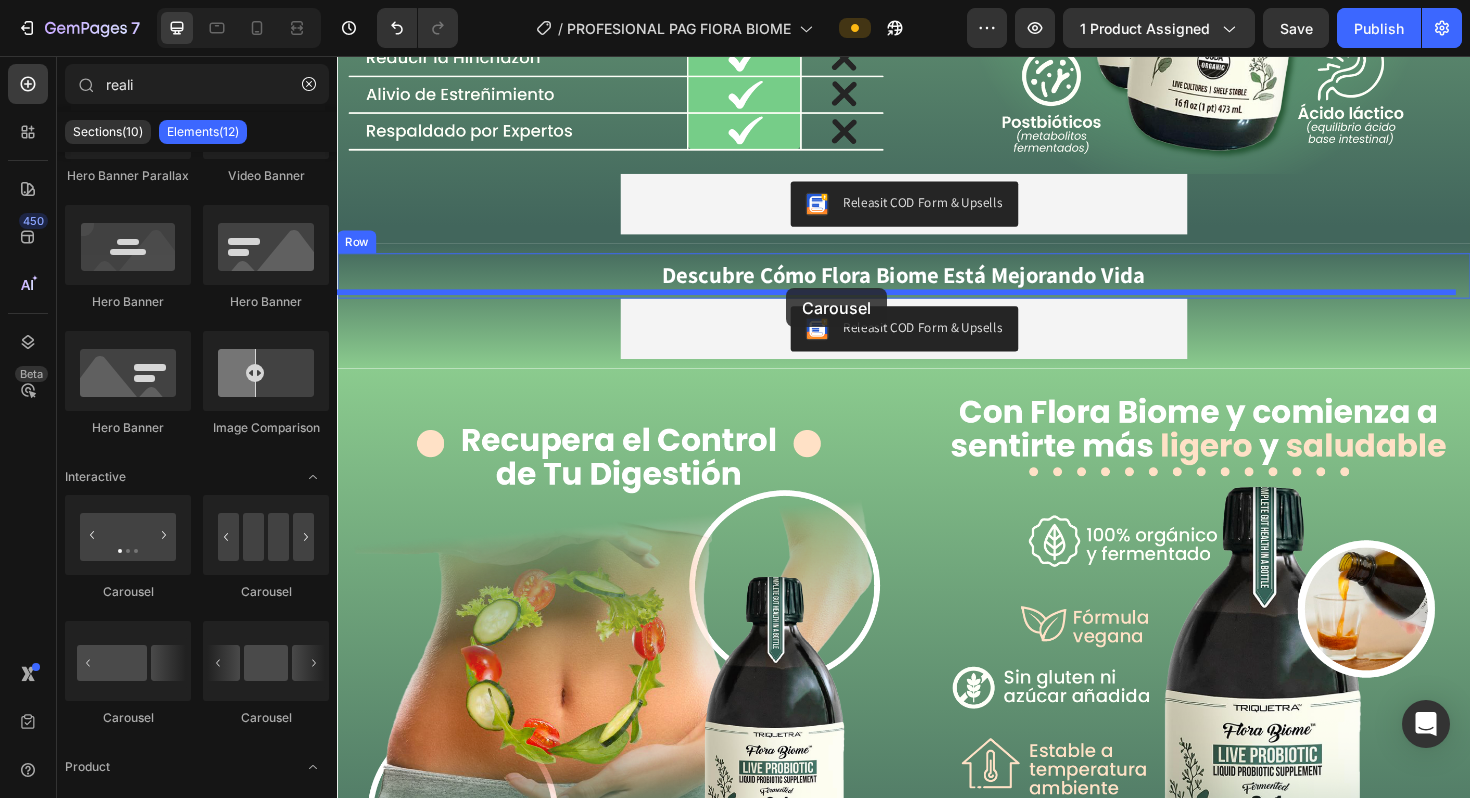 drag, startPoint x: 492, startPoint y: 604, endPoint x: 813, endPoint y: 302, distance: 440.73233 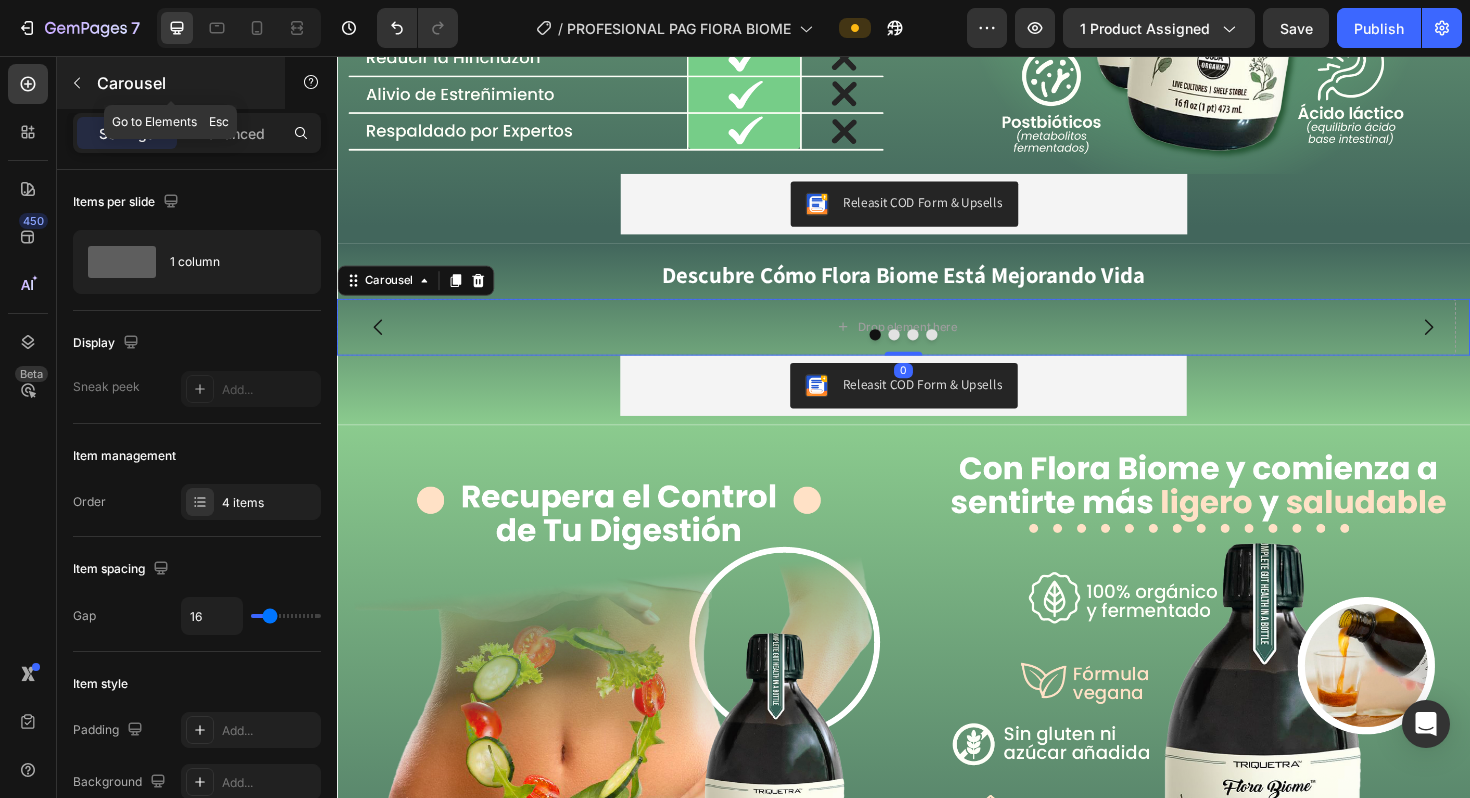 click on "Carousel" at bounding box center [182, 83] 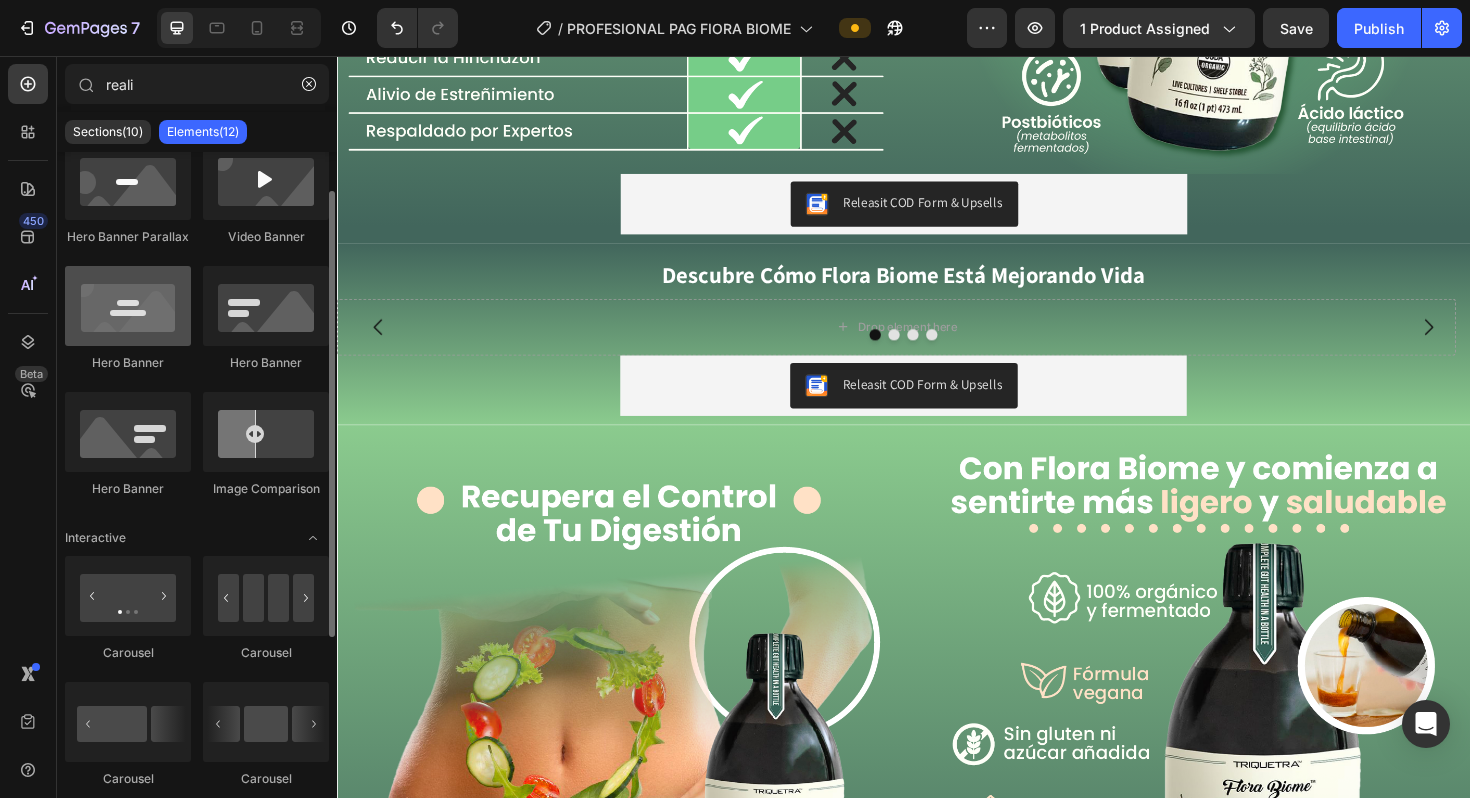 scroll, scrollTop: 0, scrollLeft: 0, axis: both 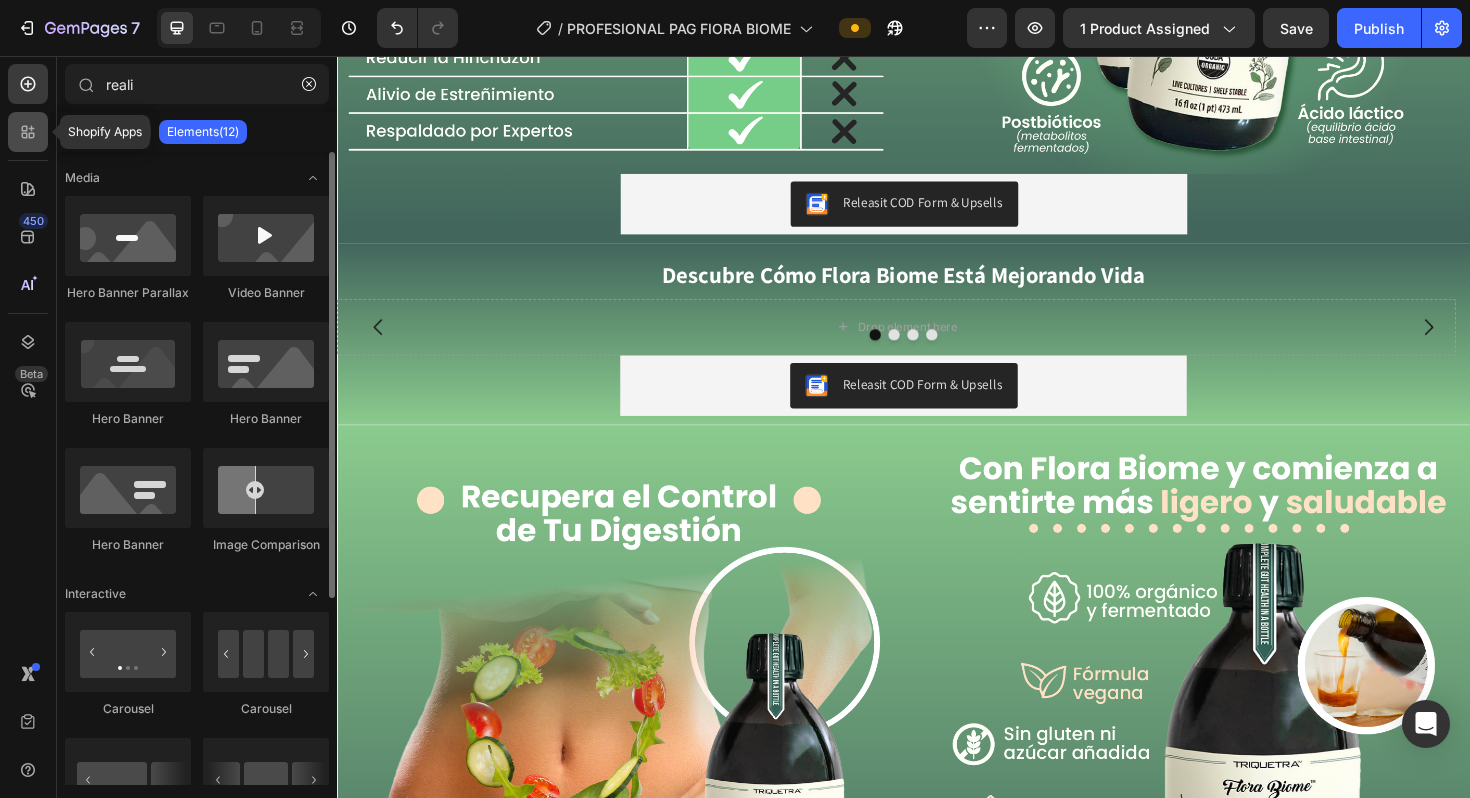 click 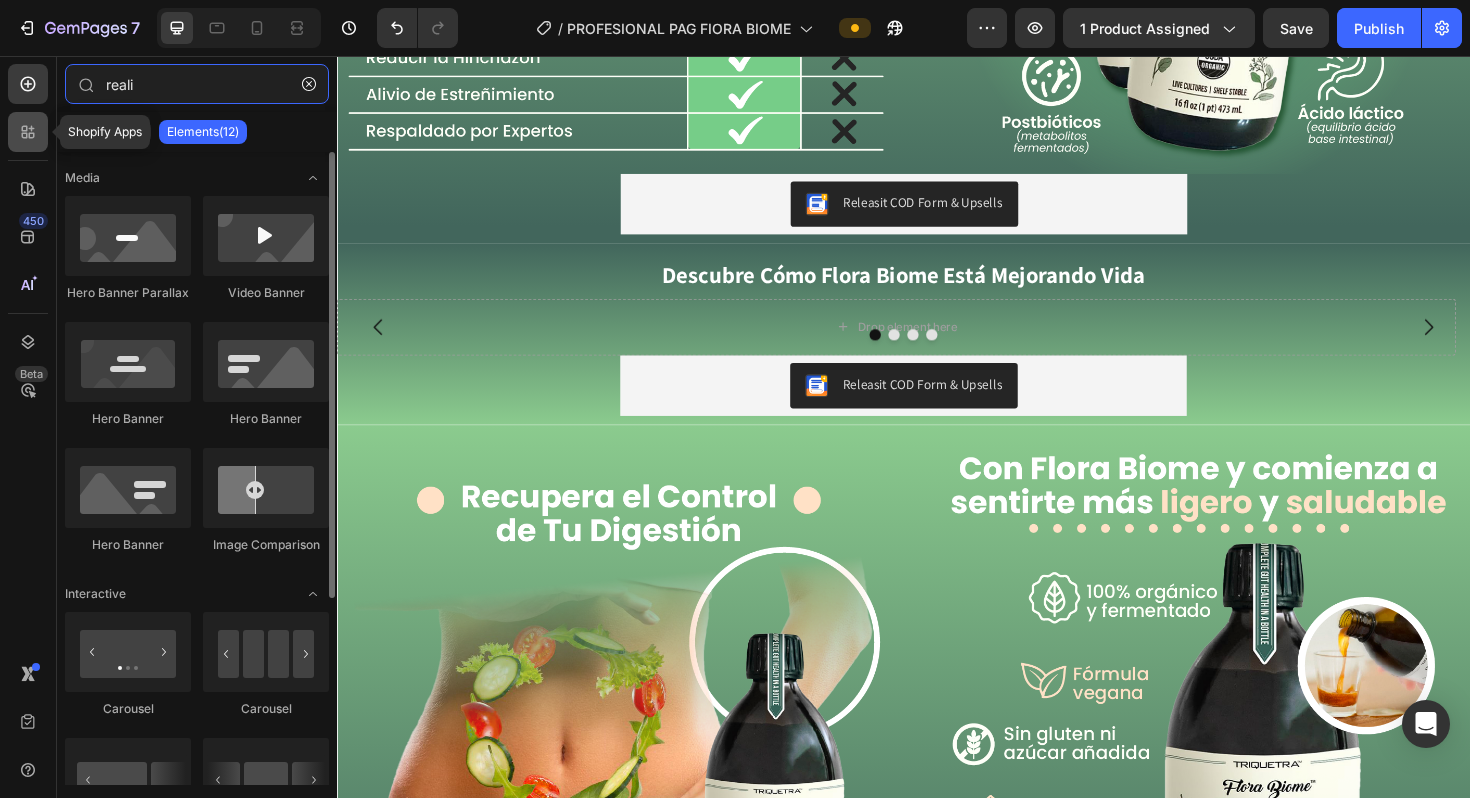 type 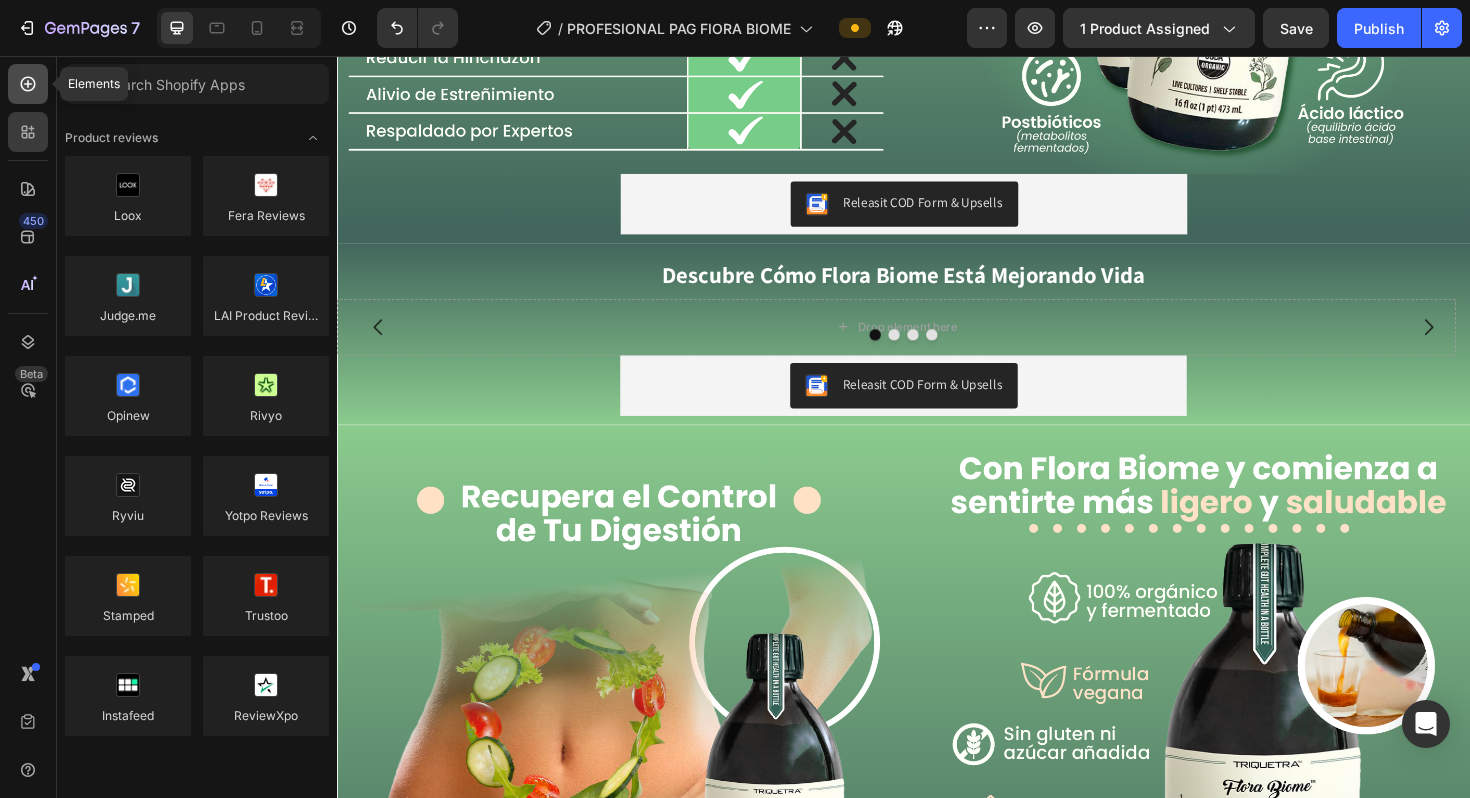 click 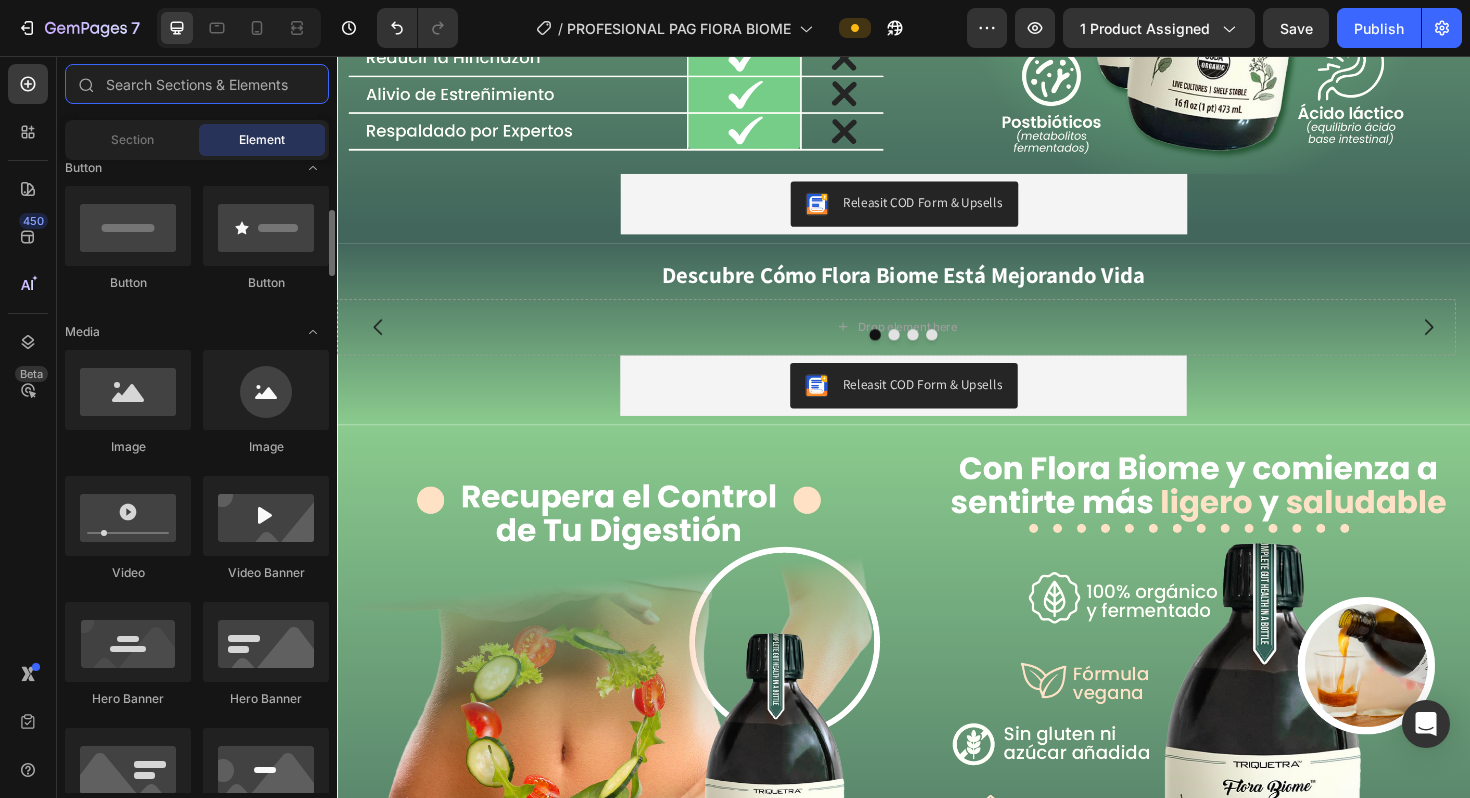 scroll, scrollTop: 473, scrollLeft: 0, axis: vertical 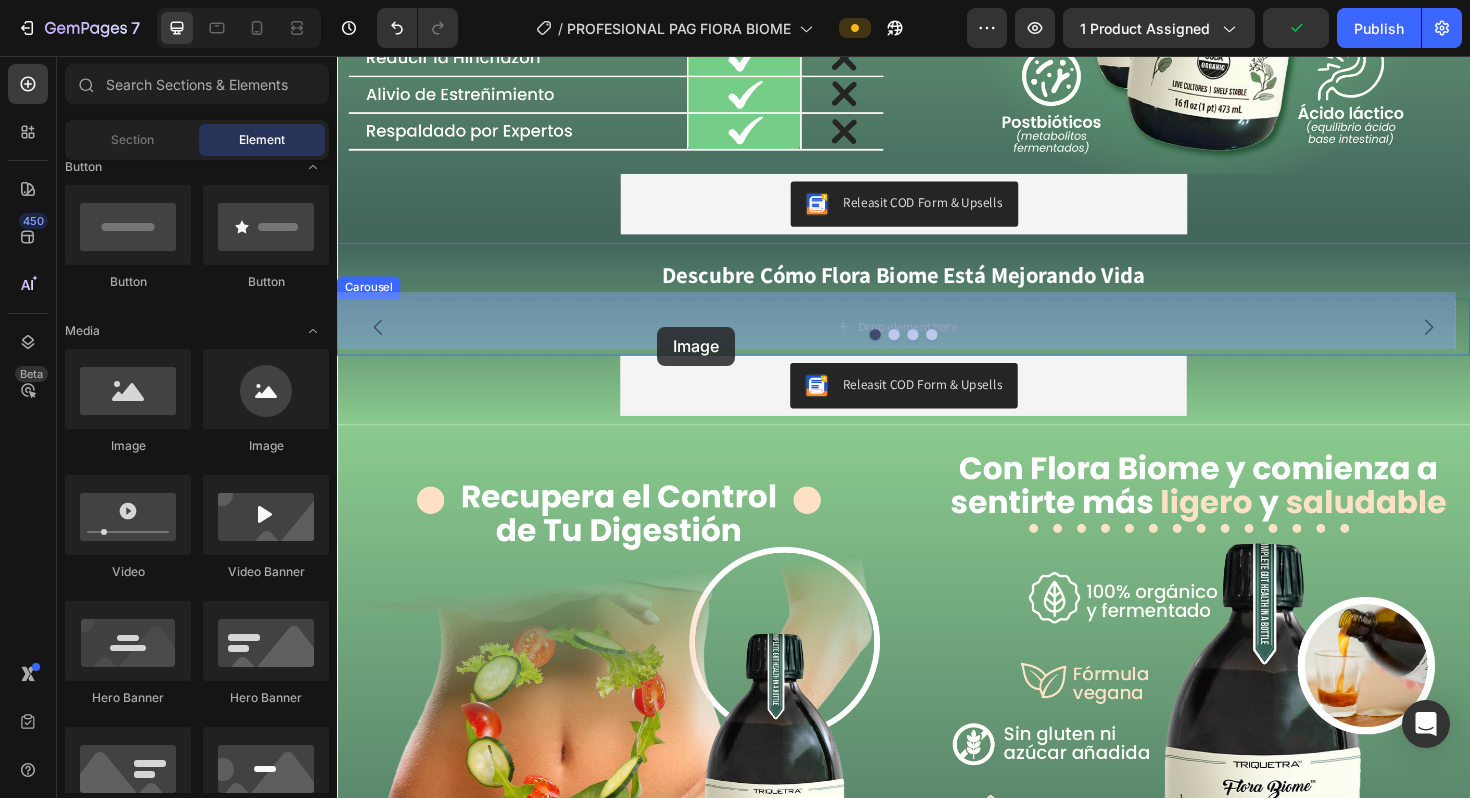 drag, startPoint x: 482, startPoint y: 446, endPoint x: 676, endPoint y: 341, distance: 220.59238 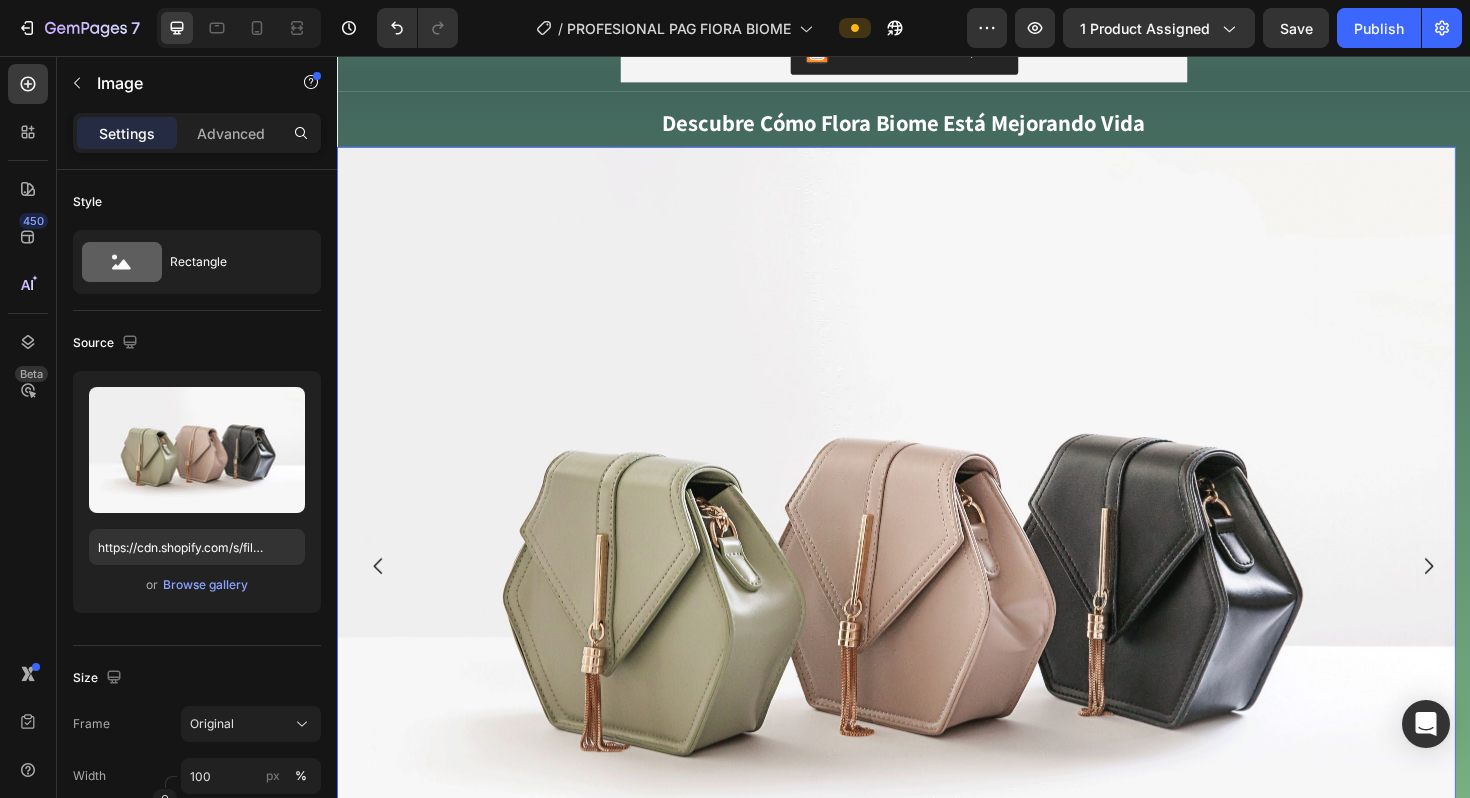 scroll, scrollTop: 3030, scrollLeft: 0, axis: vertical 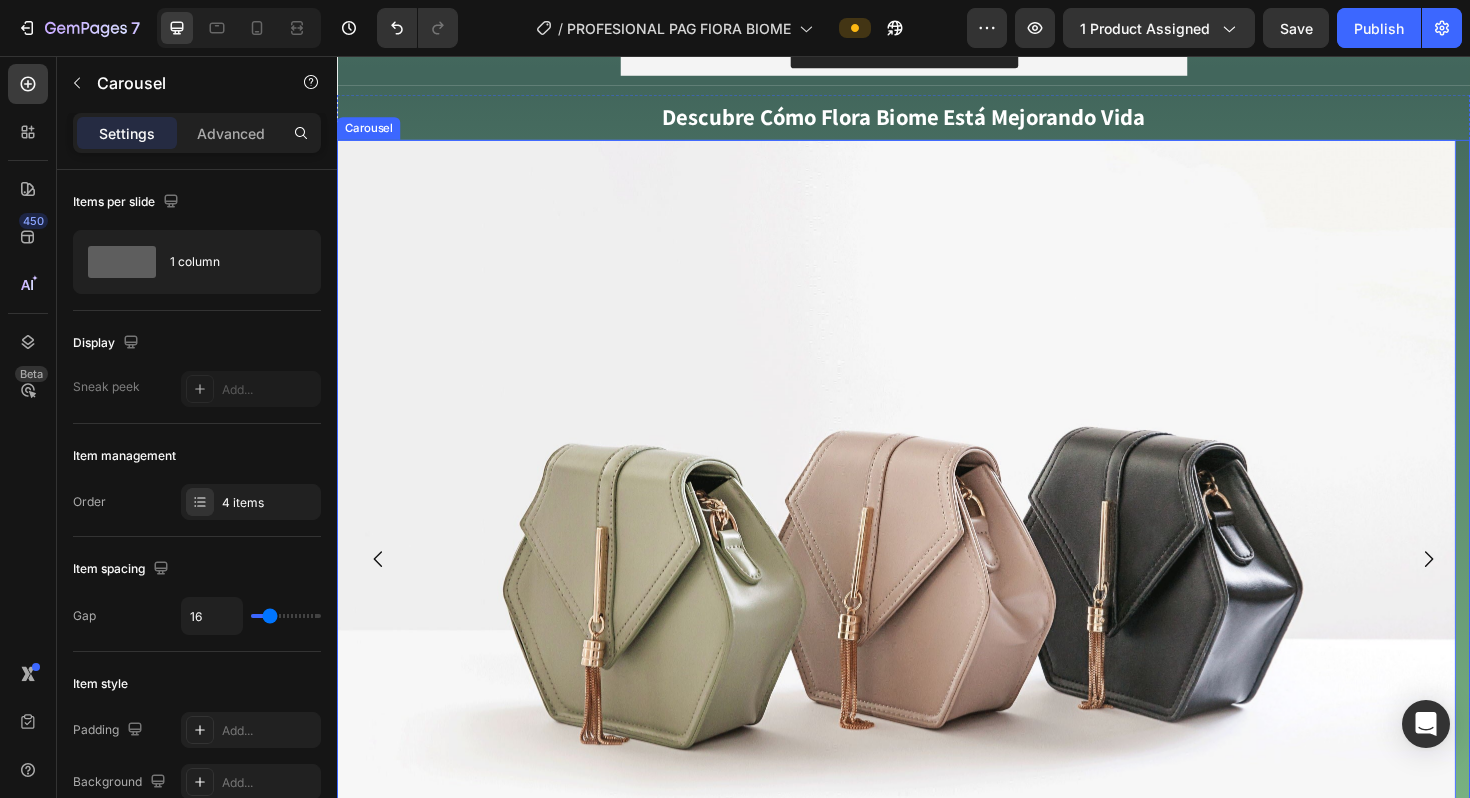 click 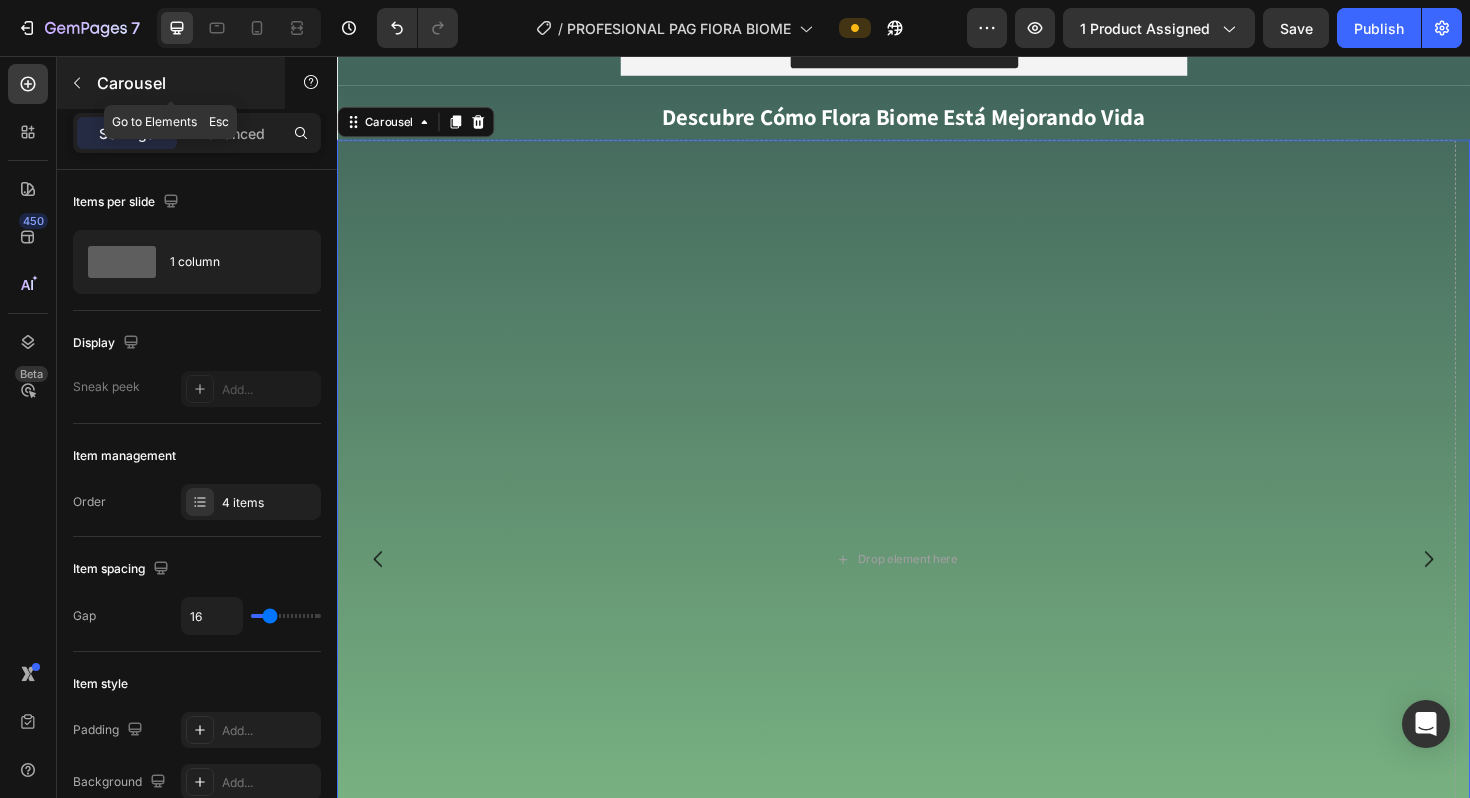 click on "Carousel" at bounding box center (182, 83) 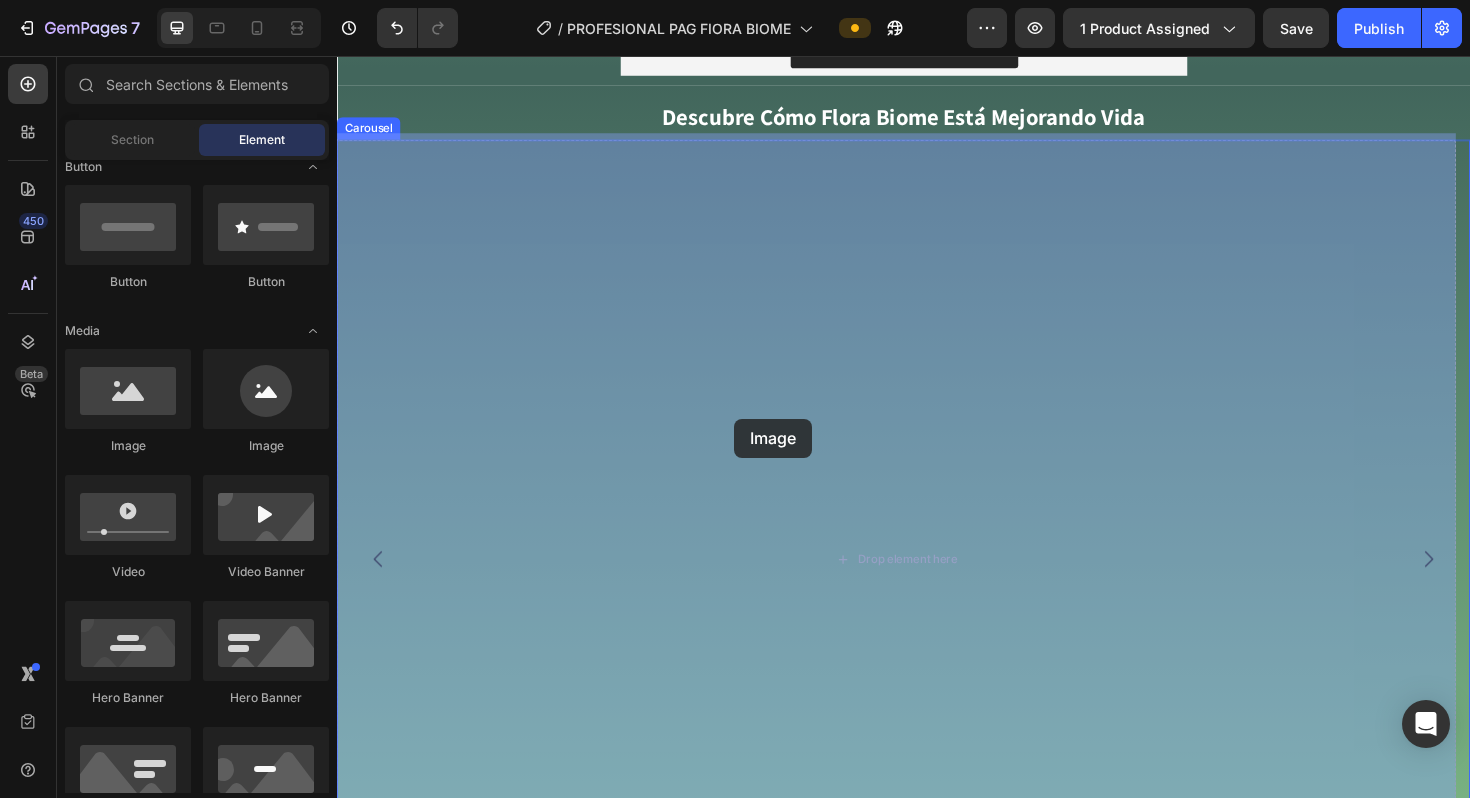 drag, startPoint x: 468, startPoint y: 453, endPoint x: 758, endPoint y: 442, distance: 290.20856 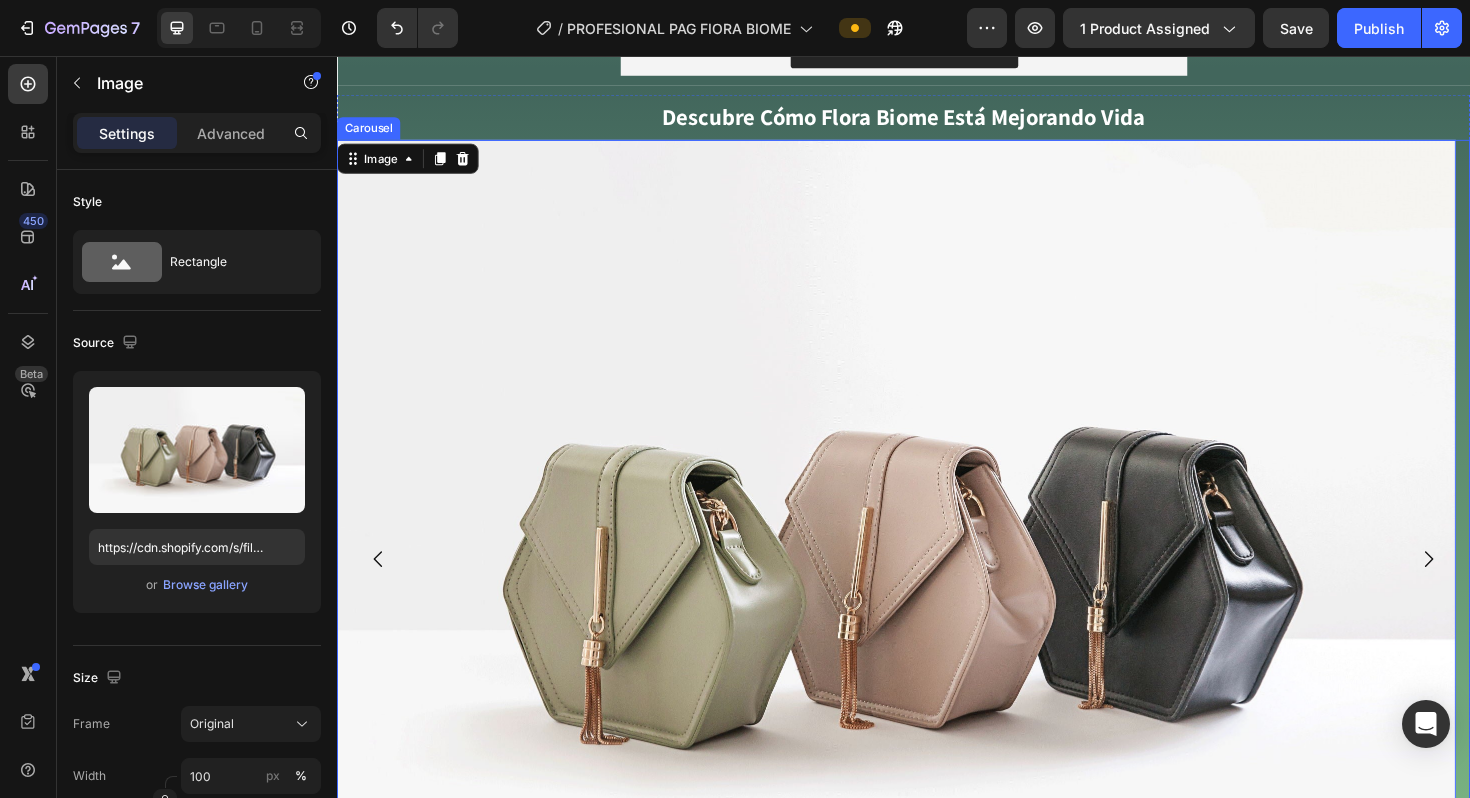 click 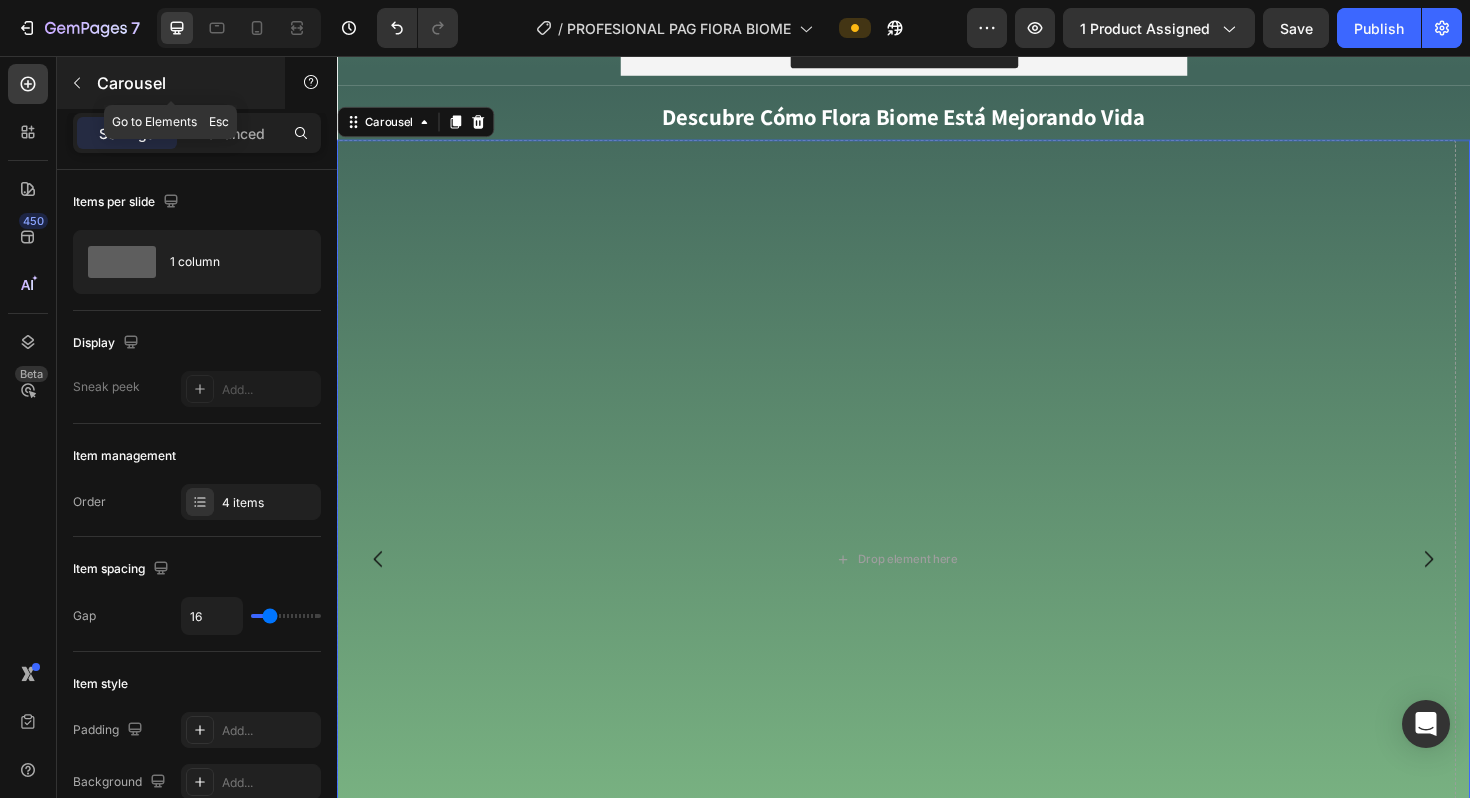 click on "Carousel" at bounding box center (171, 83) 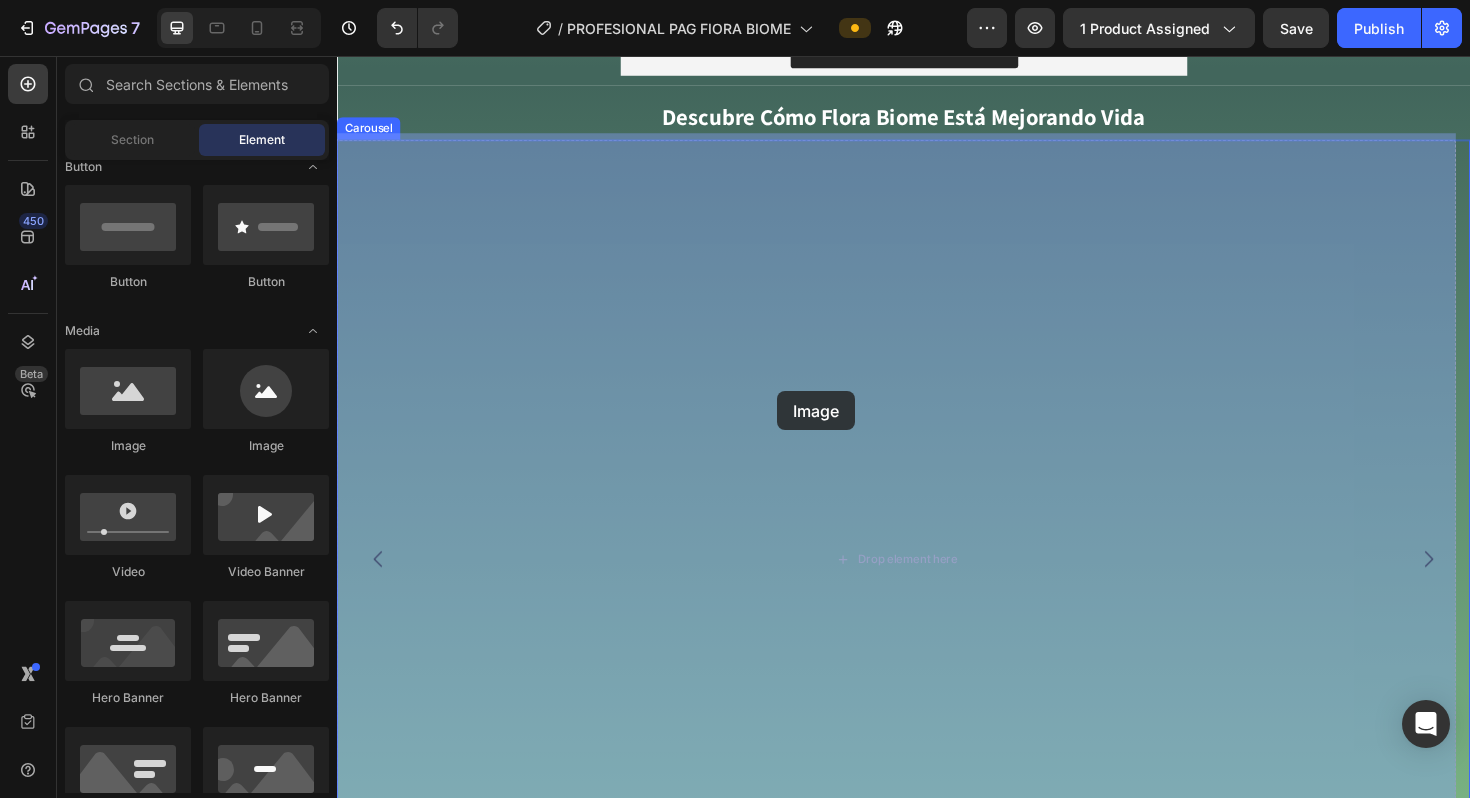 drag, startPoint x: 490, startPoint y: 434, endPoint x: 484, endPoint y: 356, distance: 78.23043 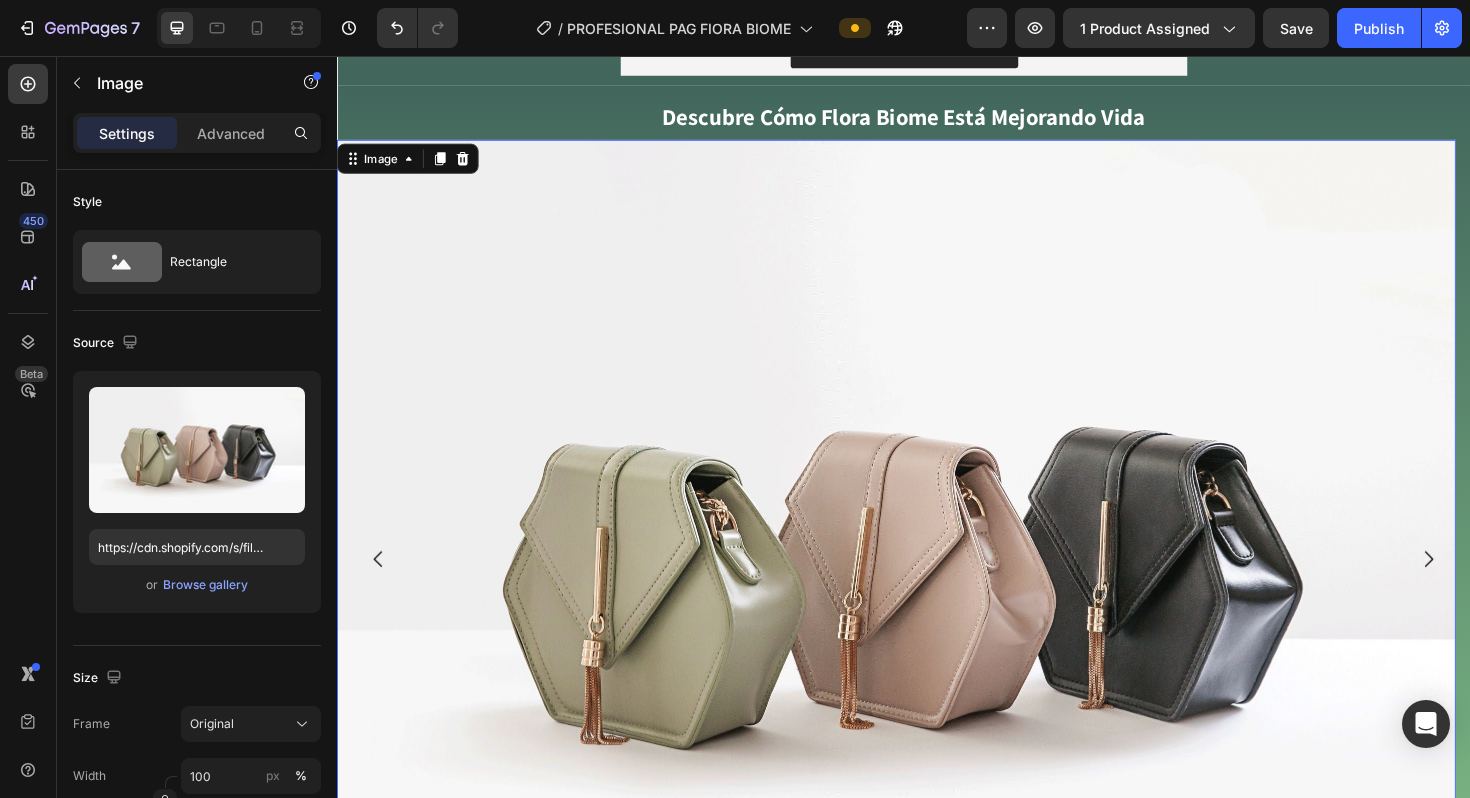 click at bounding box center [929, 589] 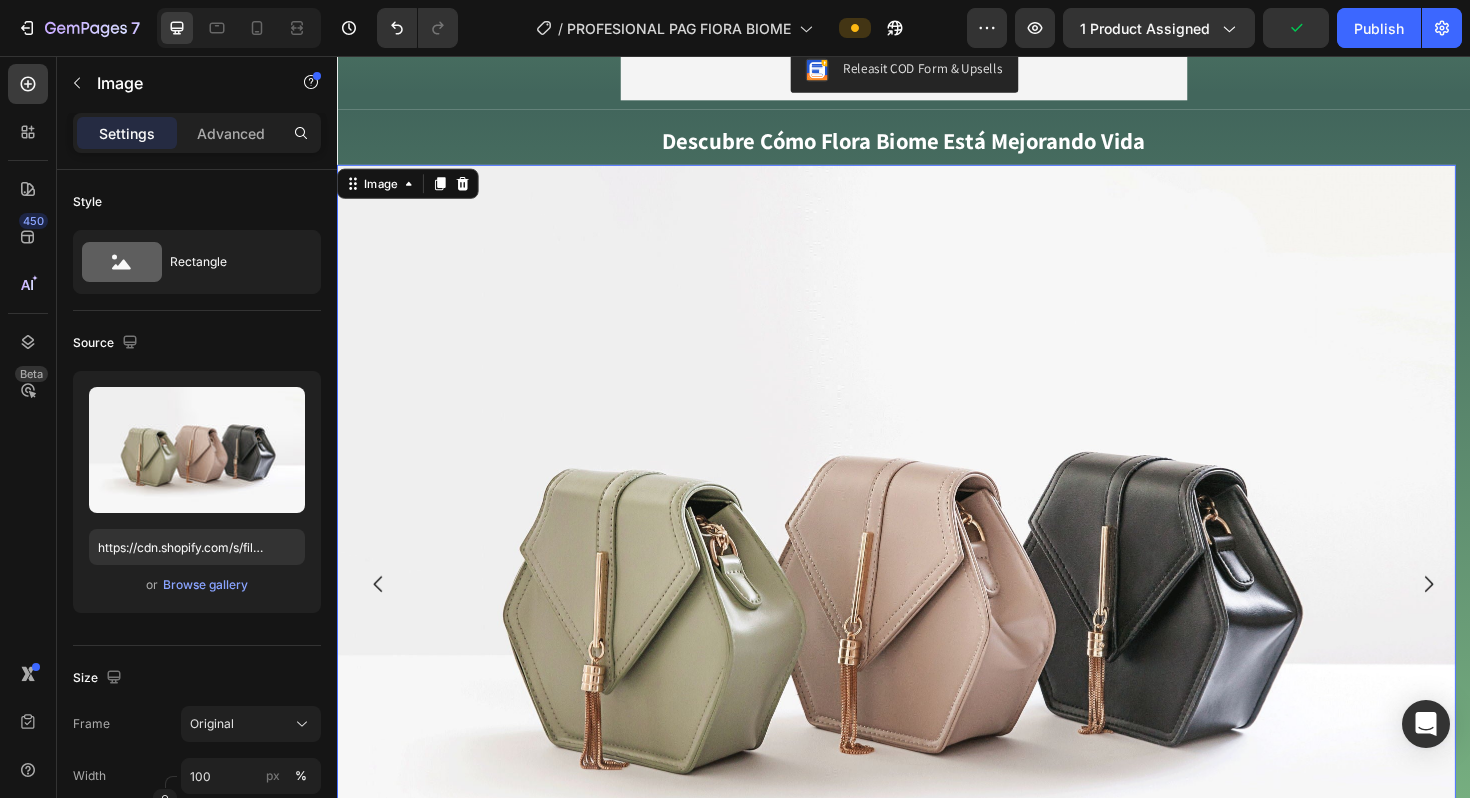 scroll, scrollTop: 2992, scrollLeft: 0, axis: vertical 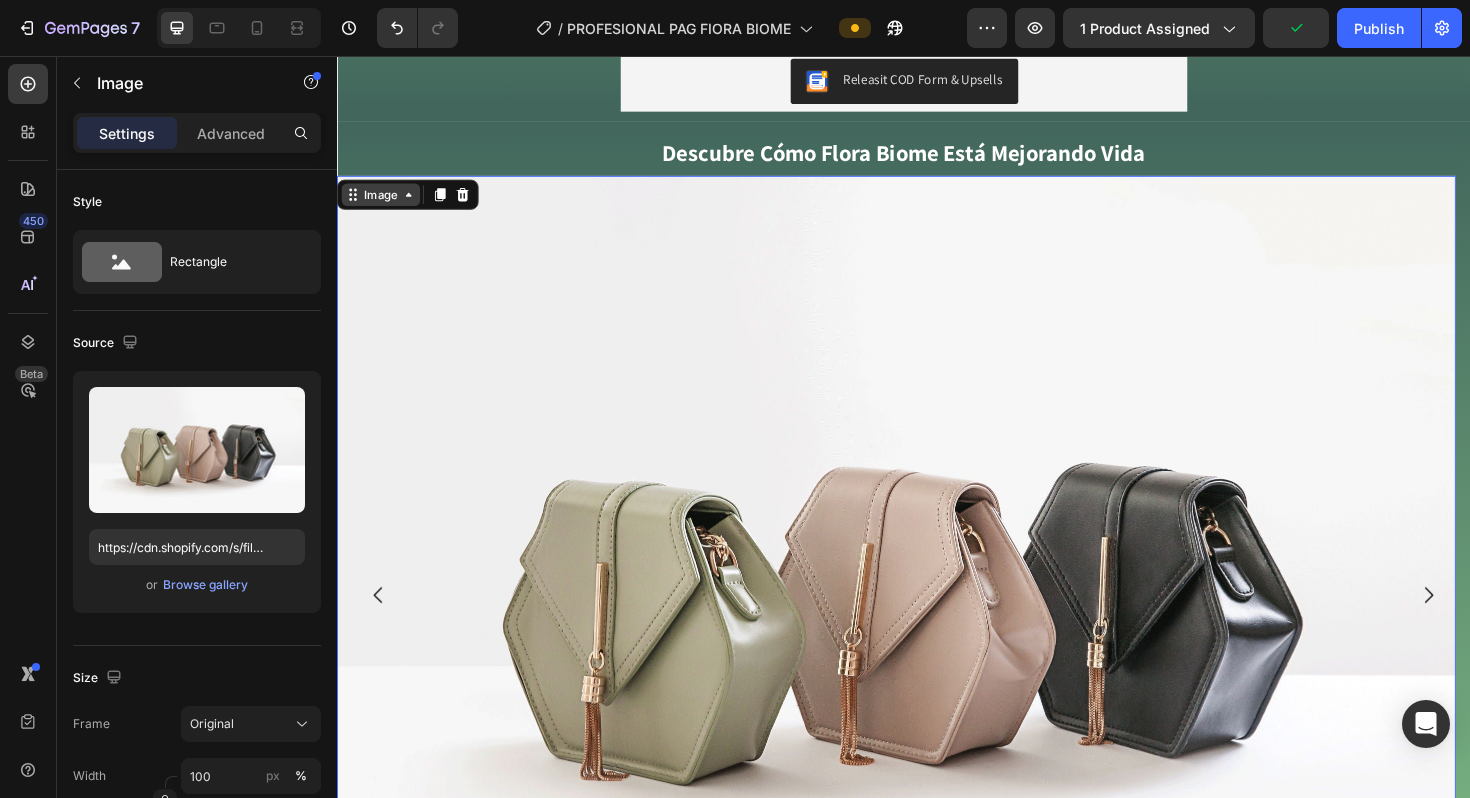 click on "Image" at bounding box center [383, 203] 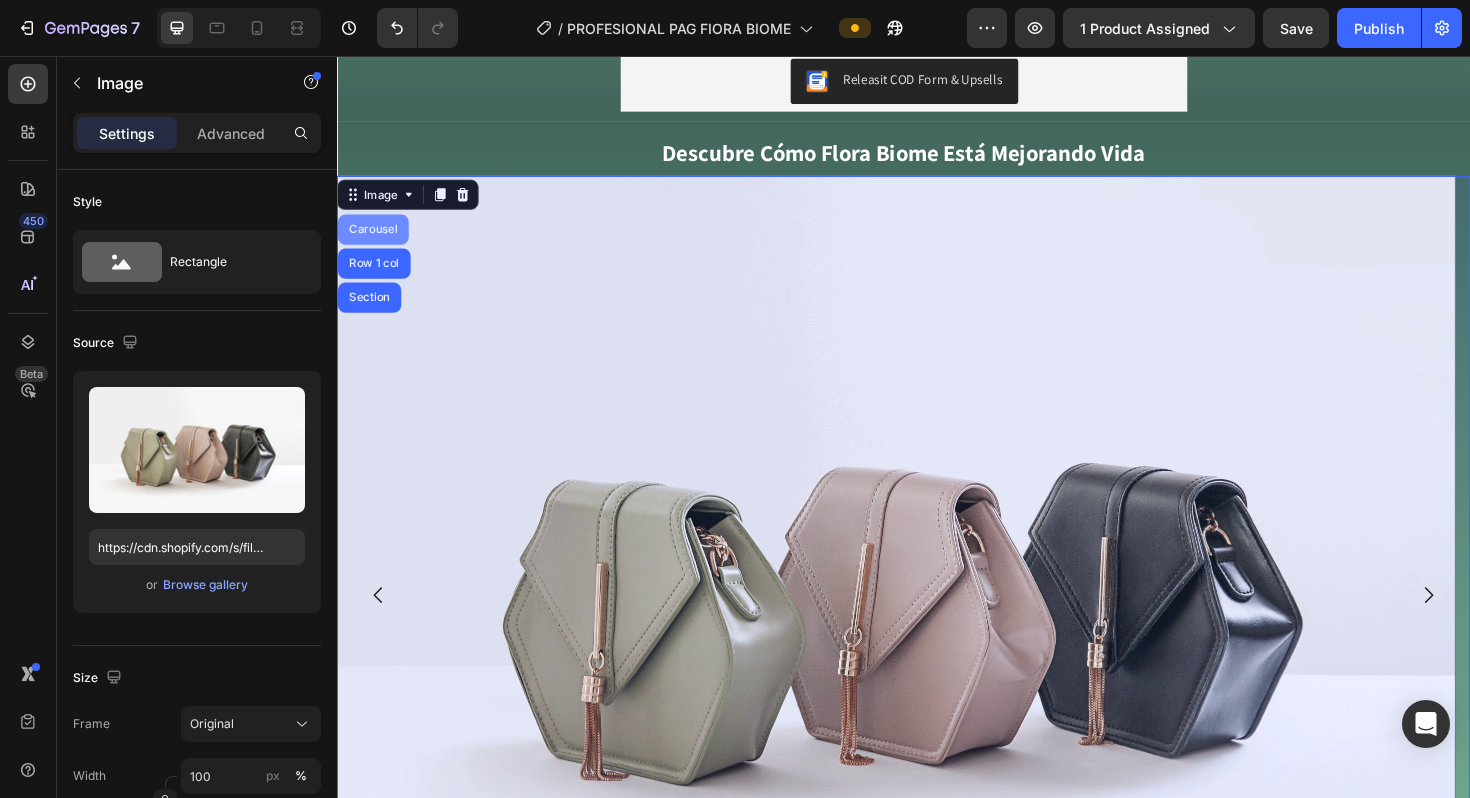 click on "Carousel" at bounding box center (375, 240) 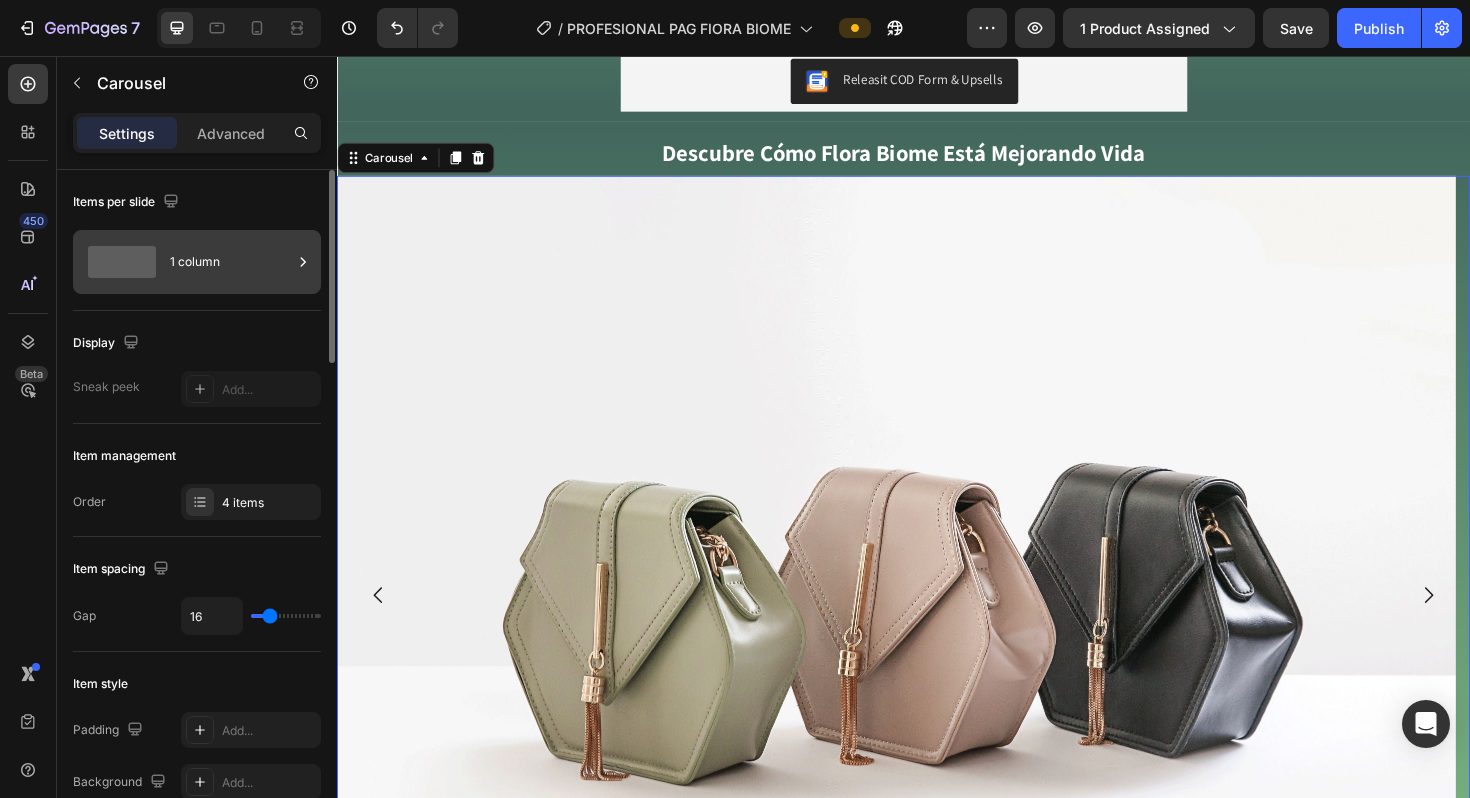 click on "1 column" at bounding box center [231, 262] 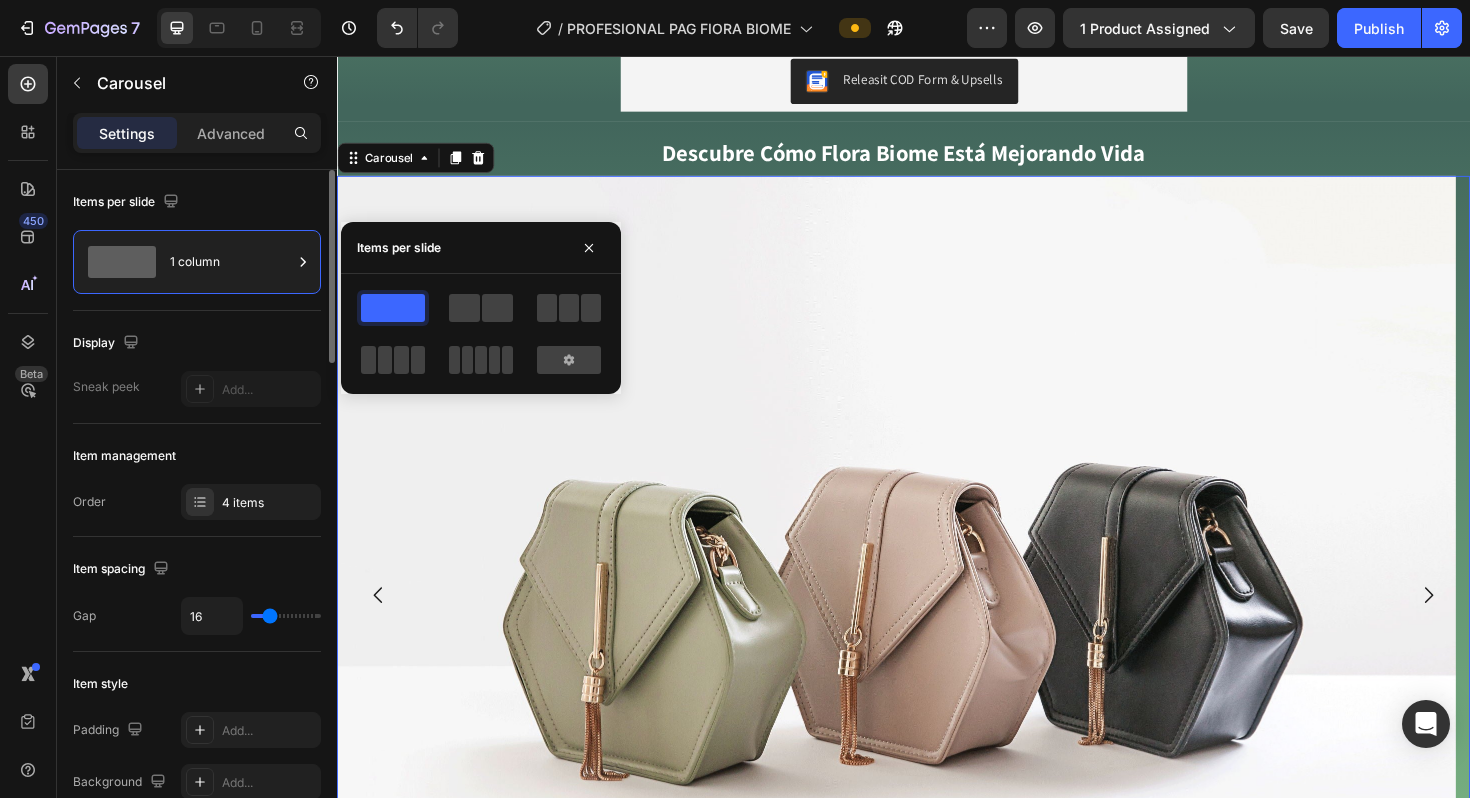 click on "Display" at bounding box center (197, 343) 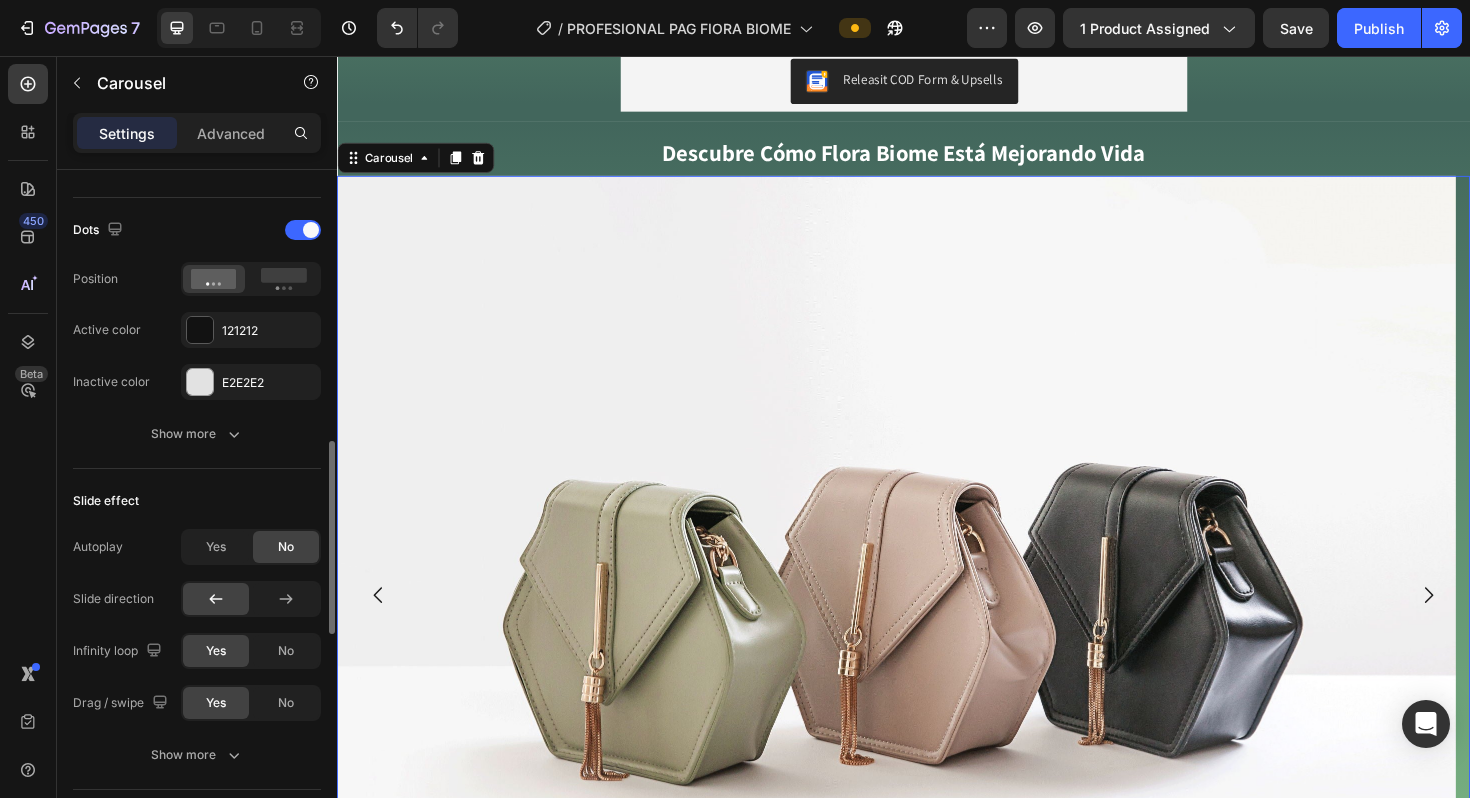 scroll, scrollTop: 984, scrollLeft: 0, axis: vertical 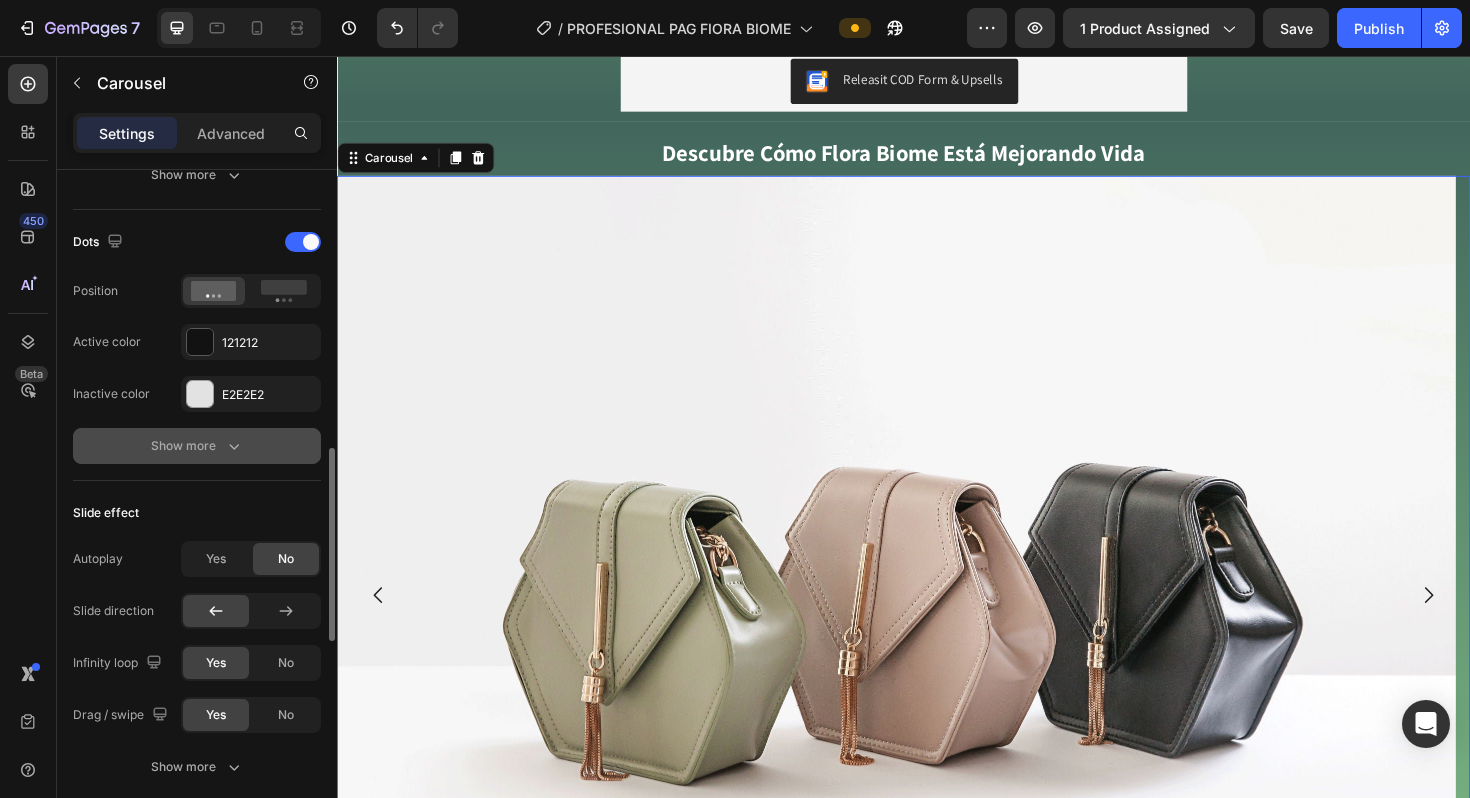 click 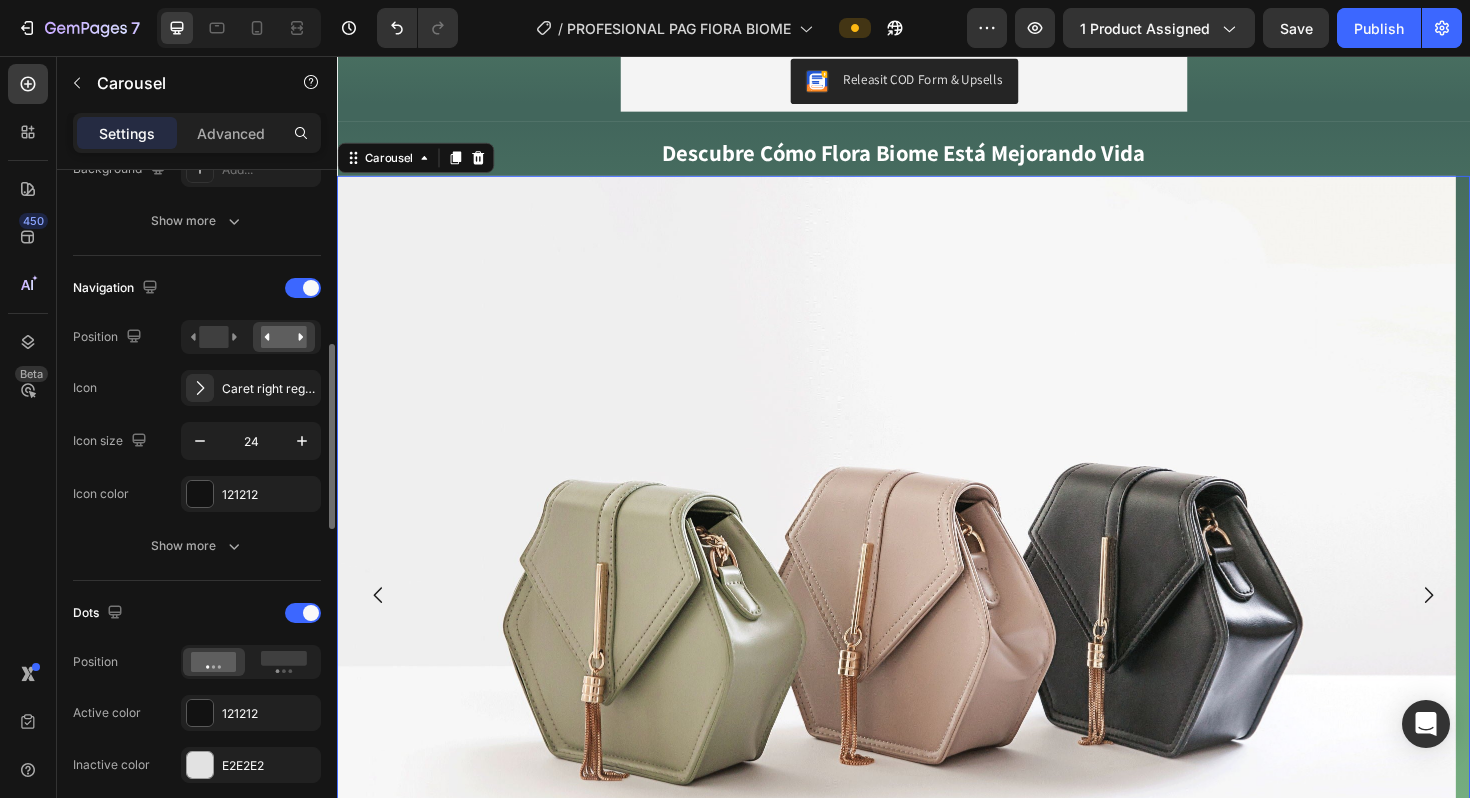 scroll, scrollTop: 604, scrollLeft: 0, axis: vertical 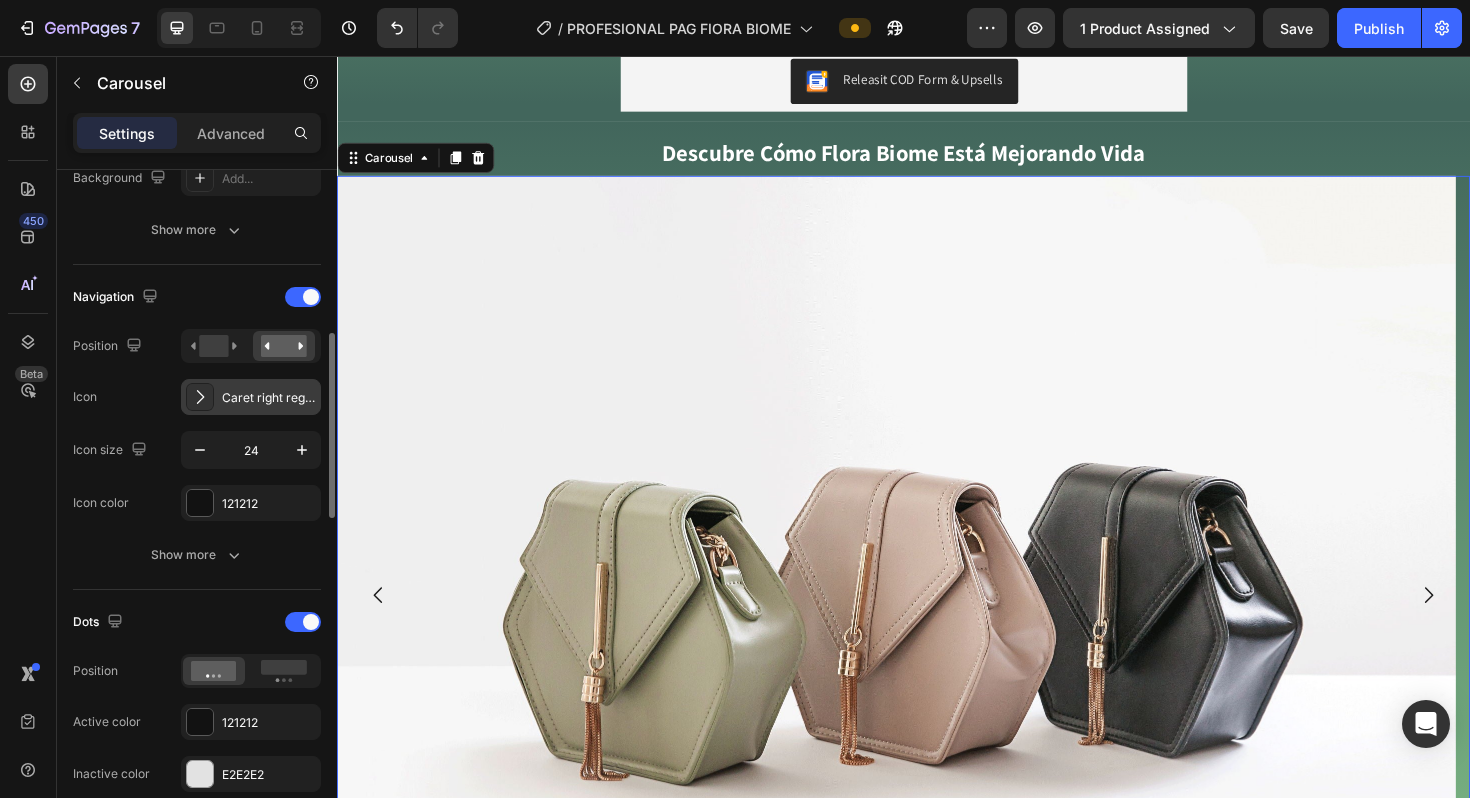 click 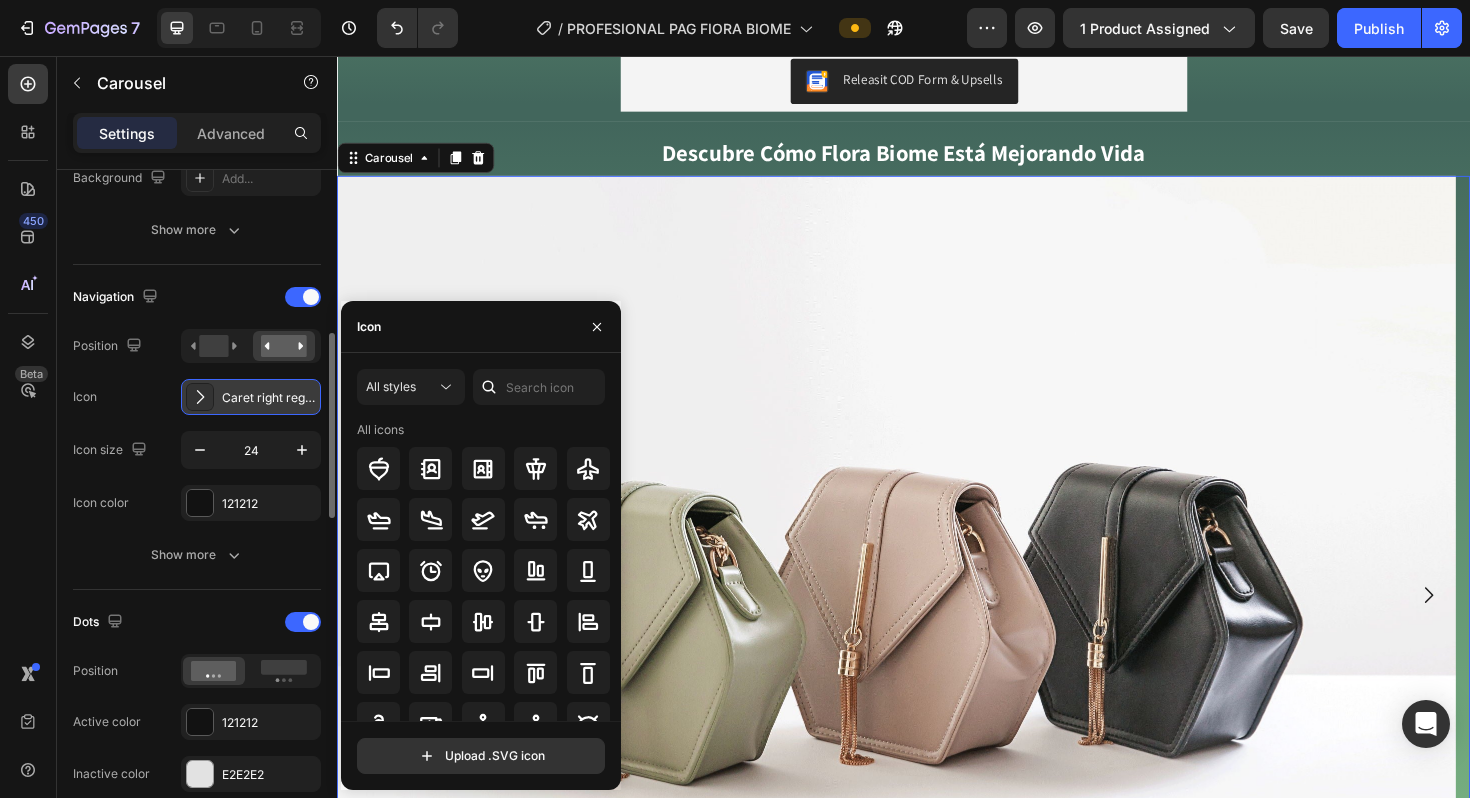 click 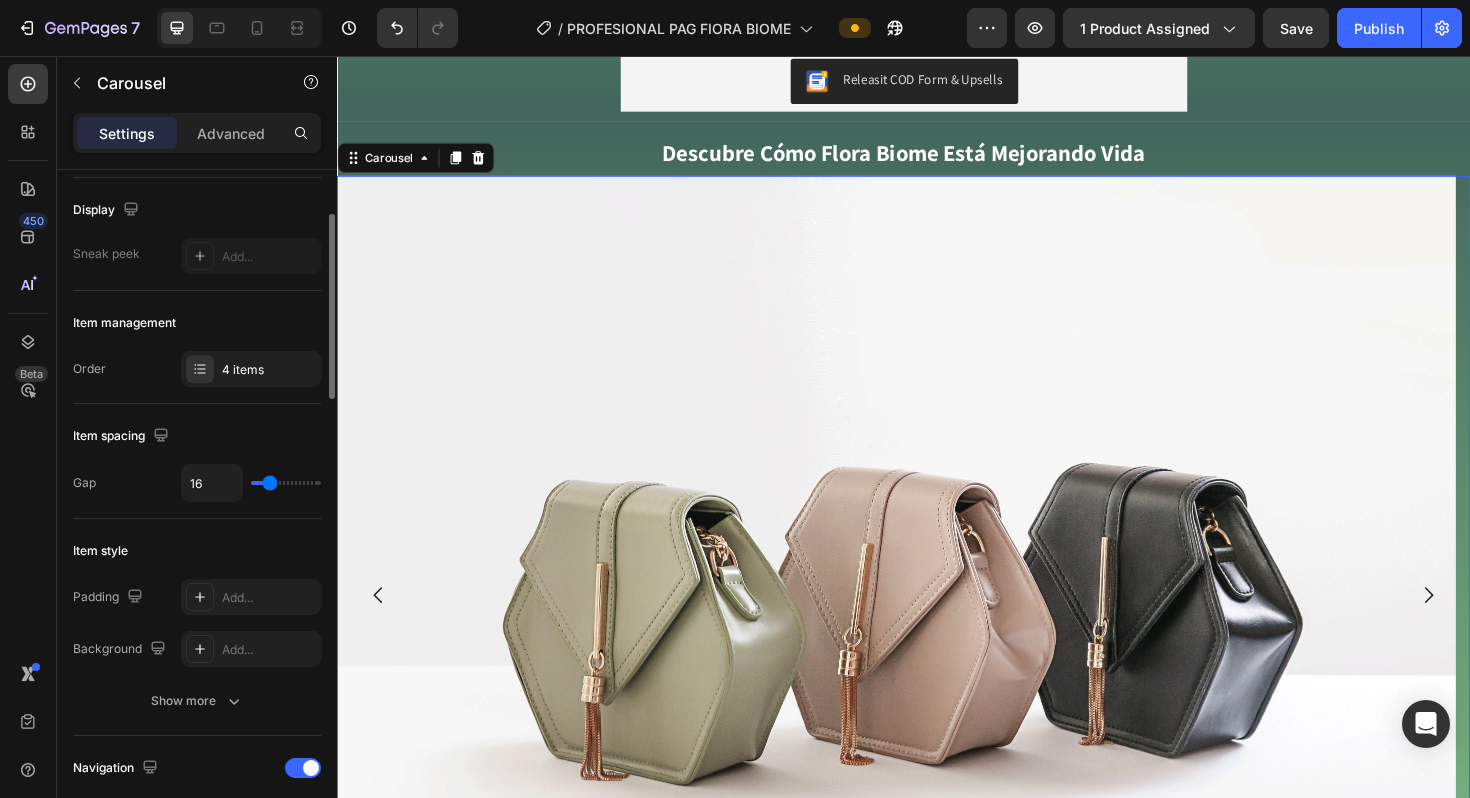 scroll, scrollTop: 123, scrollLeft: 0, axis: vertical 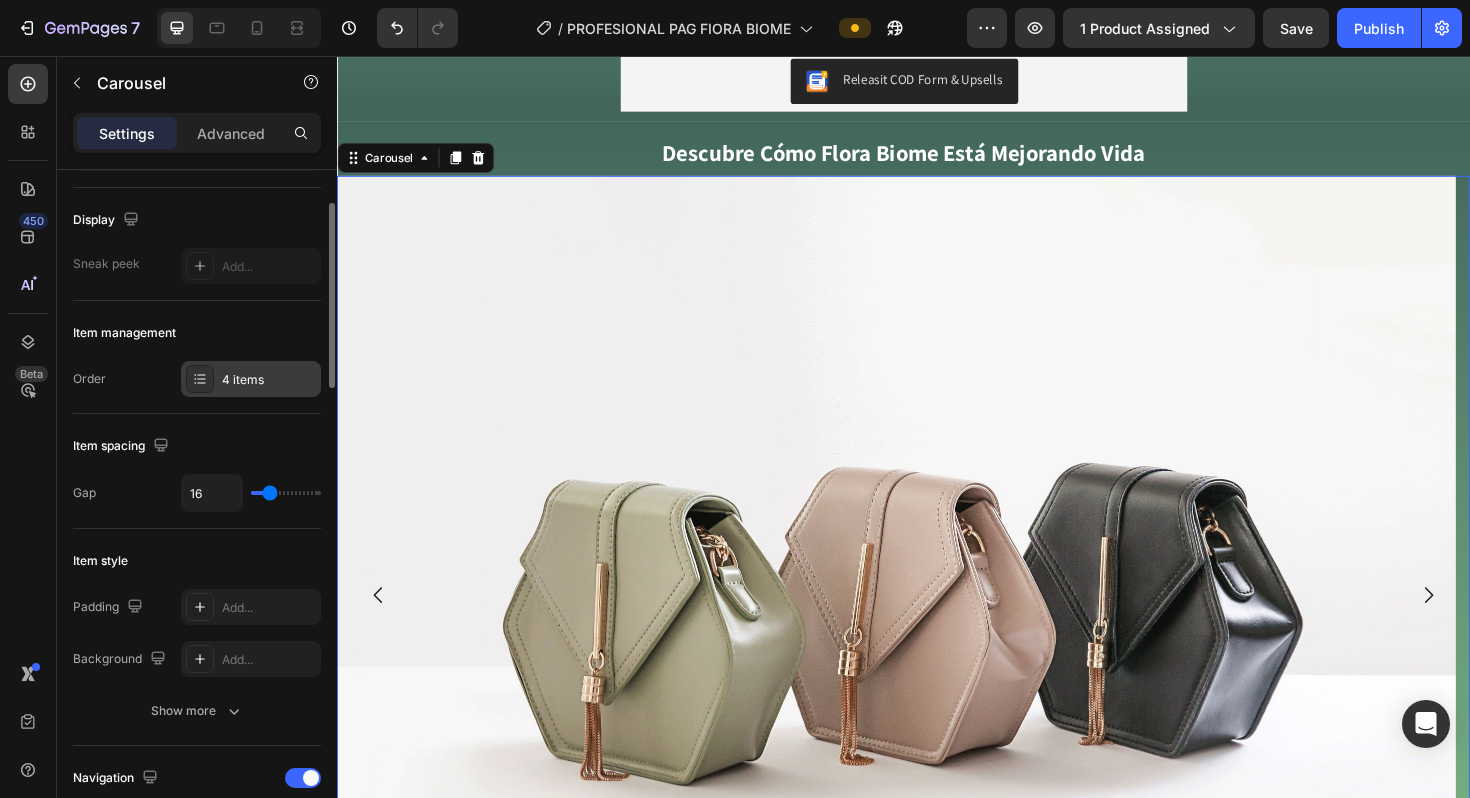 click on "4 items" at bounding box center [269, 380] 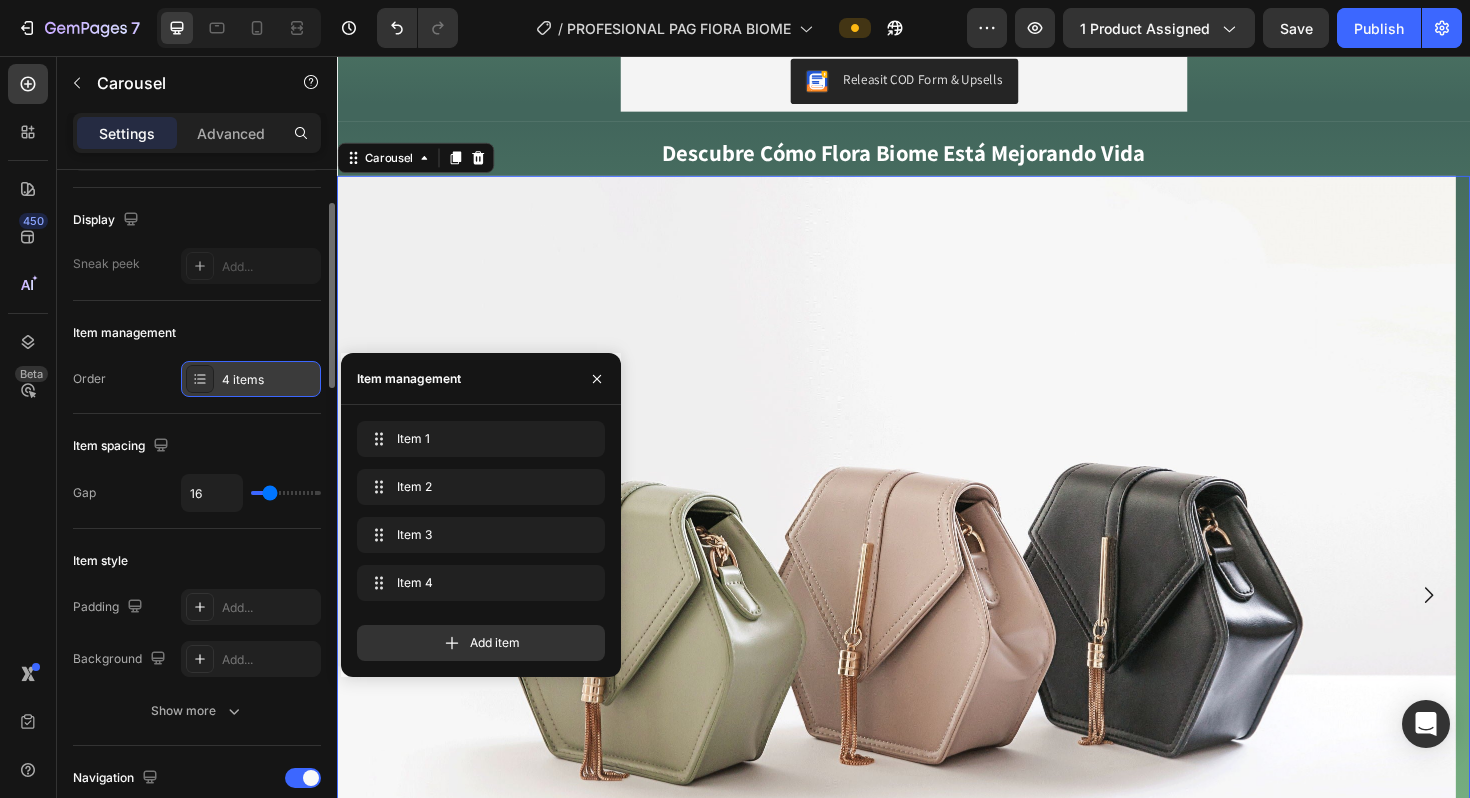 click on "4 items" at bounding box center [269, 380] 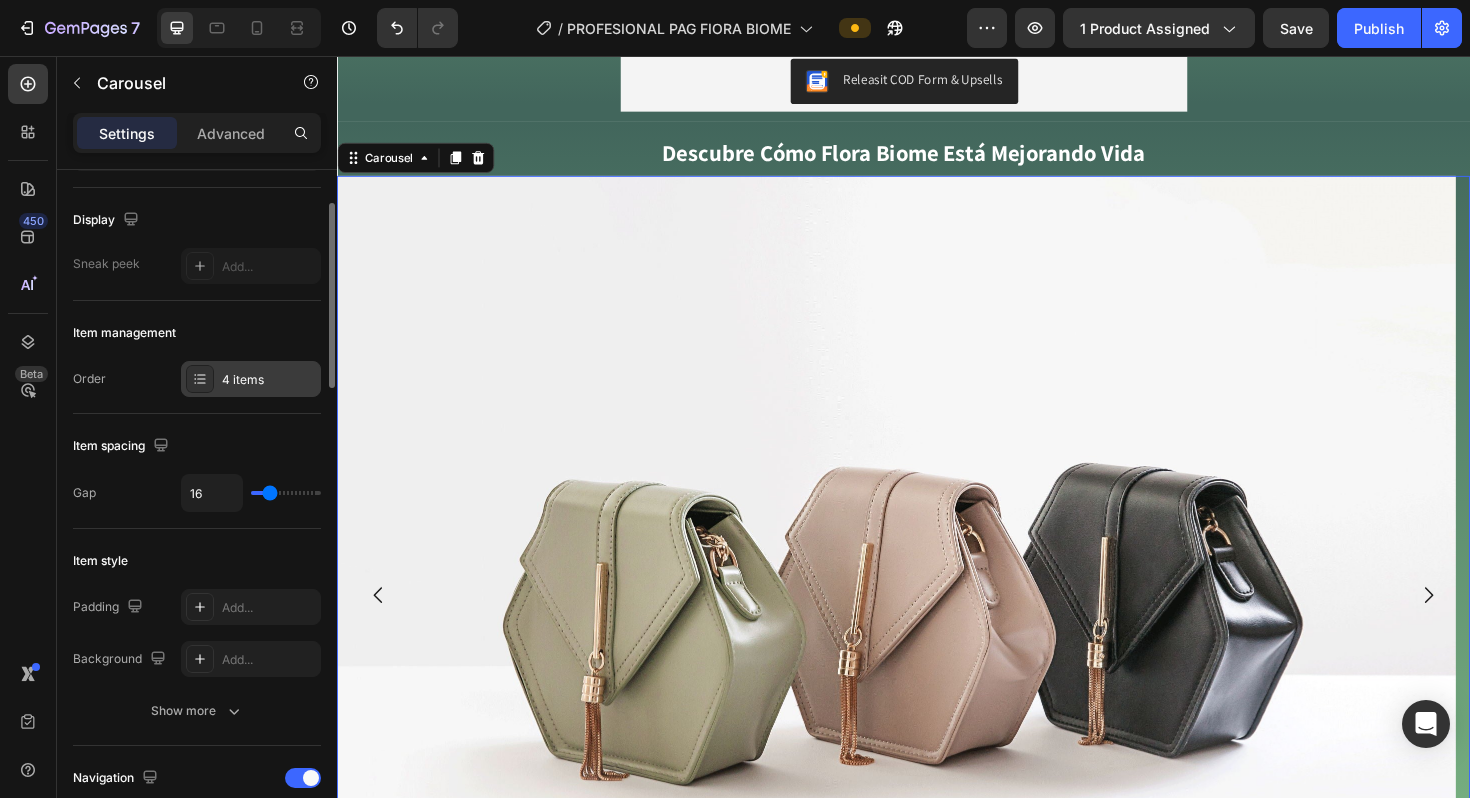 click on "4 items" at bounding box center [269, 380] 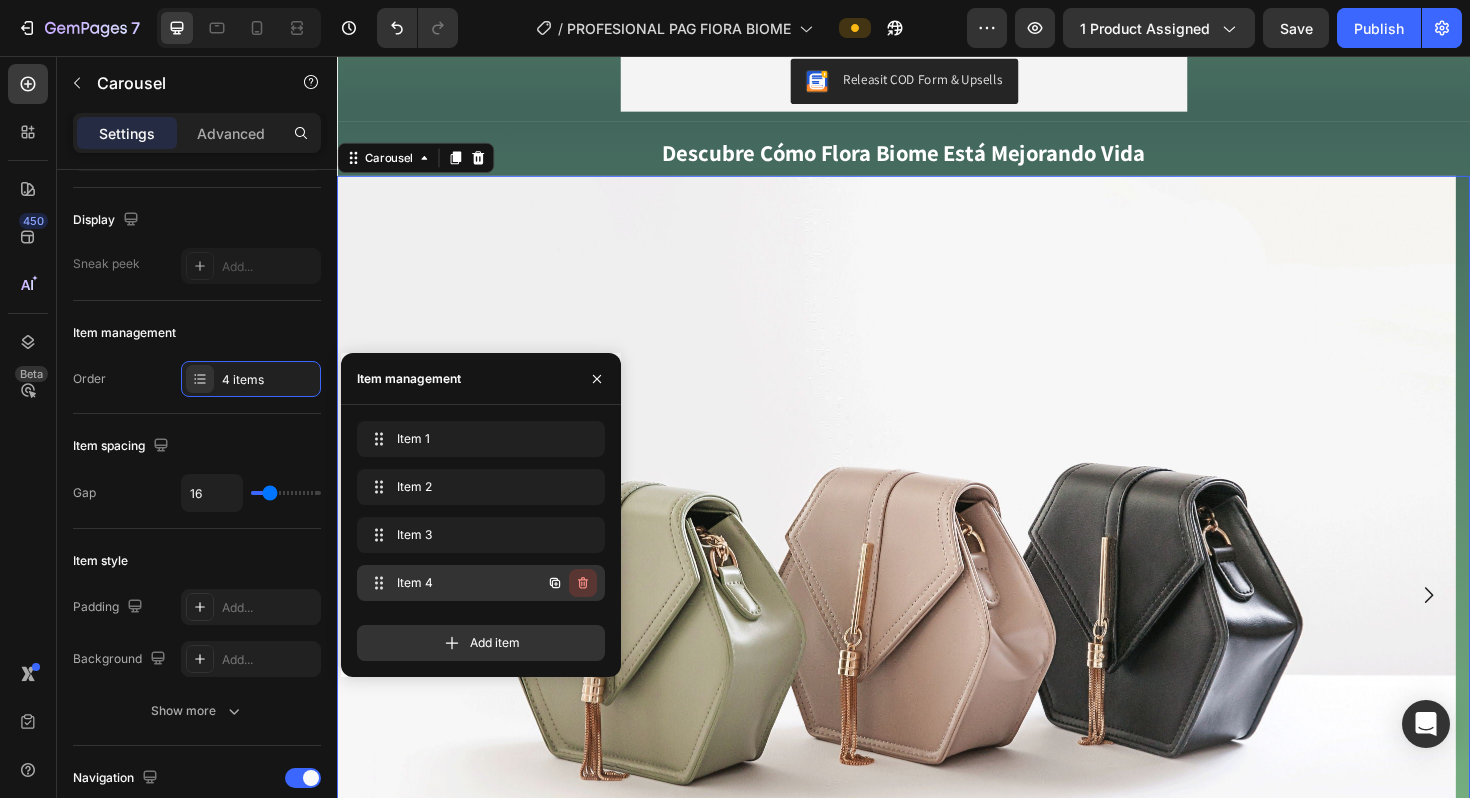 click 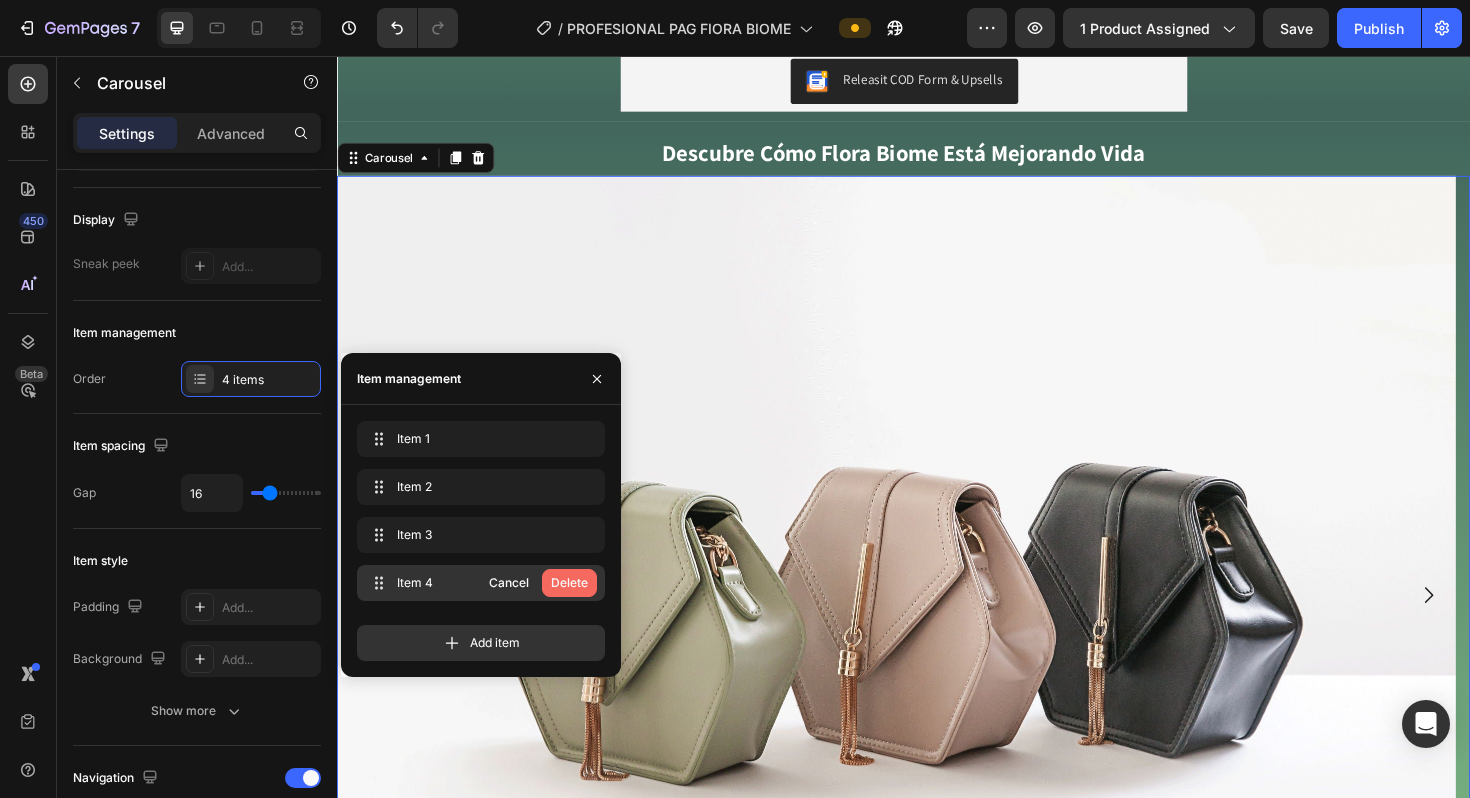 click on "Delete" at bounding box center (569, 583) 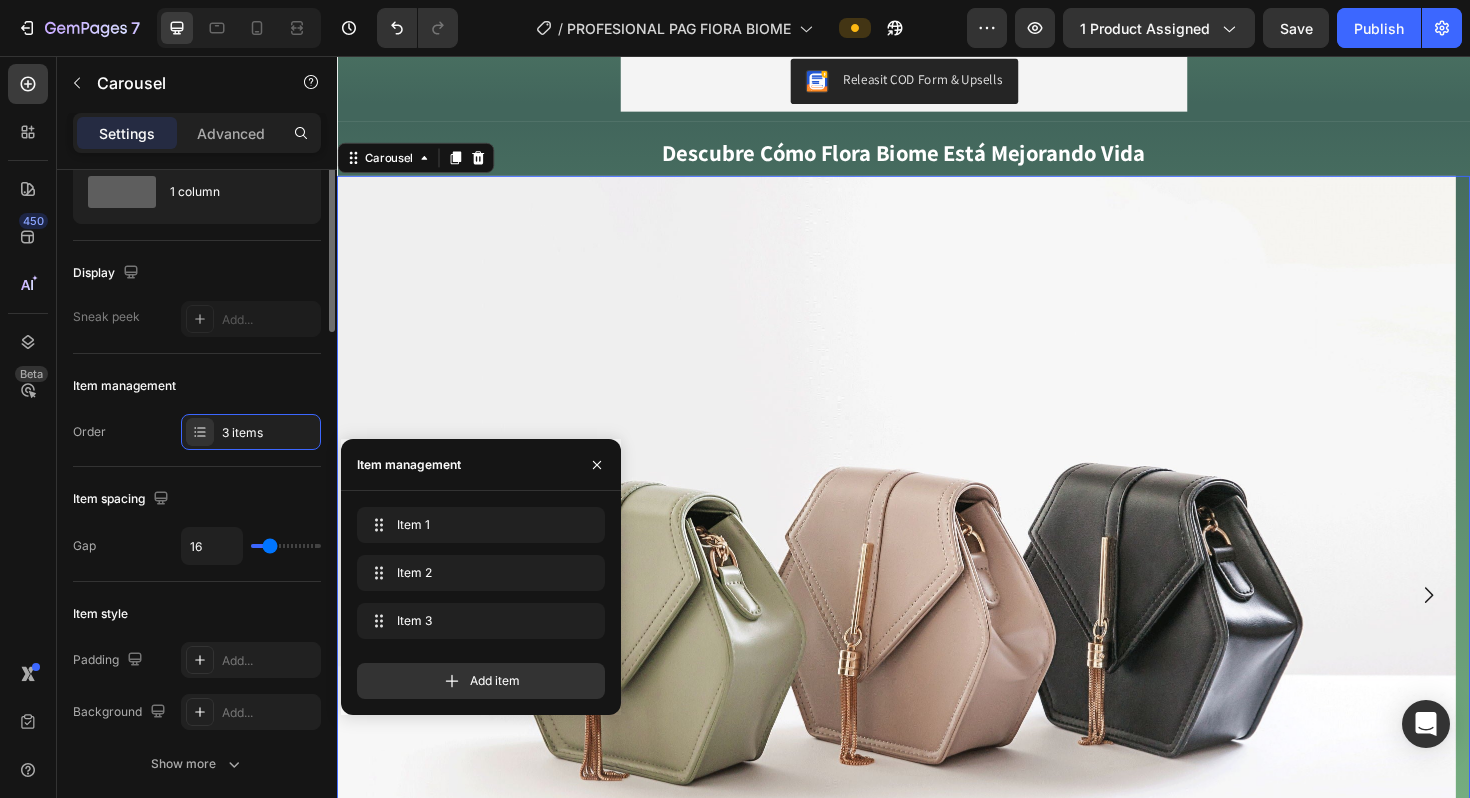 scroll, scrollTop: 0, scrollLeft: 0, axis: both 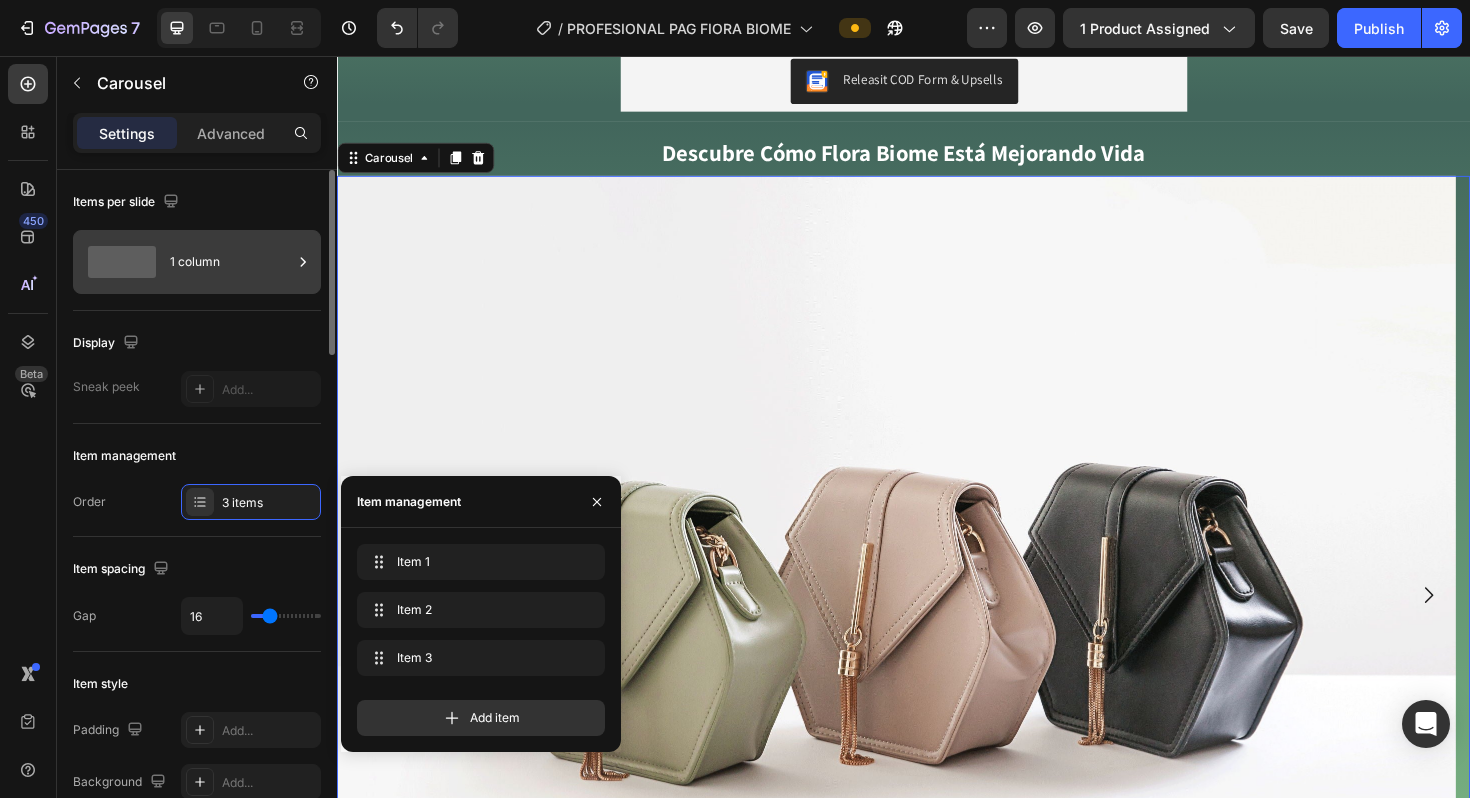 click on "1 column" at bounding box center (231, 262) 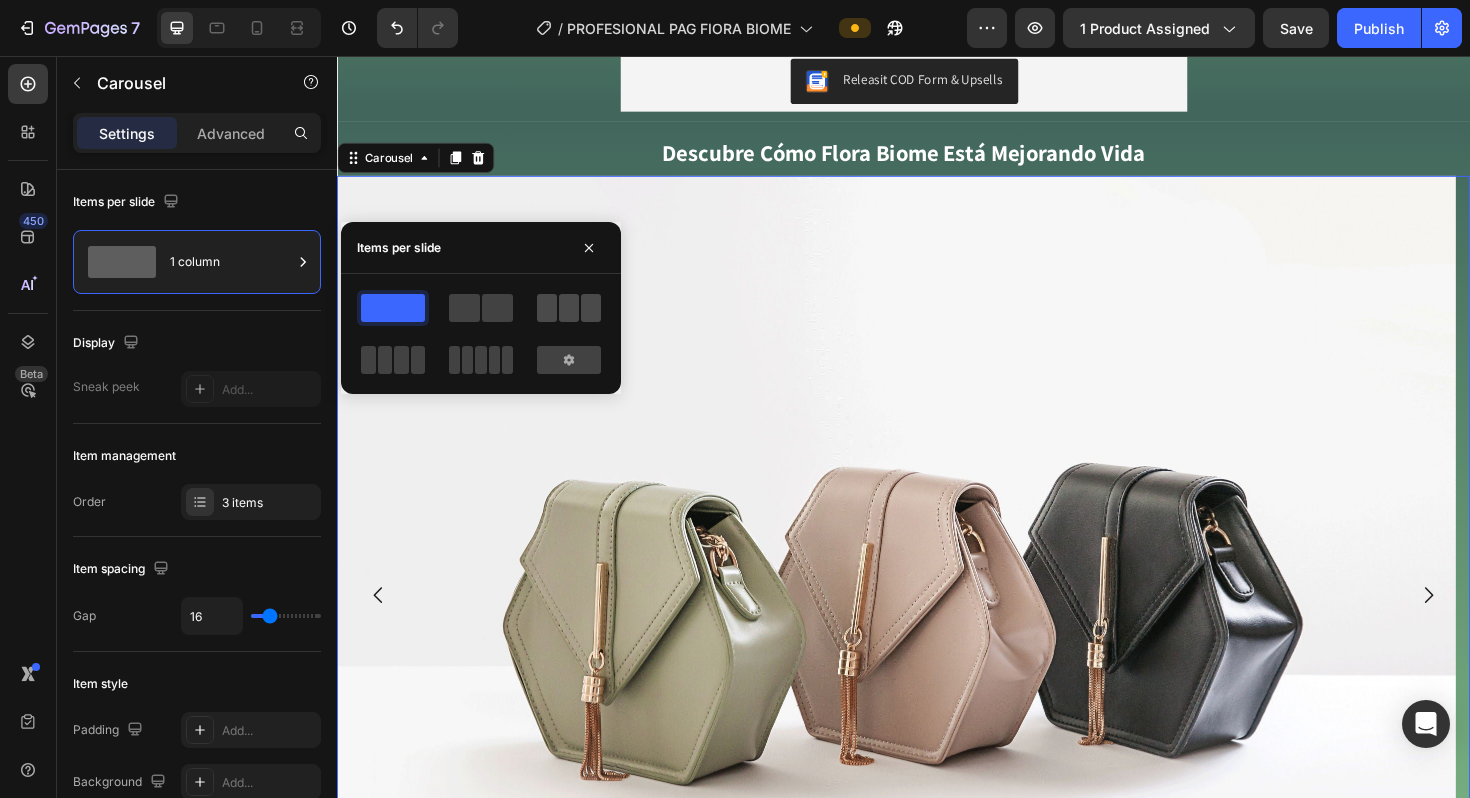 click 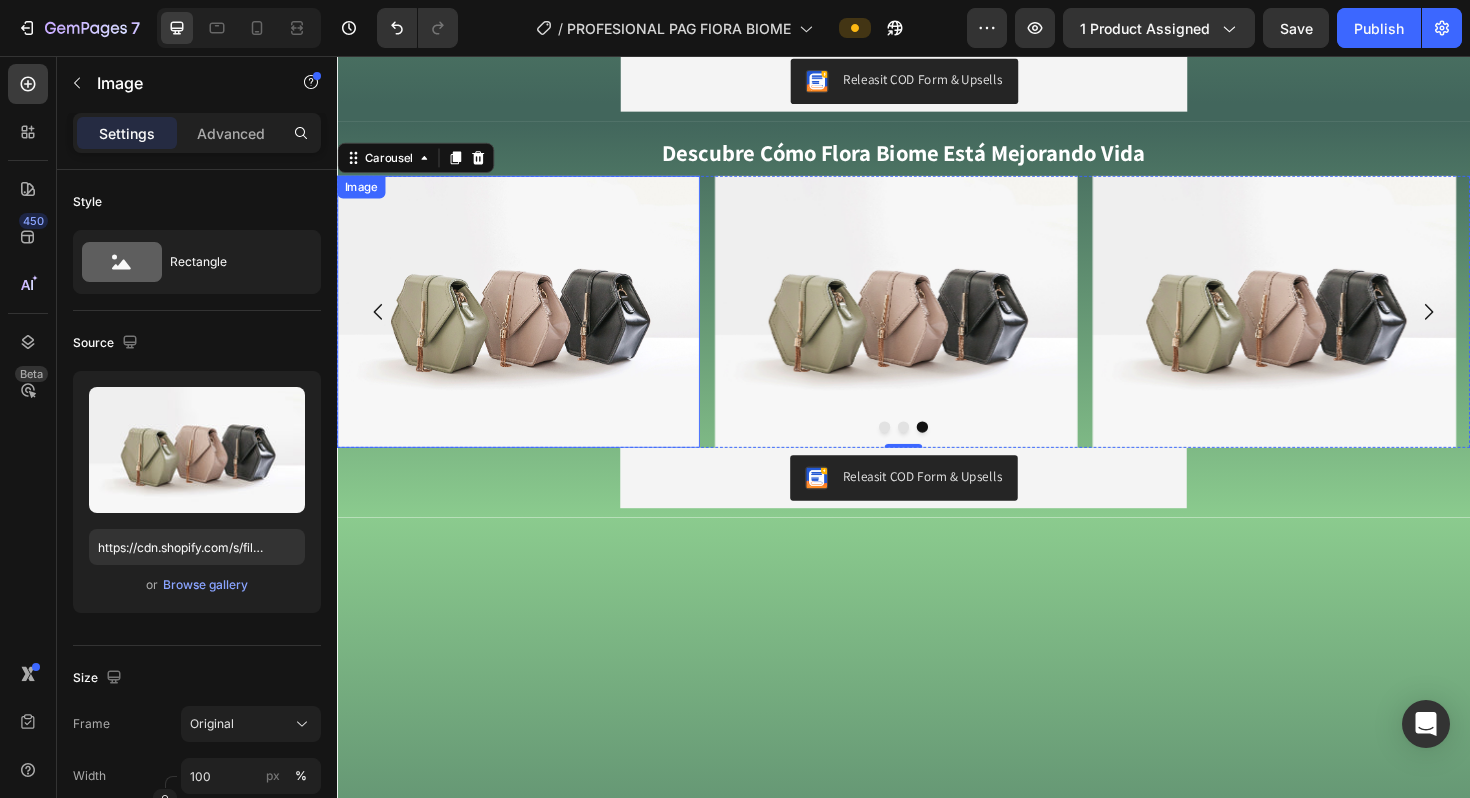 click at bounding box center [529, 327] 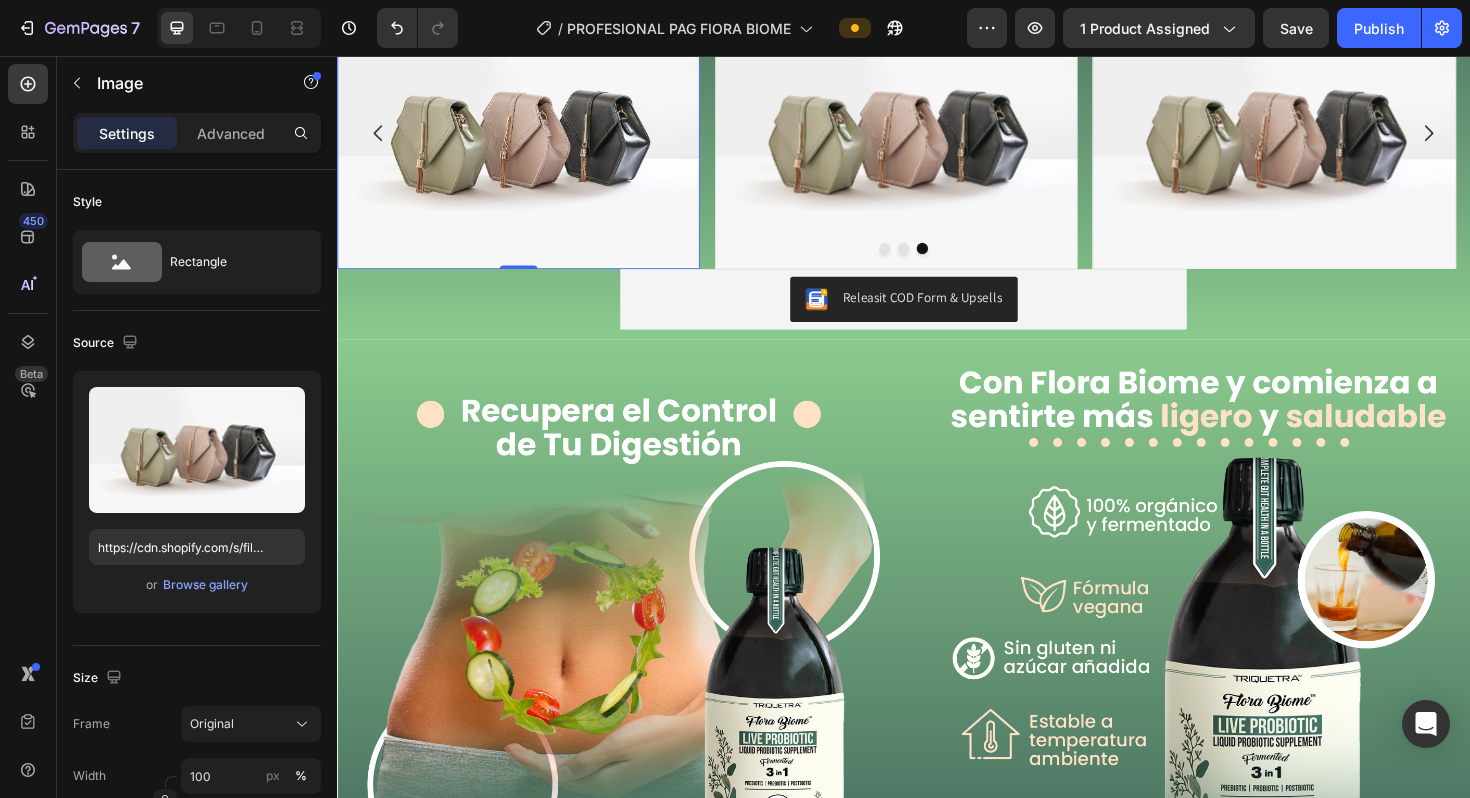 scroll, scrollTop: 3173, scrollLeft: 0, axis: vertical 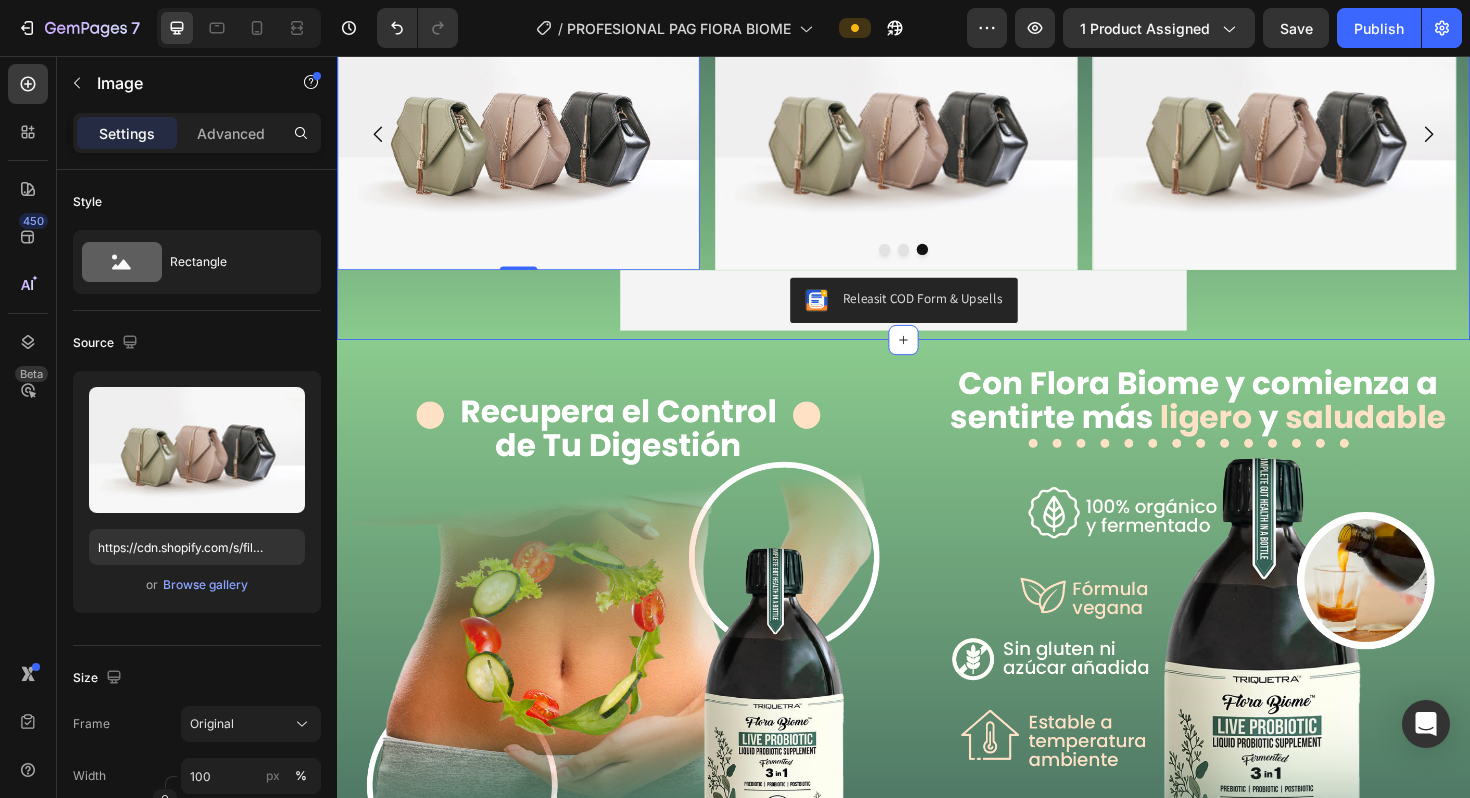 click on "Descubre Cómo Flora Biome Está Mejorando Vida Text Block
Image Image Image   0
Carousel Row Releasit COD Form & Upsells Releasit COD Form & Upsells Product" at bounding box center [937, 147] 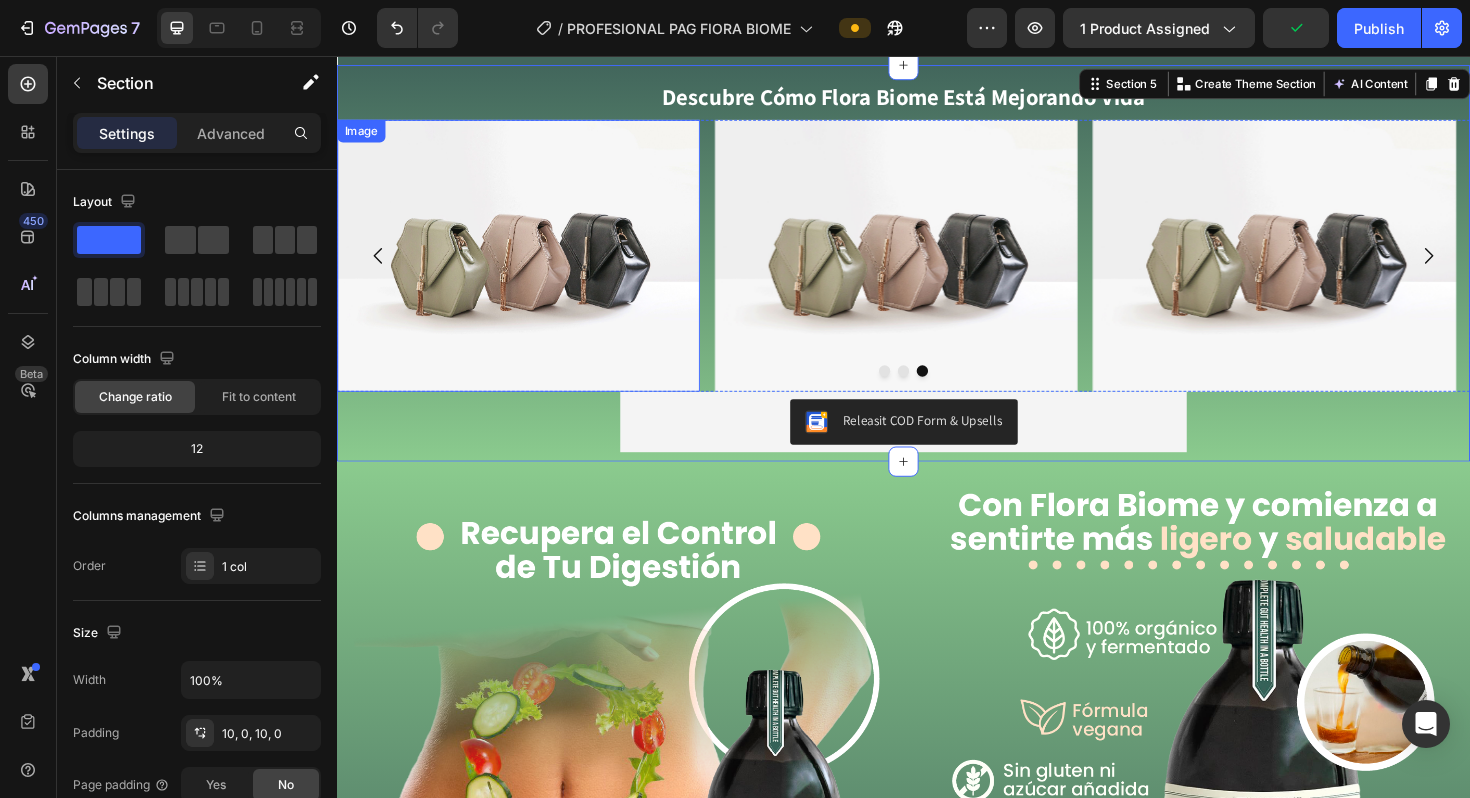 scroll, scrollTop: 3013, scrollLeft: 0, axis: vertical 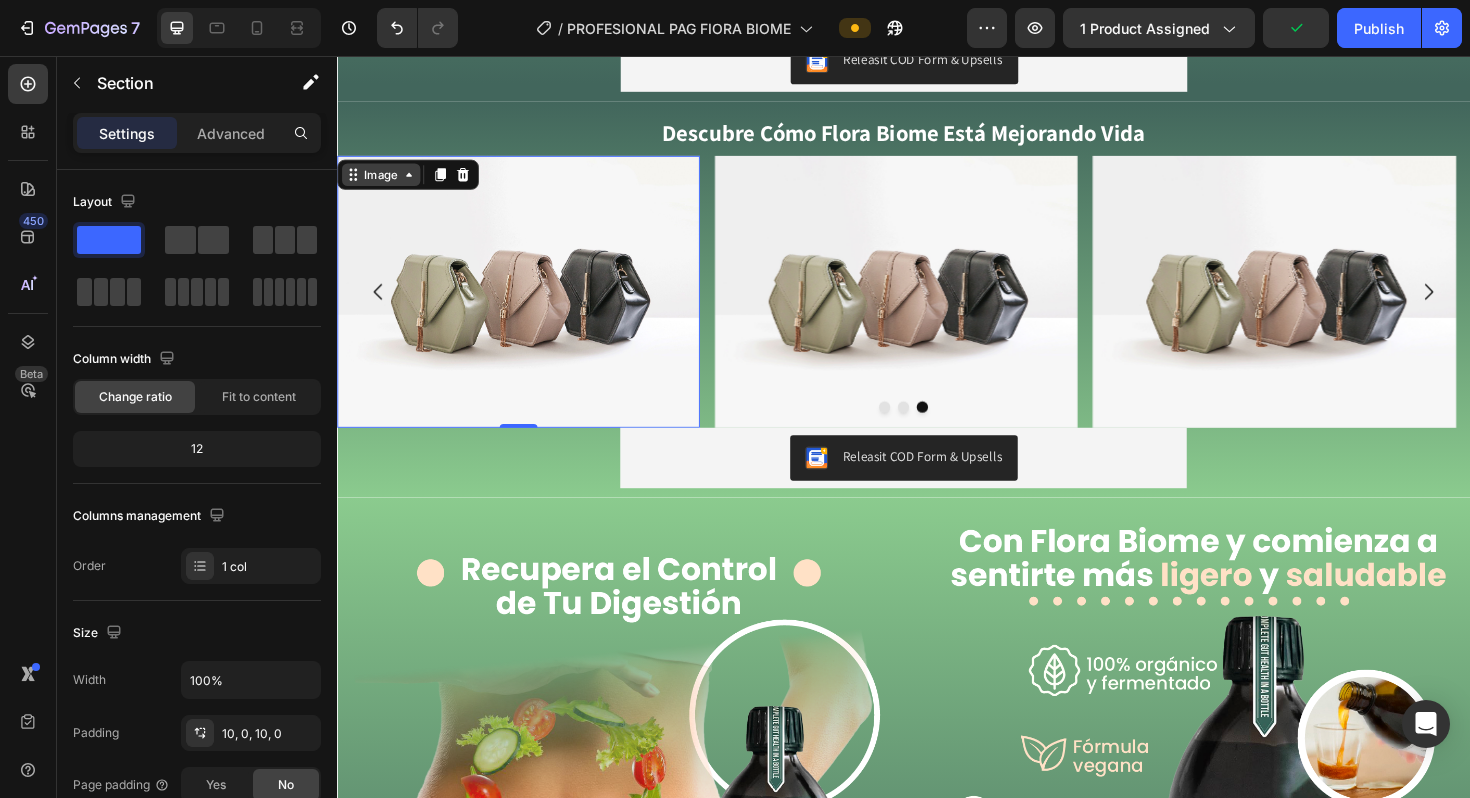 click on "Image   0" at bounding box center [529, 306] 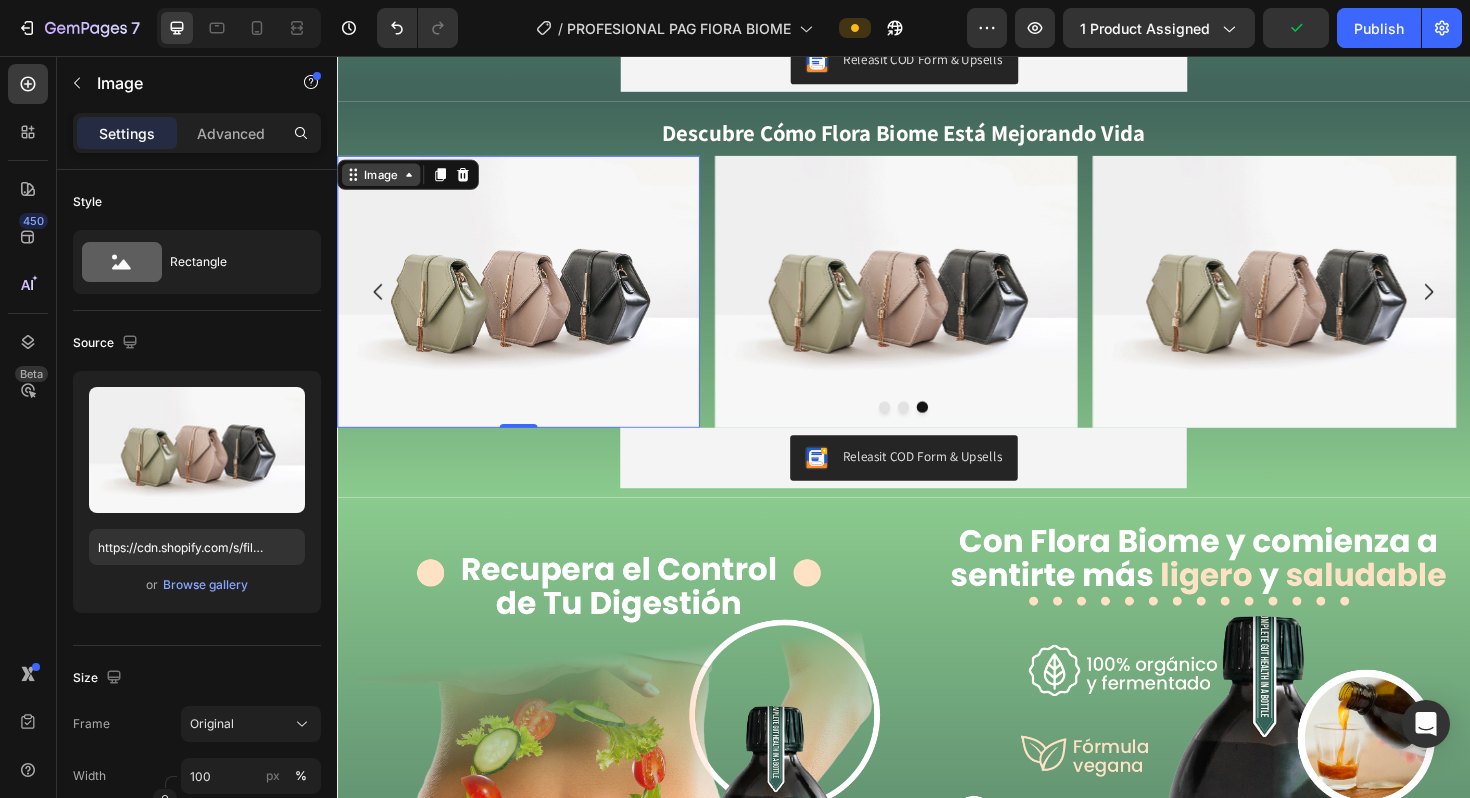 click on "Image" at bounding box center [383, 182] 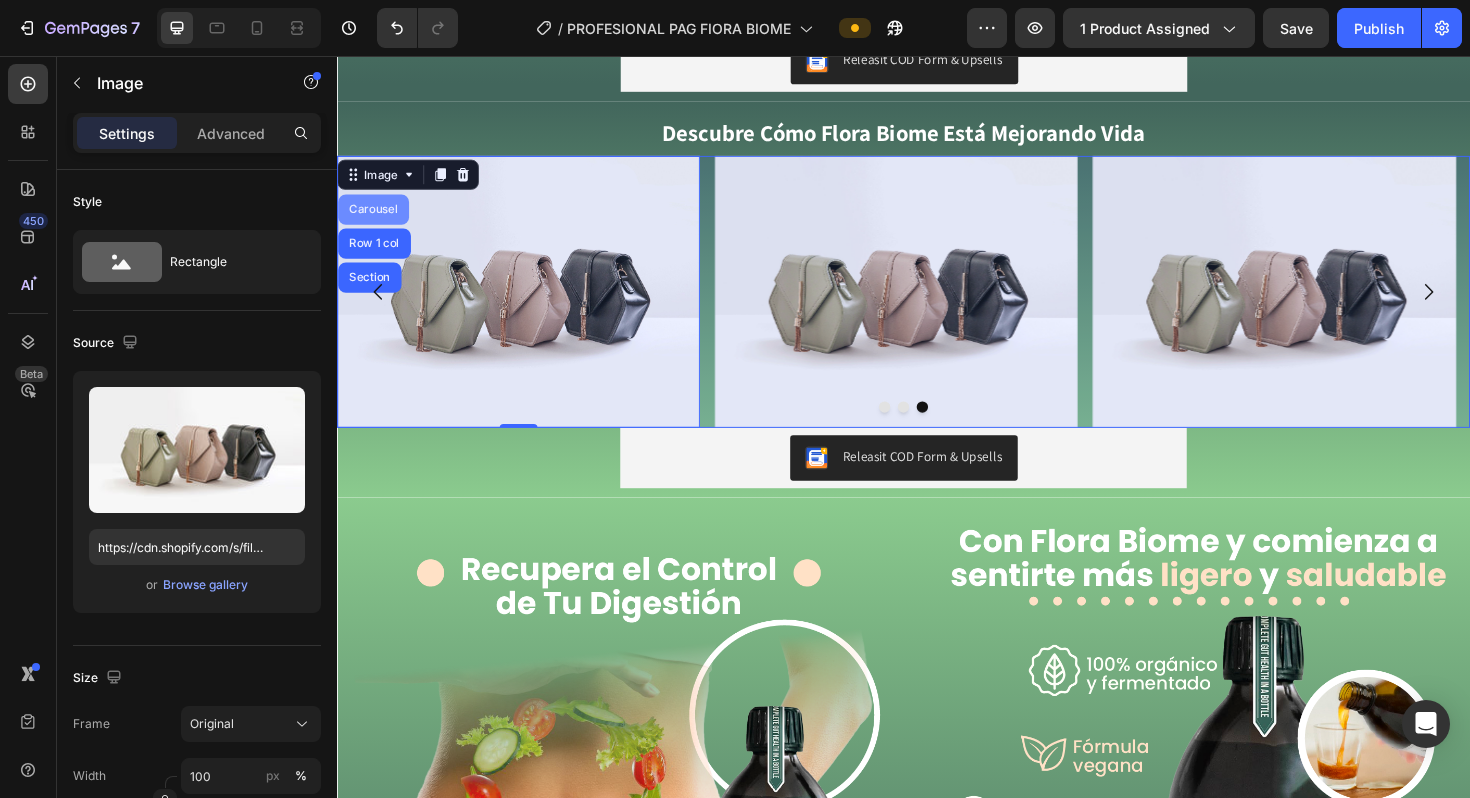 click on "Carousel" at bounding box center (375, 219) 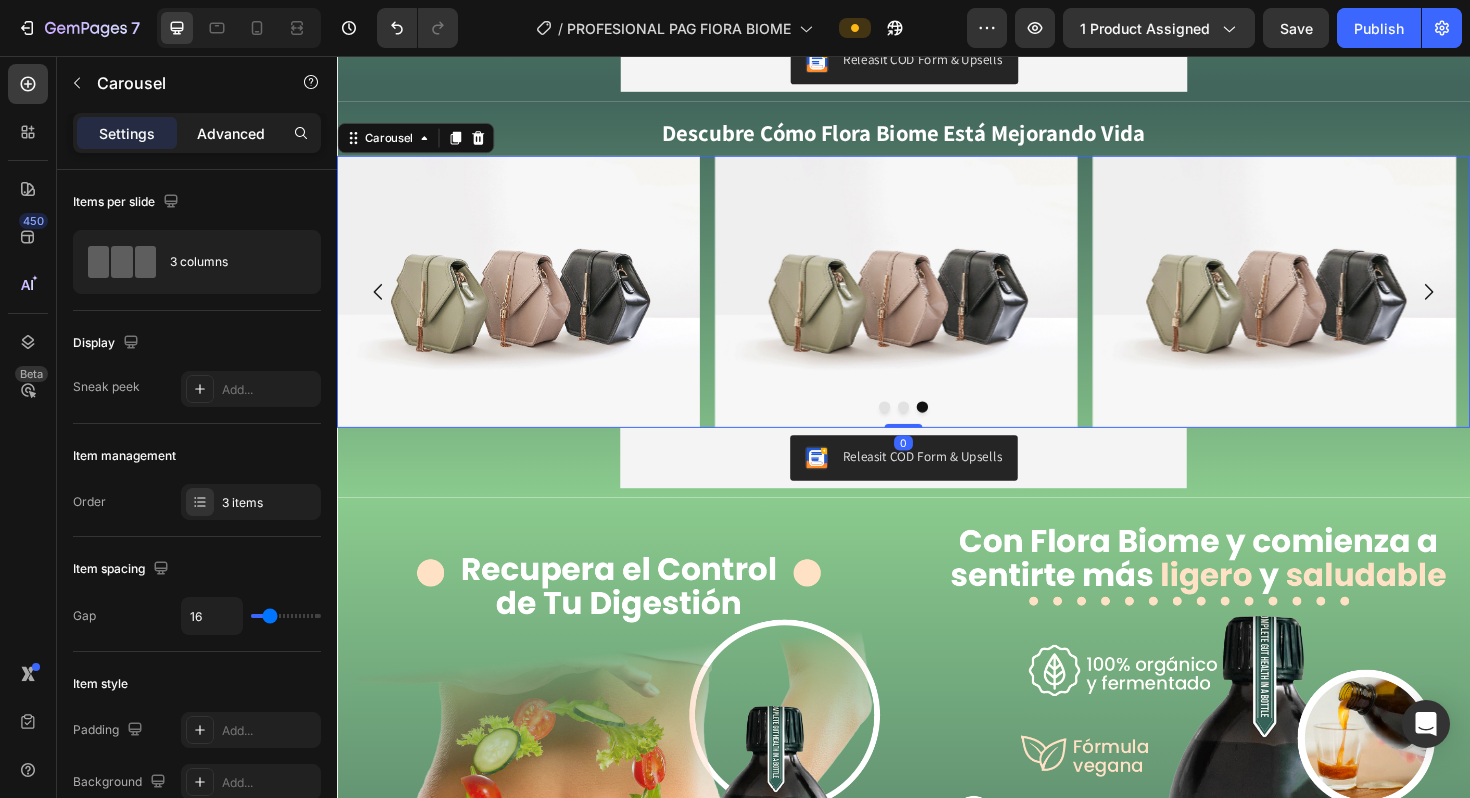 click on "Advanced" at bounding box center [231, 133] 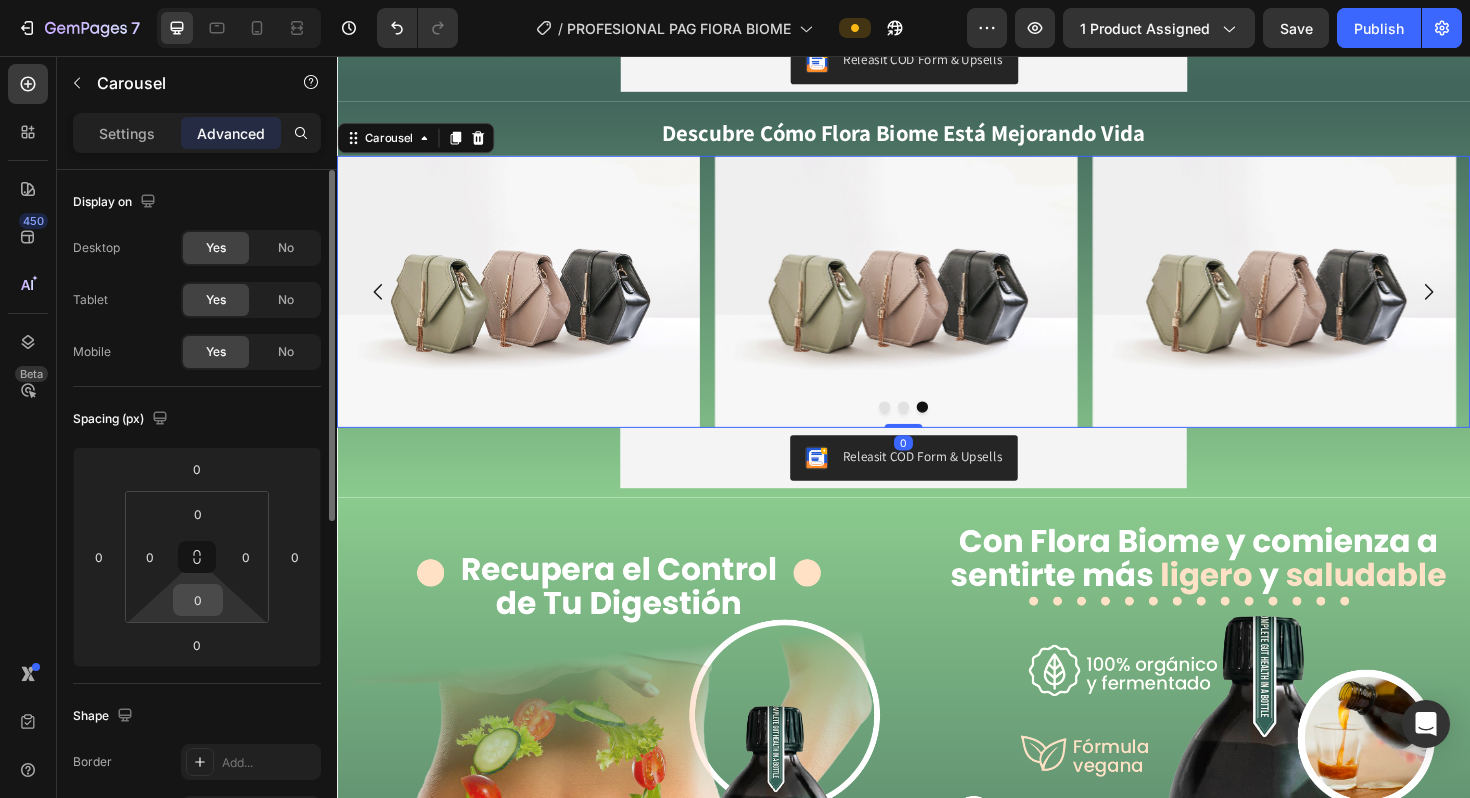 click on "0" at bounding box center (198, 600) 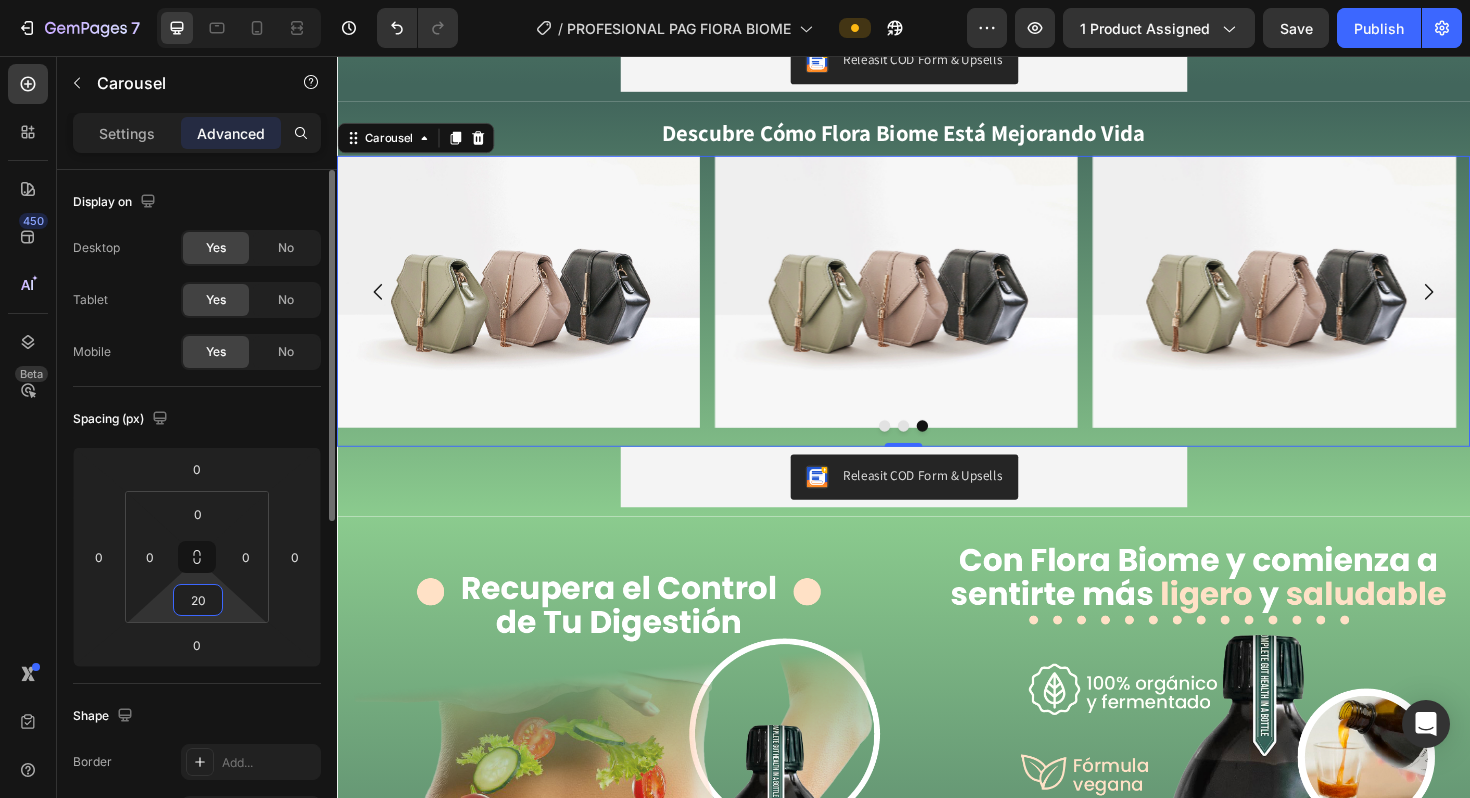 click on "20" at bounding box center (198, 600) 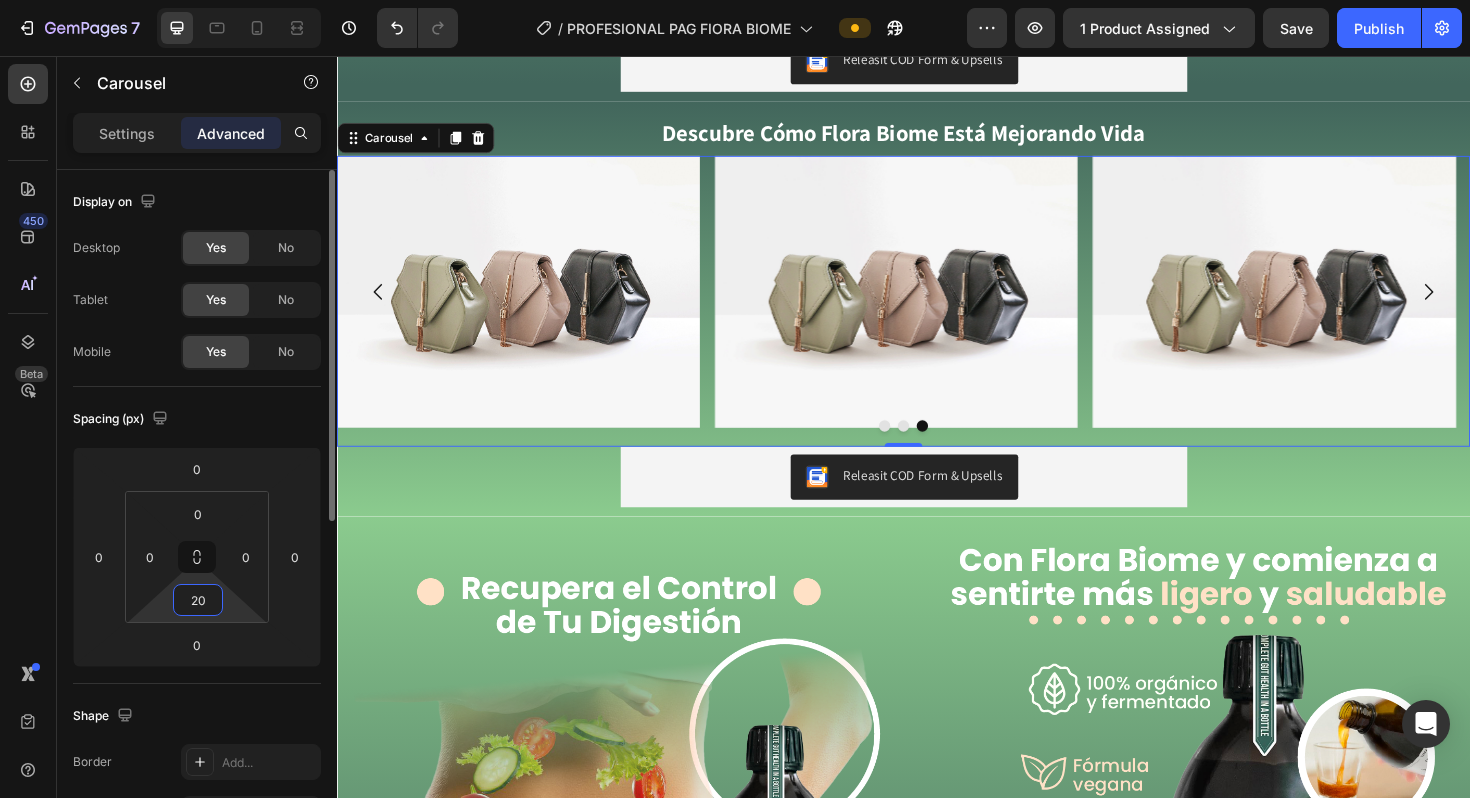 click on "20" at bounding box center [198, 600] 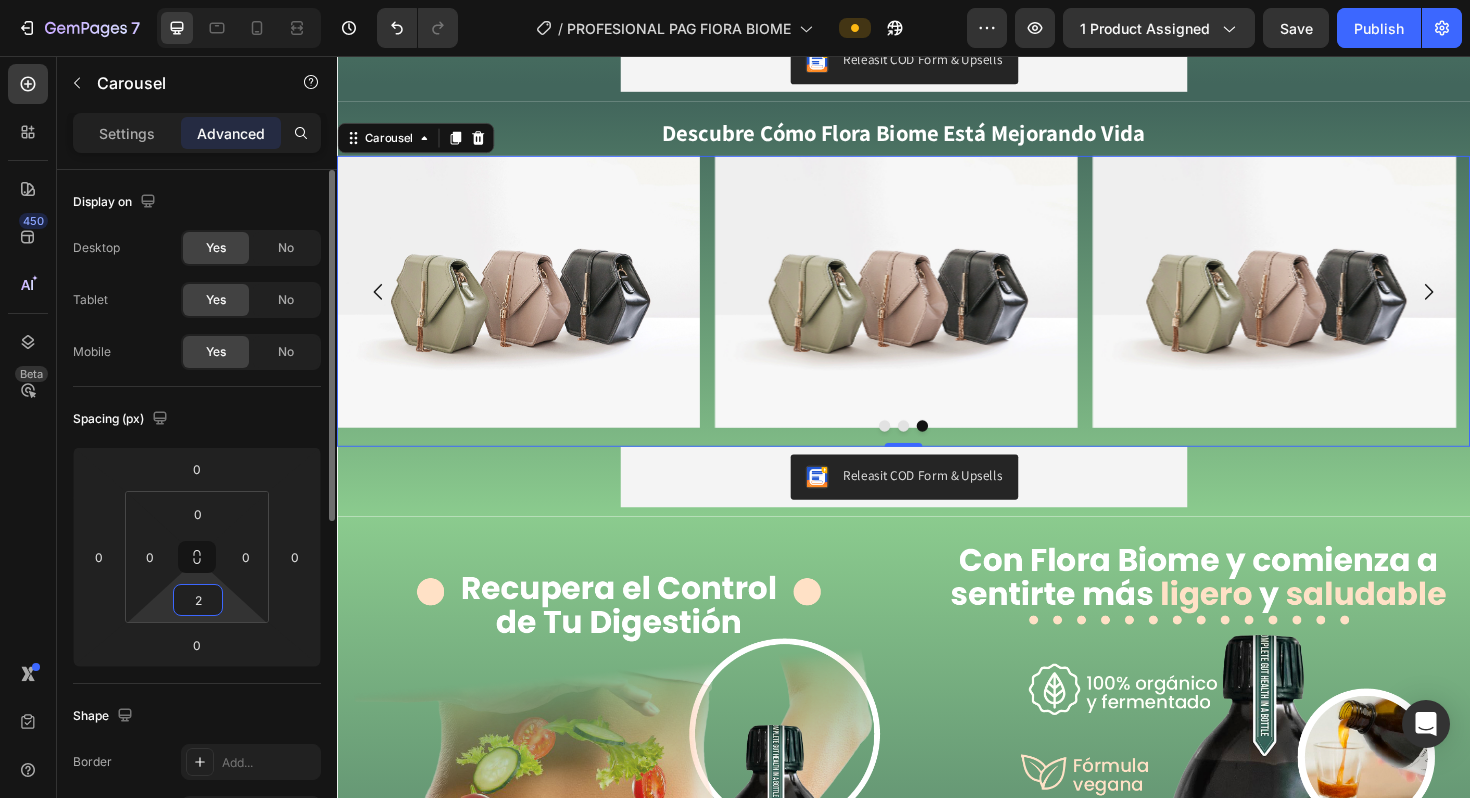 type on "20" 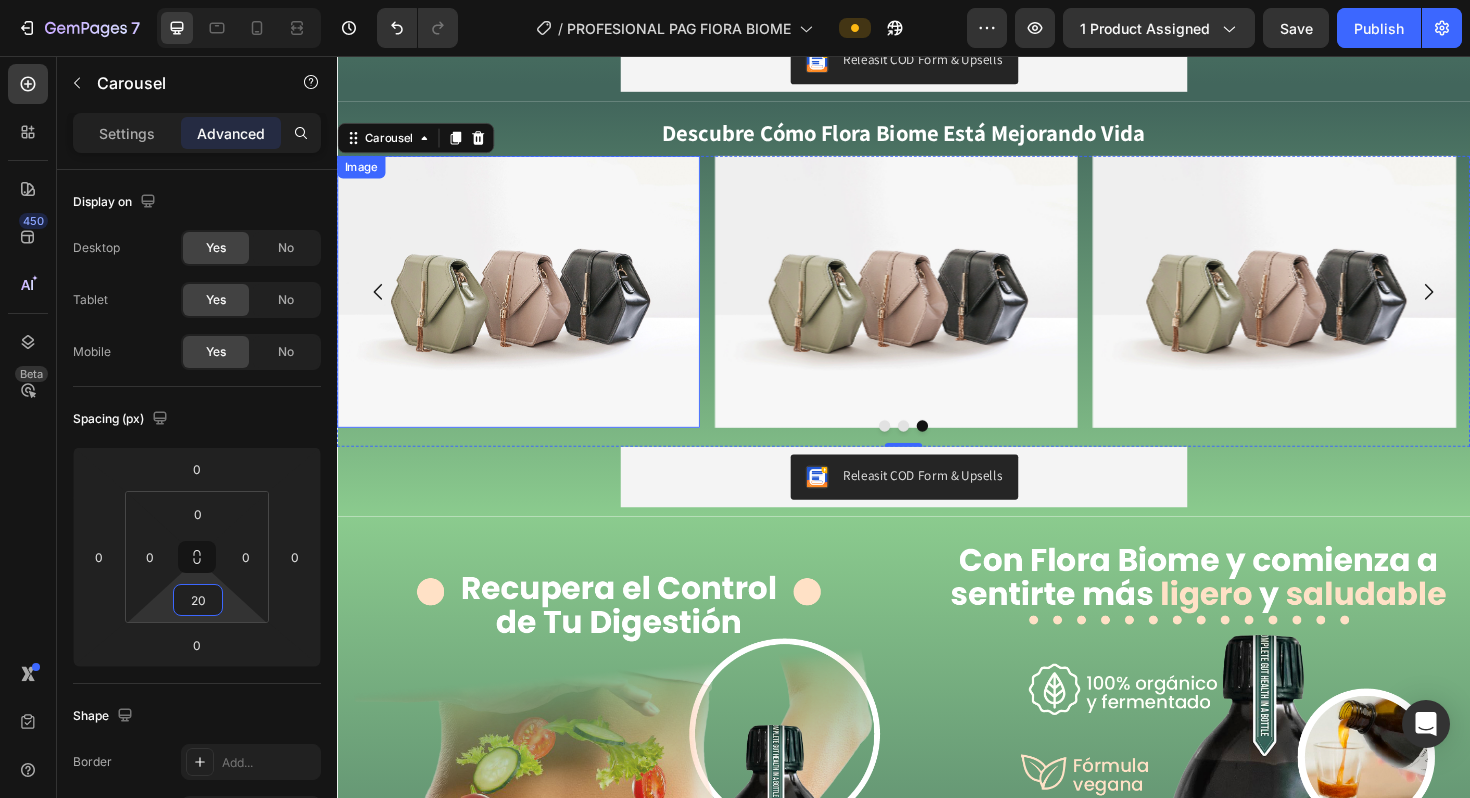 click at bounding box center (529, 306) 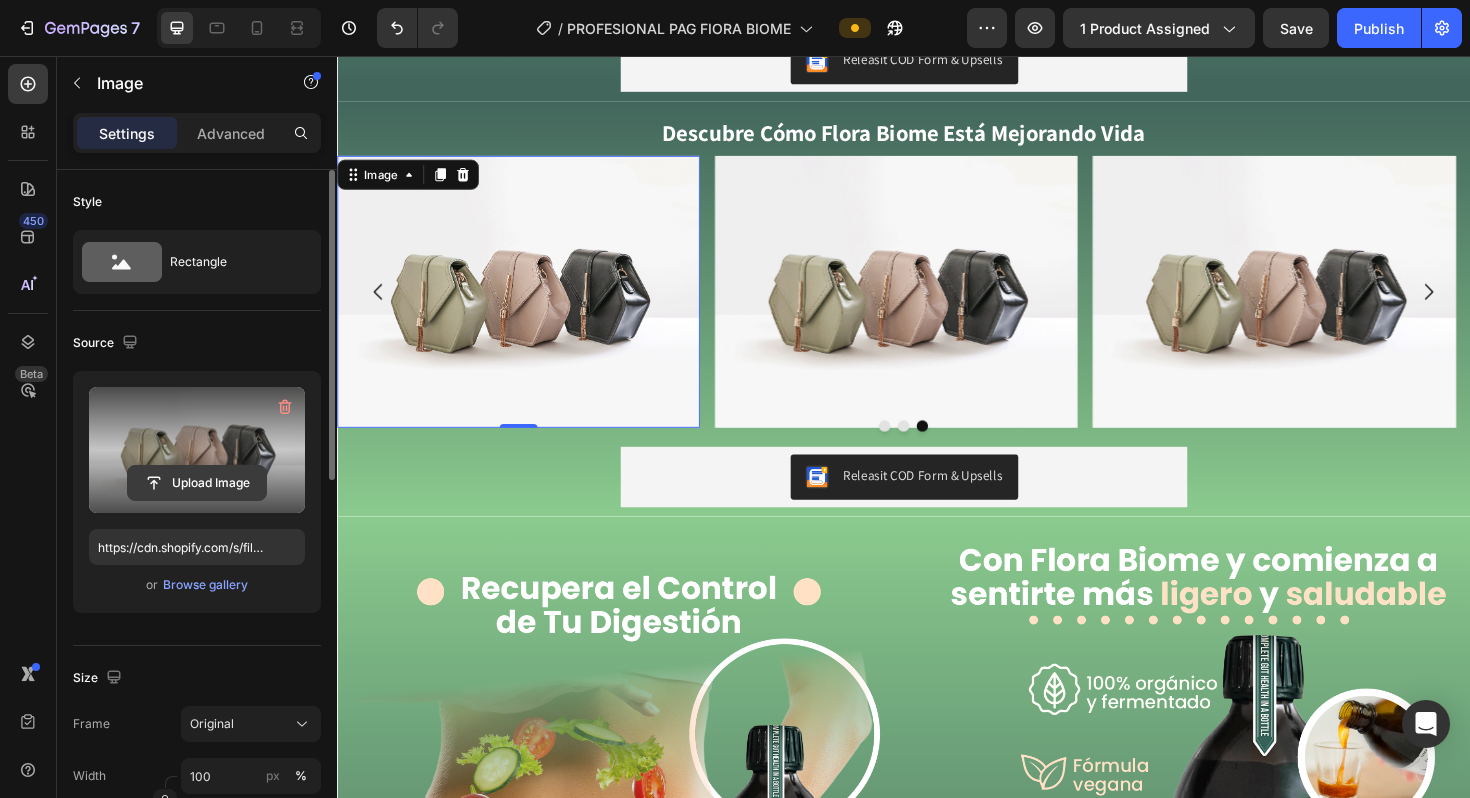 click 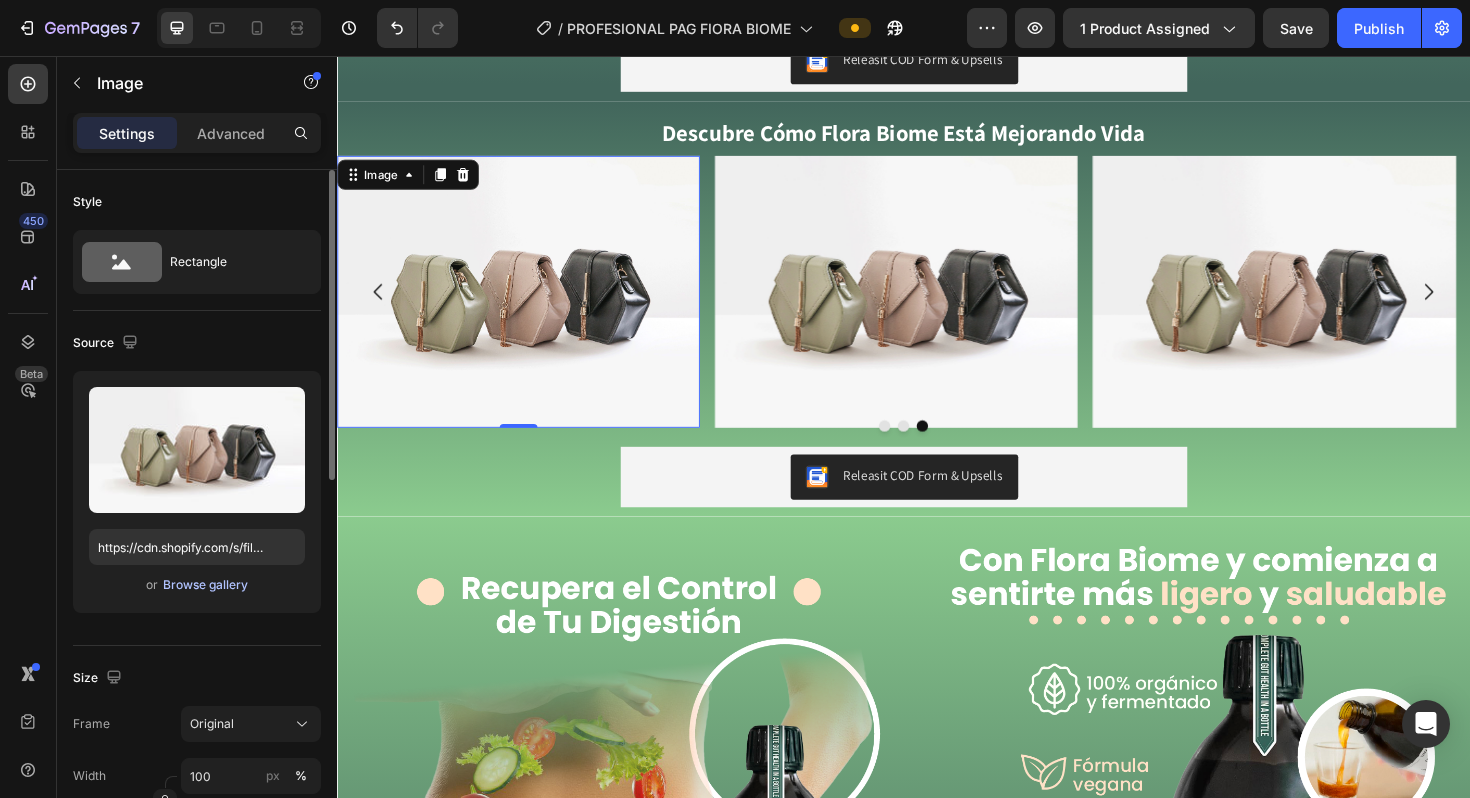click on "Browse gallery" at bounding box center [205, 585] 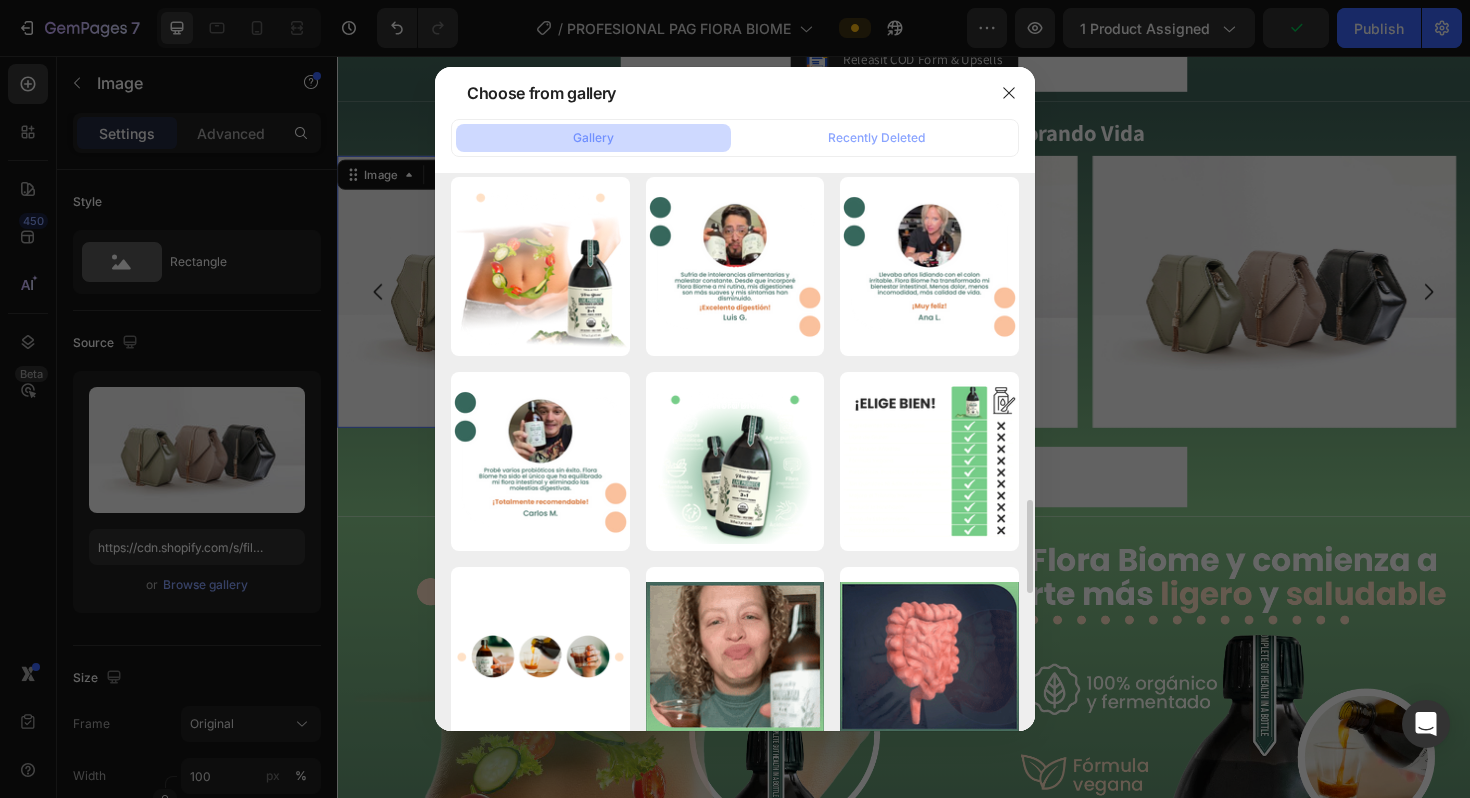 scroll, scrollTop: 1959, scrollLeft: 0, axis: vertical 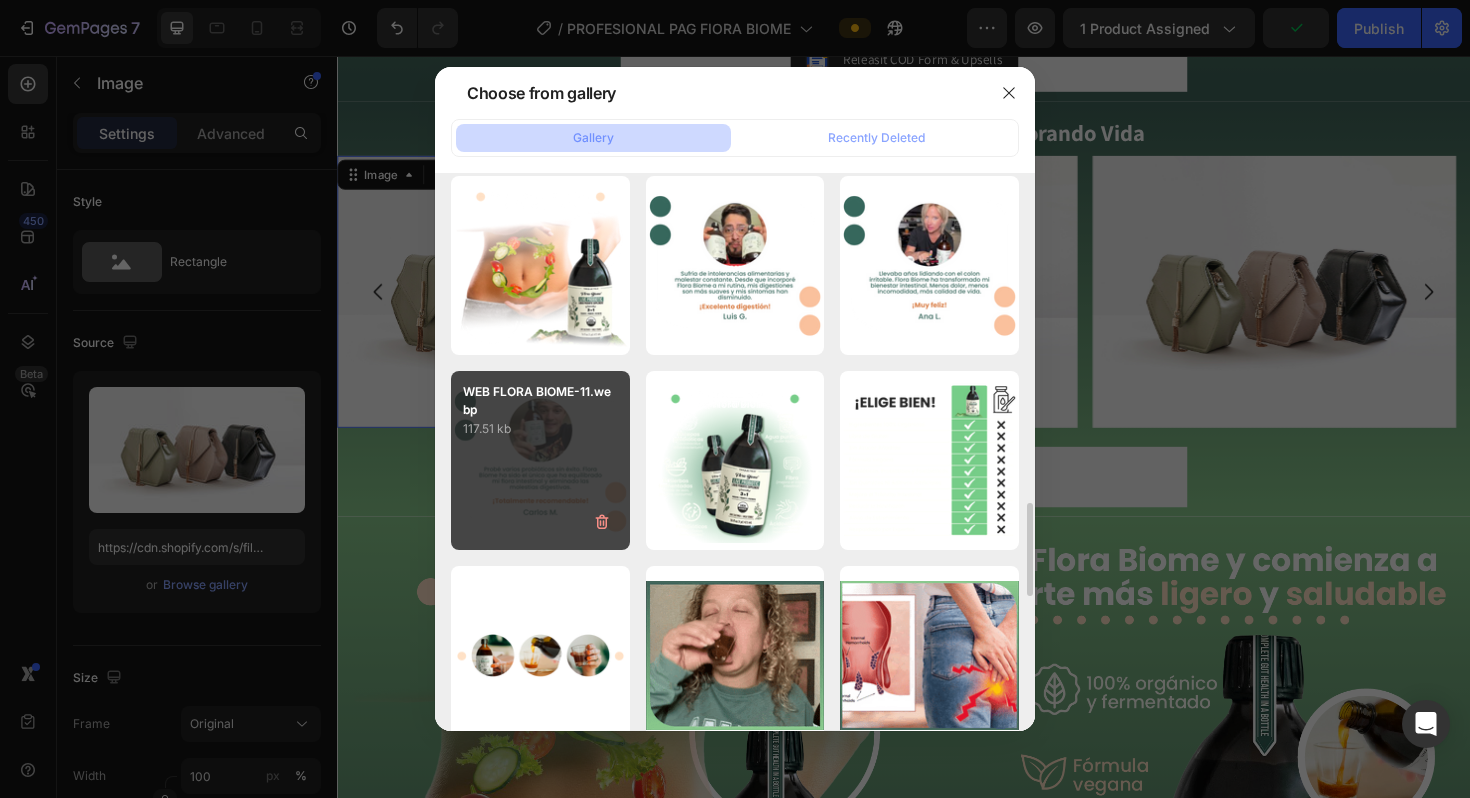 click on "WEB FLORA BIOME-11.webp 117.51 kb" at bounding box center (540, 460) 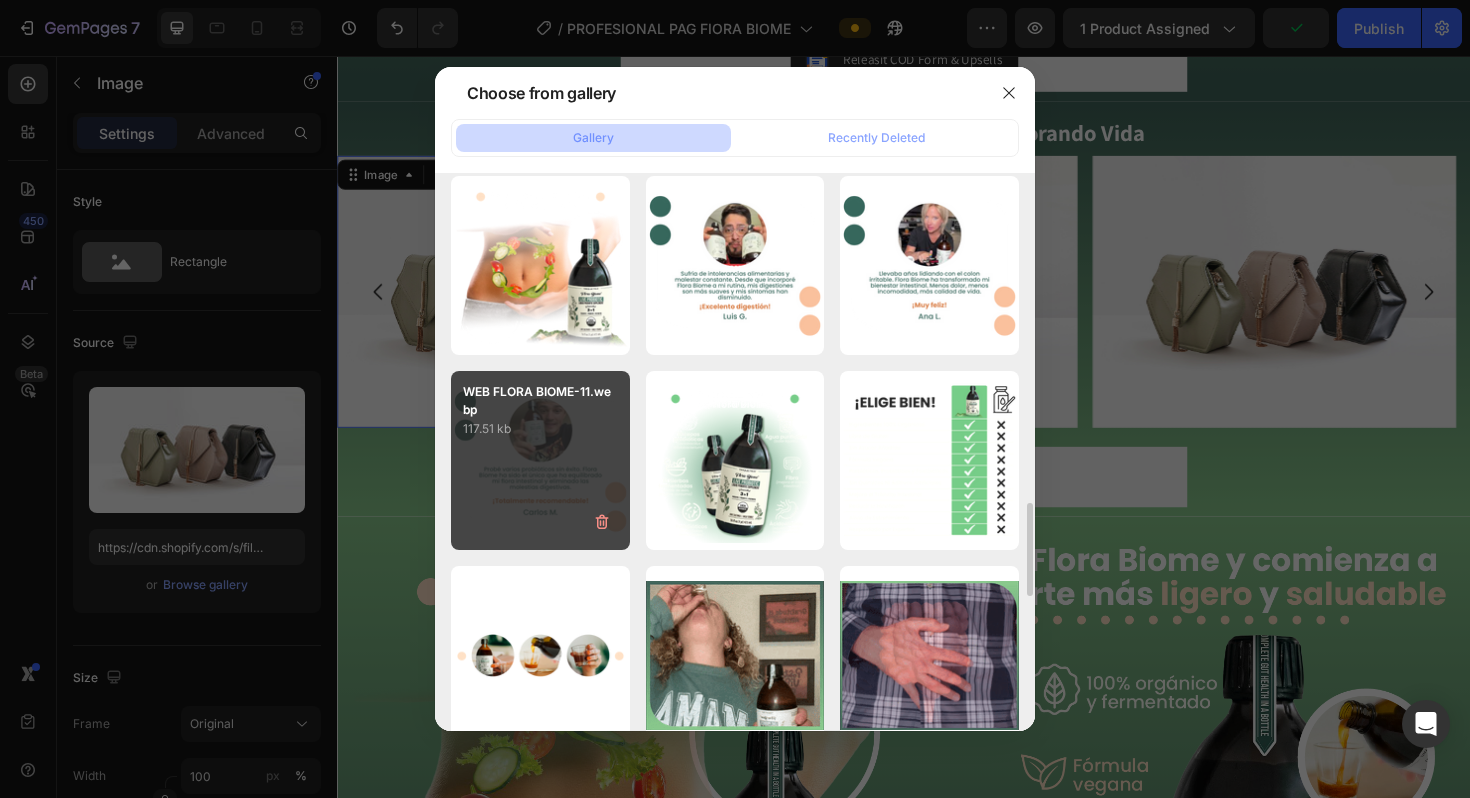 type on "https://cdn.shopify.com/s/files/1/0684/5536/6907/files/gempages_501248660210713830-cc1ccd09-b108-4e29-a8cc-cb59feaf67fd.webp" 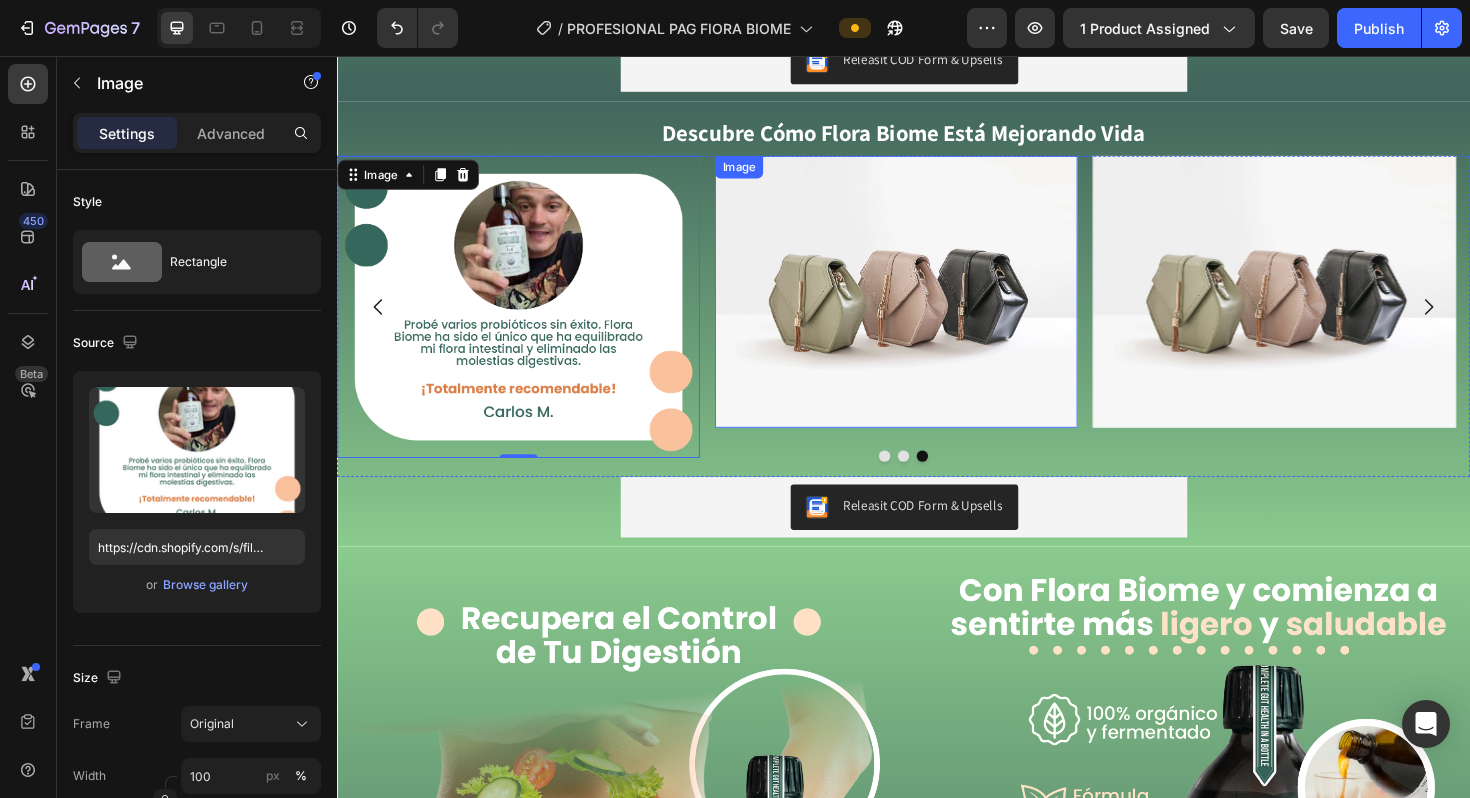 click at bounding box center [929, 306] 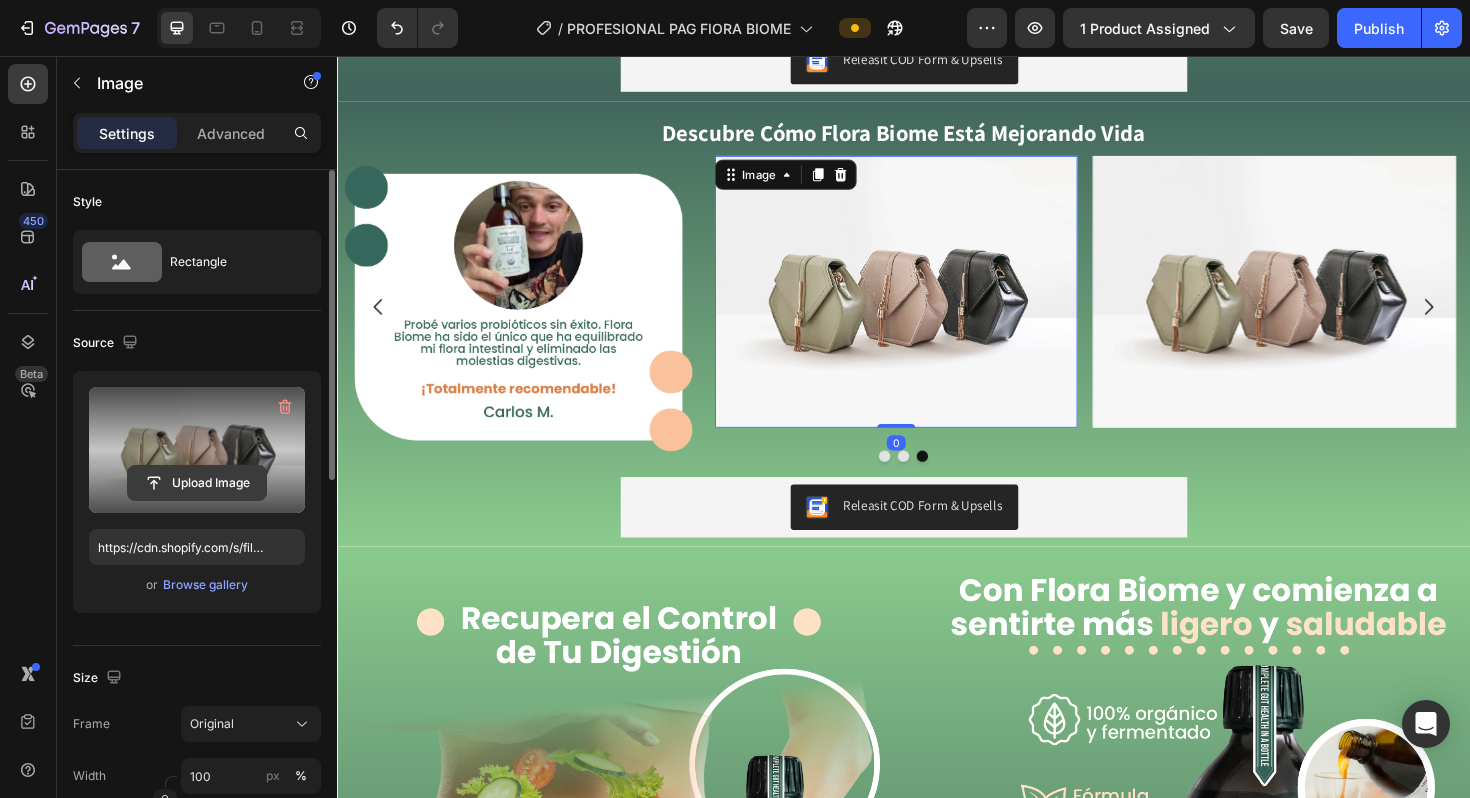 click 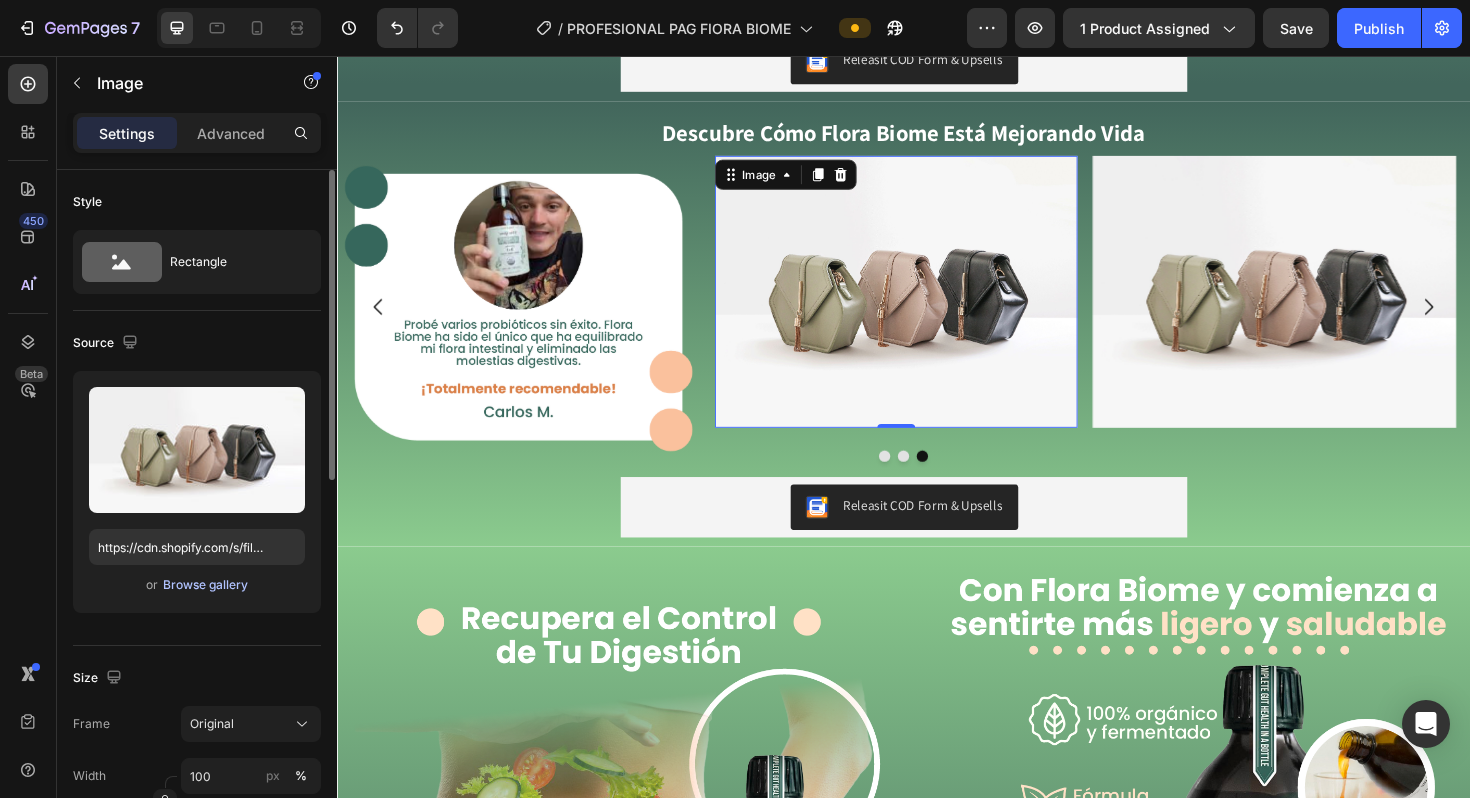 click on "Browse gallery" at bounding box center (205, 585) 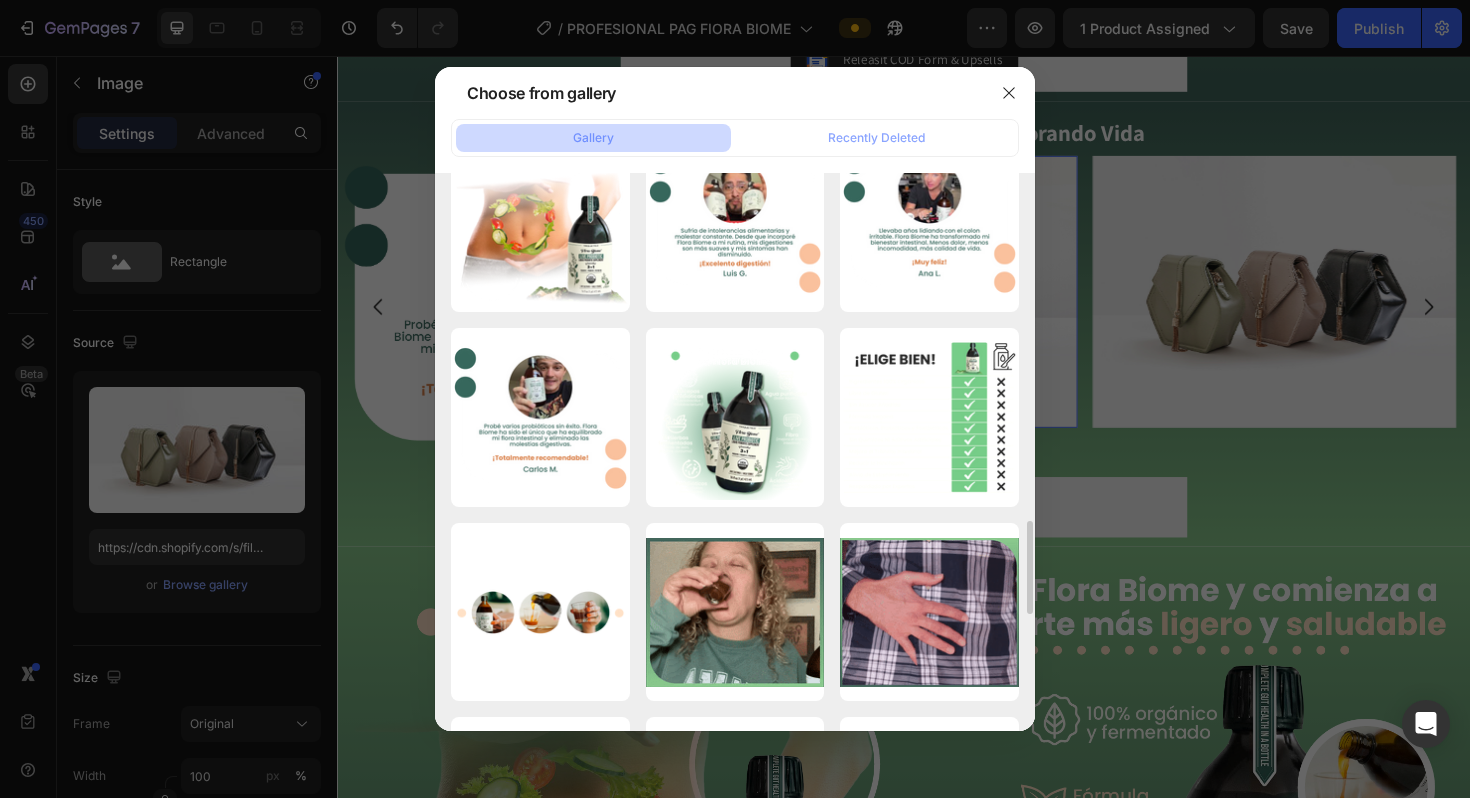 scroll, scrollTop: 1999, scrollLeft: 0, axis: vertical 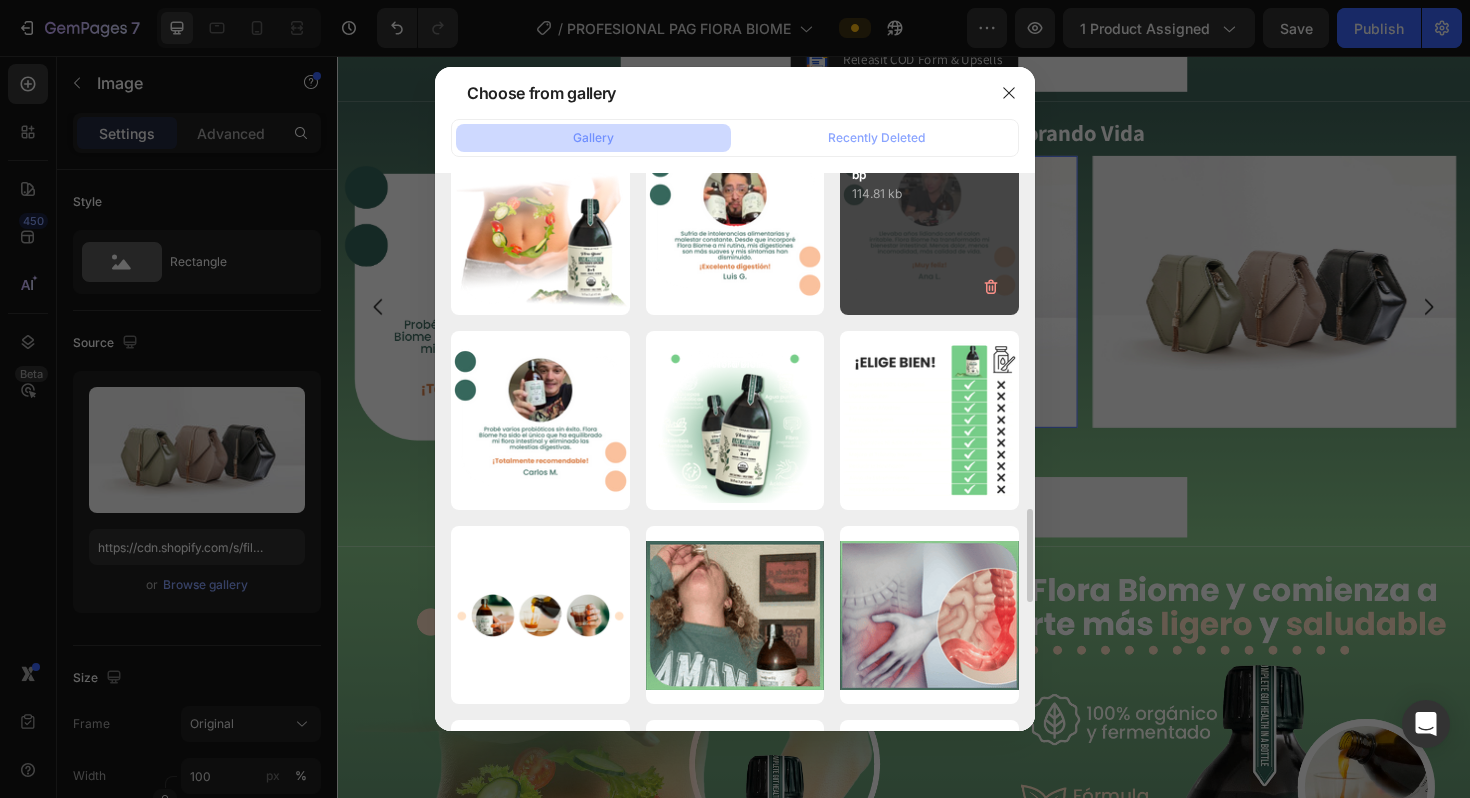click on "WEB FLORA BIOME-12.webp 114.81 kb" at bounding box center [929, 225] 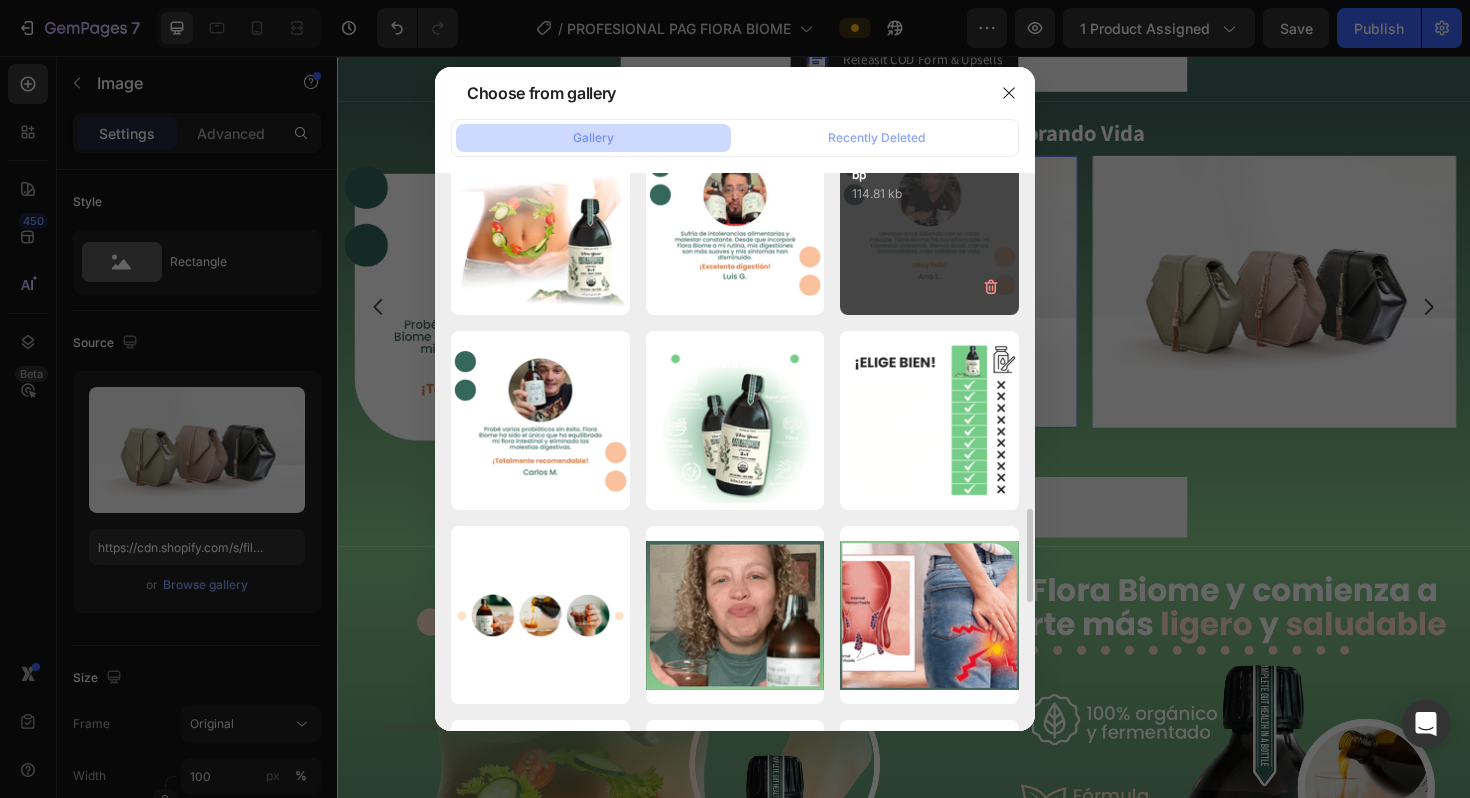 type on "https://cdn.shopify.com/s/files/1/0684/5536/6907/files/gempages_501248660210713830-251e8dd5-4169-4c3b-bf33-13e34568dbc2.webp" 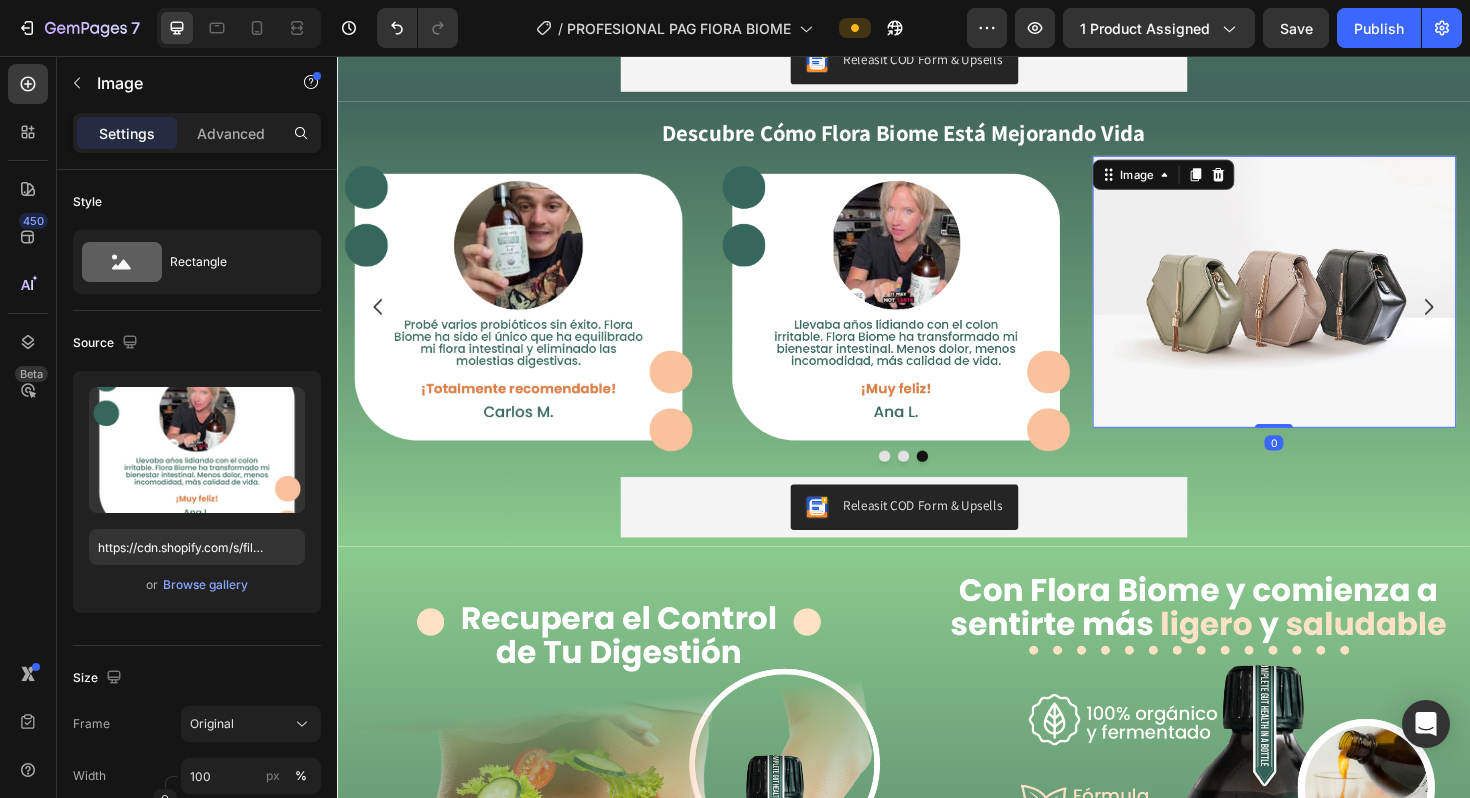 click at bounding box center (1330, 306) 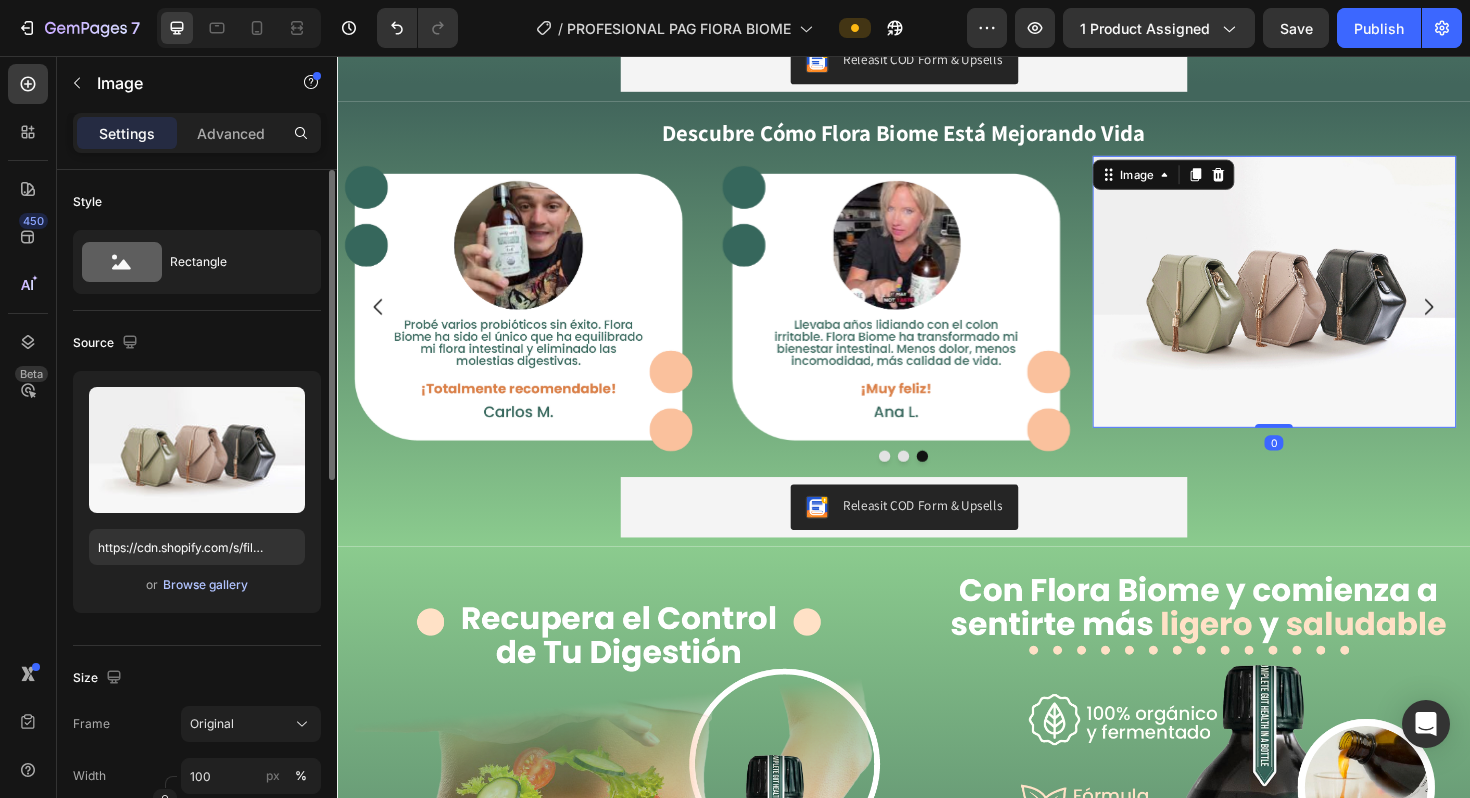 click on "Browse gallery" at bounding box center [205, 585] 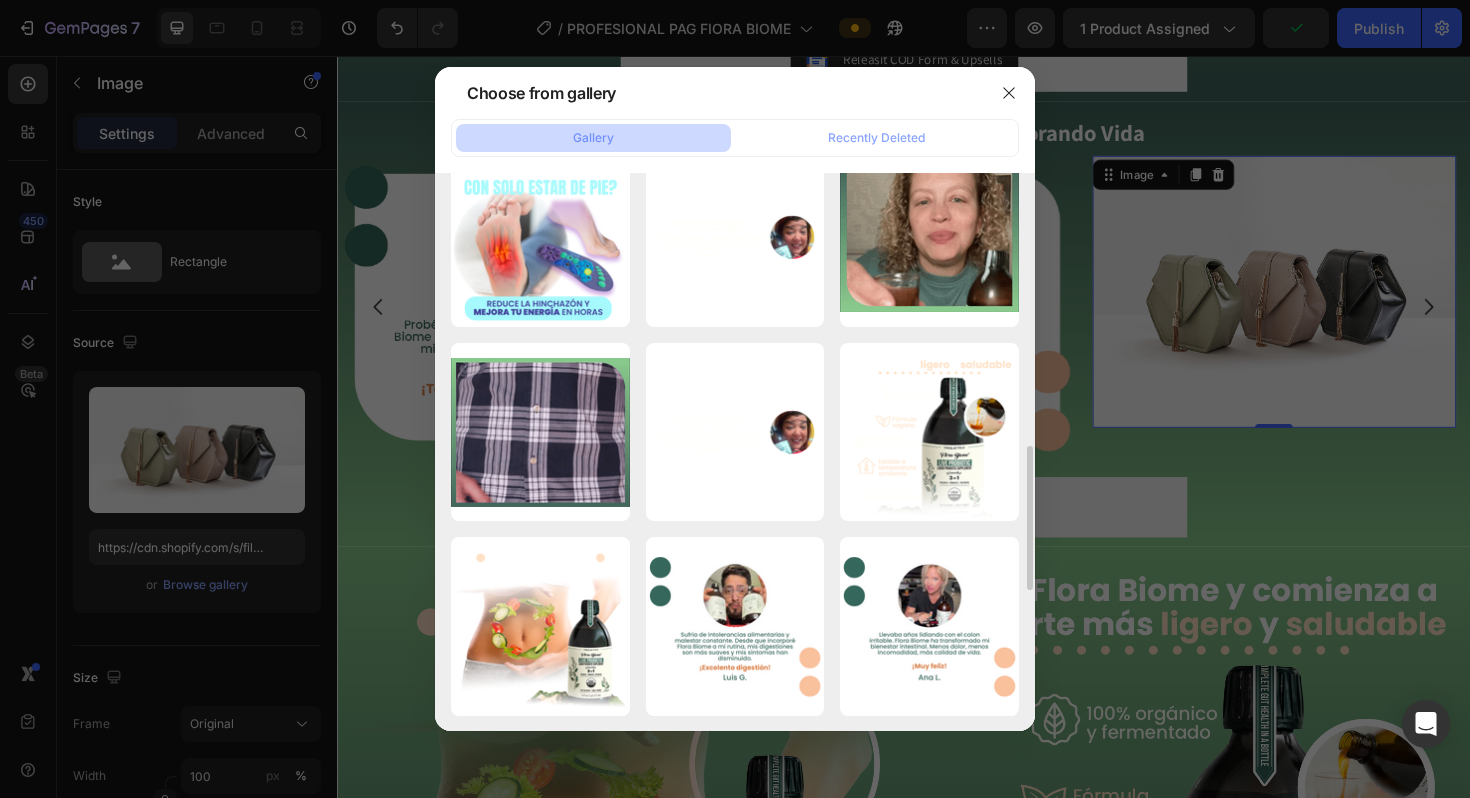 scroll, scrollTop: 1823, scrollLeft: 0, axis: vertical 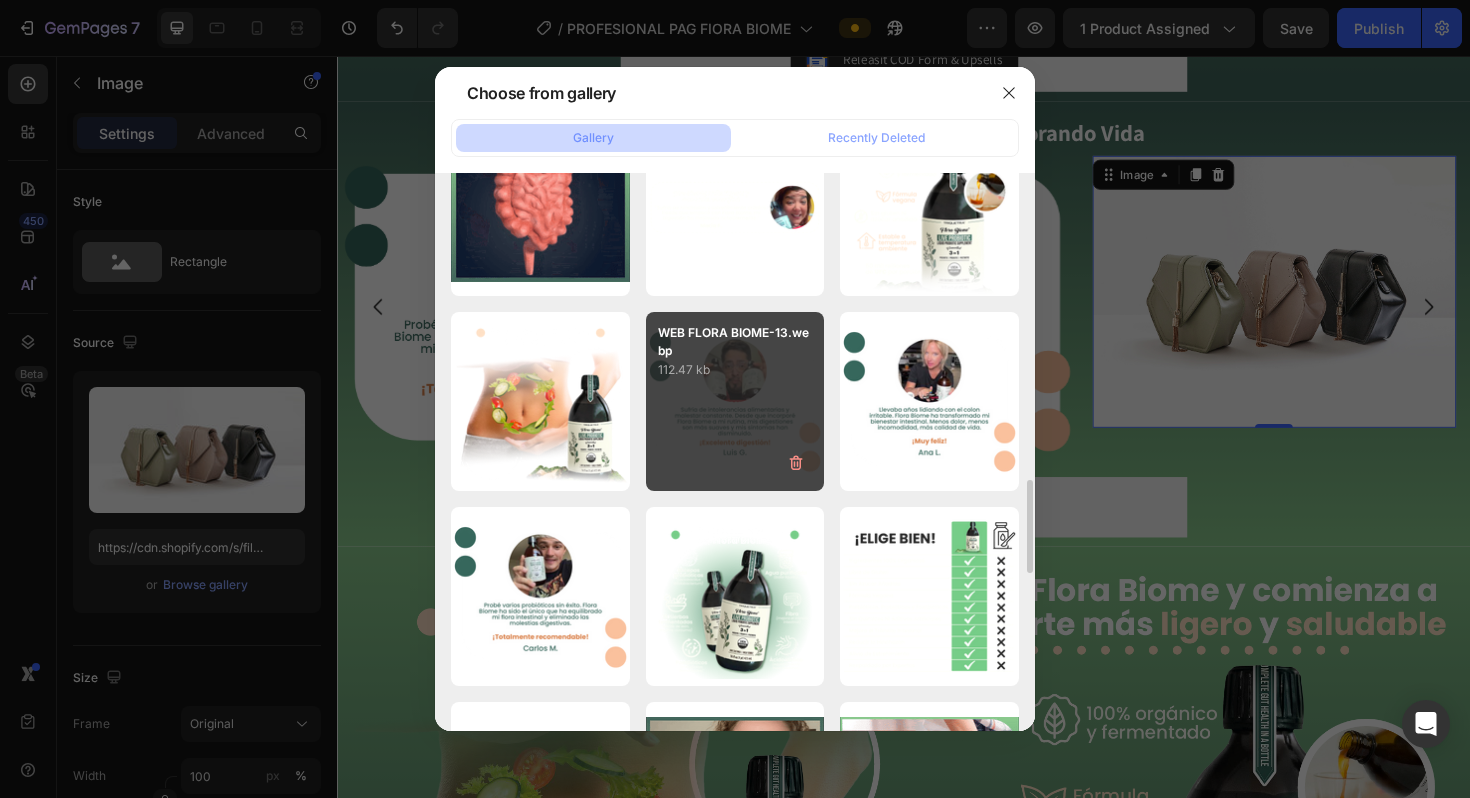 click on "WEB FLORA BIOME-13.webp 112.47 kb" at bounding box center [735, 401] 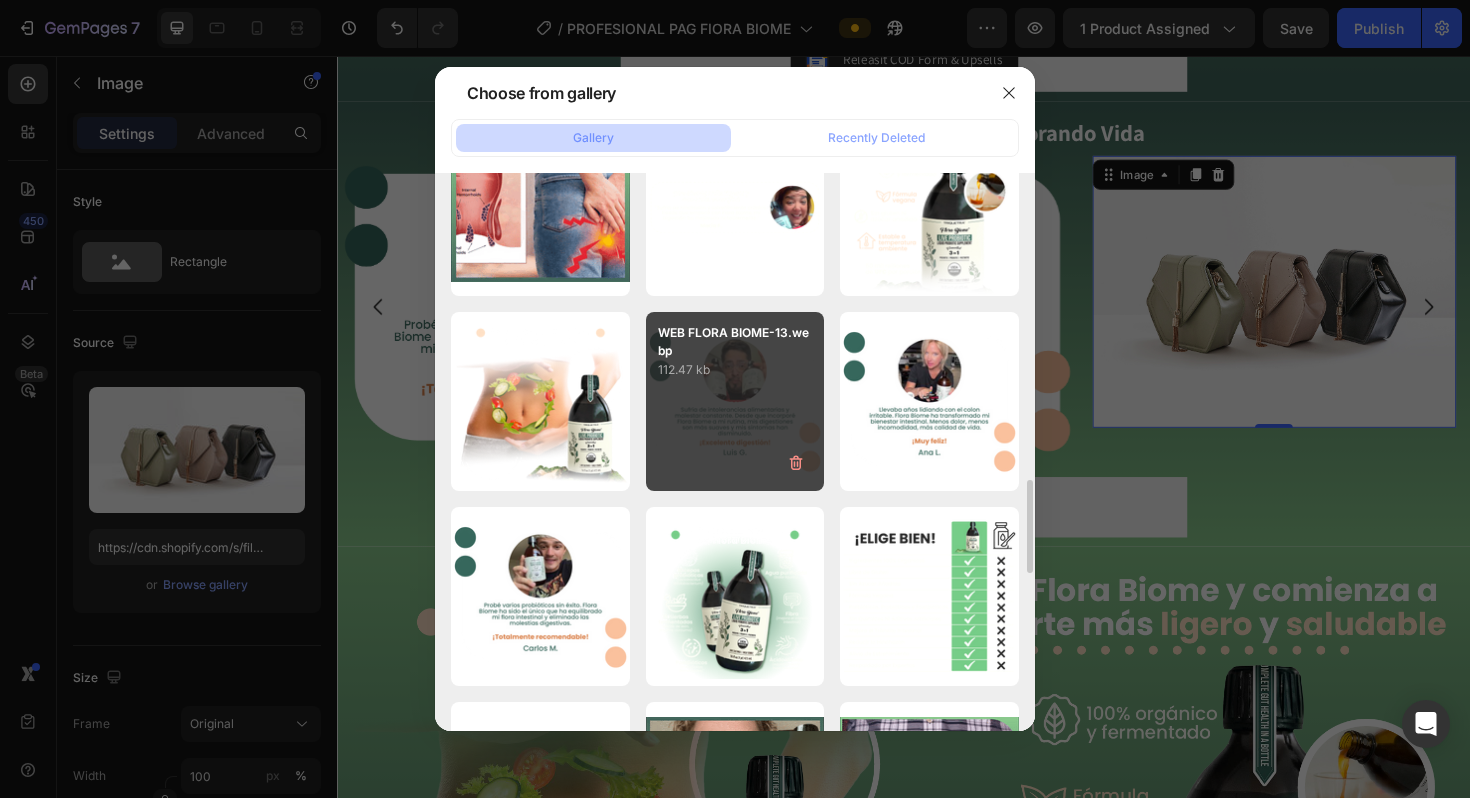 type on "https://cdn.shopify.com/s/files/1/0684/5536/6907/files/gempages_501248660210713830-55abfb3c-fb43-4890-8749-4704a1c0751f.webp" 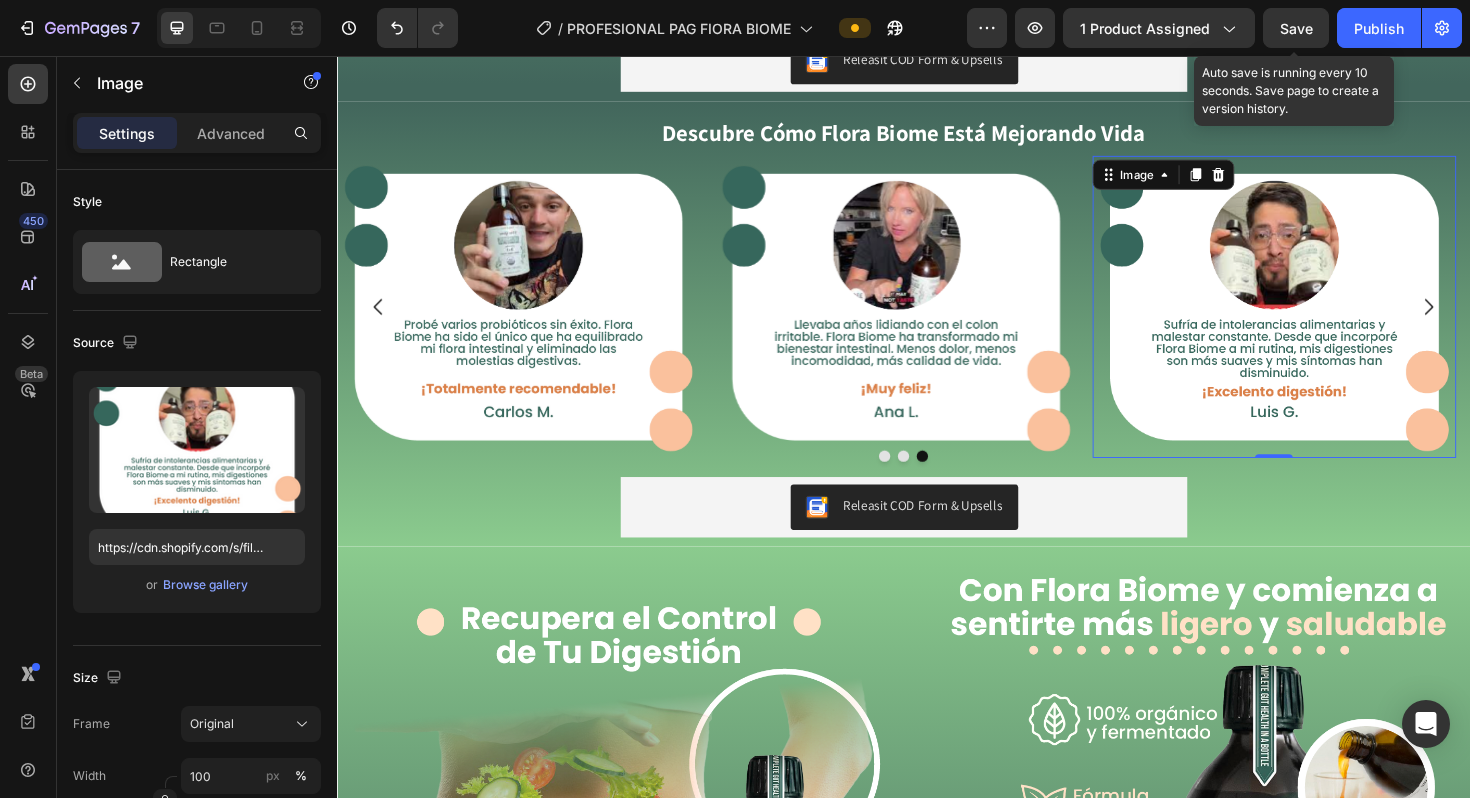 click on "Save" at bounding box center (1296, 28) 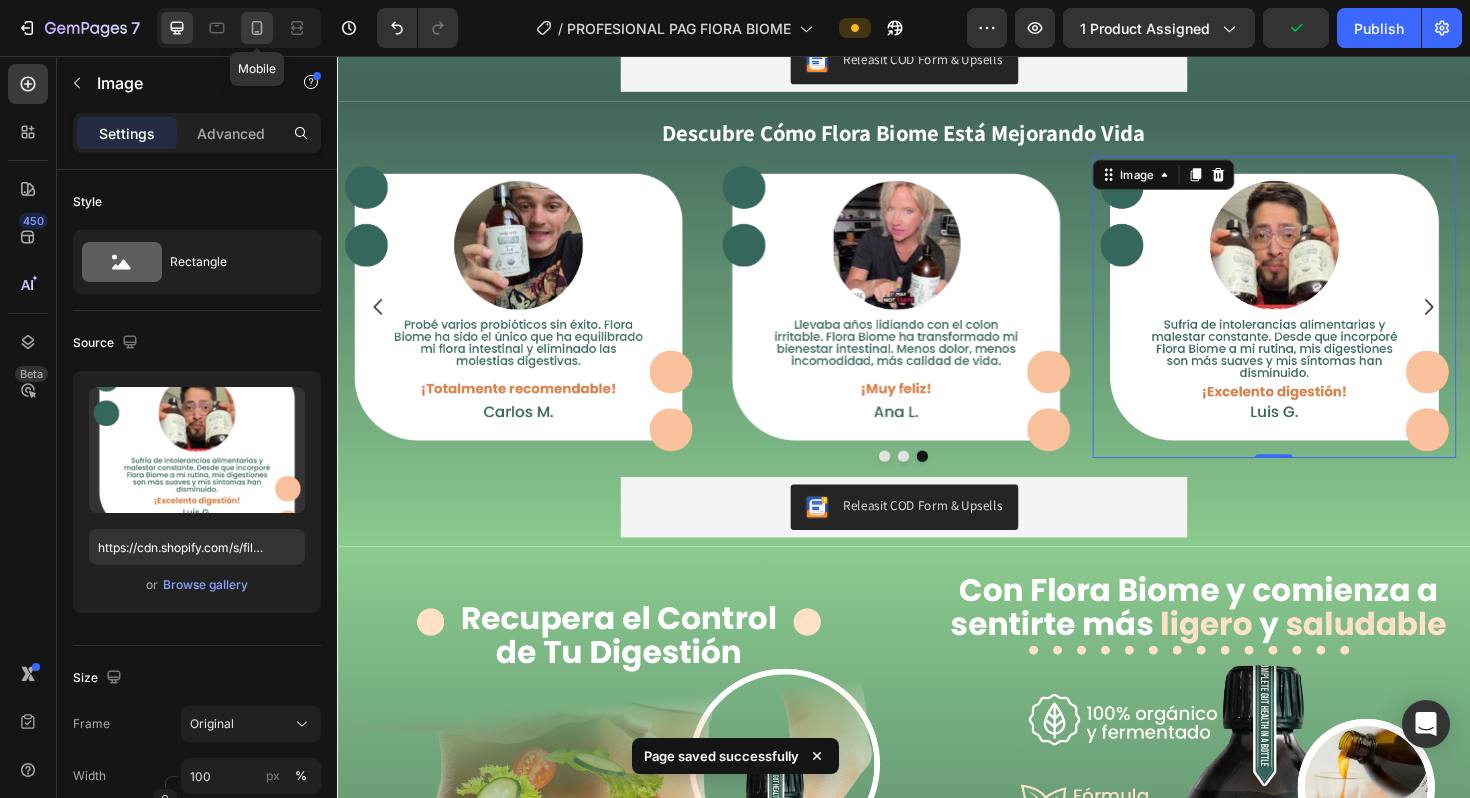 click 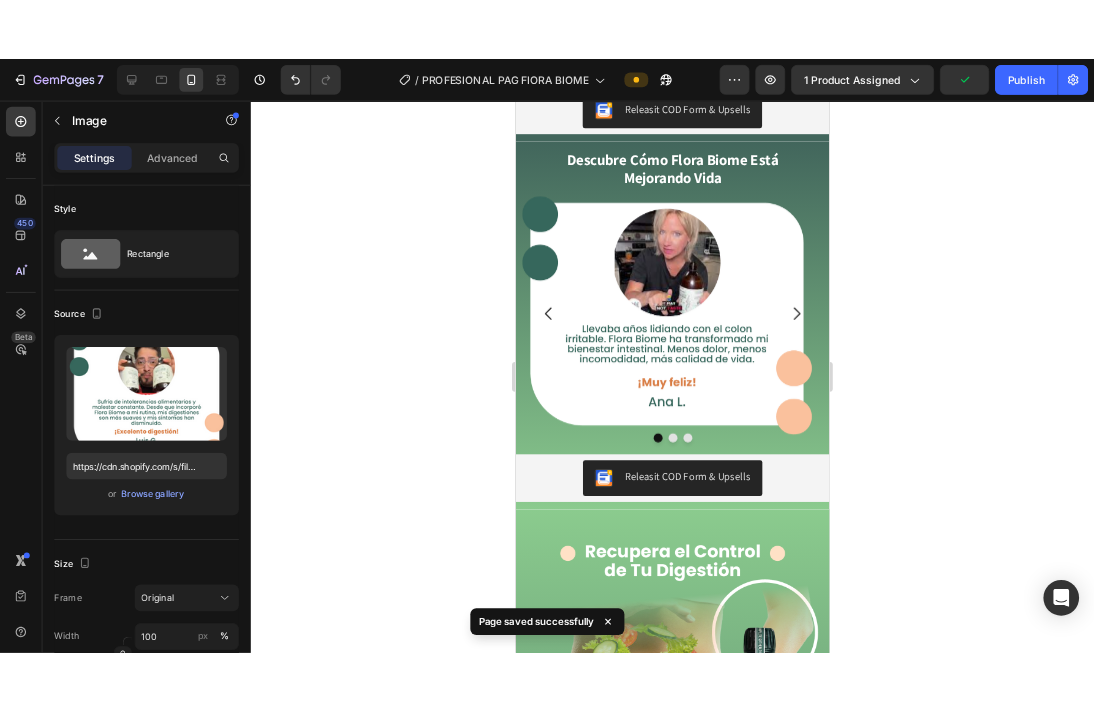scroll, scrollTop: 3253, scrollLeft: 0, axis: vertical 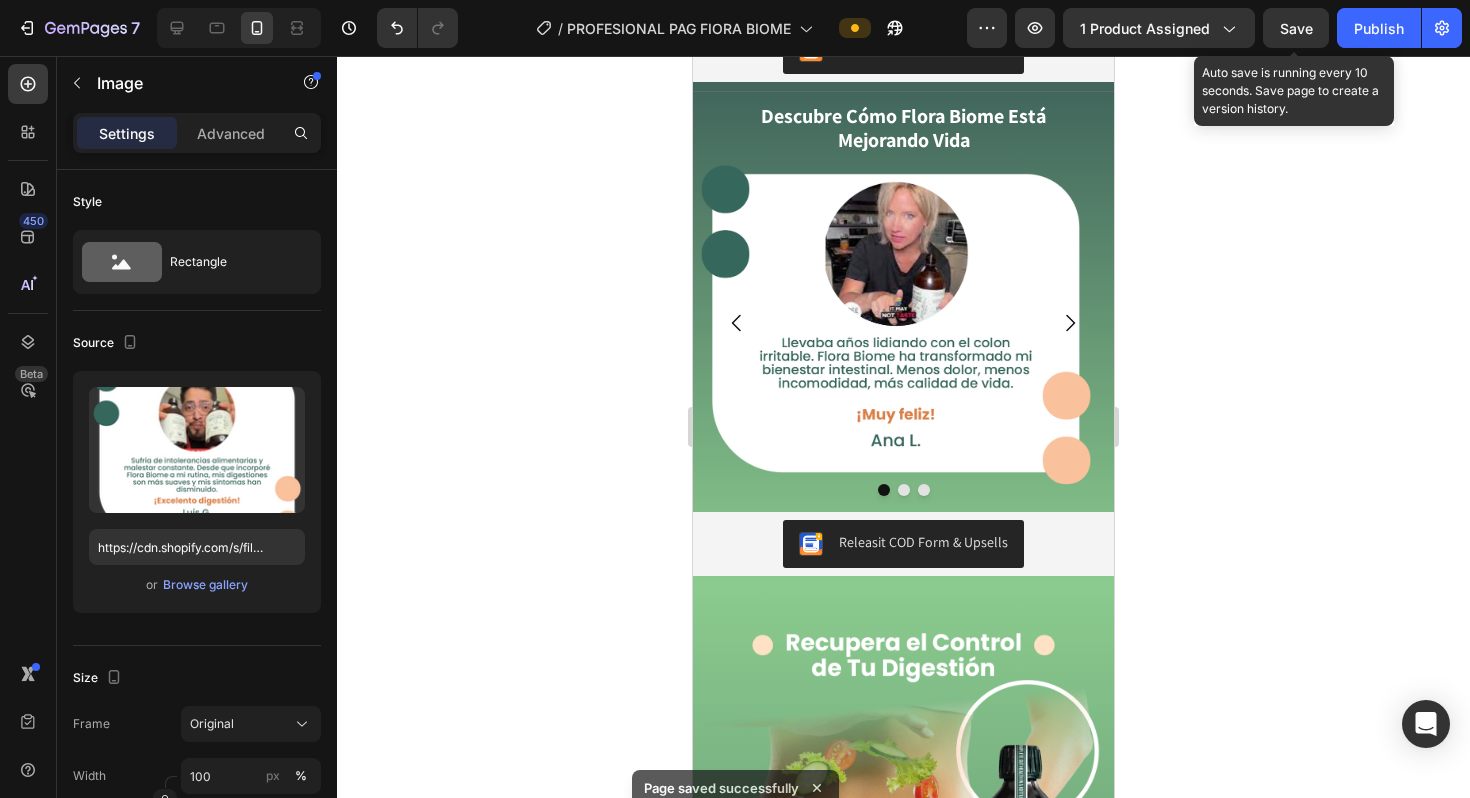 click on "Save" at bounding box center [1296, 28] 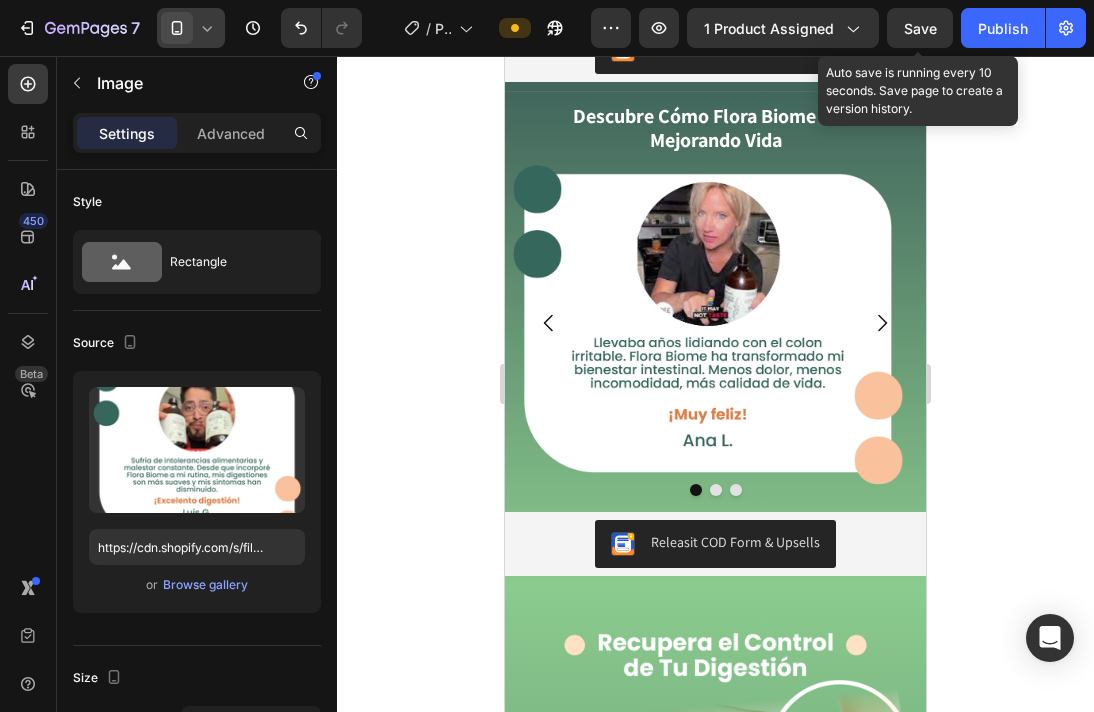 click on "Save" at bounding box center [920, 28] 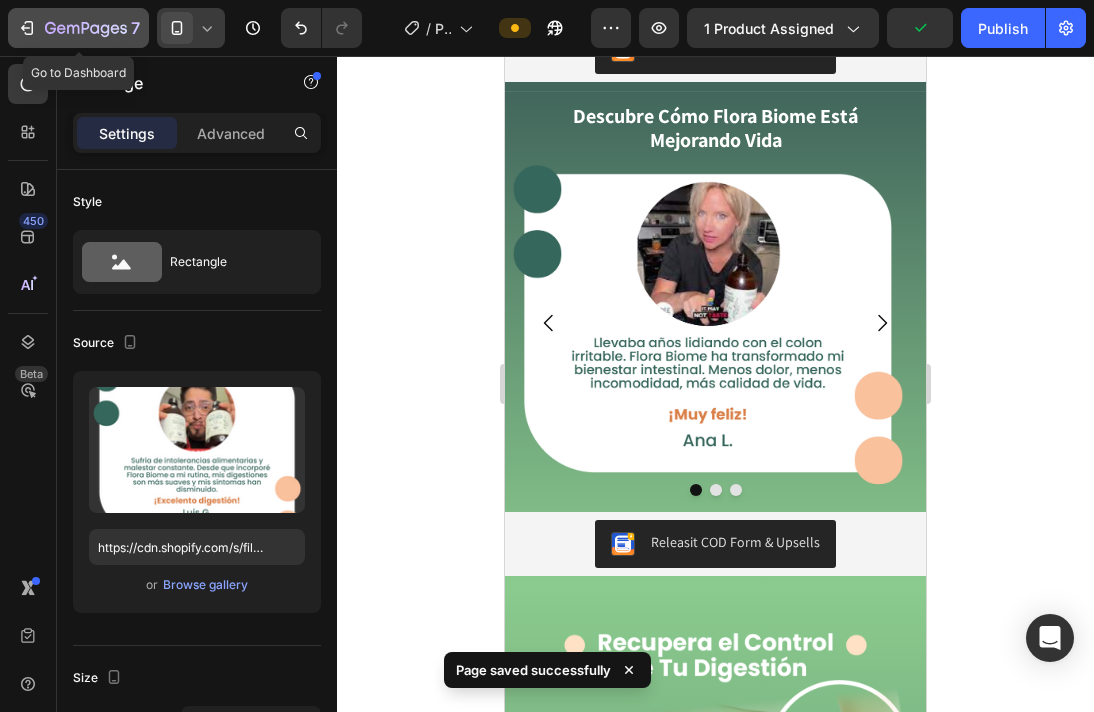 click on "7" 